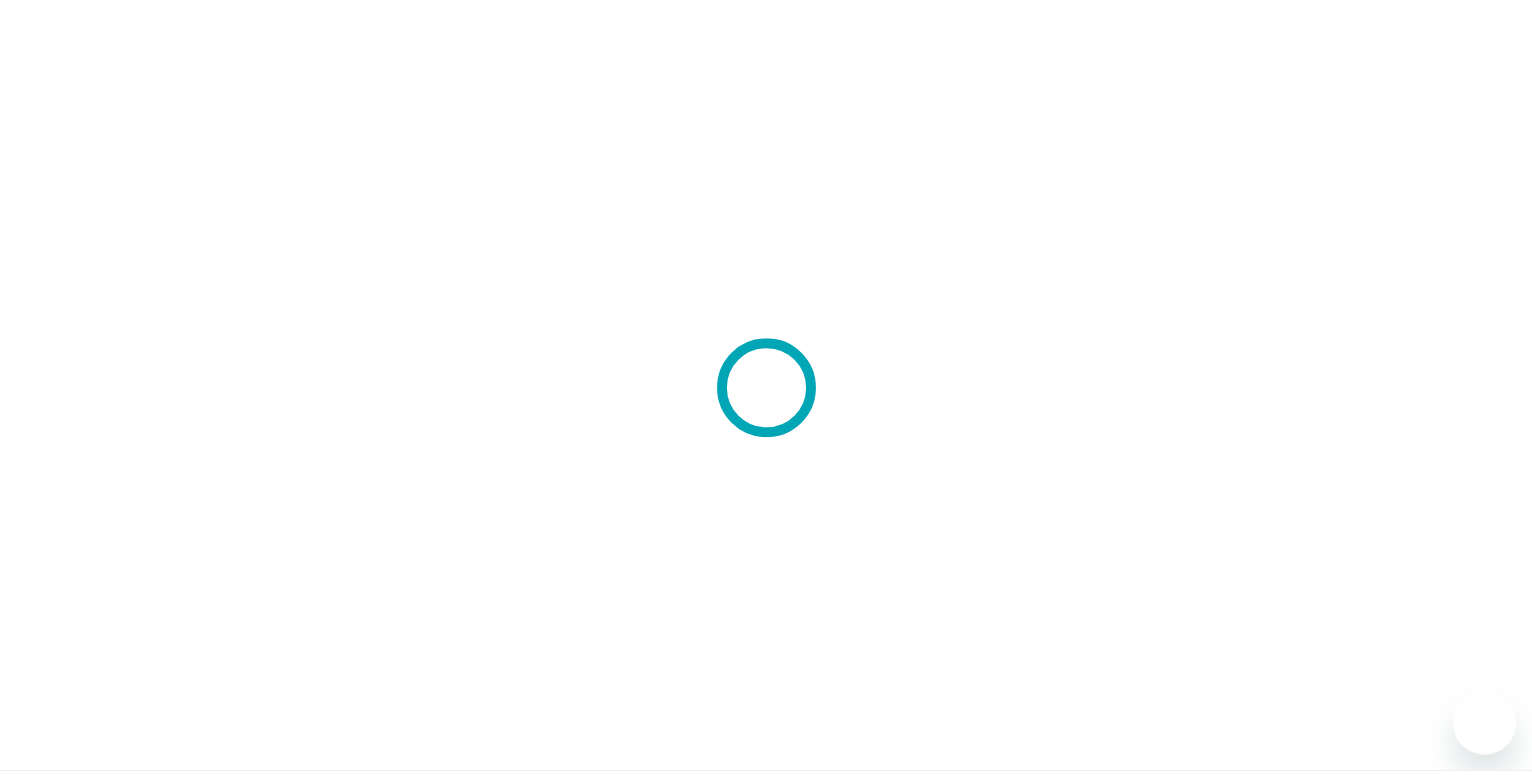 scroll, scrollTop: 0, scrollLeft: 0, axis: both 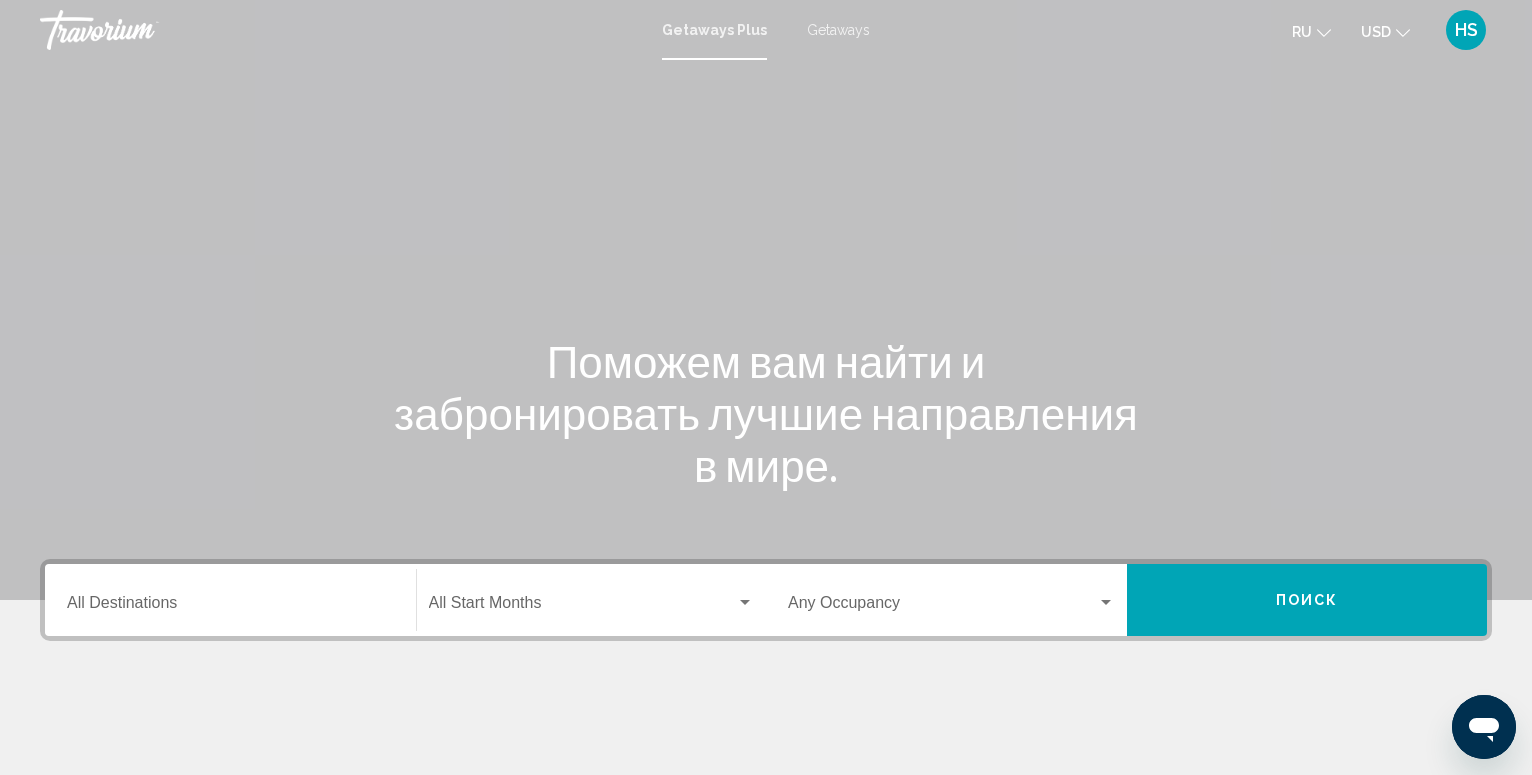 click at bounding box center [745, 603] 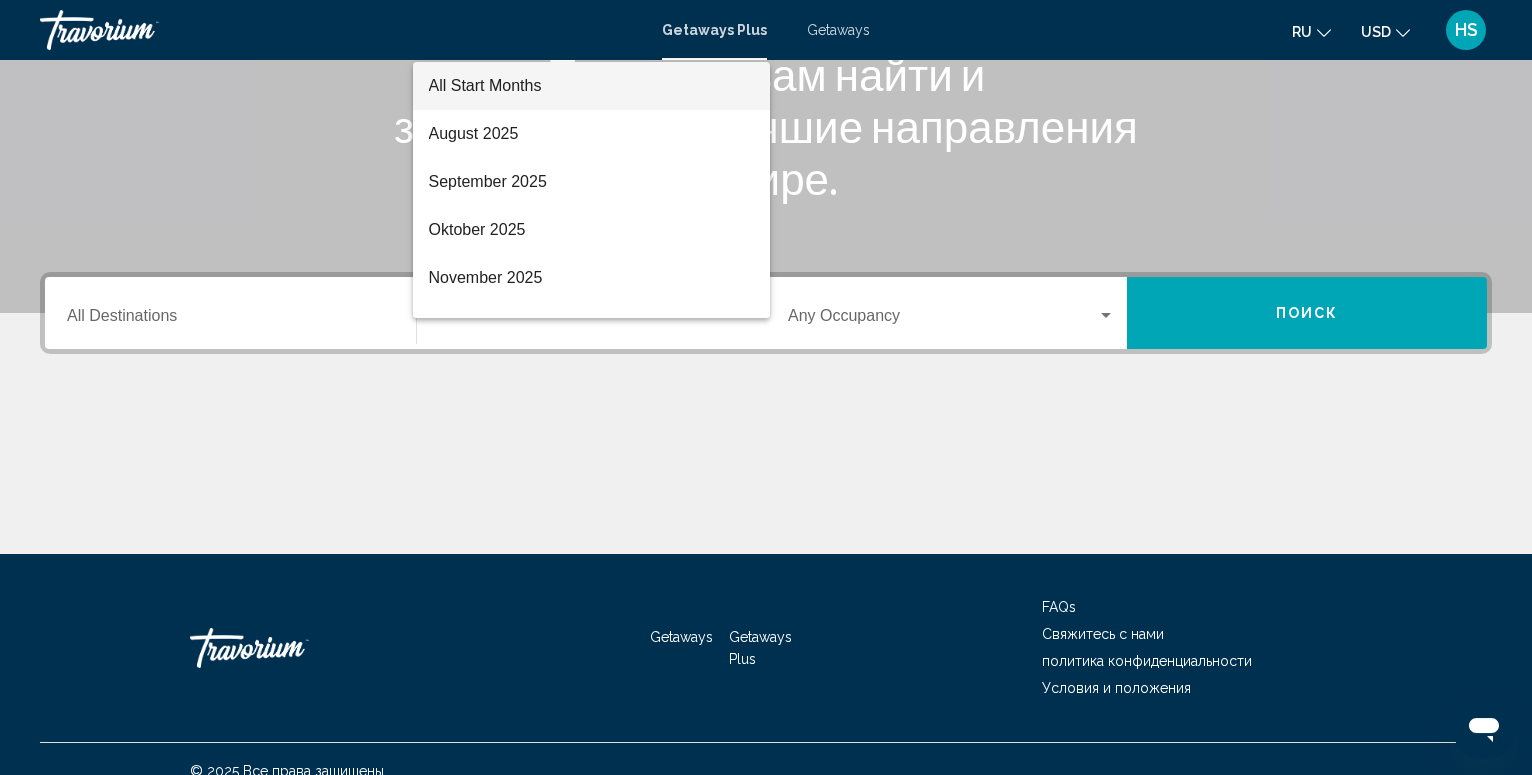 scroll, scrollTop: 311, scrollLeft: 0, axis: vertical 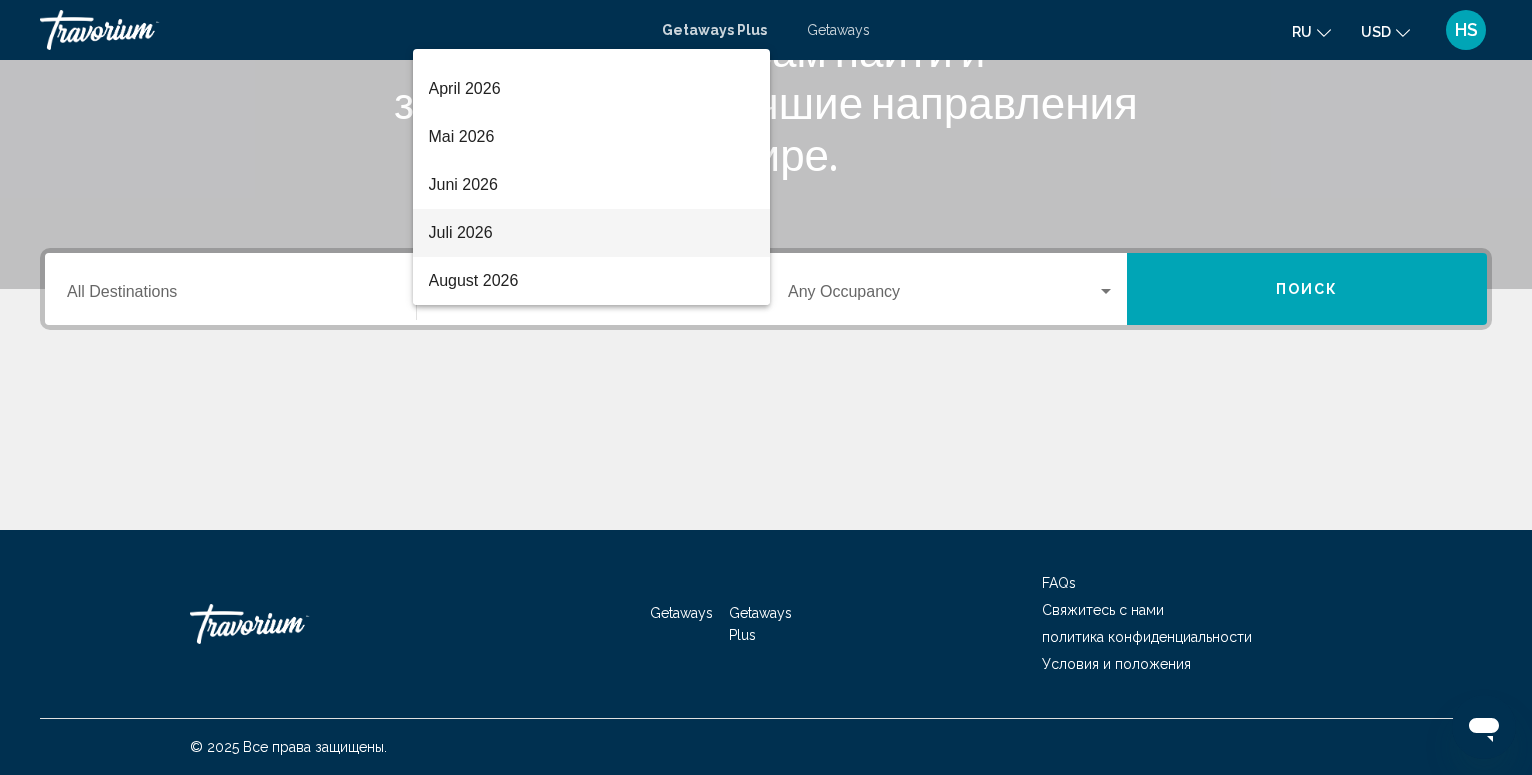 click on "Juli 2026" at bounding box center (592, 233) 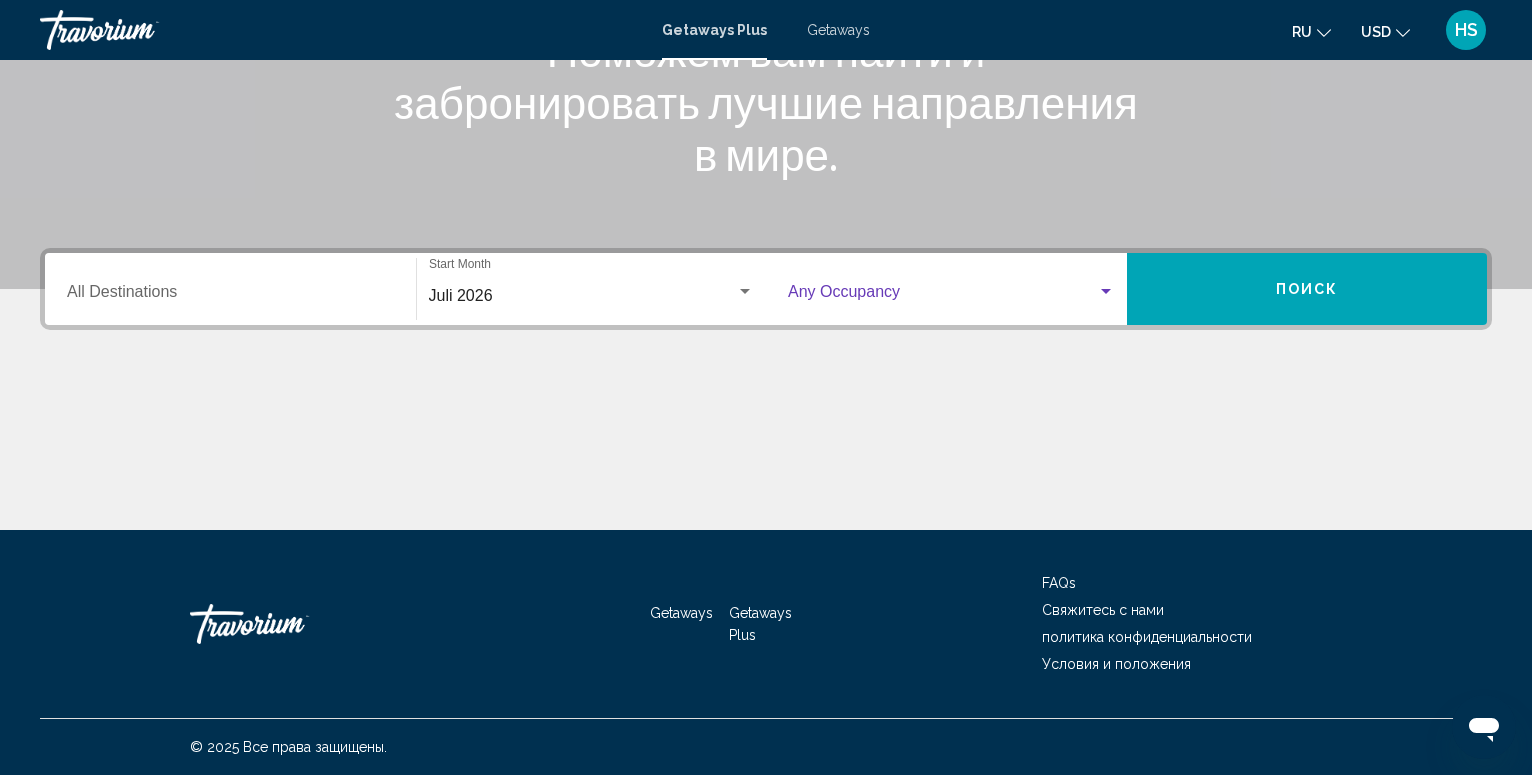click at bounding box center [1106, 291] 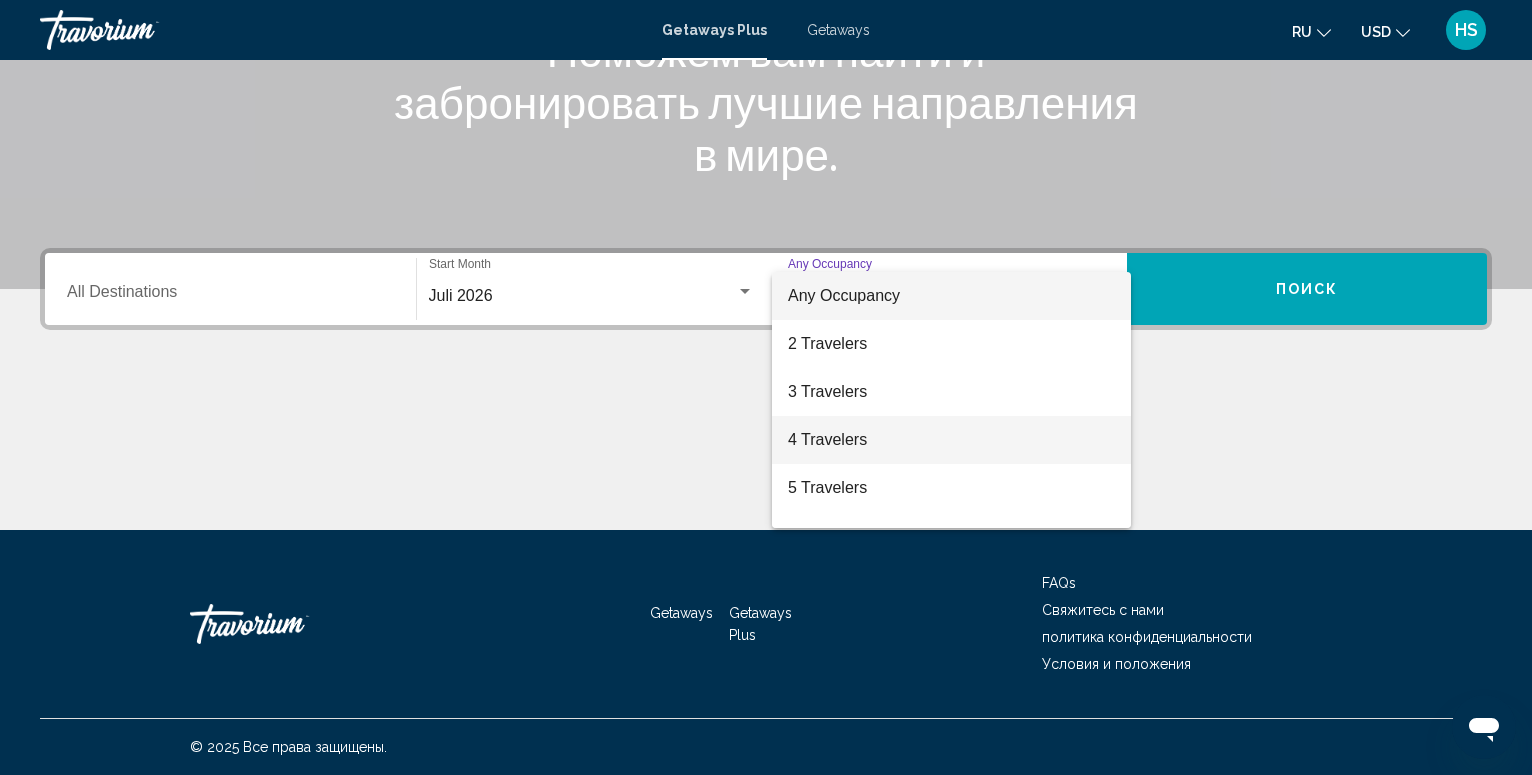 click on "4 Travelers" at bounding box center [951, 440] 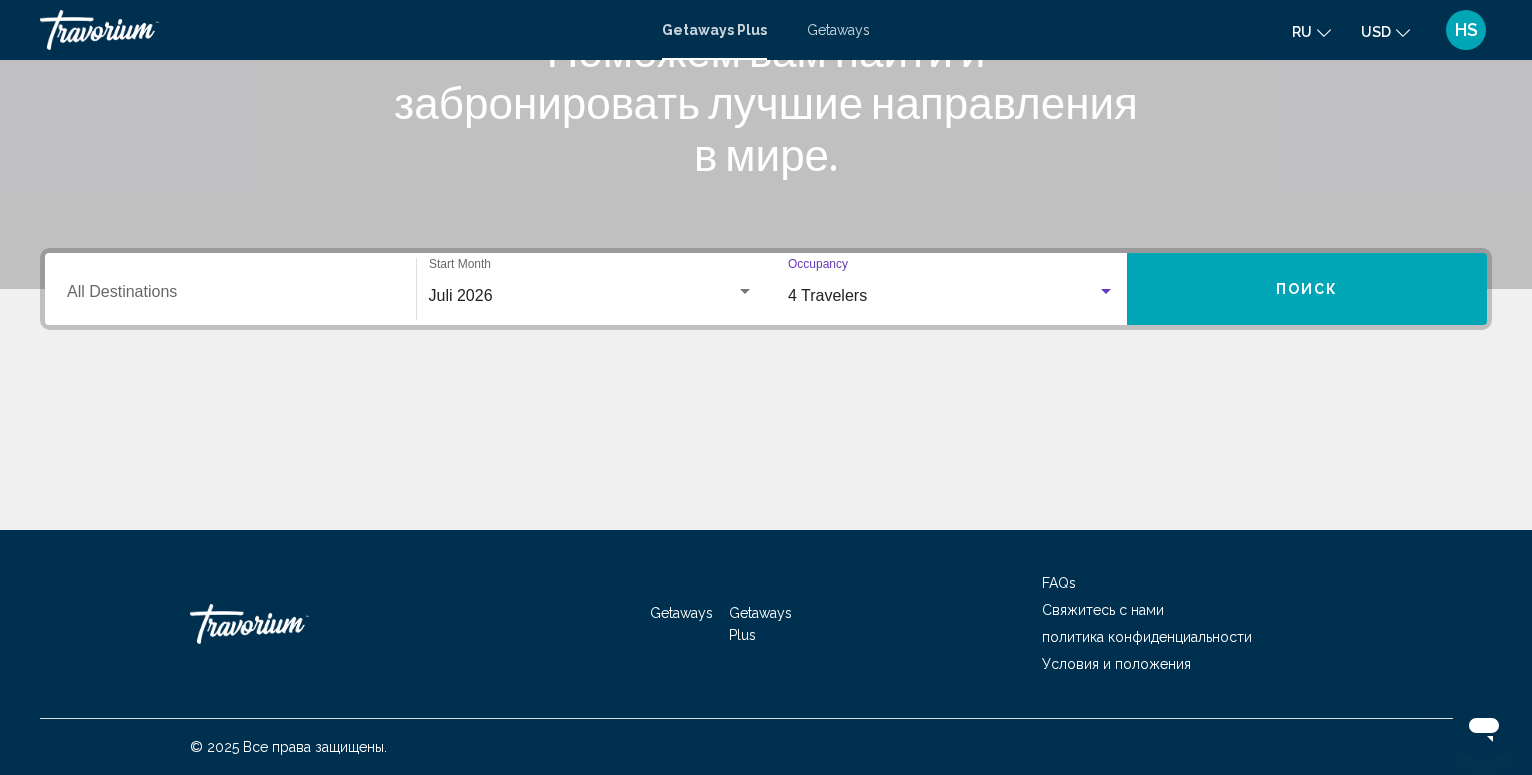 click on "Поиск" at bounding box center (1307, 290) 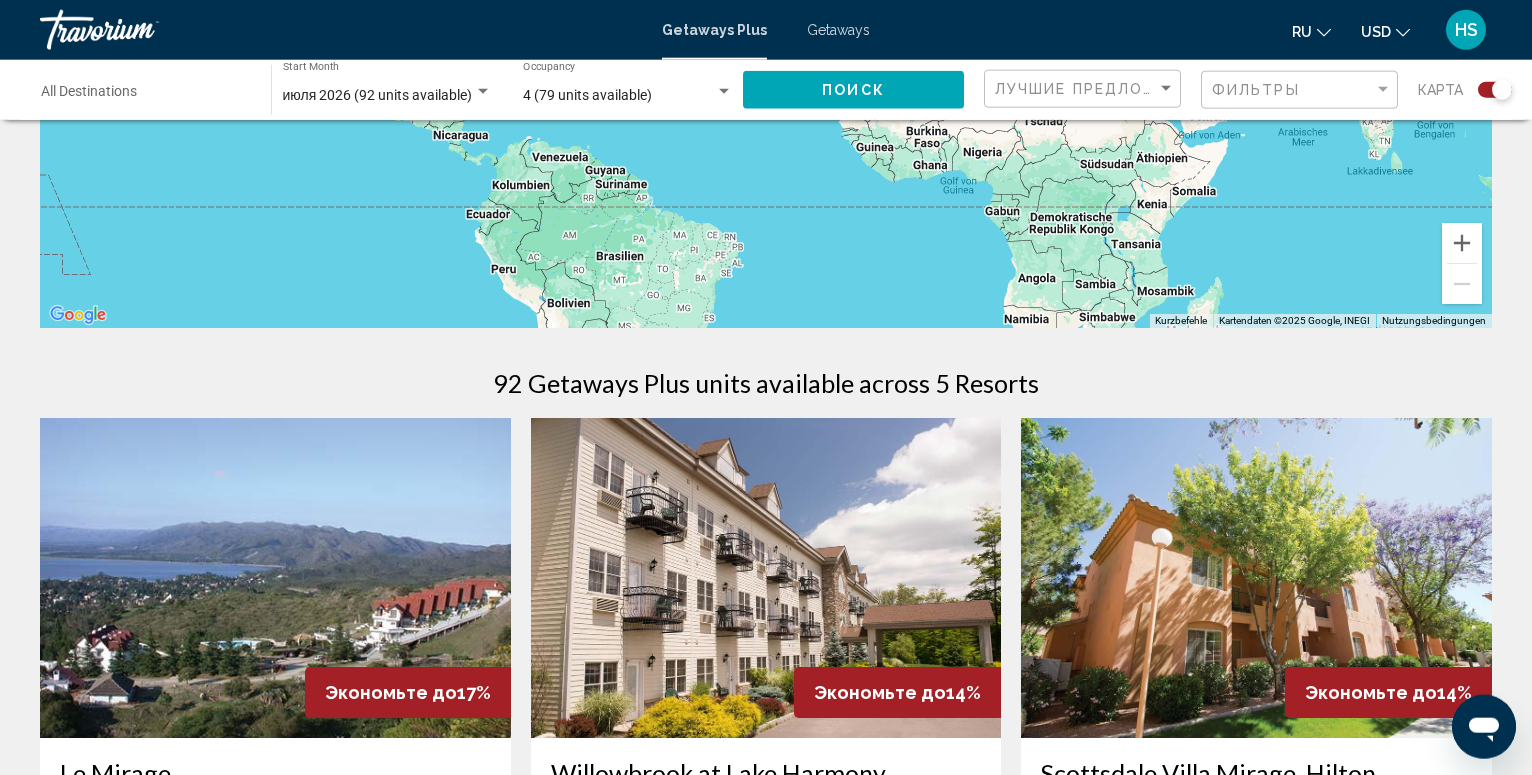 scroll, scrollTop: 375, scrollLeft: 0, axis: vertical 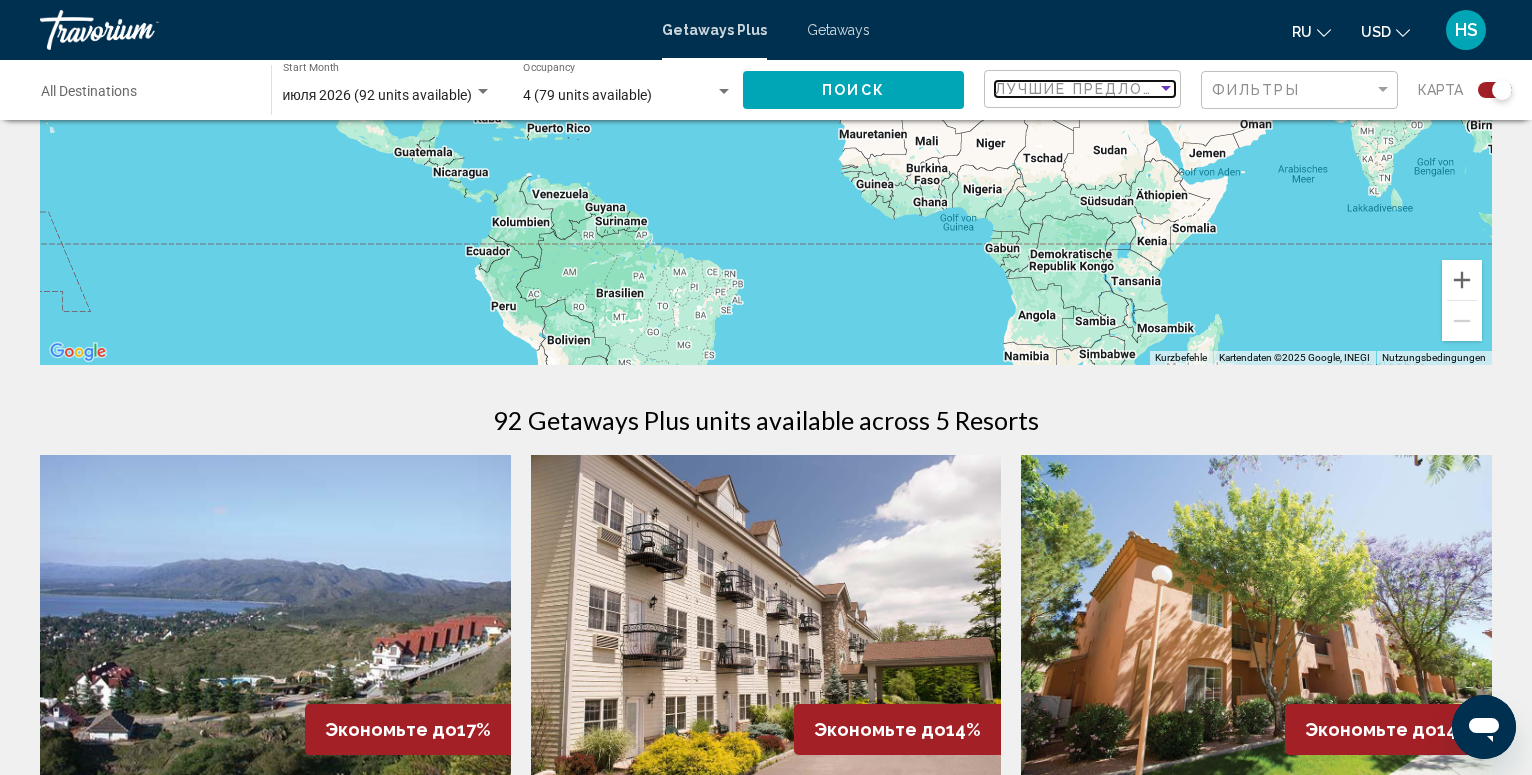 click at bounding box center (1166, 88) 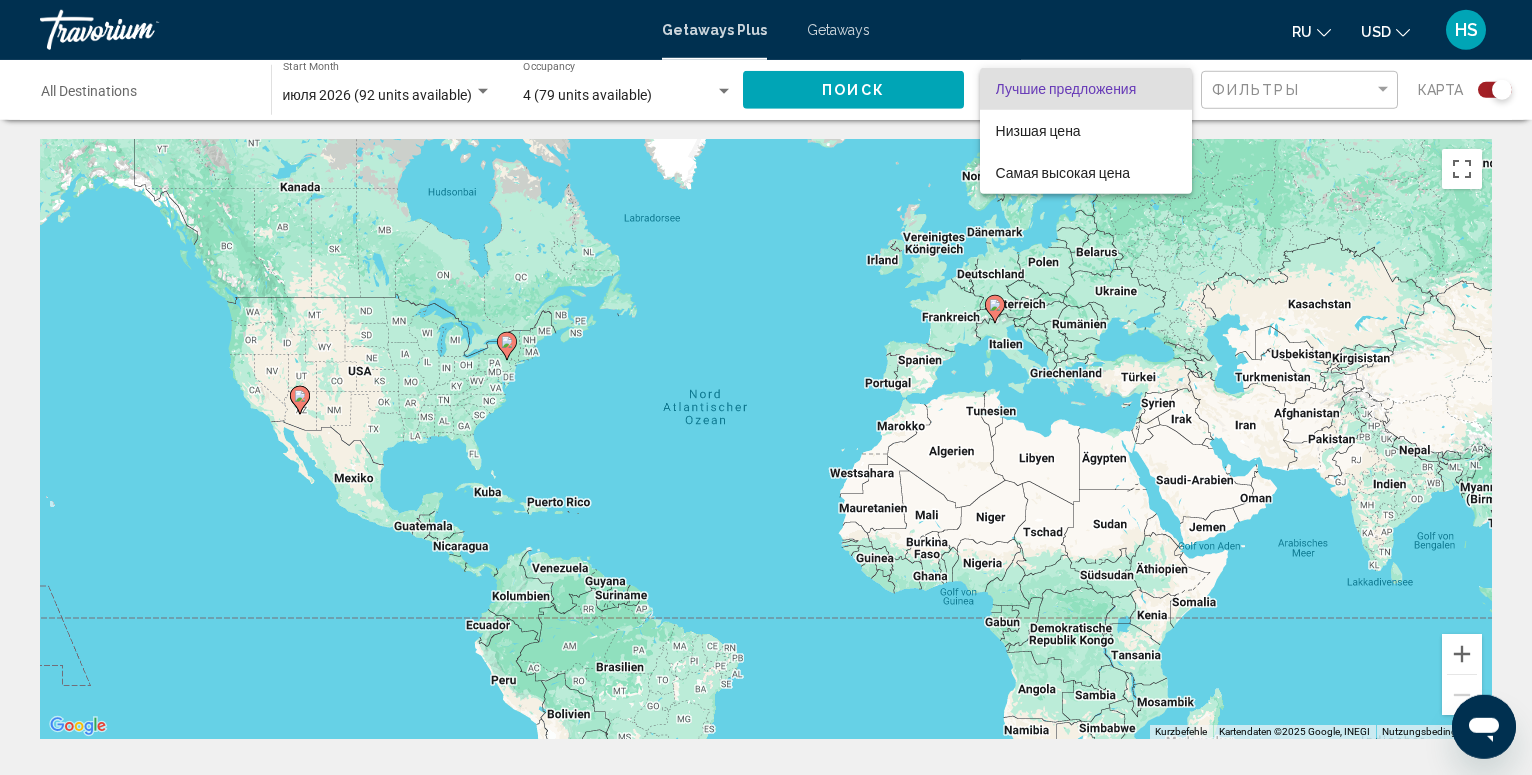 scroll, scrollTop: 0, scrollLeft: 0, axis: both 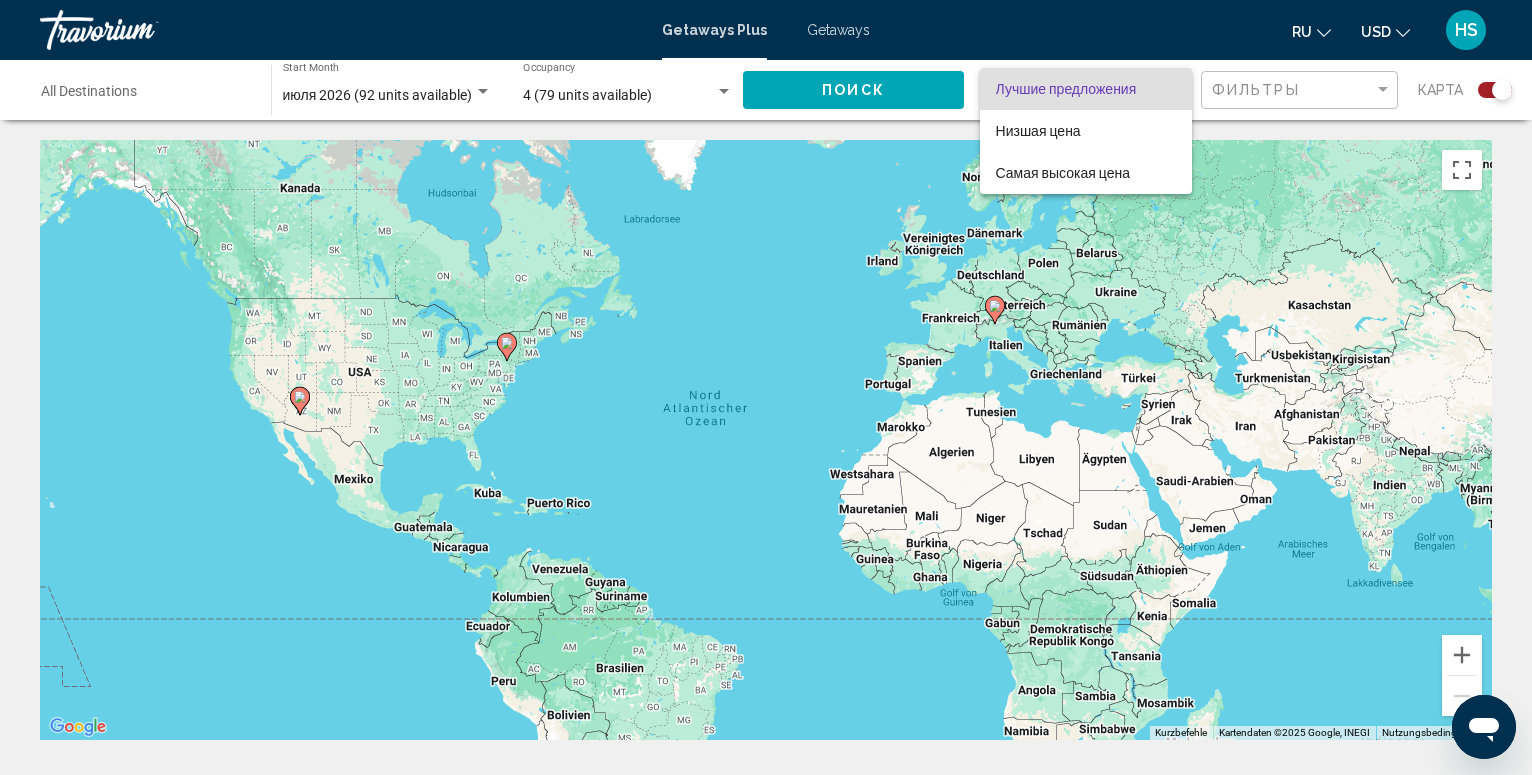 click at bounding box center [766, 387] 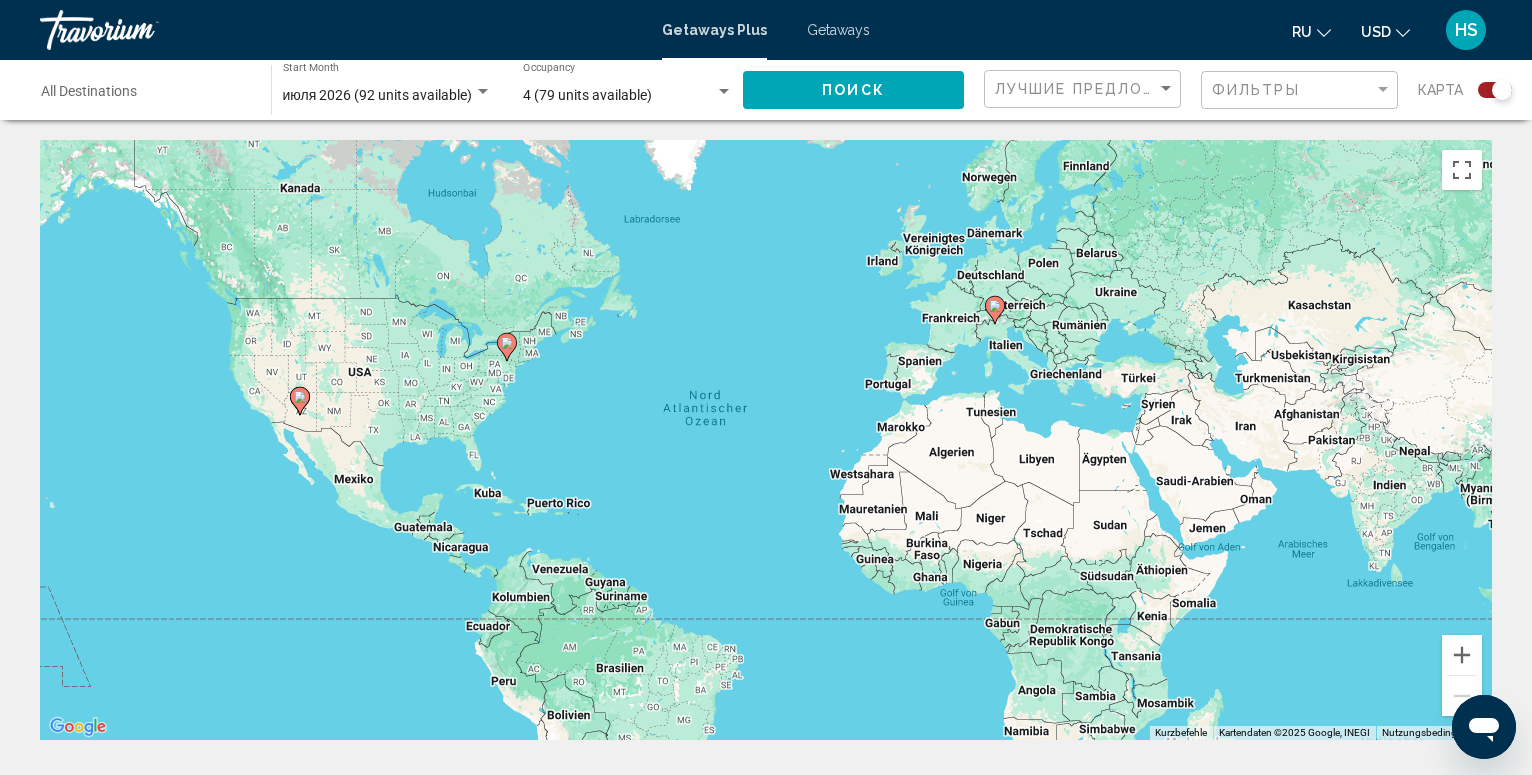 click 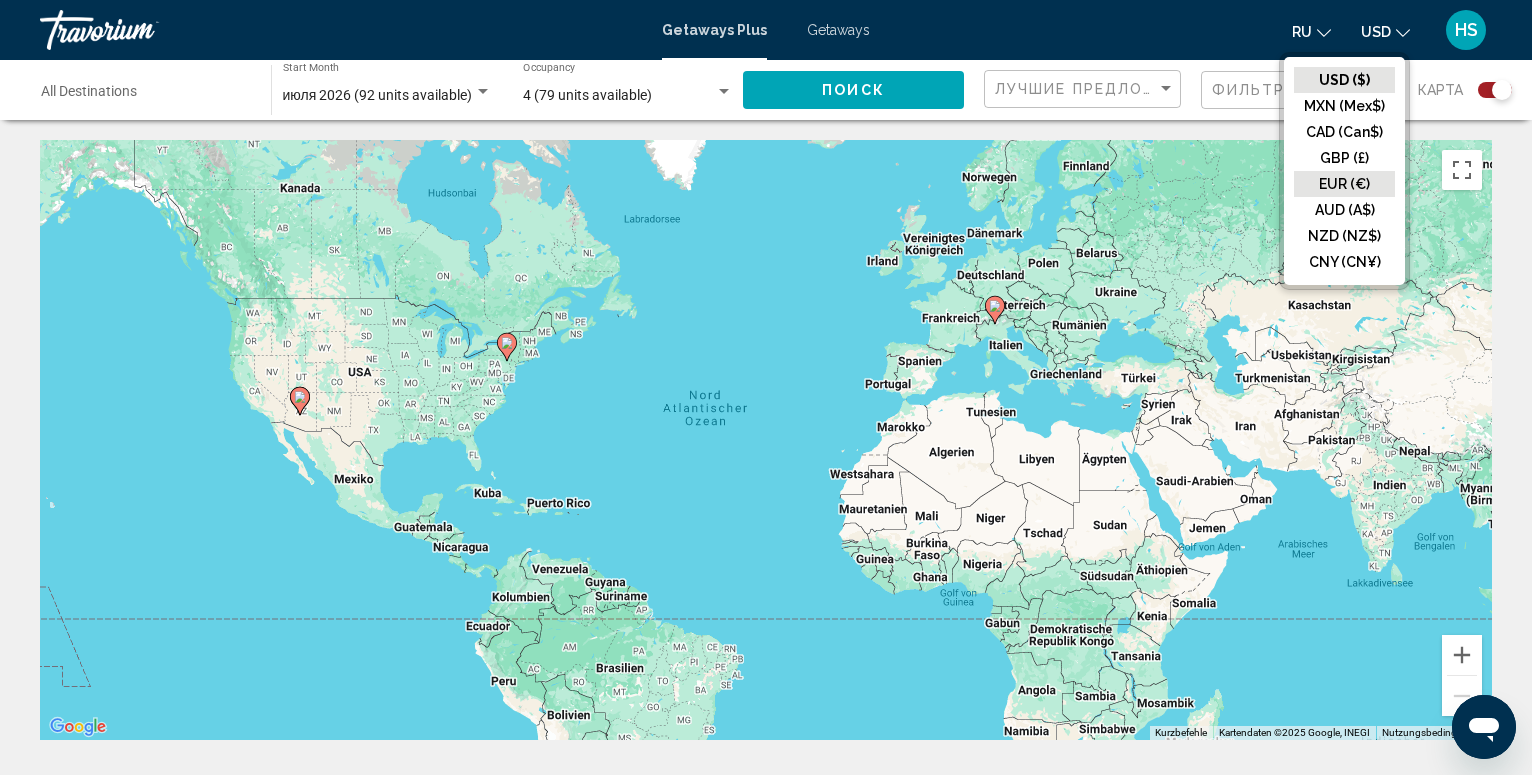 click on "EUR (€)" 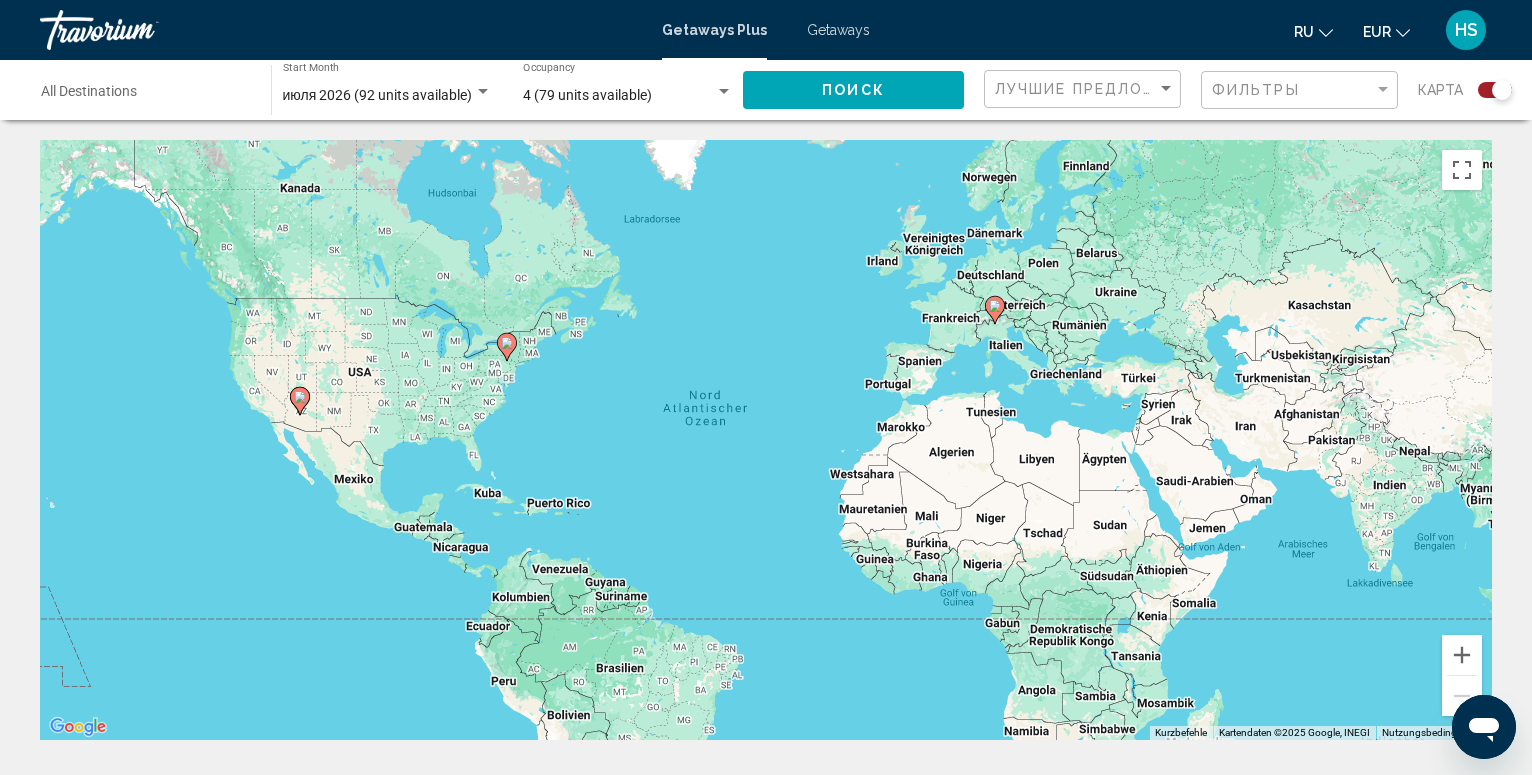click on "ru
English Español Français Italiano Português русский" 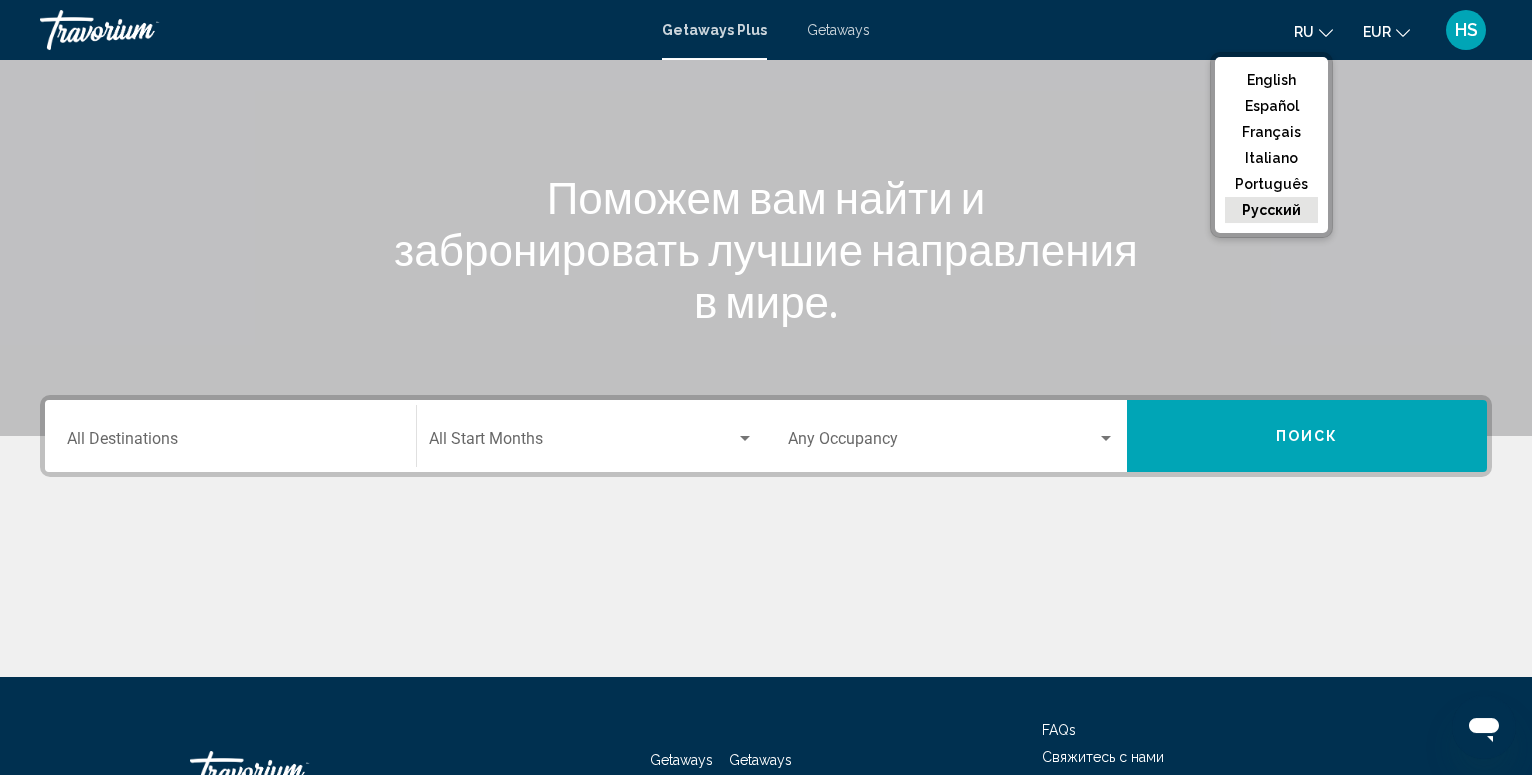 scroll, scrollTop: 107, scrollLeft: 0, axis: vertical 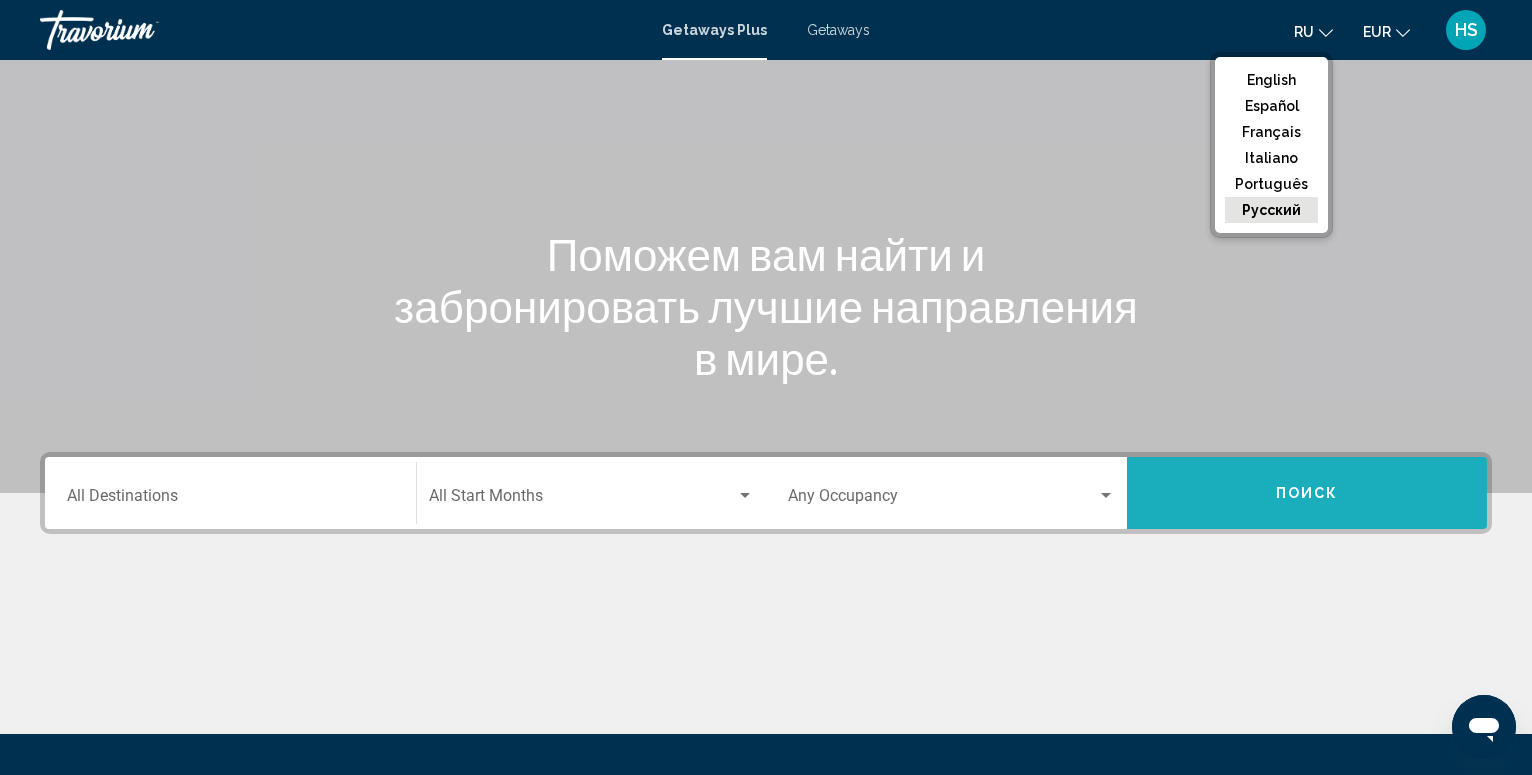 click on "Поиск" at bounding box center (1307, 493) 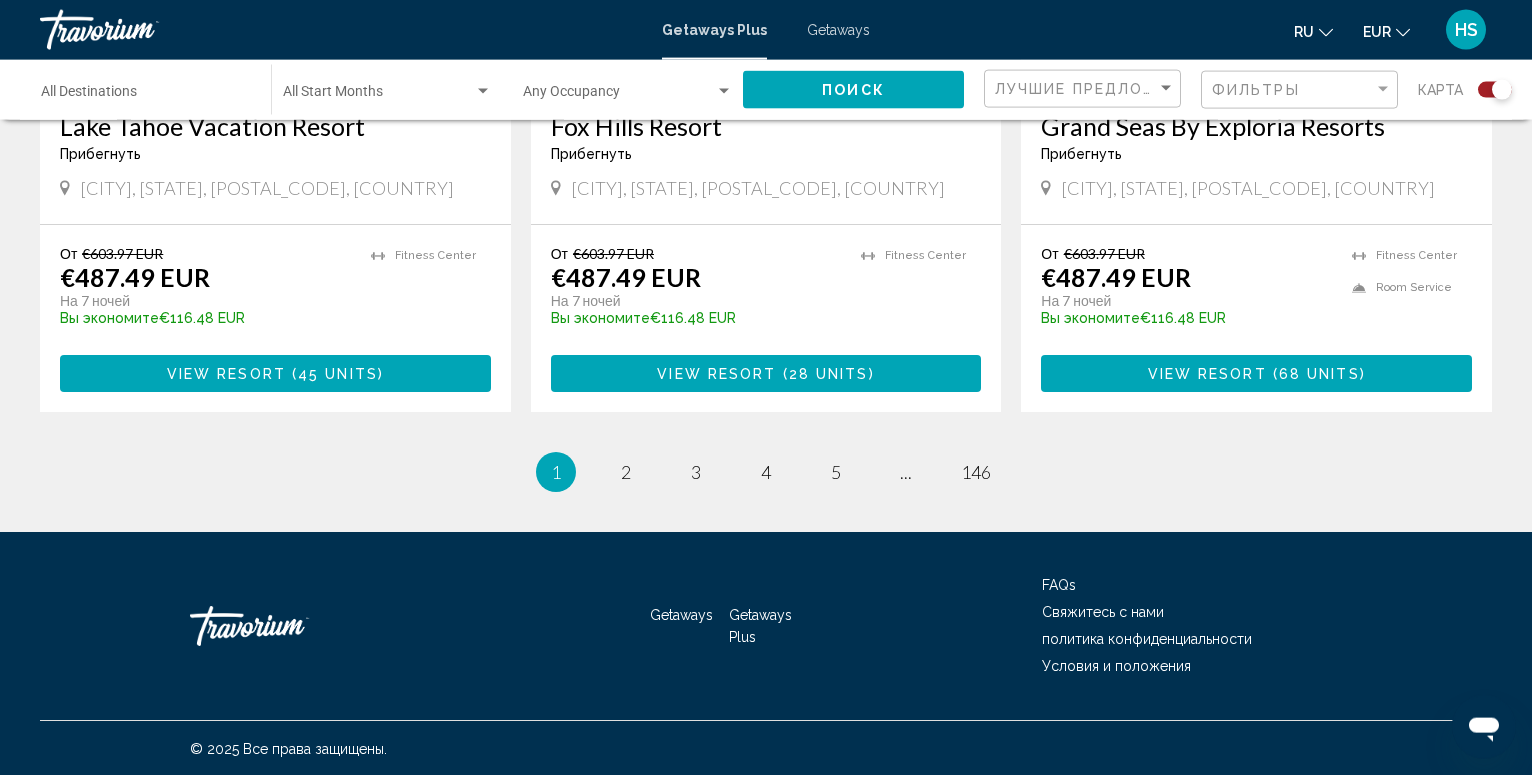 scroll, scrollTop: 3165, scrollLeft: 0, axis: vertical 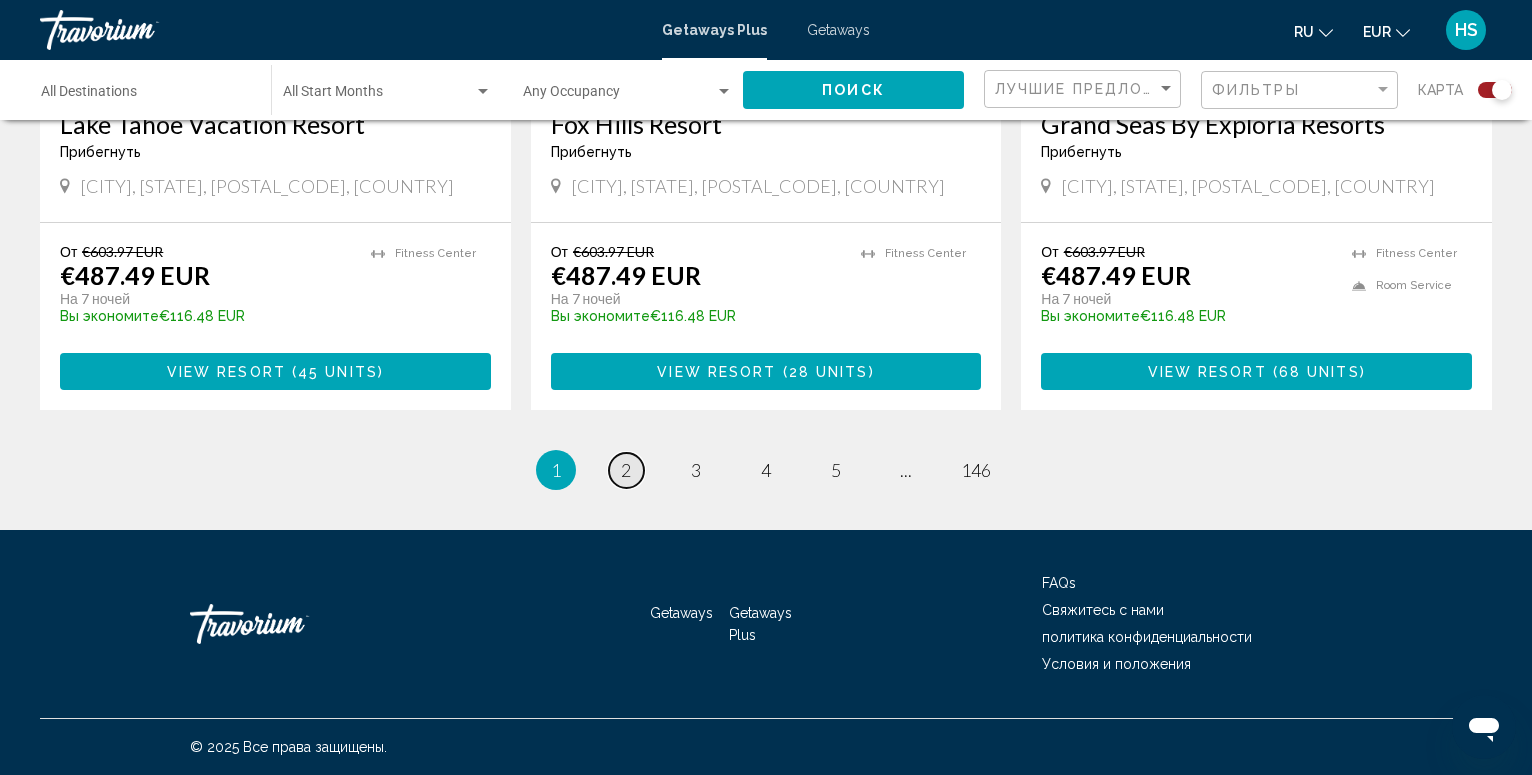click on "2" at bounding box center [626, 470] 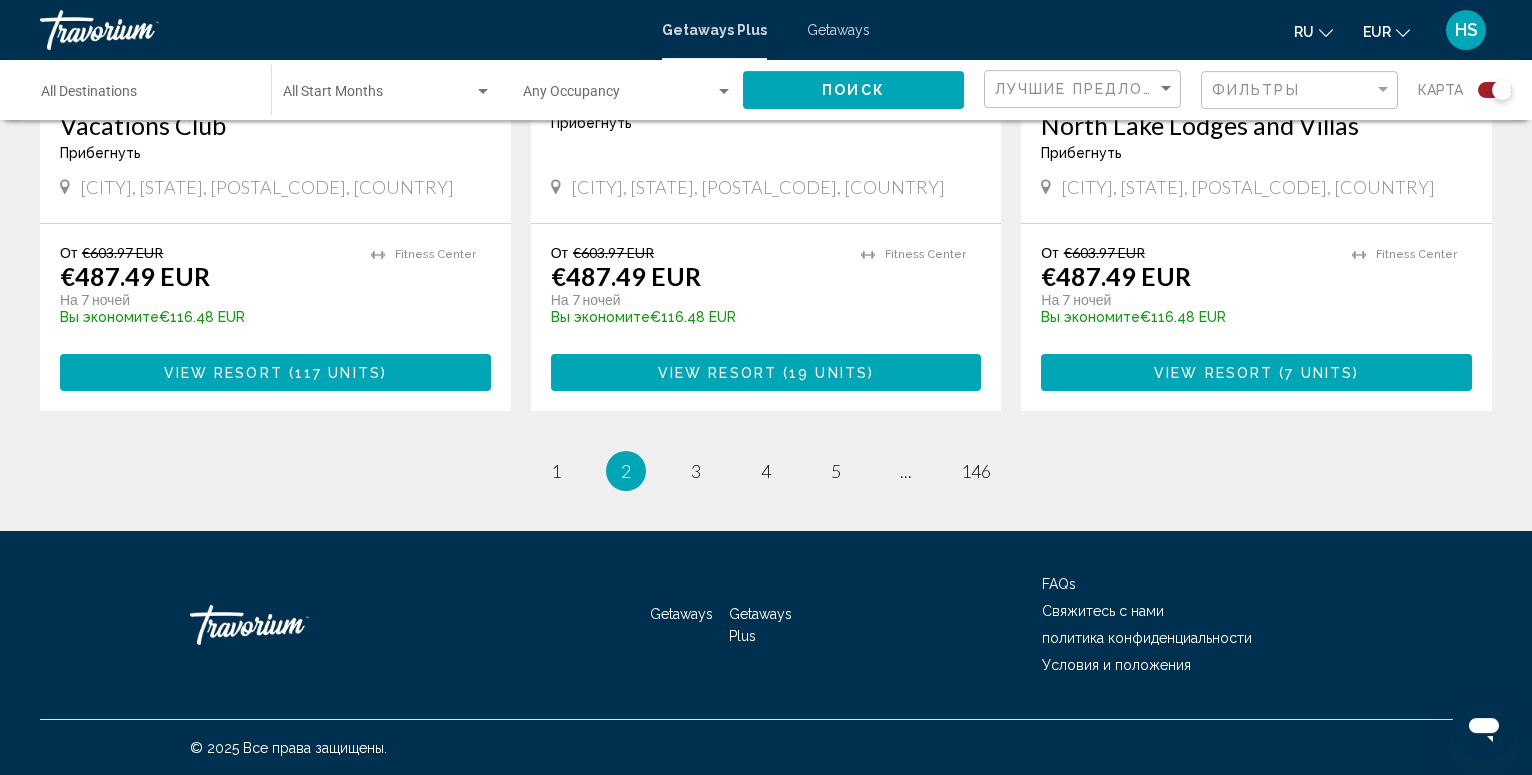 scroll, scrollTop: 3165, scrollLeft: 0, axis: vertical 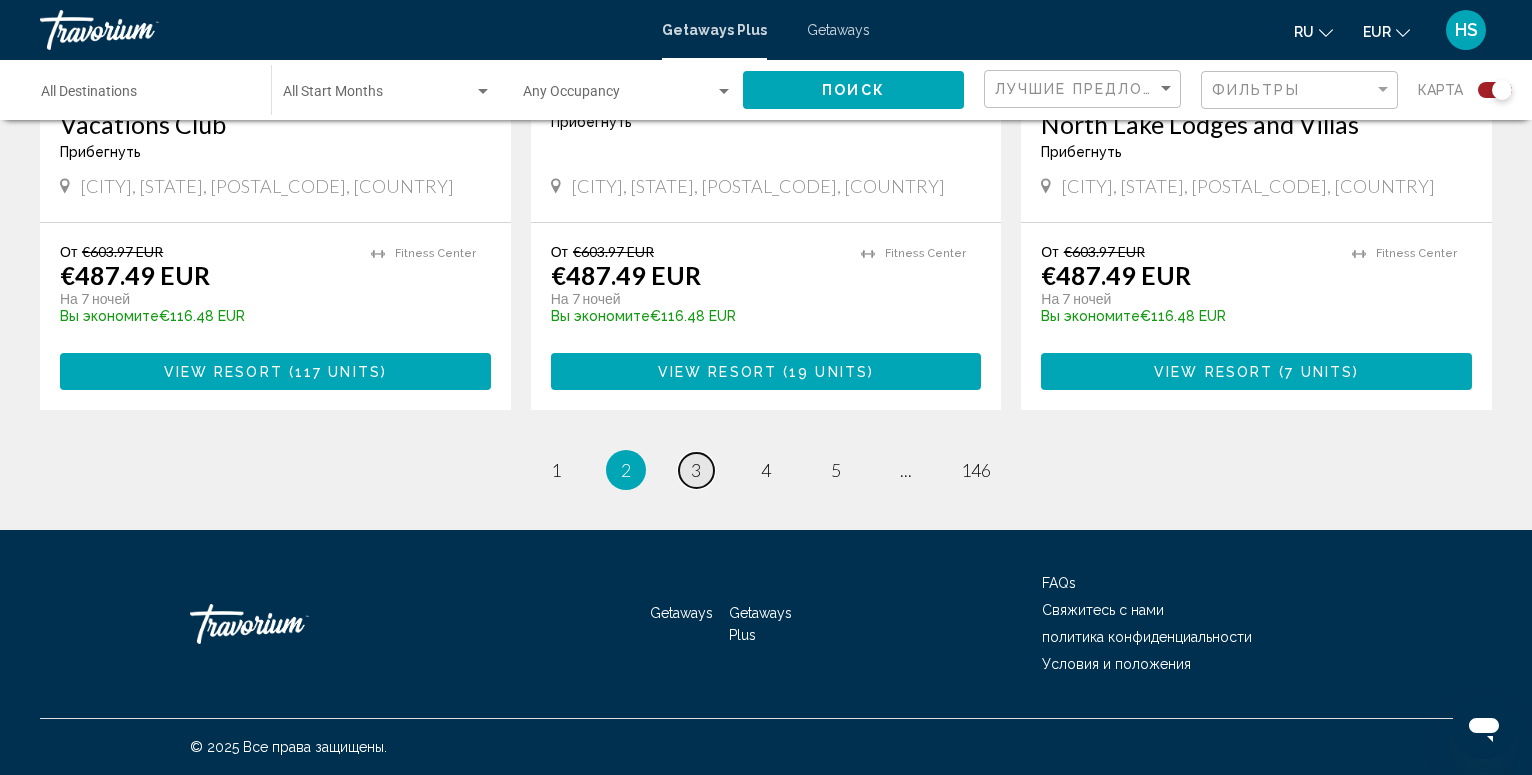 click on "3" at bounding box center (696, 470) 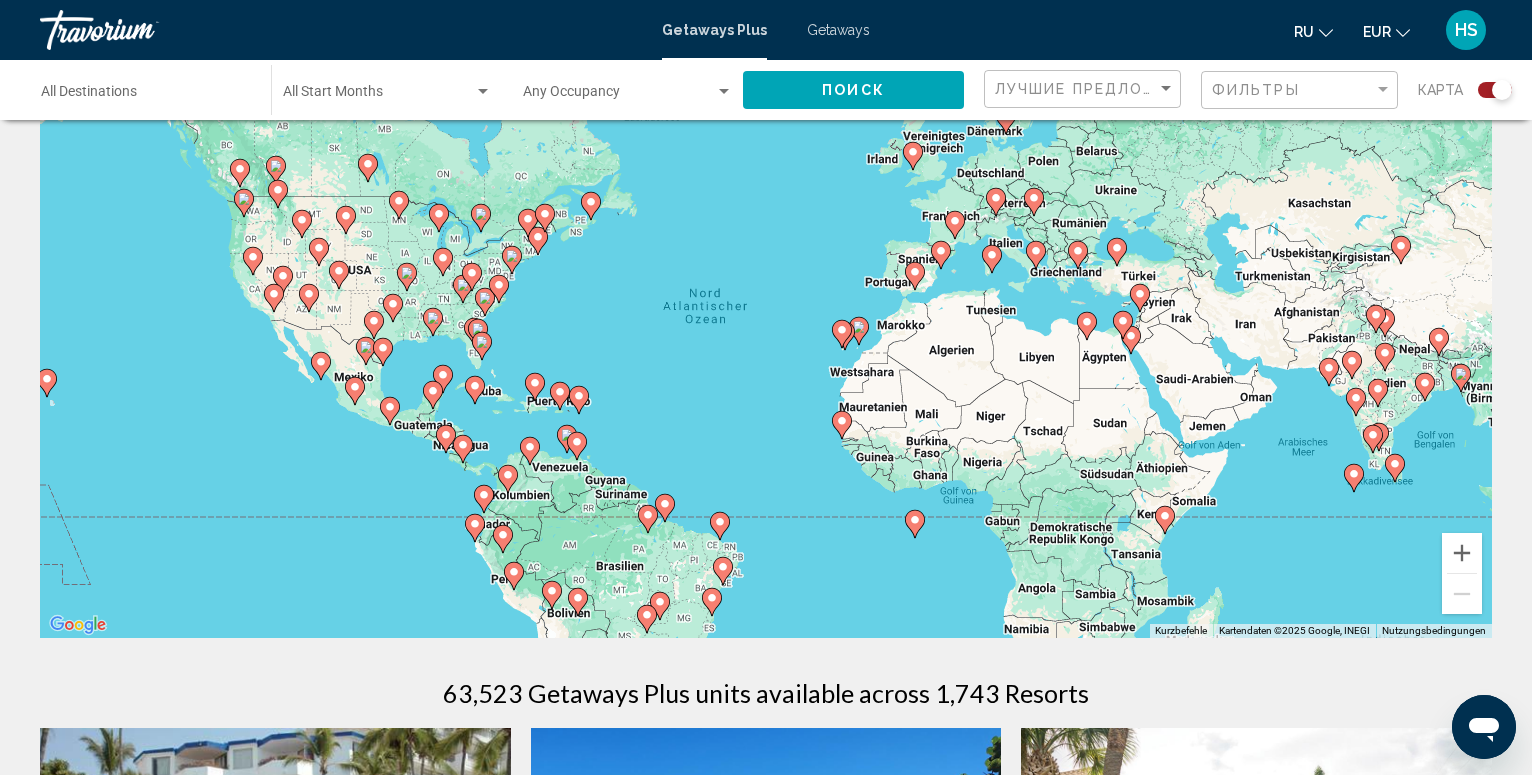 scroll, scrollTop: 0, scrollLeft: 0, axis: both 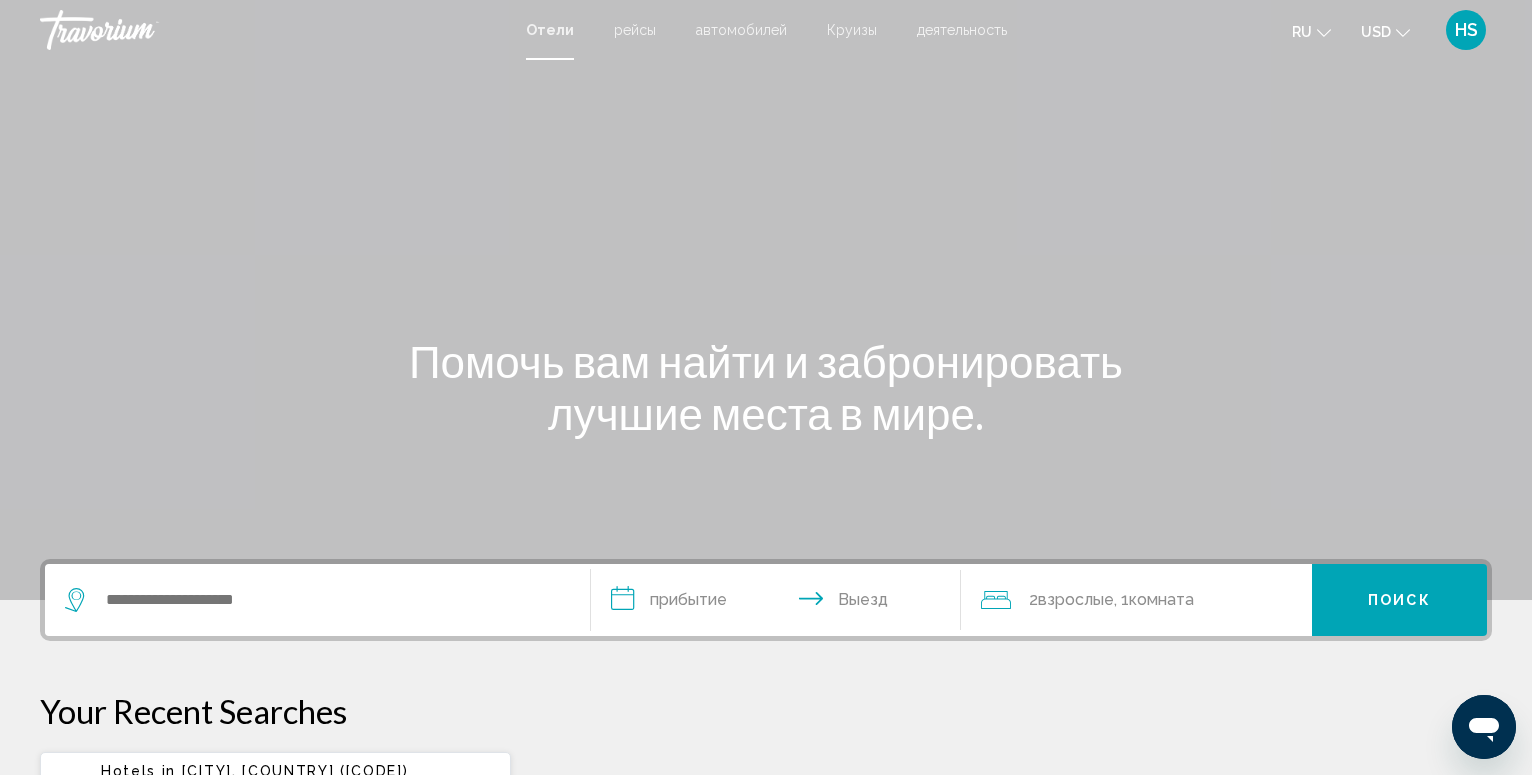 click 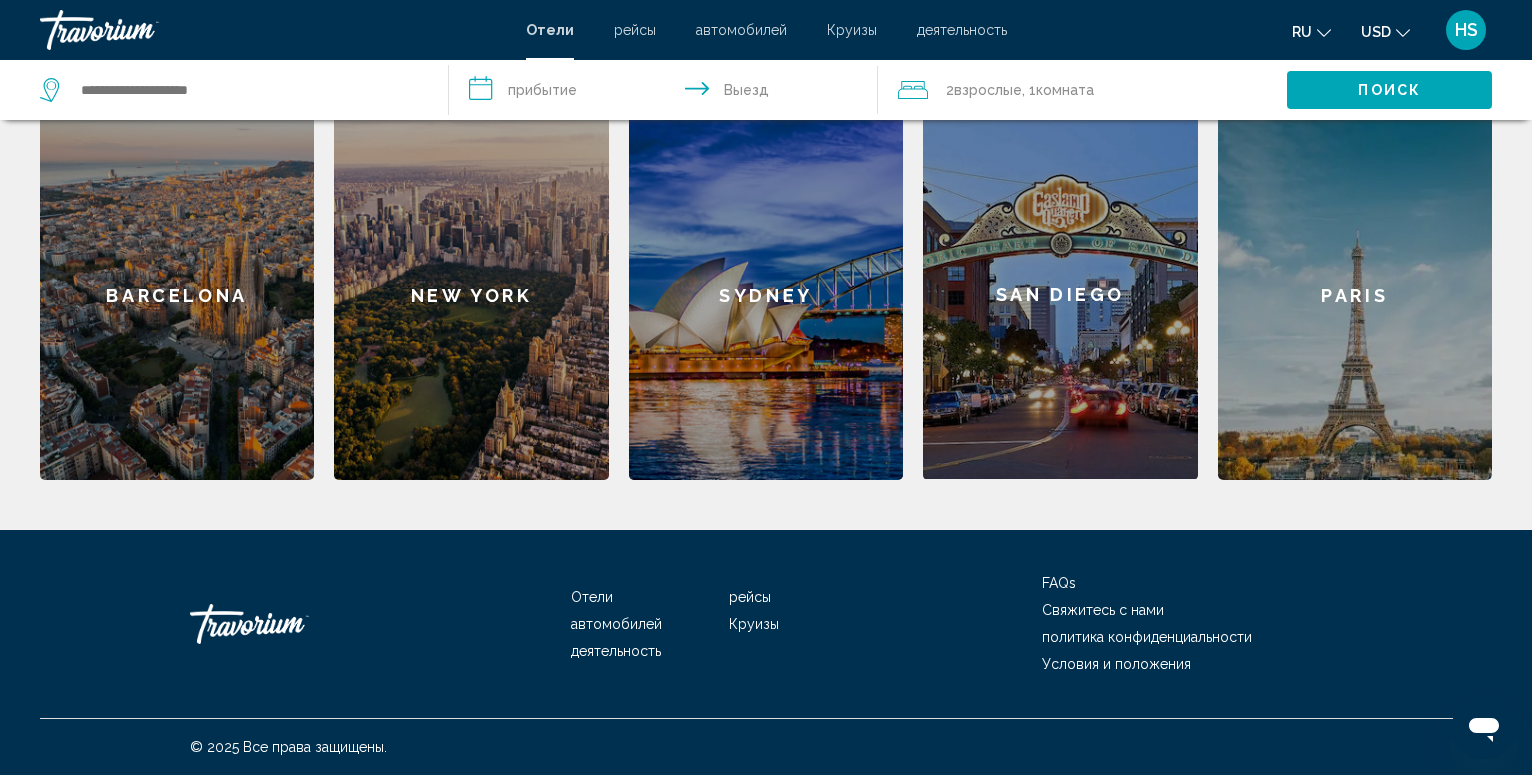 scroll, scrollTop: 430, scrollLeft: 0, axis: vertical 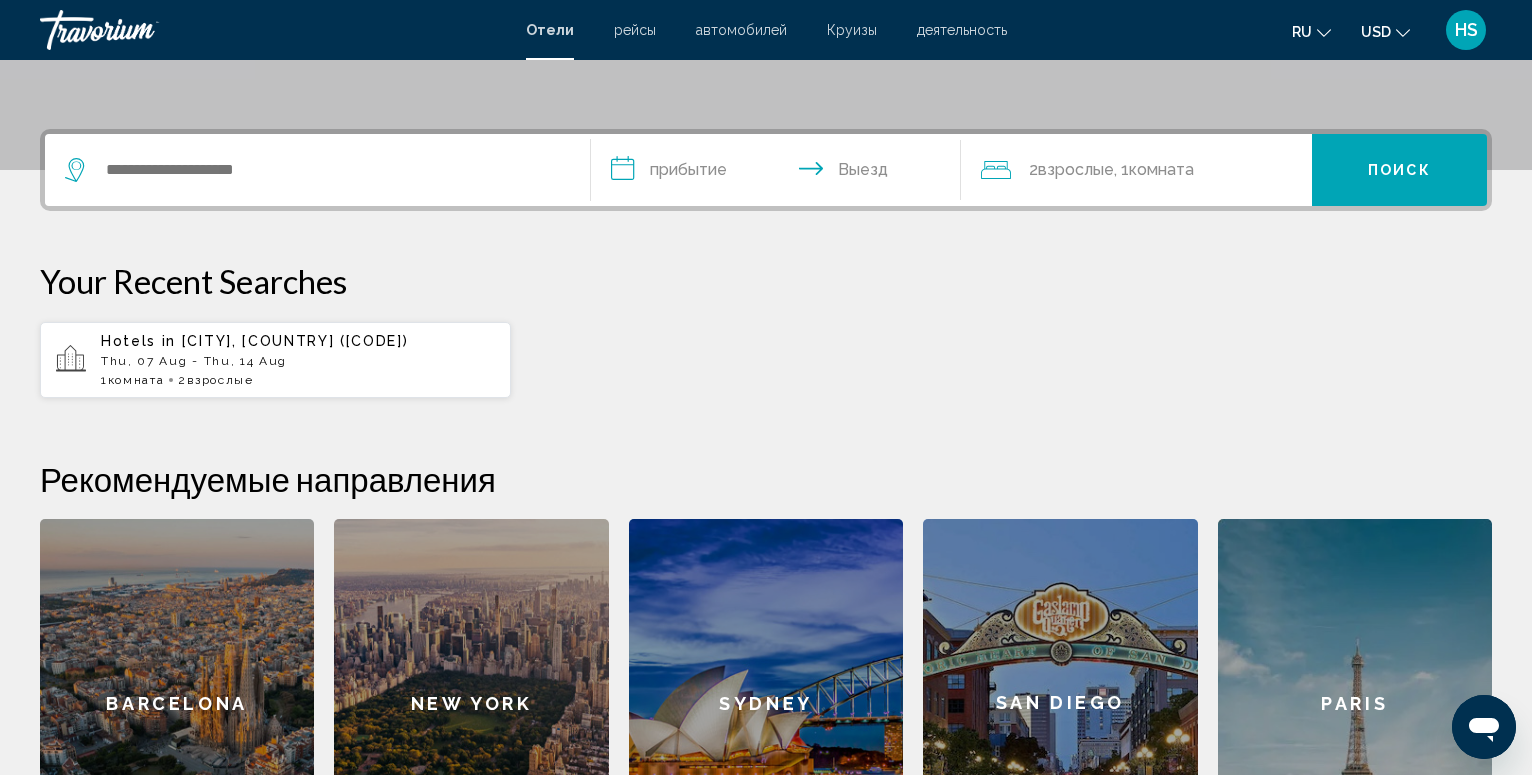 click 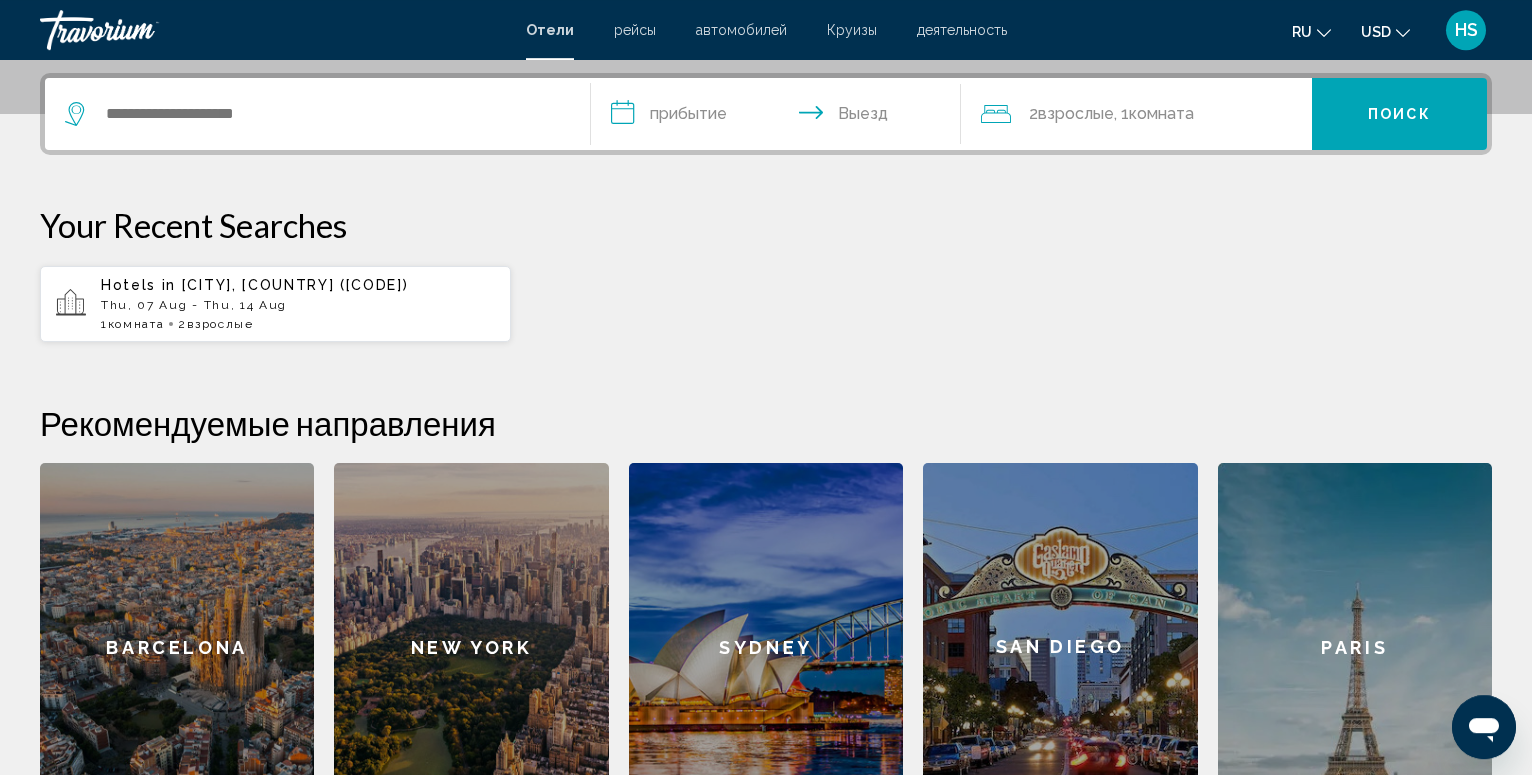 scroll, scrollTop: 494, scrollLeft: 0, axis: vertical 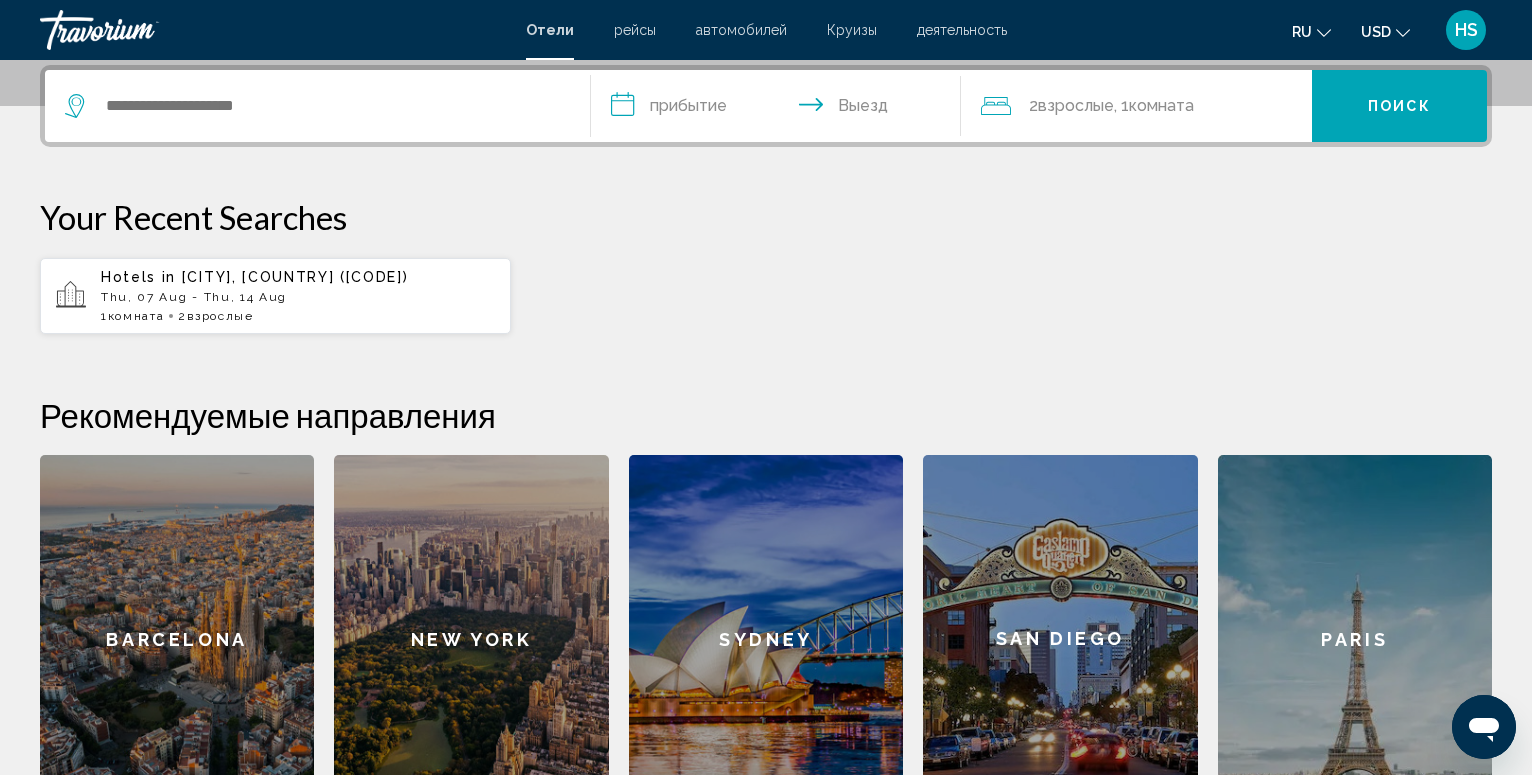 click on "**********" at bounding box center (780, 109) 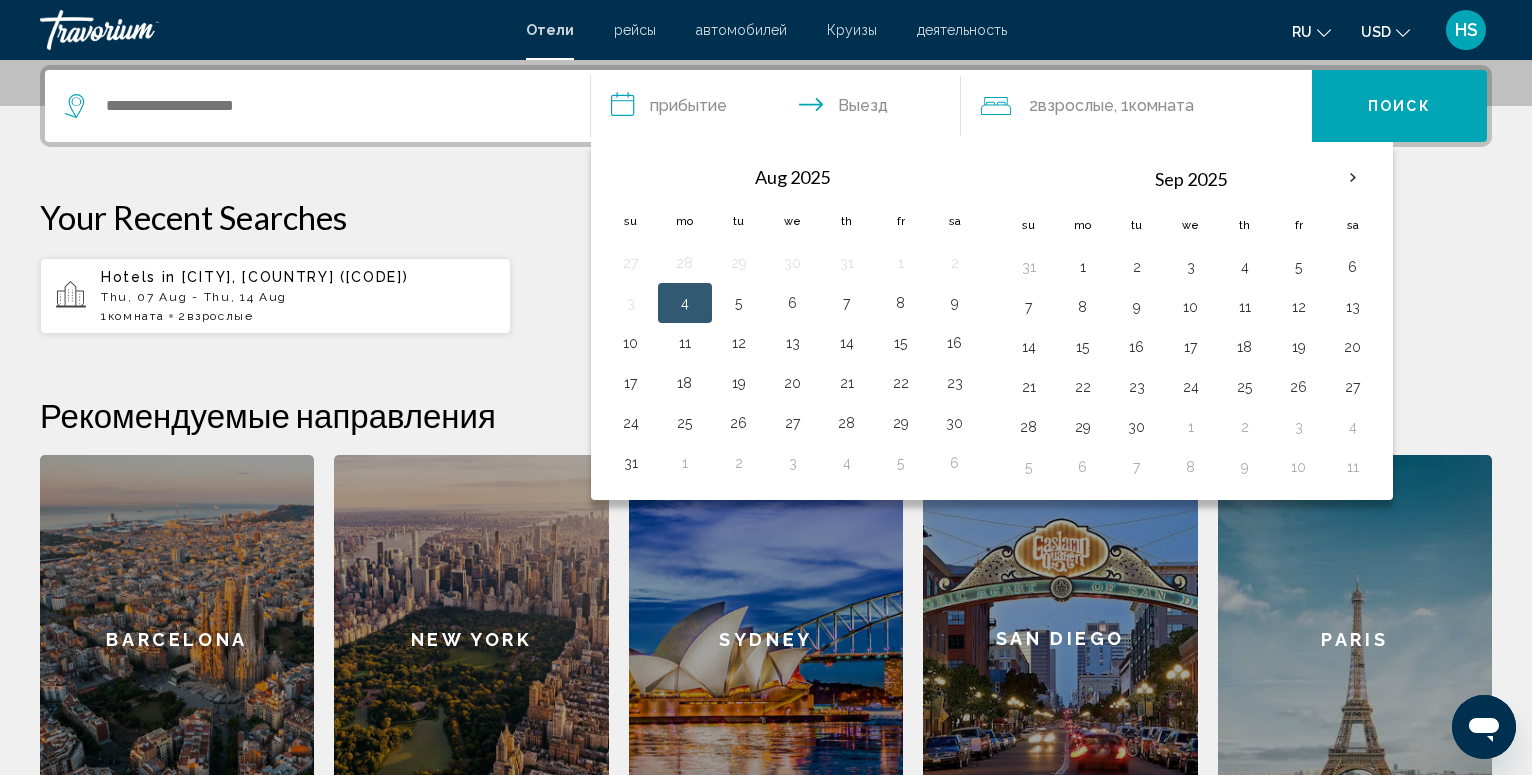 click 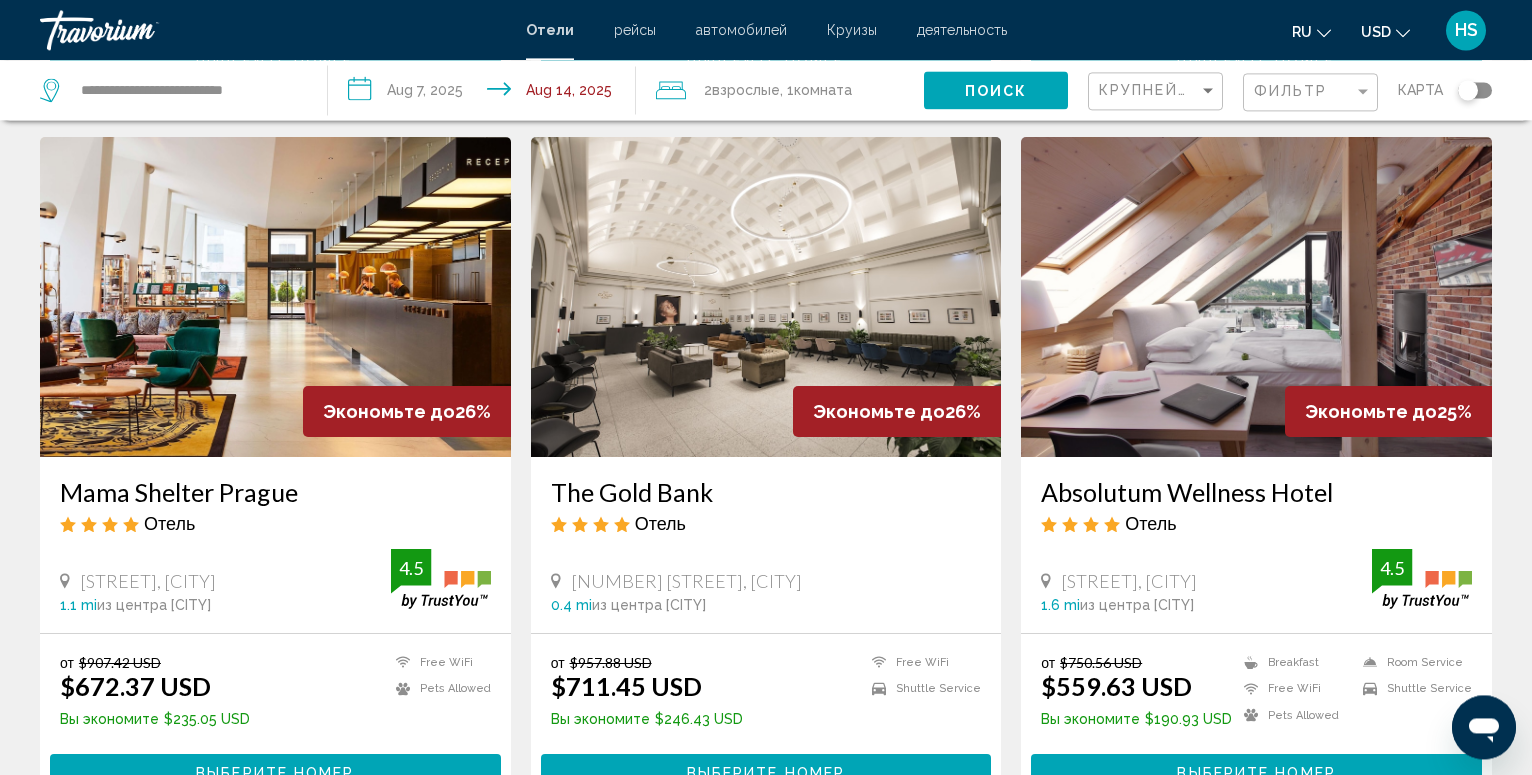 scroll, scrollTop: 2244, scrollLeft: 0, axis: vertical 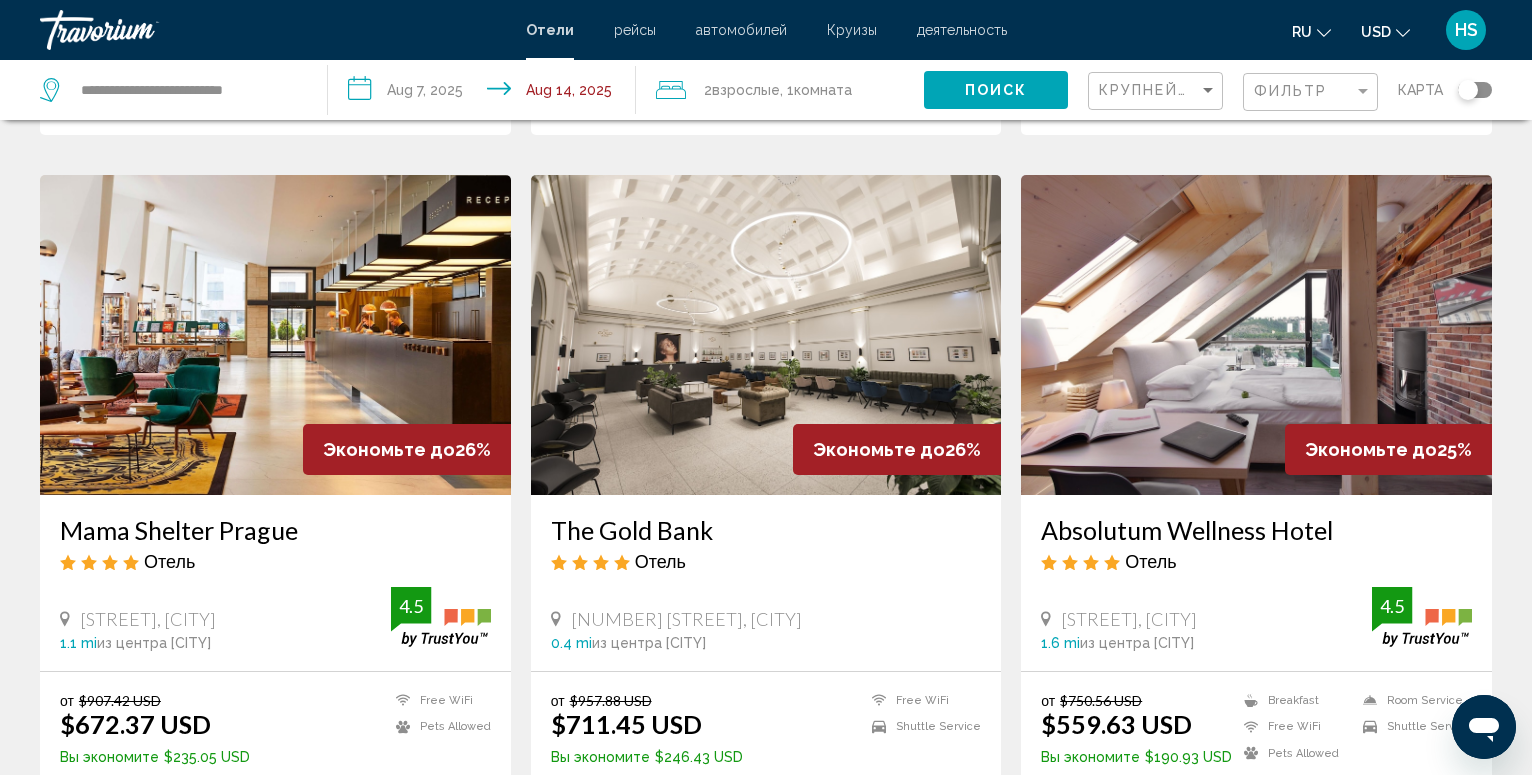 click 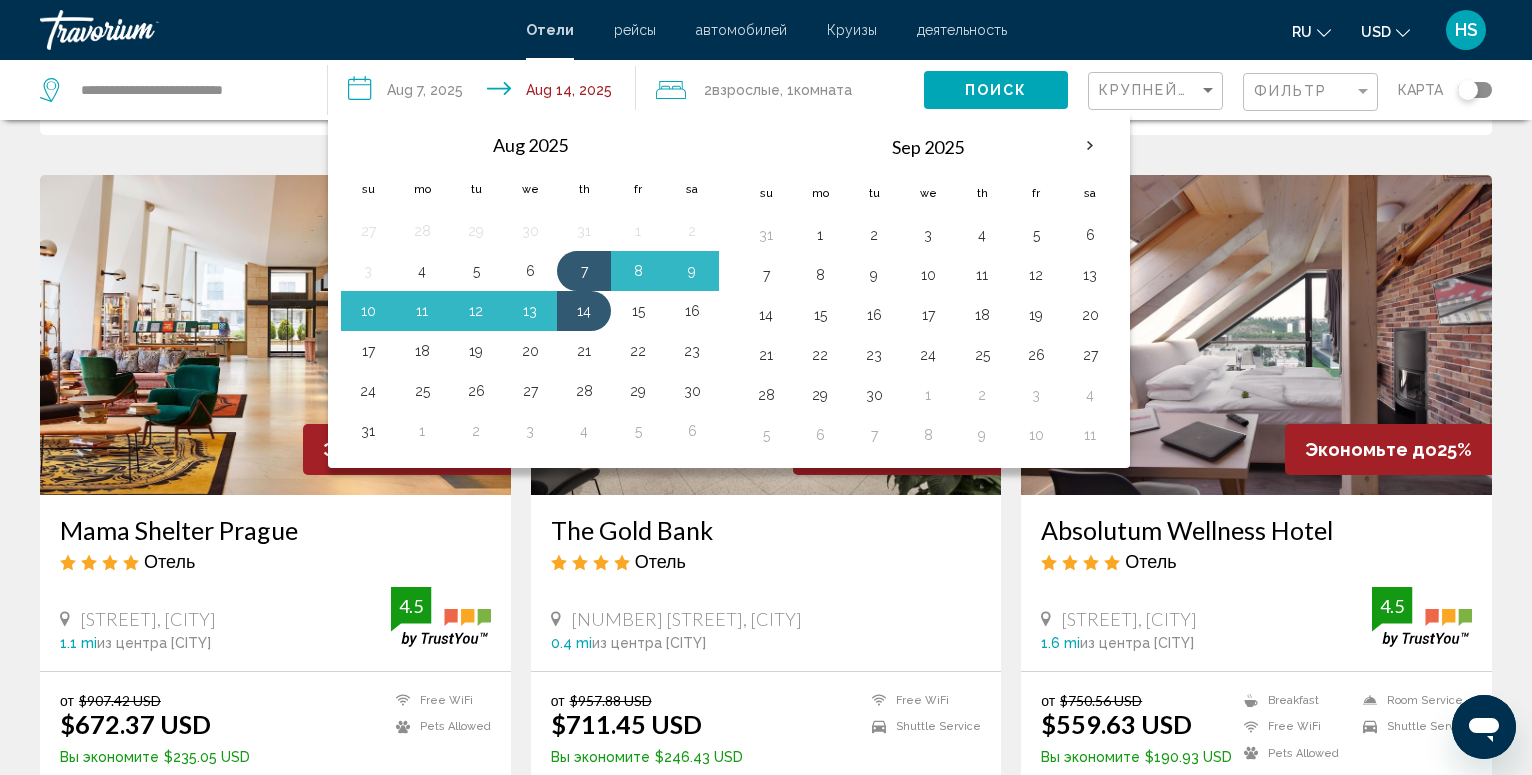 click 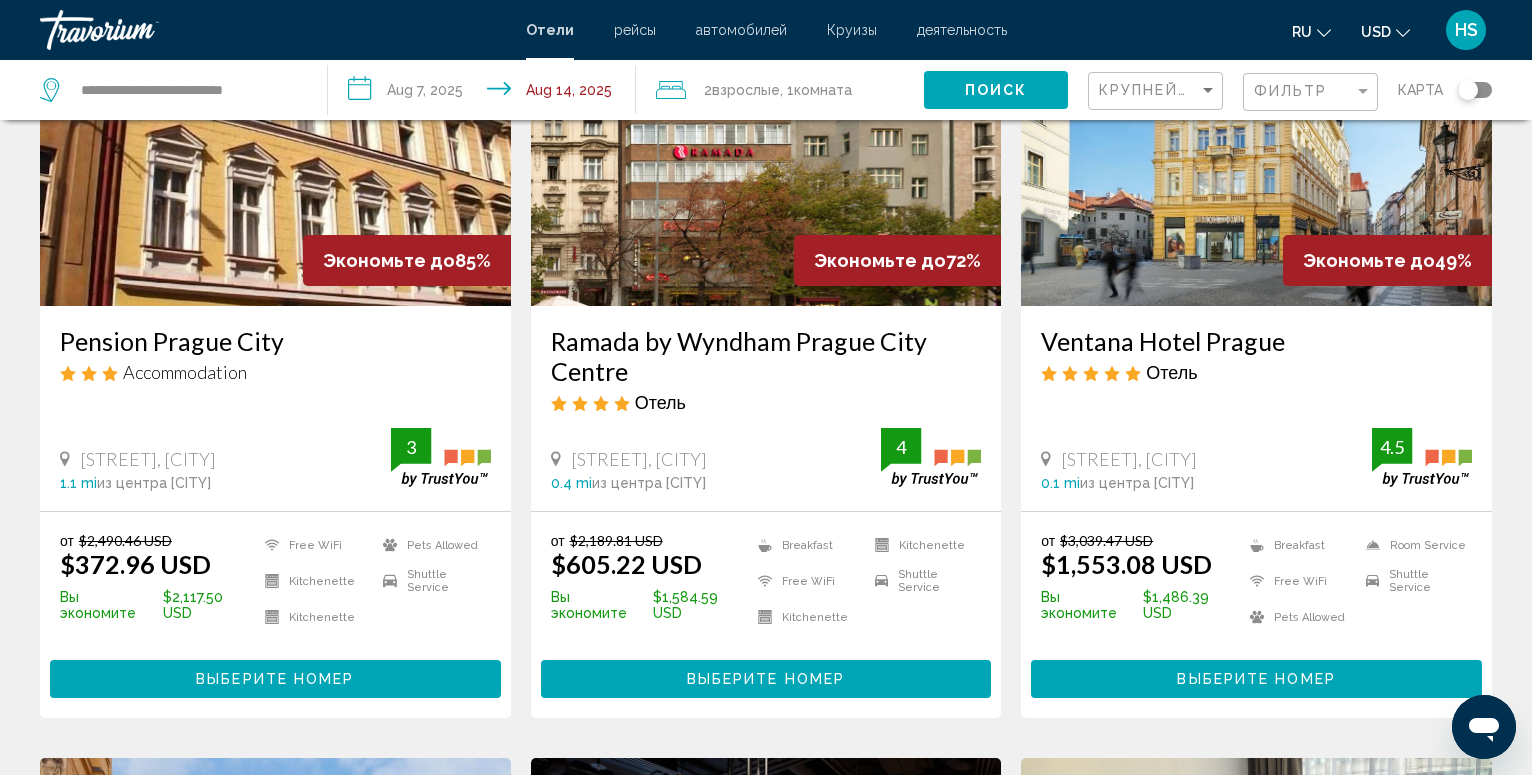 scroll, scrollTop: 0, scrollLeft: 0, axis: both 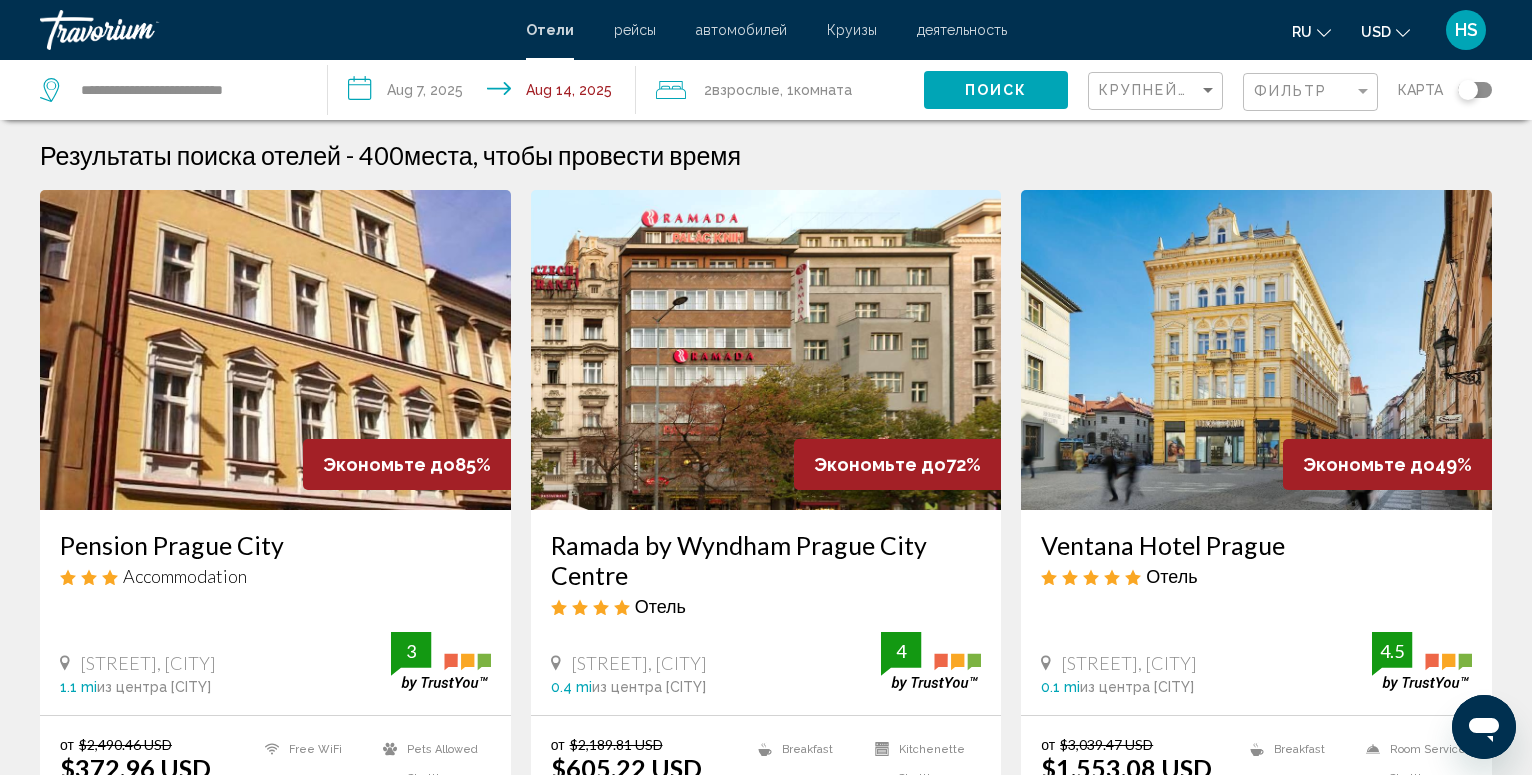 click on "**********" at bounding box center [486, 93] 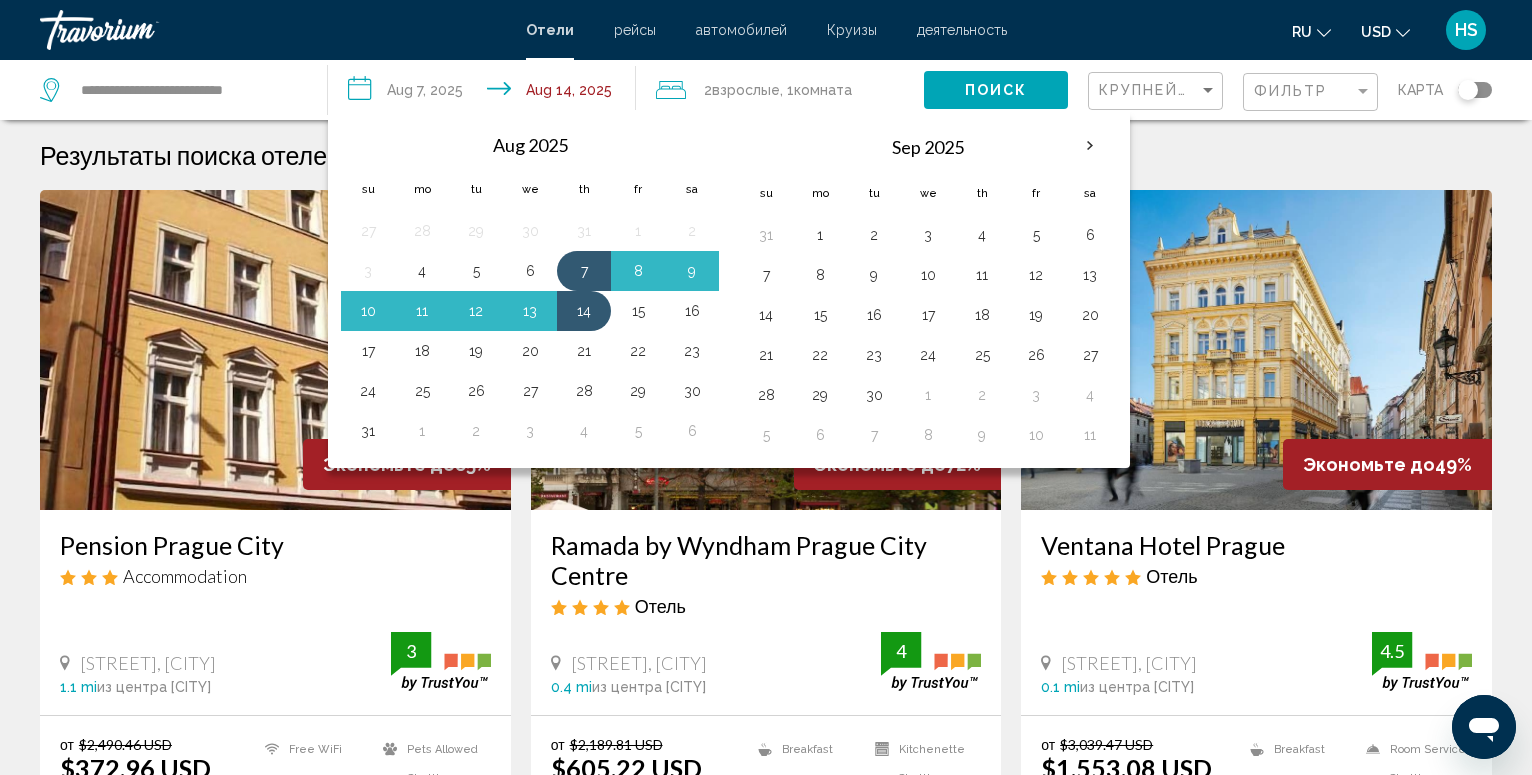 click 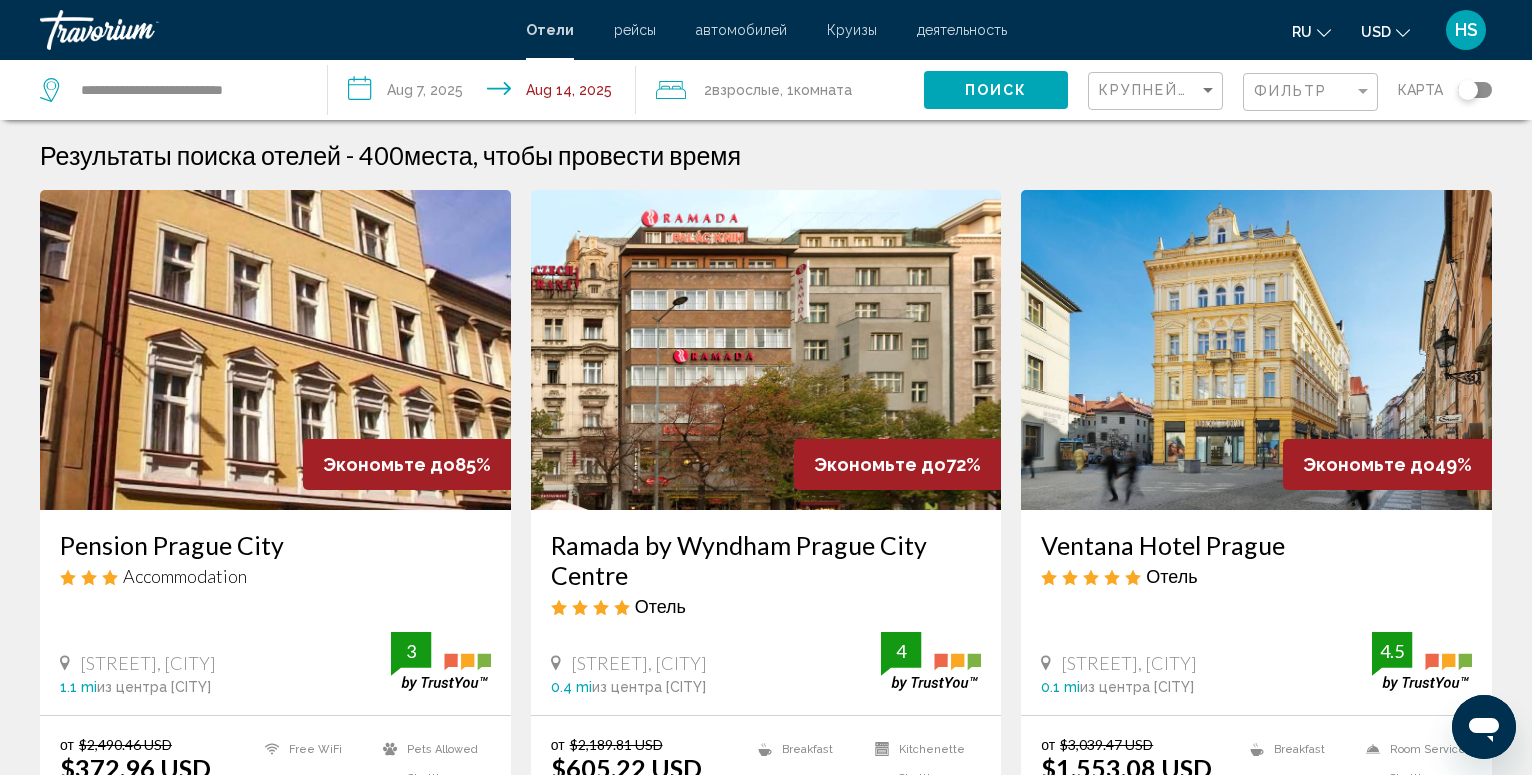 click 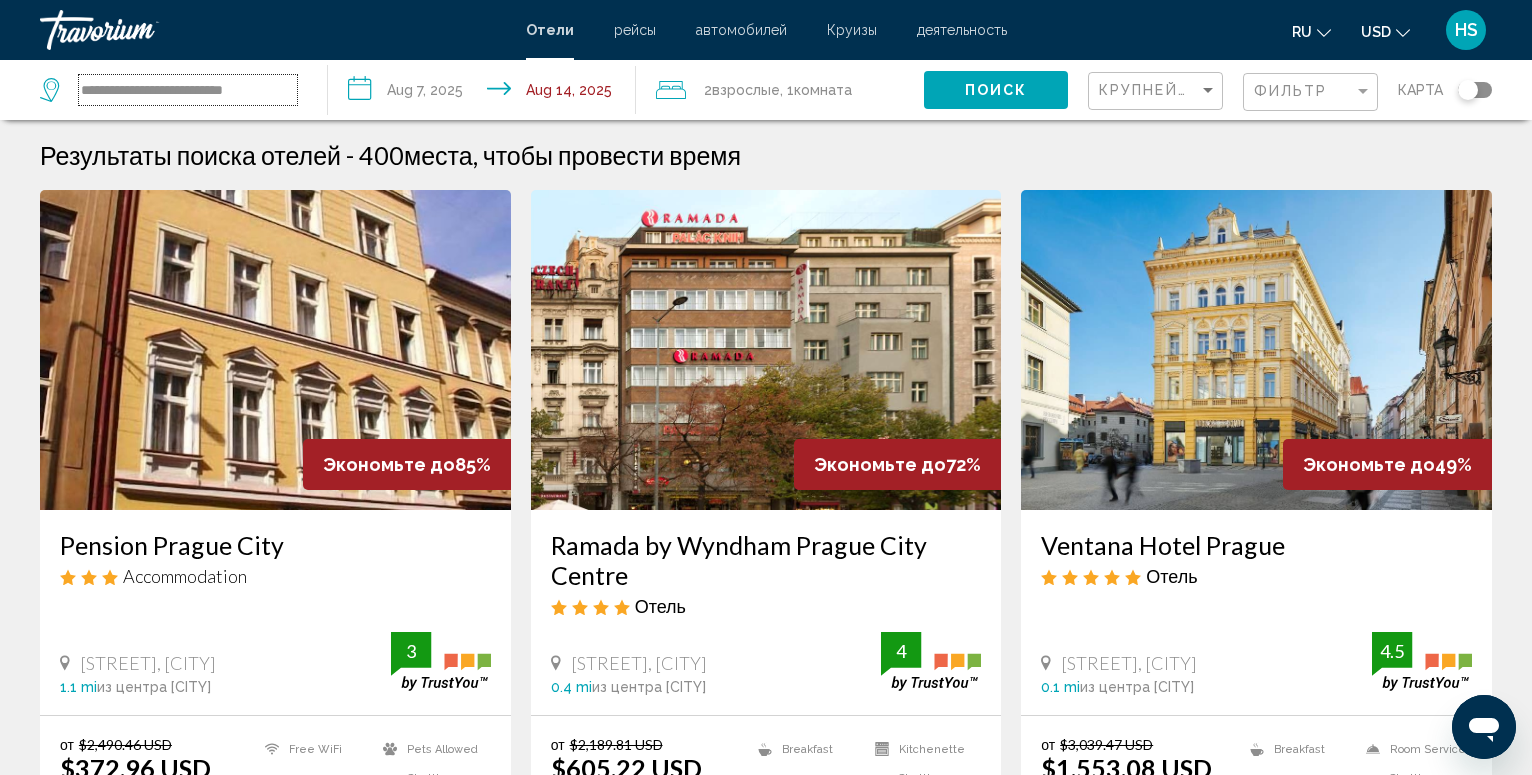 drag, startPoint x: 289, startPoint y: 86, endPoint x: 109, endPoint y: 94, distance: 180.17769 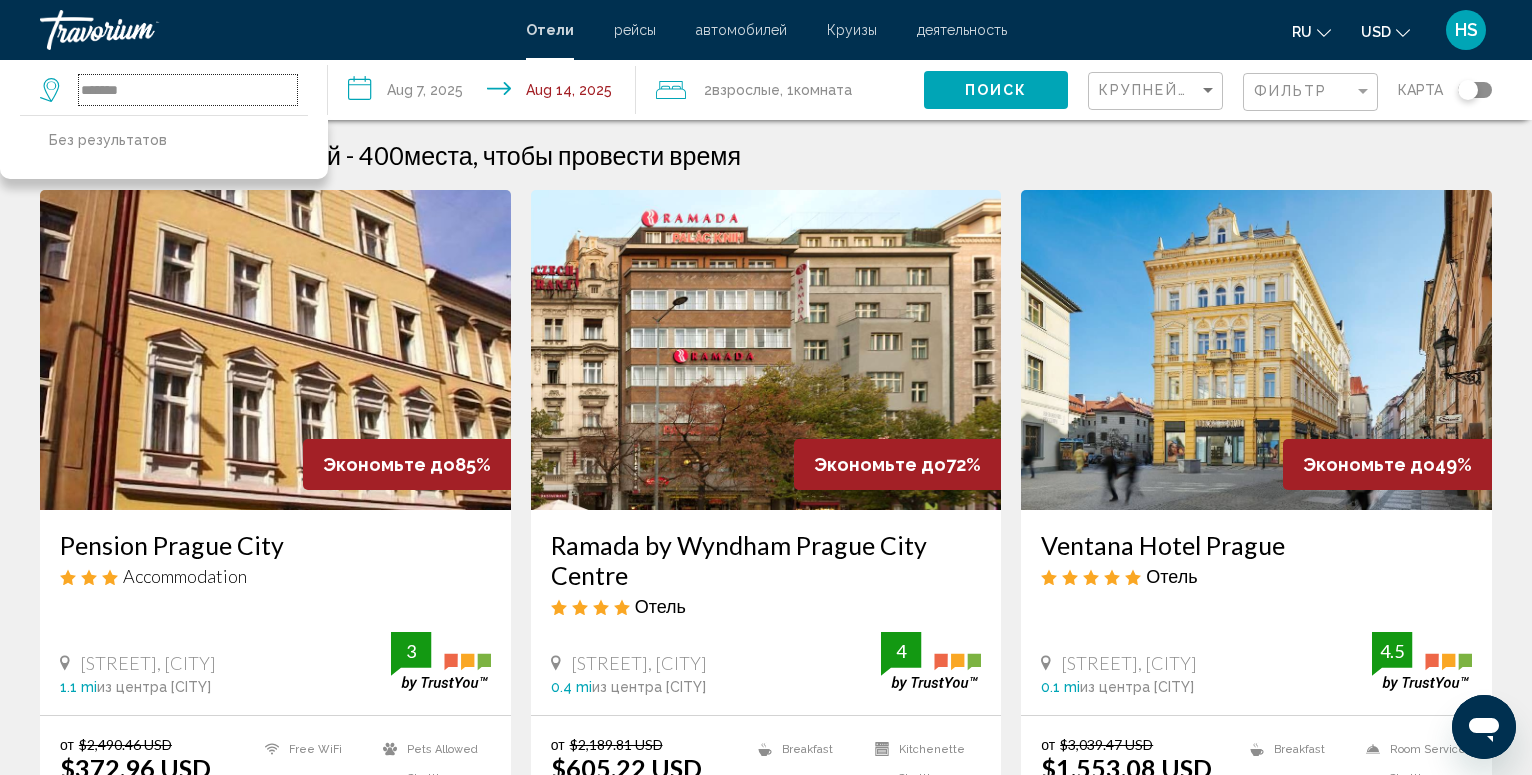 type on "*******" 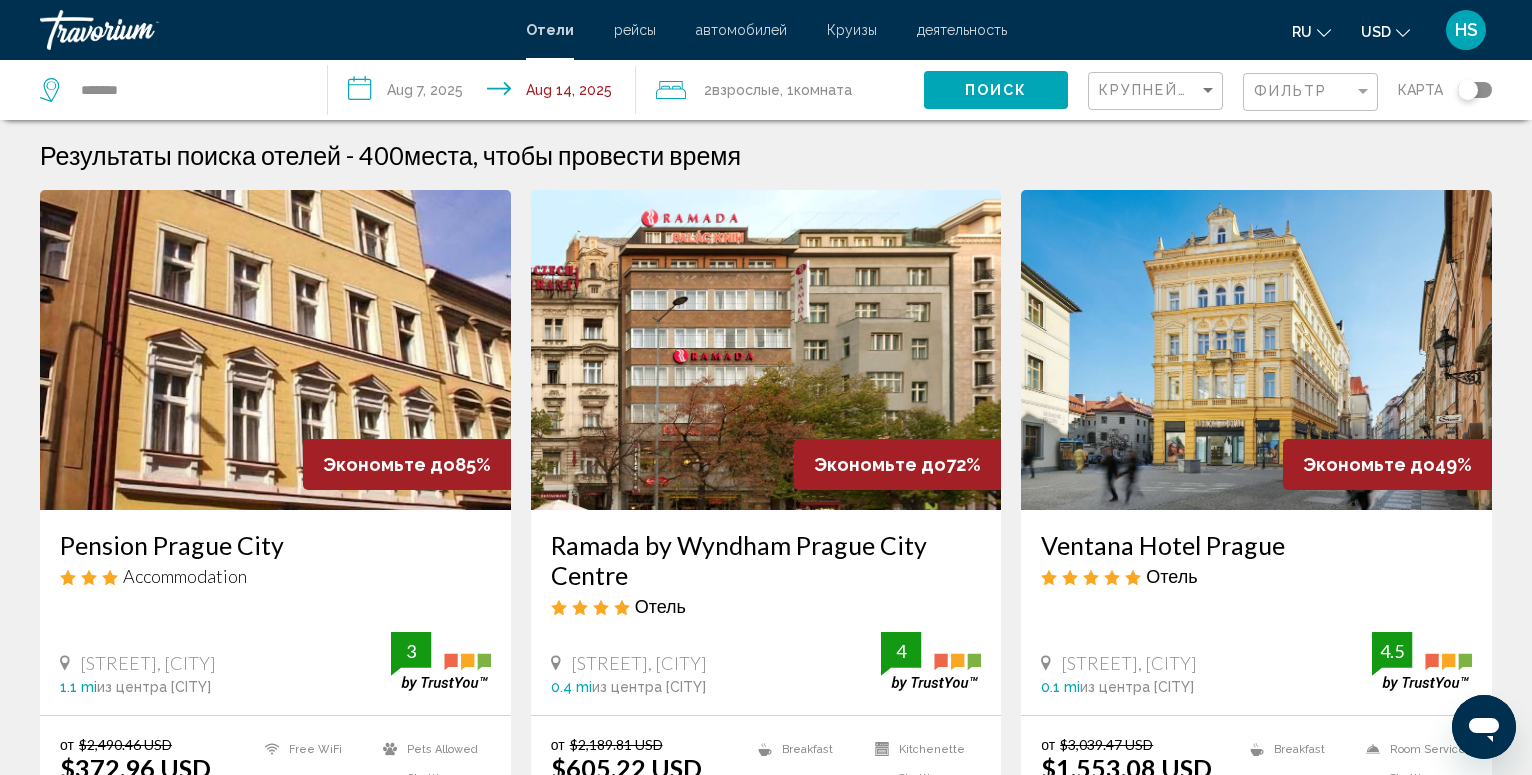 click on "**********" at bounding box center (486, 93) 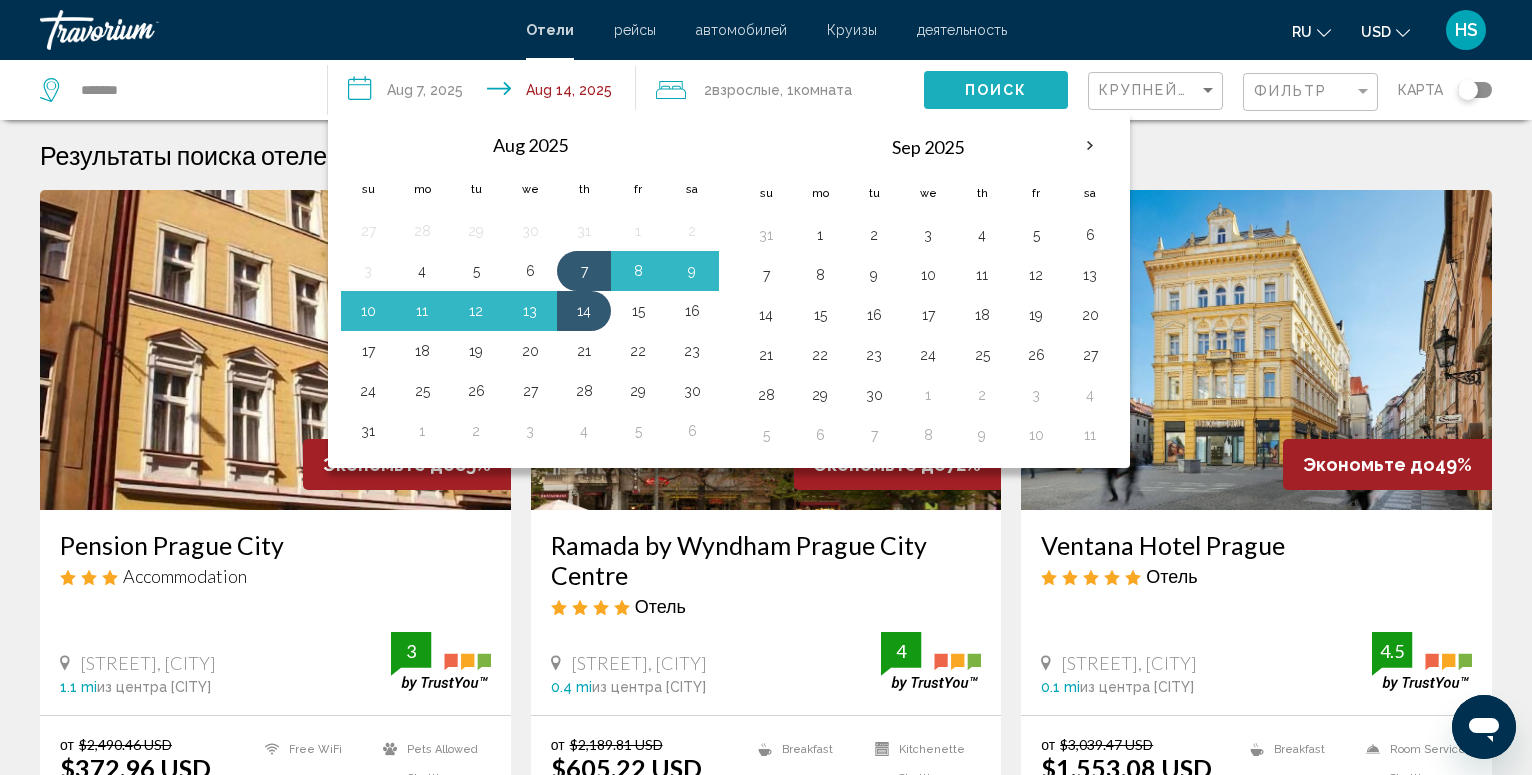 click on "Поиск" 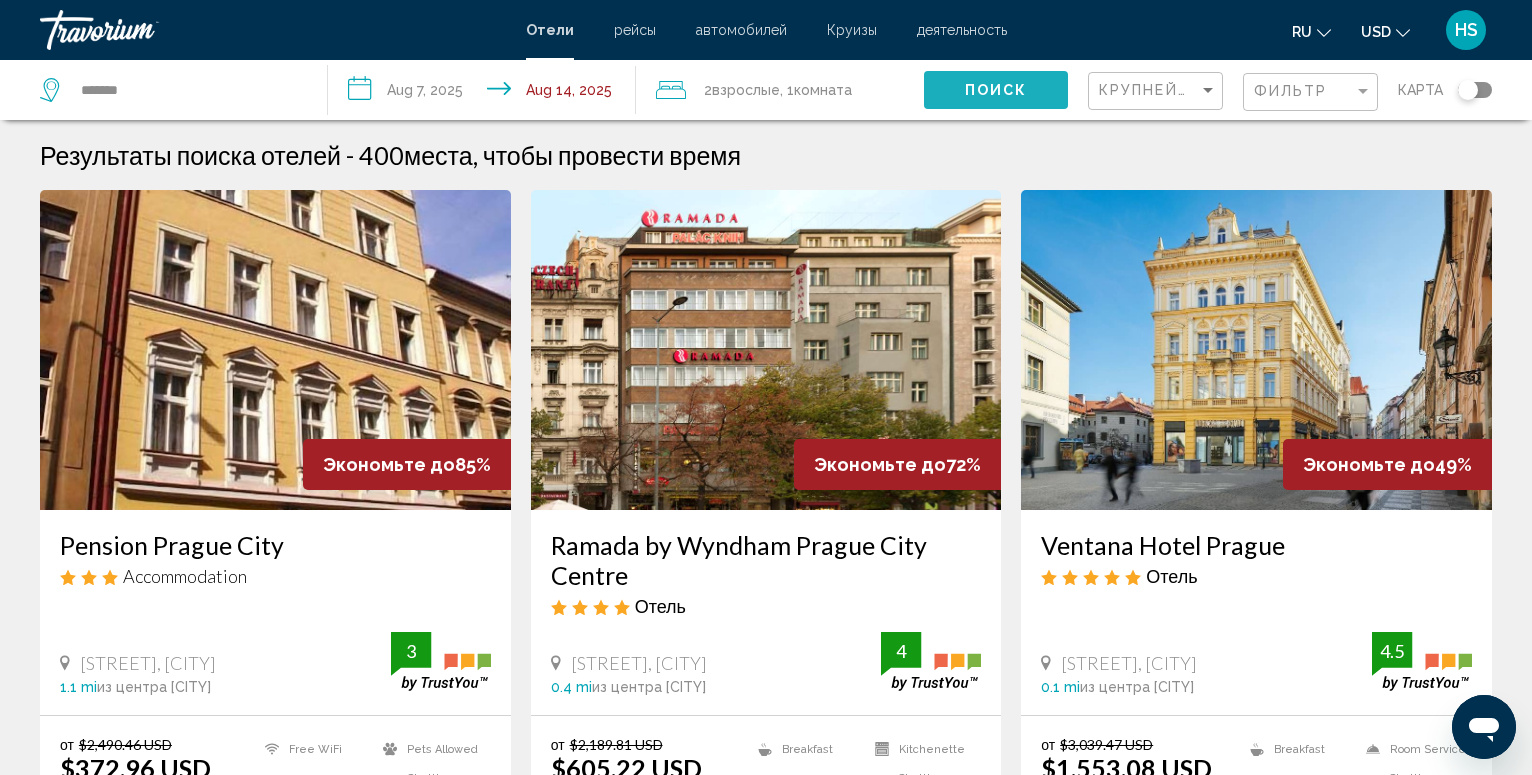 click on "Поиск" 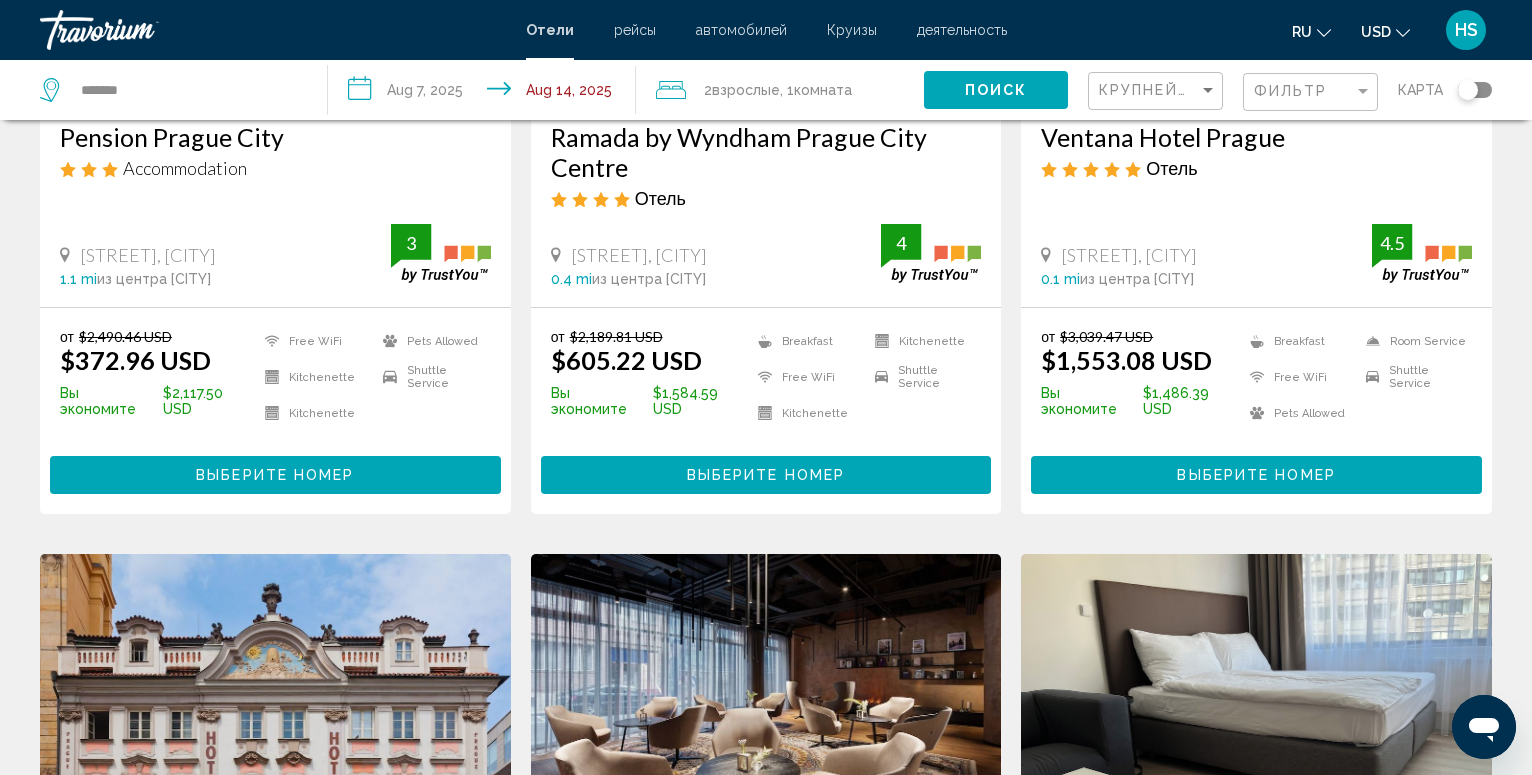 scroll, scrollTop: 0, scrollLeft: 0, axis: both 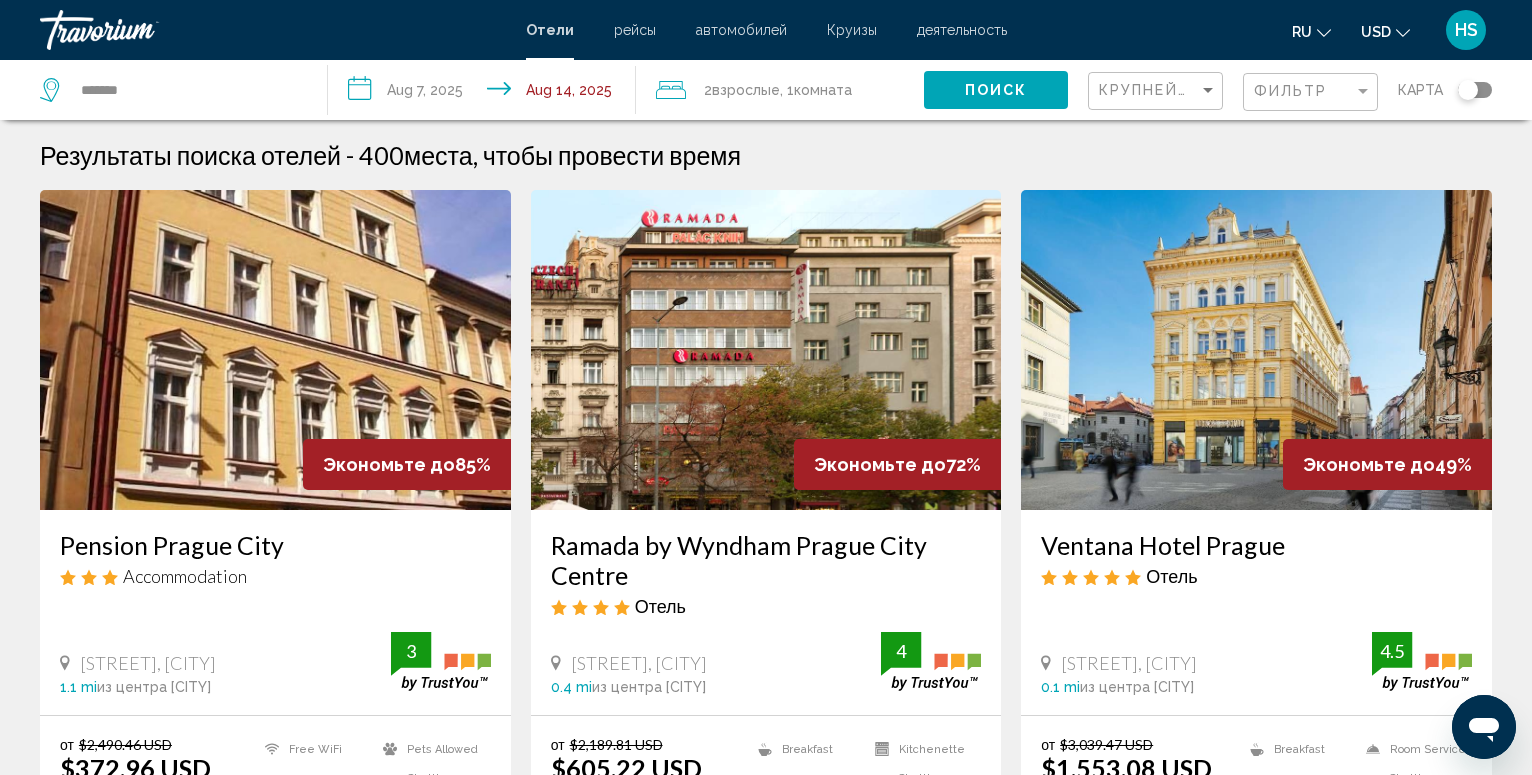 click 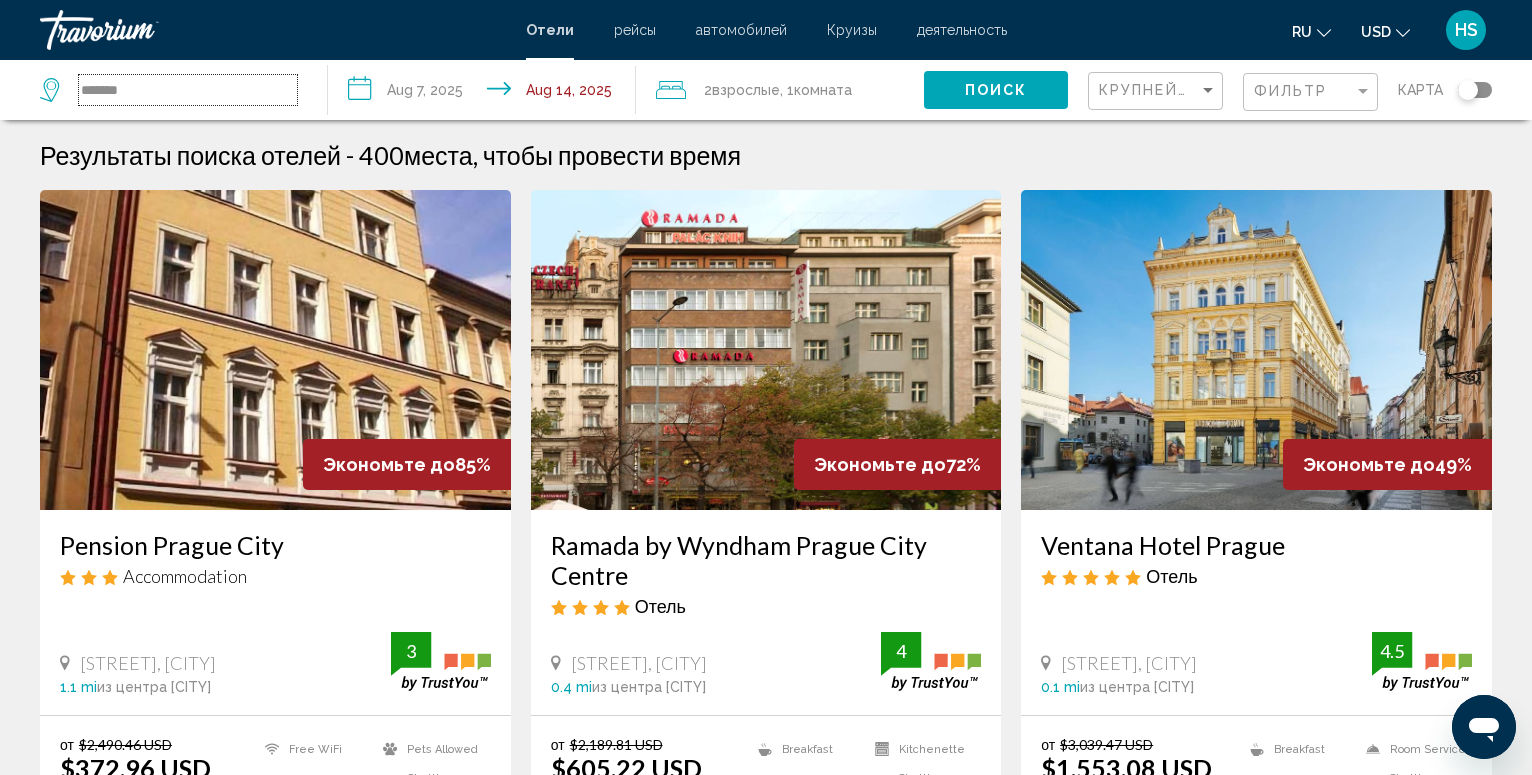 click on "*******" at bounding box center [188, 90] 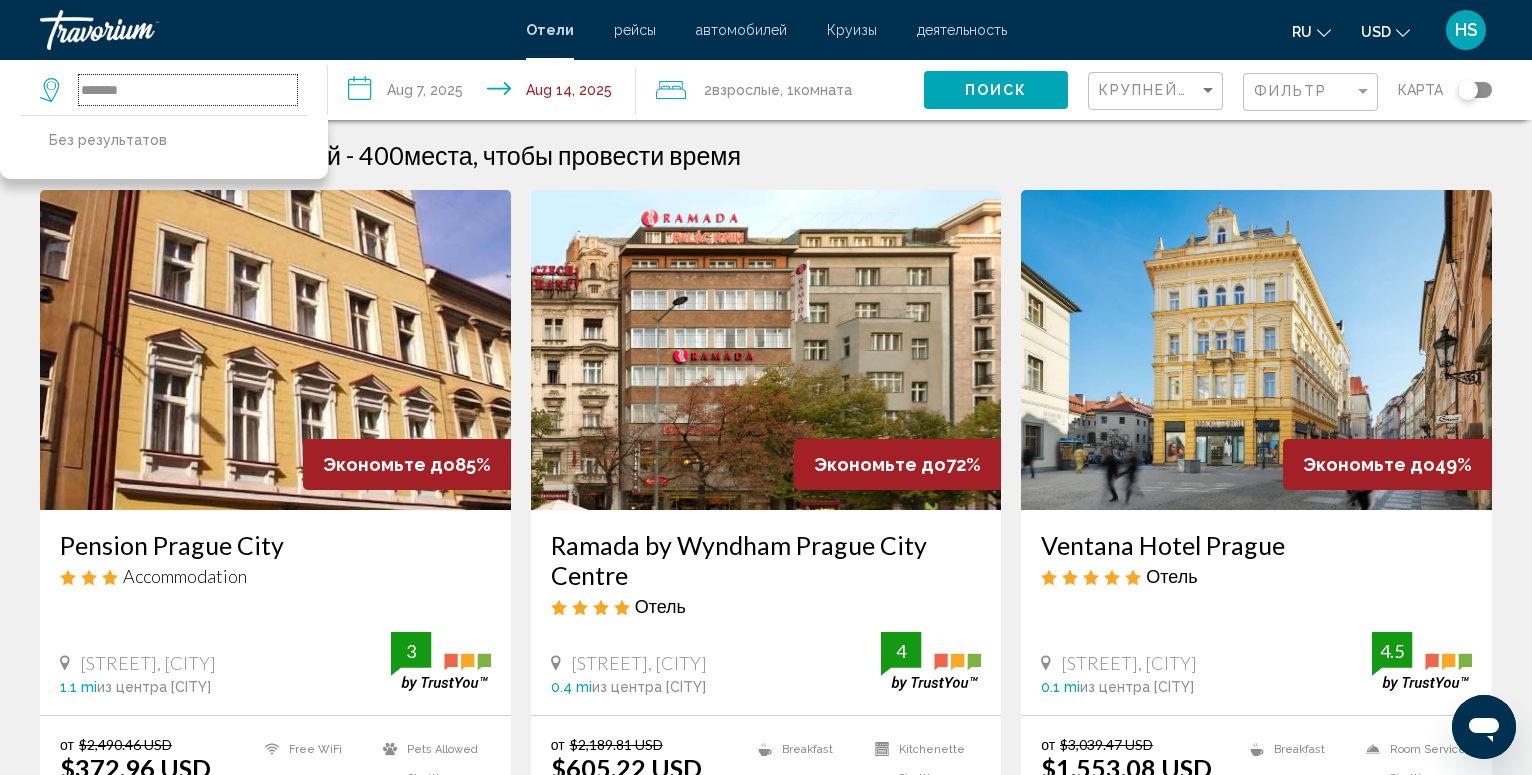 drag, startPoint x: 140, startPoint y: 87, endPoint x: 63, endPoint y: 111, distance: 80.65358 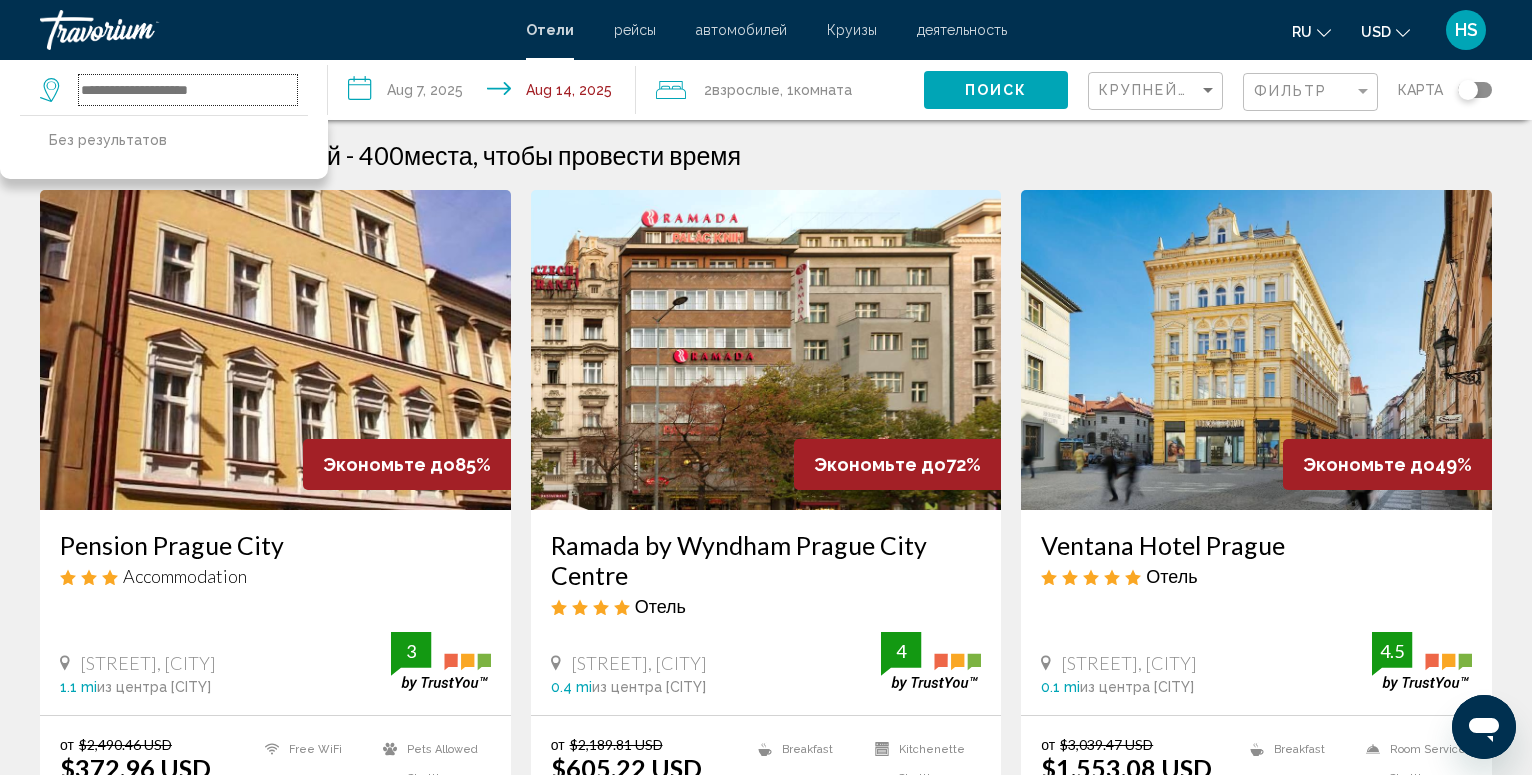 type 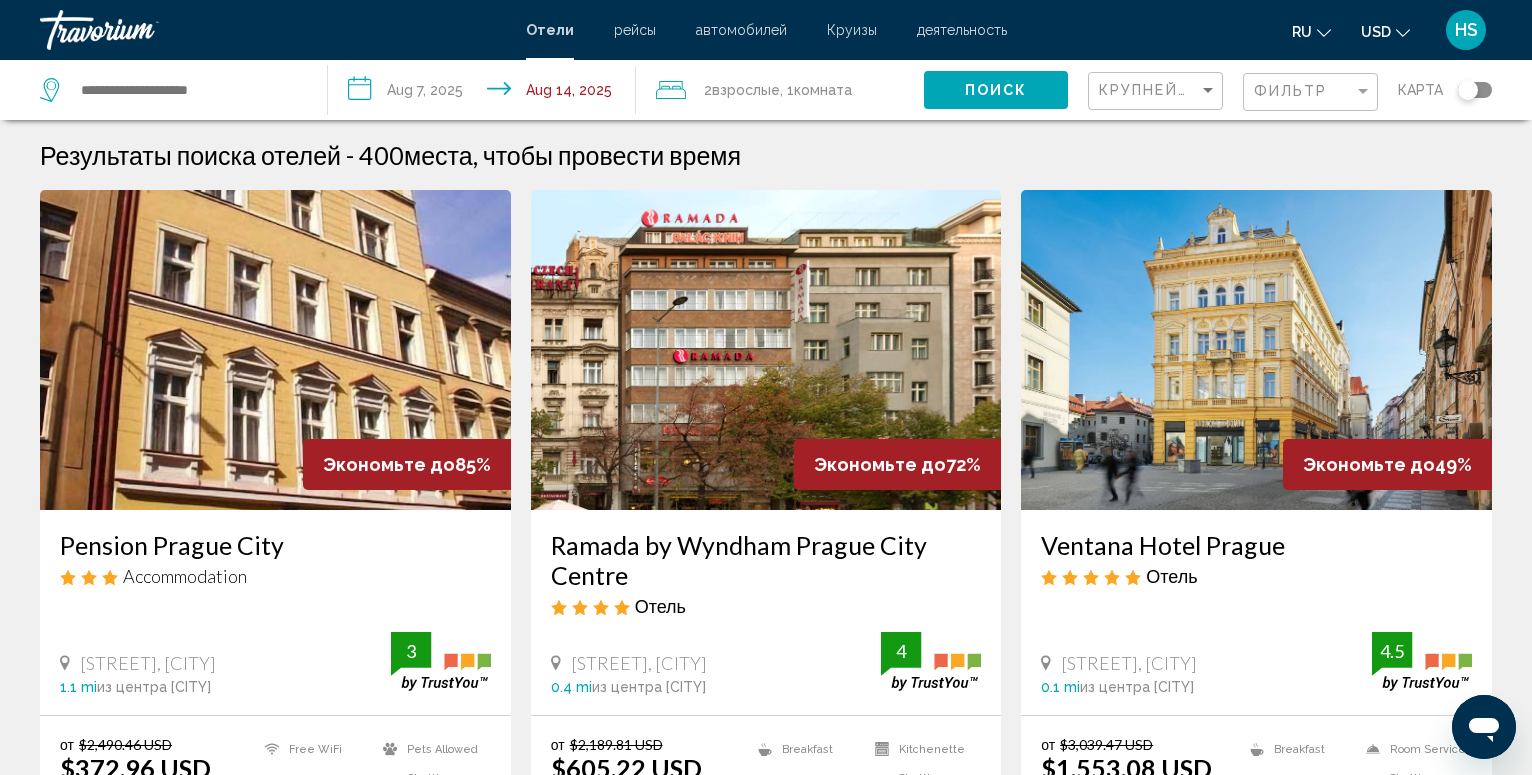 click at bounding box center [140, 30] 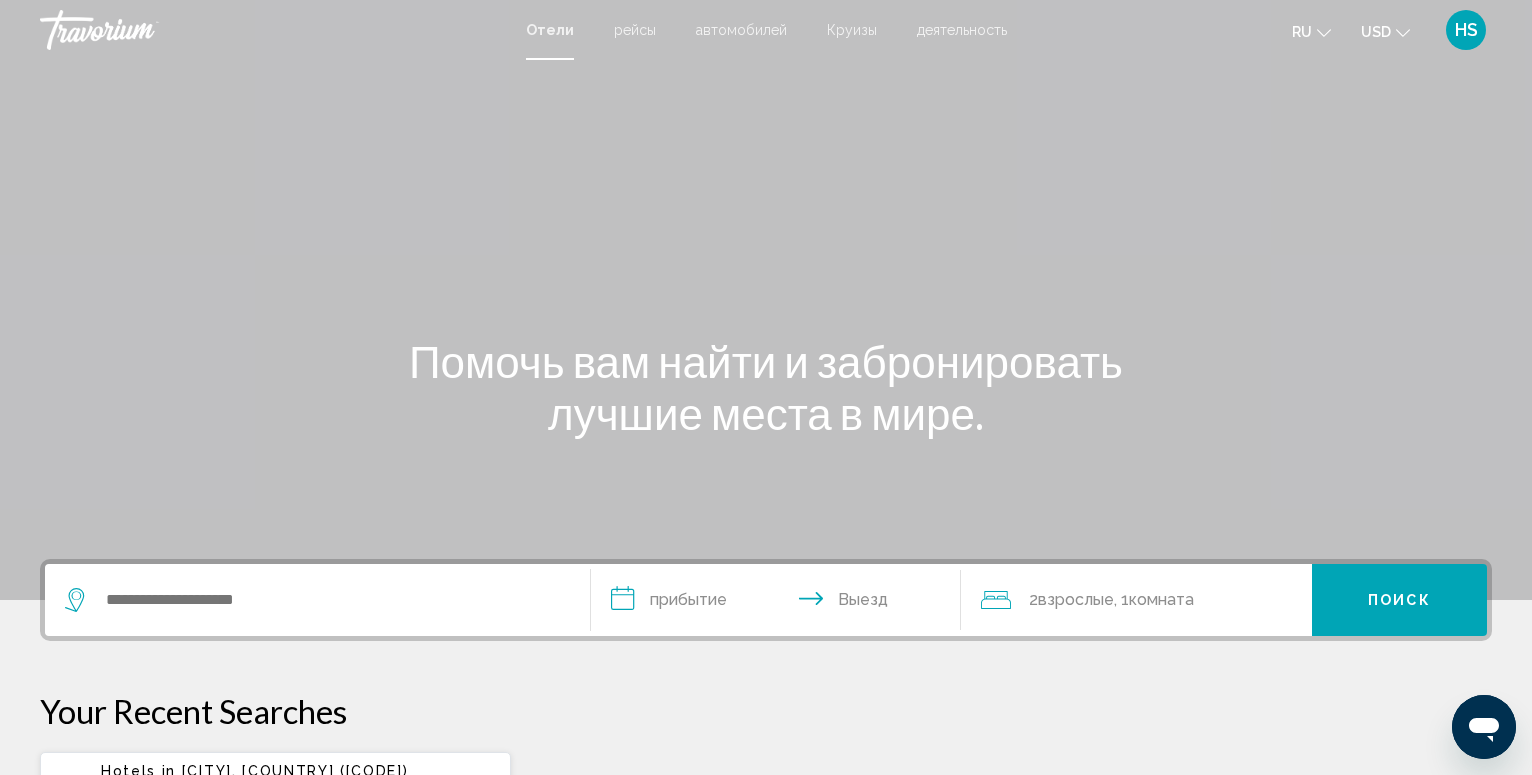 click 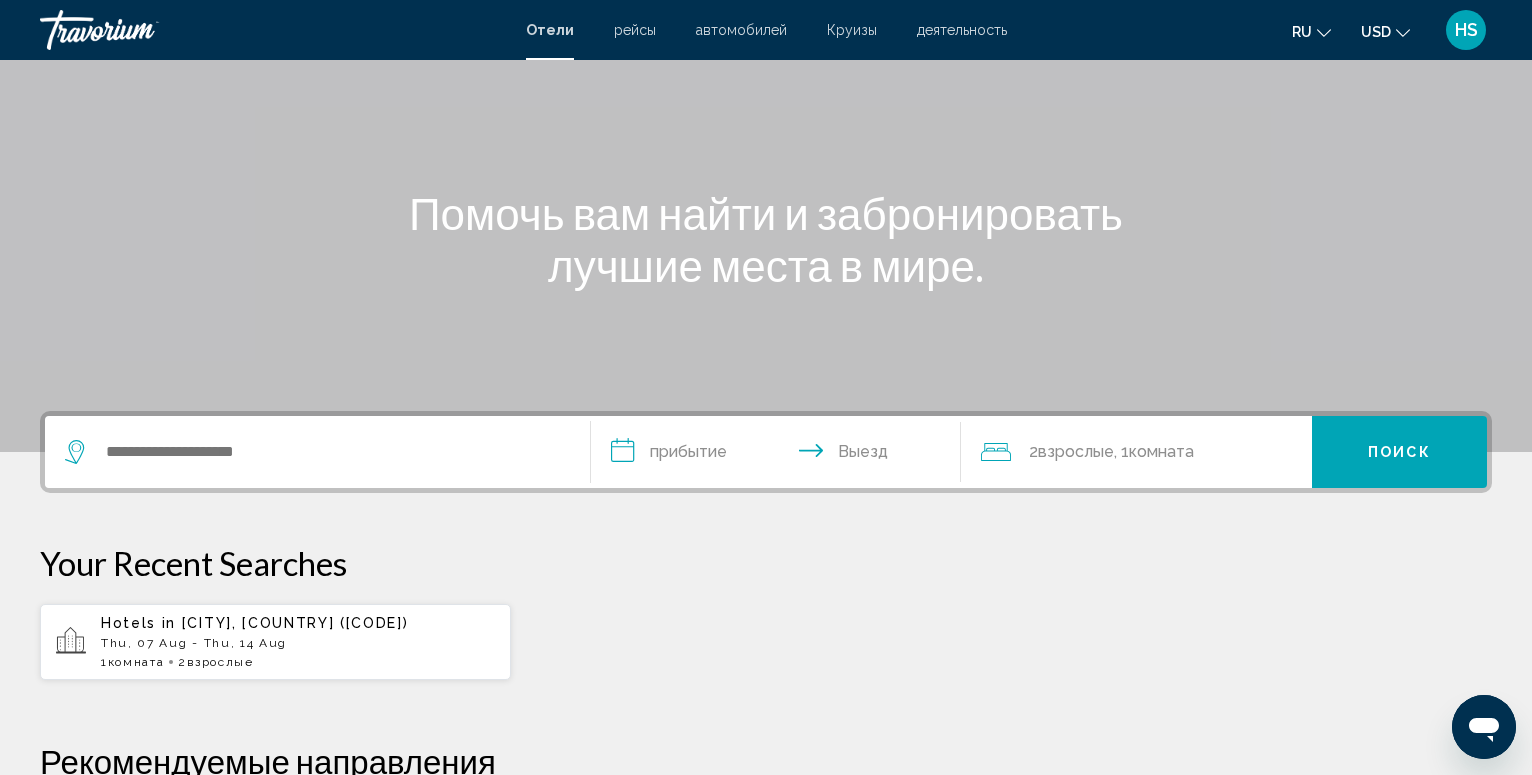 scroll, scrollTop: 124, scrollLeft: 0, axis: vertical 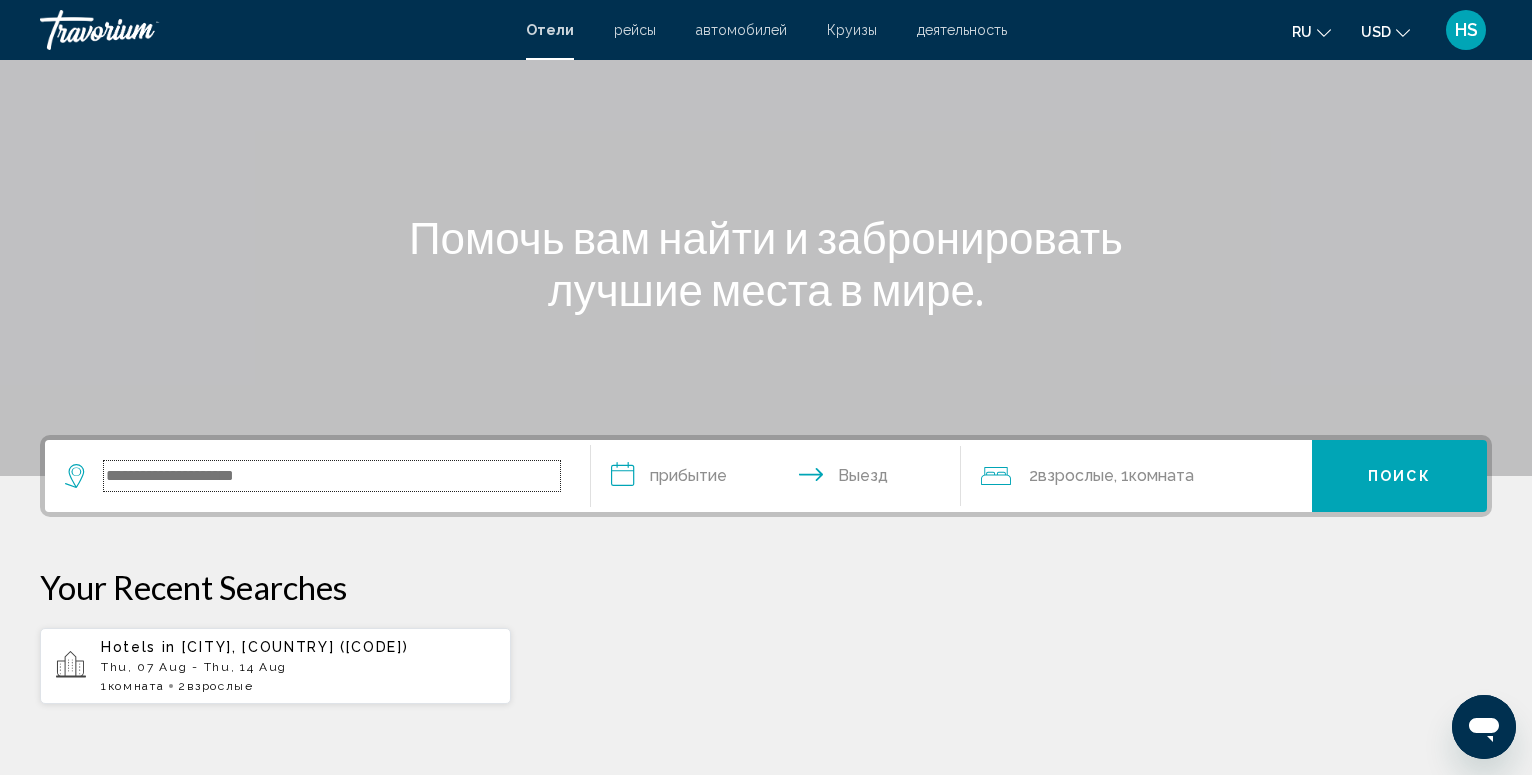 click at bounding box center [332, 476] 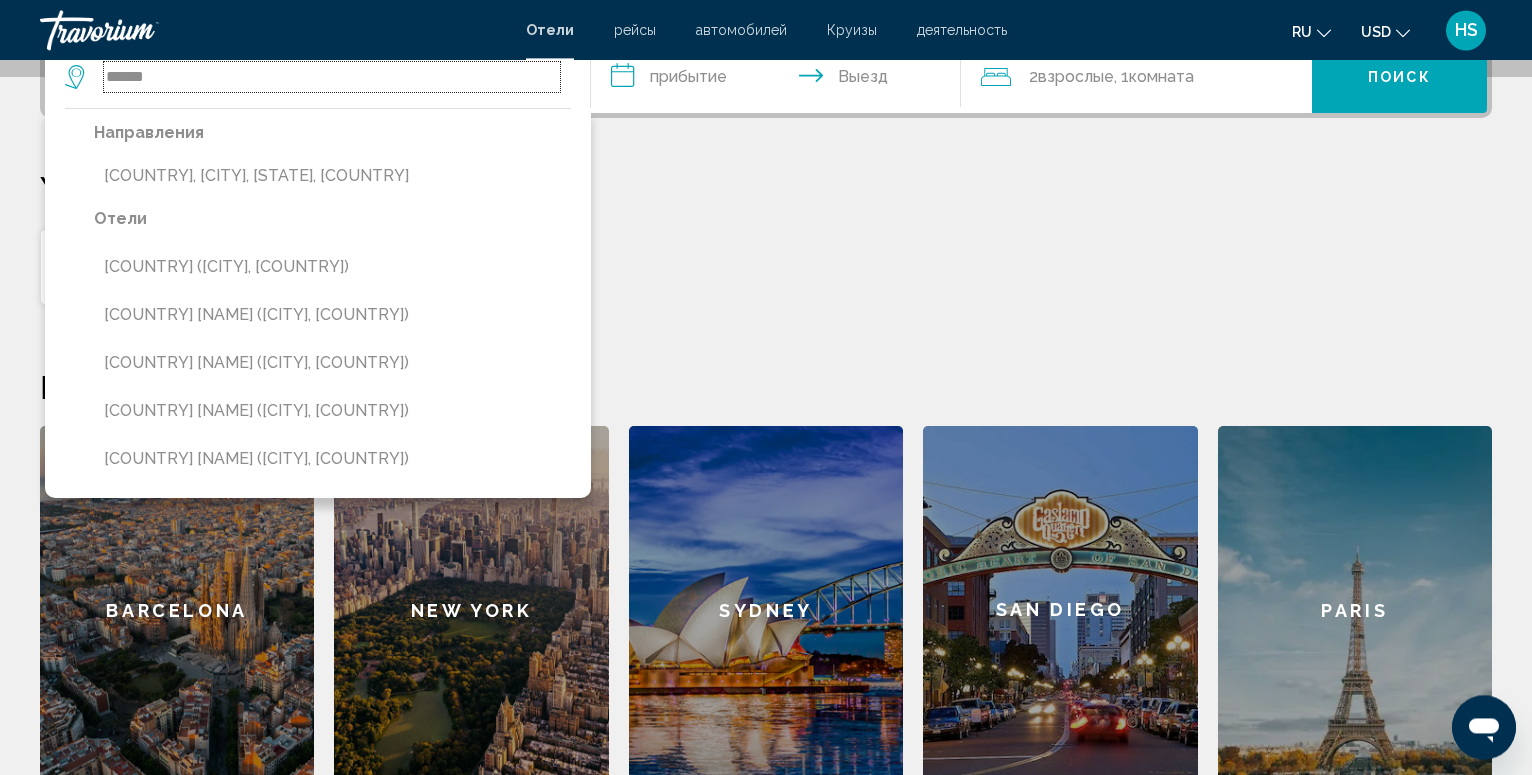 scroll, scrollTop: 290, scrollLeft: 0, axis: vertical 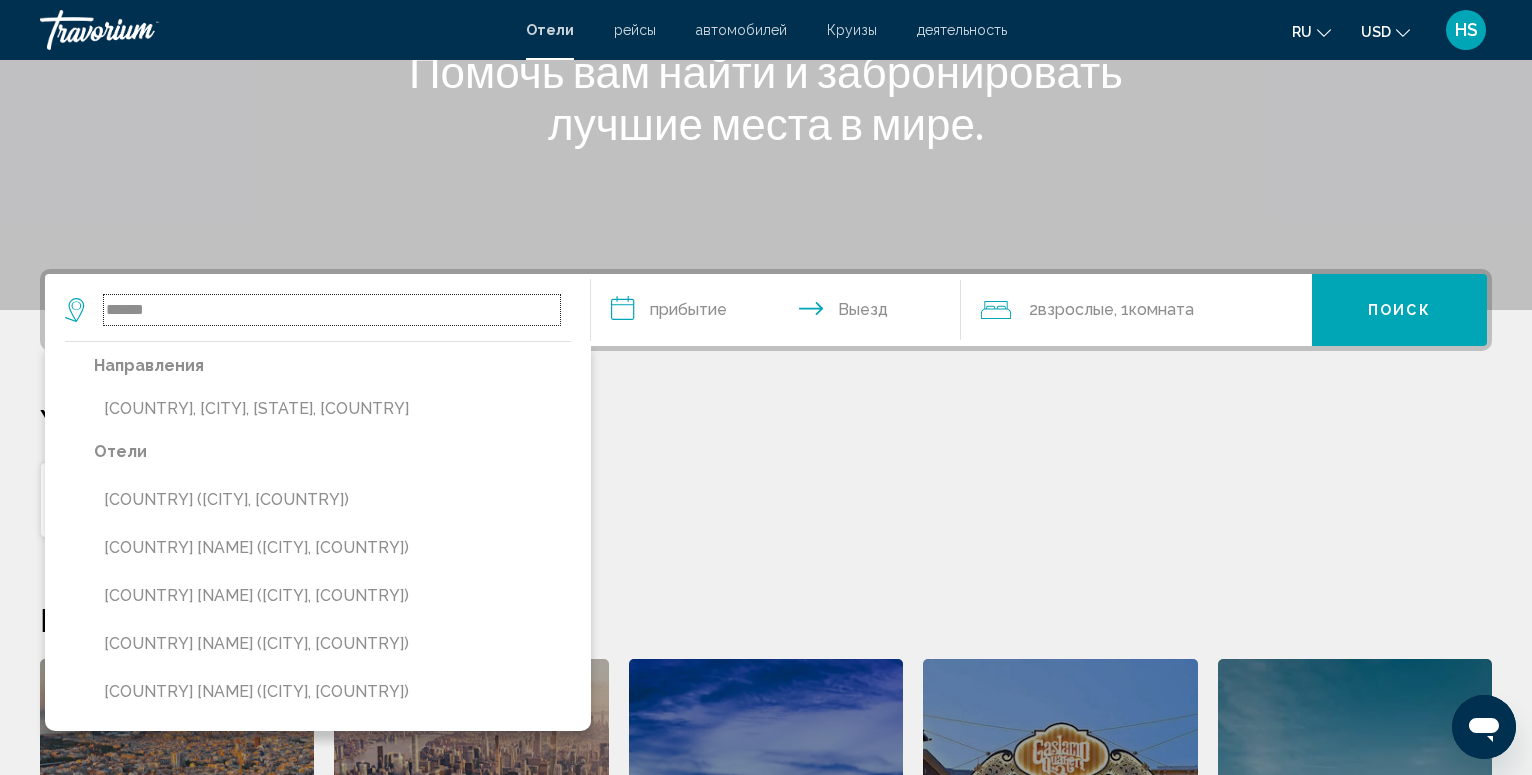 type on "******" 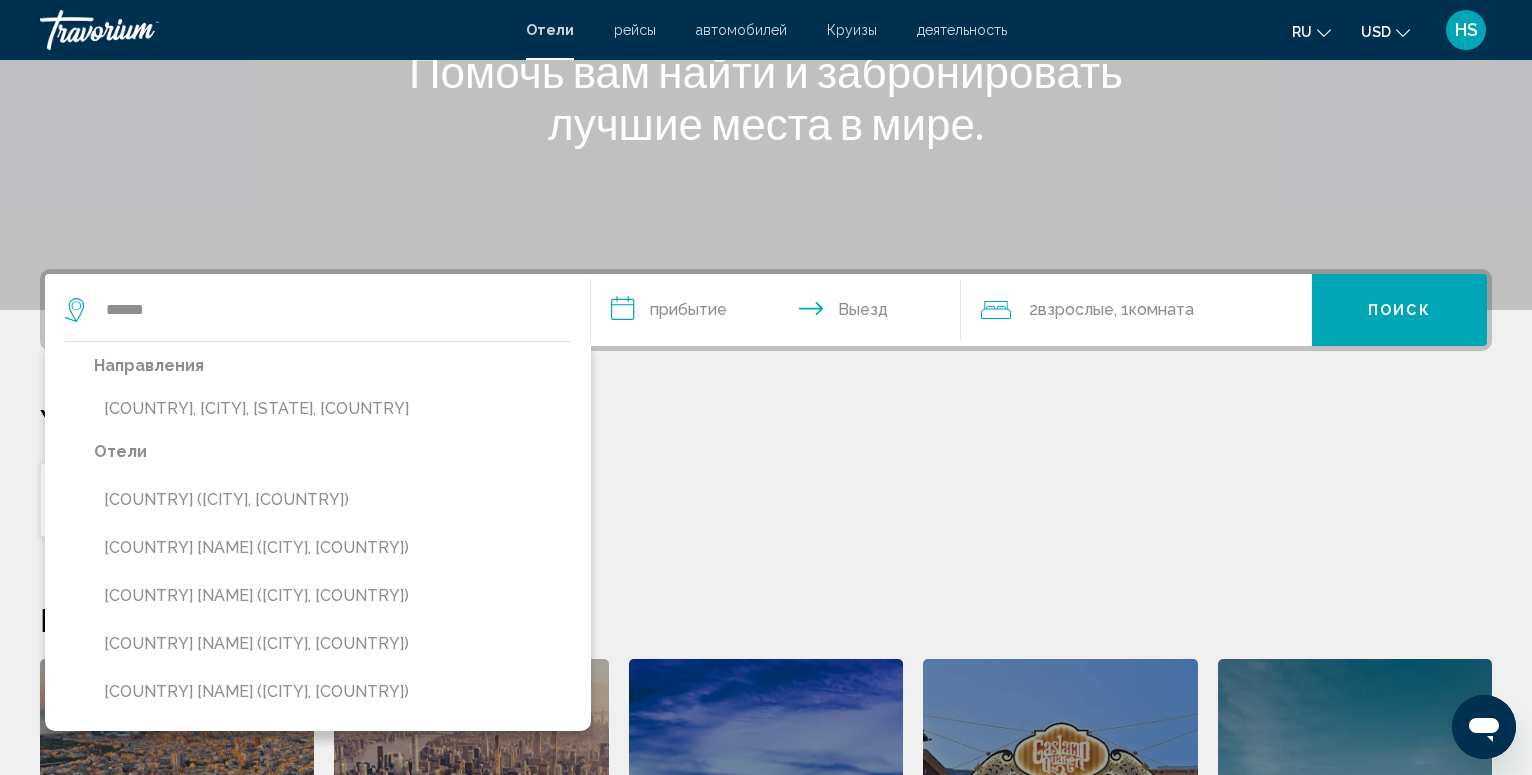 click on "**********" at bounding box center [766, 648] 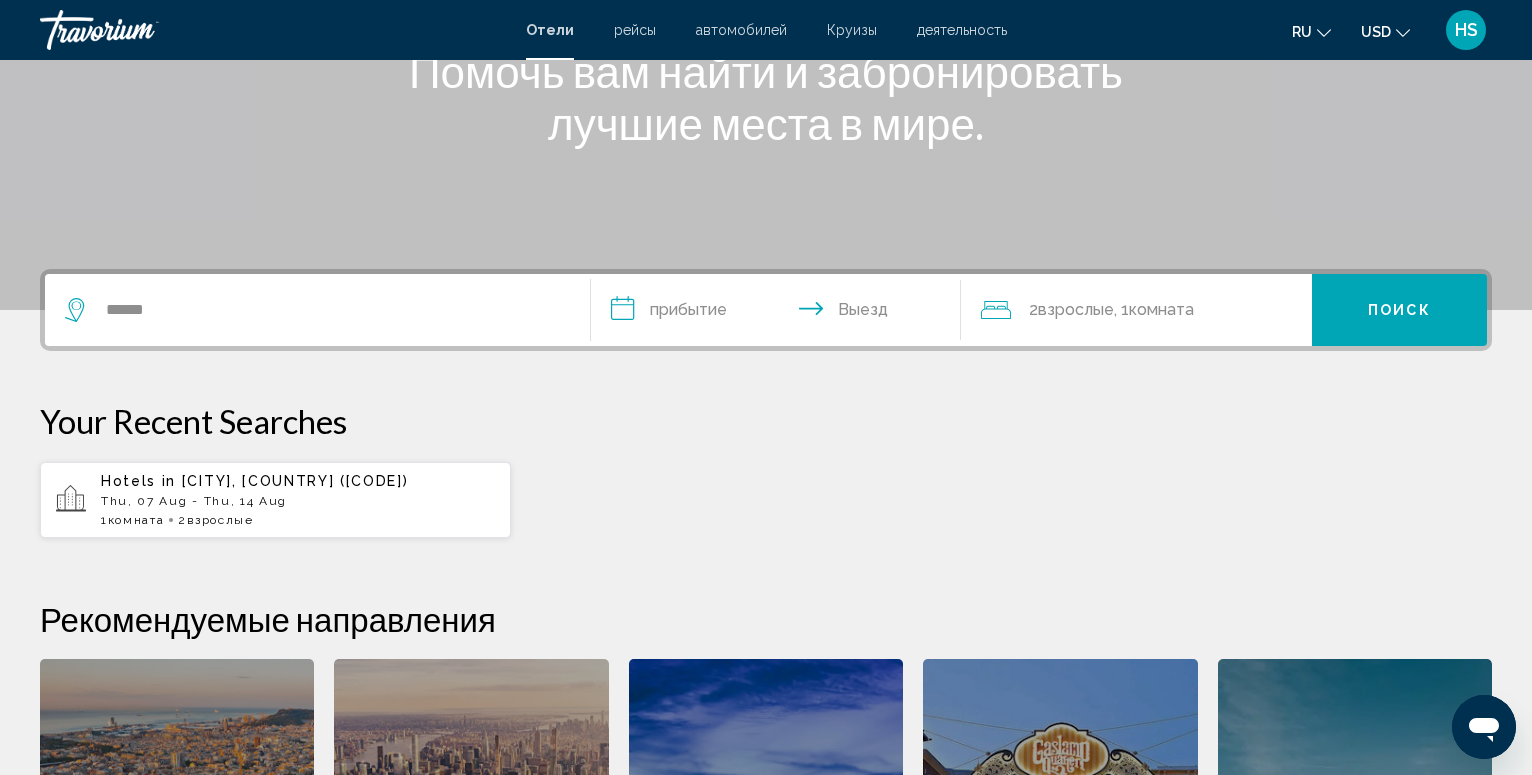 click on "**********" at bounding box center (780, 313) 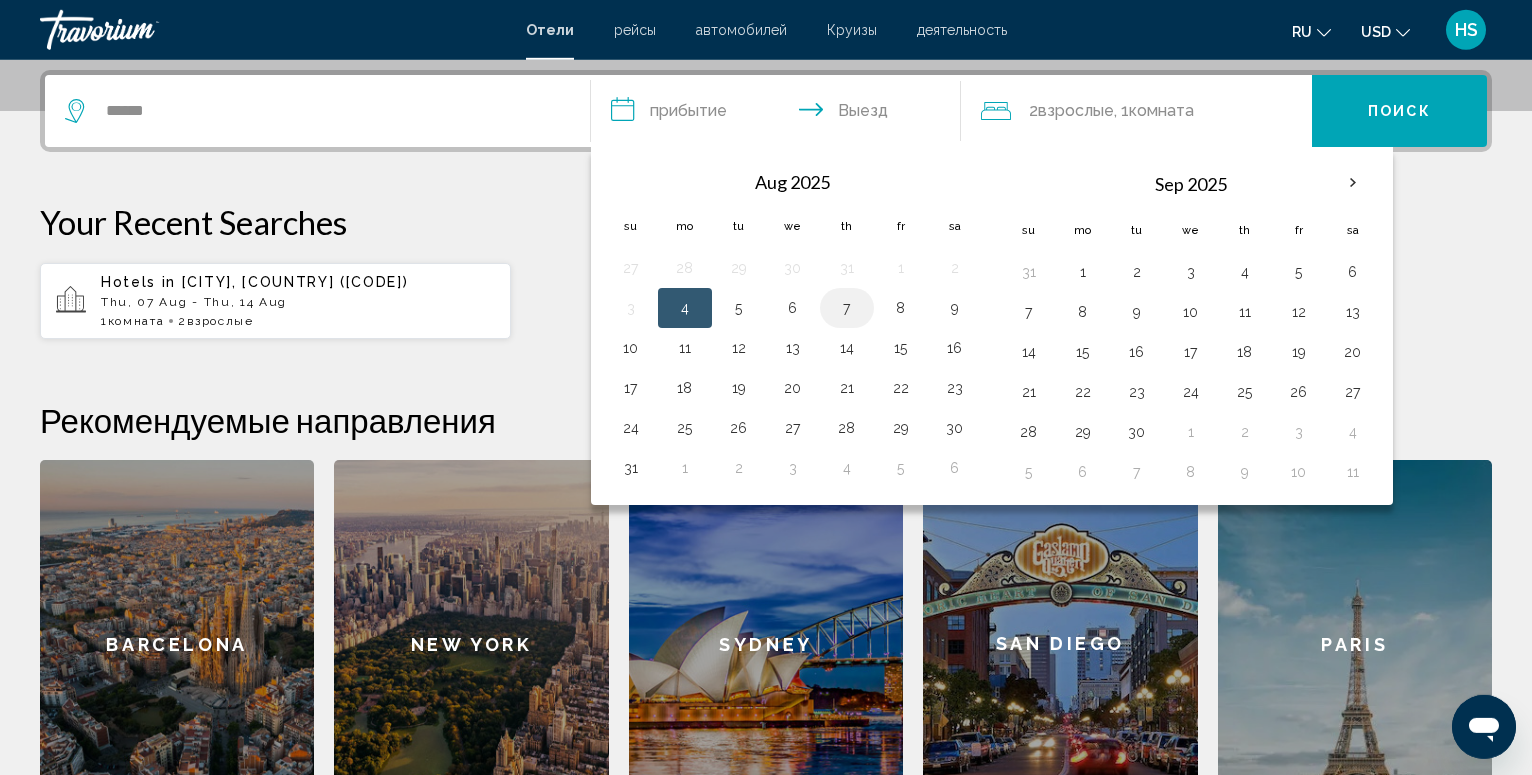 scroll, scrollTop: 494, scrollLeft: 0, axis: vertical 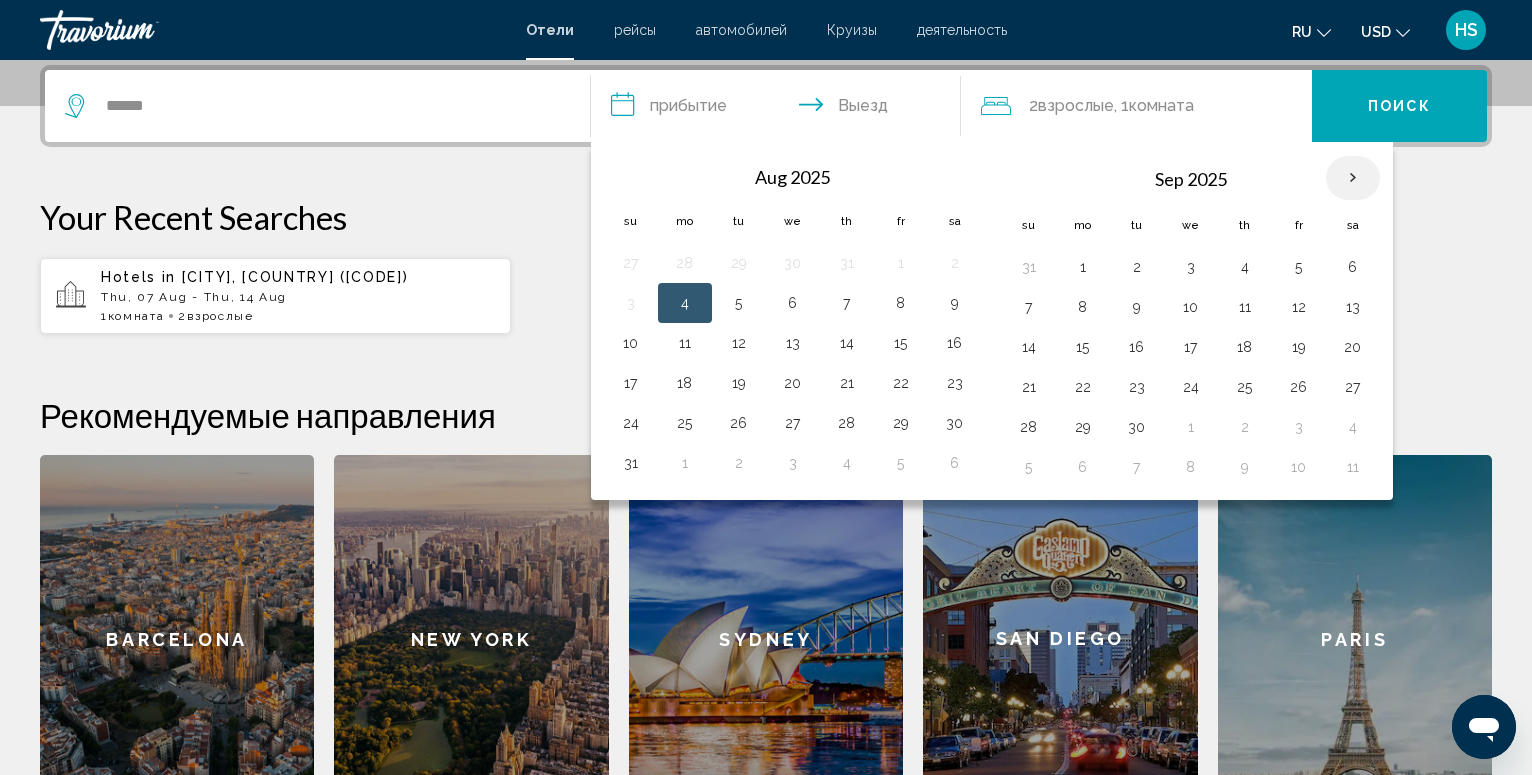 click at bounding box center [1353, 178] 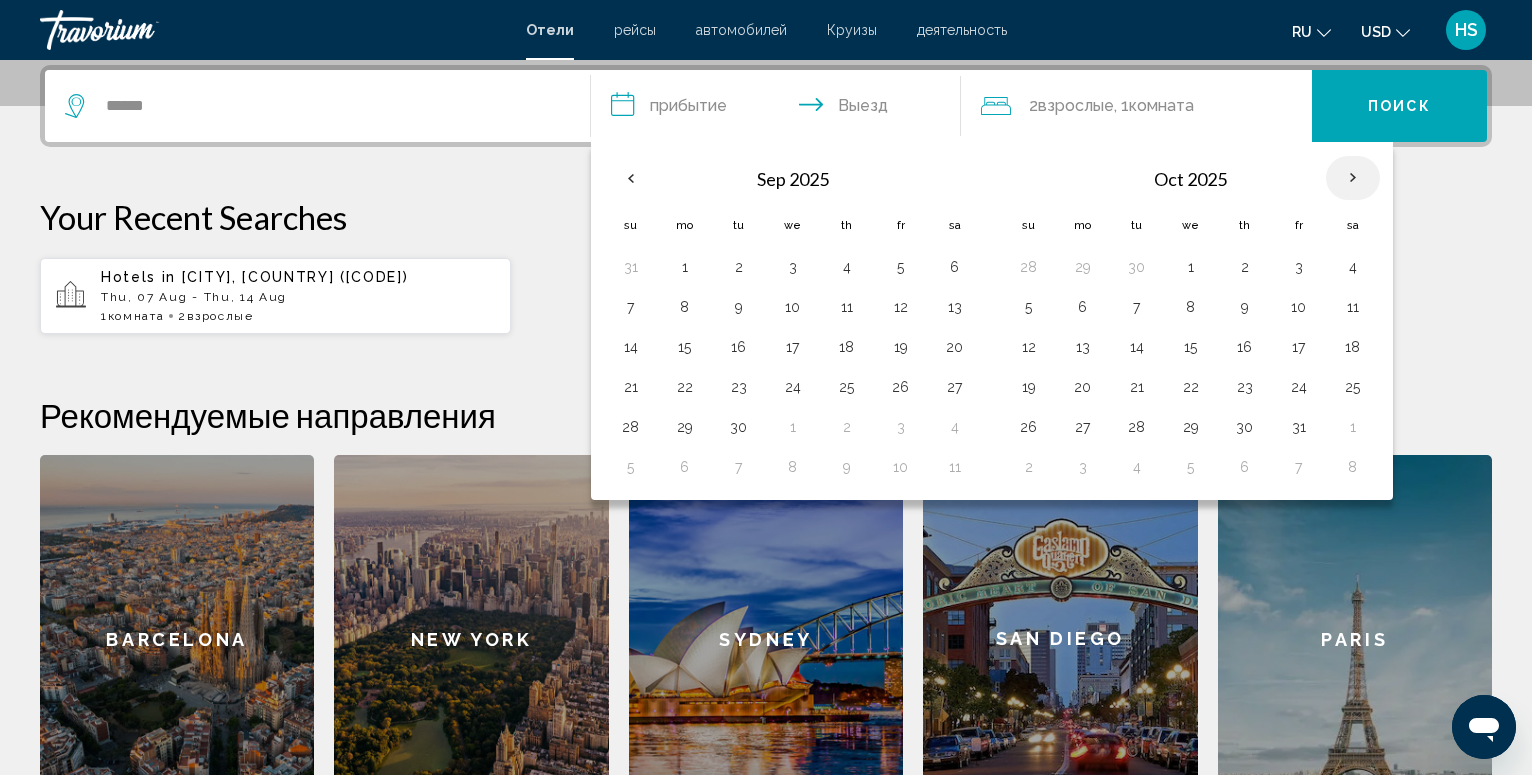 click at bounding box center (1353, 178) 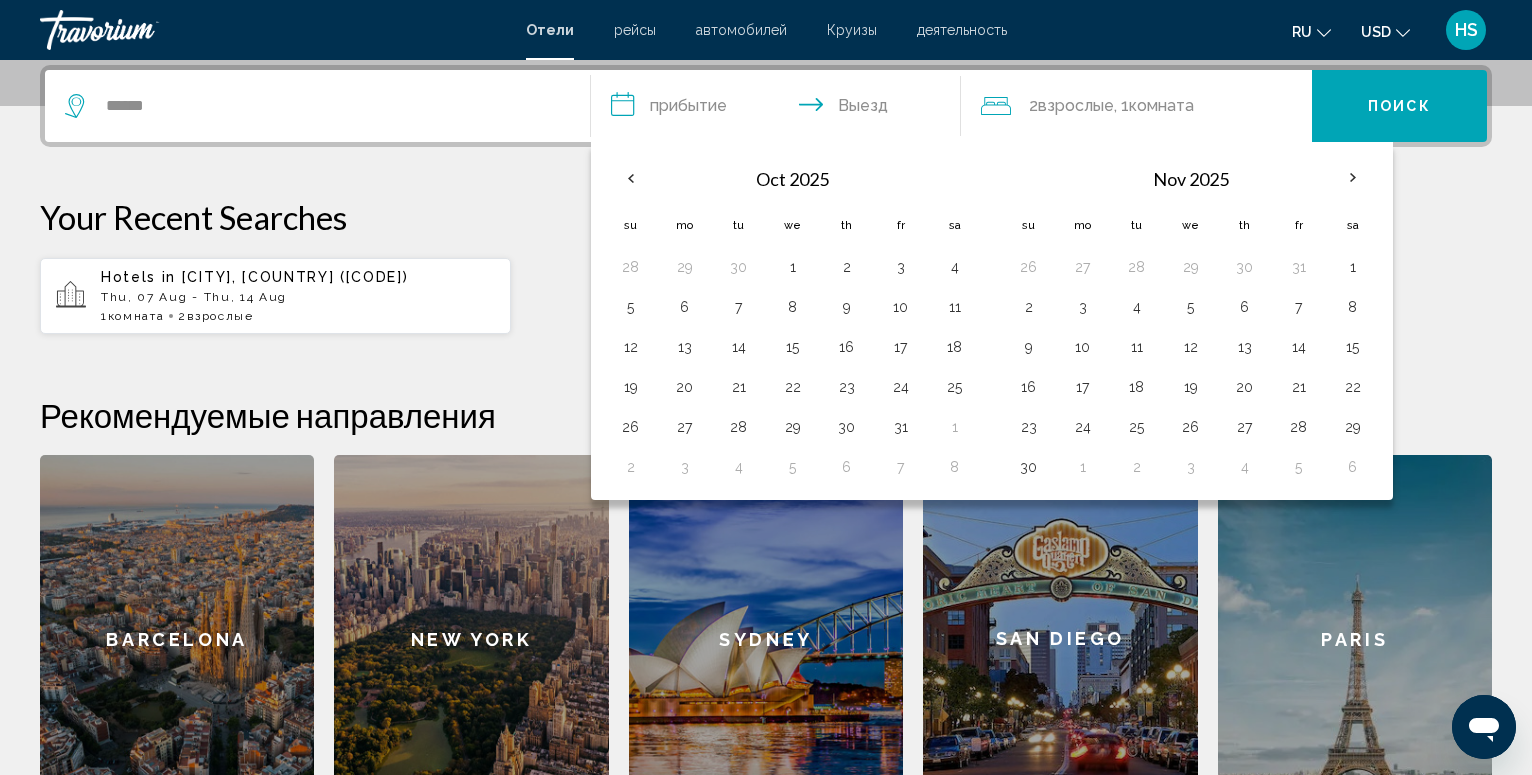 click on "Oct  2025" at bounding box center [793, 179] 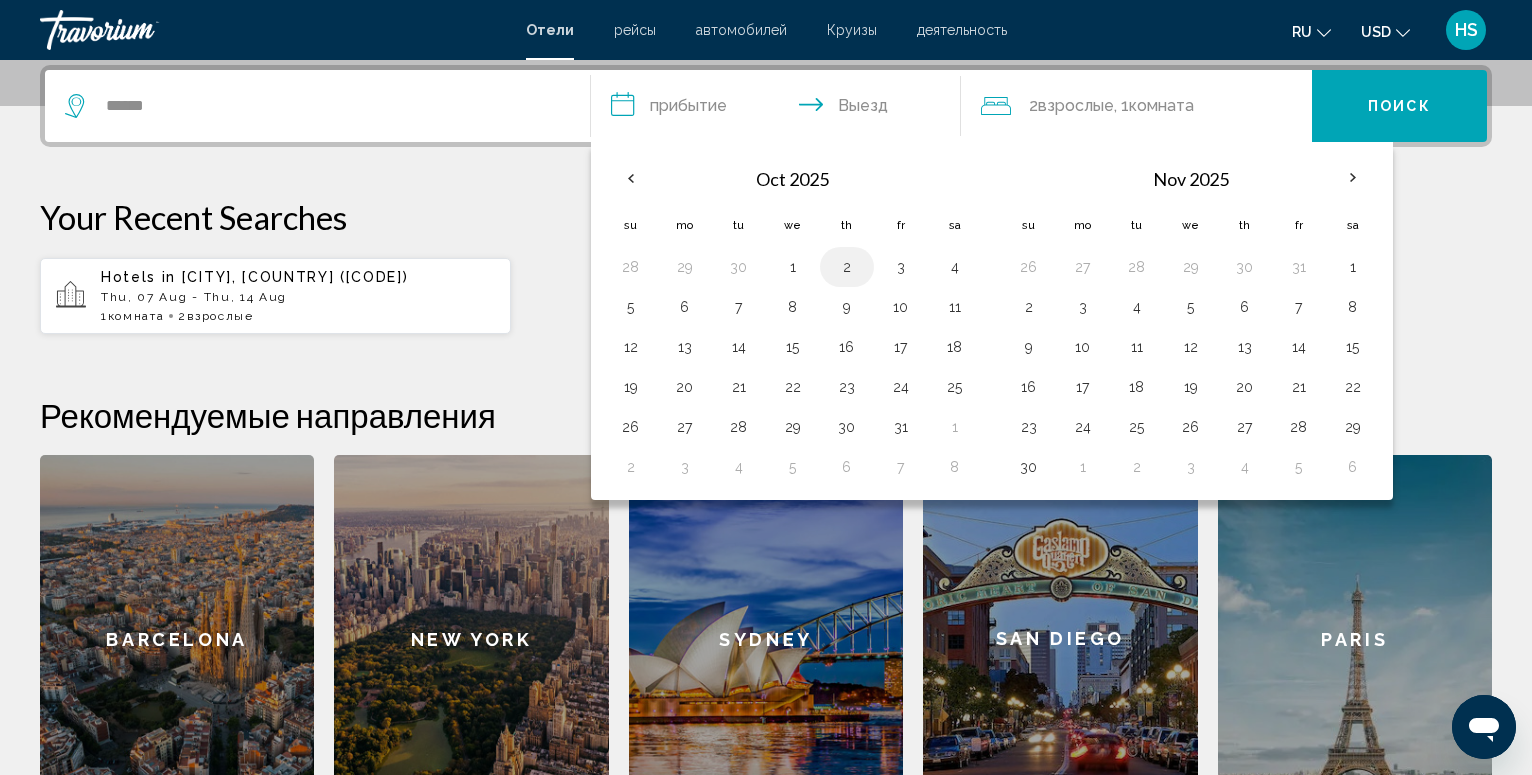 click on "2" at bounding box center (847, 267) 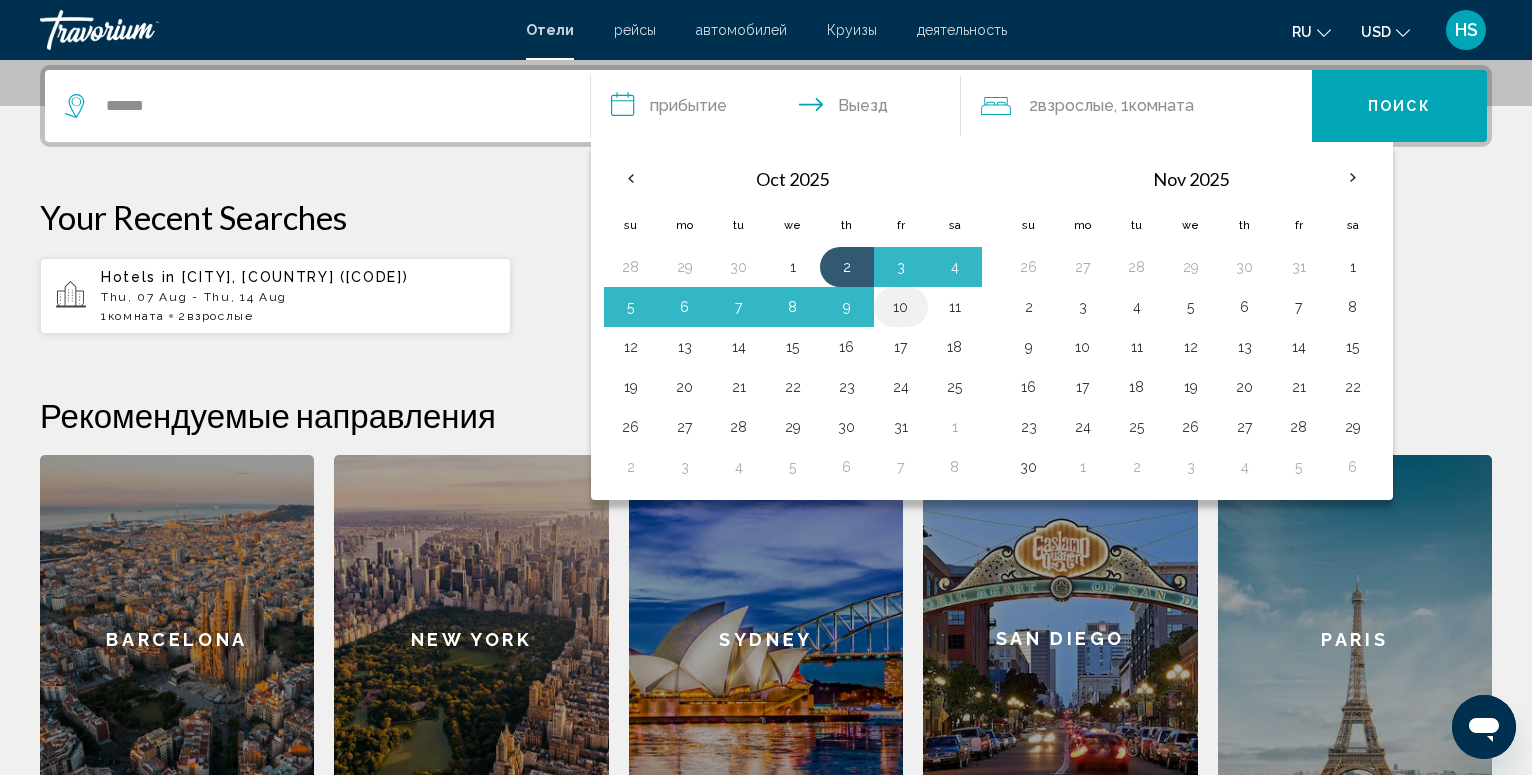 click on "10" at bounding box center [901, 307] 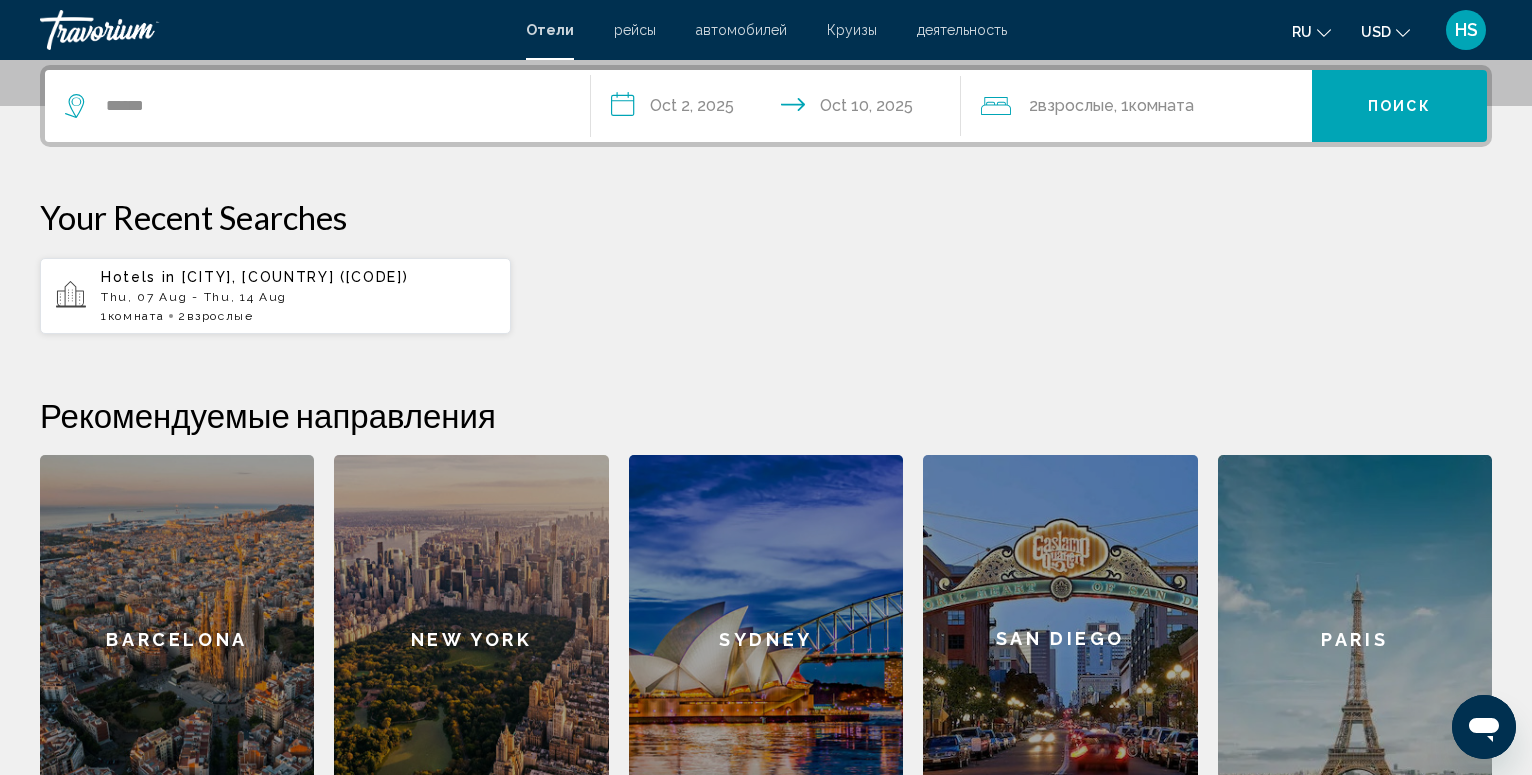 click on "Поиск" at bounding box center [1399, 106] 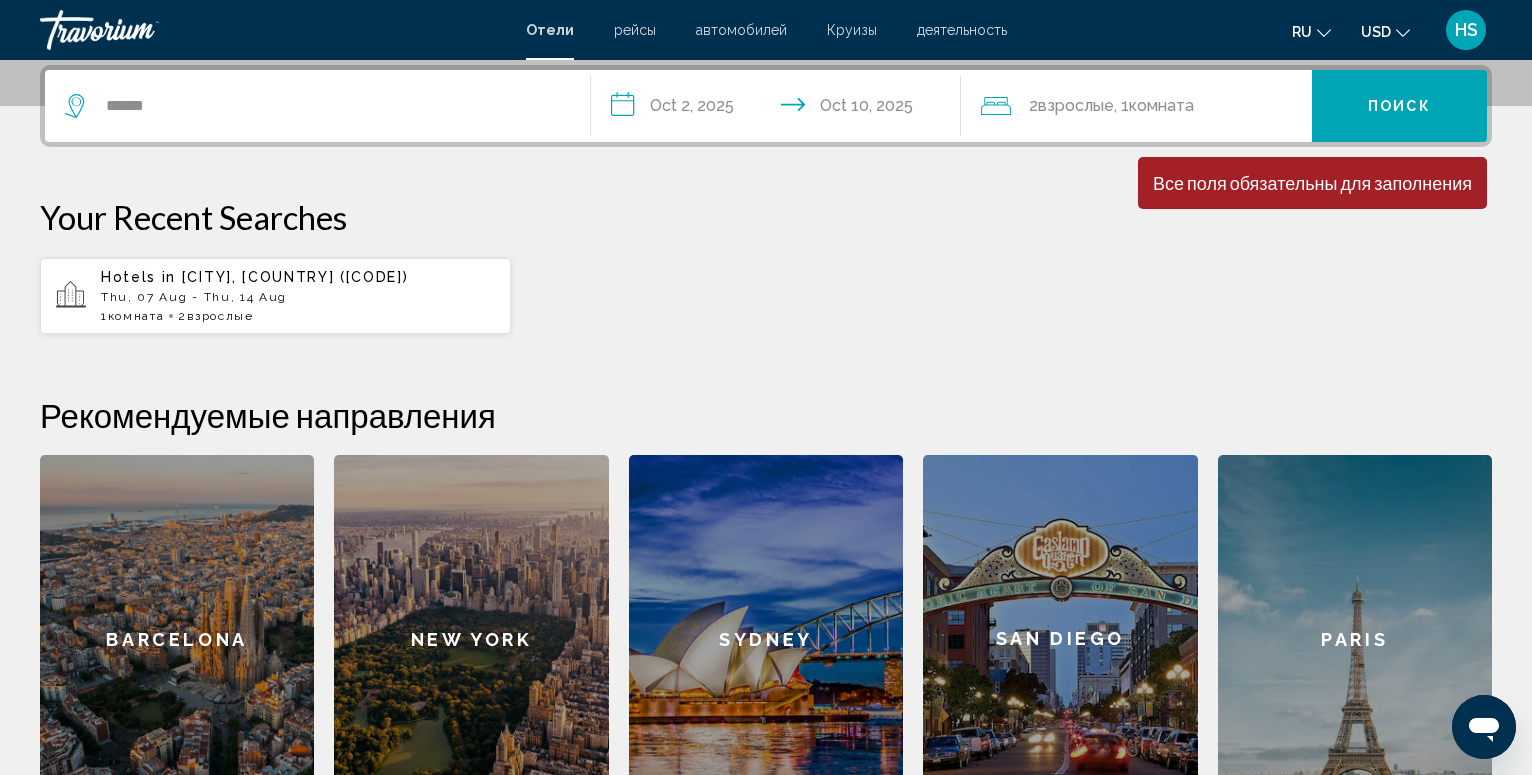 click on "Взрослые" 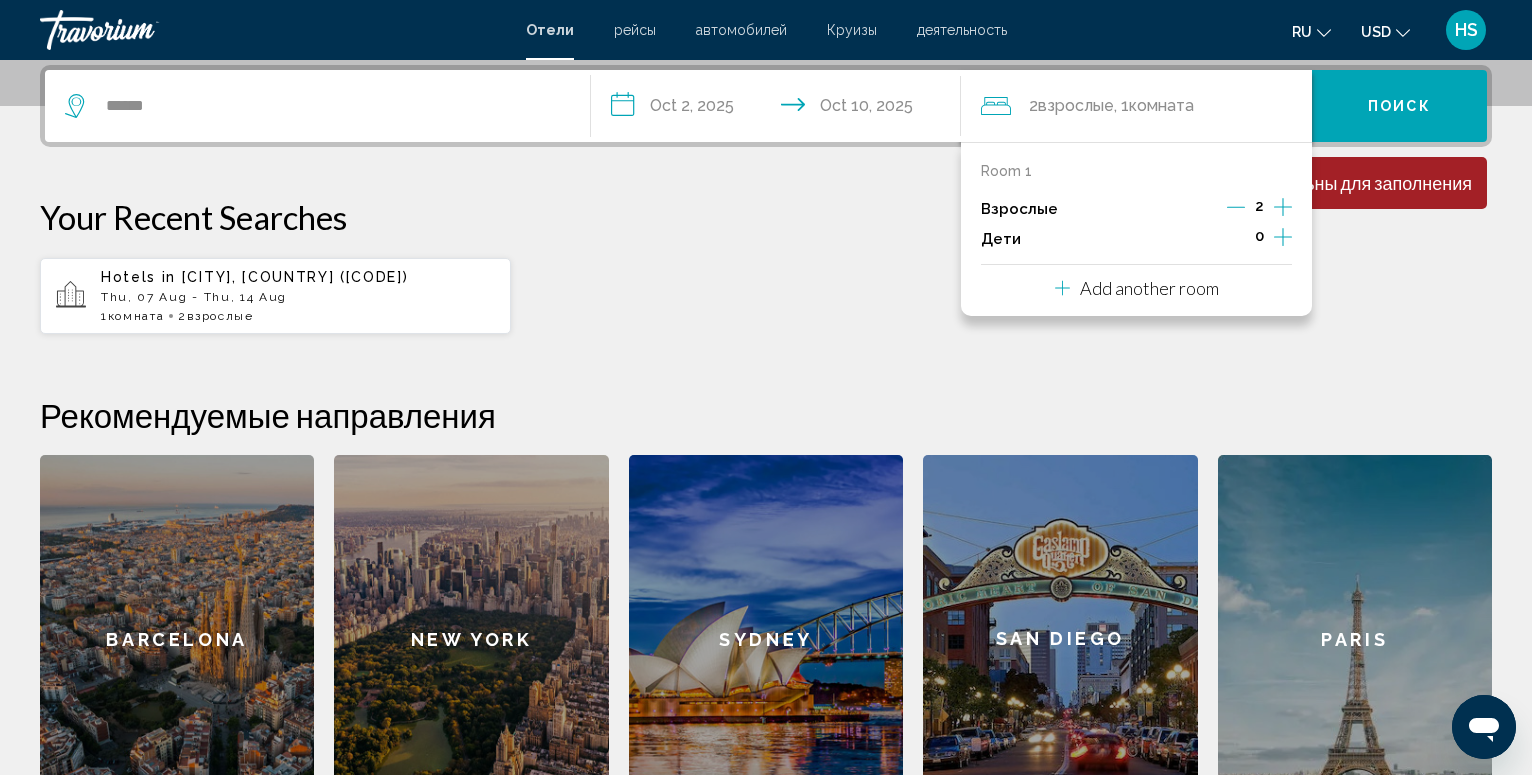 click on "Add another room" at bounding box center [1149, 288] 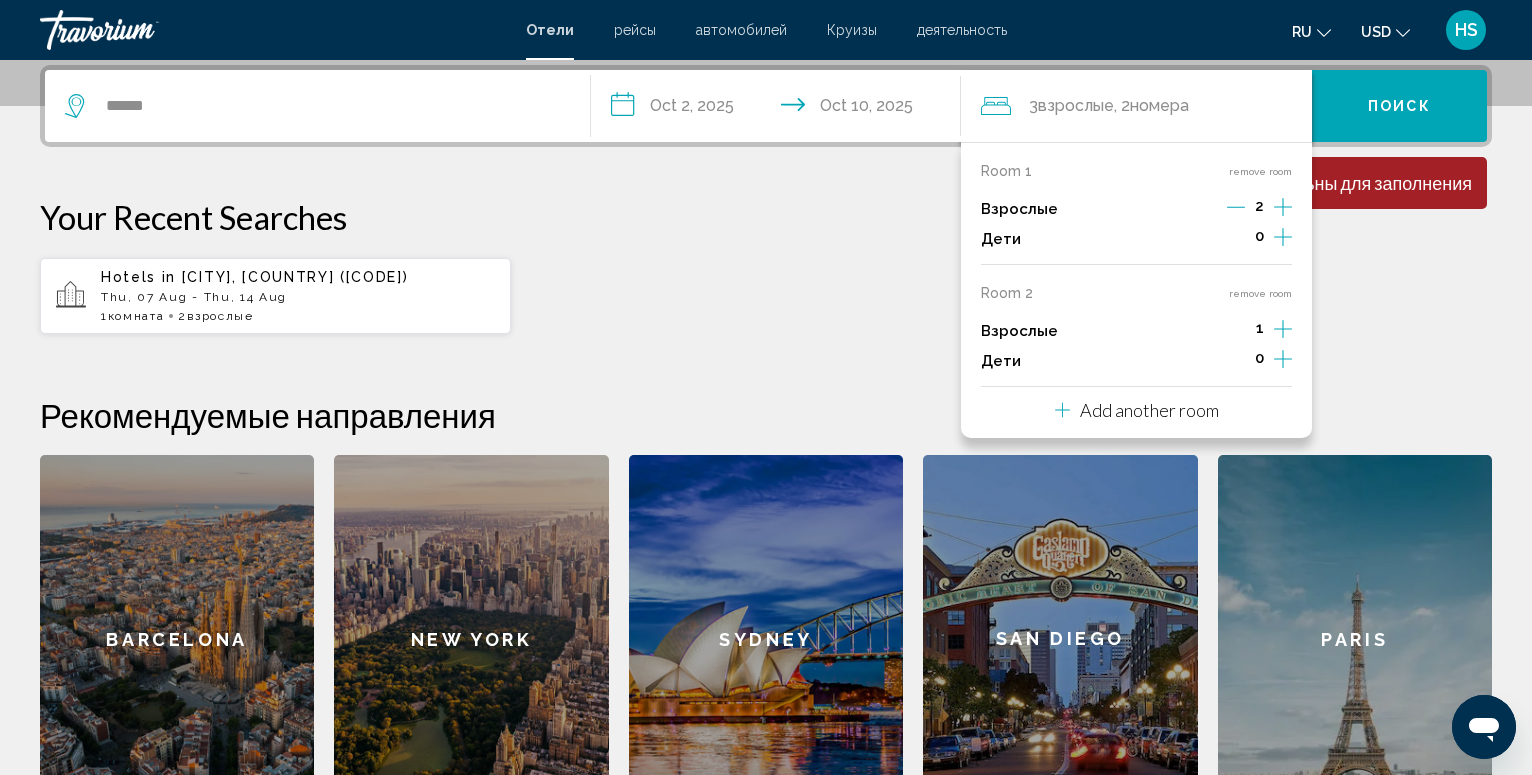 click 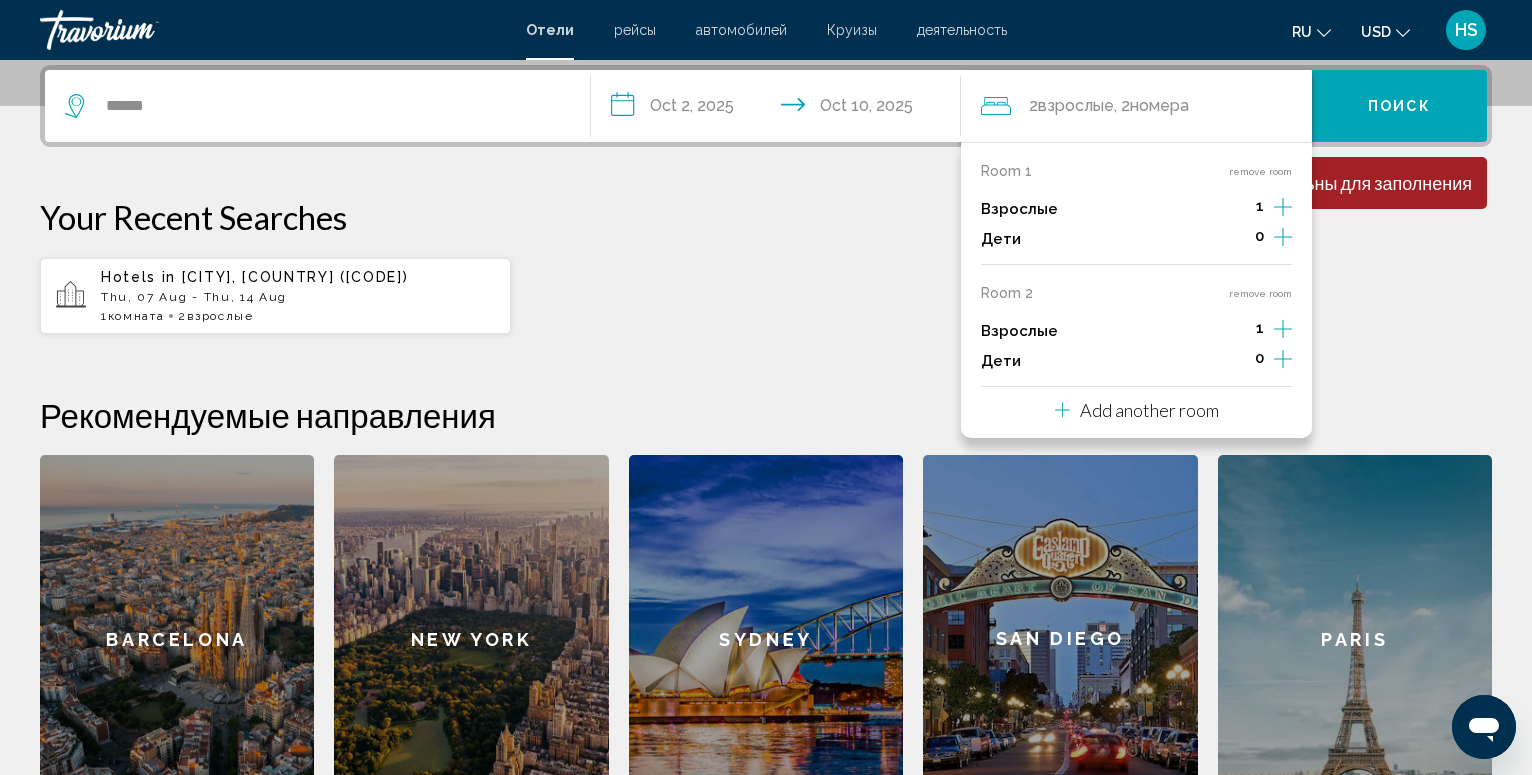 click 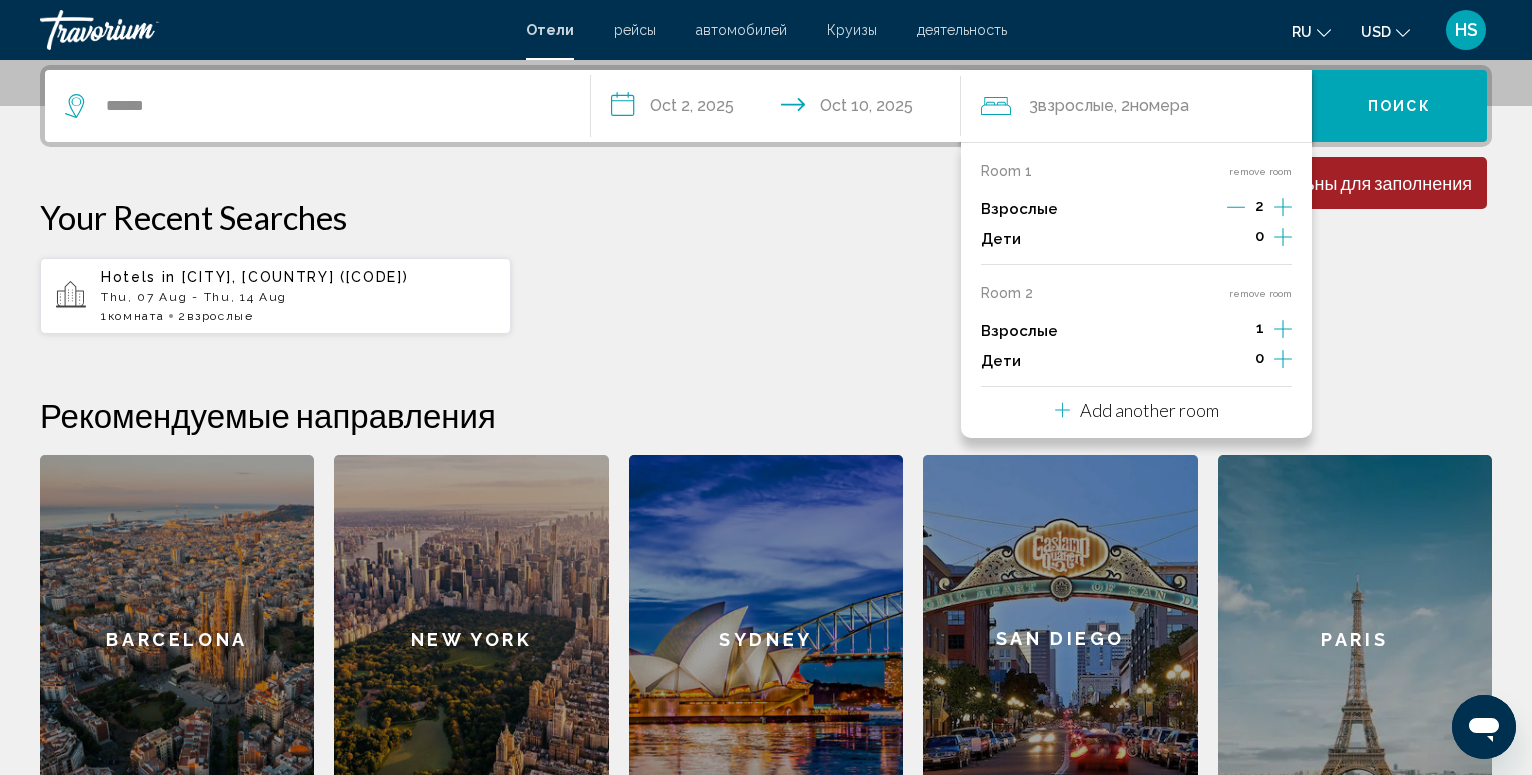 click on "remove room" at bounding box center [1260, 293] 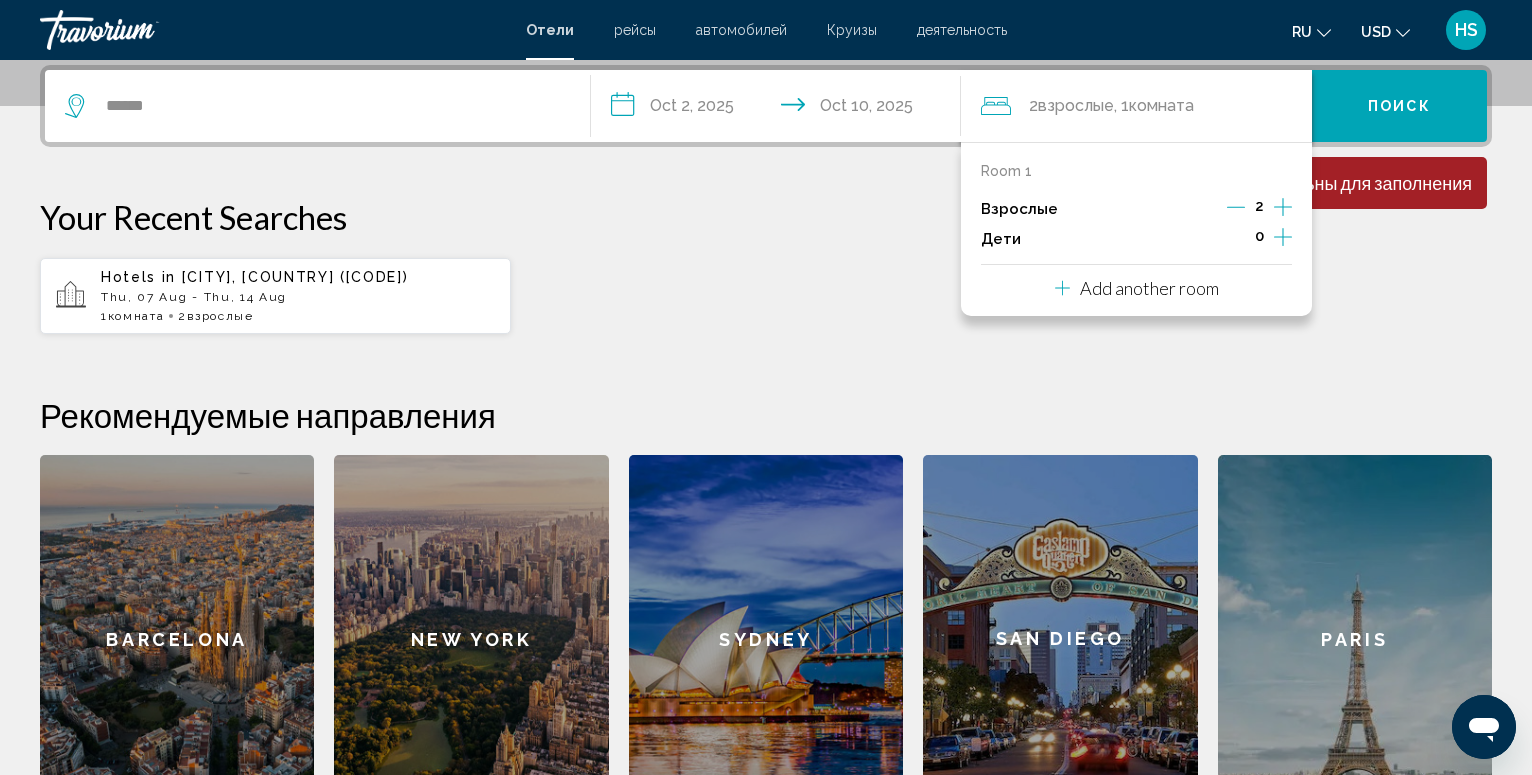 click on "**********" at bounding box center (780, 109) 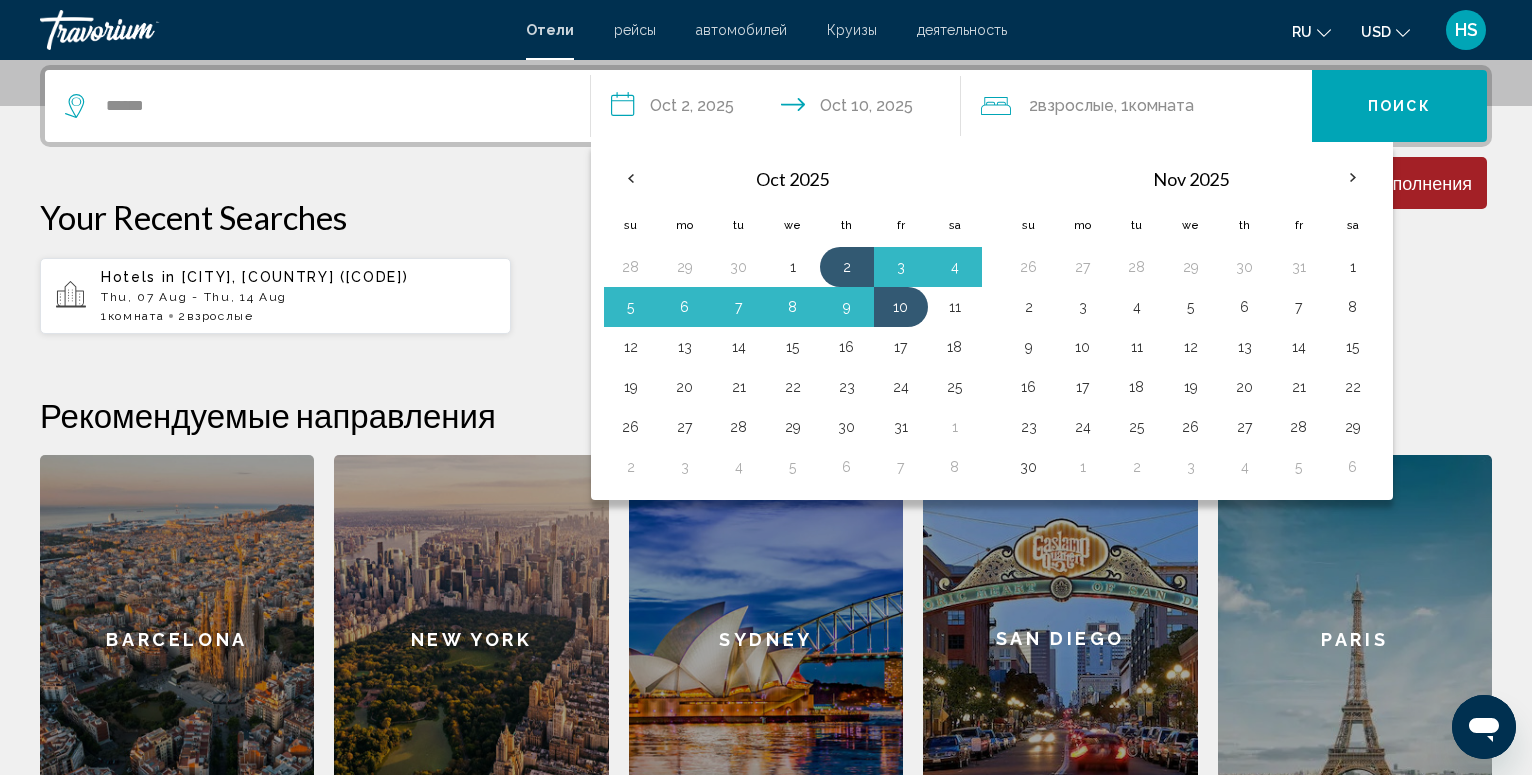 click on "Поиск" at bounding box center (1399, 107) 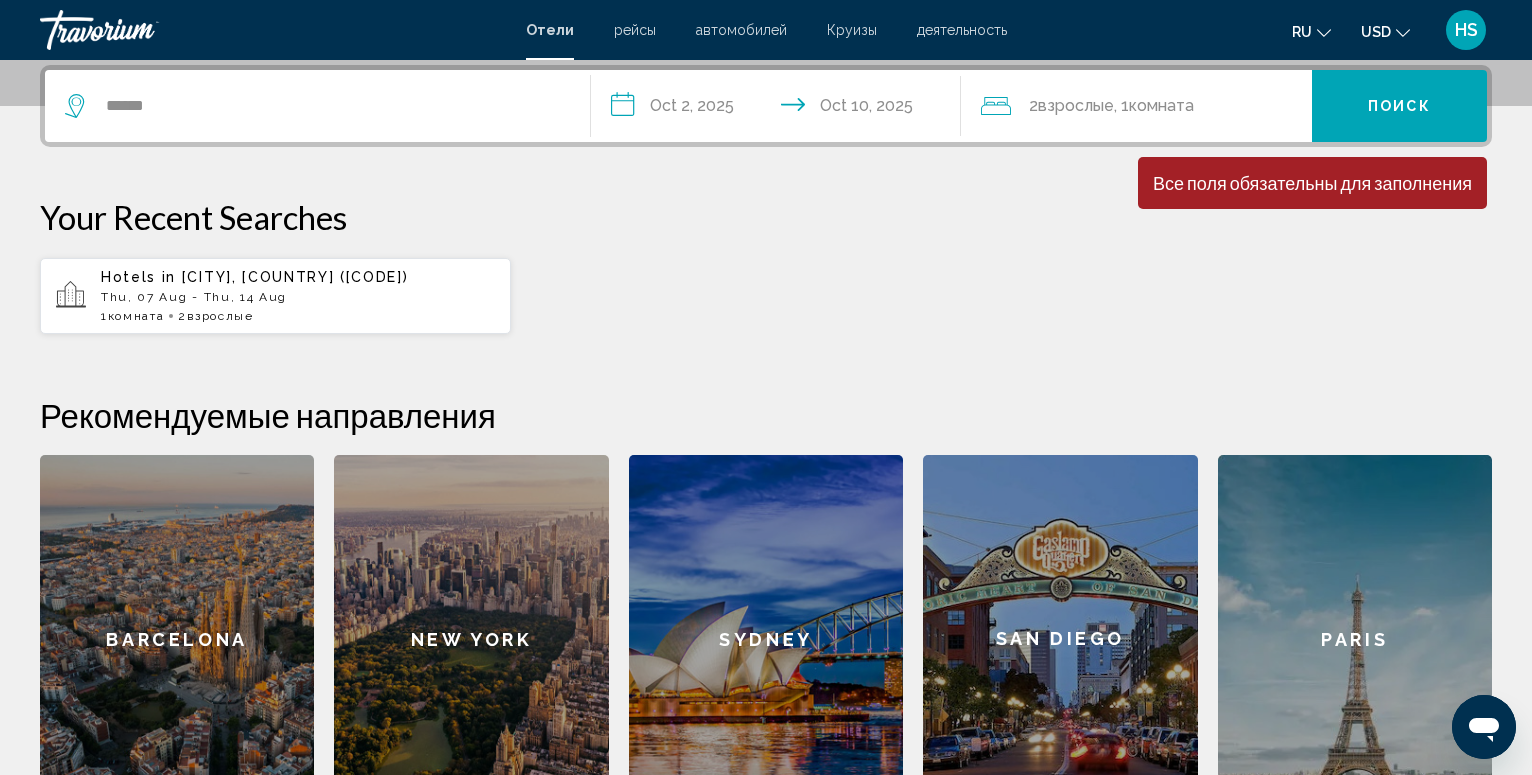 click on "Минимальная продолжительность пребывания 1 день Все поля обязательны для заполнения Children ages are required" at bounding box center [1312, 183] 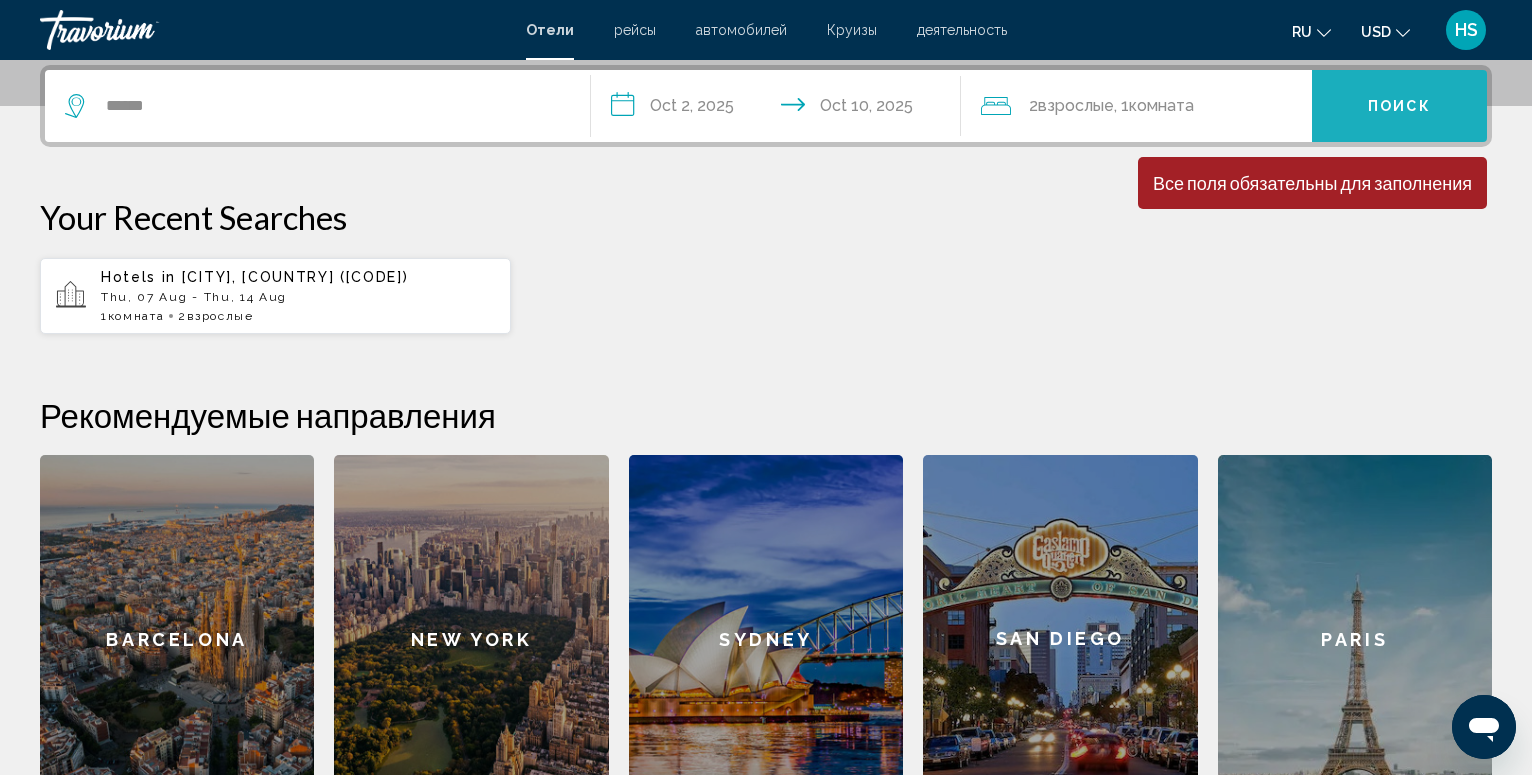click on "Поиск" at bounding box center (1399, 106) 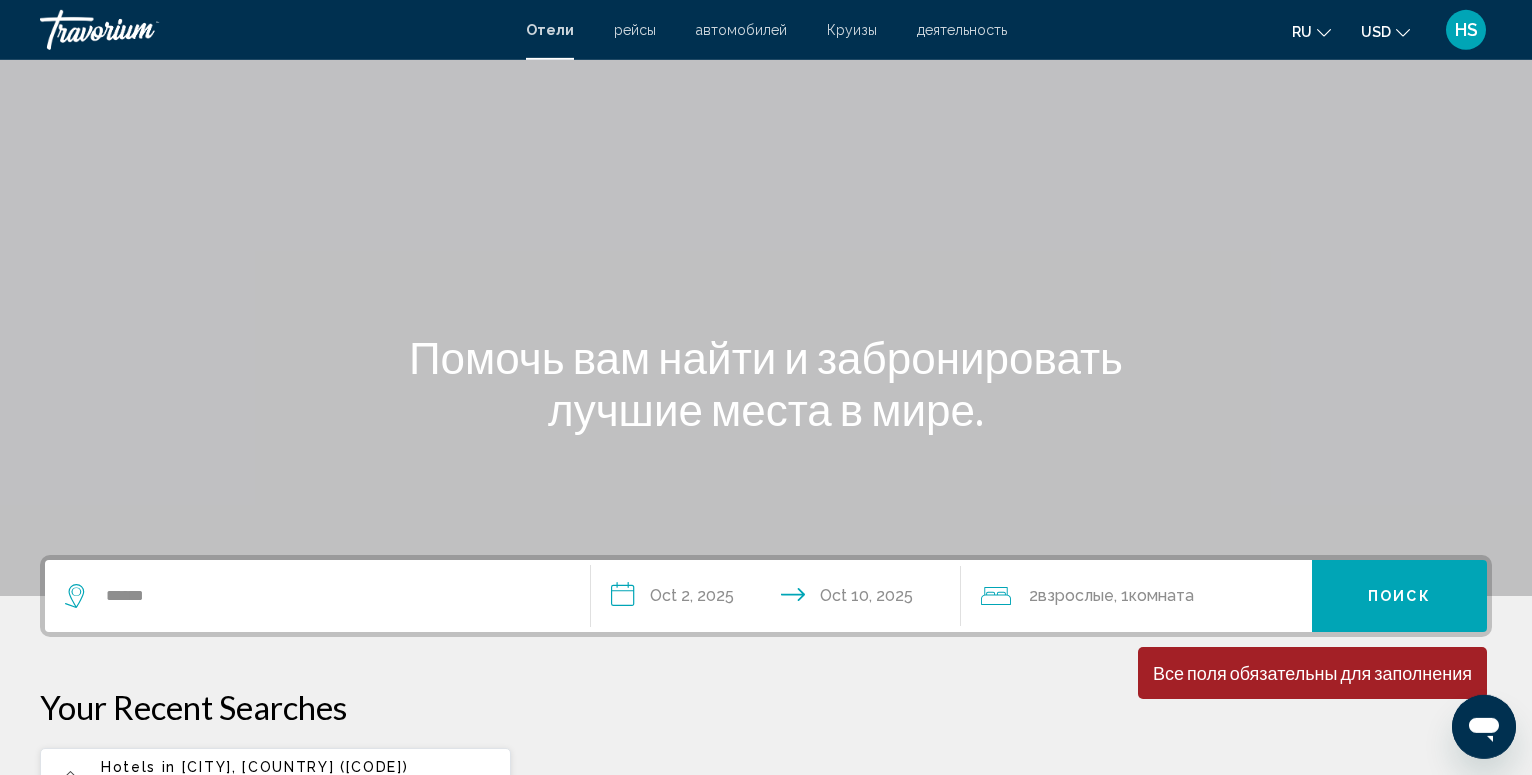 scroll, scrollTop: 0, scrollLeft: 0, axis: both 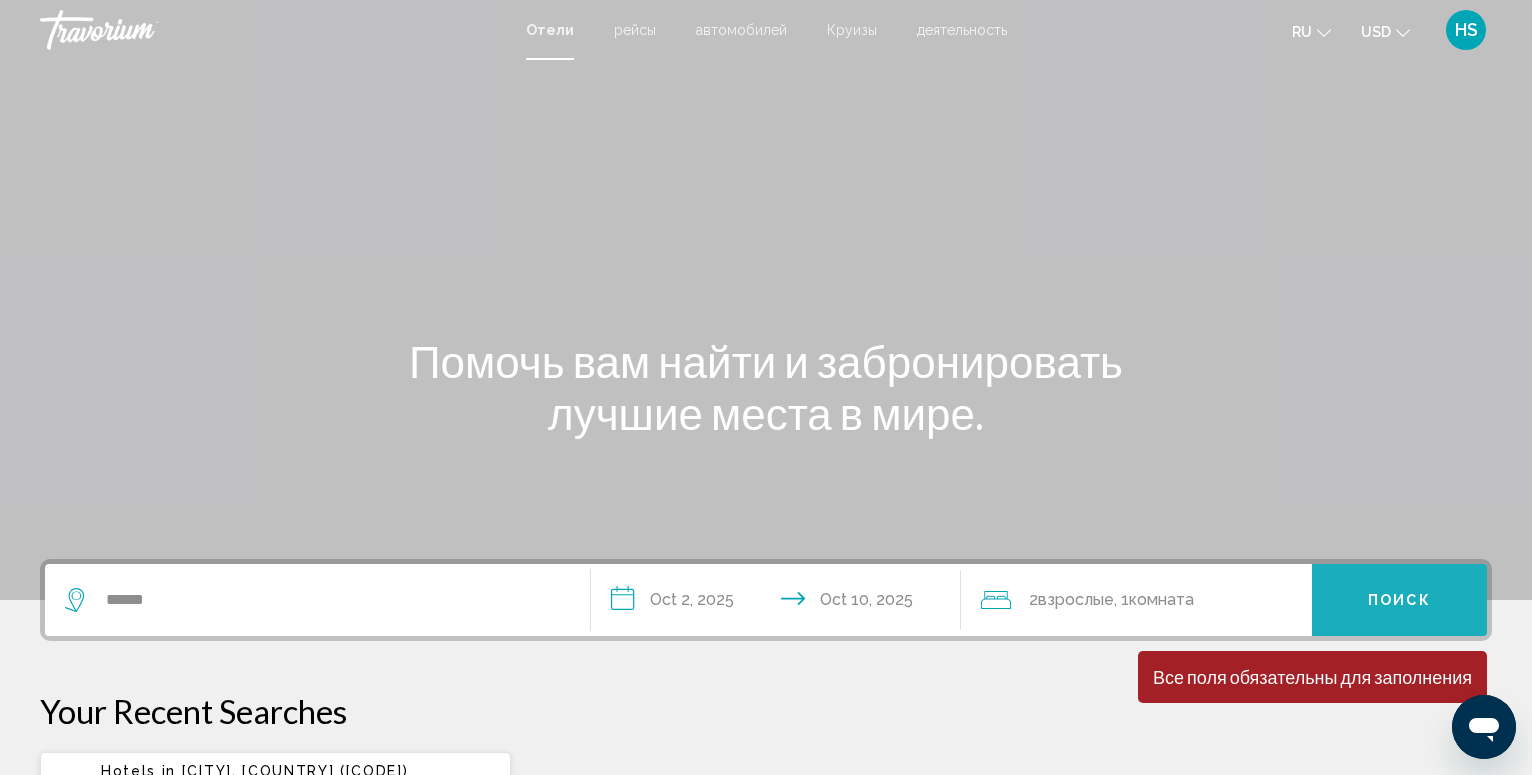 click on "Поиск" at bounding box center (1399, 599) 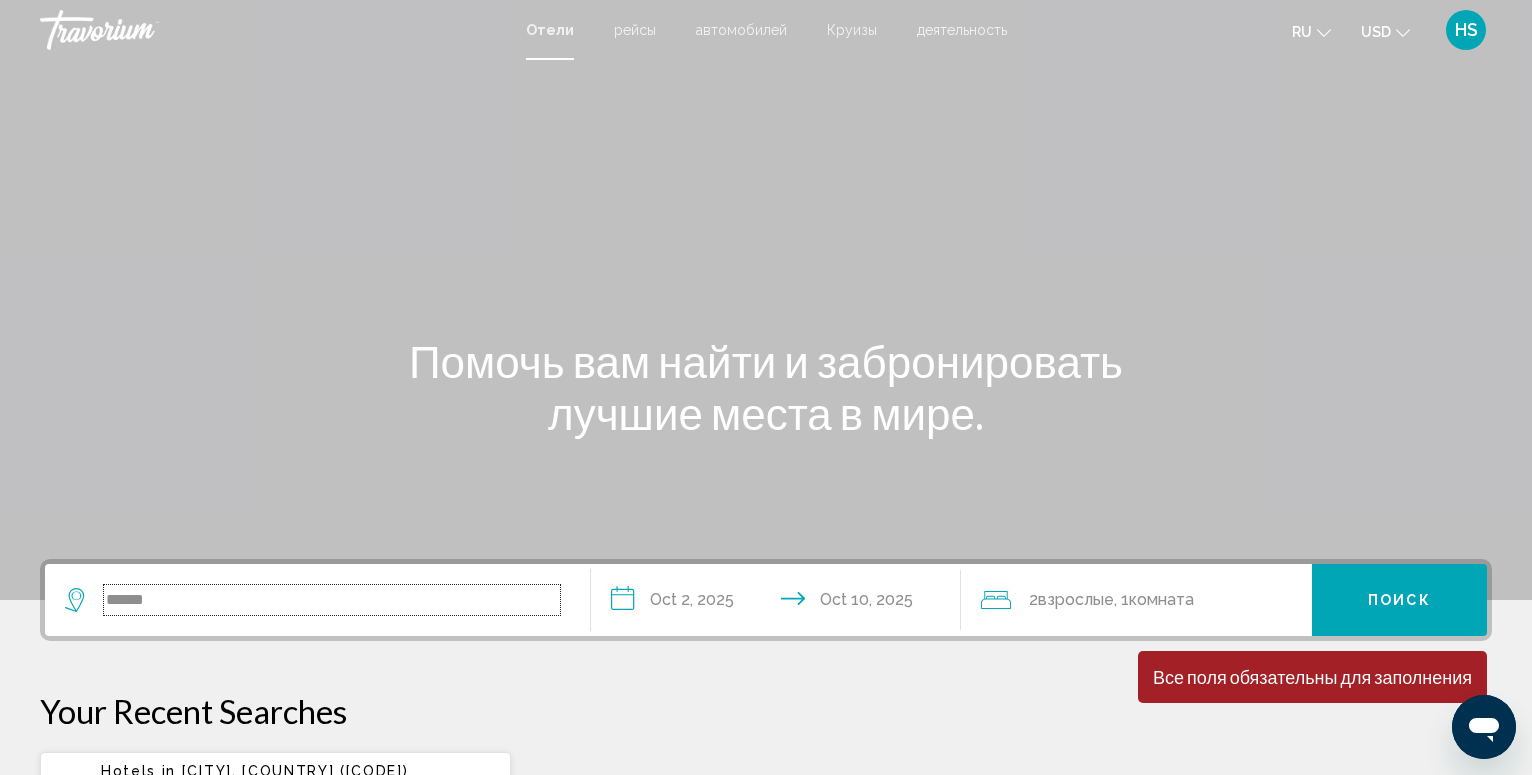 click on "******" at bounding box center [332, 600] 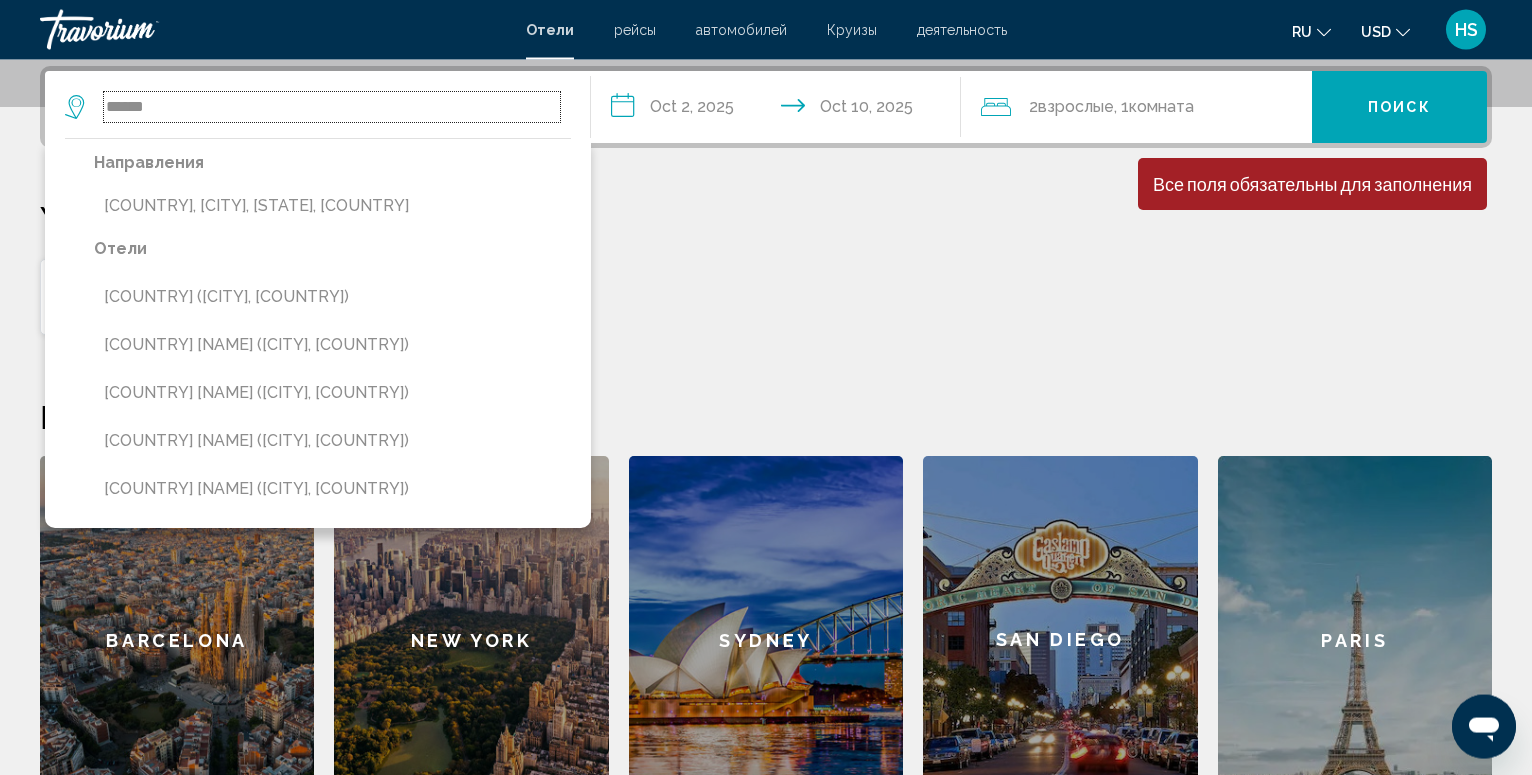 scroll, scrollTop: 494, scrollLeft: 0, axis: vertical 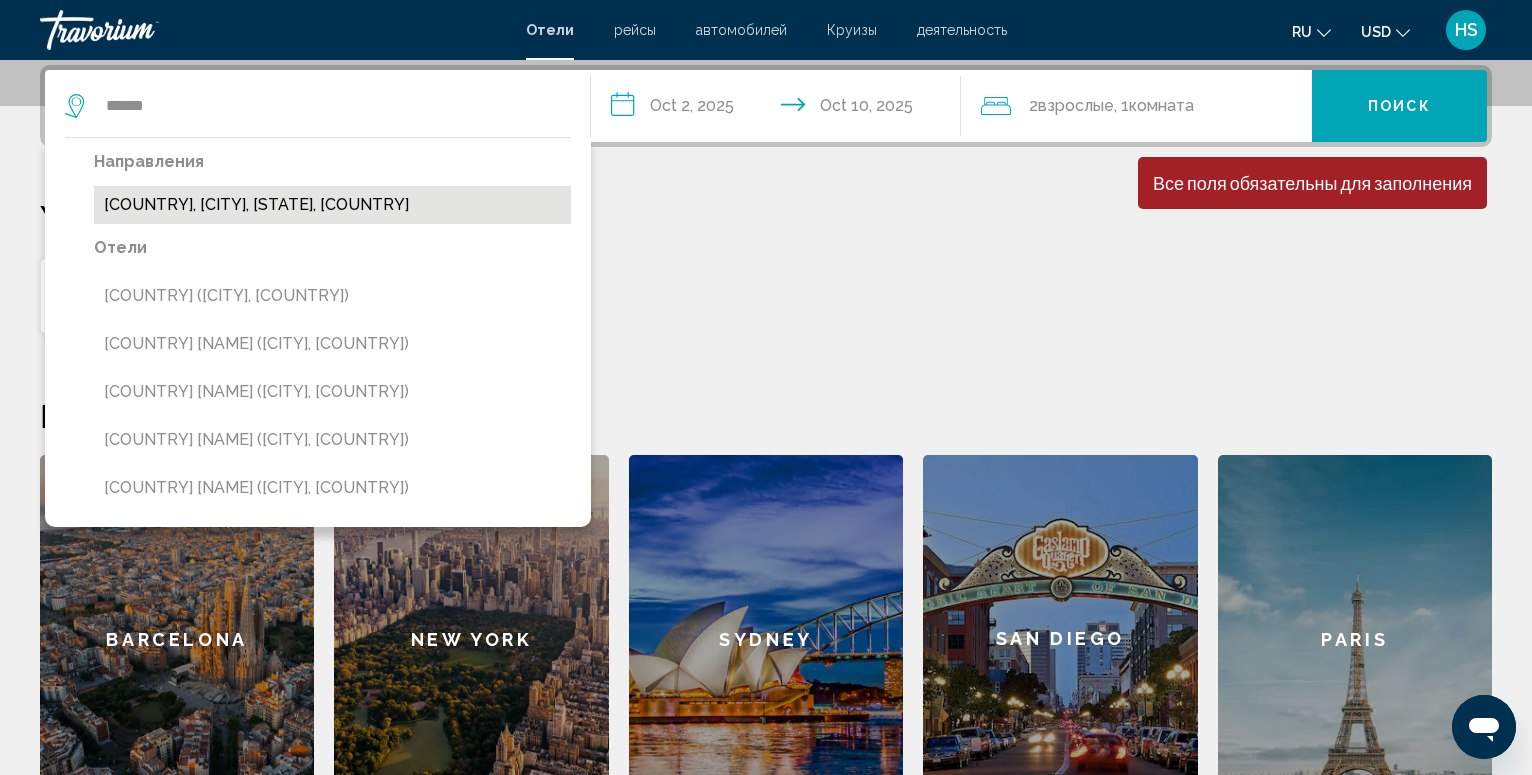 click on "Greece, Rochester, NY, United States" at bounding box center [332, 205] 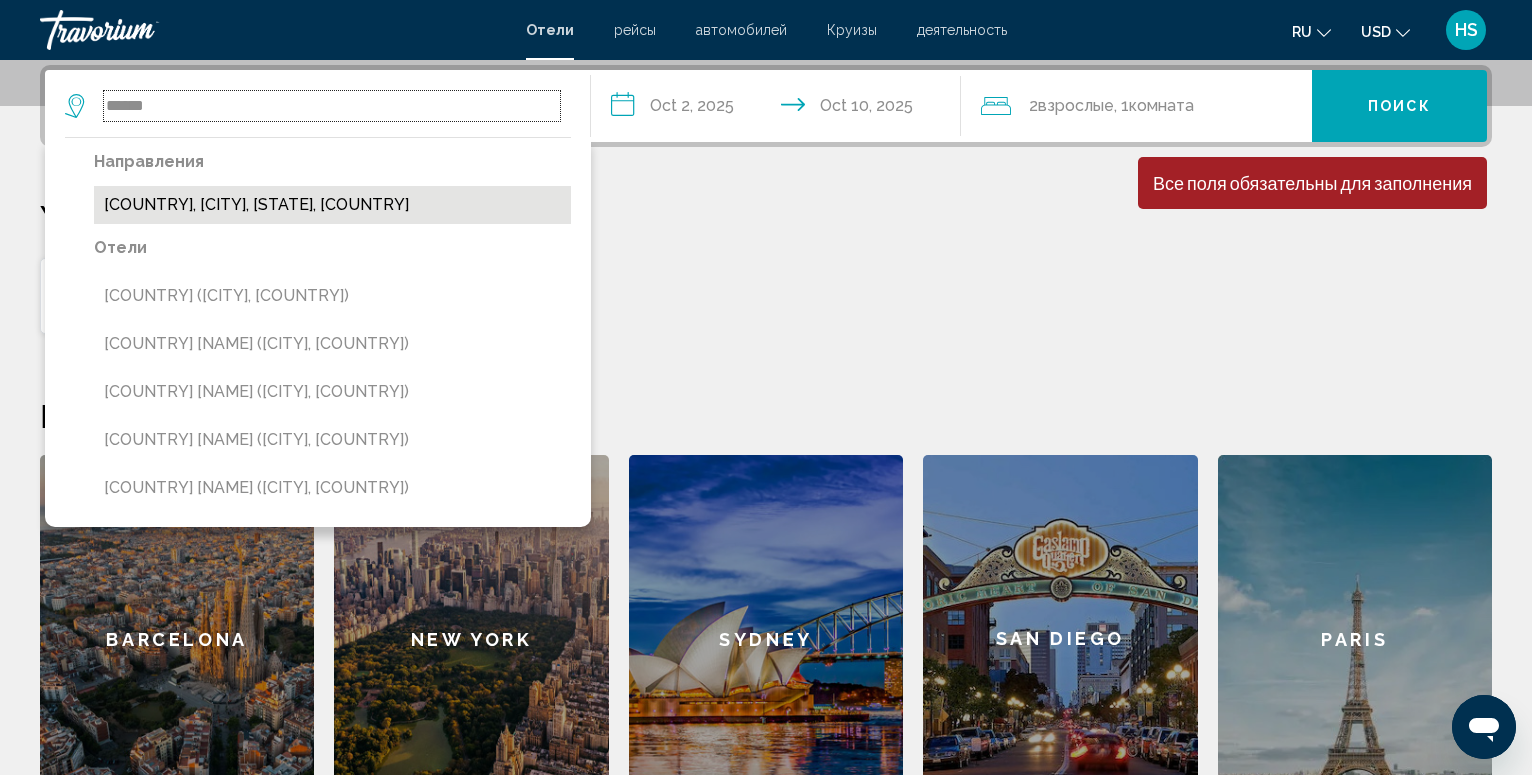 type on "**********" 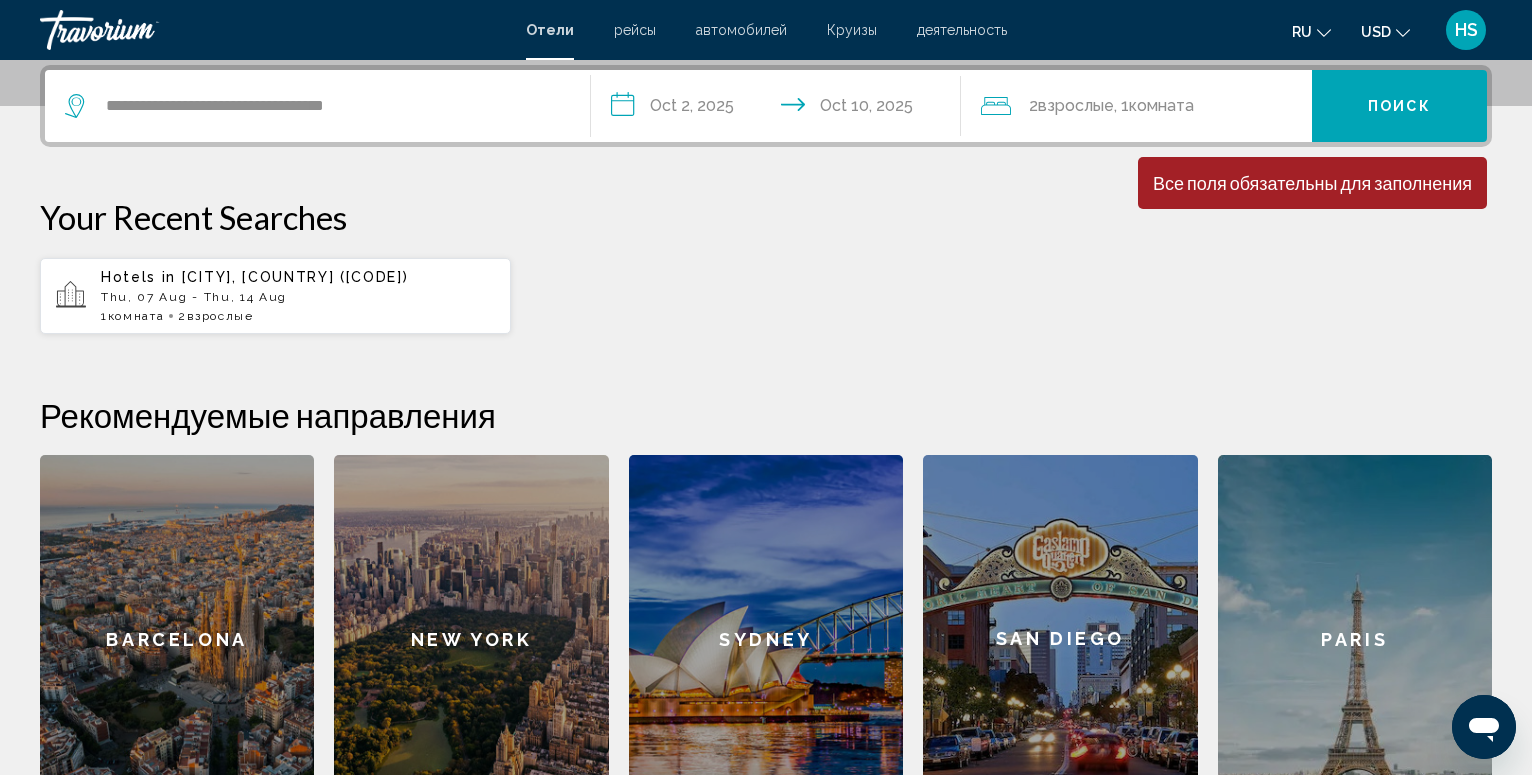 click on "Поиск" at bounding box center [1399, 107] 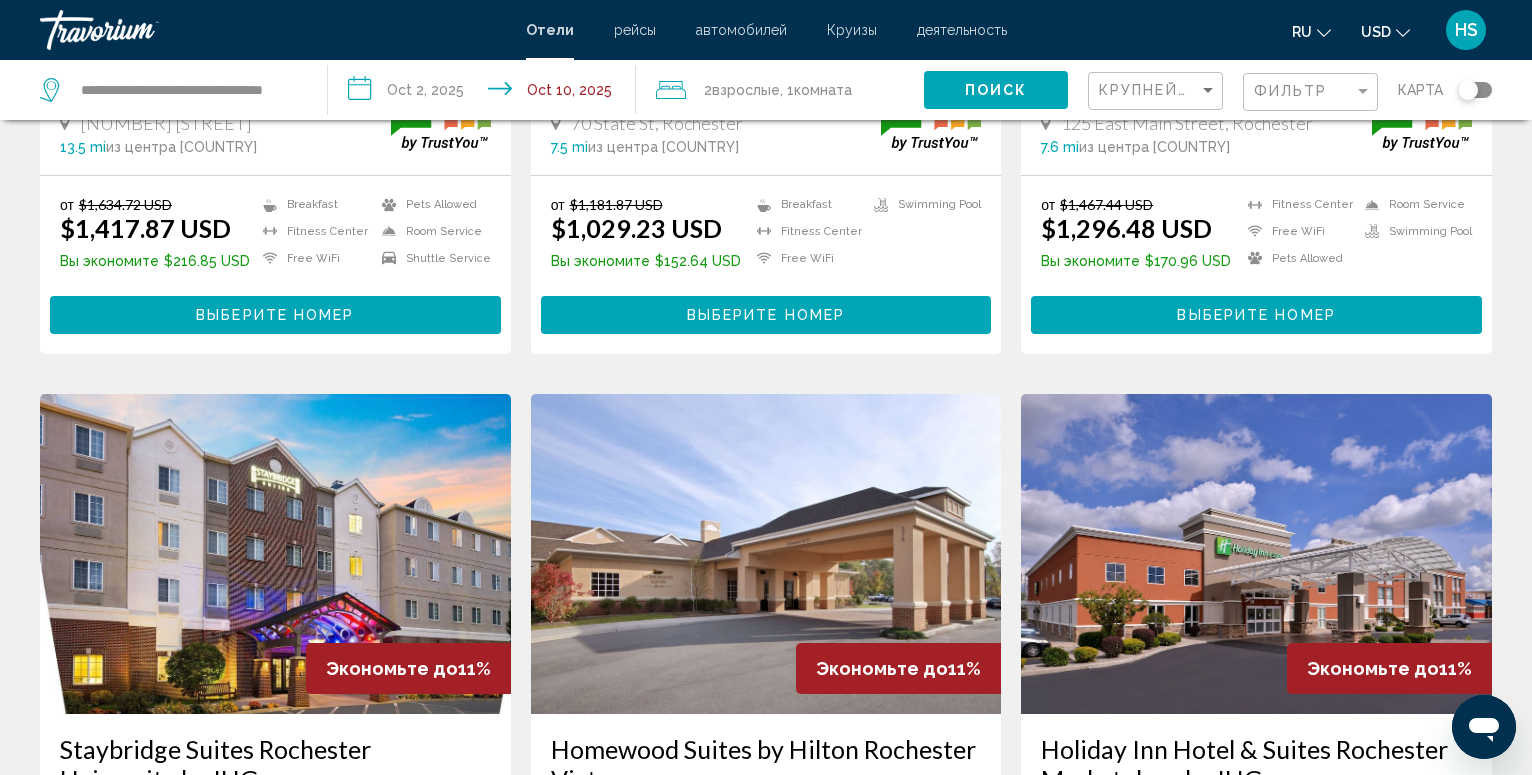 scroll, scrollTop: 0, scrollLeft: 0, axis: both 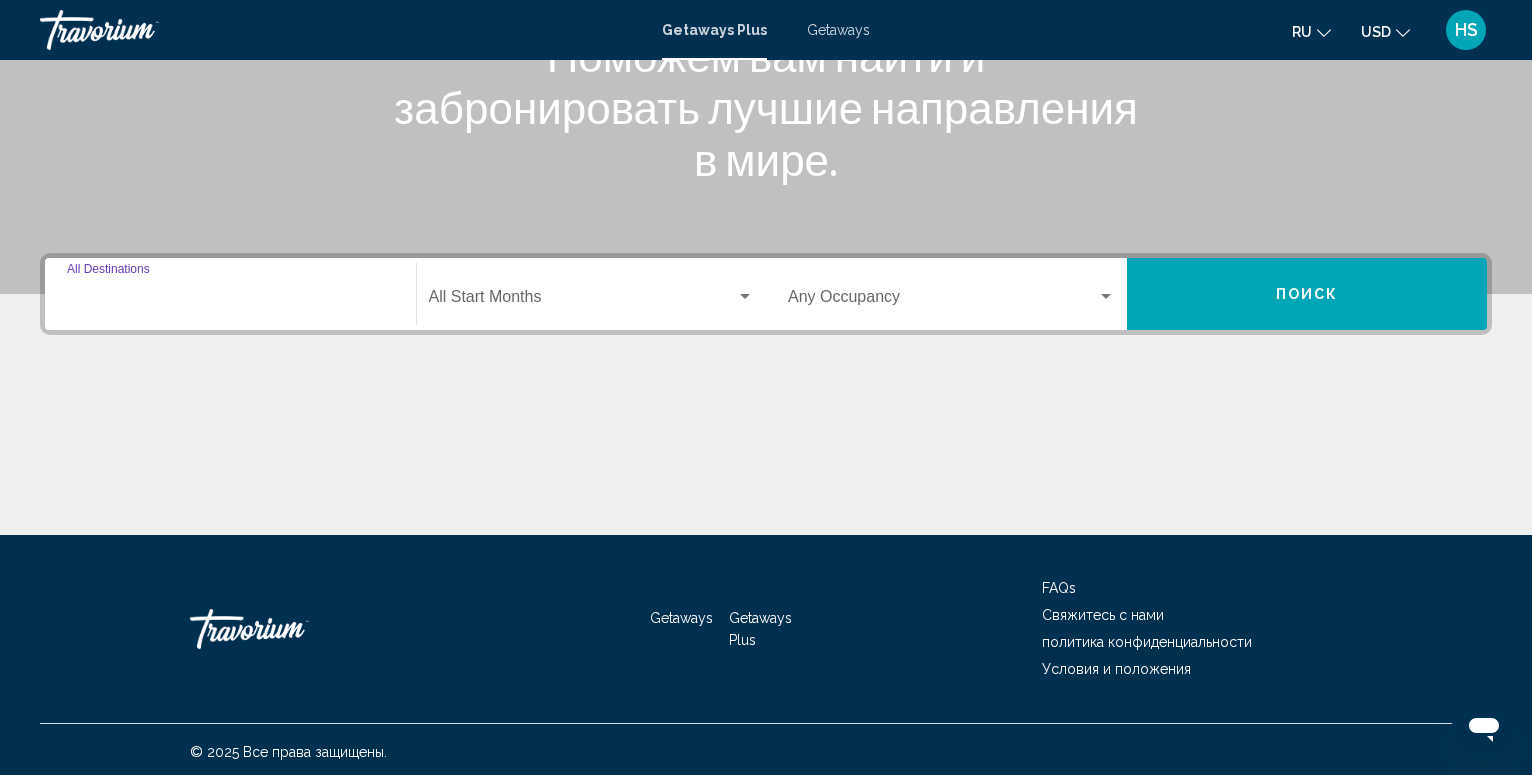 click on "Destination All Destinations" at bounding box center [230, 301] 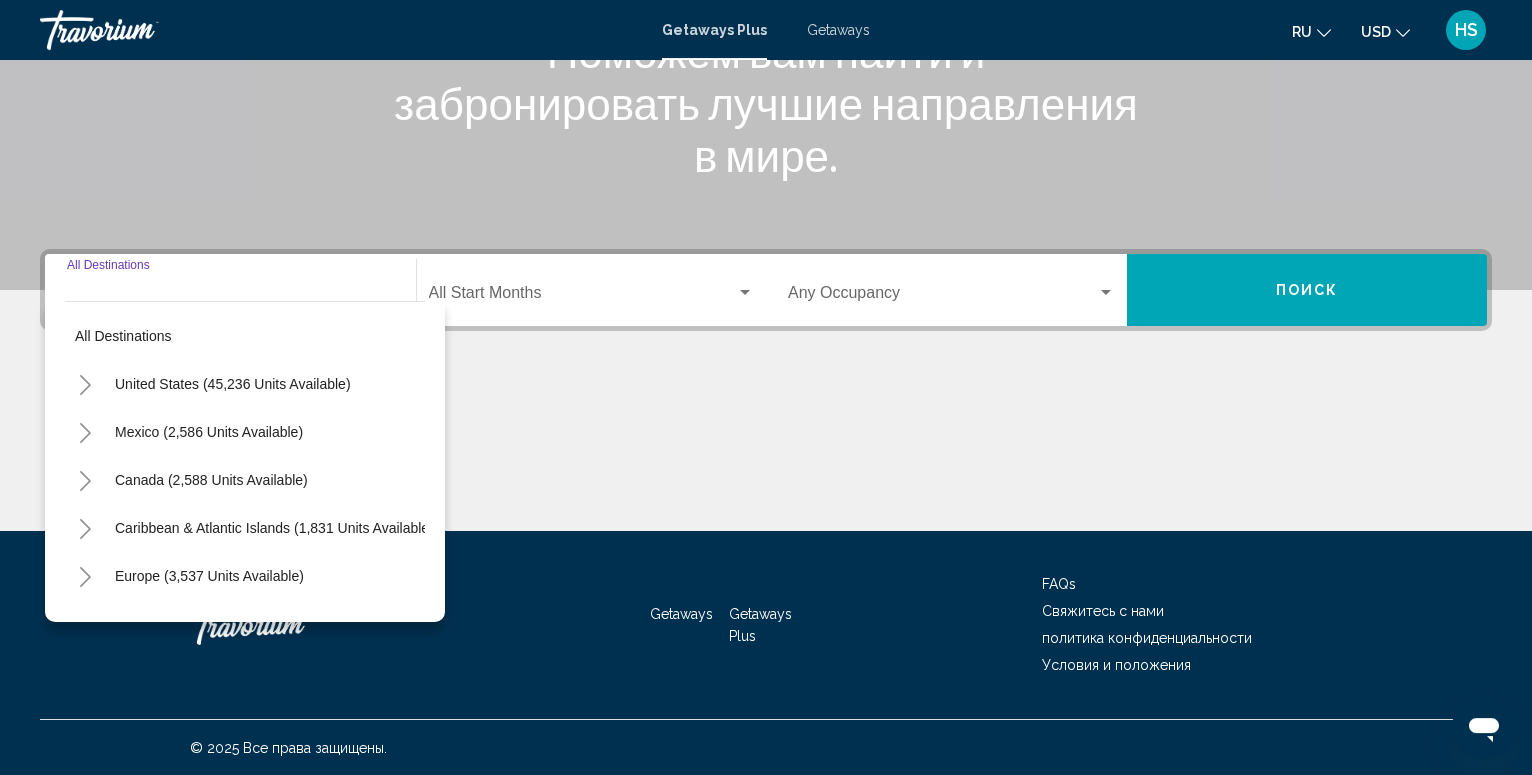 scroll, scrollTop: 311, scrollLeft: 0, axis: vertical 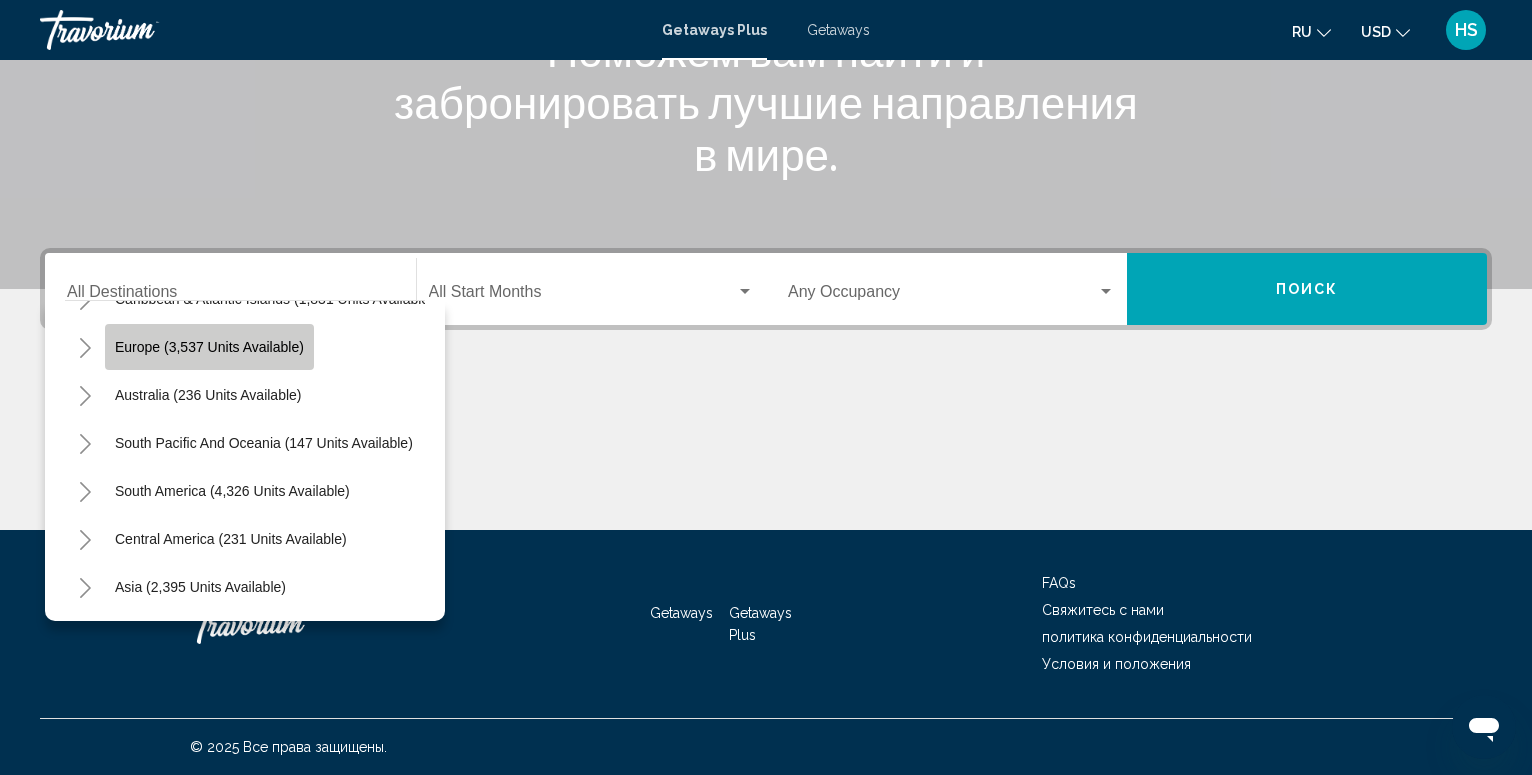 click on "Europe (3,537 units available)" 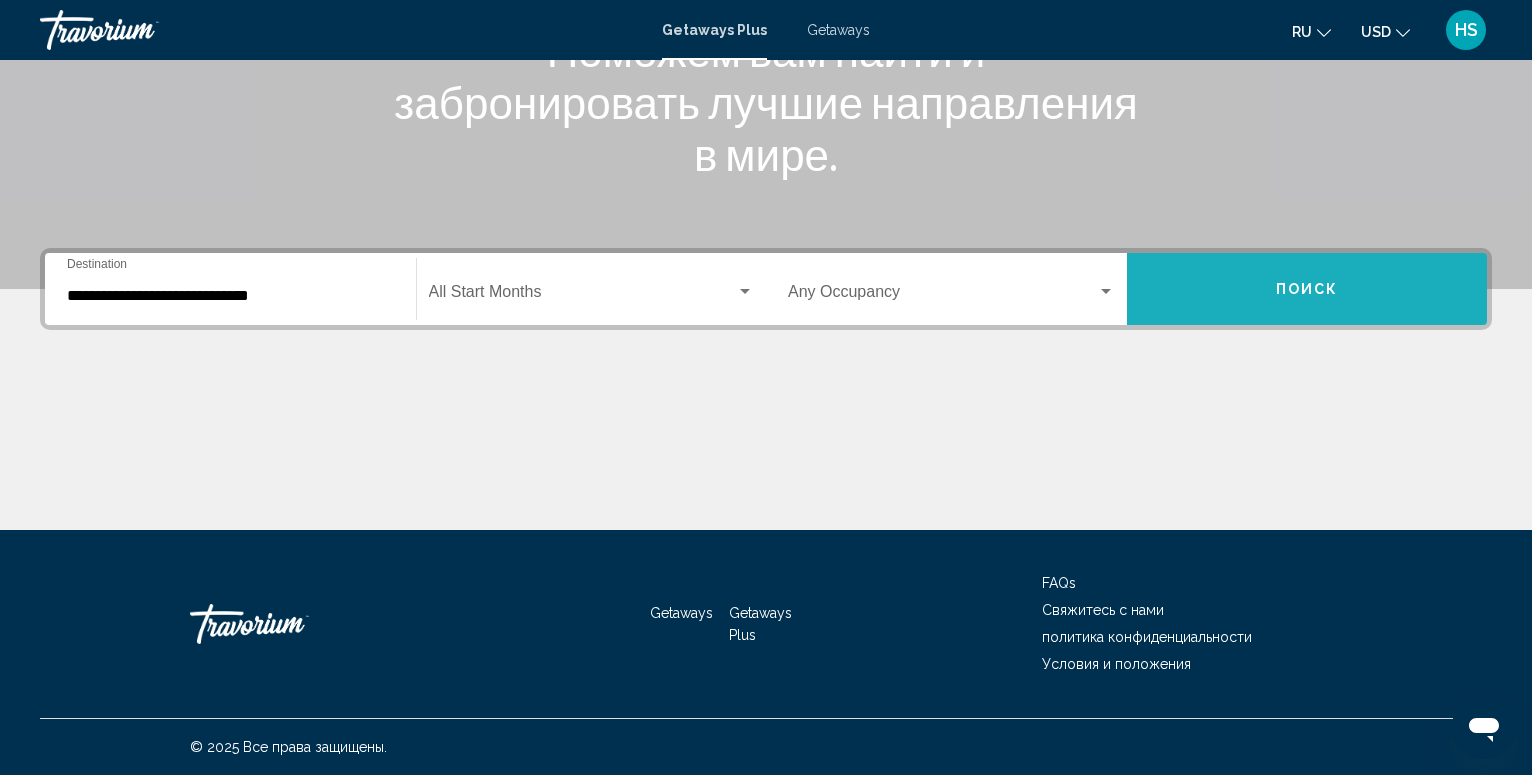 click on "Поиск" at bounding box center (1307, 290) 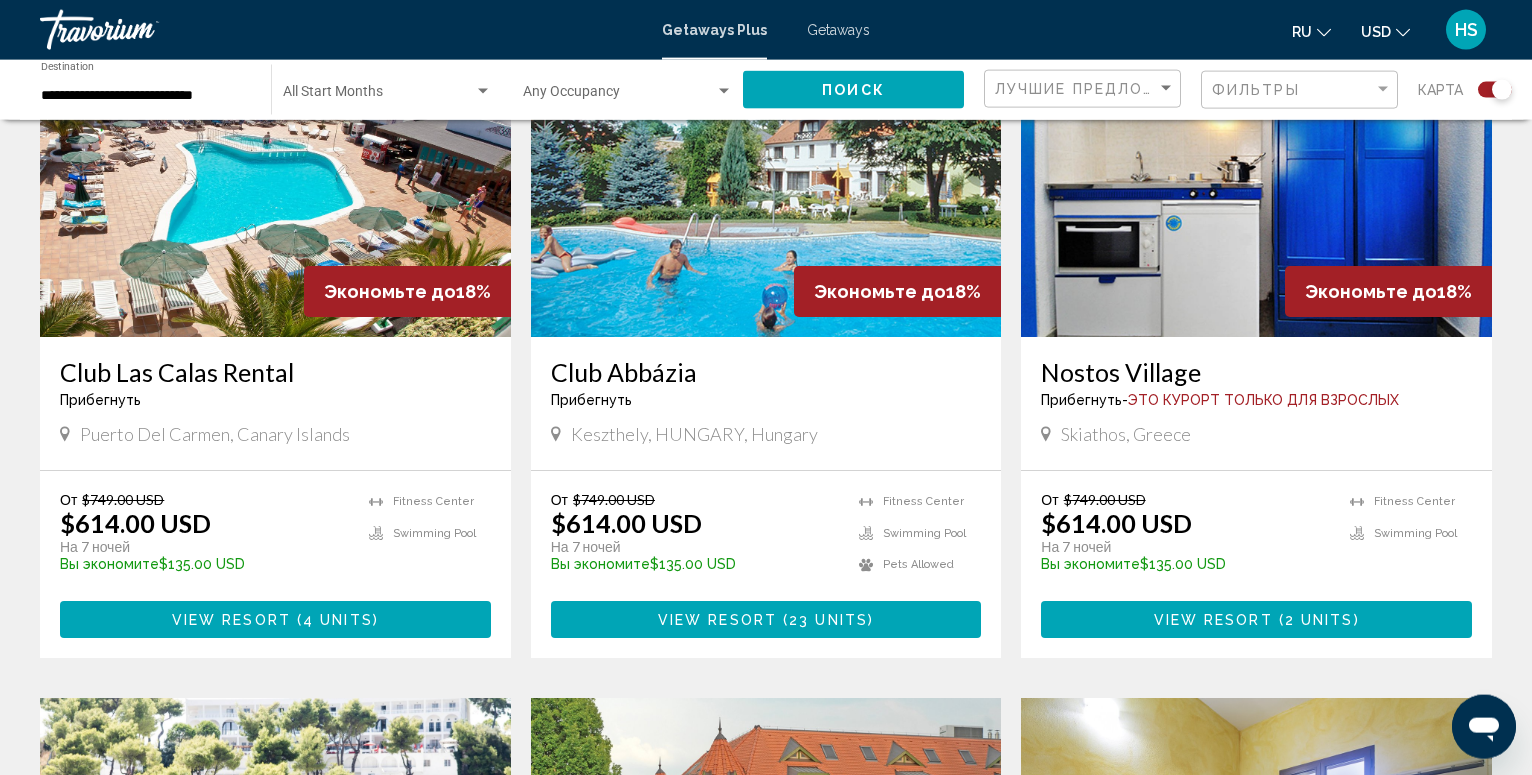 scroll, scrollTop: 2244, scrollLeft: 0, axis: vertical 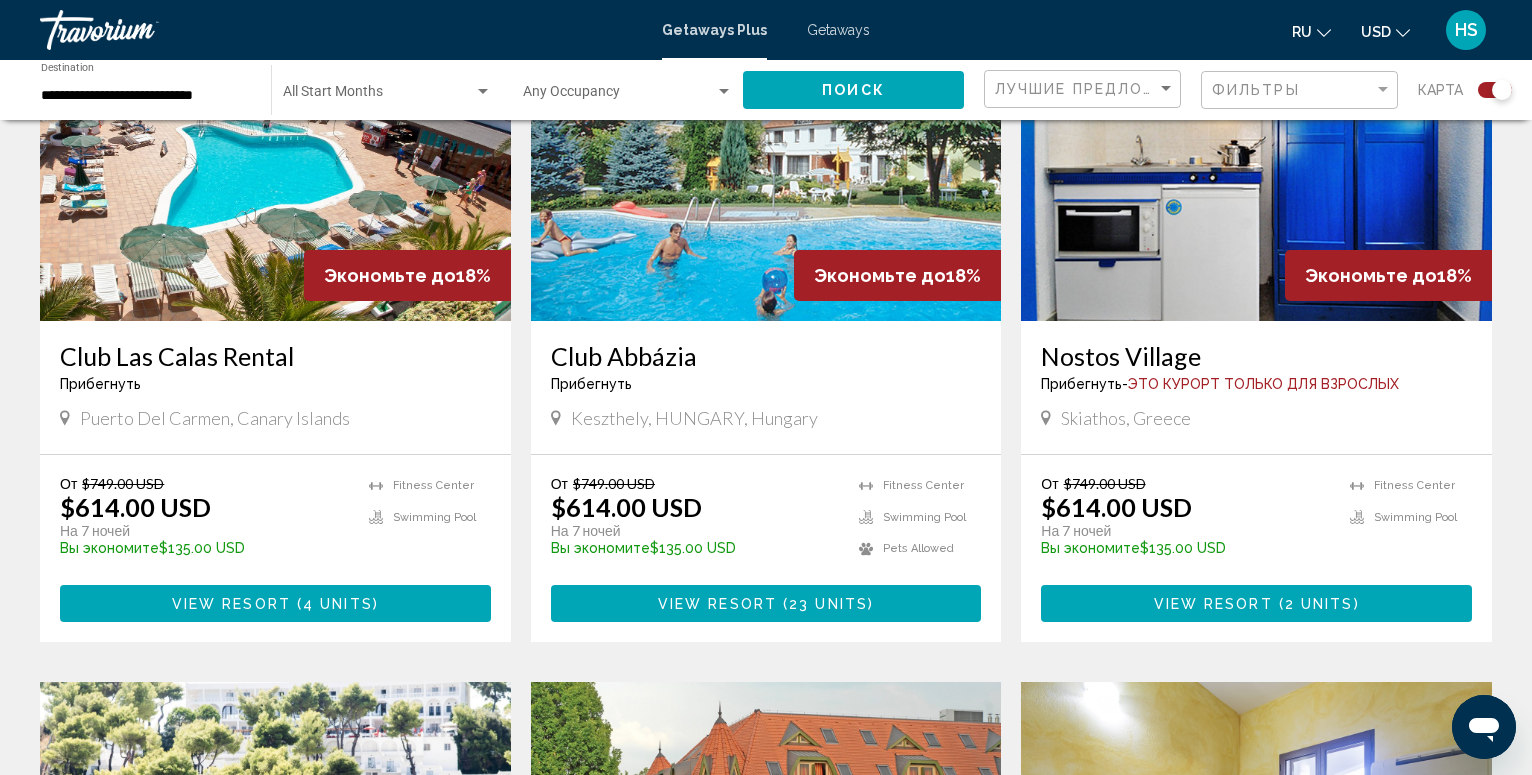 click at bounding box center (1256, 161) 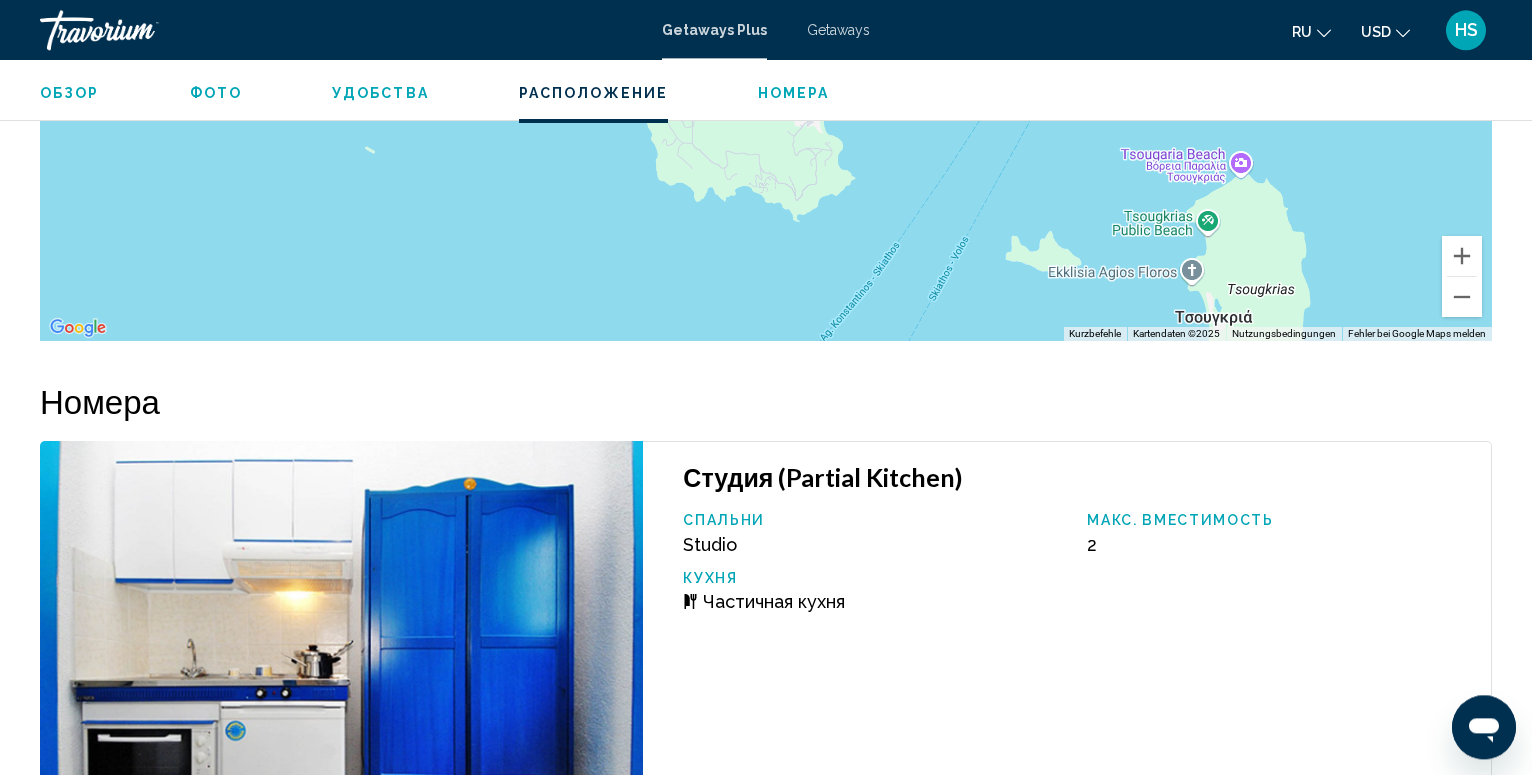 scroll, scrollTop: 2933, scrollLeft: 0, axis: vertical 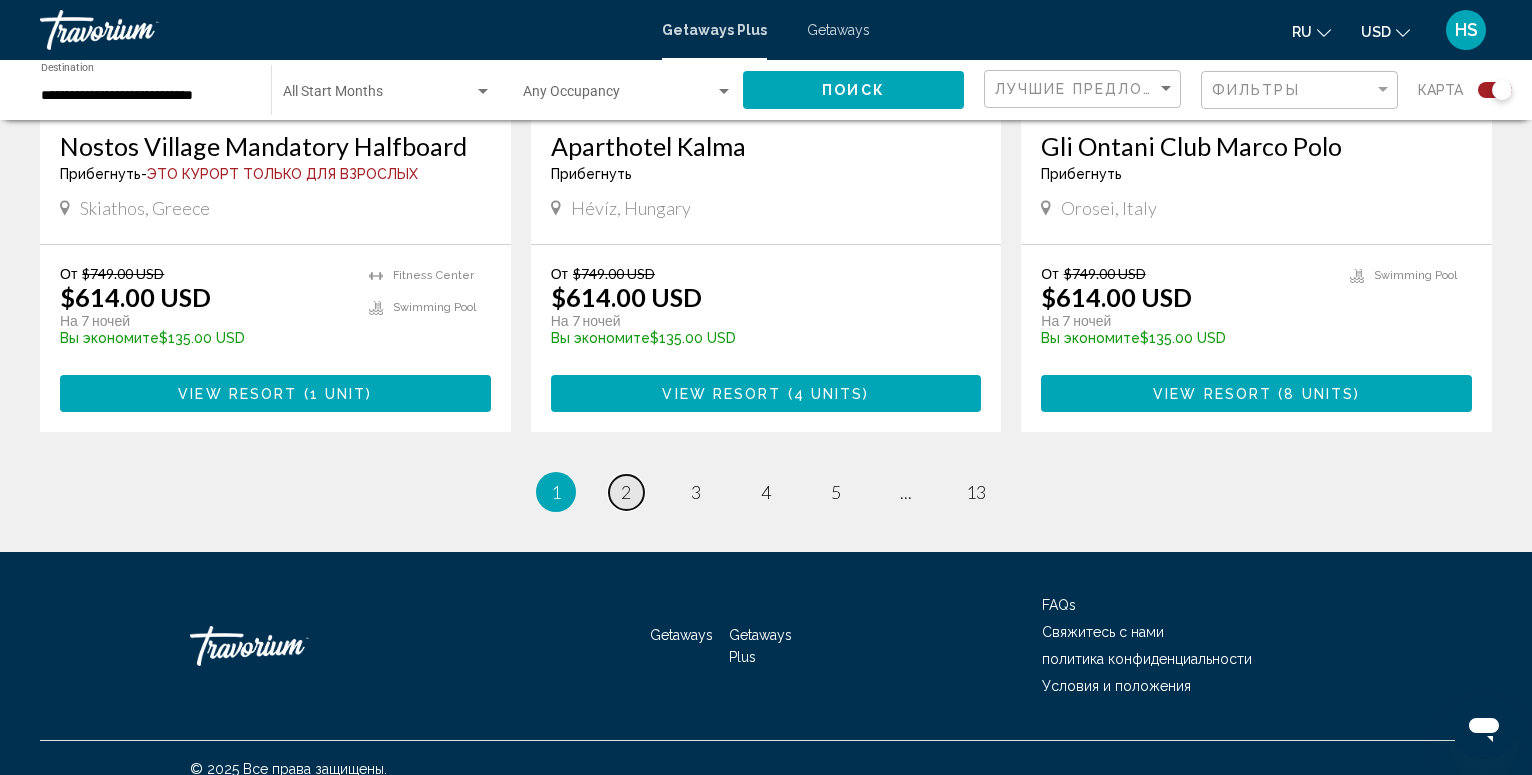 click on "2" at bounding box center [626, 492] 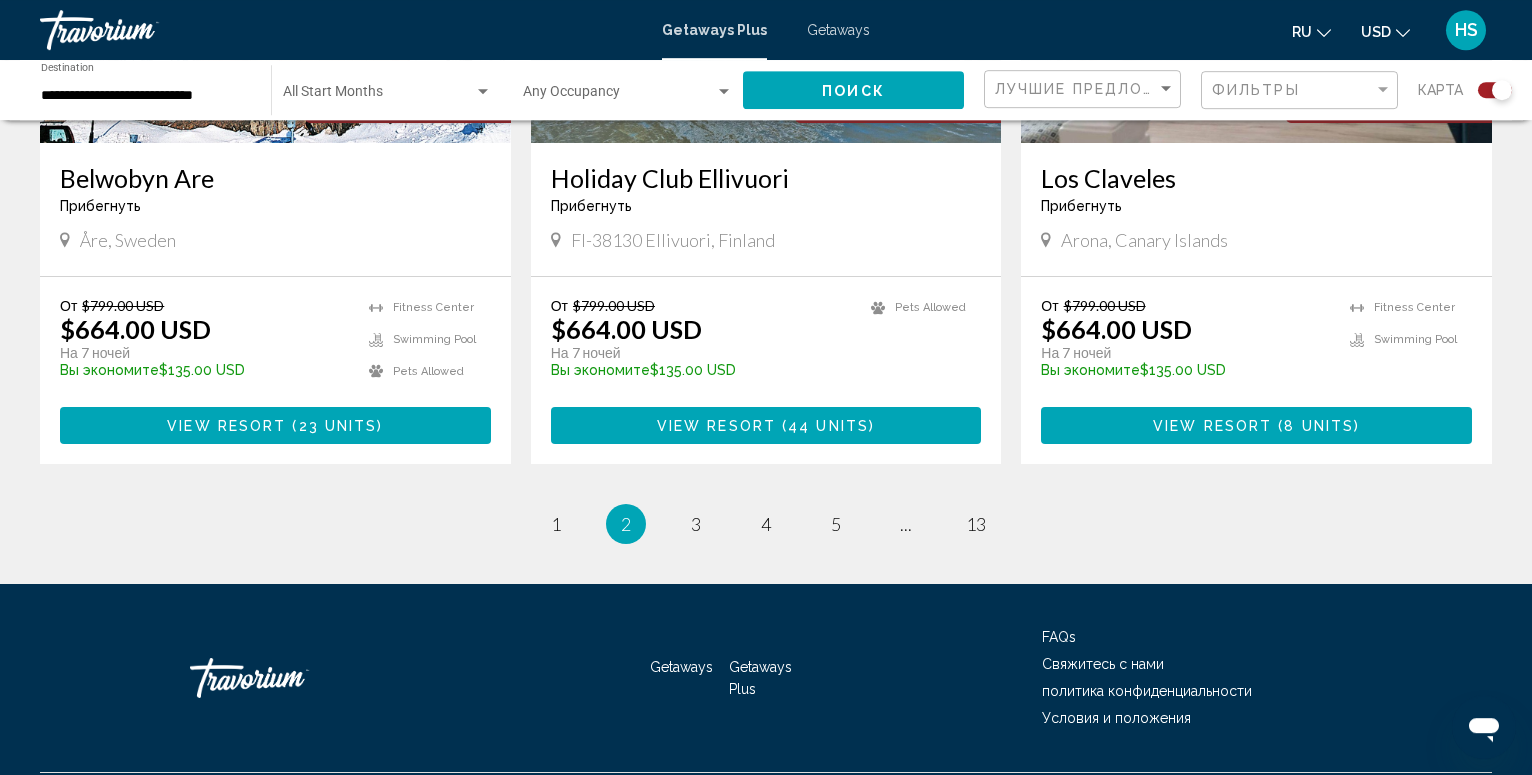 scroll, scrollTop: 3135, scrollLeft: 0, axis: vertical 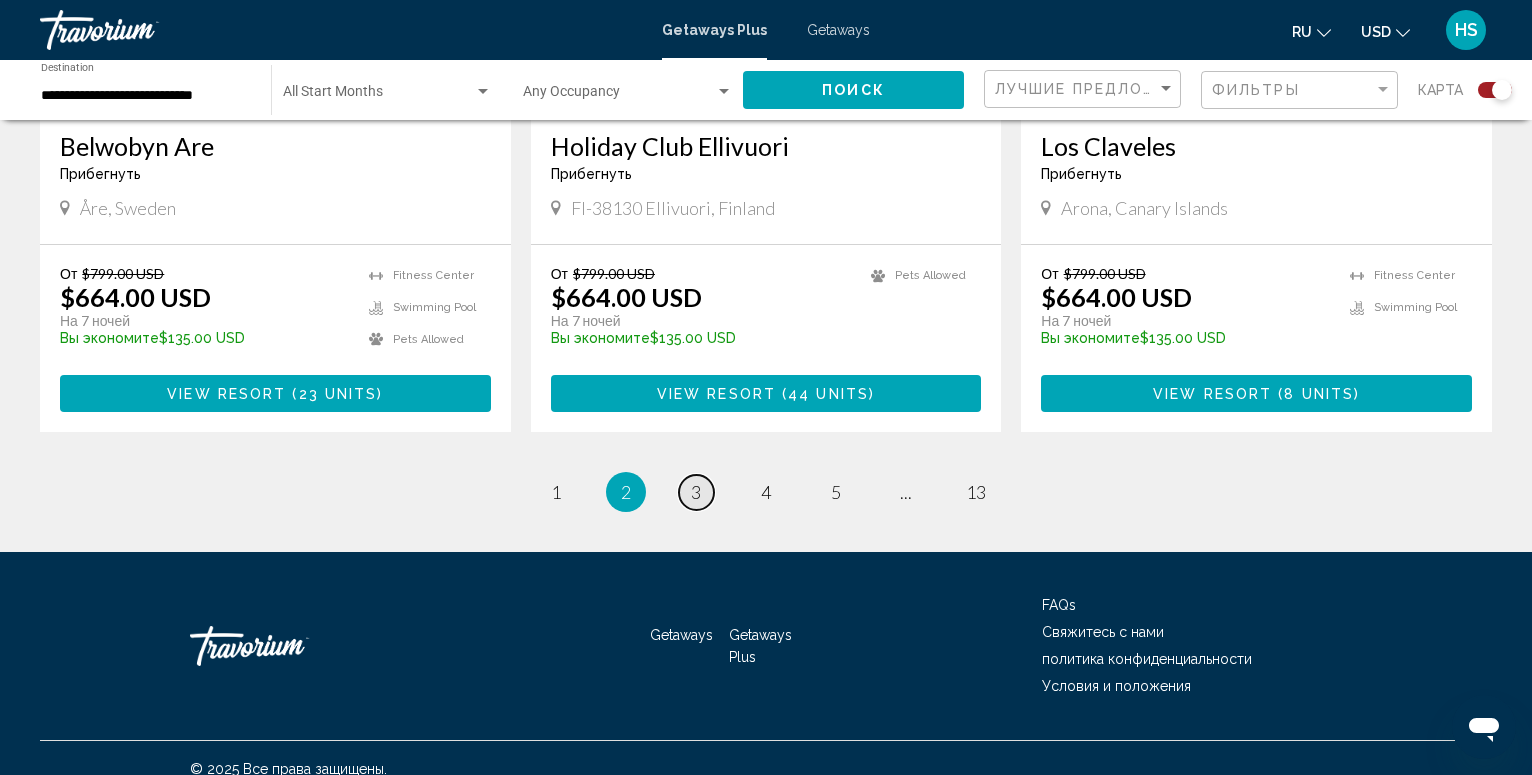 click on "3" at bounding box center (696, 492) 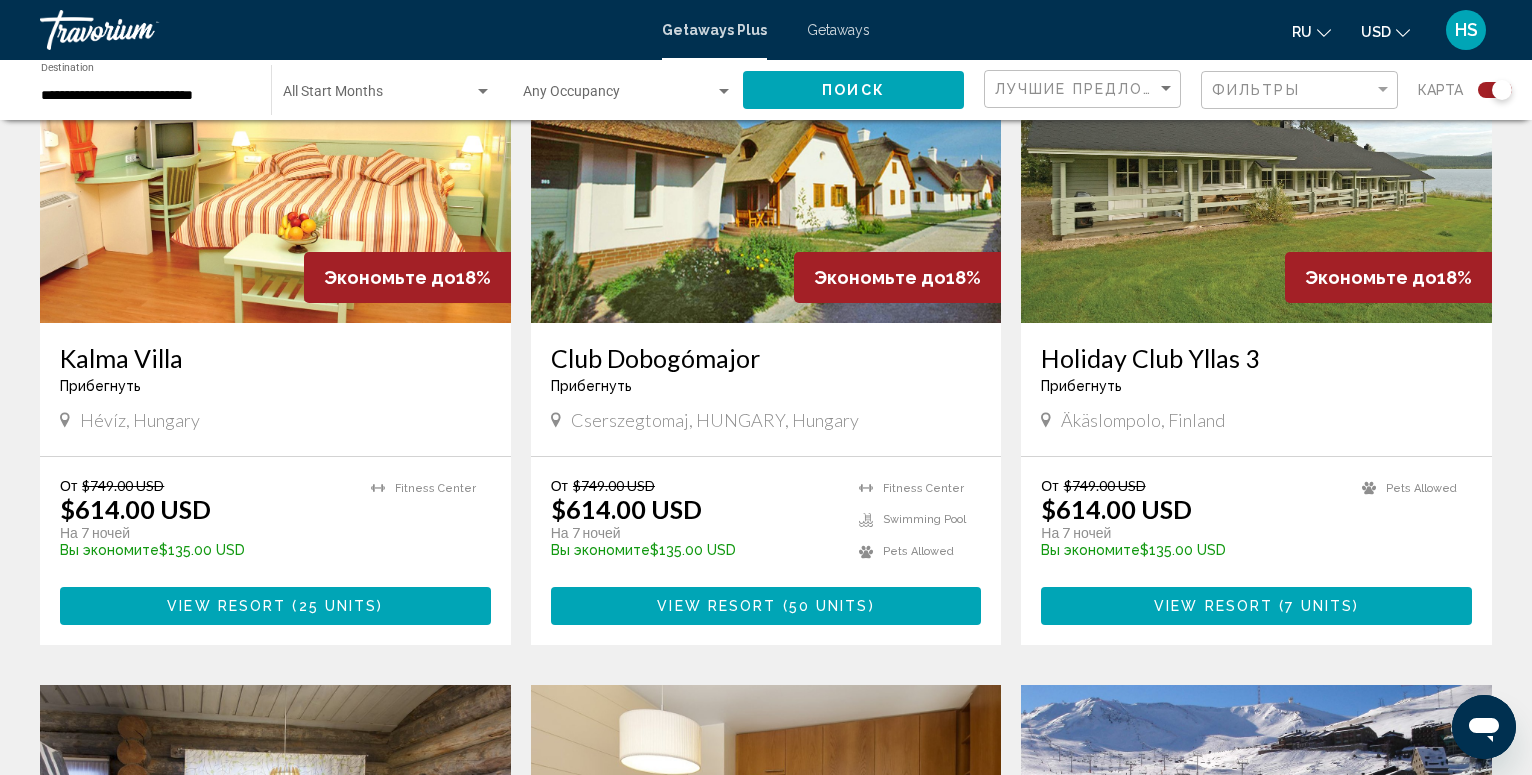 scroll, scrollTop: 714, scrollLeft: 0, axis: vertical 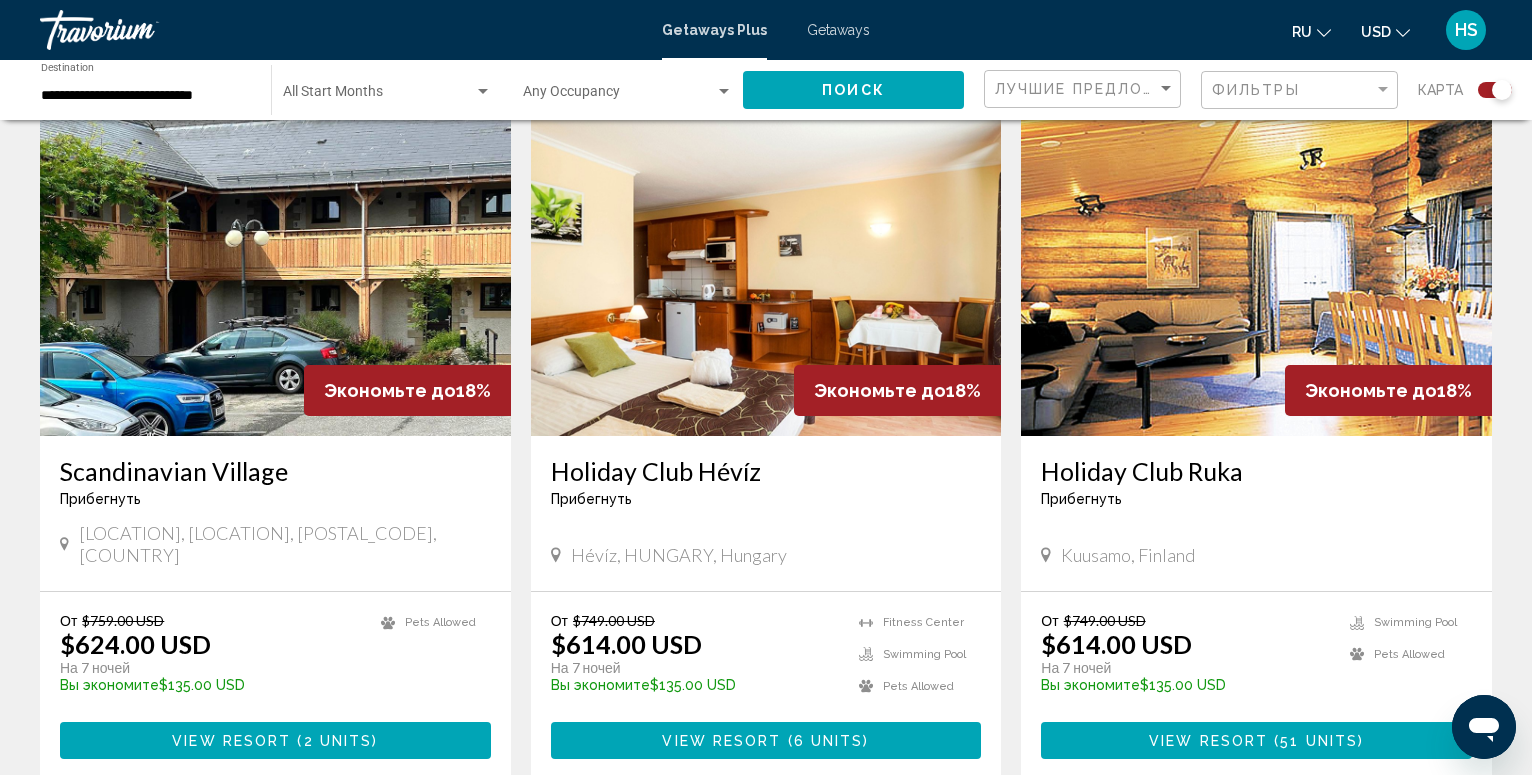 click on "**********" 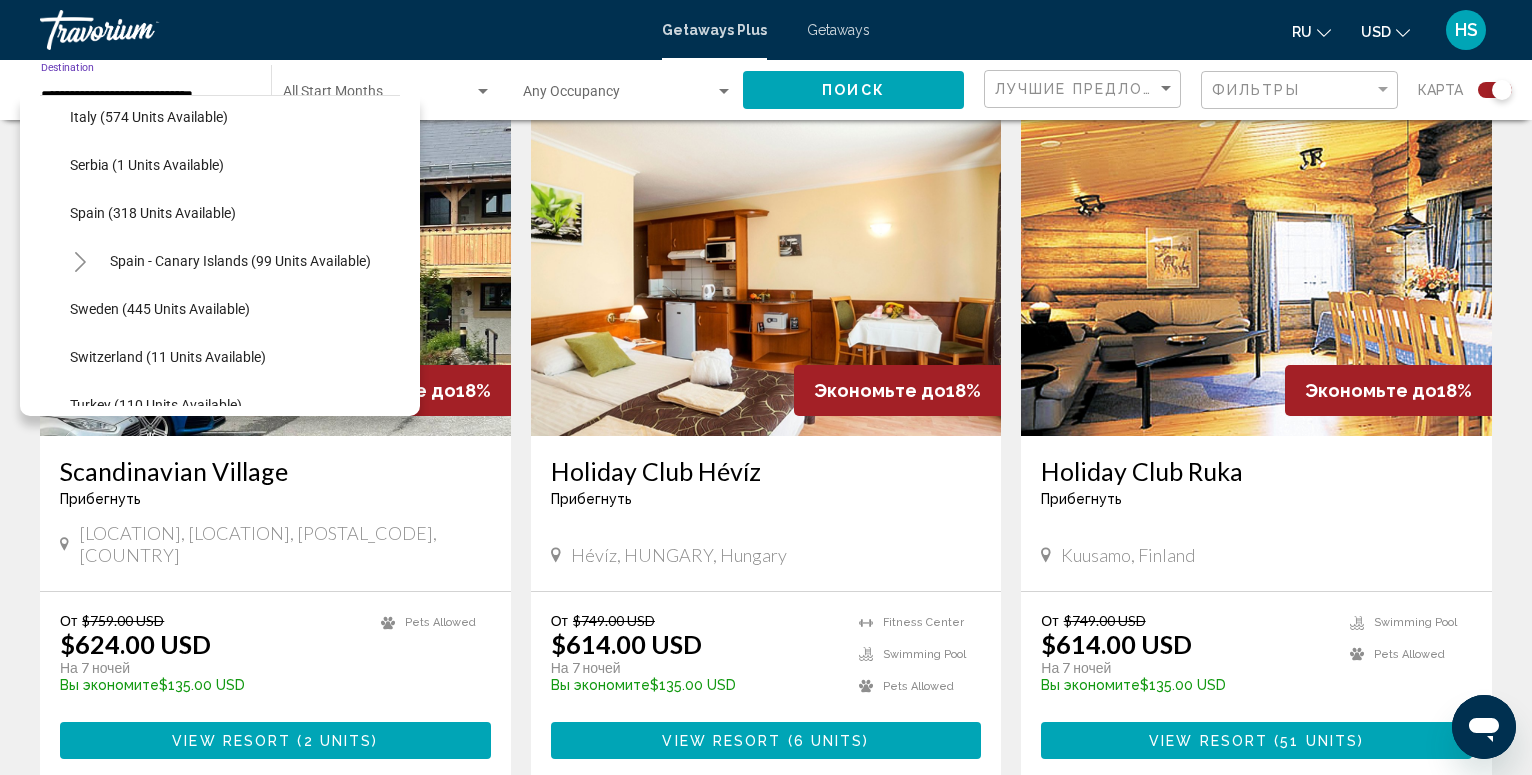 scroll, scrollTop: 704, scrollLeft: 0, axis: vertical 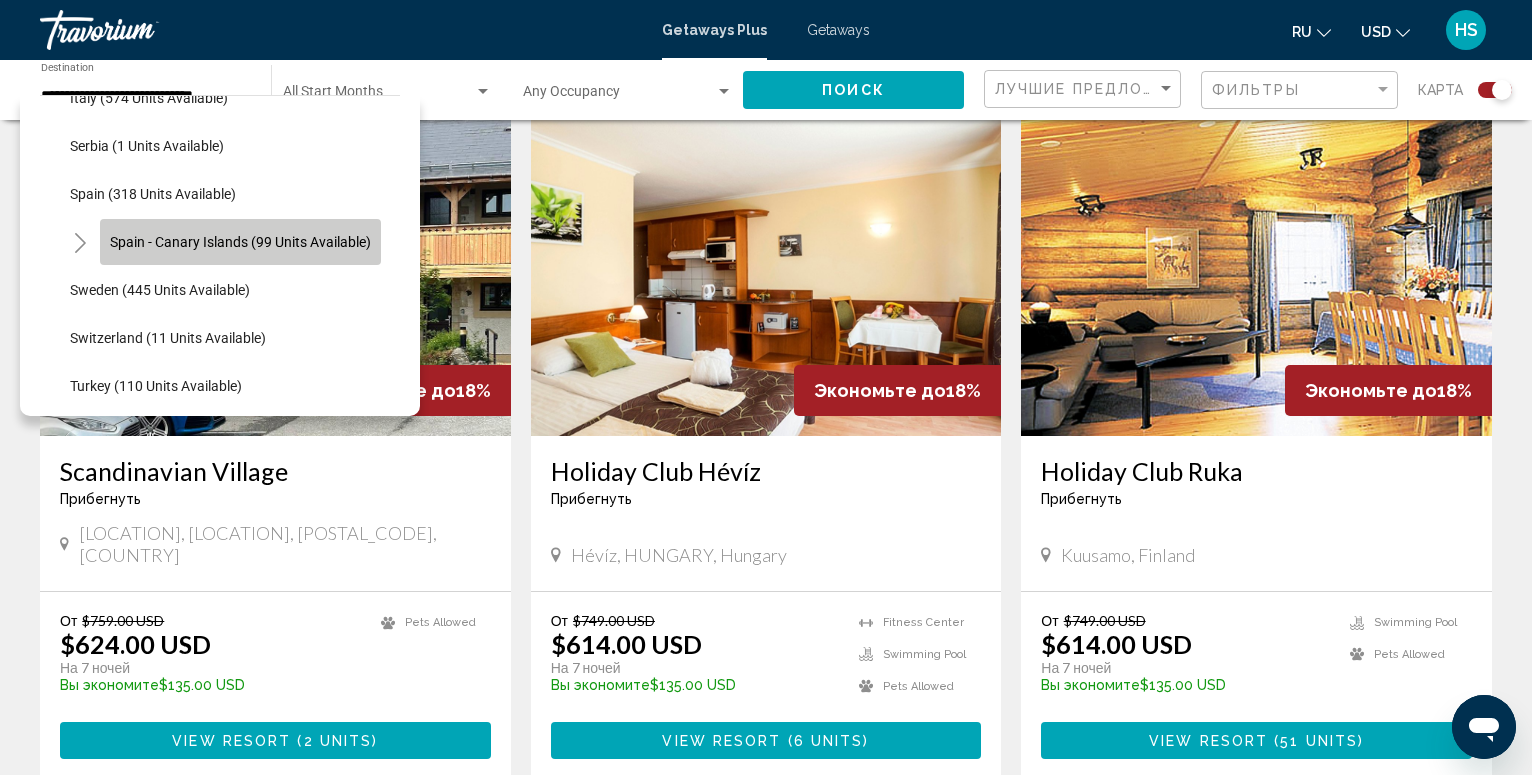 click on "Spain - Canary Islands (99 units available)" 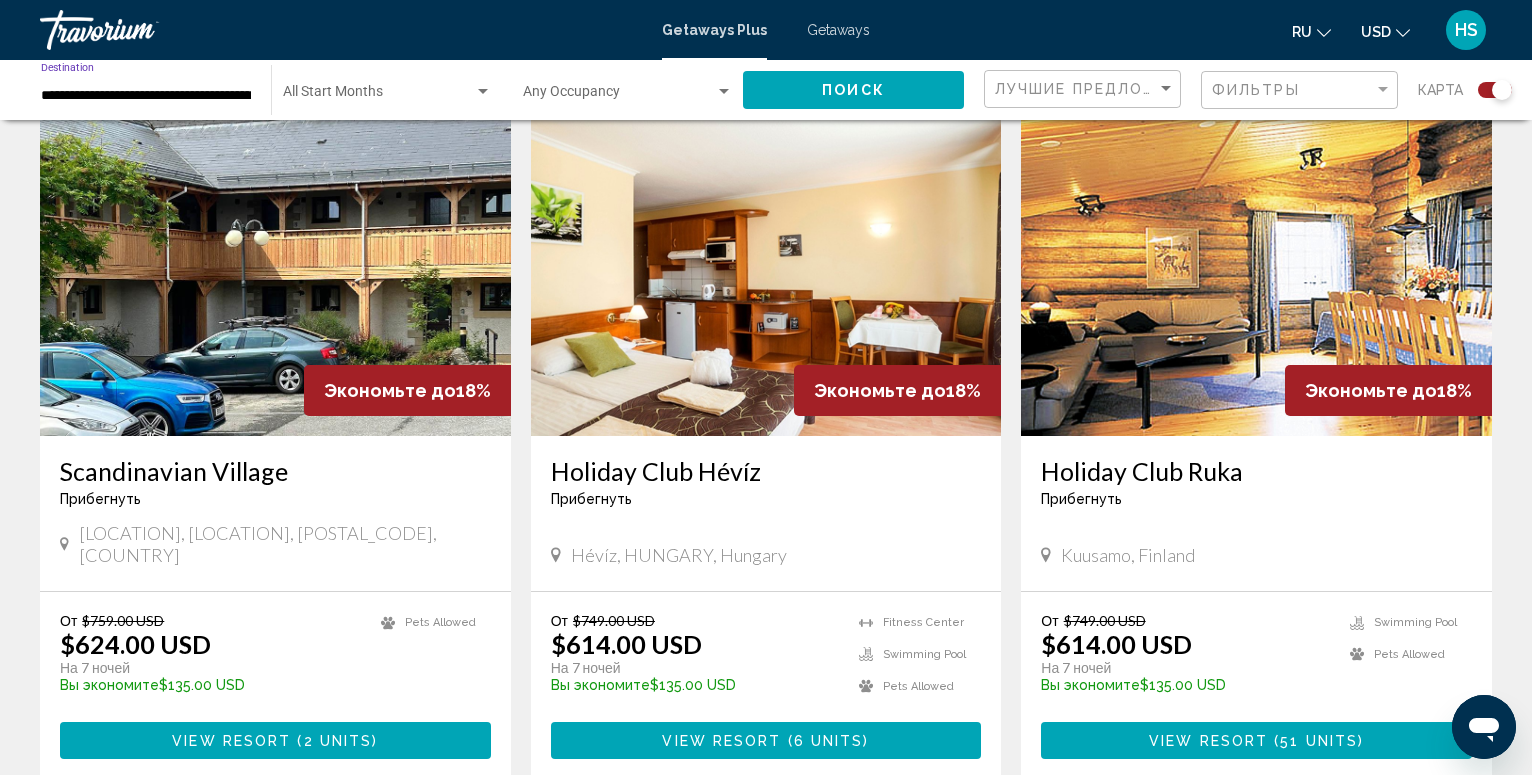 scroll, scrollTop: 0, scrollLeft: 49, axis: horizontal 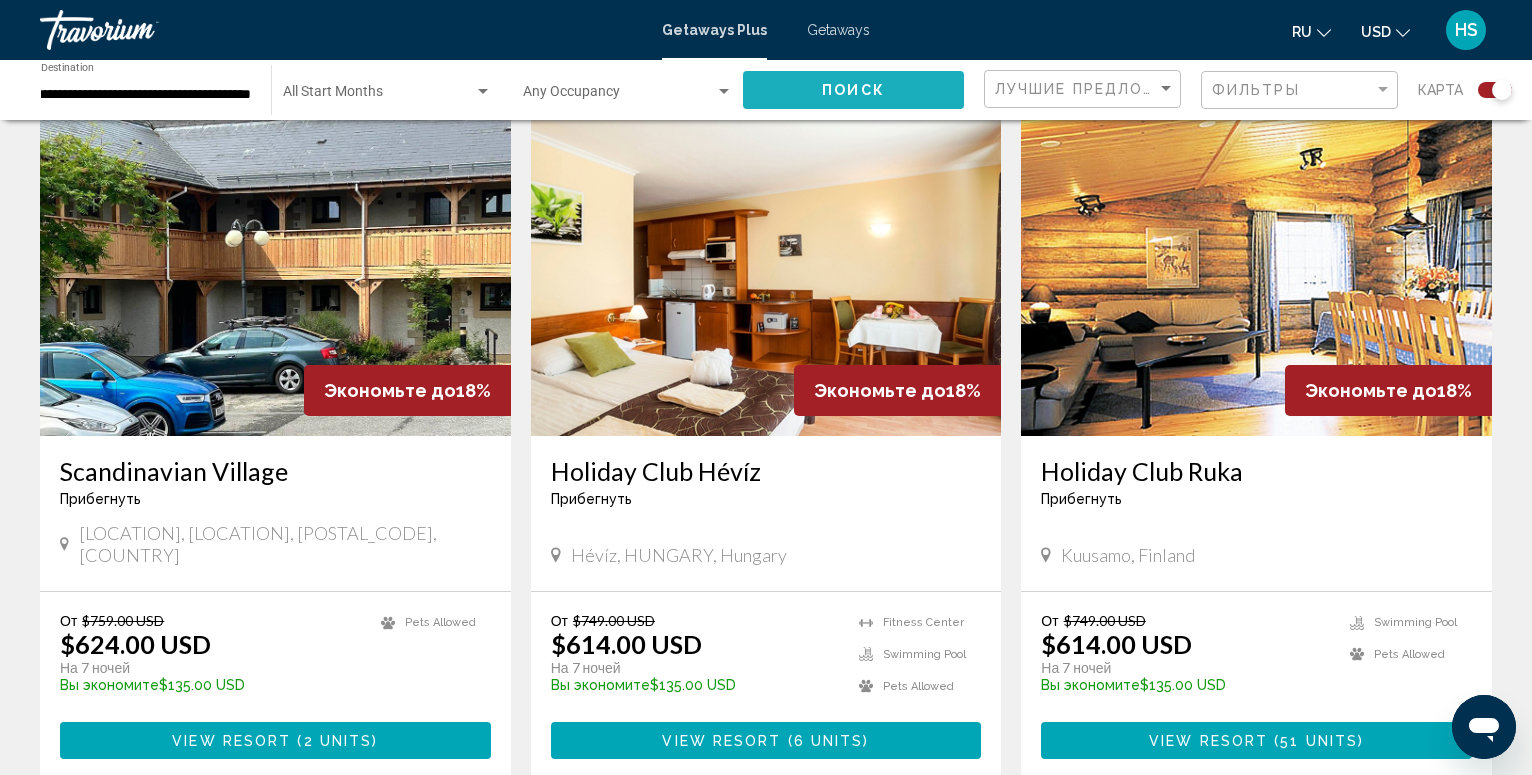 click on "Поиск" 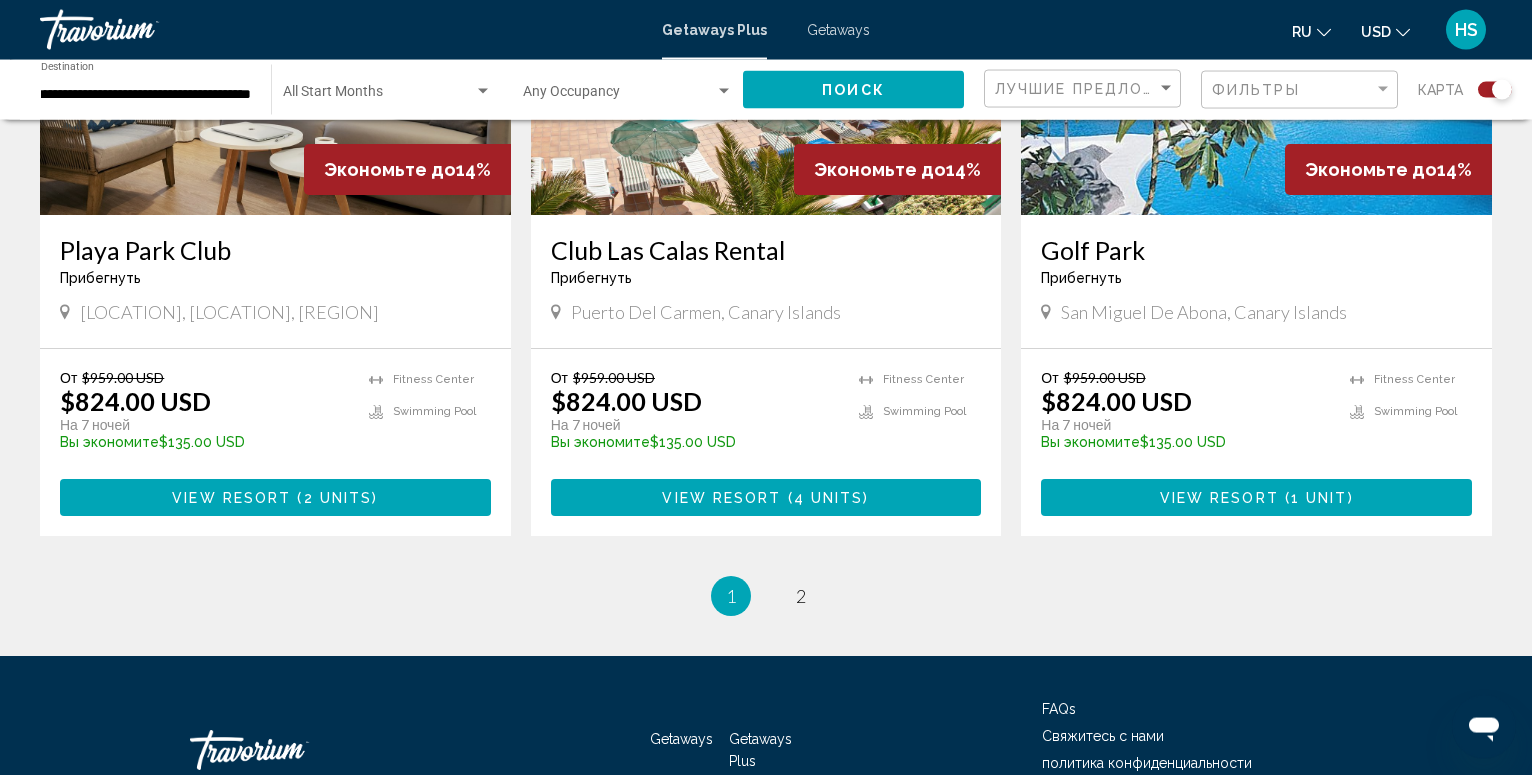 scroll, scrollTop: 3105, scrollLeft: 0, axis: vertical 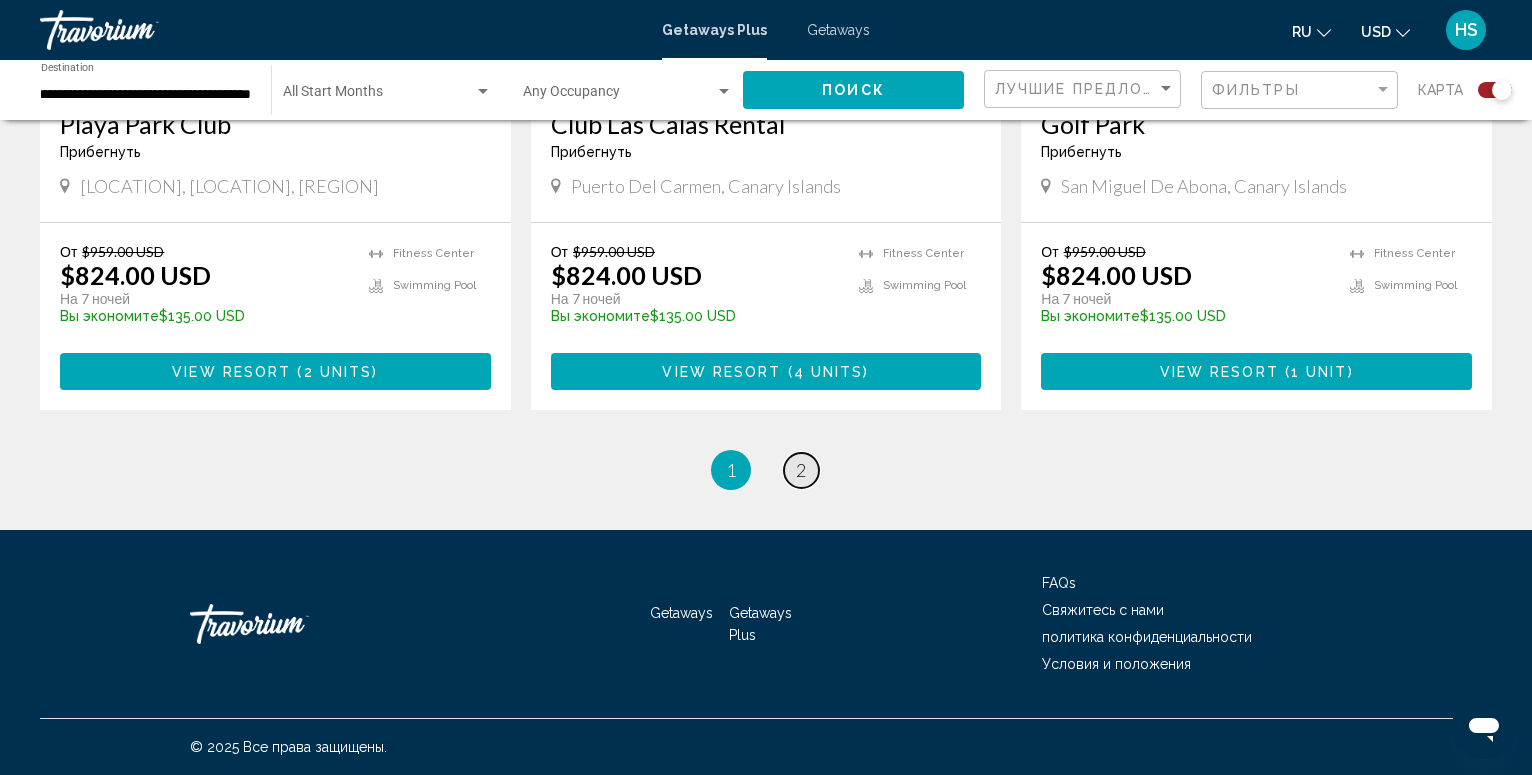 click on "2" at bounding box center [801, 470] 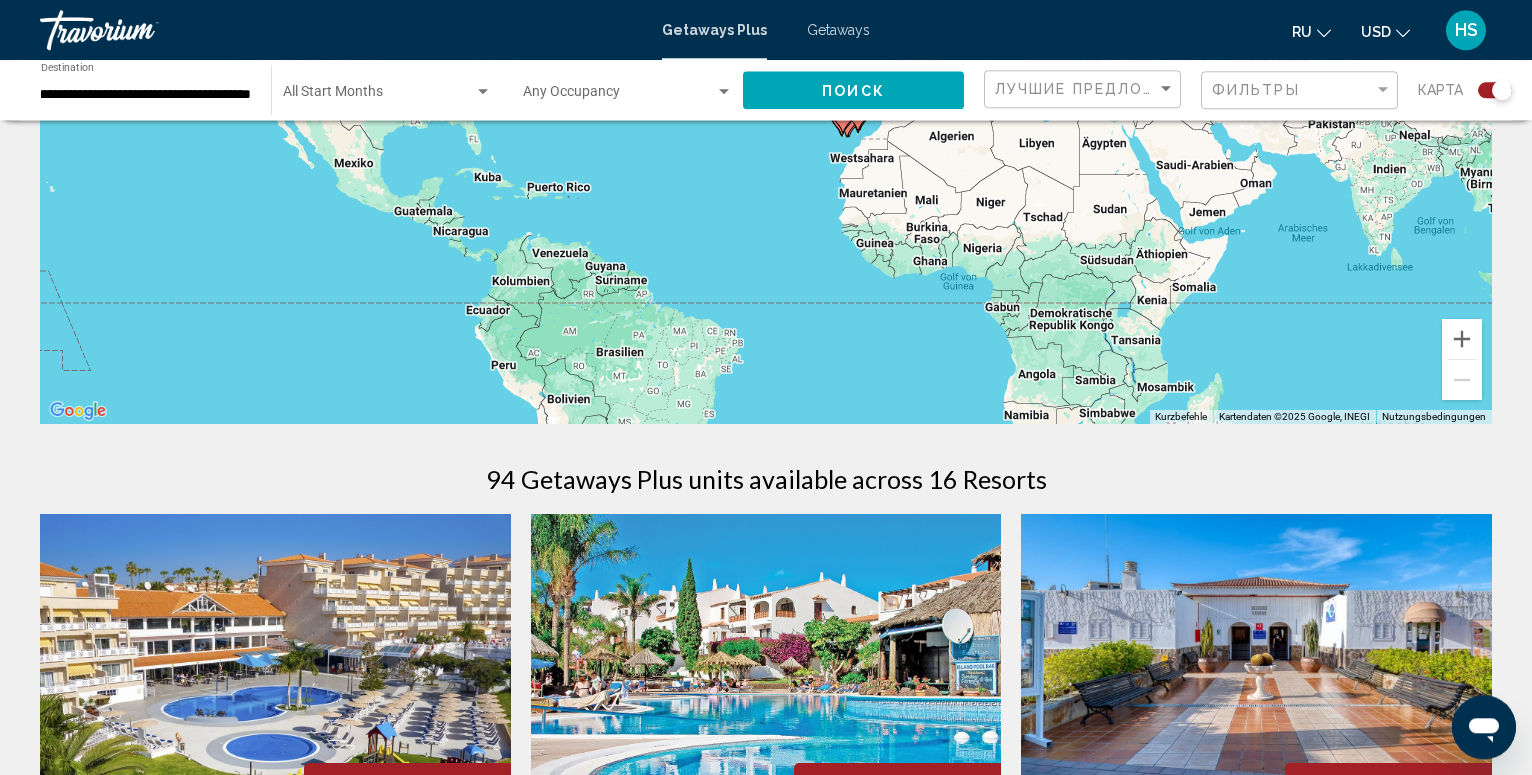 scroll, scrollTop: 0, scrollLeft: 0, axis: both 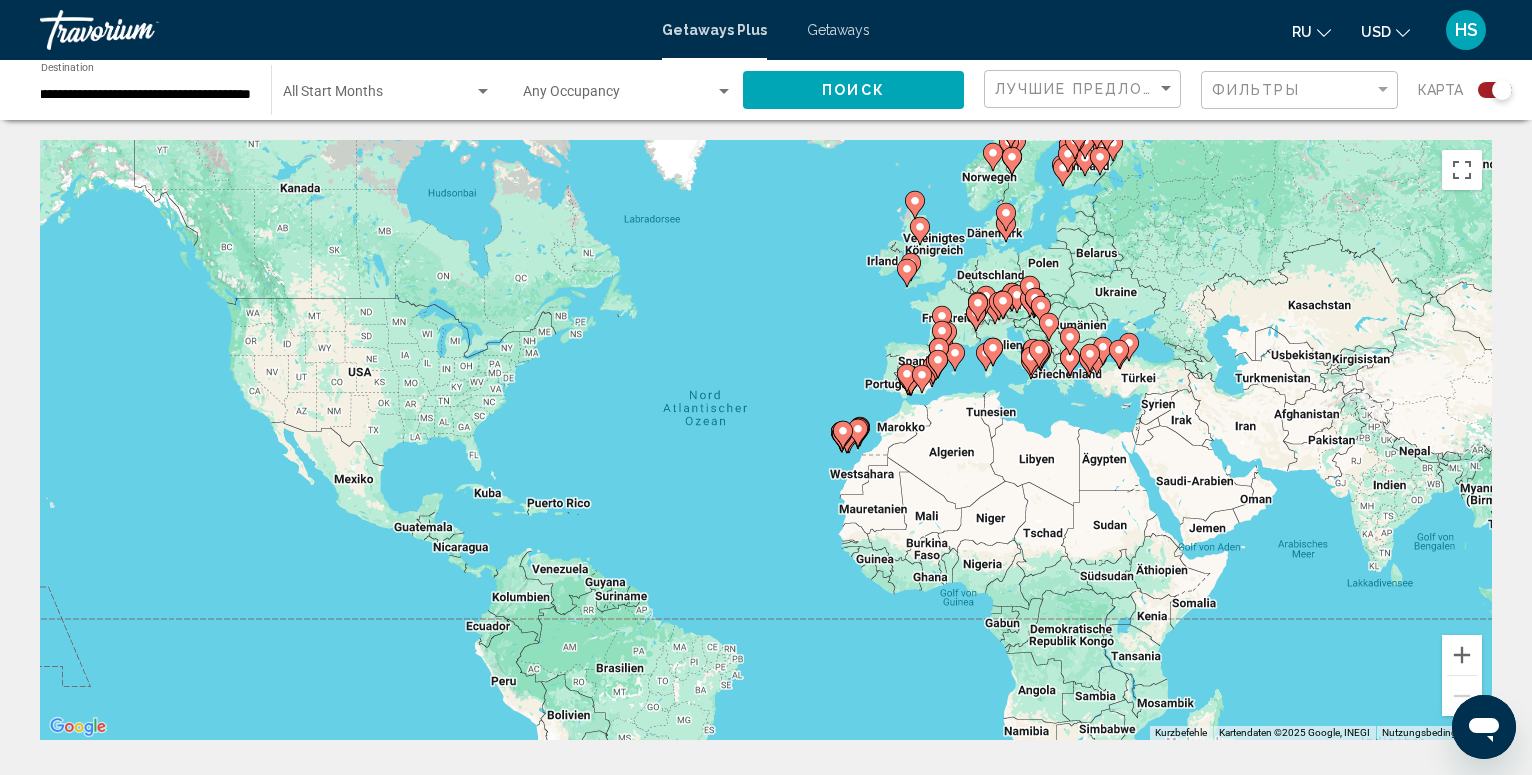 click on "**********" 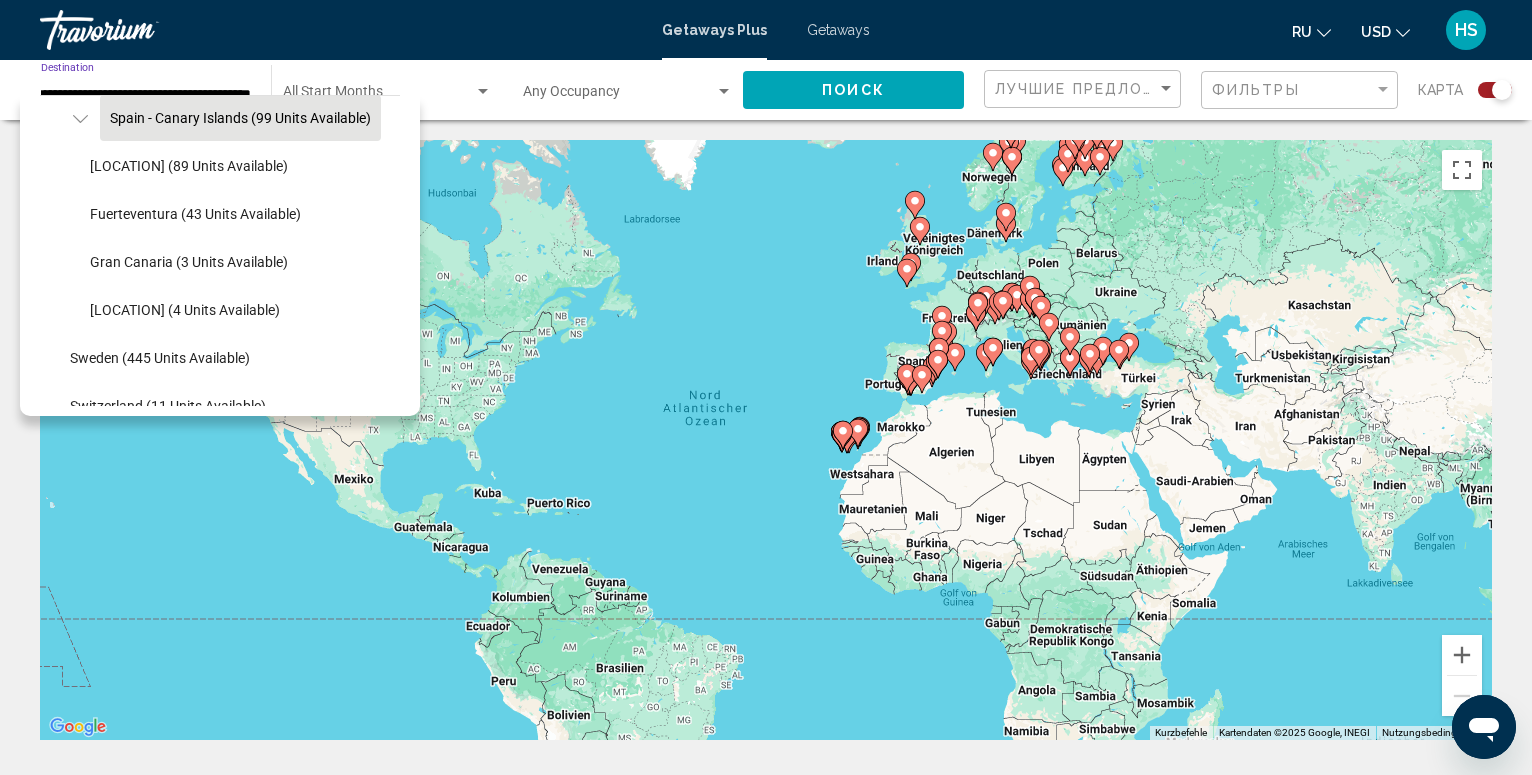 scroll, scrollTop: 800, scrollLeft: 0, axis: vertical 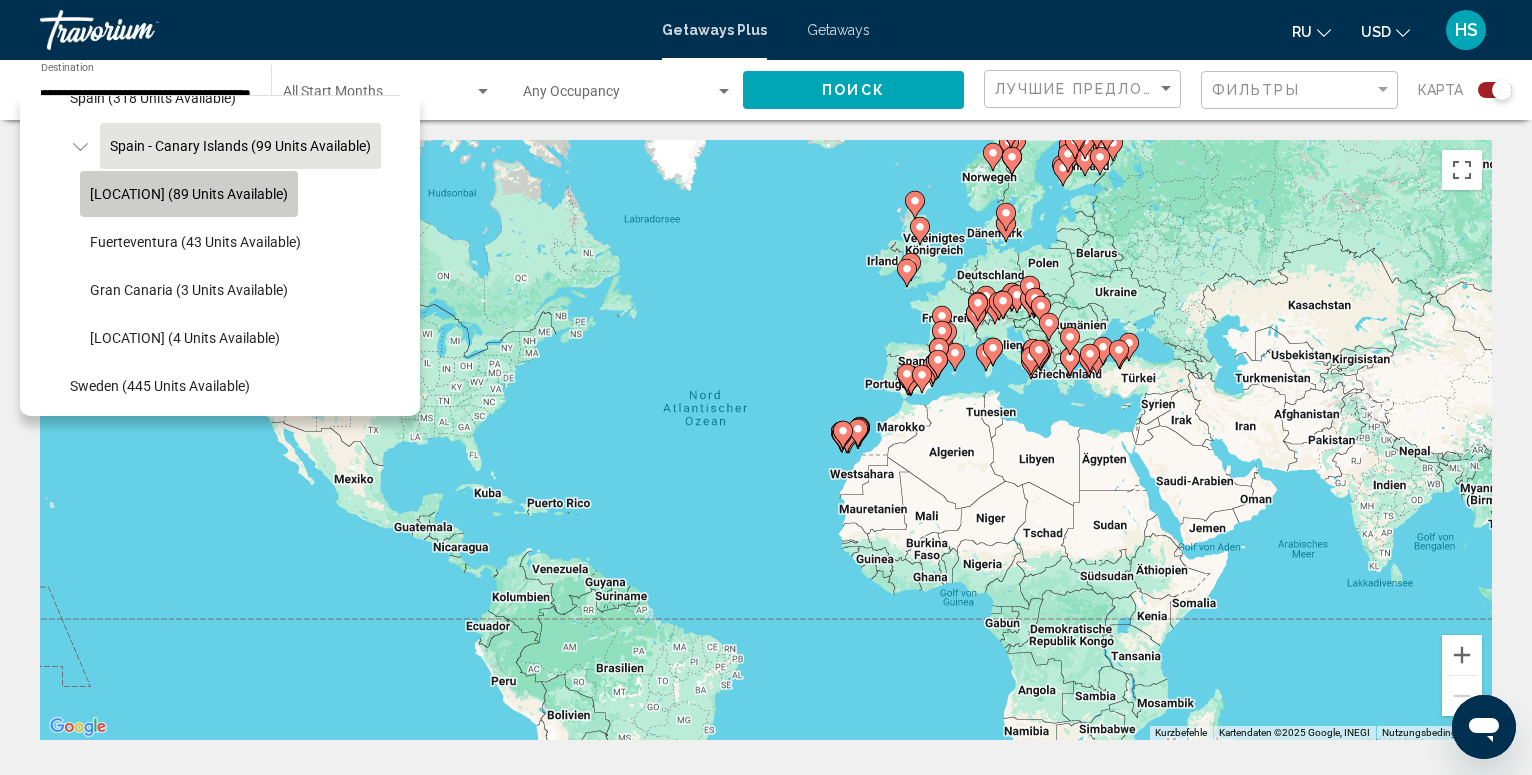 click on "Tenerife (89 units available)" 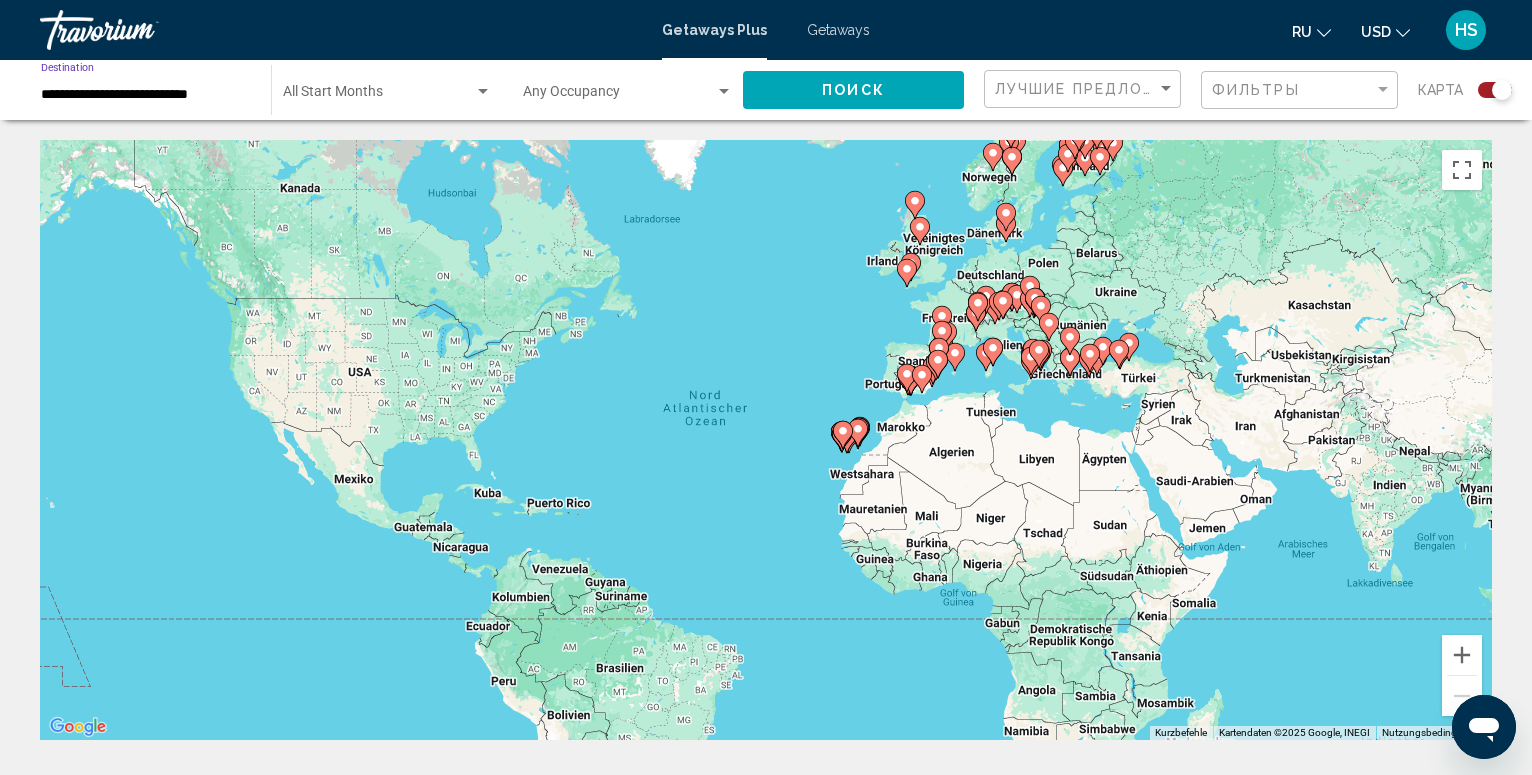 scroll, scrollTop: 0, scrollLeft: 0, axis: both 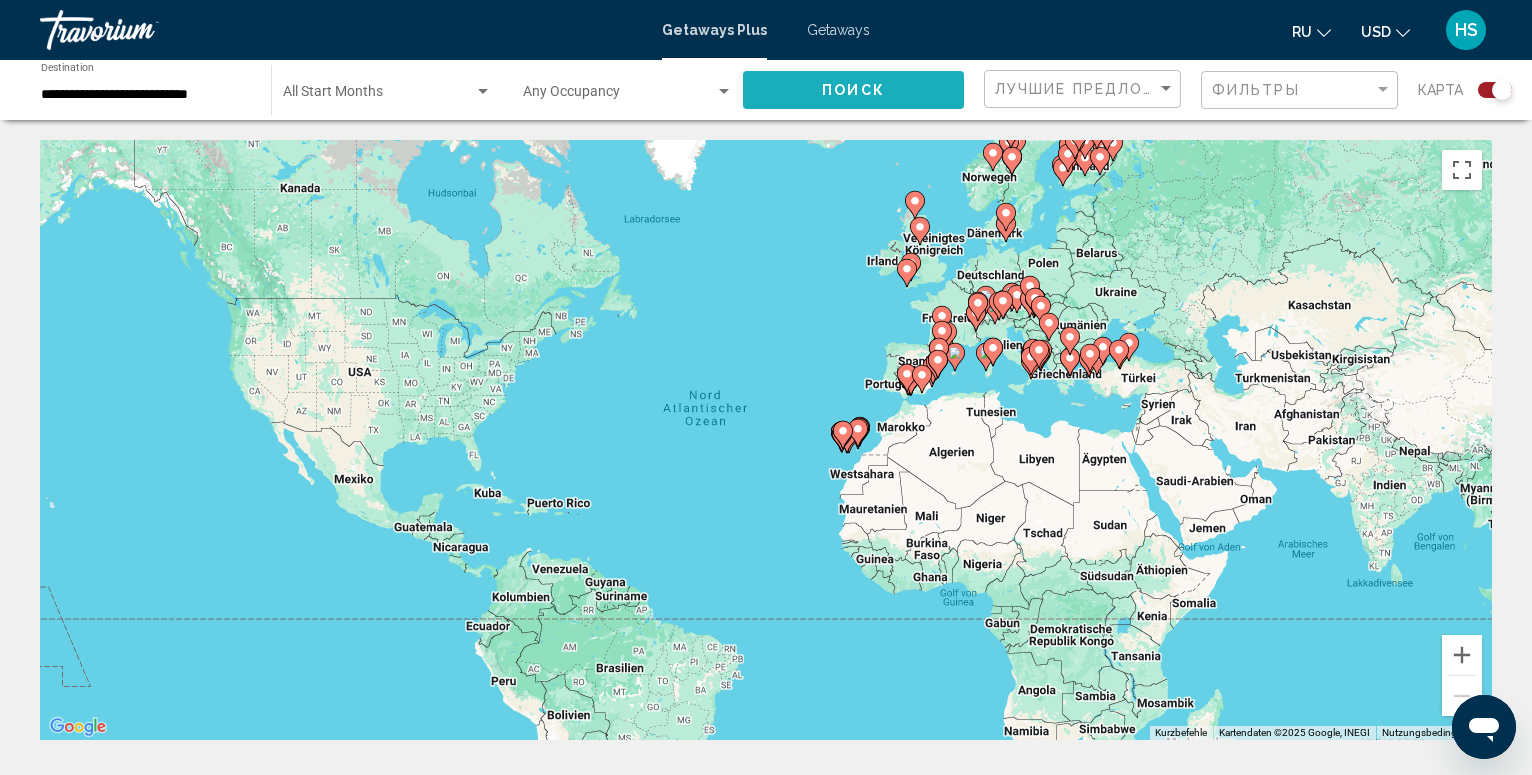click on "Поиск" 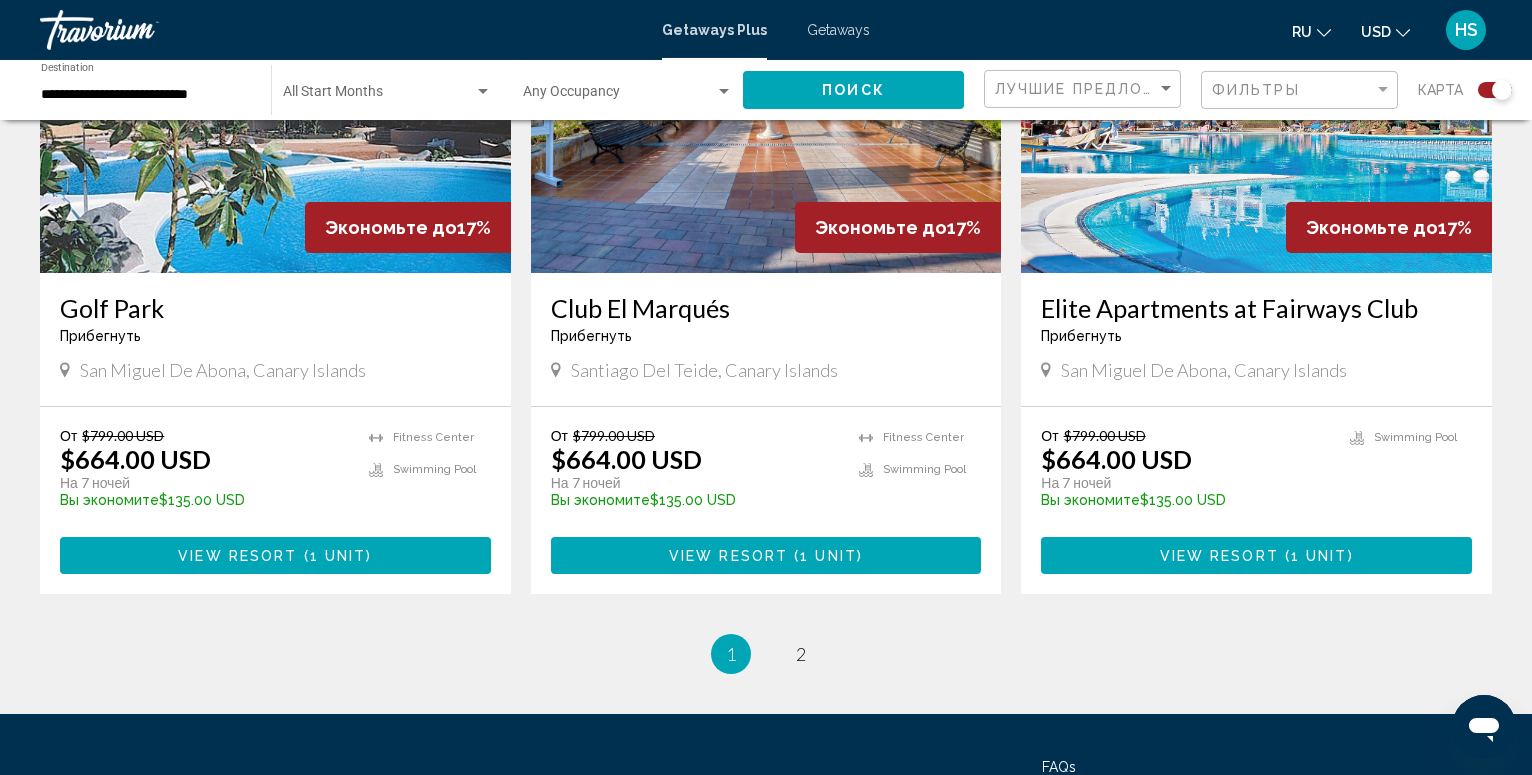 scroll, scrollTop: 2958, scrollLeft: 0, axis: vertical 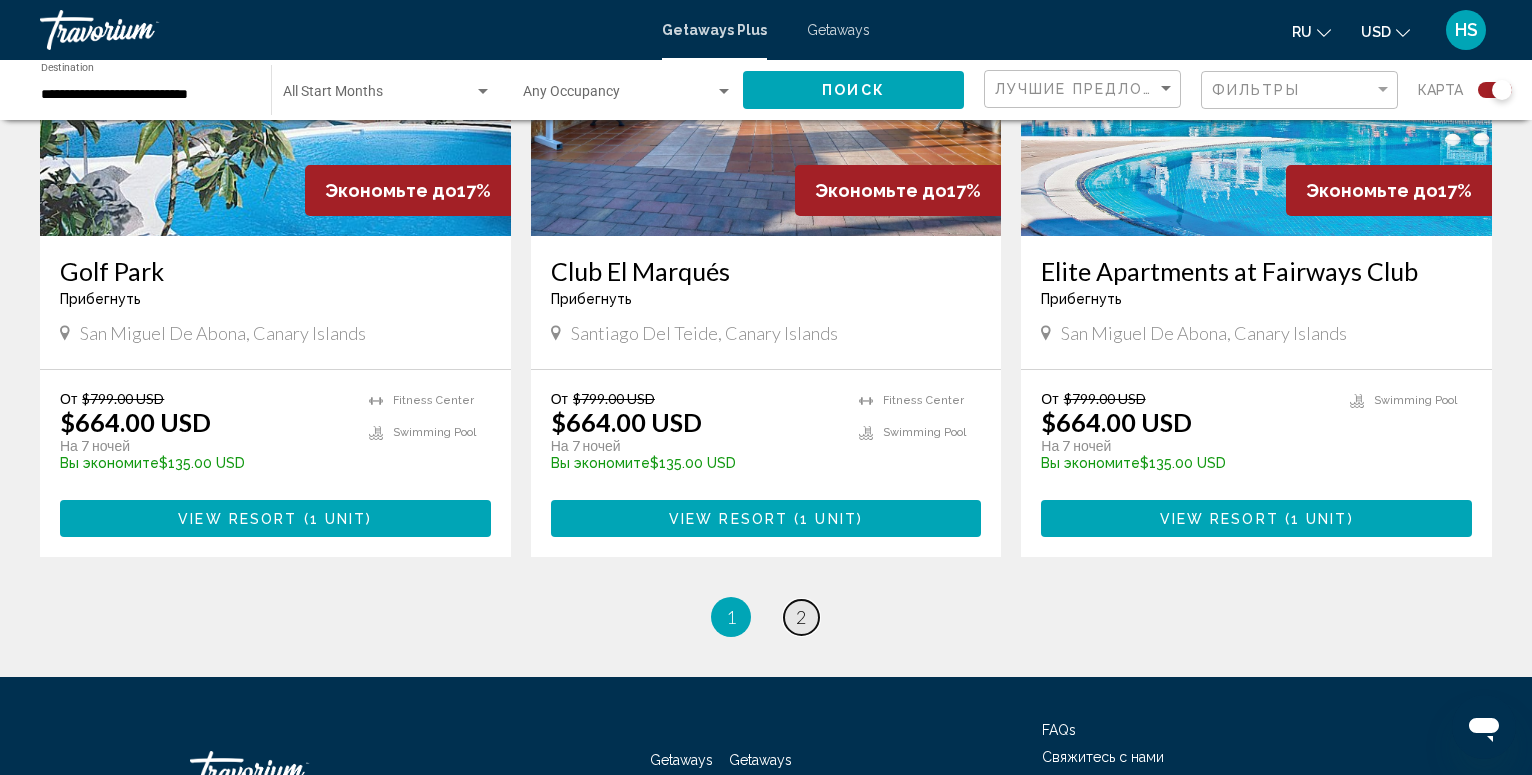 click on "2" at bounding box center (801, 617) 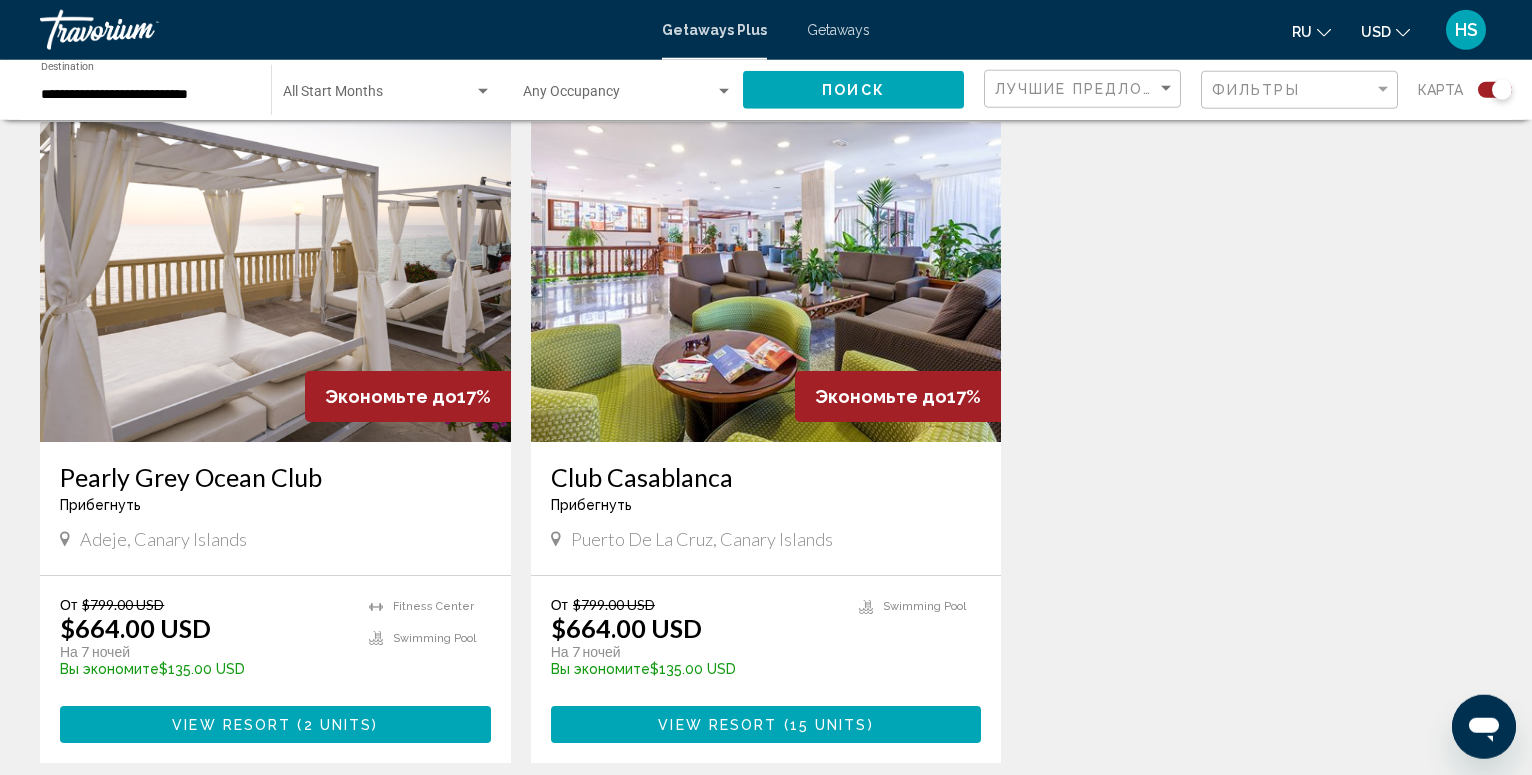 scroll, scrollTop: 714, scrollLeft: 0, axis: vertical 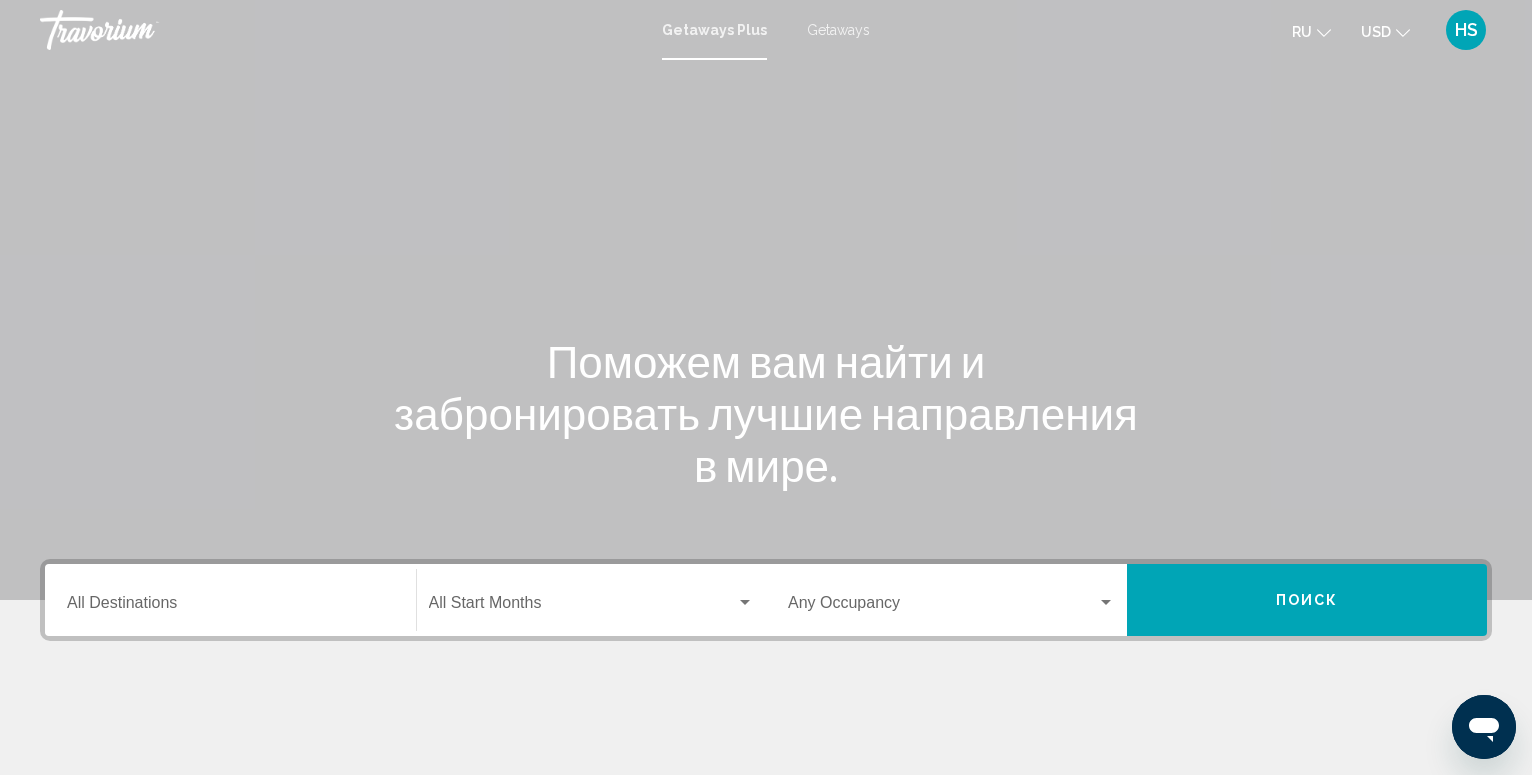 click on "Destination All Destinations" at bounding box center [230, 607] 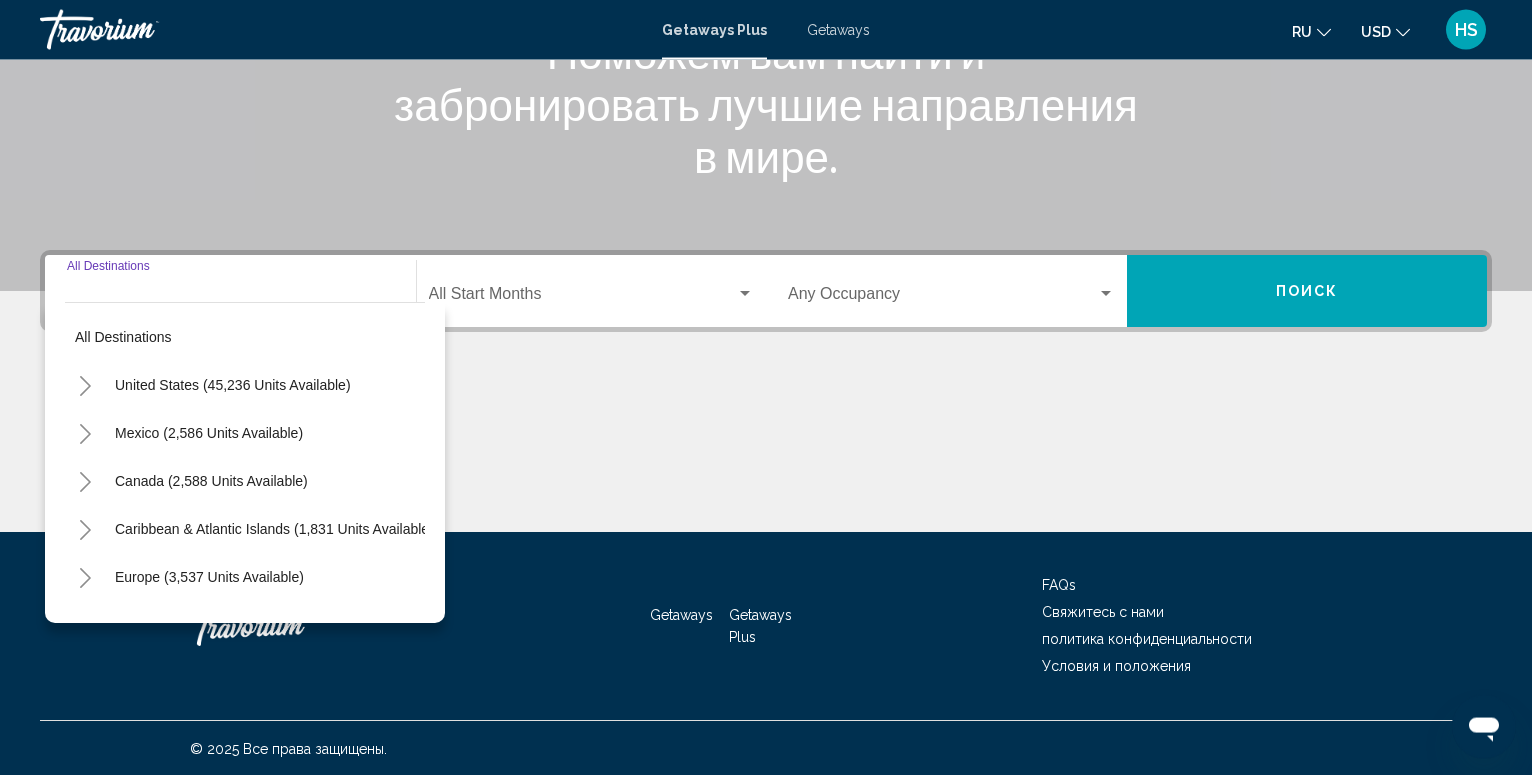 scroll, scrollTop: 311, scrollLeft: 0, axis: vertical 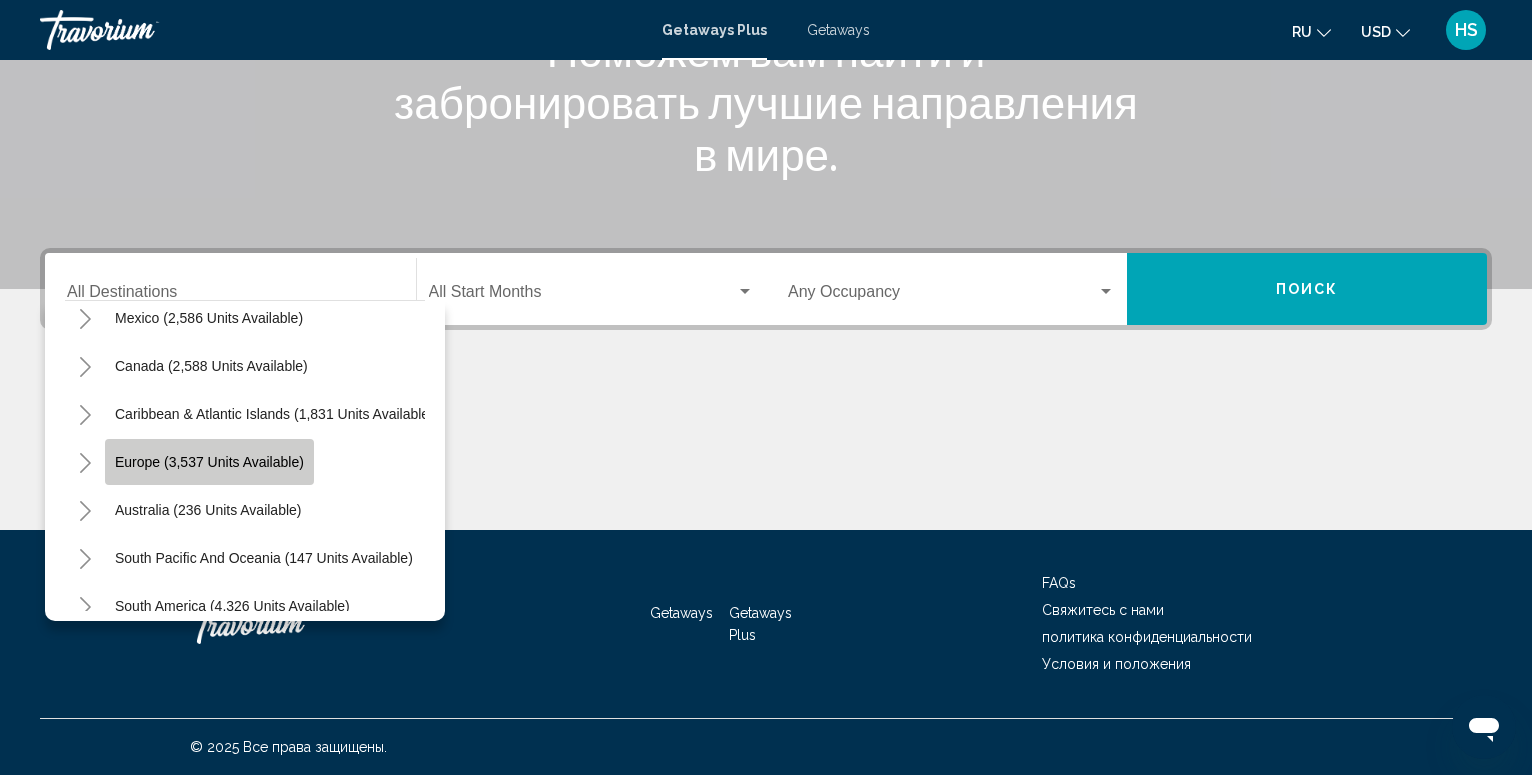click on "Europe (3,537 units available)" 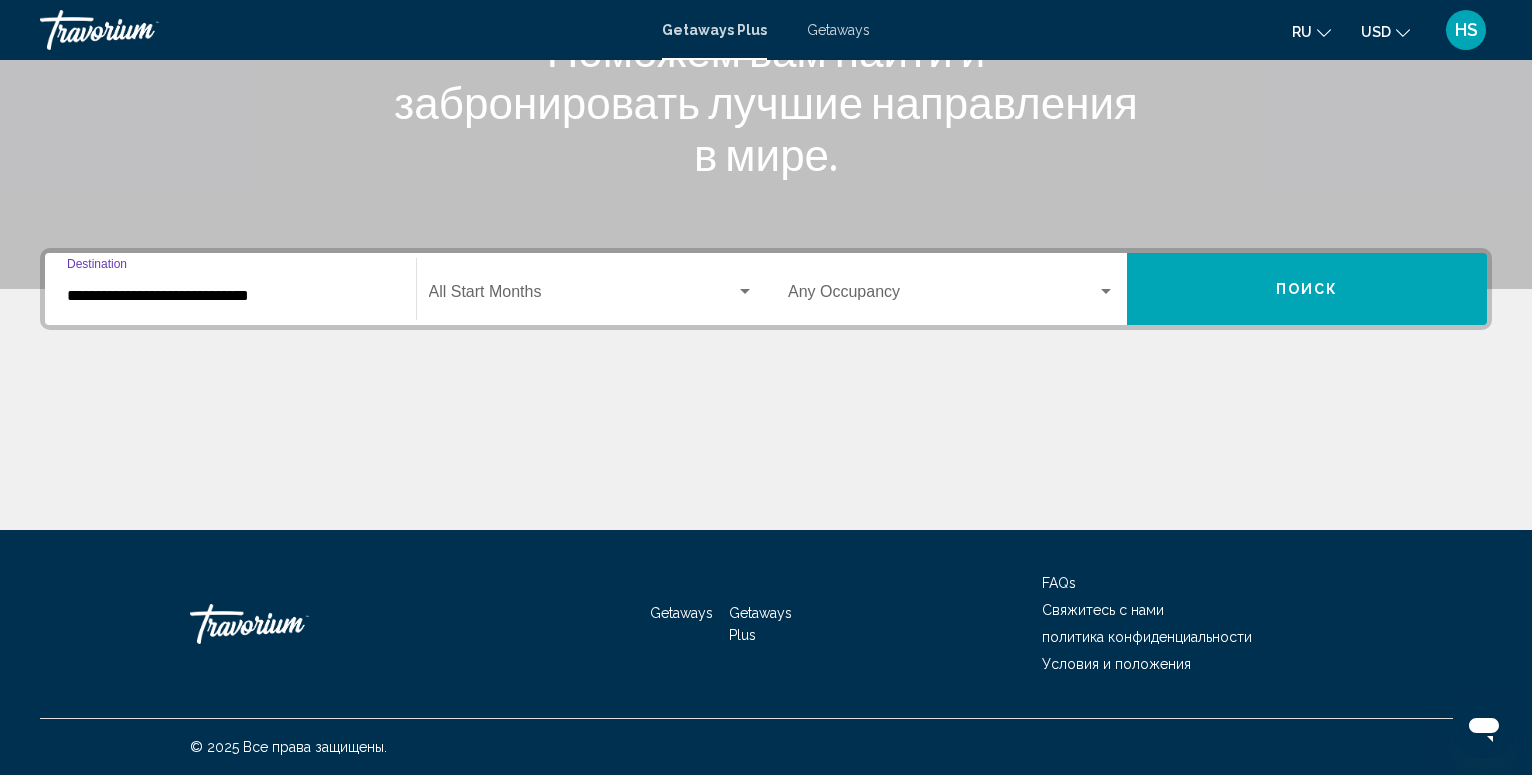 click on "**********" at bounding box center (230, 296) 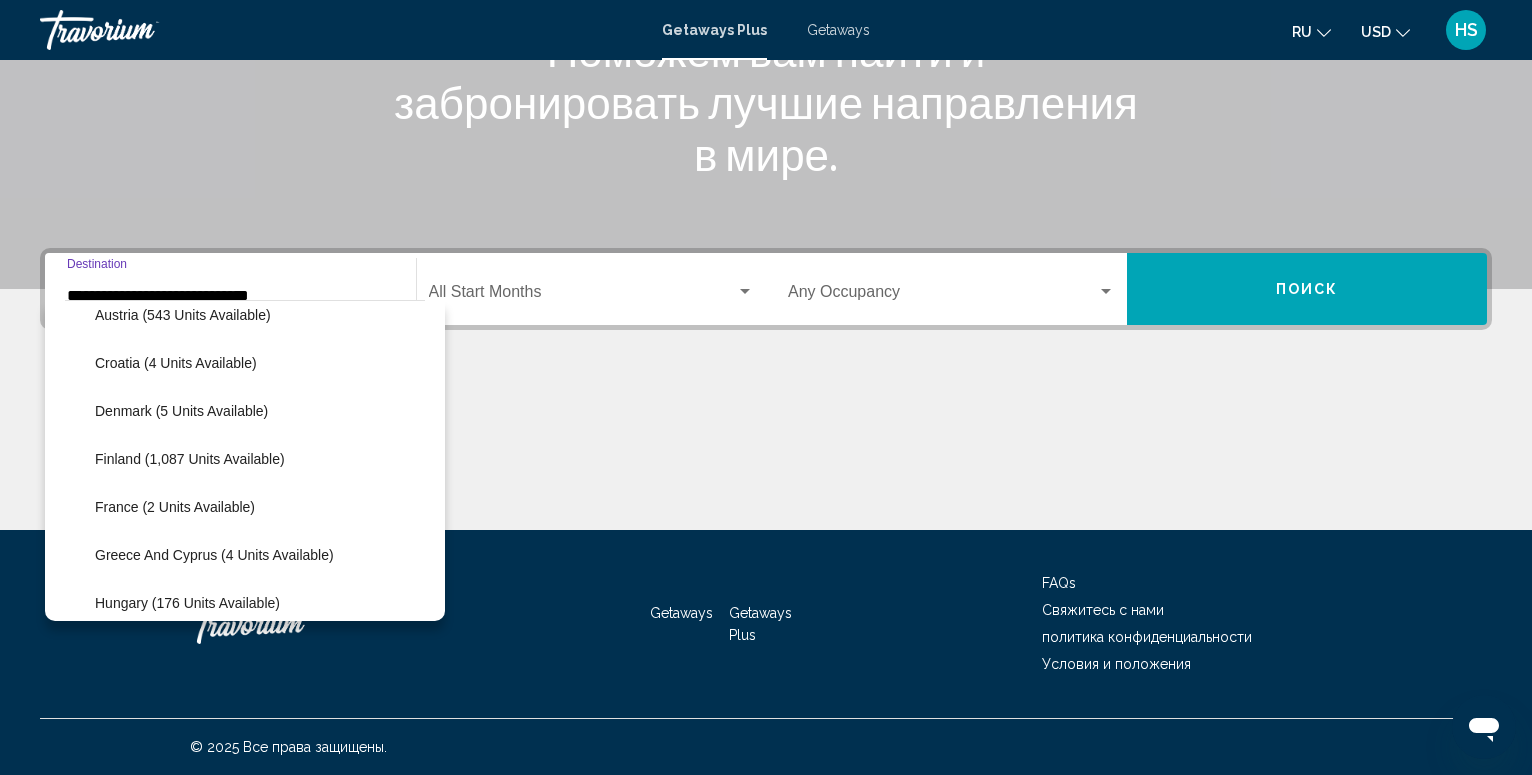 scroll, scrollTop: 242, scrollLeft: 0, axis: vertical 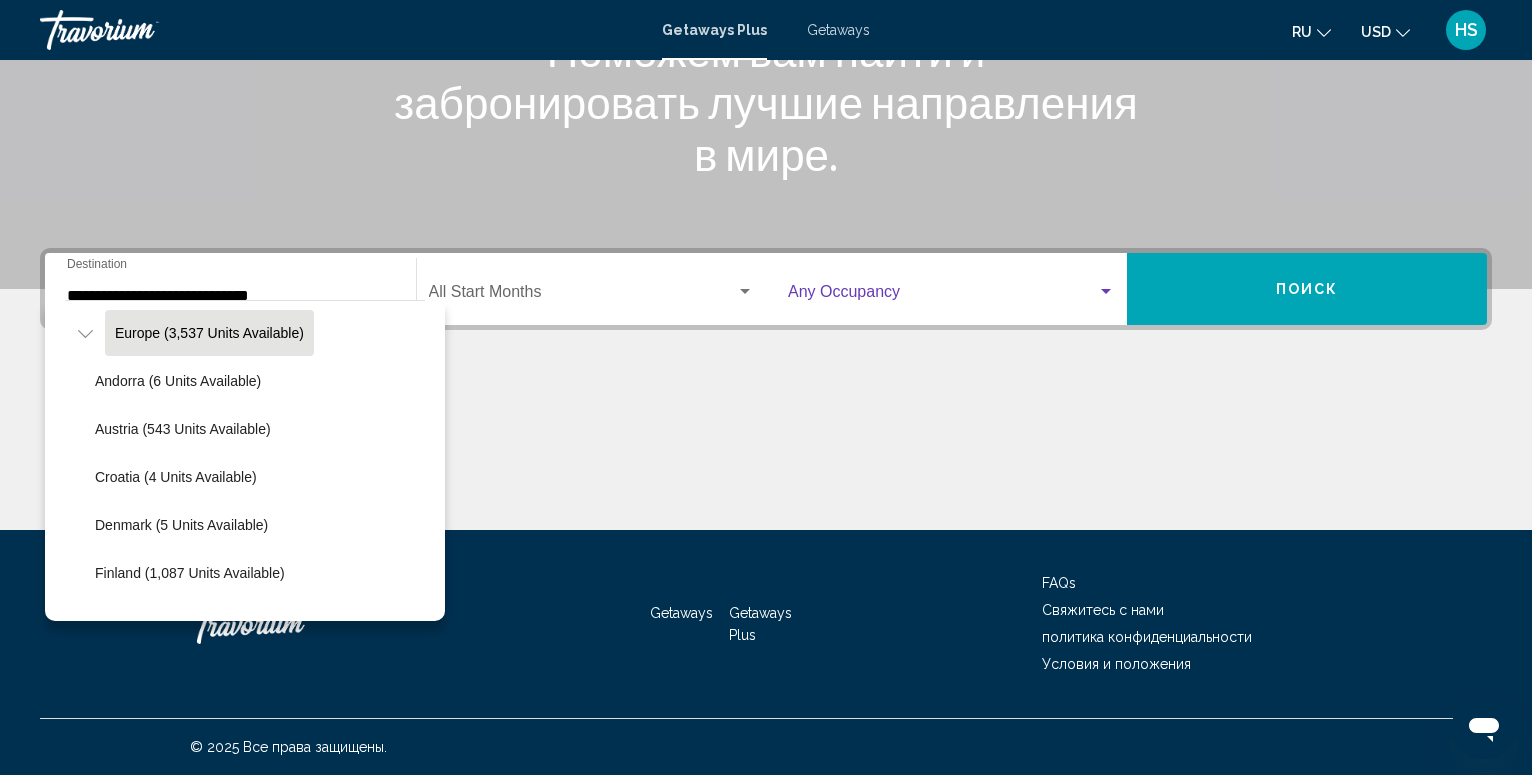 click at bounding box center [1106, 292] 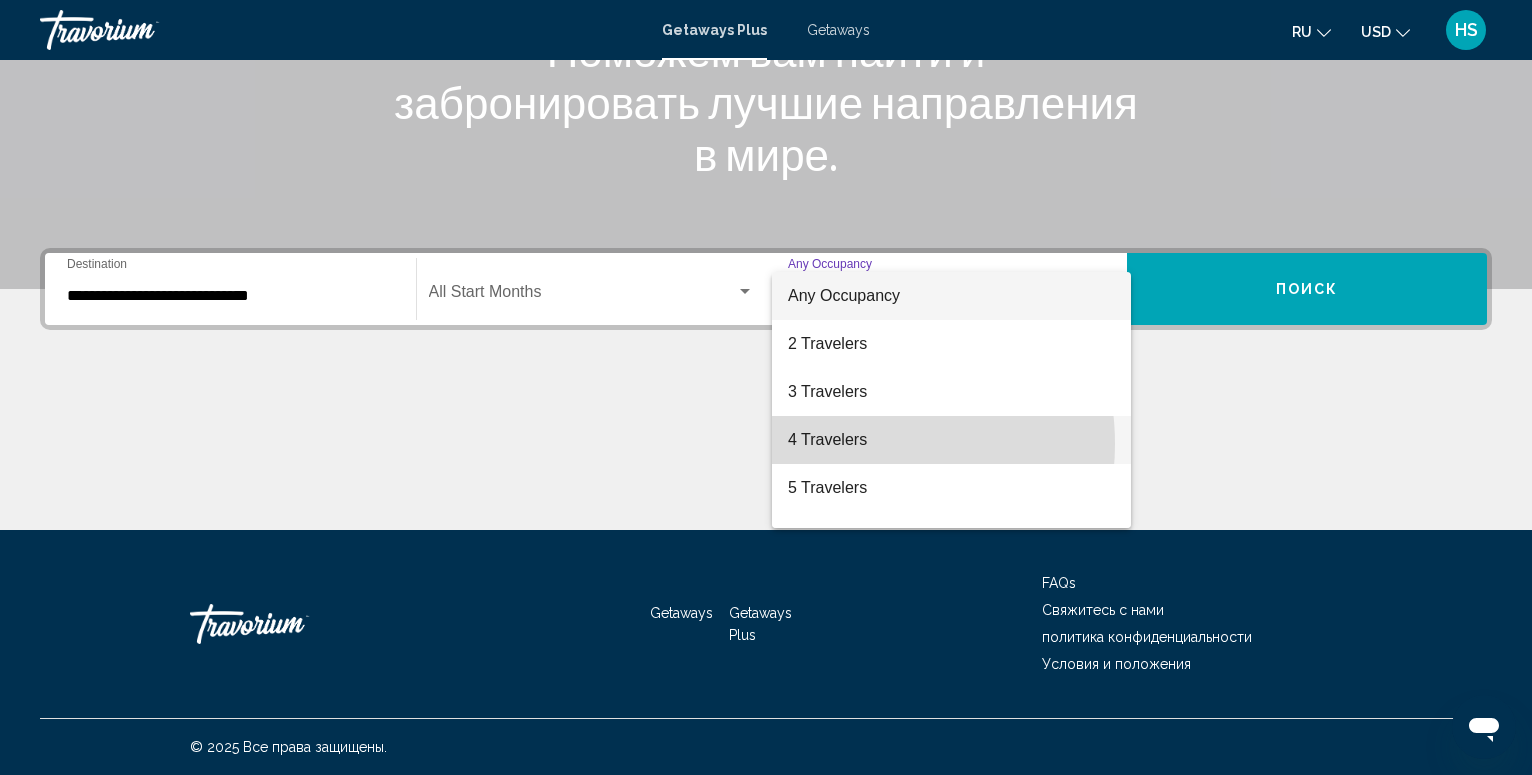 click on "4 Travelers" at bounding box center (951, 440) 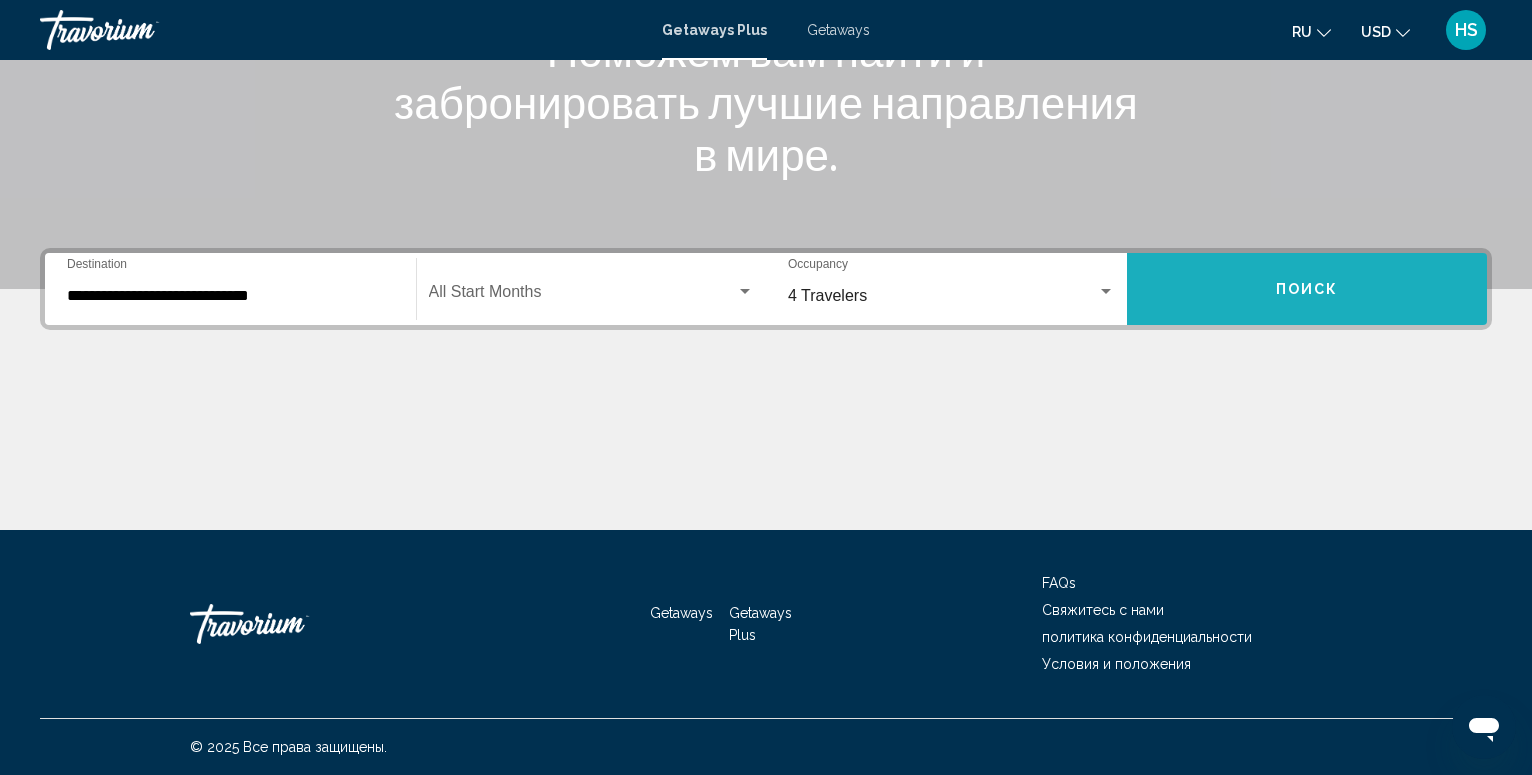 click on "Поиск" at bounding box center [1307, 289] 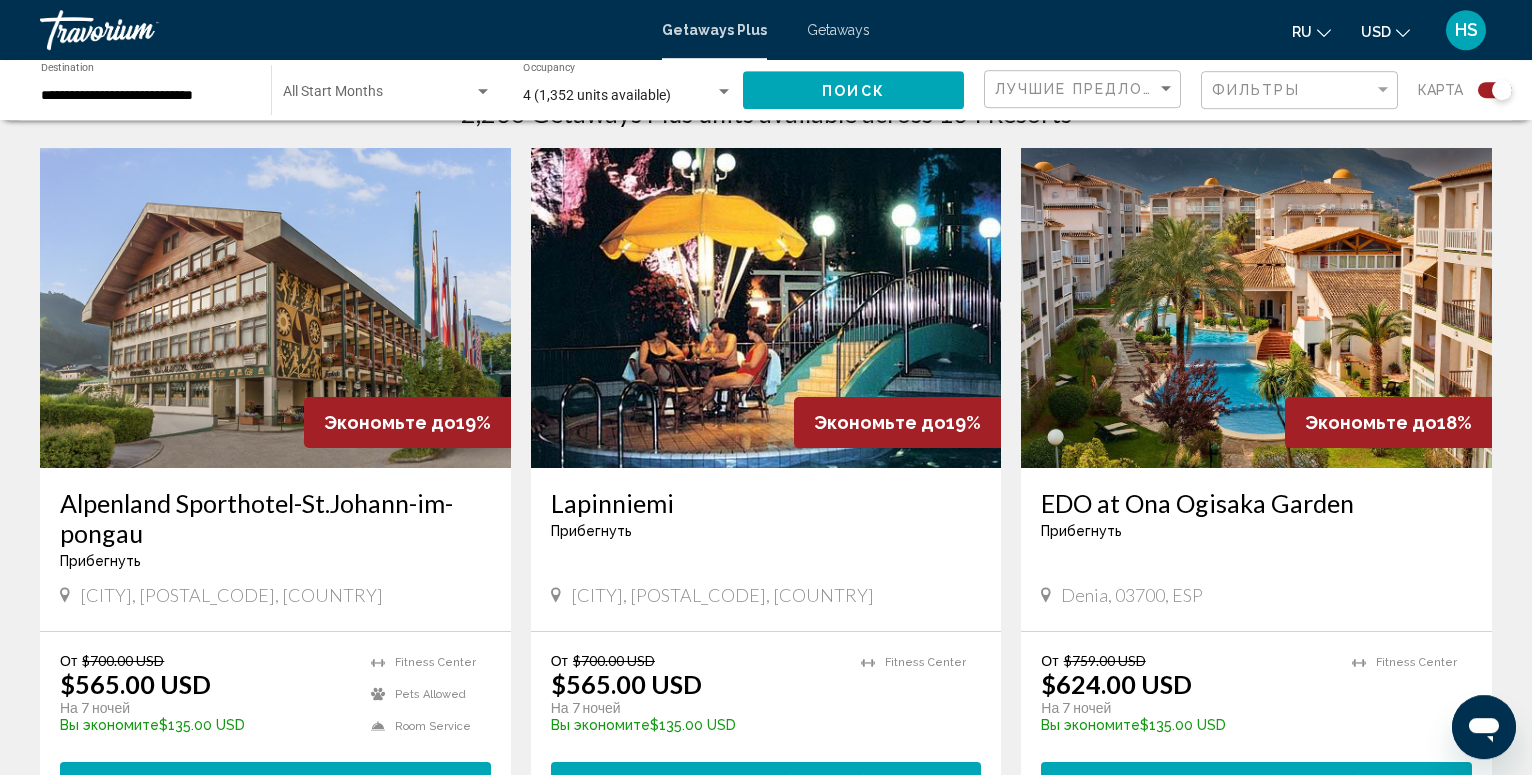 scroll, scrollTop: 714, scrollLeft: 0, axis: vertical 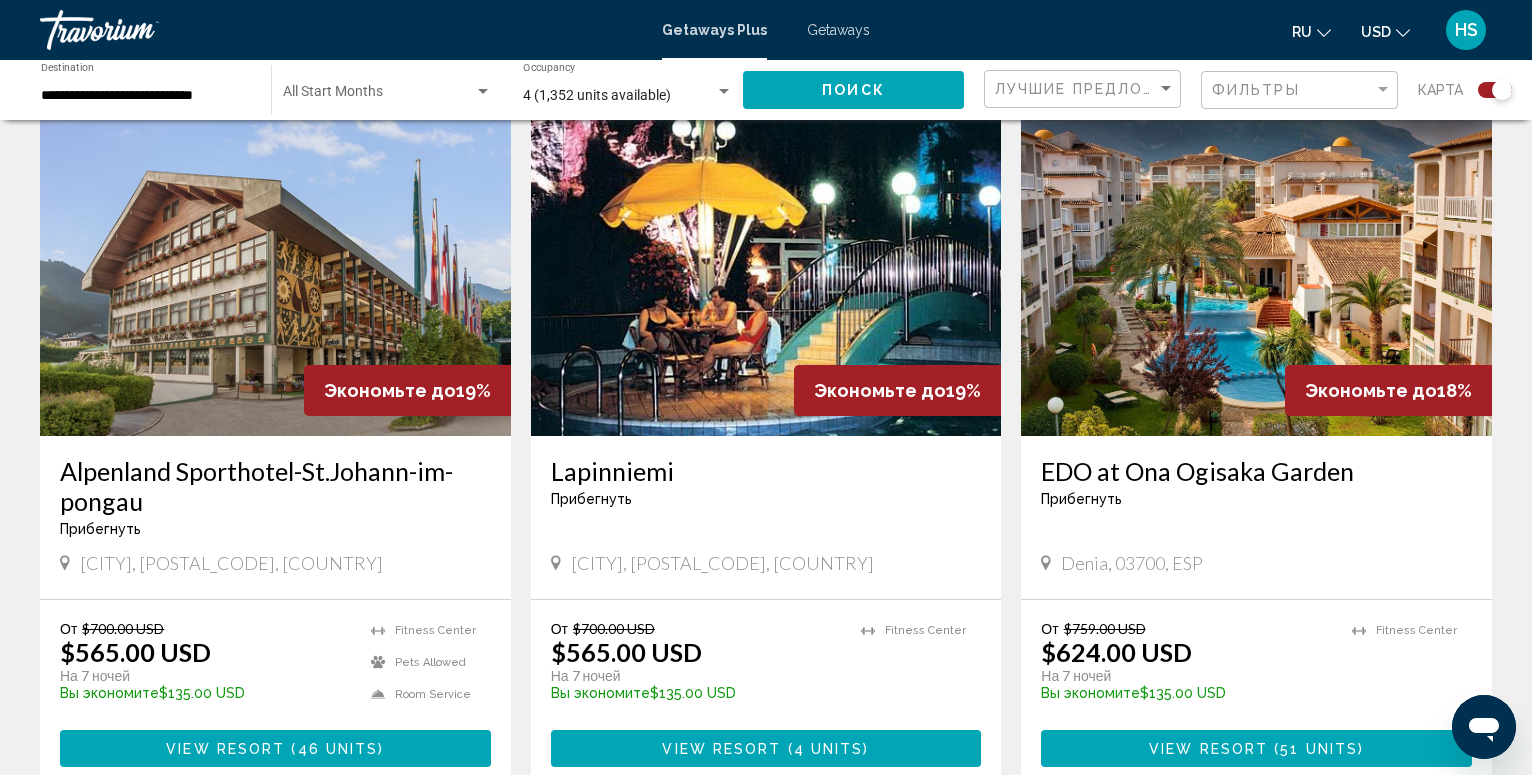 click at bounding box center (1256, 276) 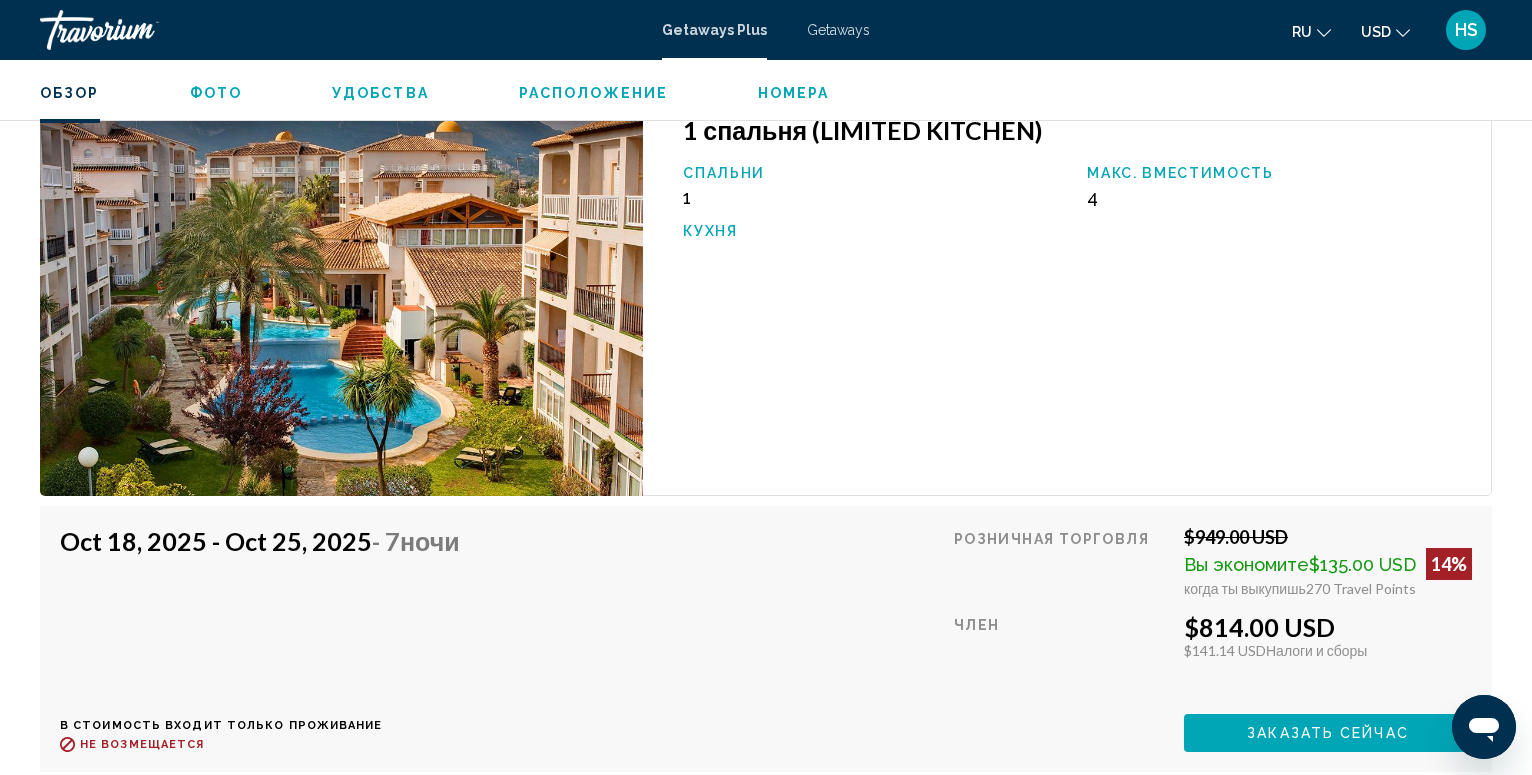 scroll, scrollTop: 3197, scrollLeft: 0, axis: vertical 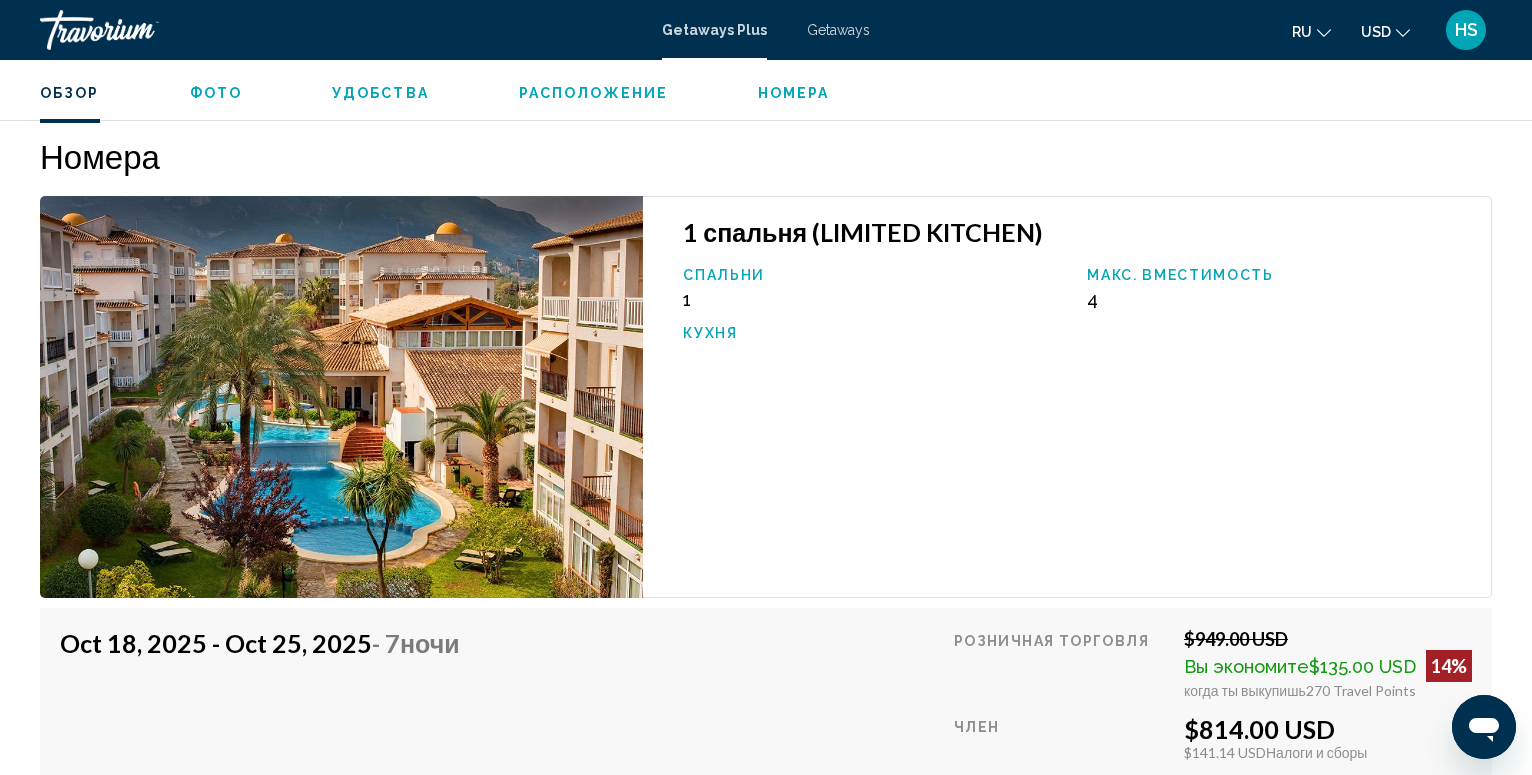 click on "Фото" at bounding box center (216, 93) 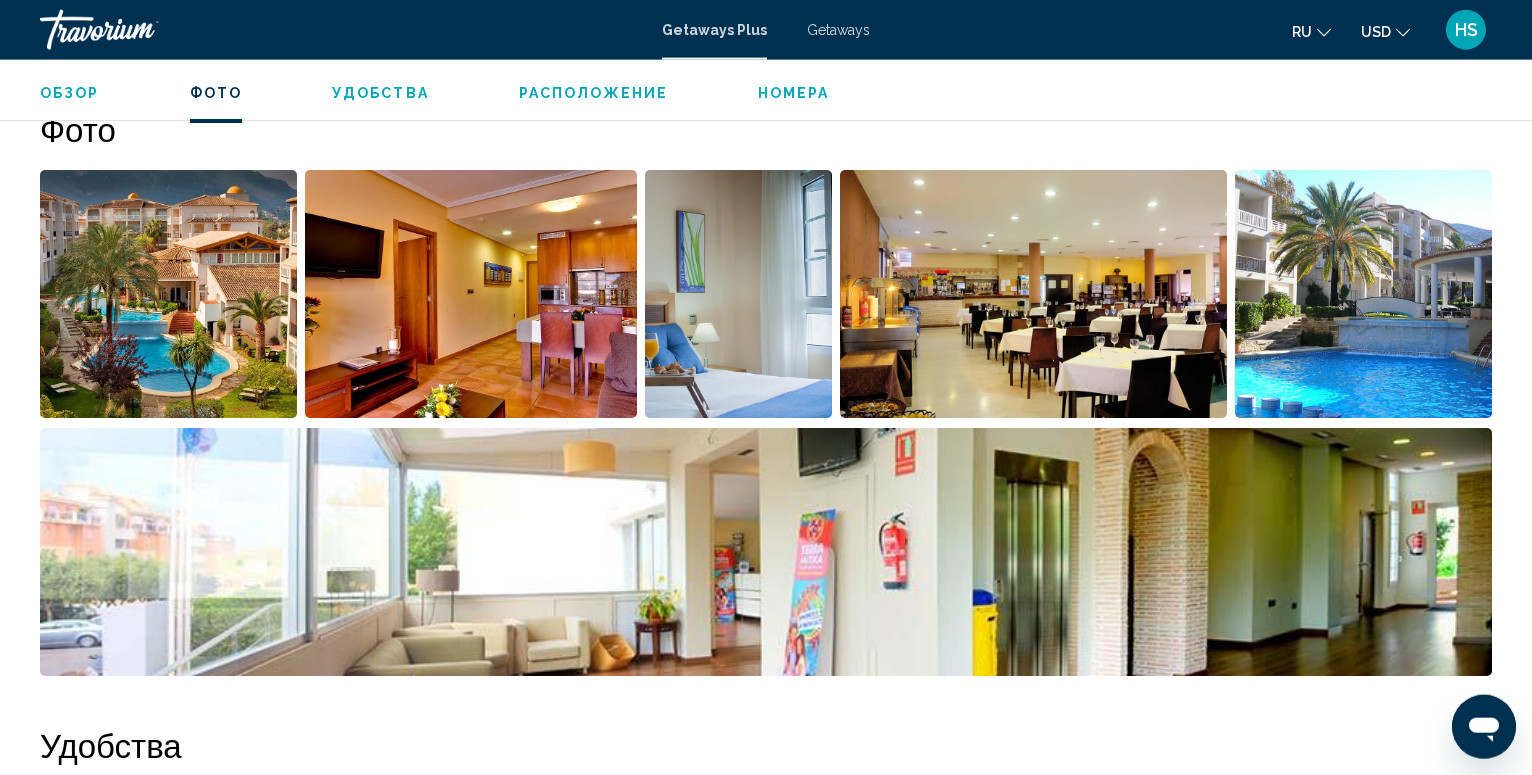scroll, scrollTop: 908, scrollLeft: 0, axis: vertical 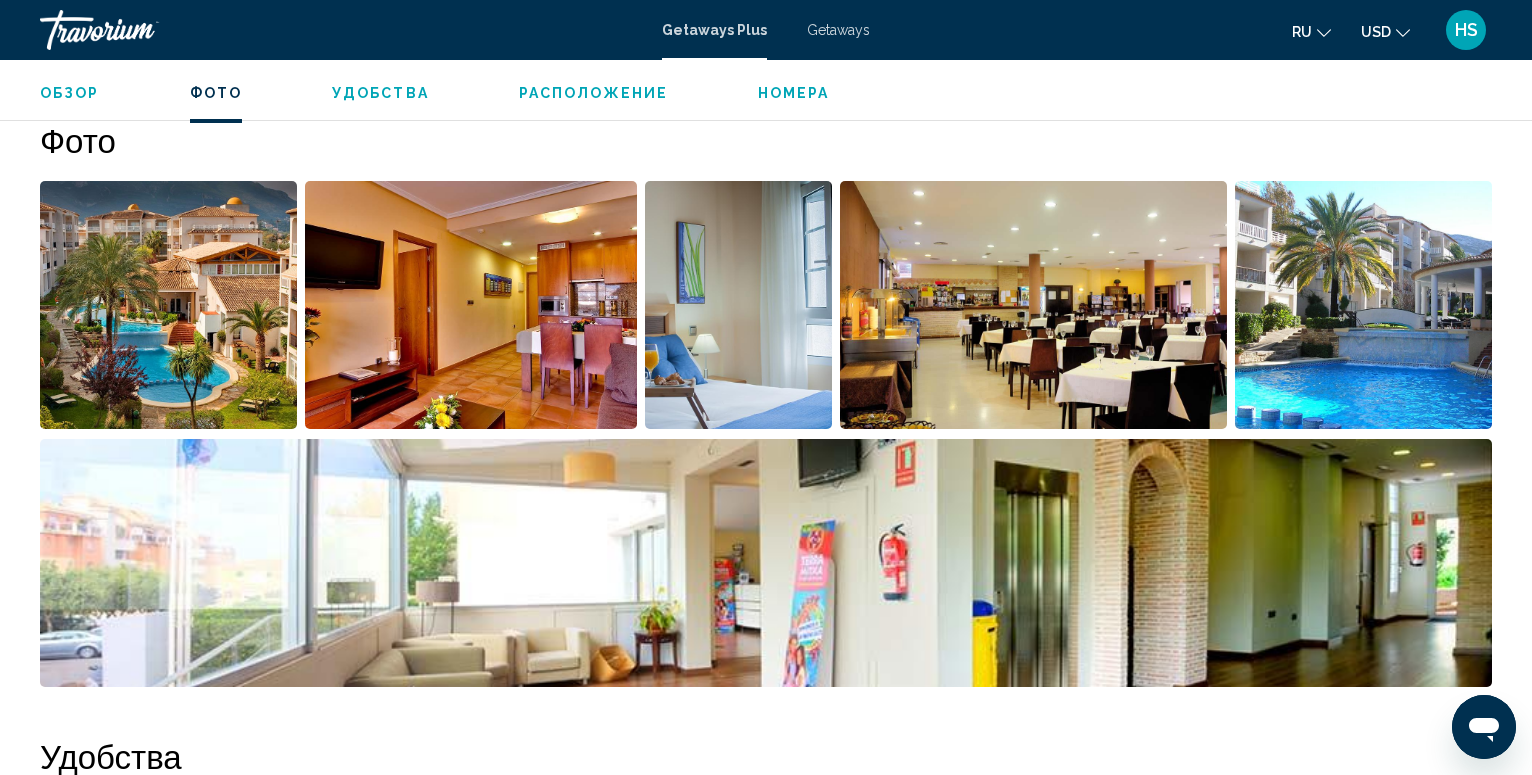 click at bounding box center (168, 305) 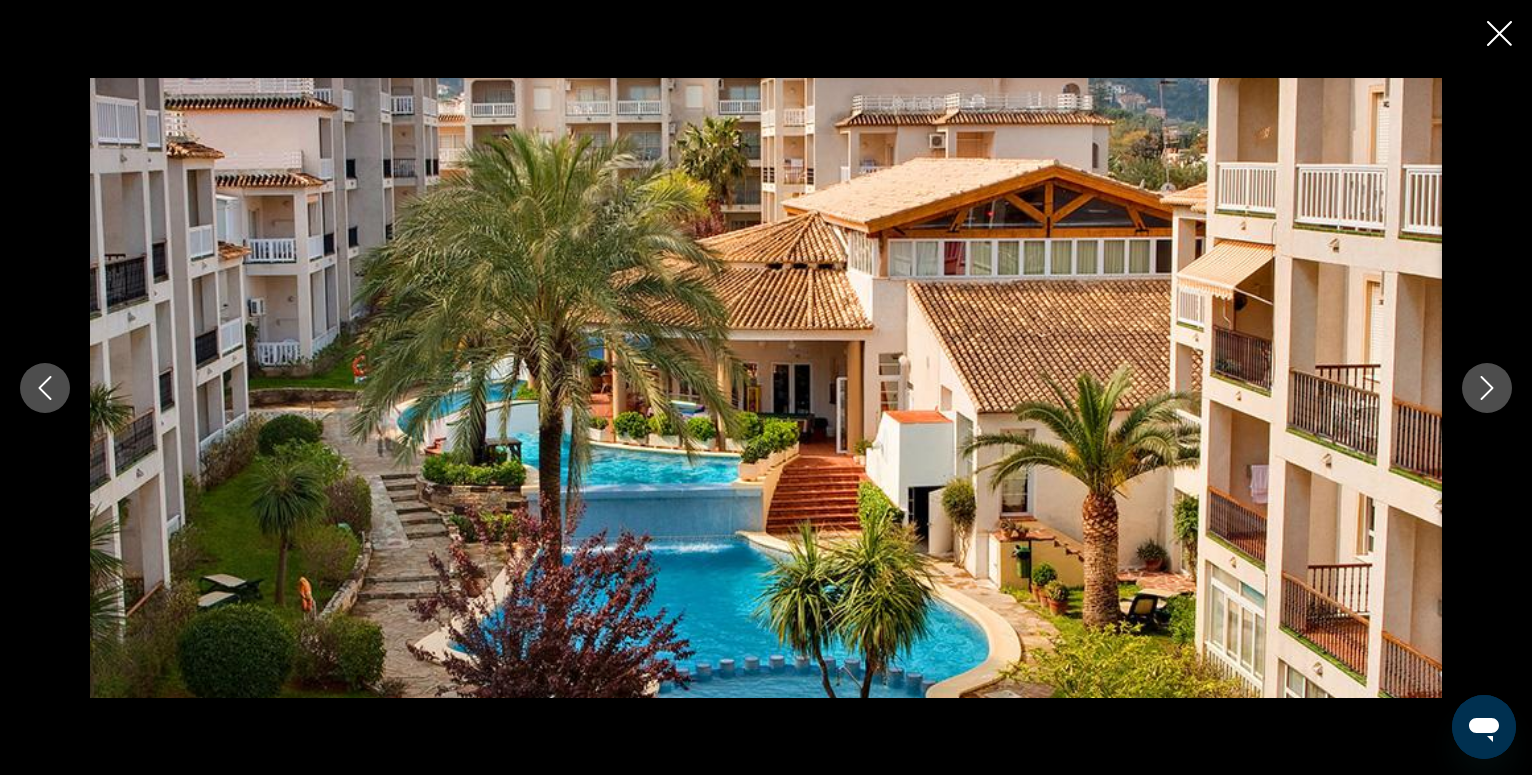 click 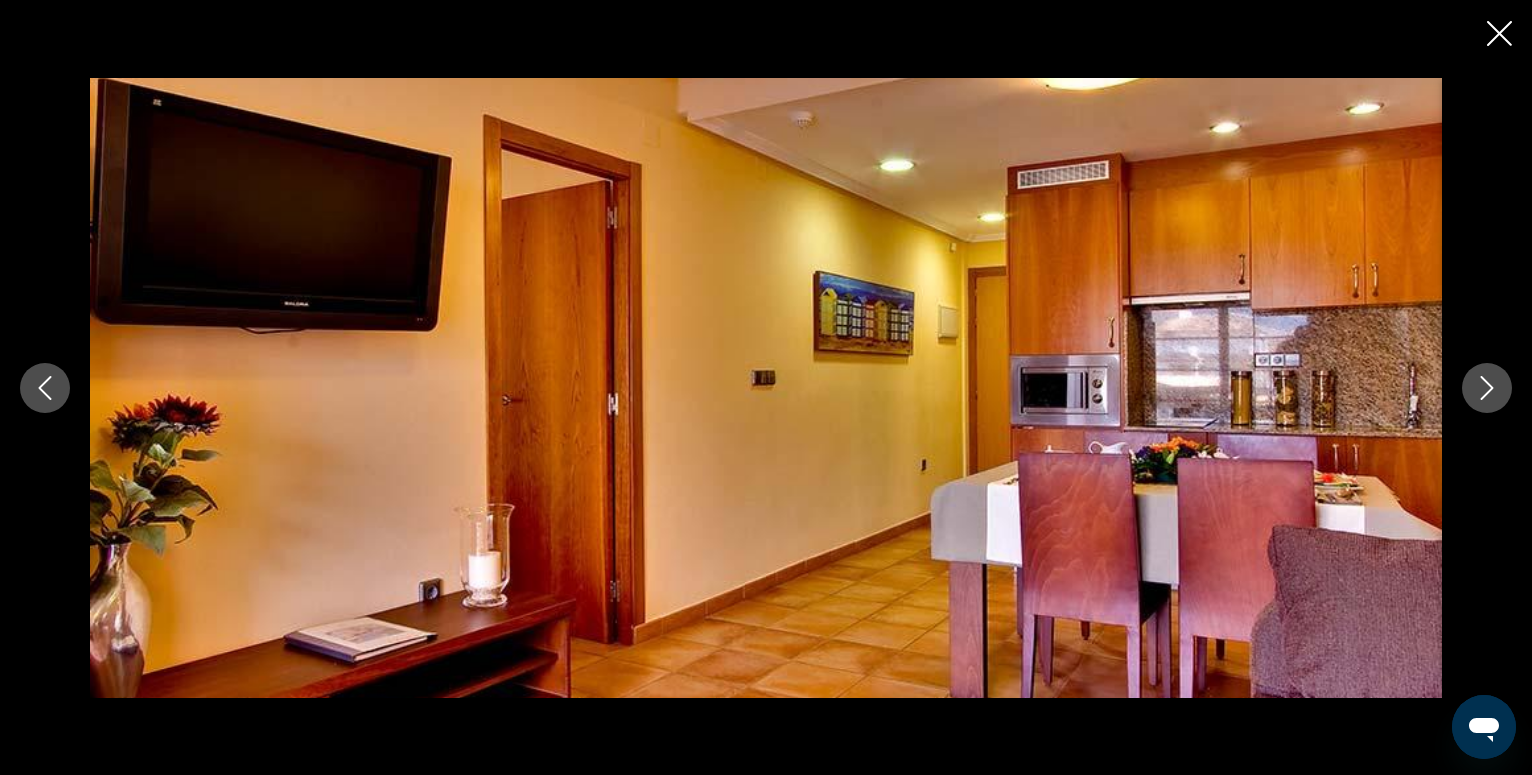 click 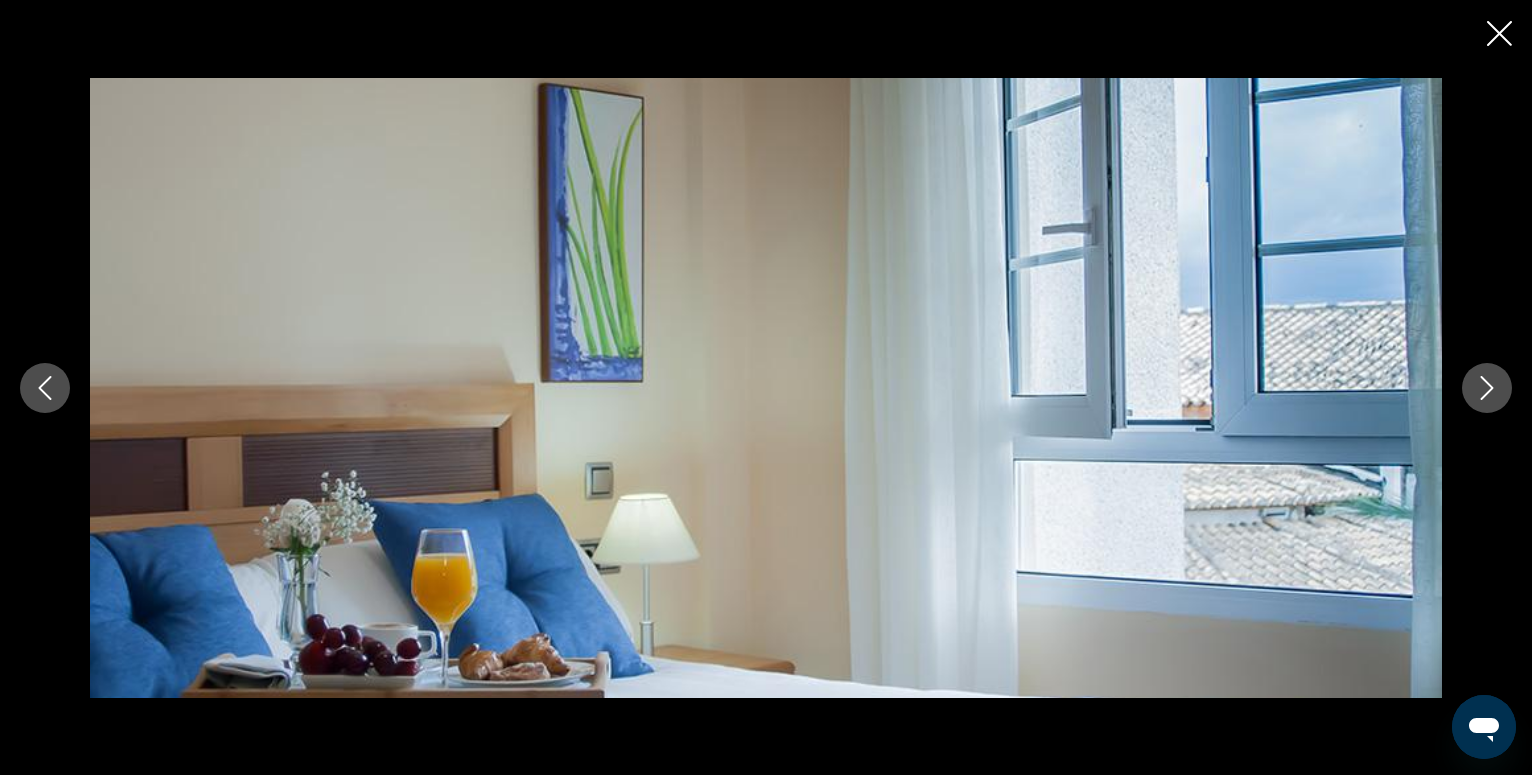 click 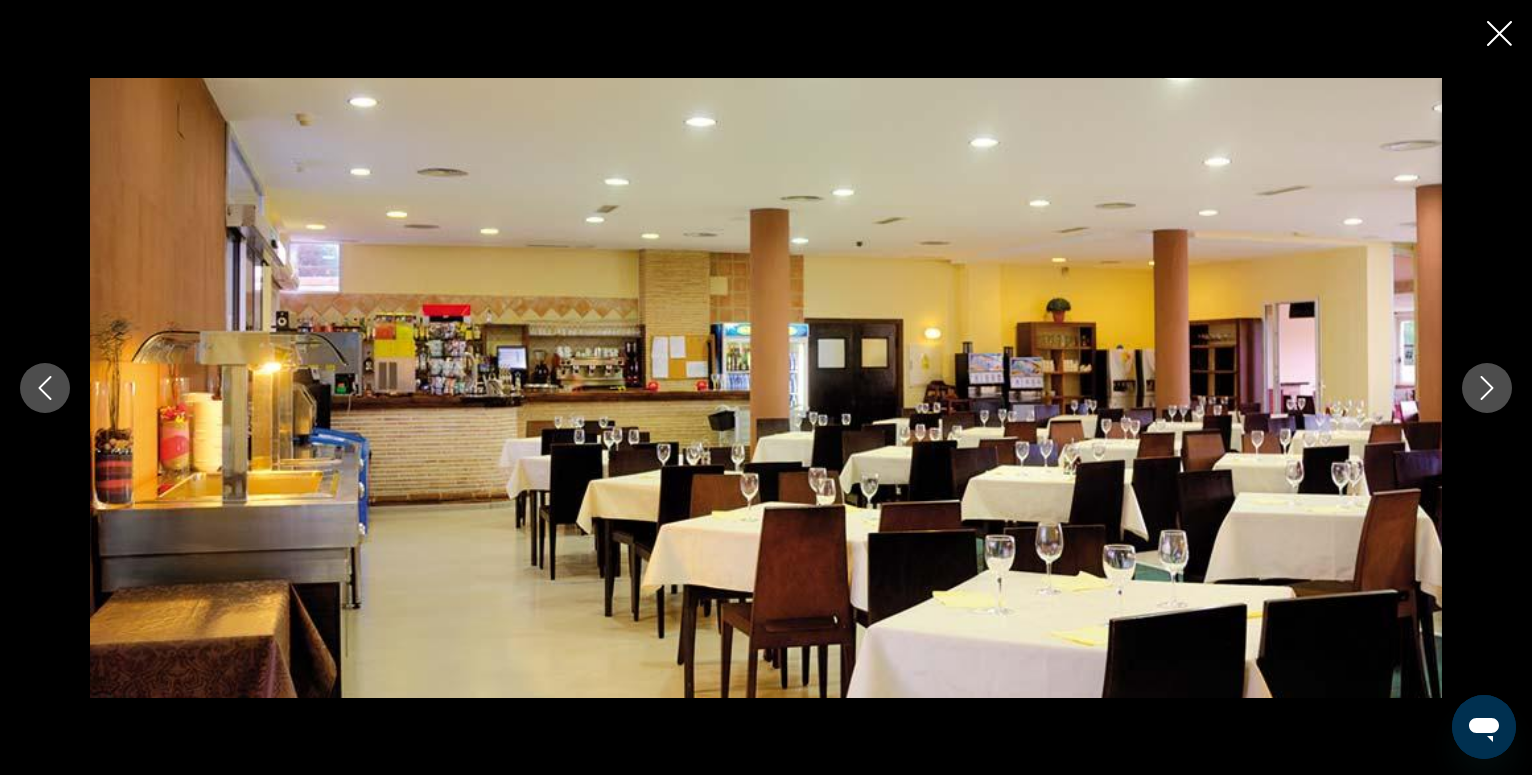 click 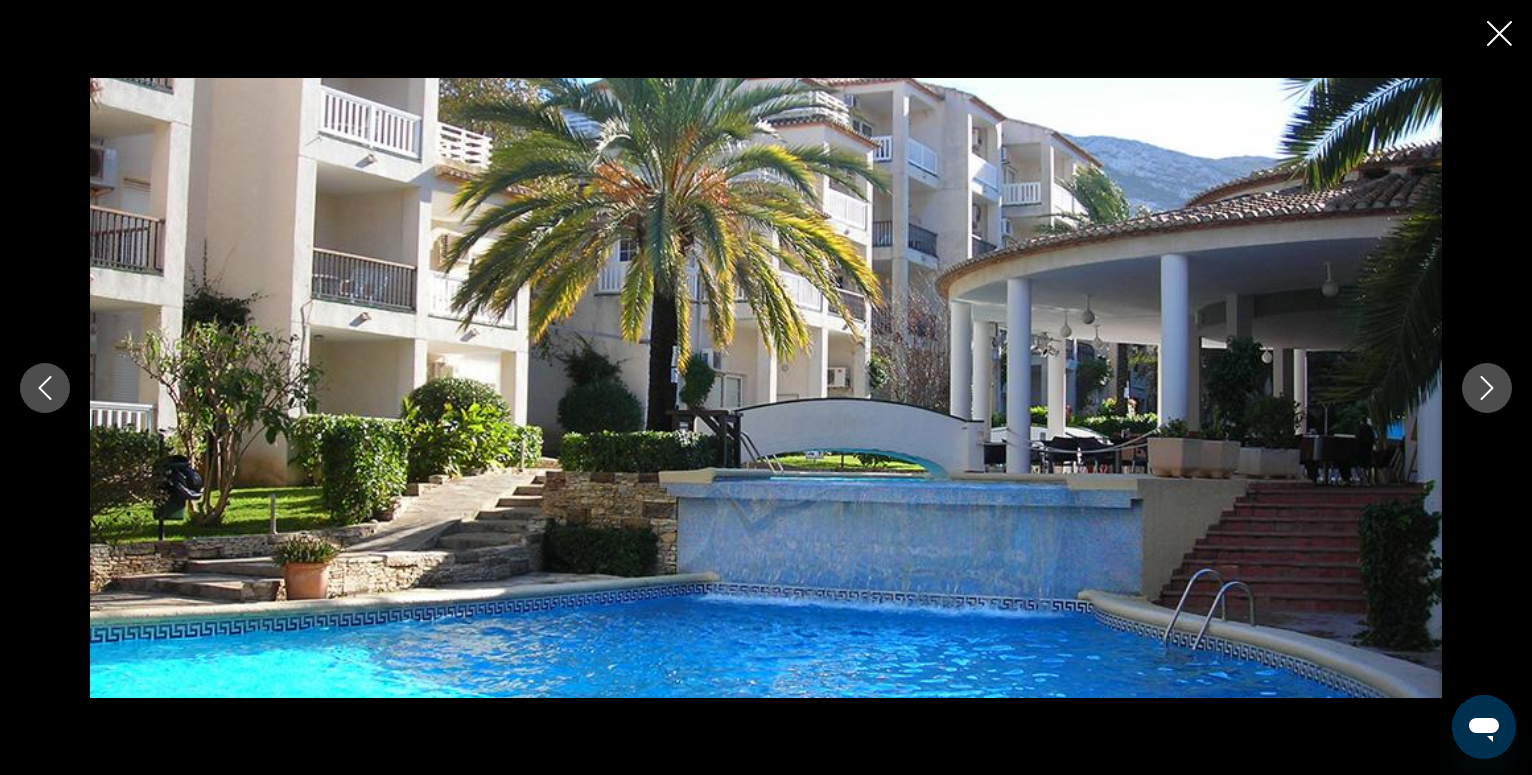 click 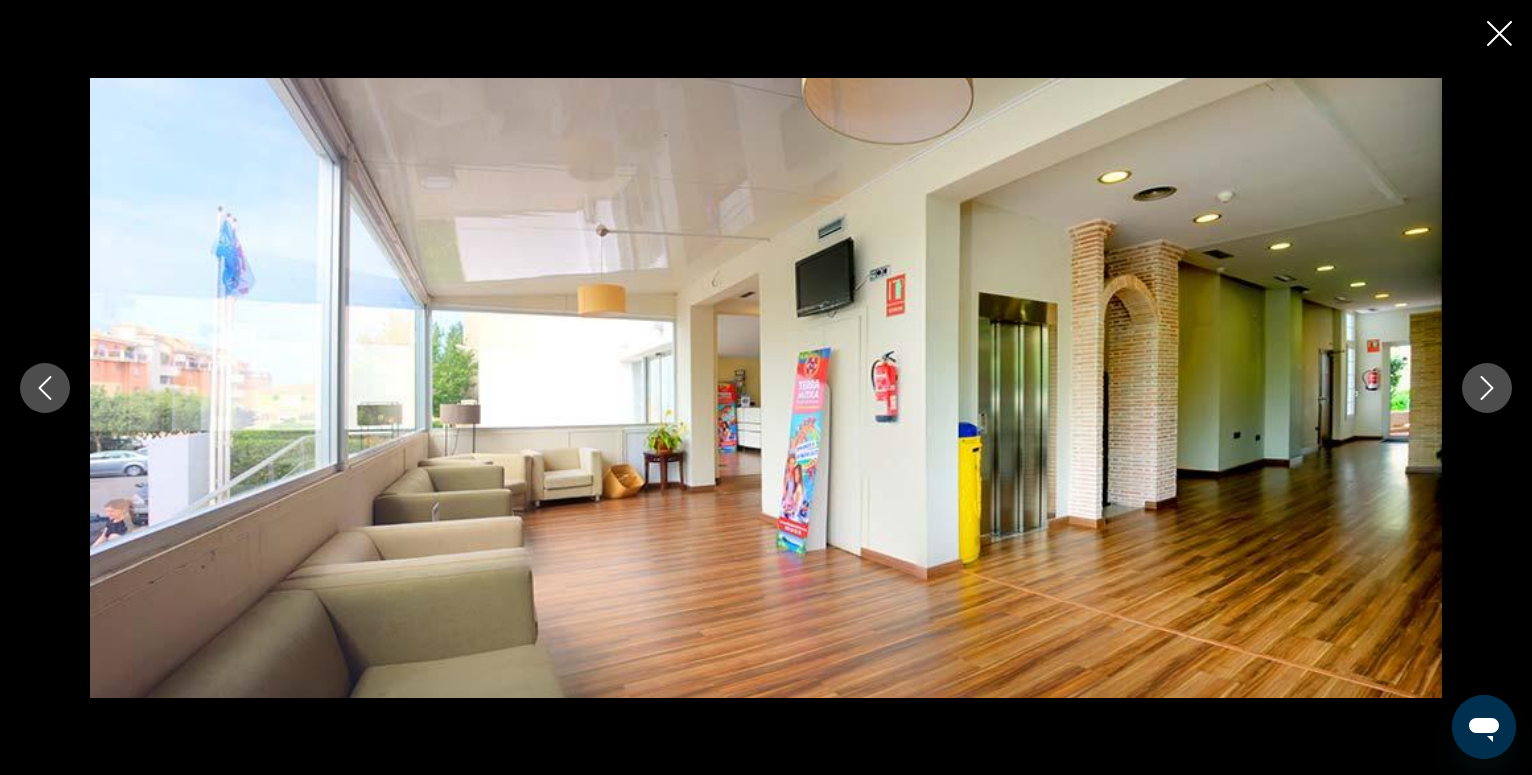 click 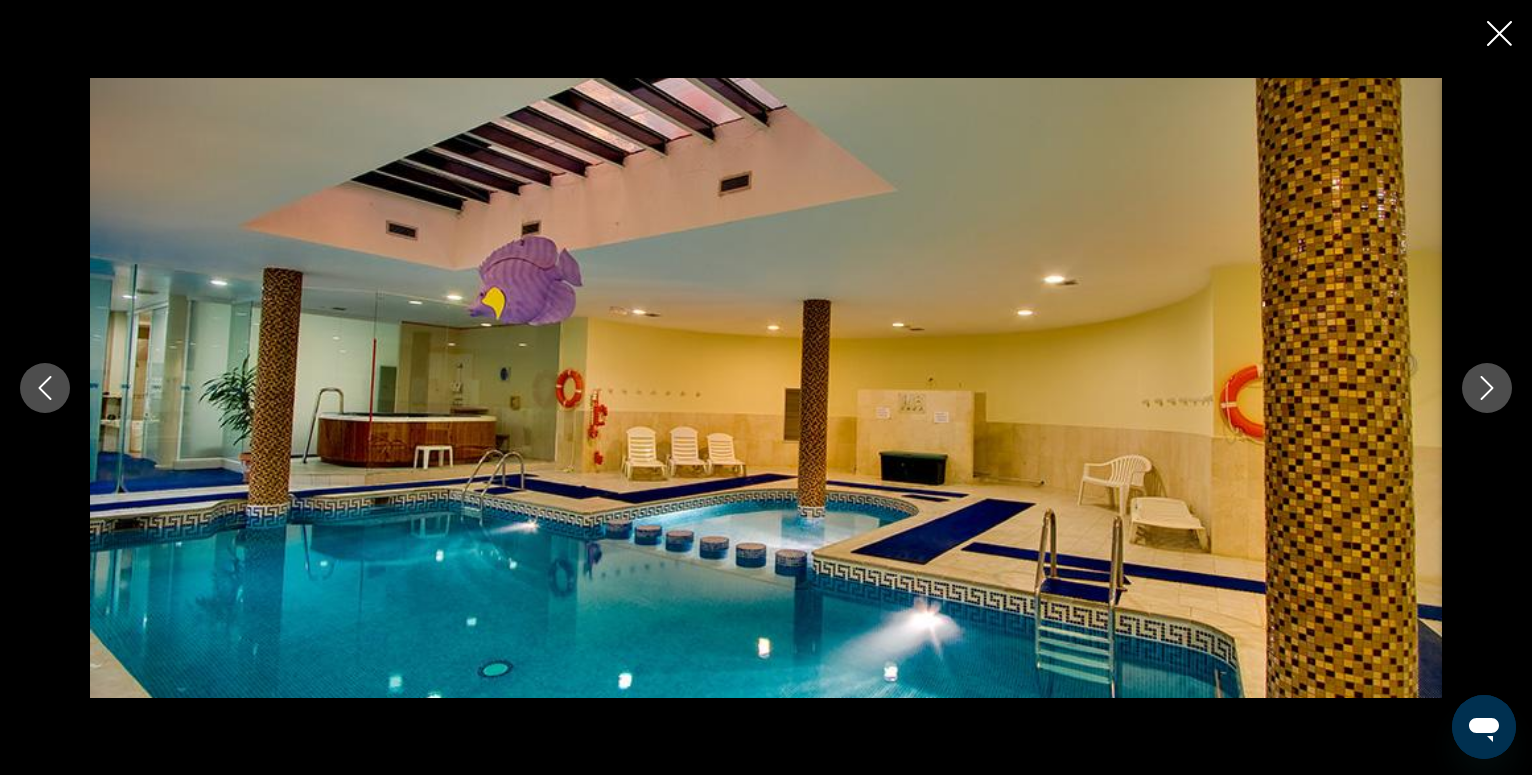 click 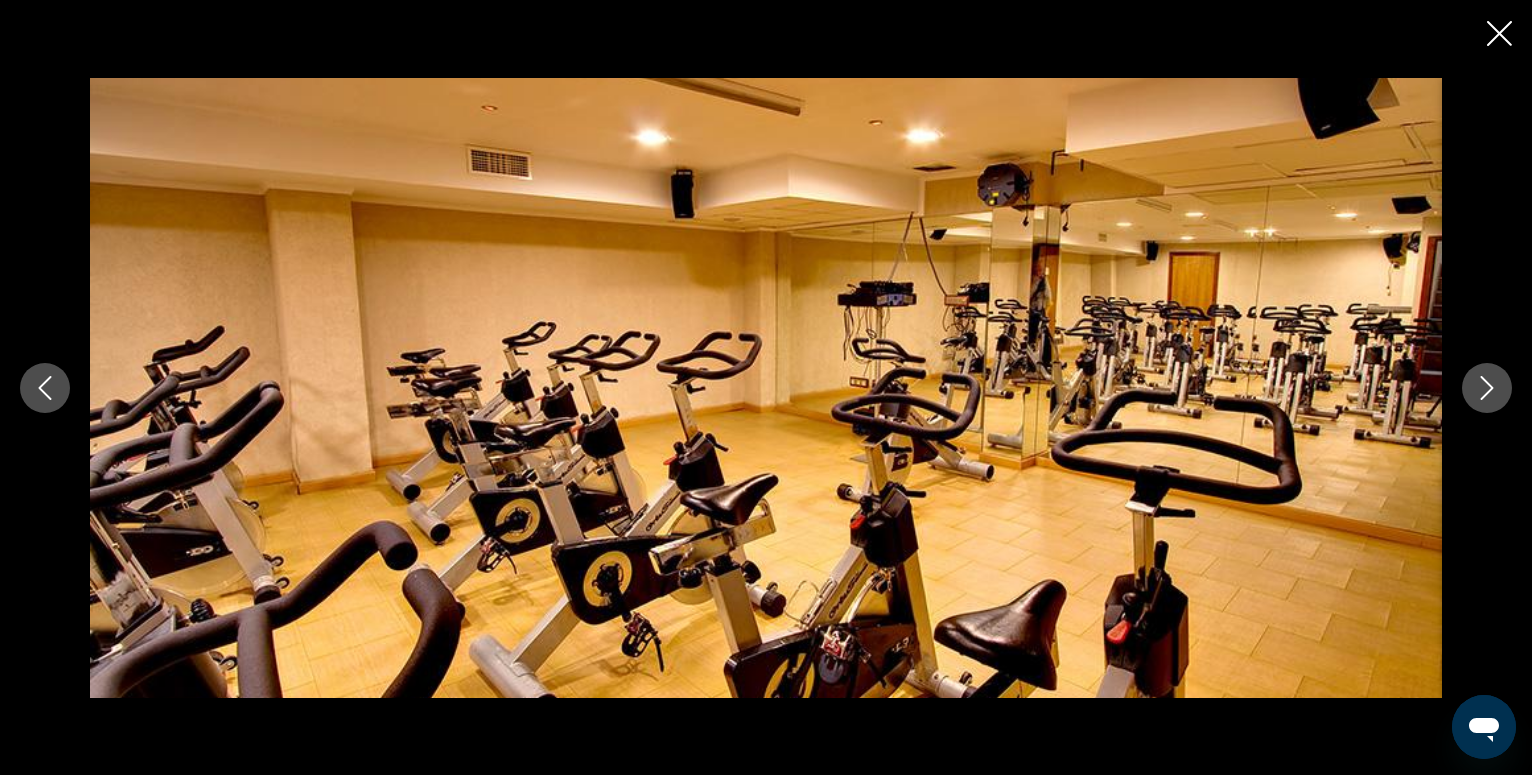 click 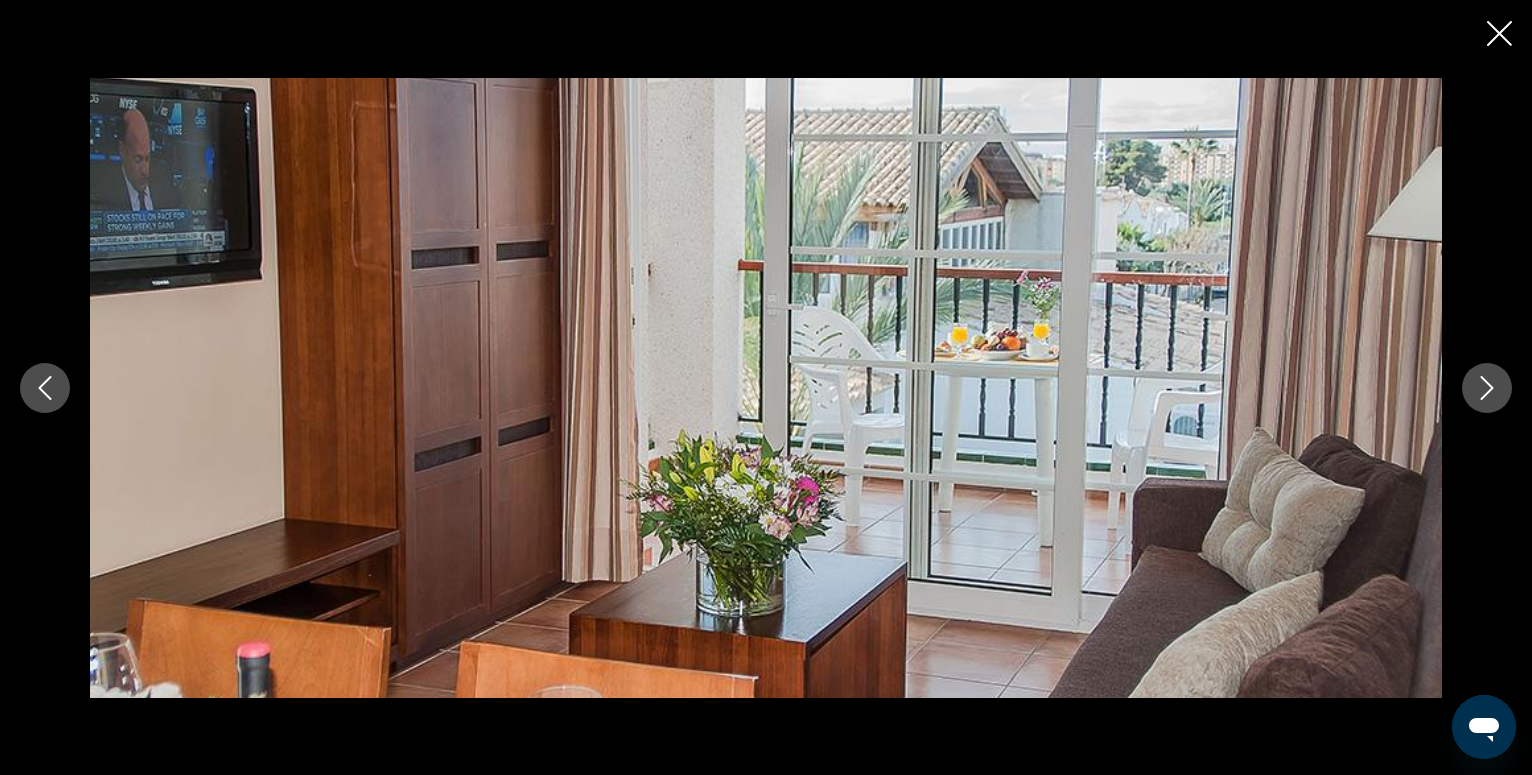 click 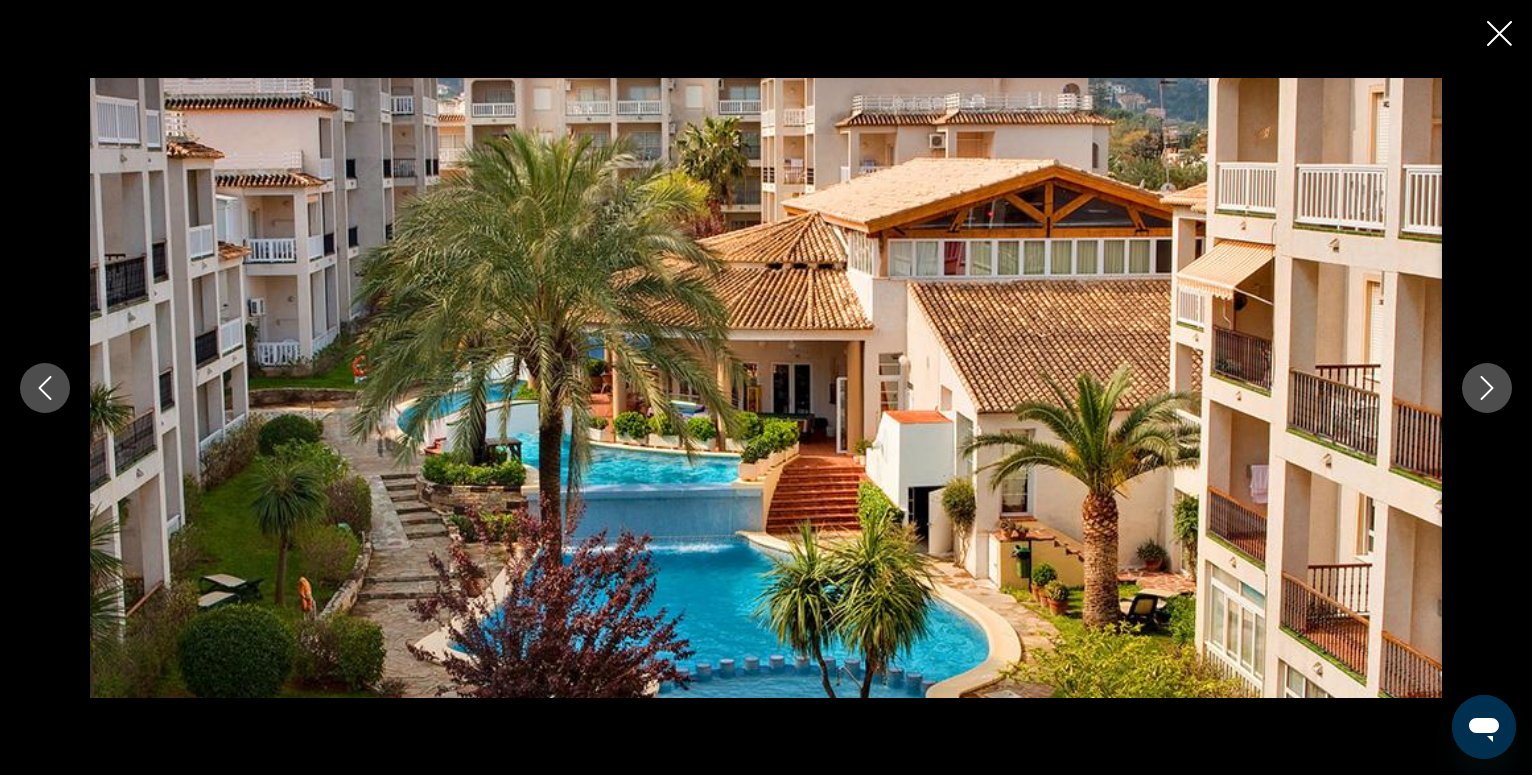 click 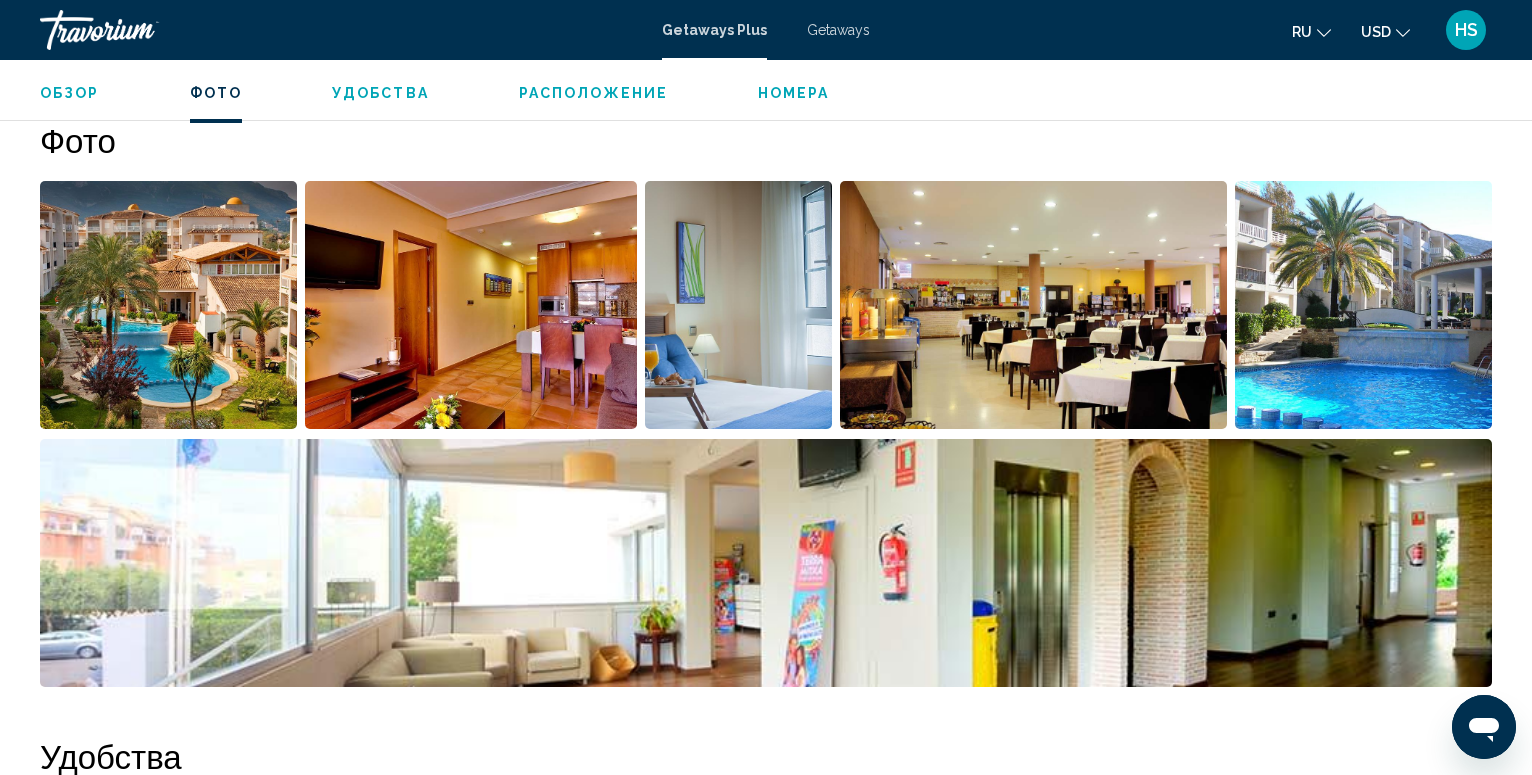 click on "Расположение" at bounding box center (593, 93) 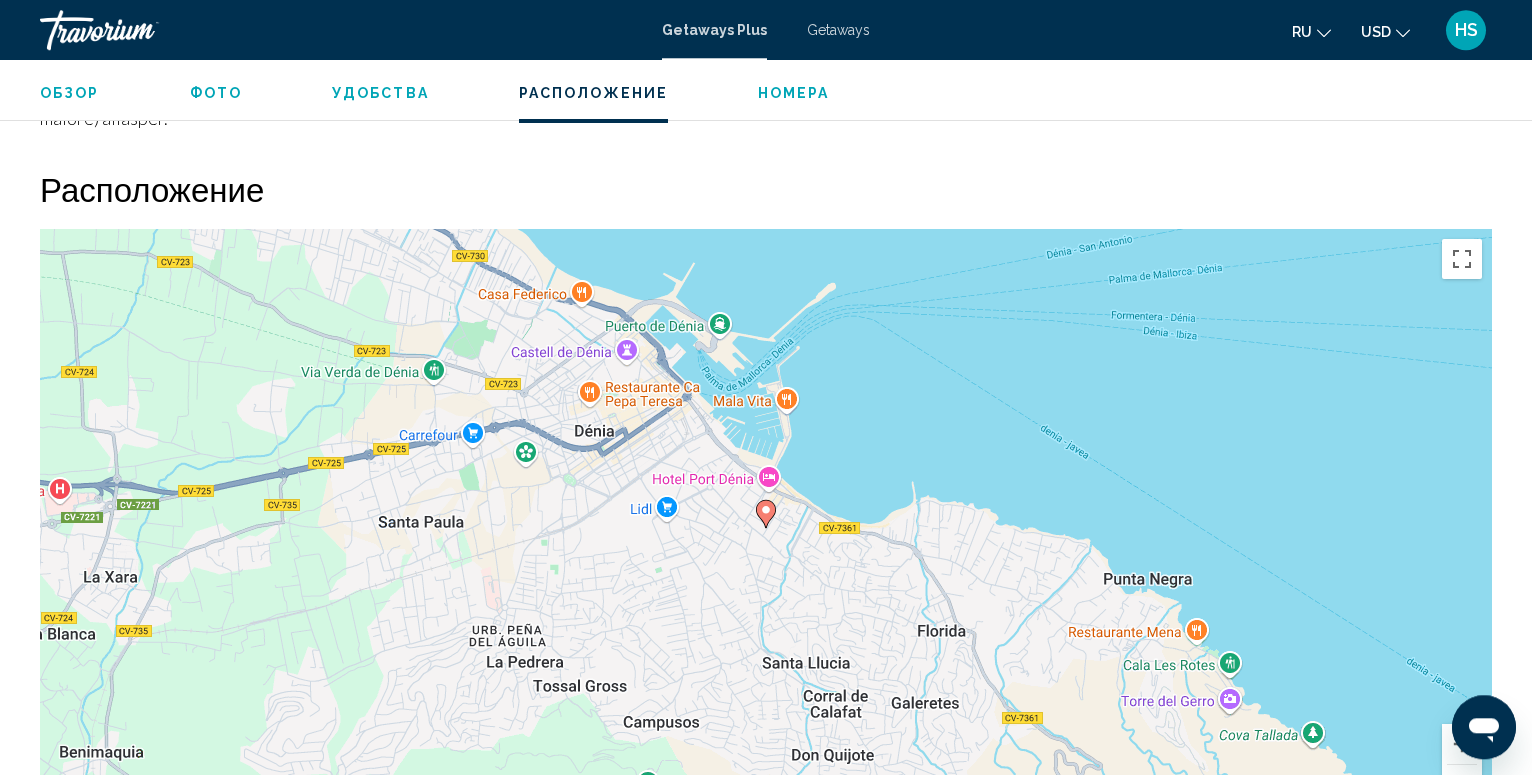 scroll, scrollTop: 2467, scrollLeft: 0, axis: vertical 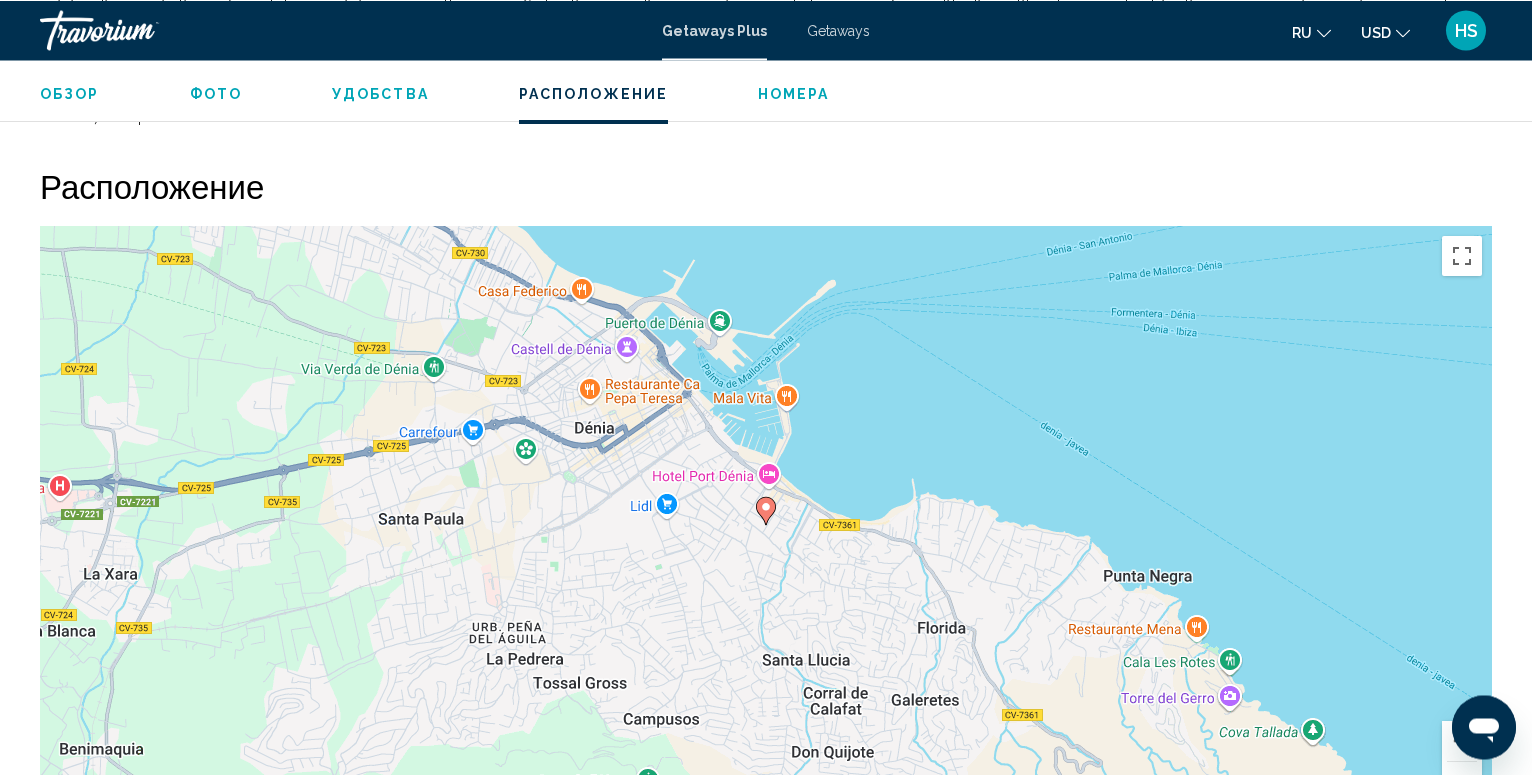 click on "Номера" at bounding box center [794, 93] 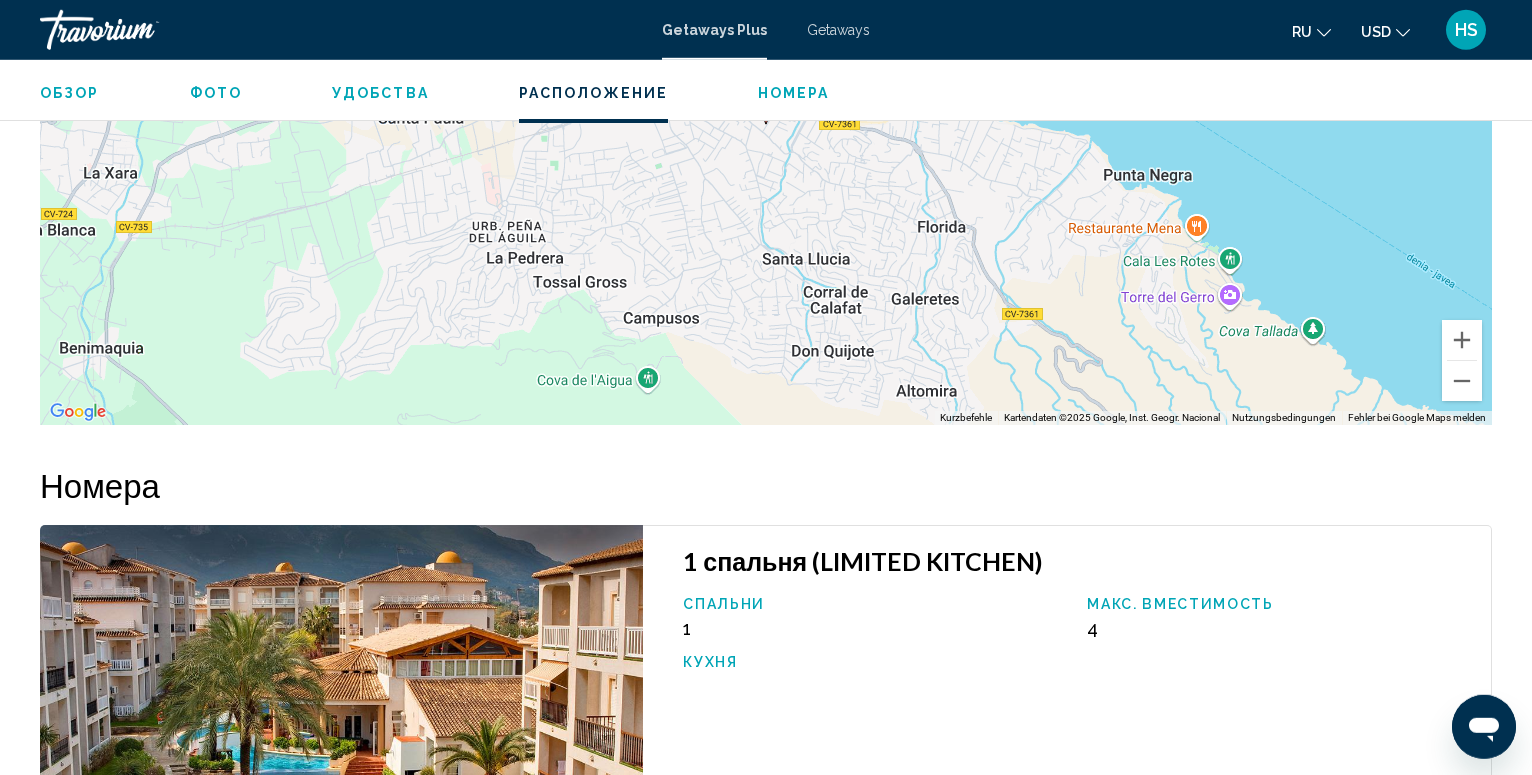 scroll, scrollTop: 2860, scrollLeft: 0, axis: vertical 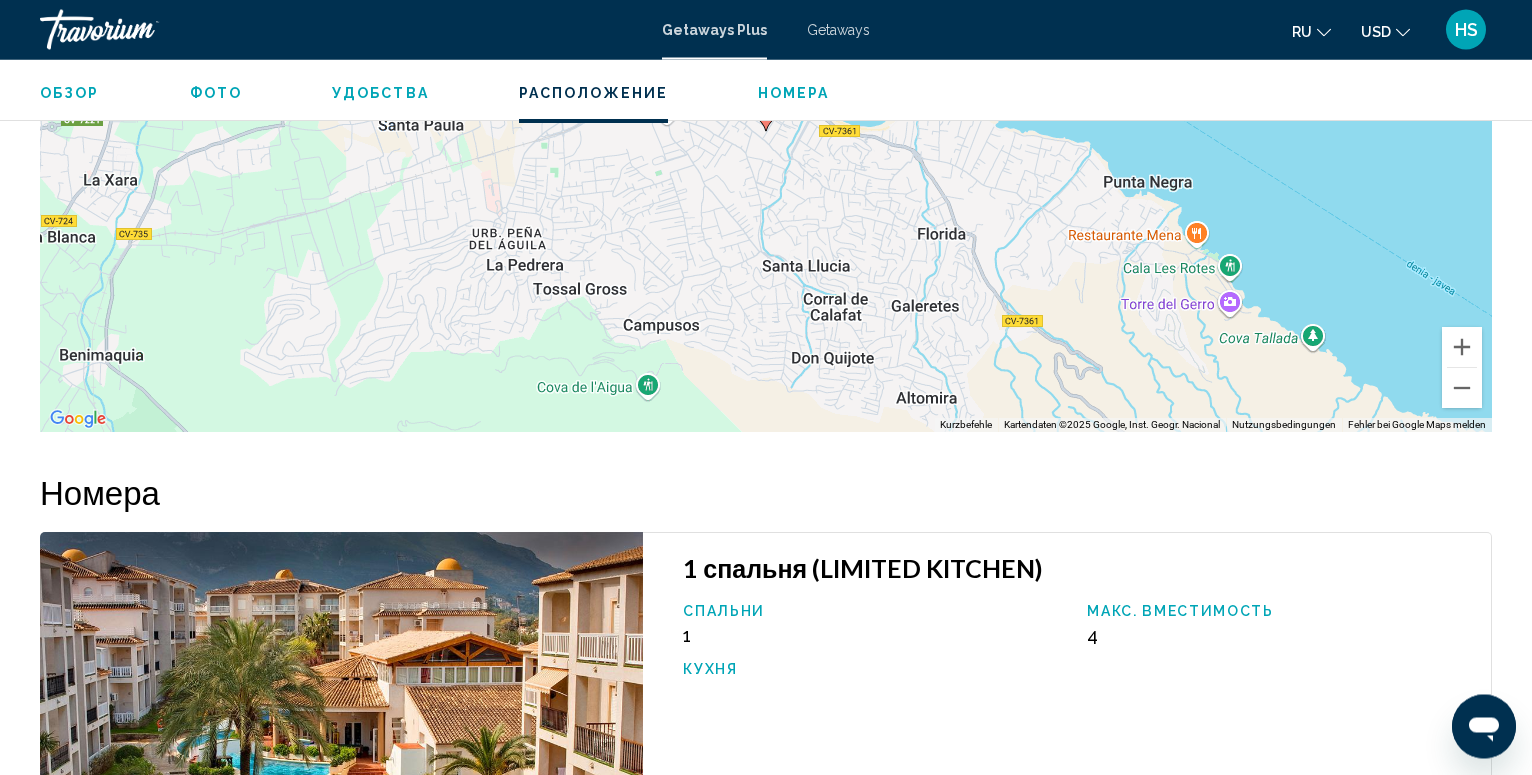 click on "Обзор" at bounding box center [70, 93] 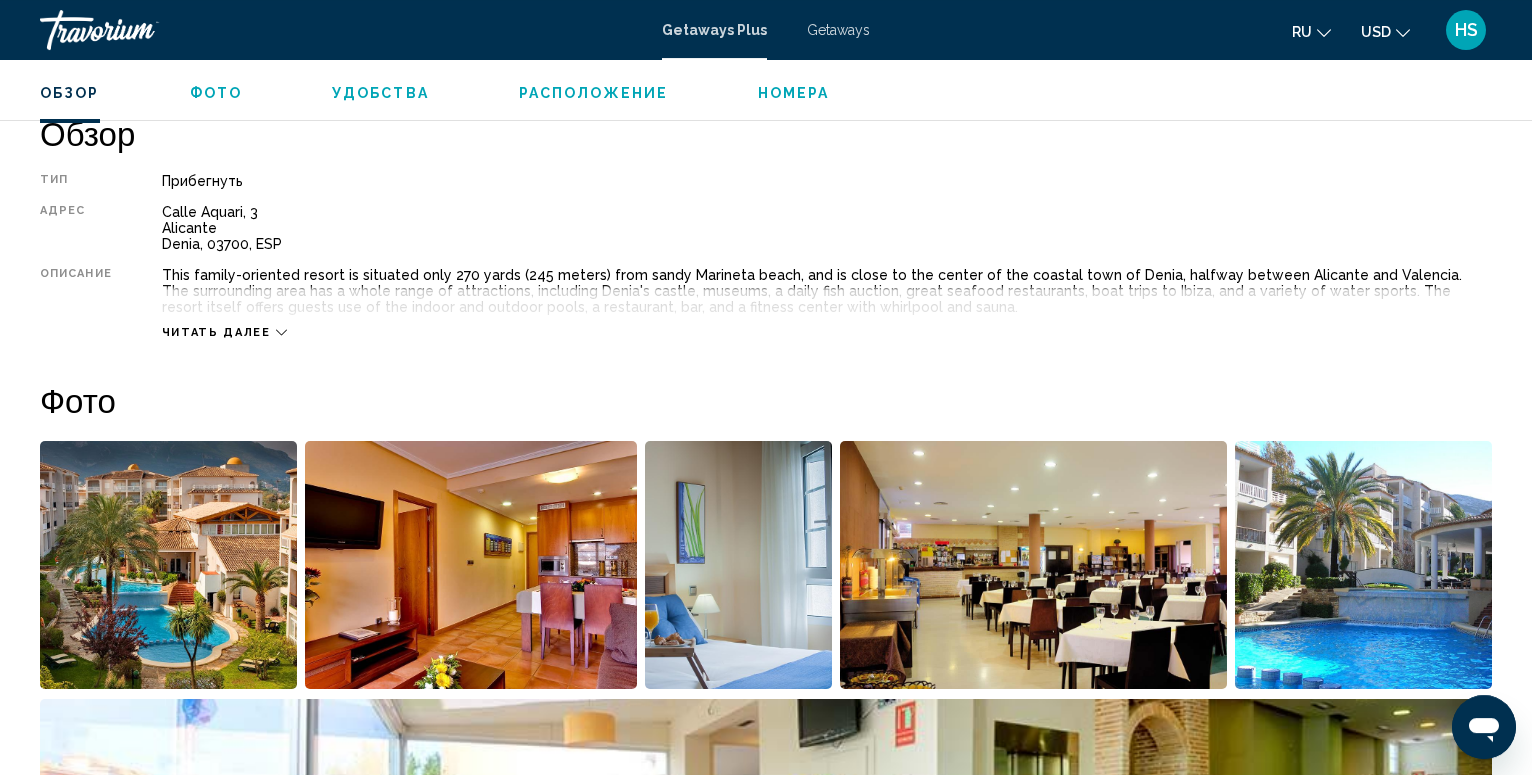 scroll, scrollTop: 641, scrollLeft: 0, axis: vertical 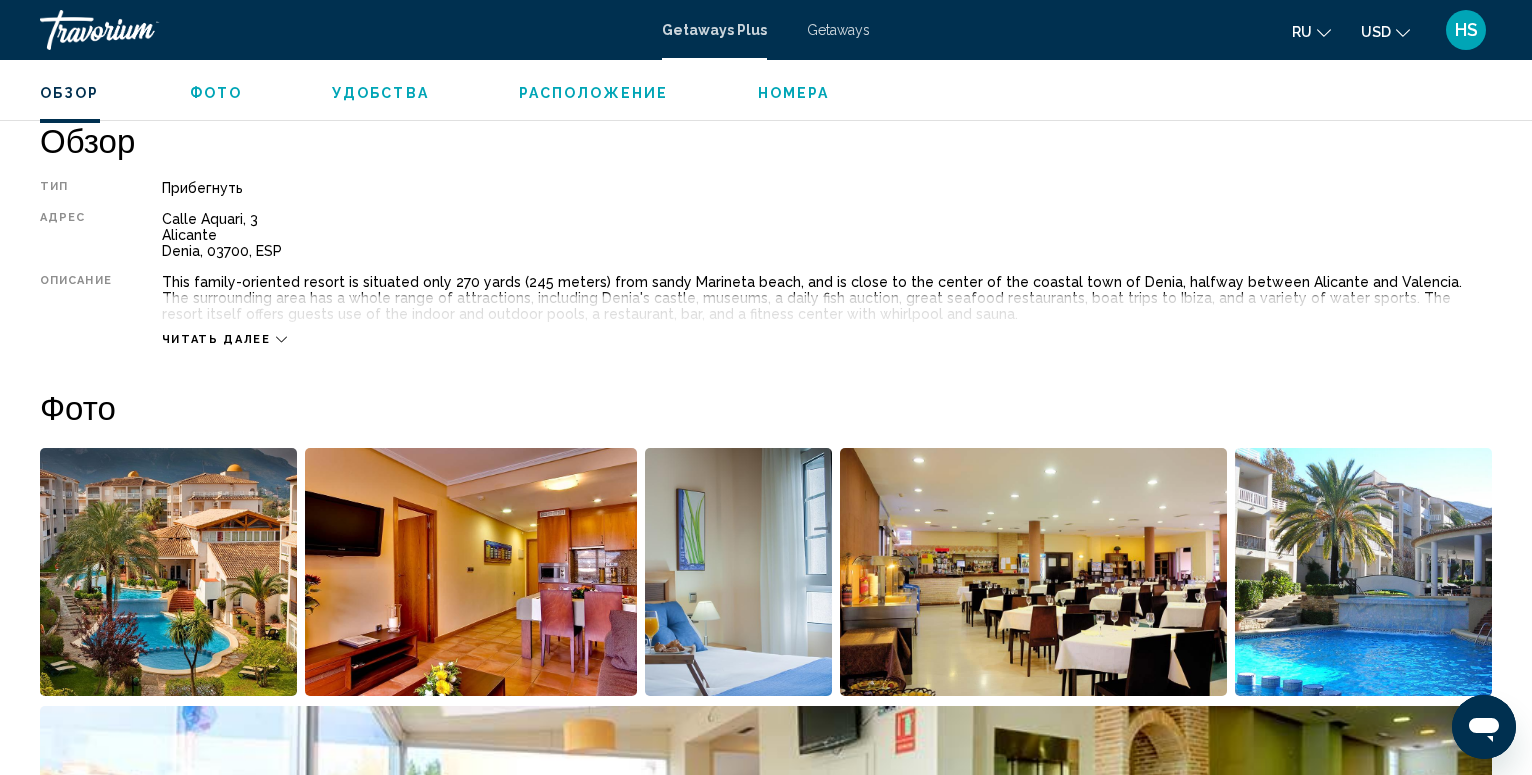 click 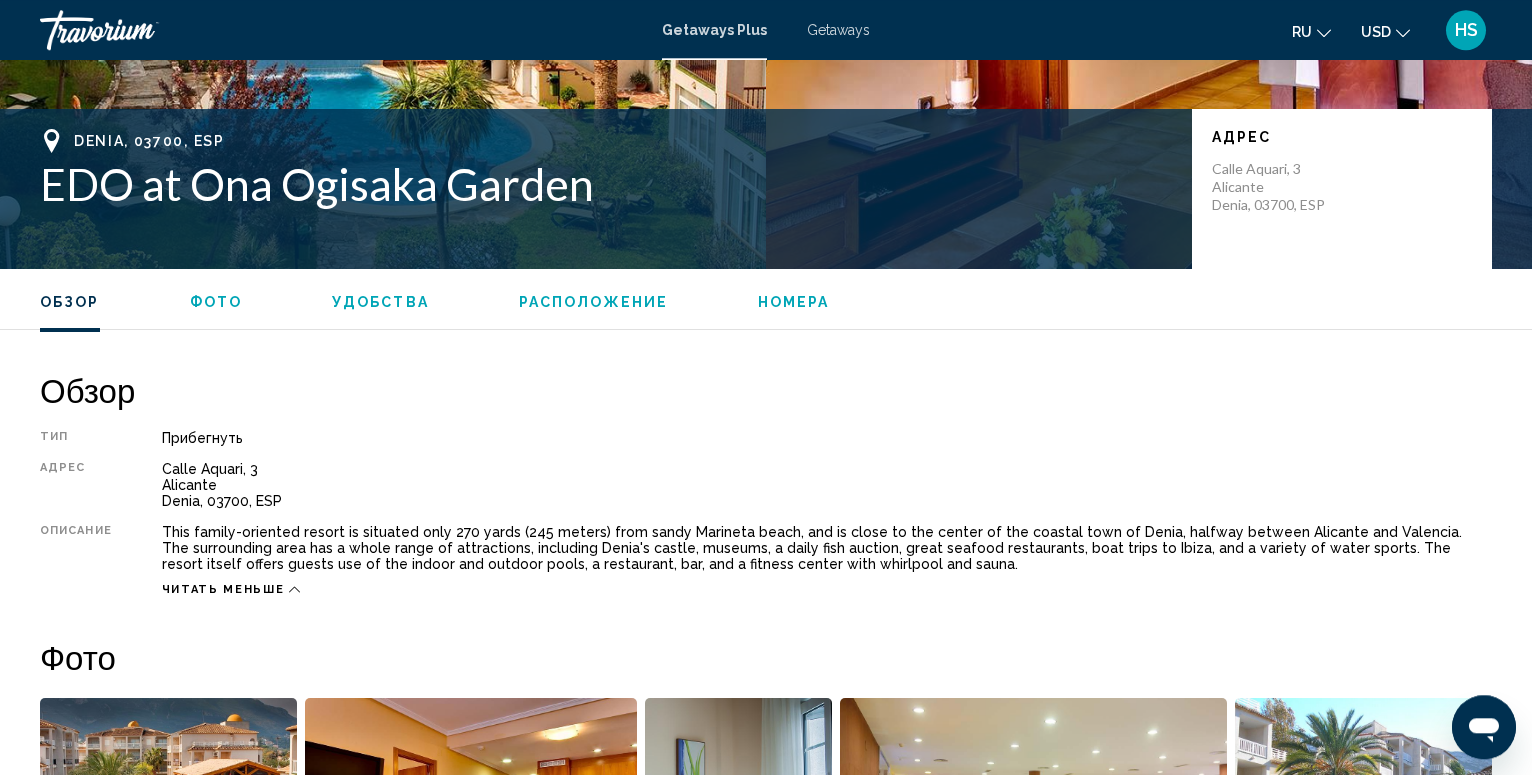 scroll, scrollTop: 335, scrollLeft: 0, axis: vertical 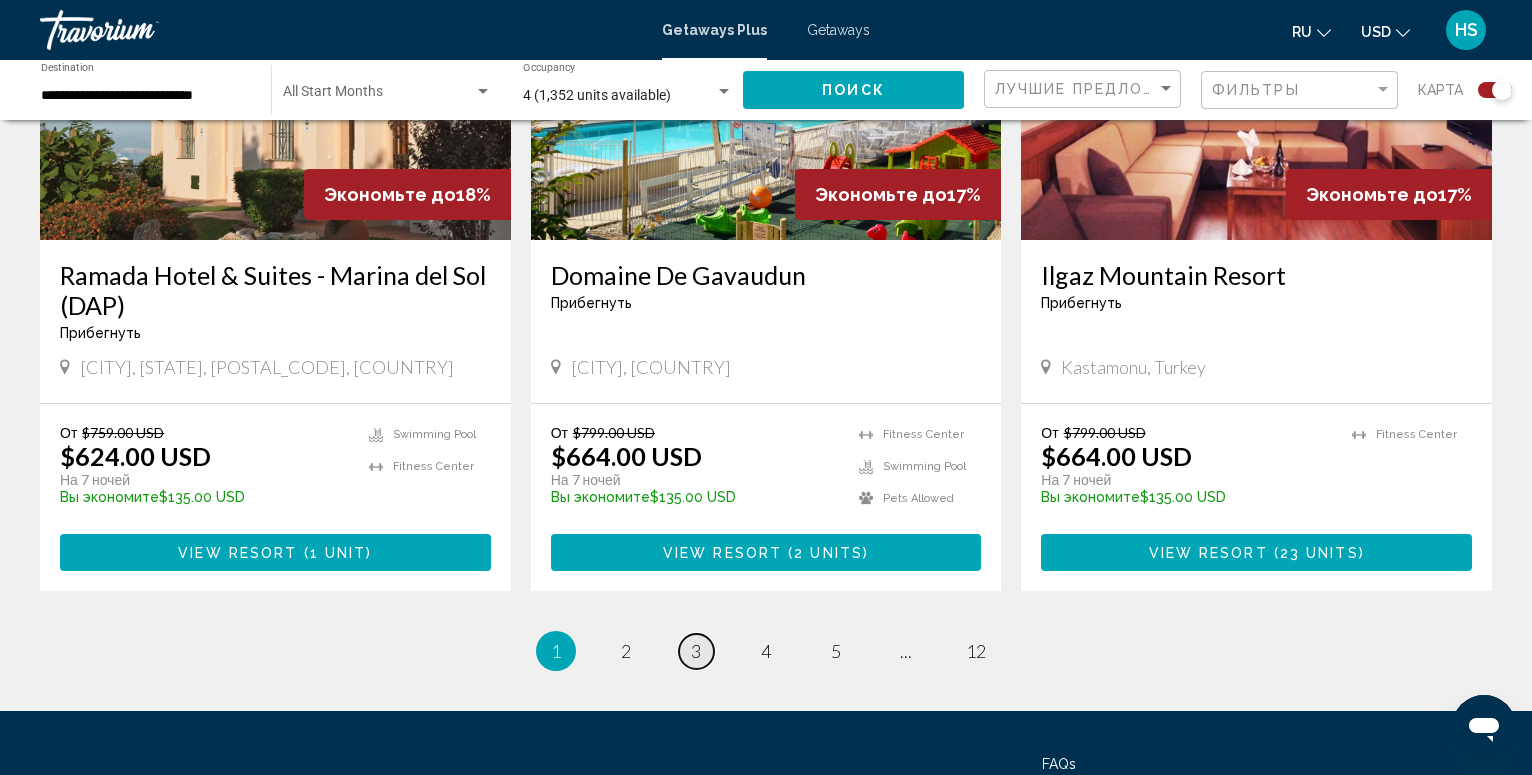 click on "3" at bounding box center [696, 651] 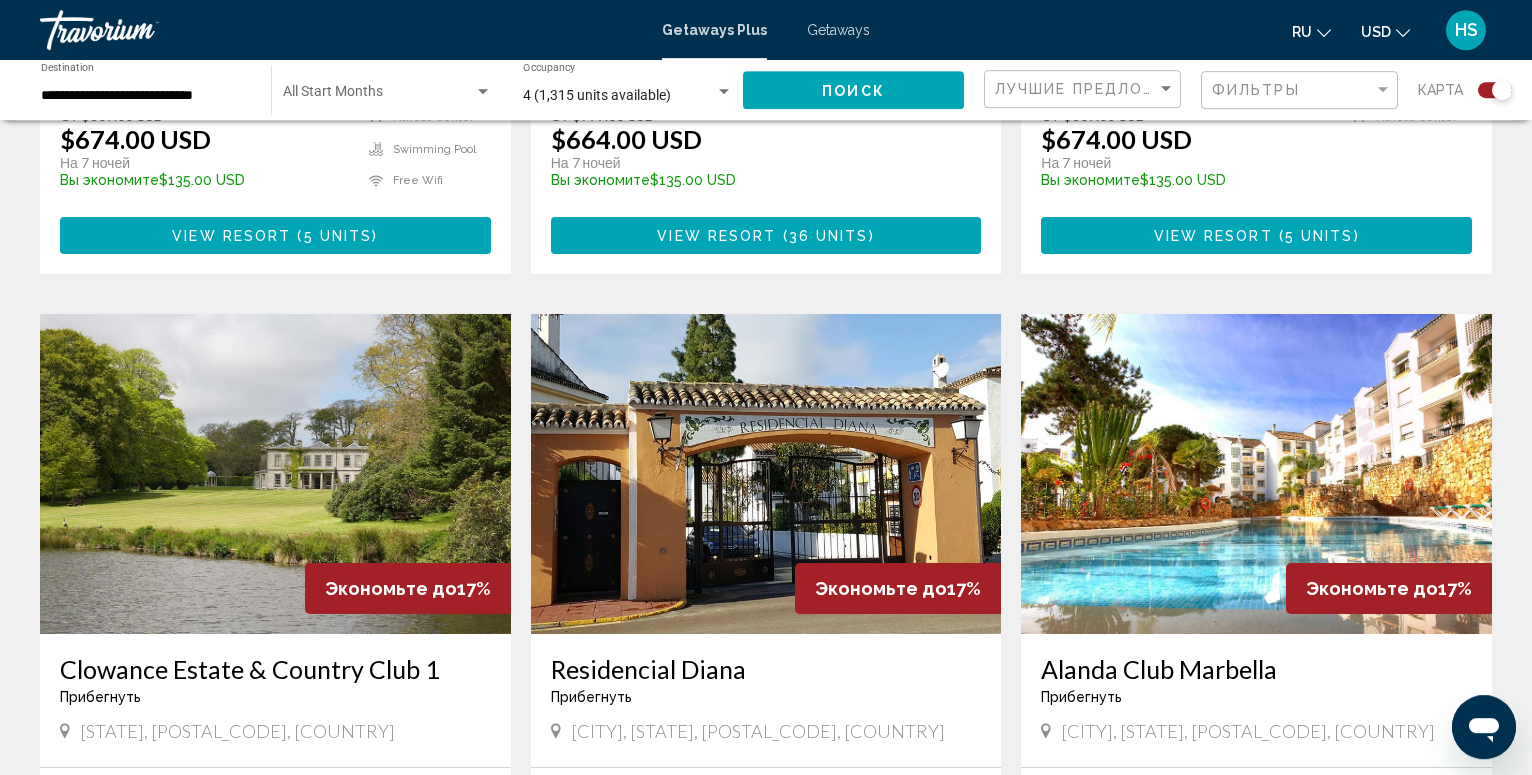 scroll, scrollTop: 3060, scrollLeft: 0, axis: vertical 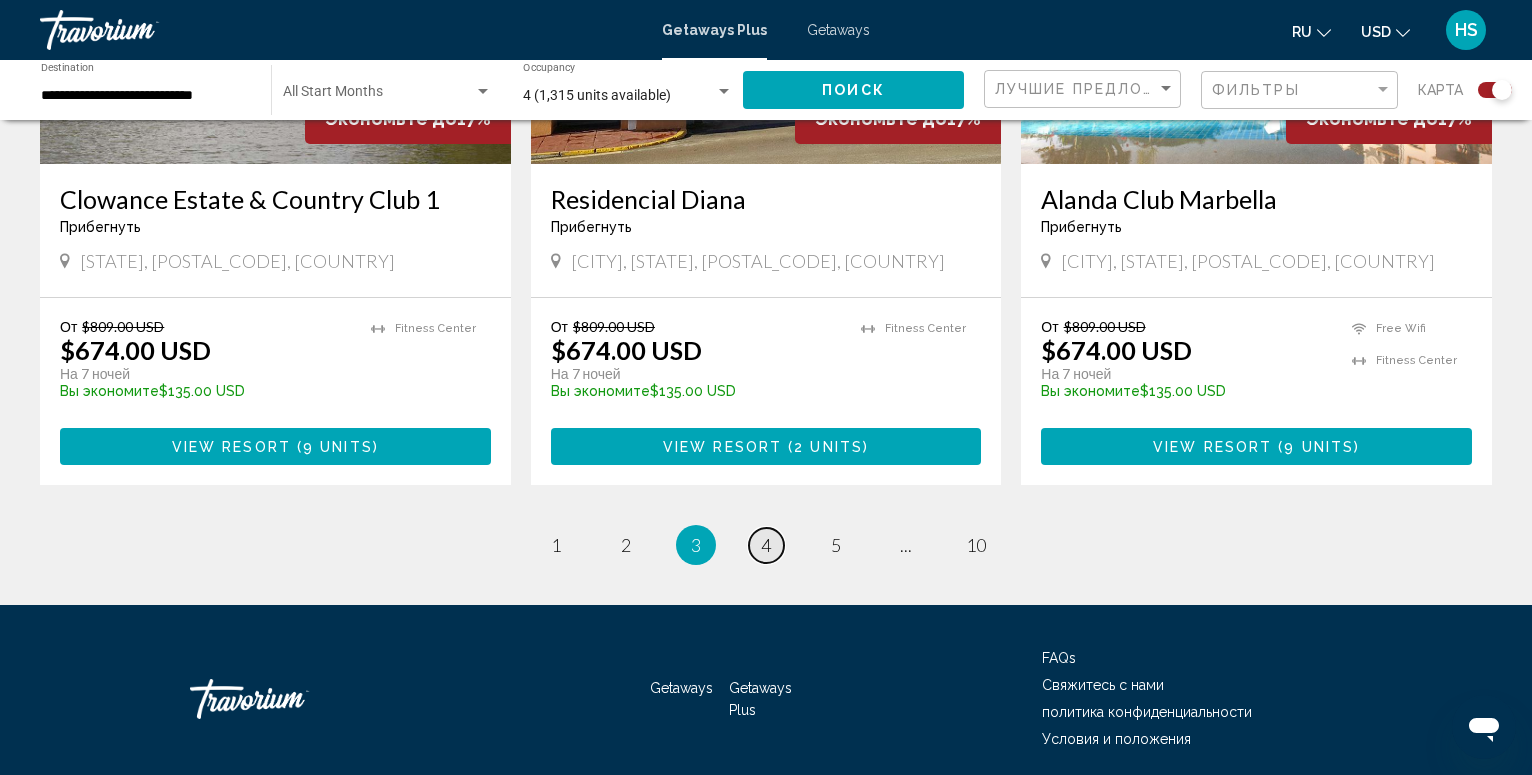 click on "4" at bounding box center [766, 545] 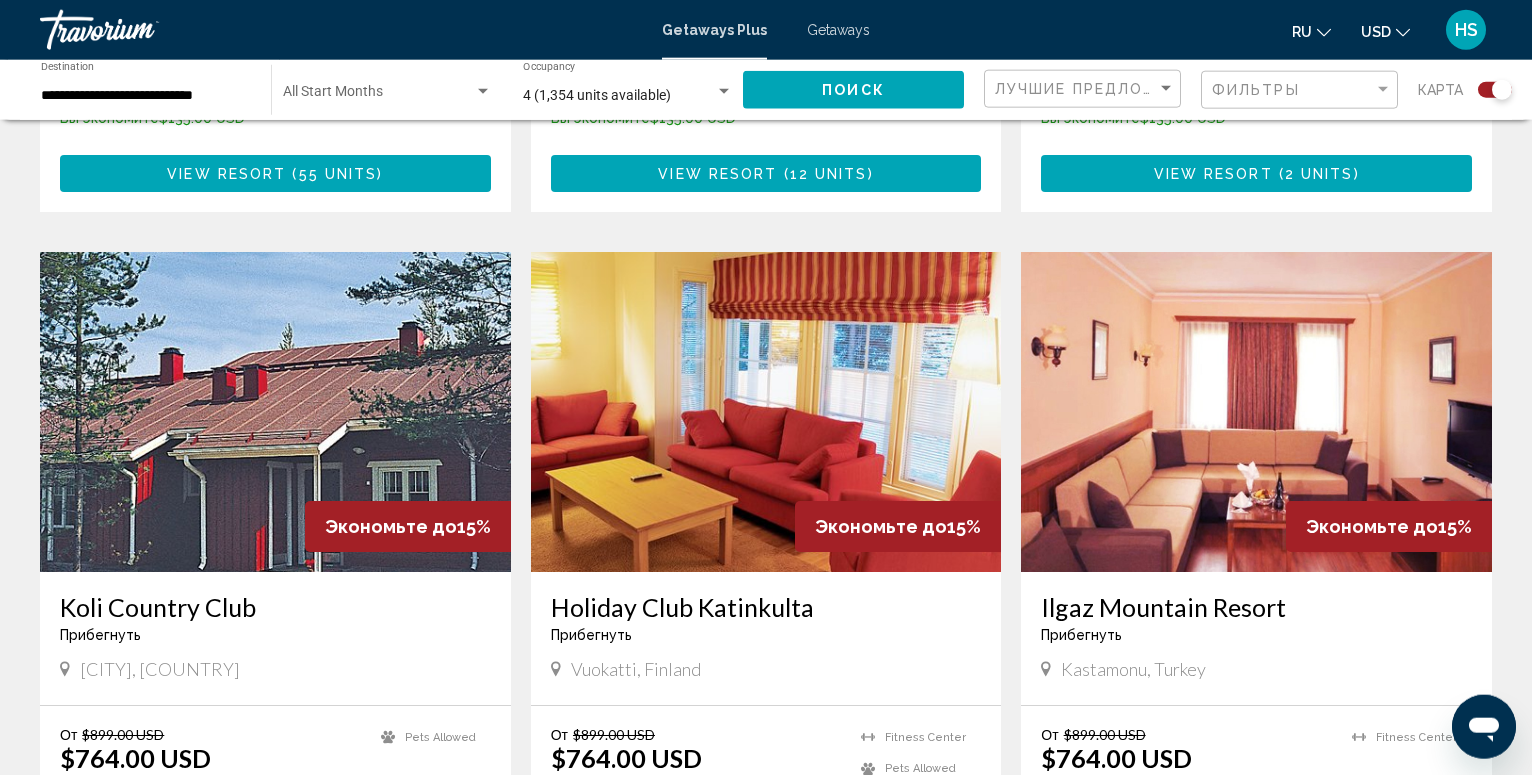 scroll, scrollTop: 1326, scrollLeft: 0, axis: vertical 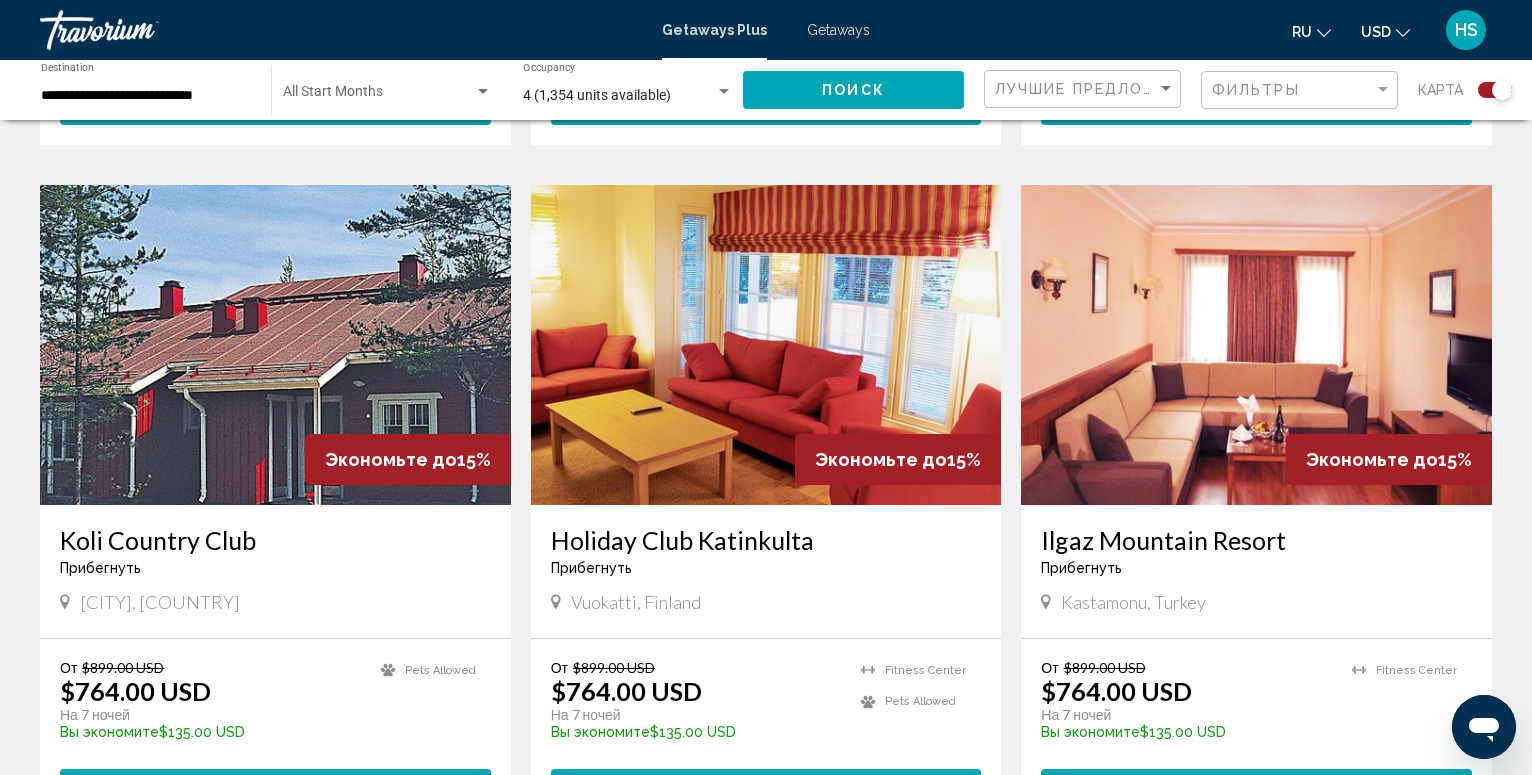 click on "**********" 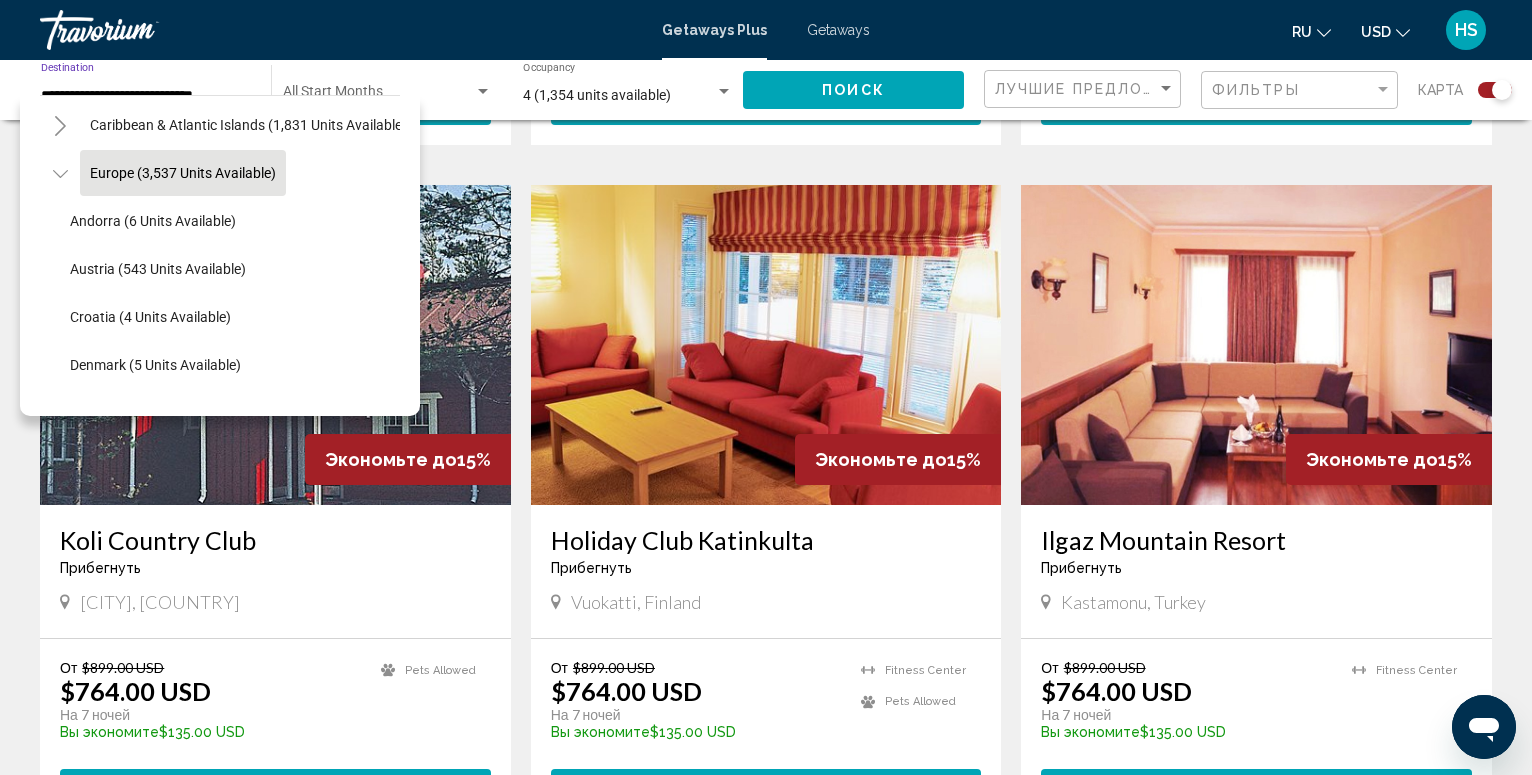 scroll, scrollTop: 224, scrollLeft: 0, axis: vertical 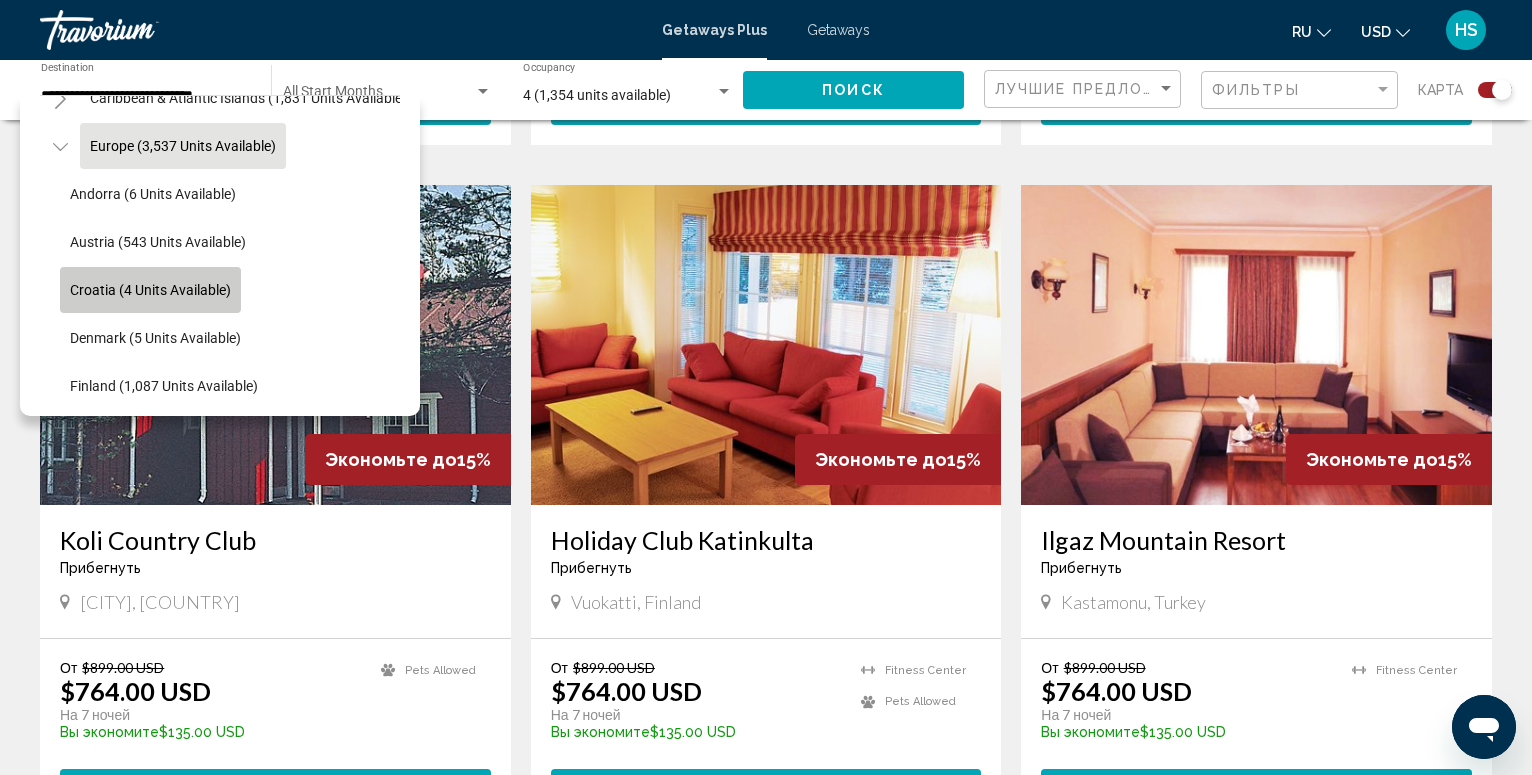 click on "Croatia (4 units available)" 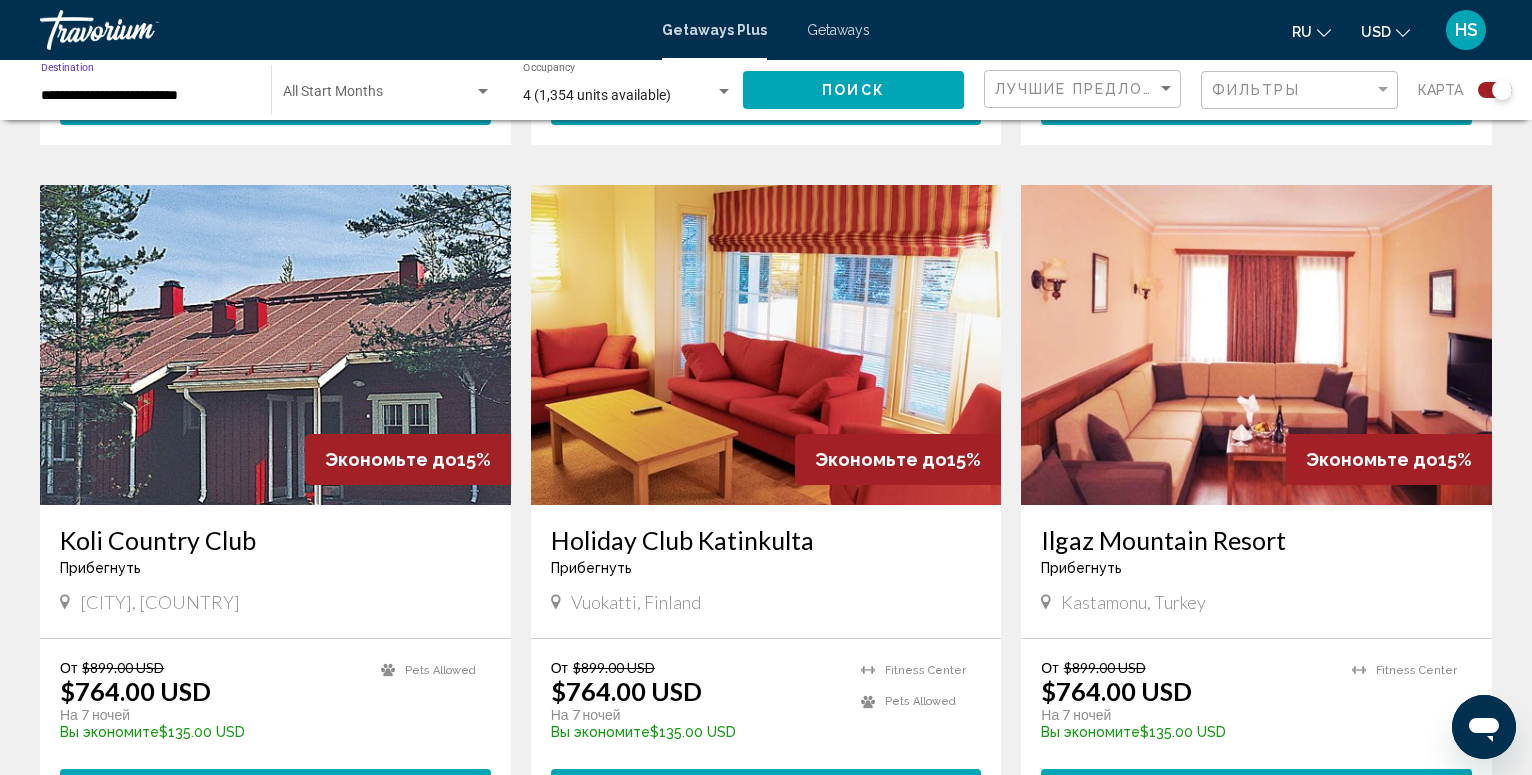 click at bounding box center (724, 91) 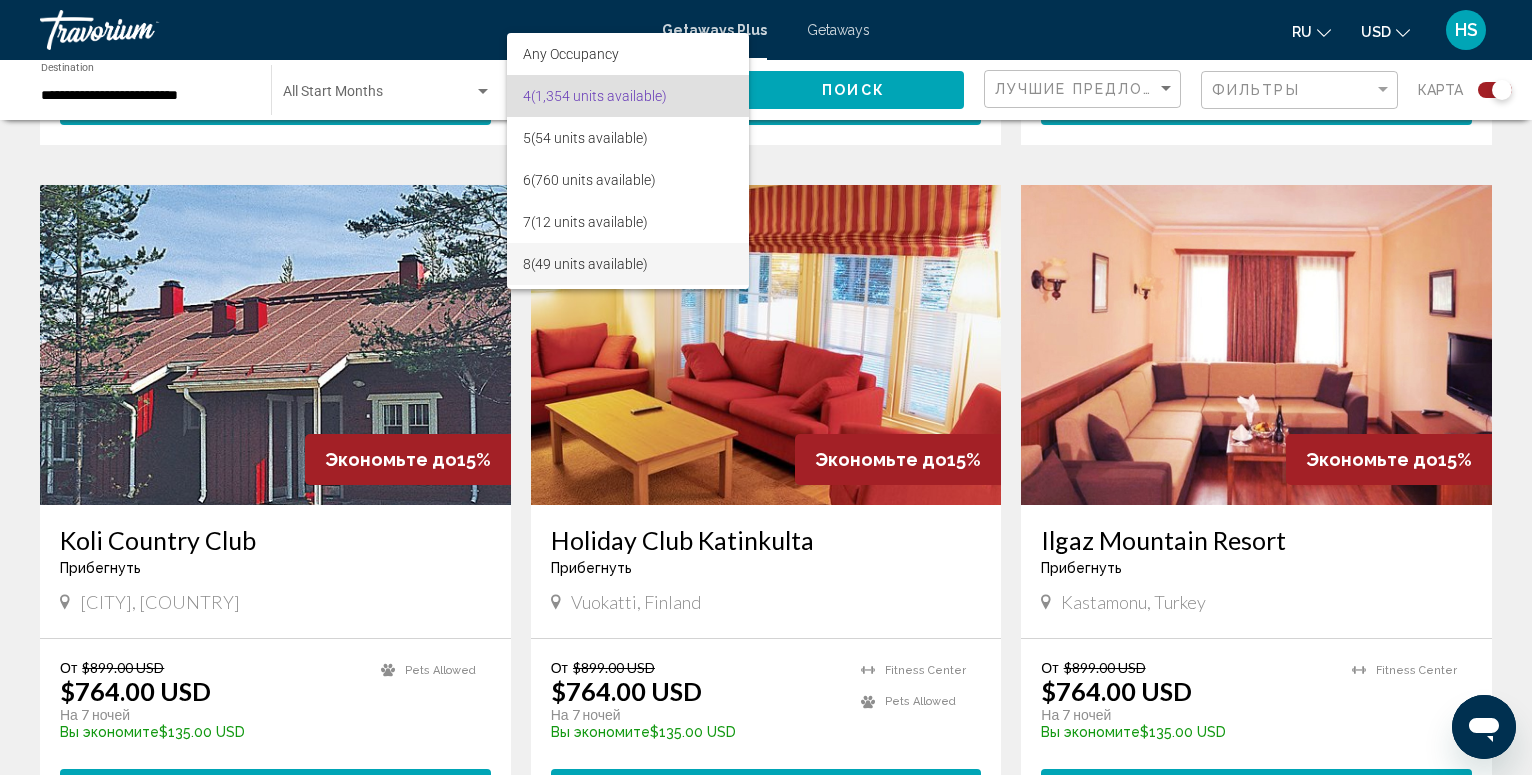 click on "8  (49 units available)" at bounding box center [628, 264] 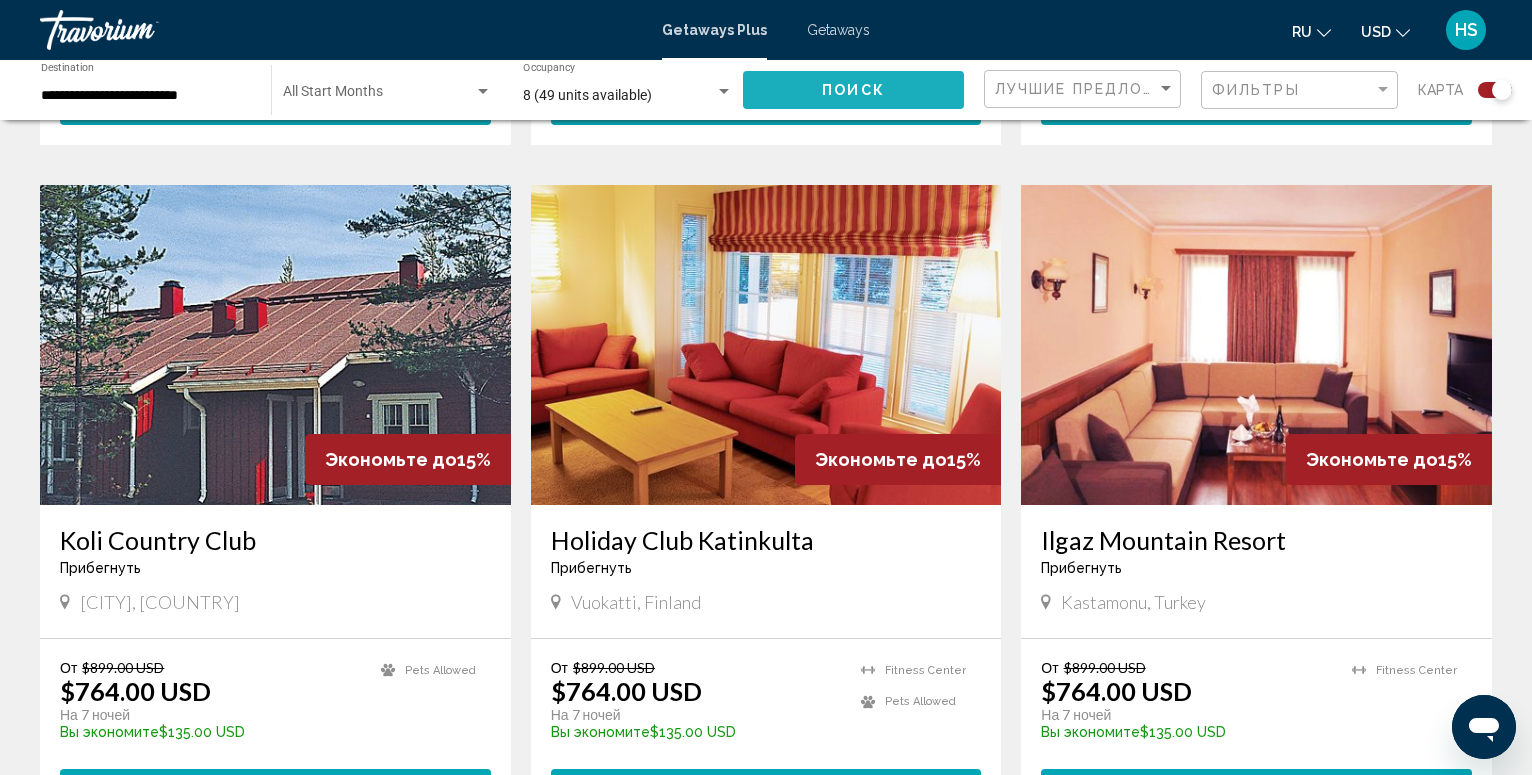 click on "Поиск" 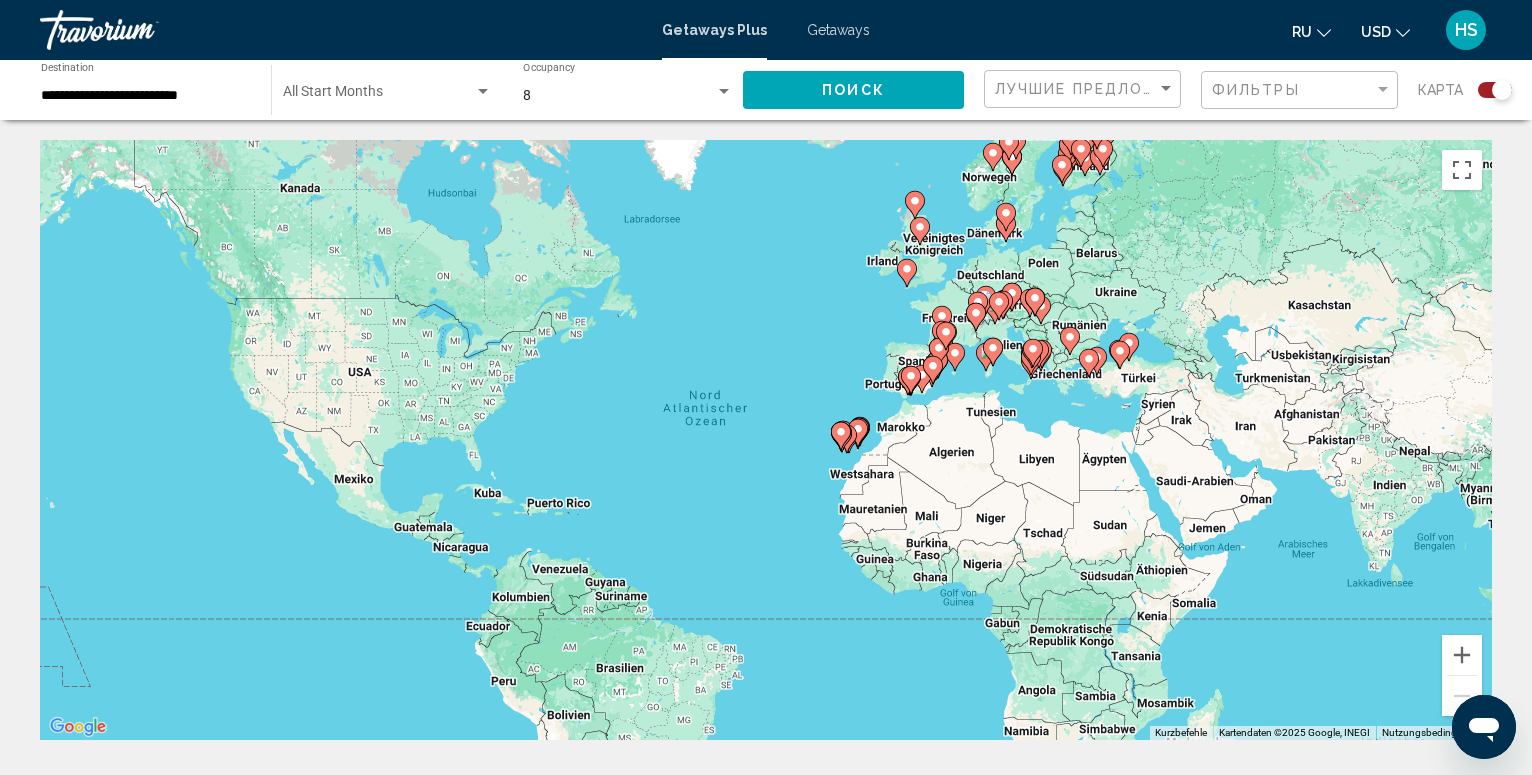 scroll, scrollTop: 295, scrollLeft: 0, axis: vertical 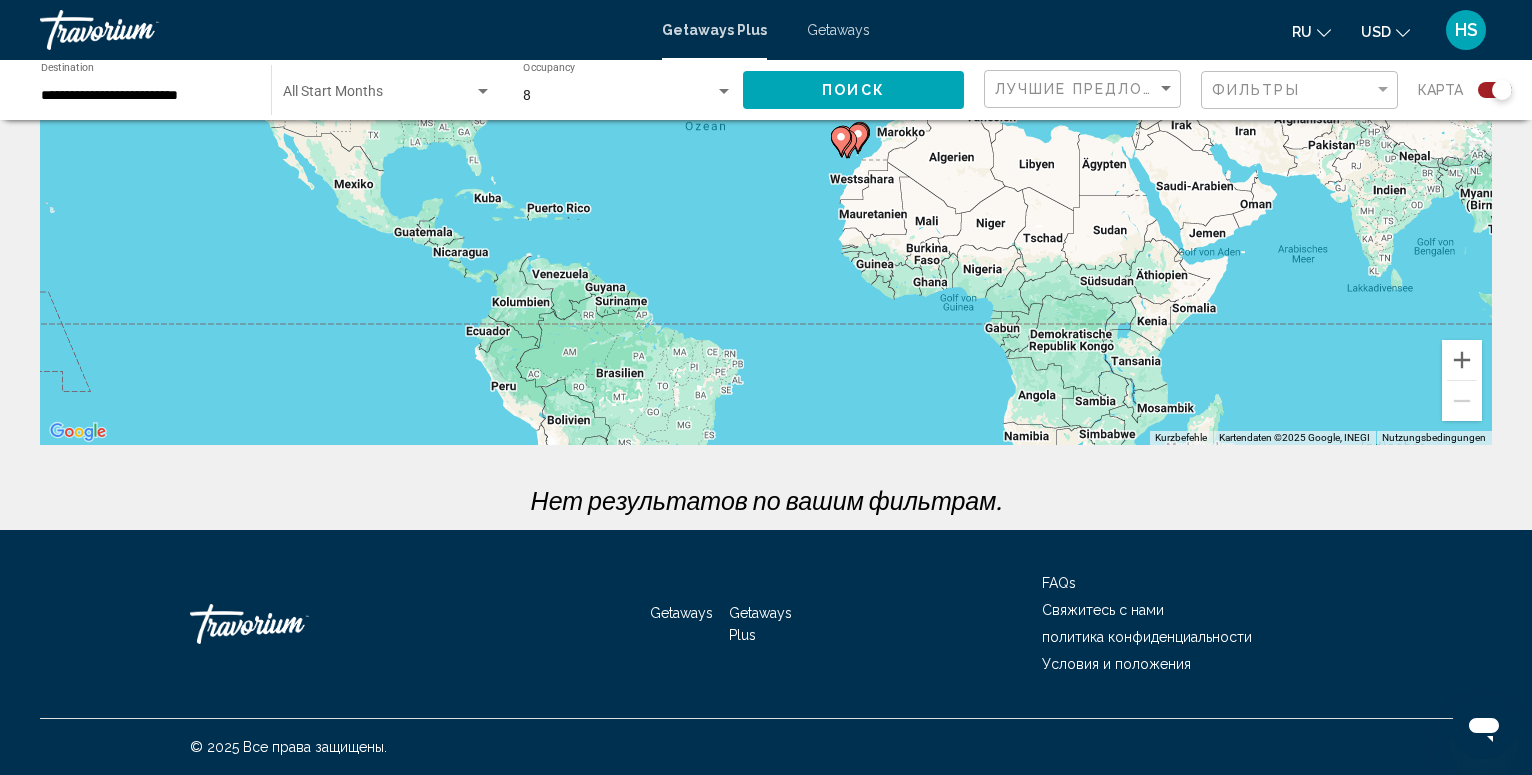 click at bounding box center [724, 91] 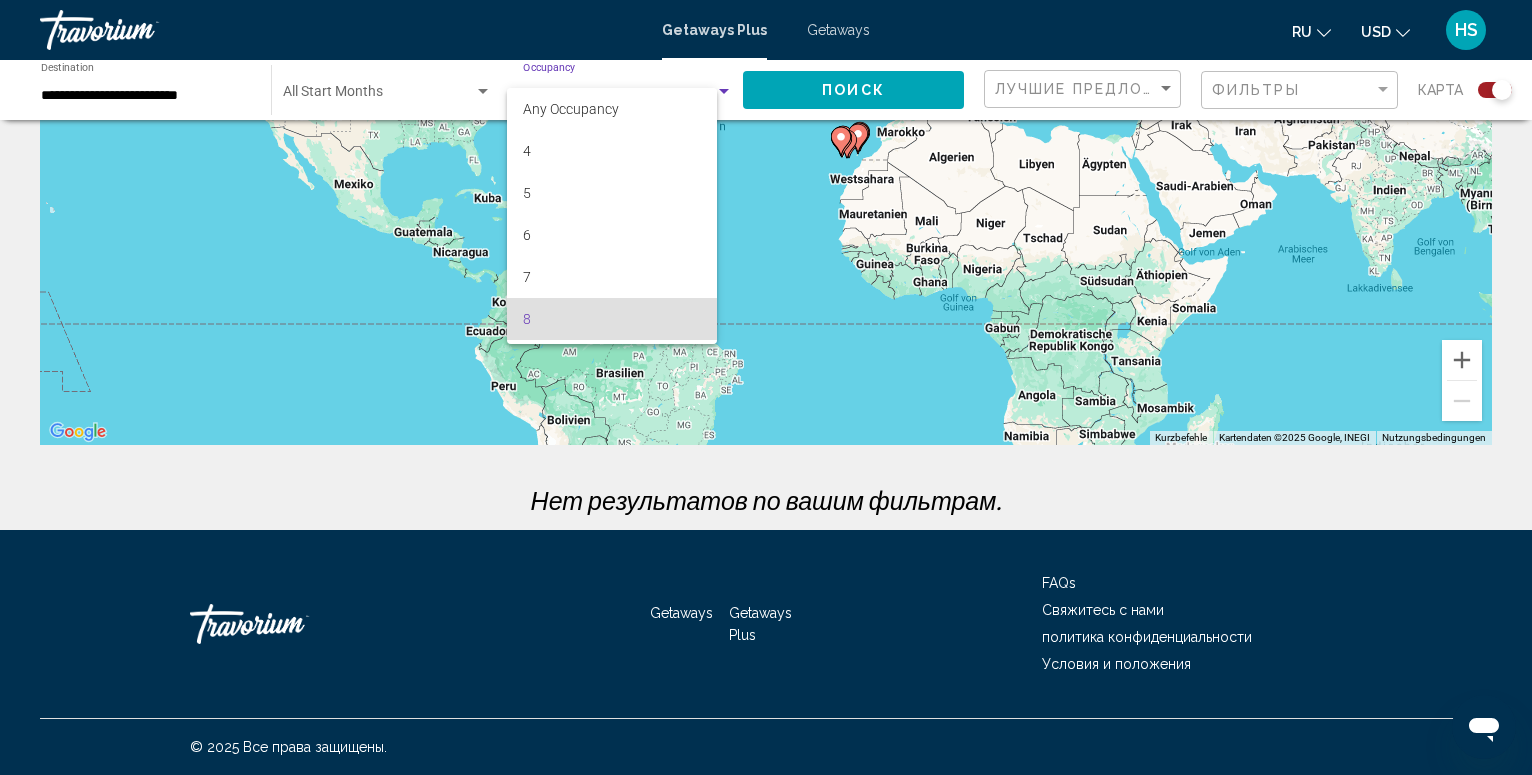 scroll, scrollTop: 38, scrollLeft: 0, axis: vertical 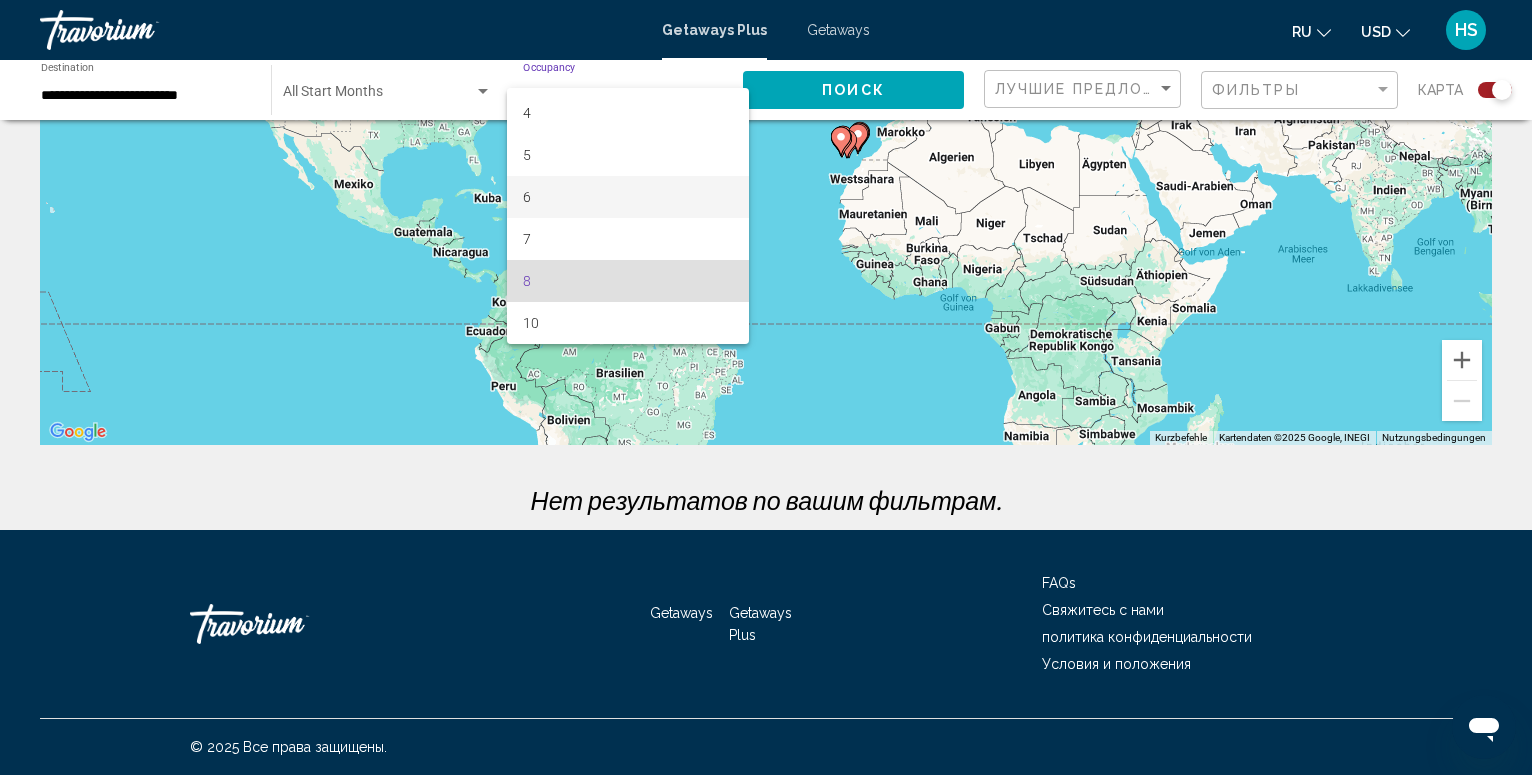click on "6" at bounding box center [628, 197] 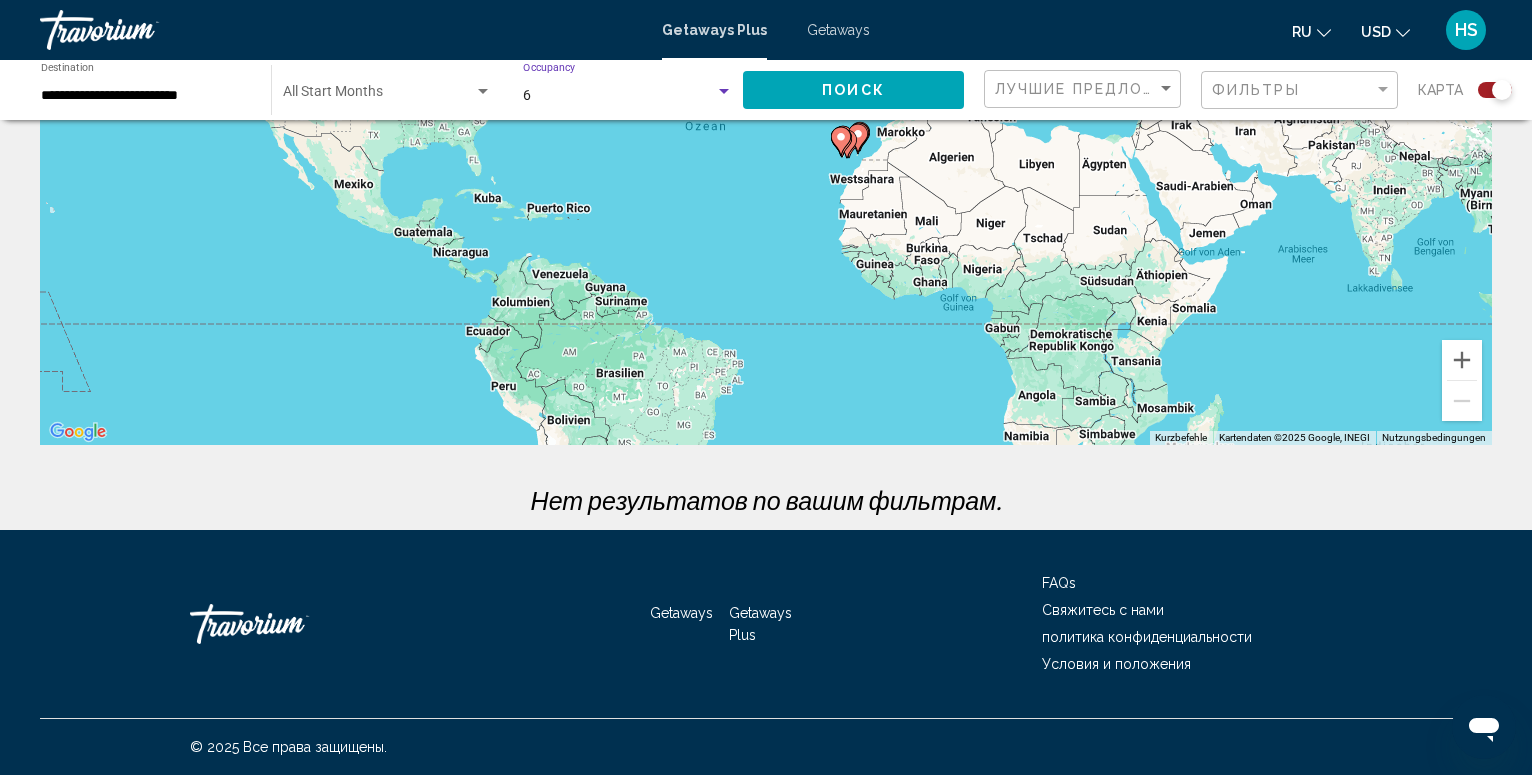 click on "Поиск" 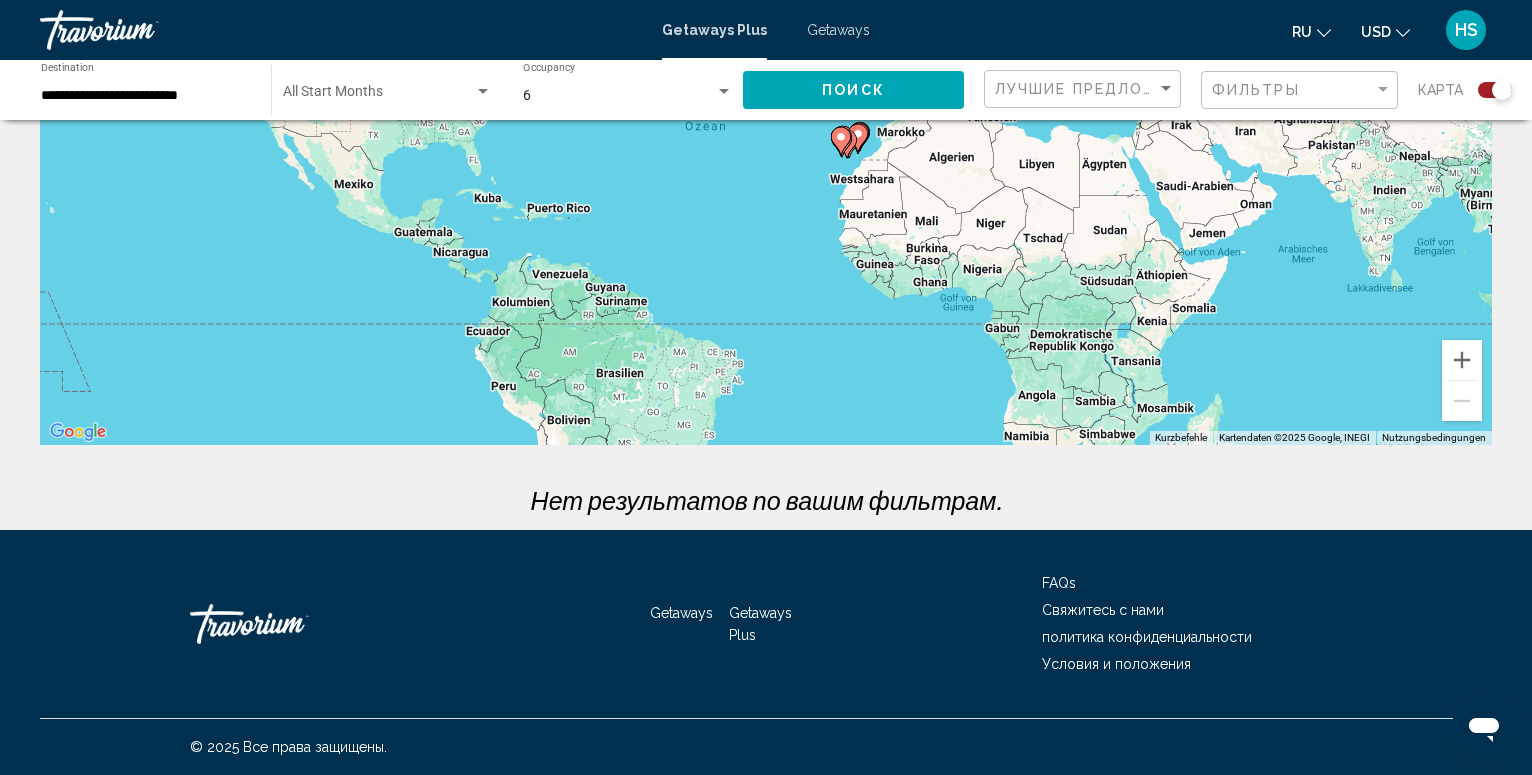 scroll, scrollTop: 0, scrollLeft: 0, axis: both 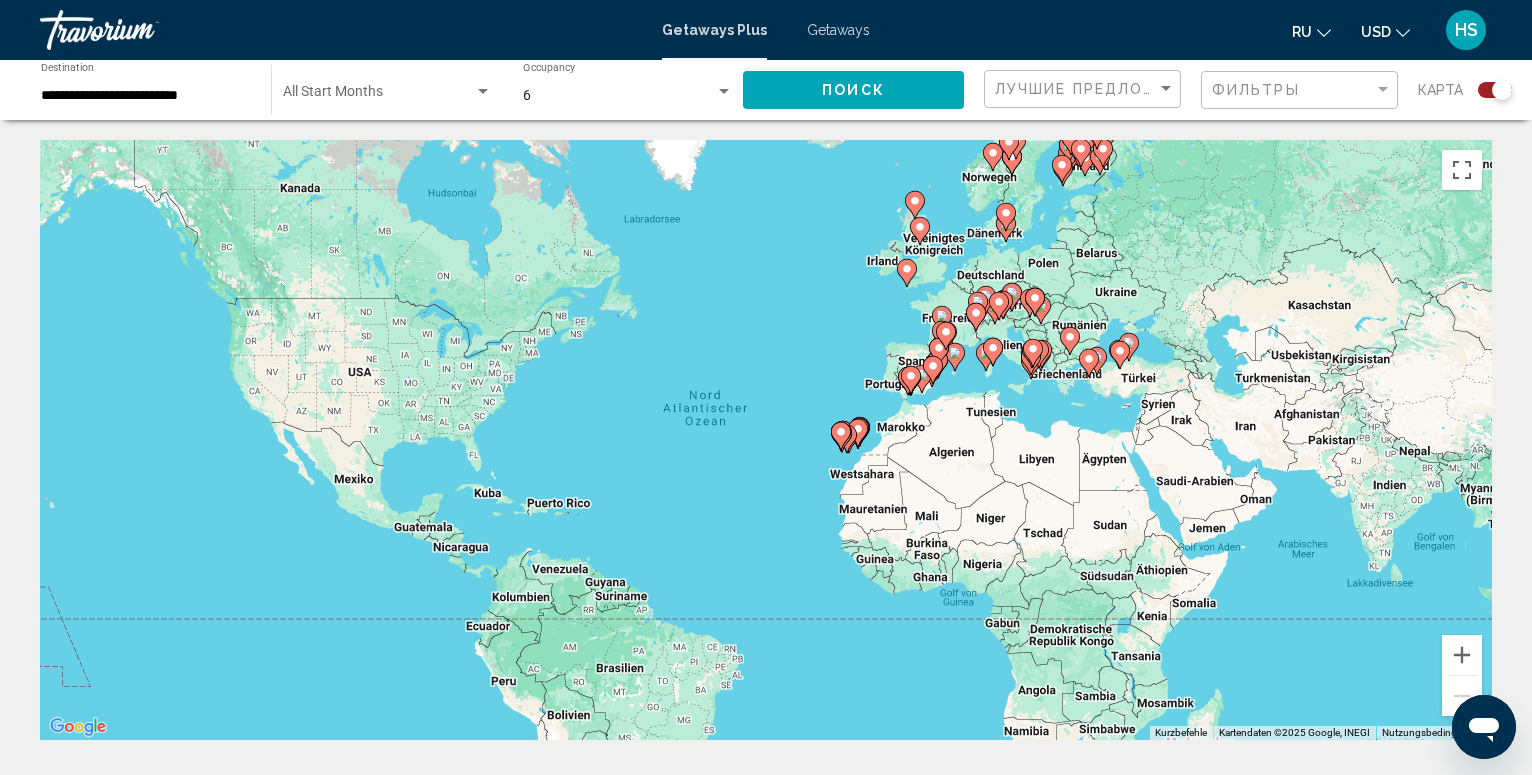 click at bounding box center (483, 91) 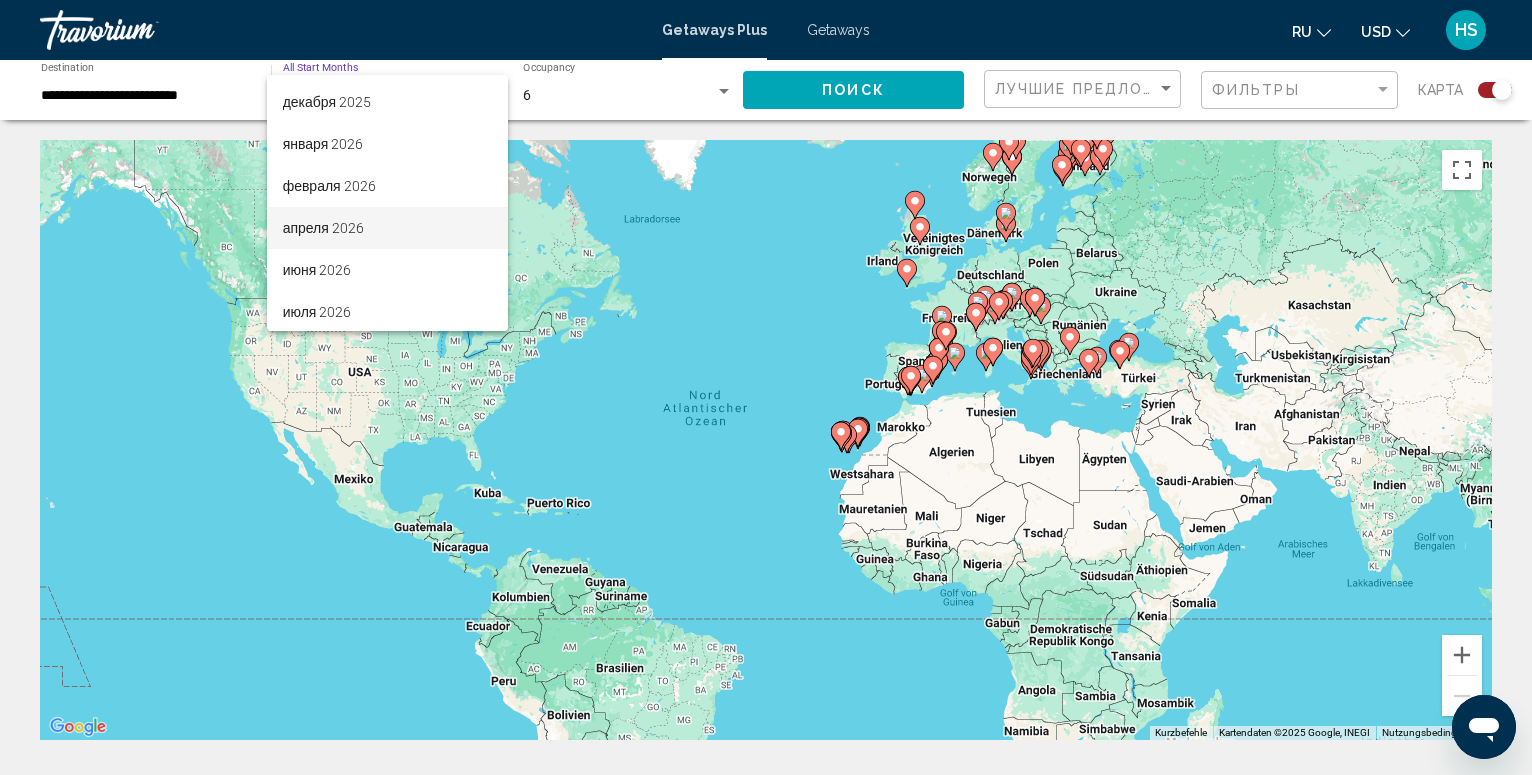 scroll, scrollTop: 206, scrollLeft: 0, axis: vertical 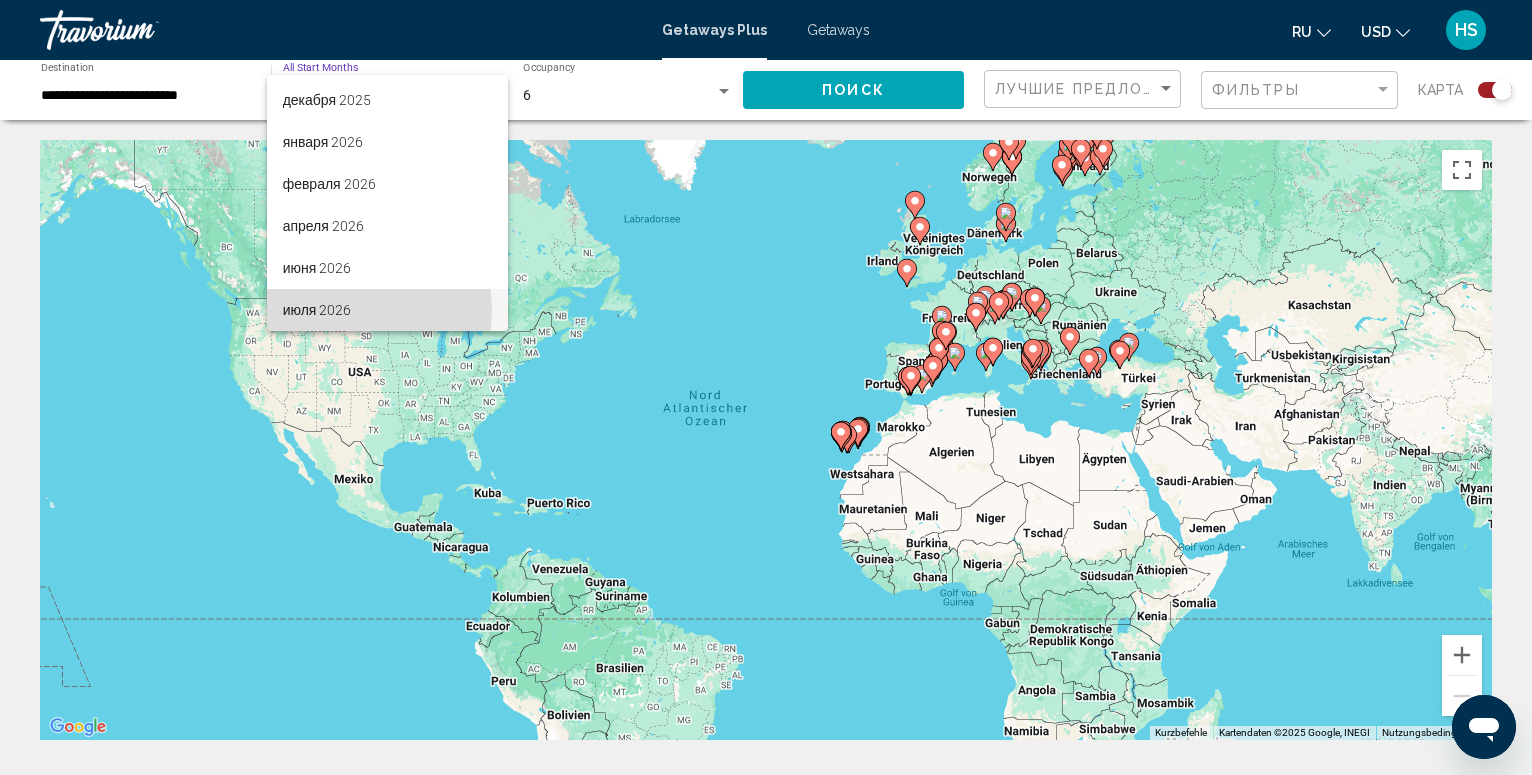 click on "июля 2026" at bounding box center (387, 310) 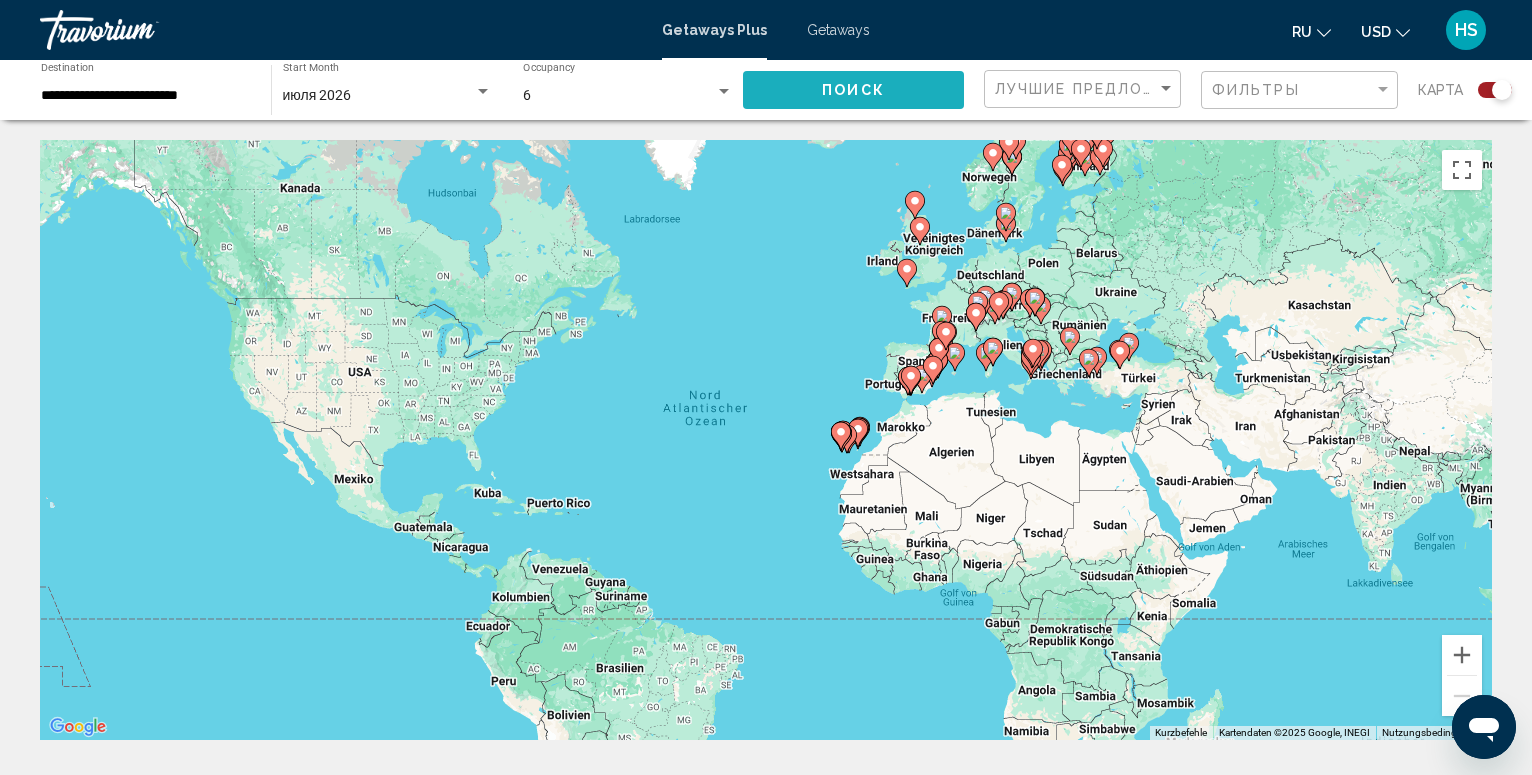 click on "Поиск" 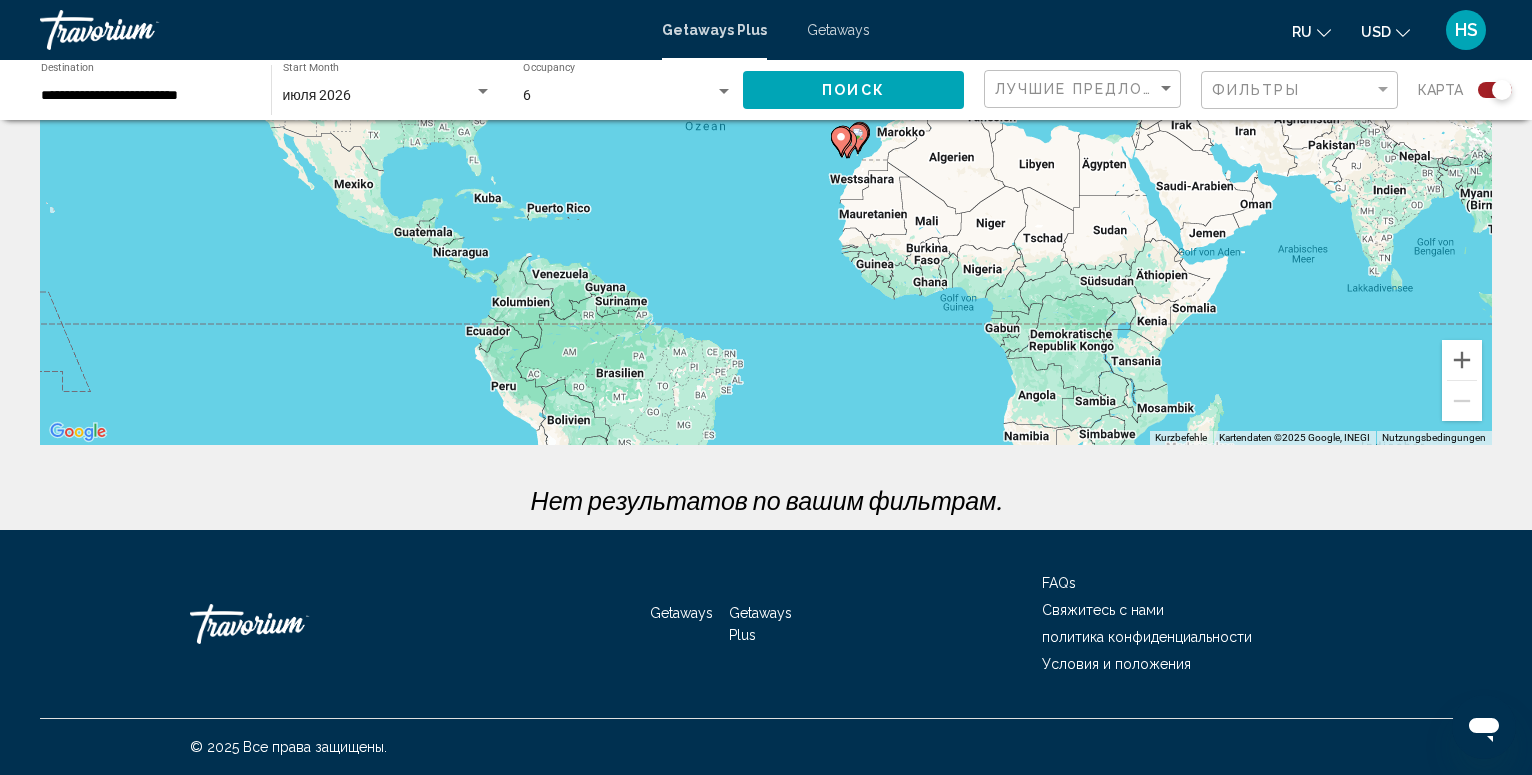 scroll, scrollTop: 0, scrollLeft: 0, axis: both 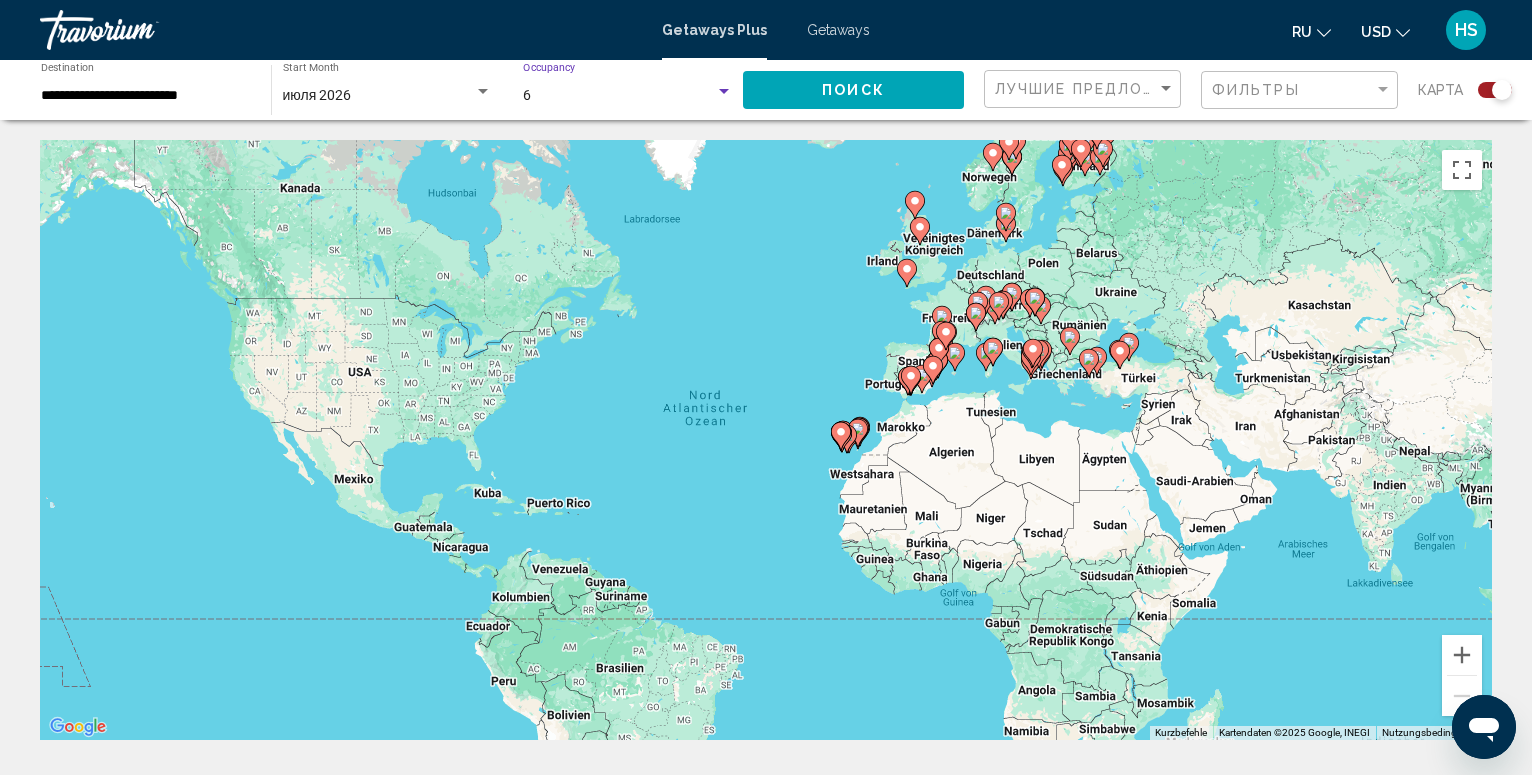click at bounding box center (724, 91) 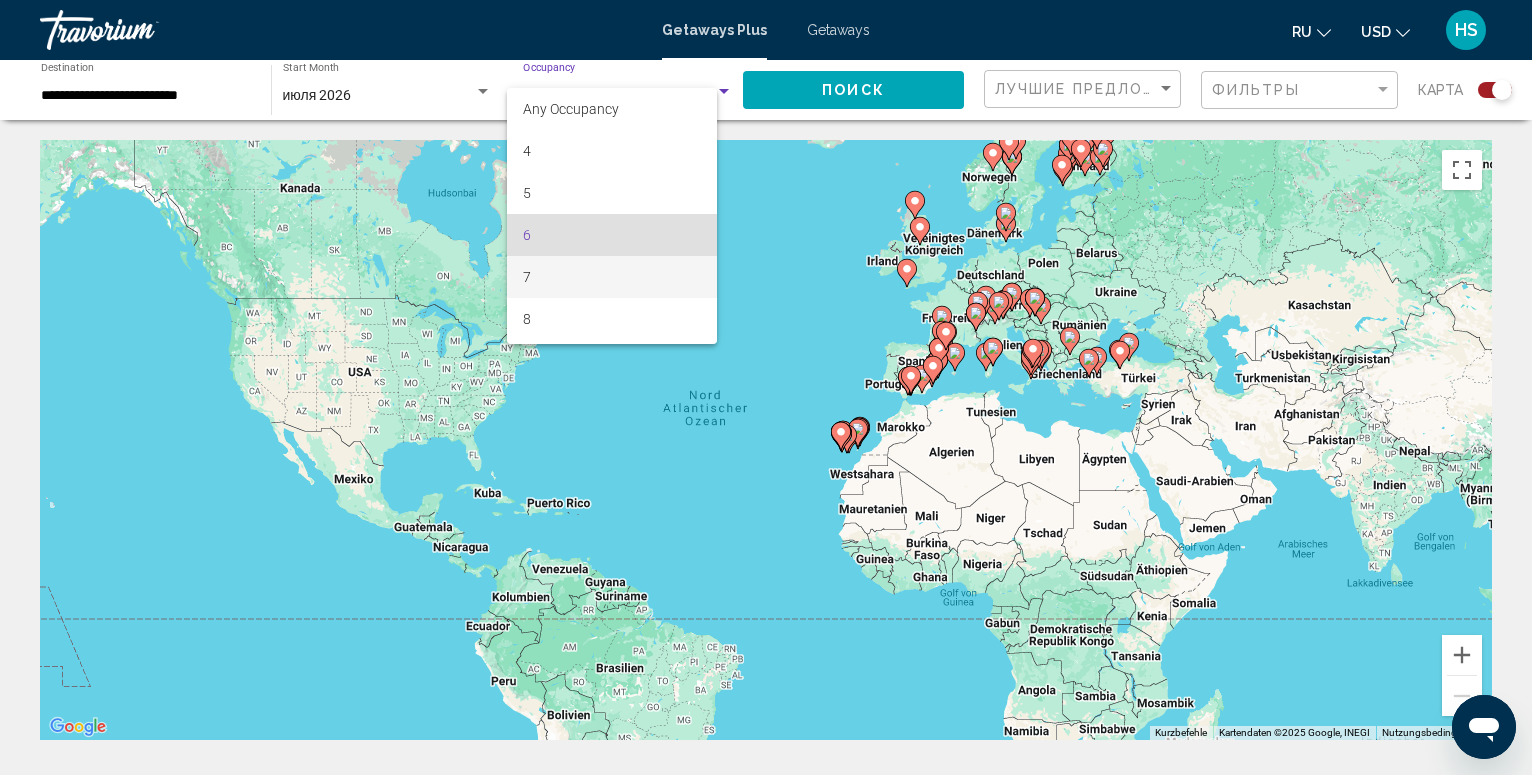 scroll, scrollTop: 38, scrollLeft: 0, axis: vertical 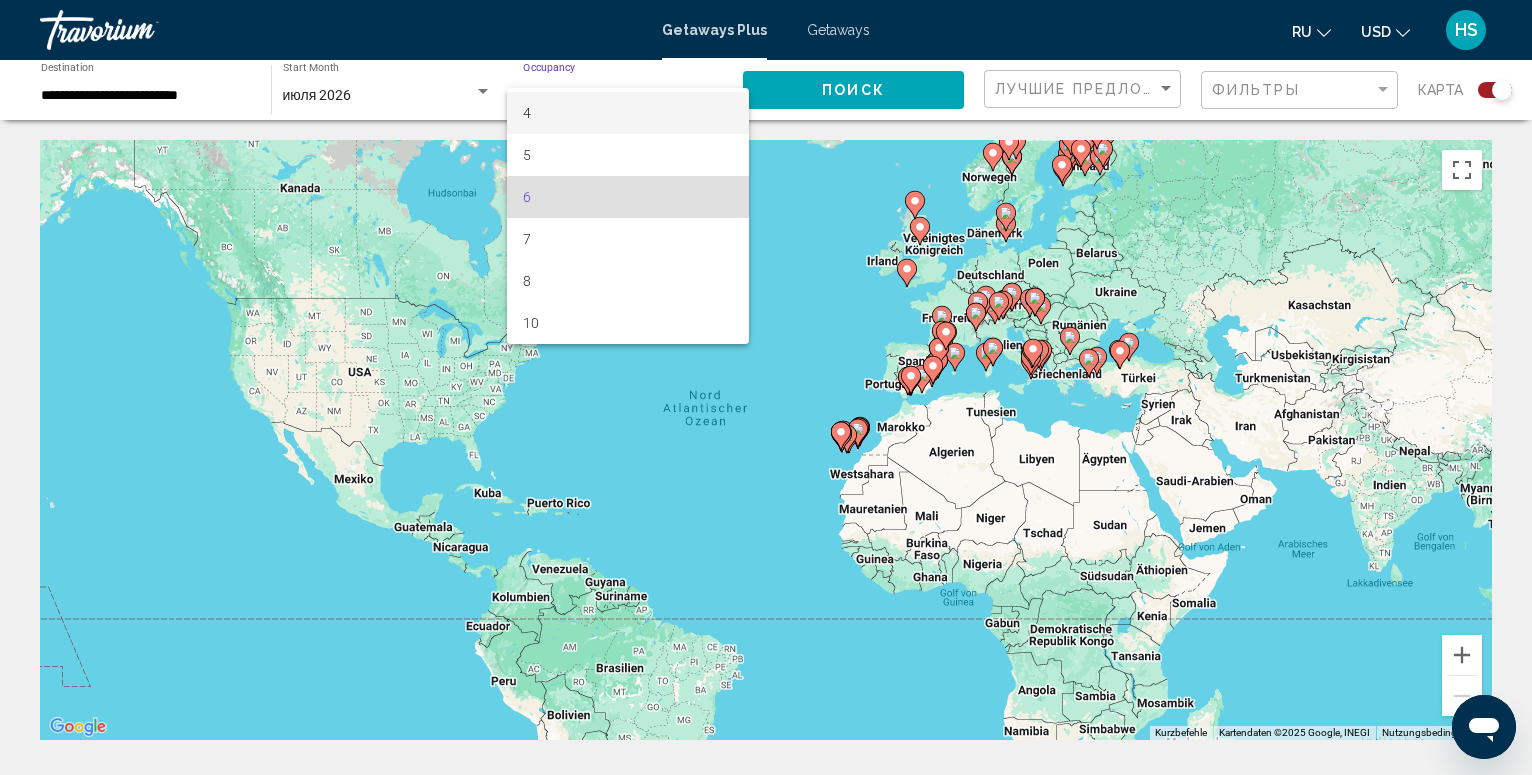 click on "4" at bounding box center [628, 113] 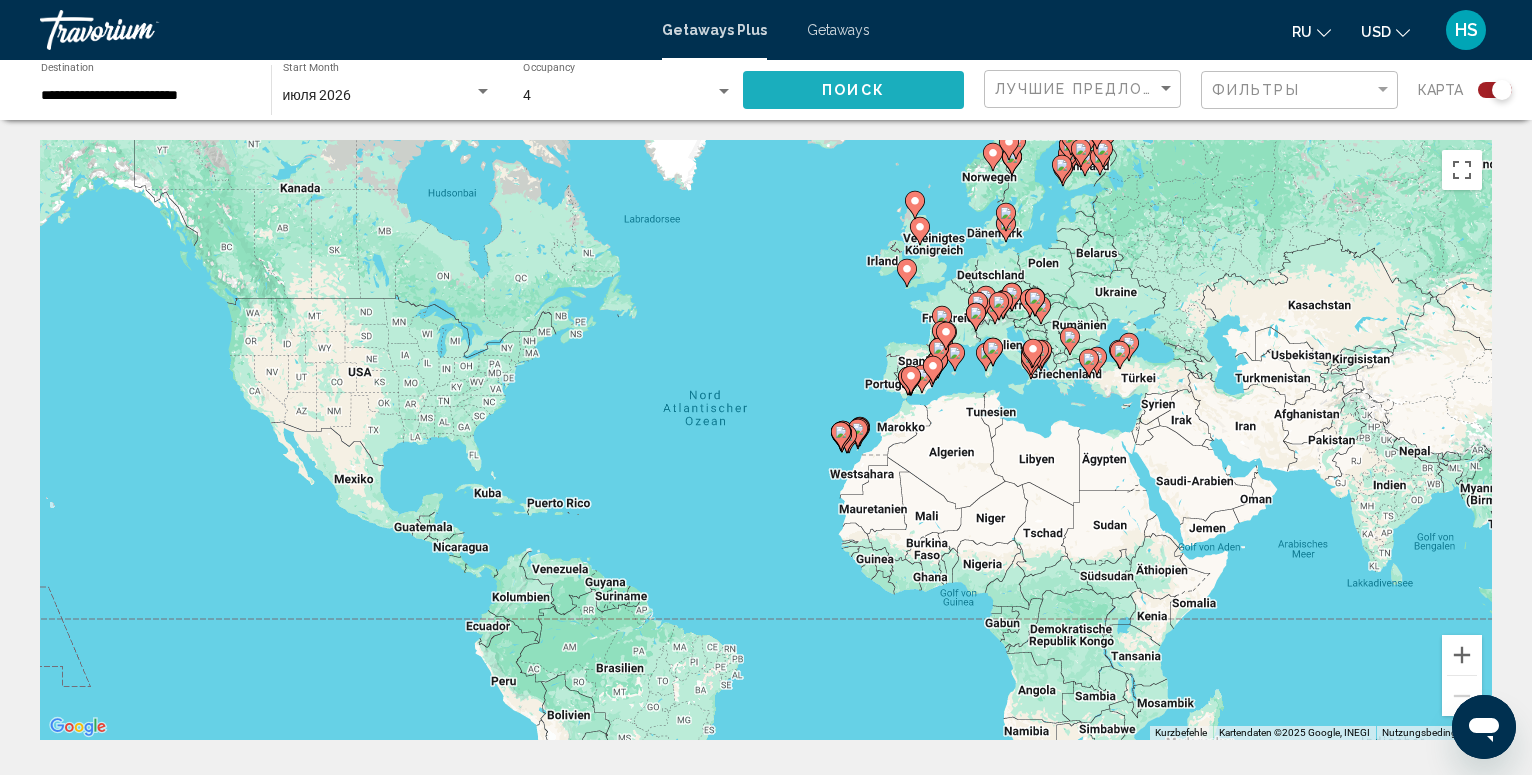 click on "Поиск" 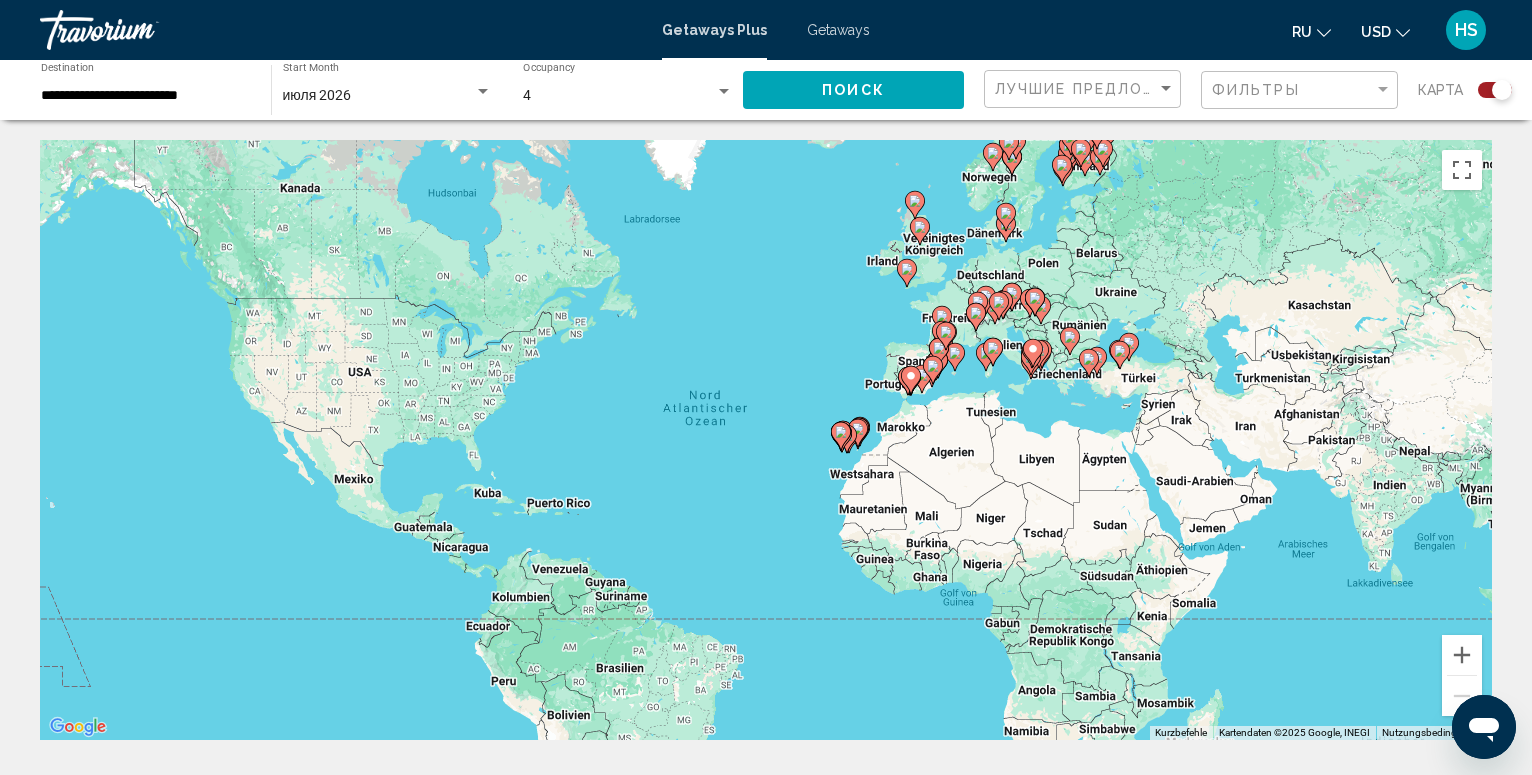 scroll, scrollTop: 295, scrollLeft: 0, axis: vertical 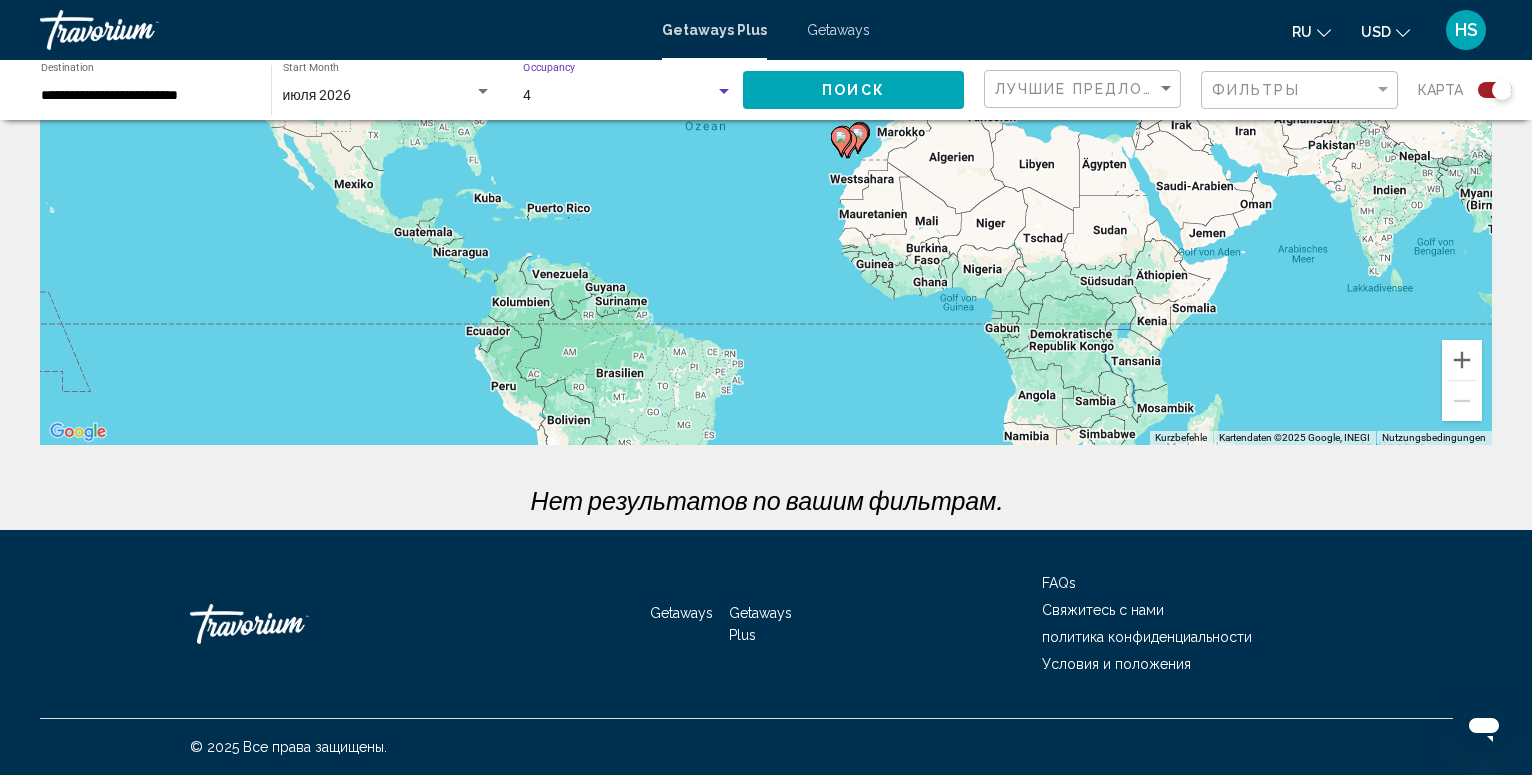 click at bounding box center (724, 92) 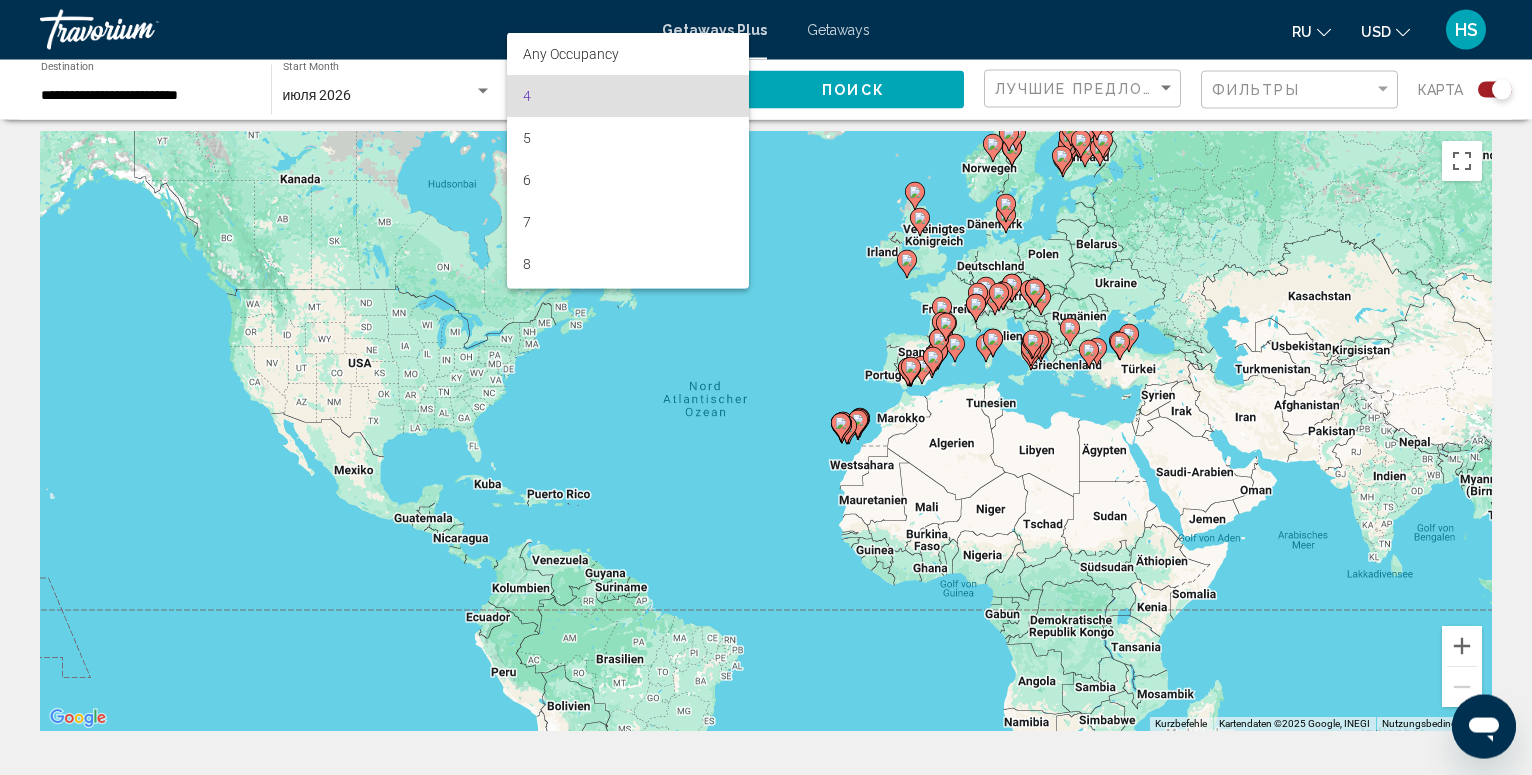 scroll, scrollTop: 0, scrollLeft: 0, axis: both 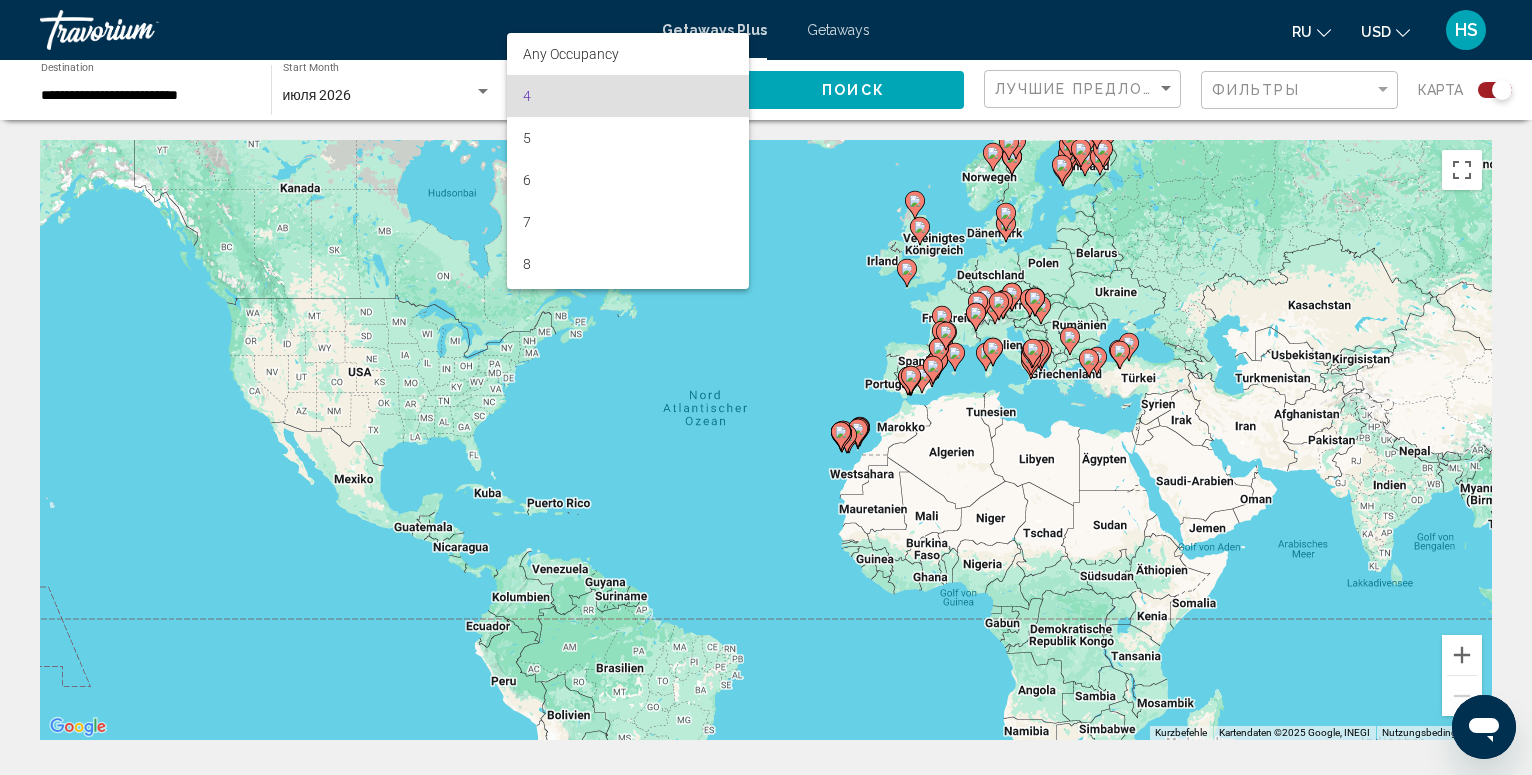 click at bounding box center [766, 387] 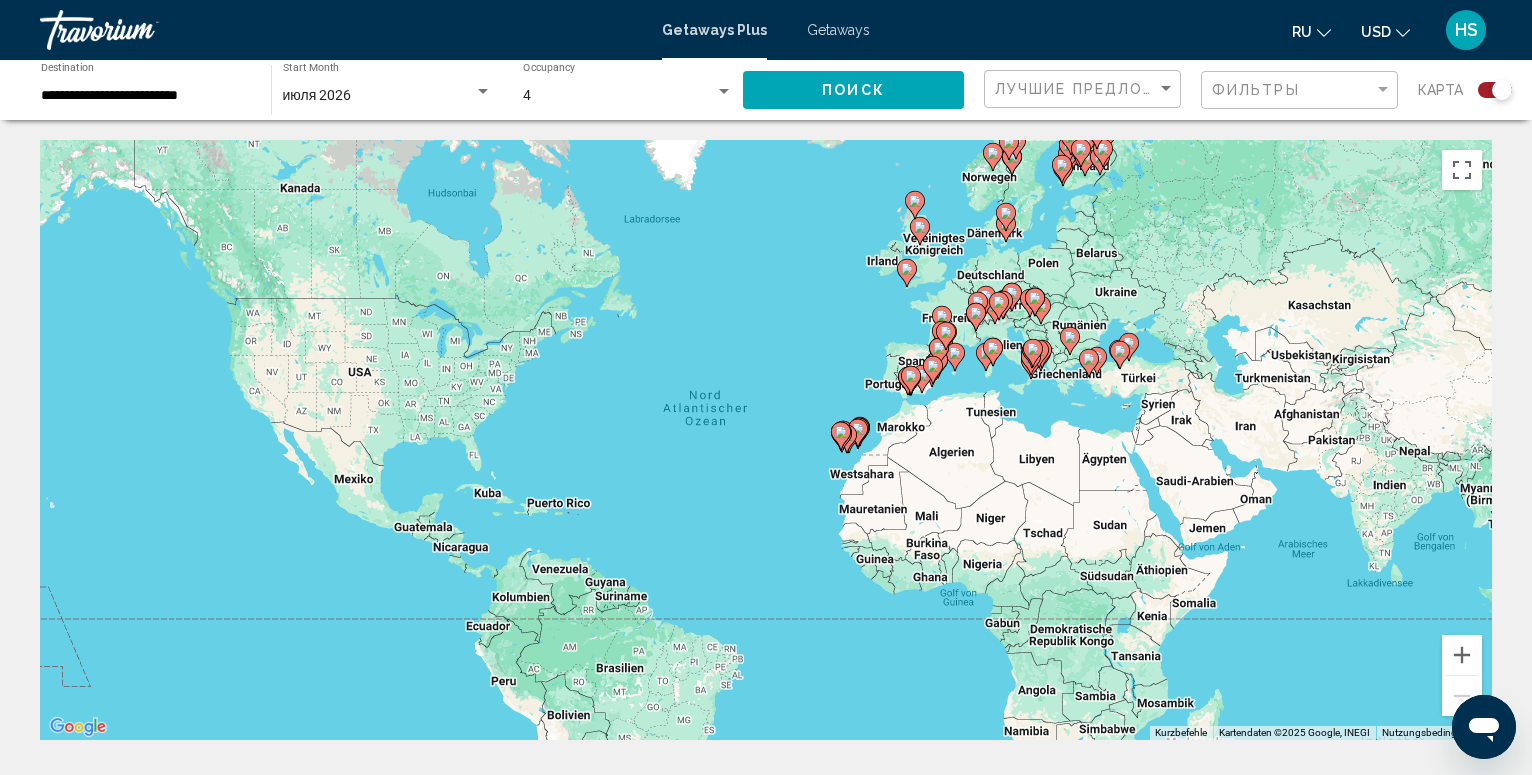 click at bounding box center [483, 92] 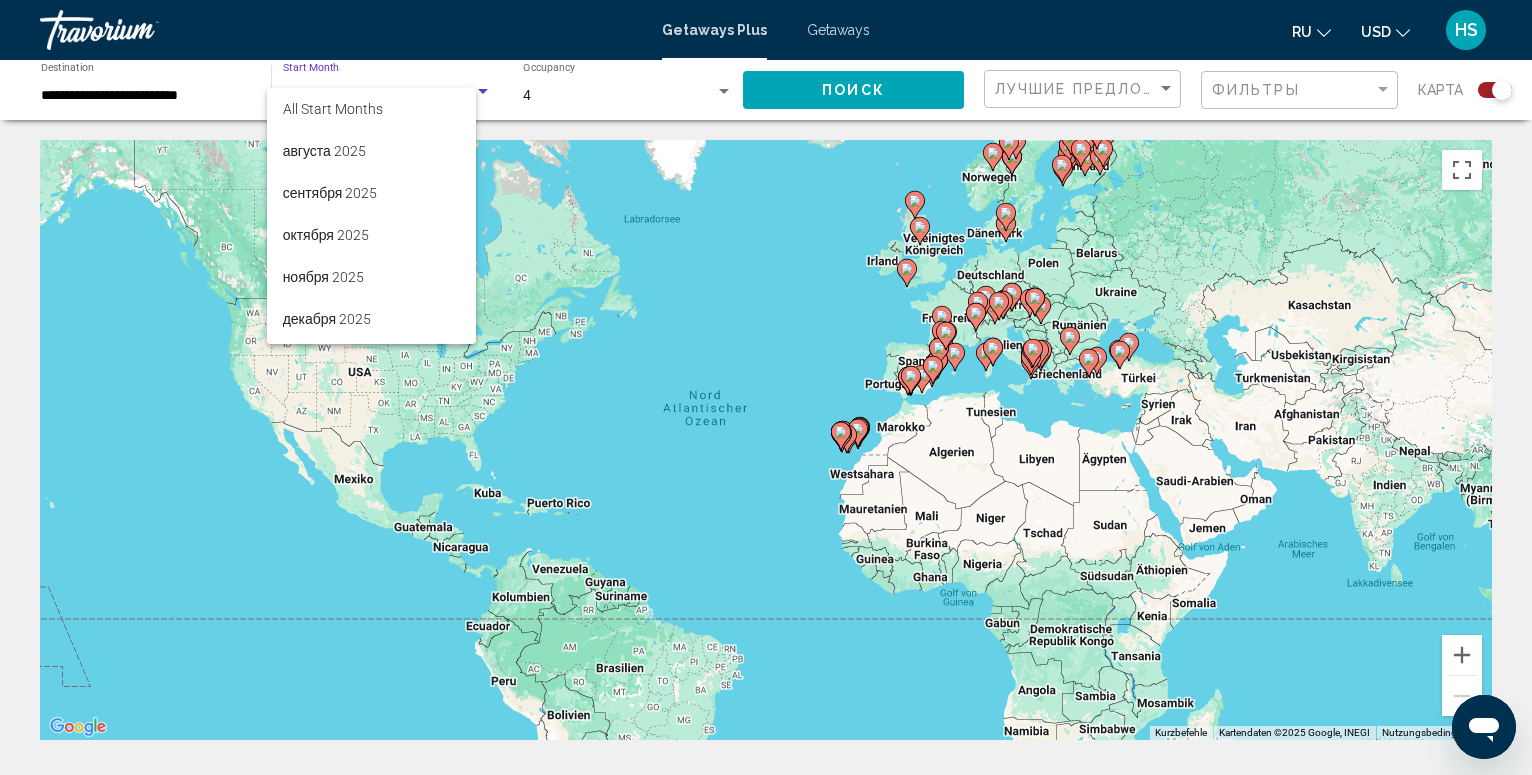 scroll, scrollTop: 206, scrollLeft: 0, axis: vertical 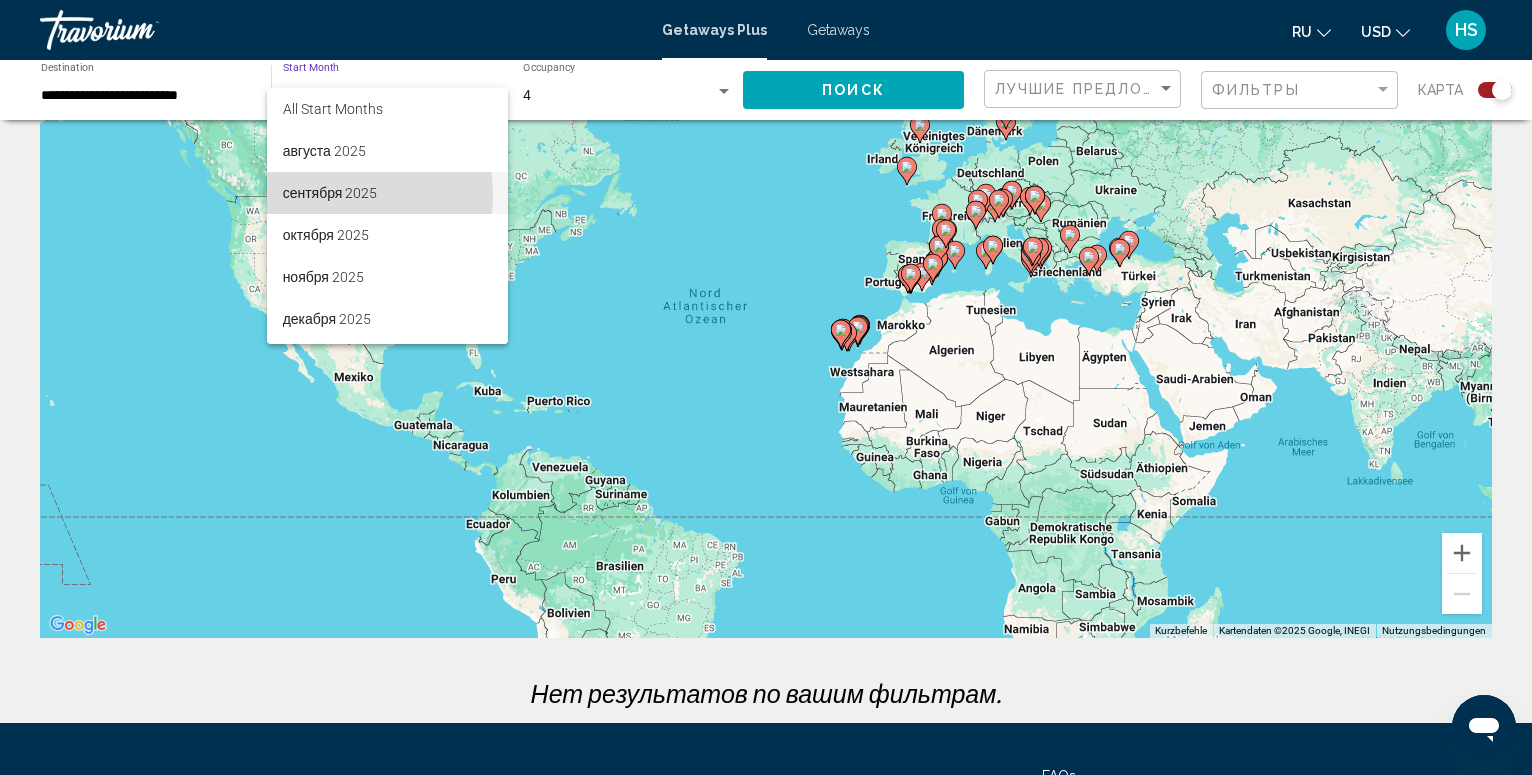 click on "сентября 2025" at bounding box center [387, 193] 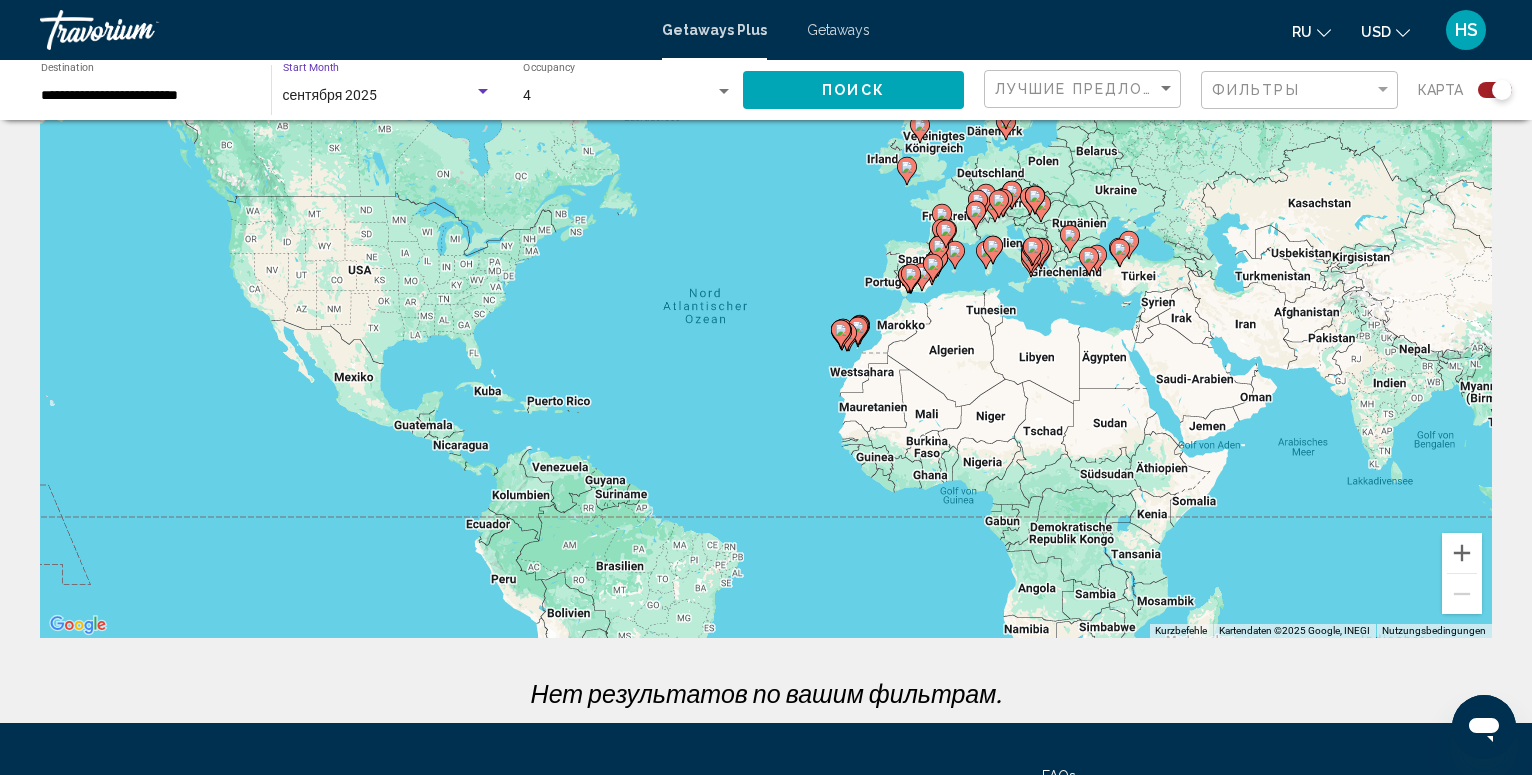 click on "Поиск" 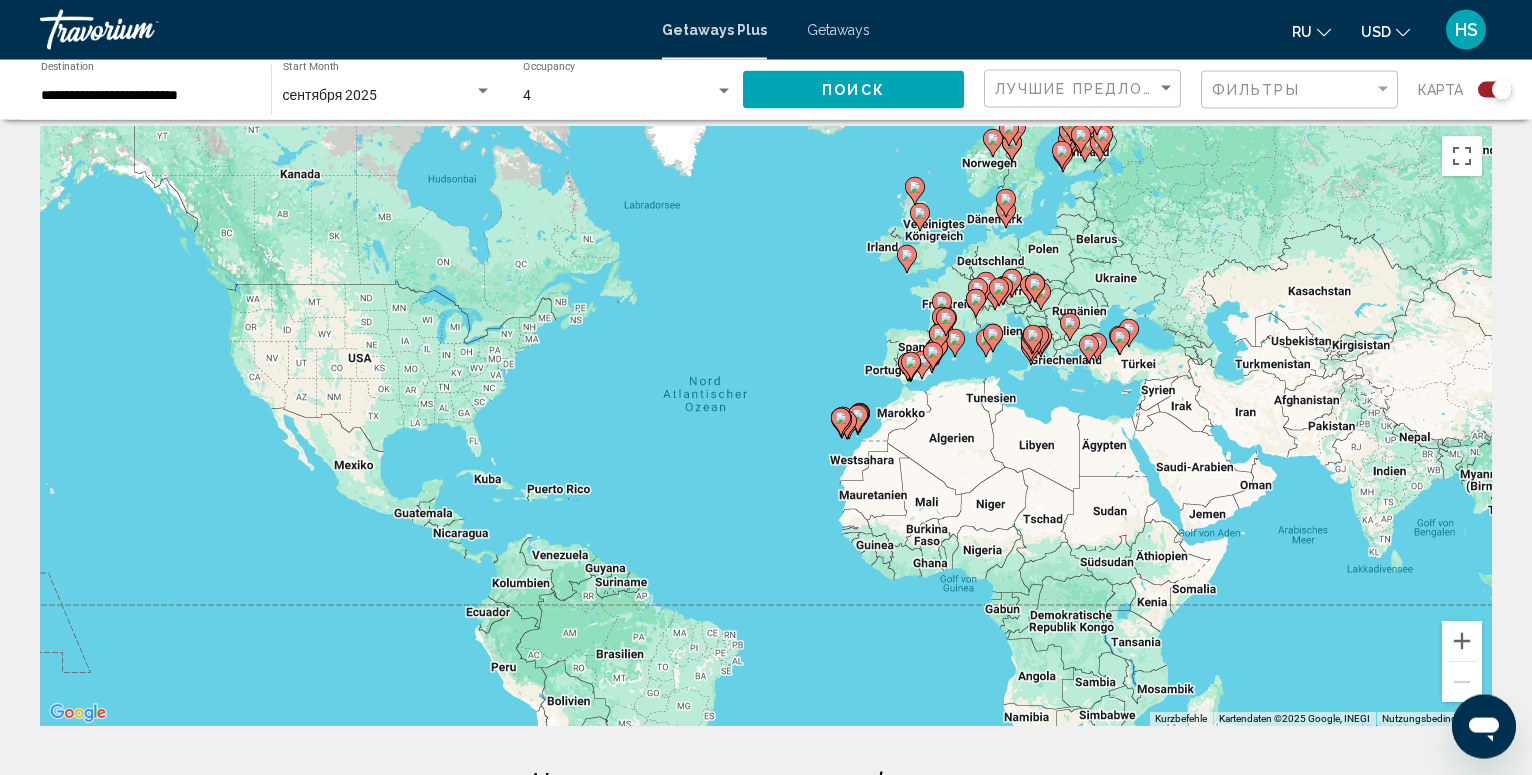 scroll, scrollTop: 0, scrollLeft: 0, axis: both 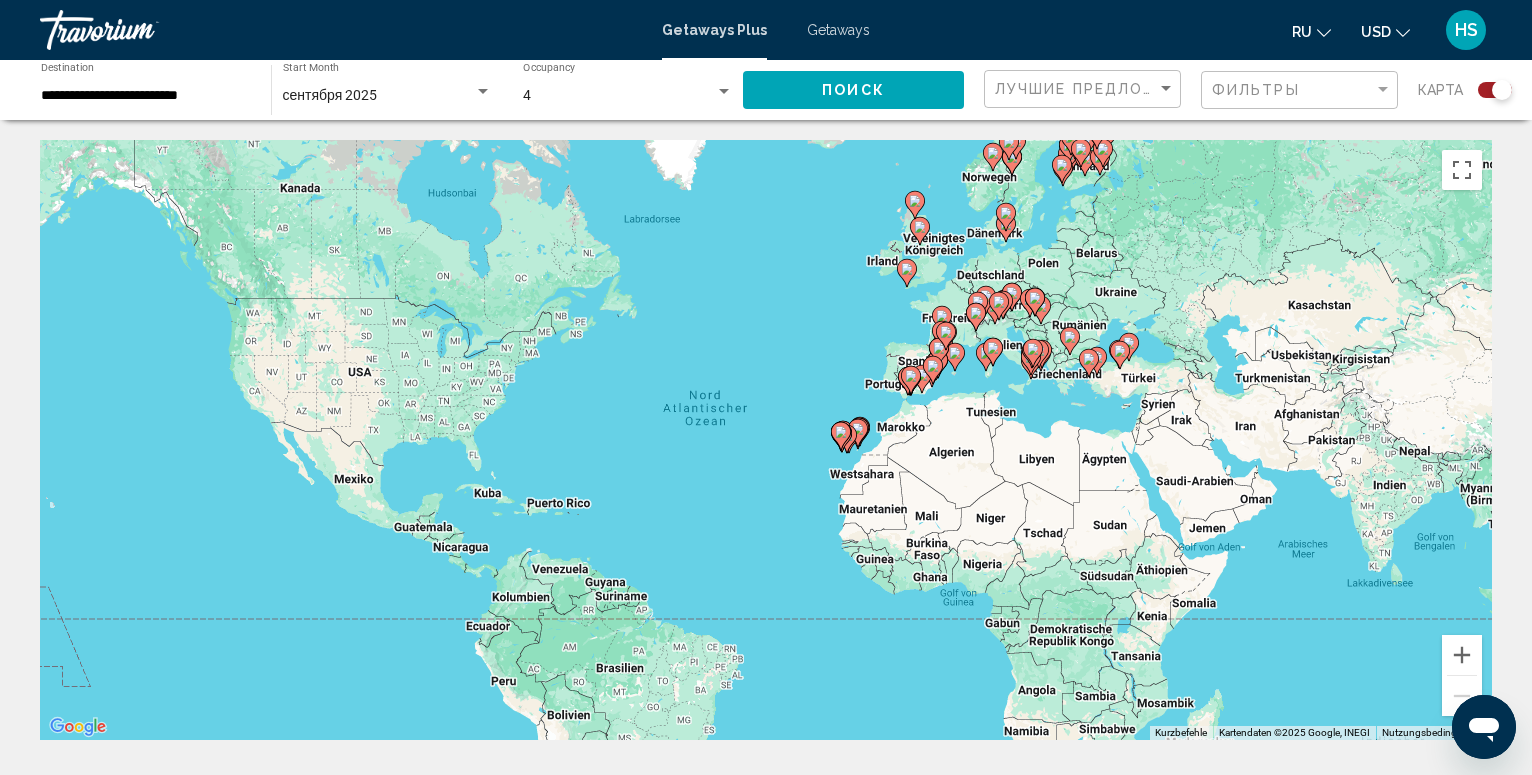 click on "**********" 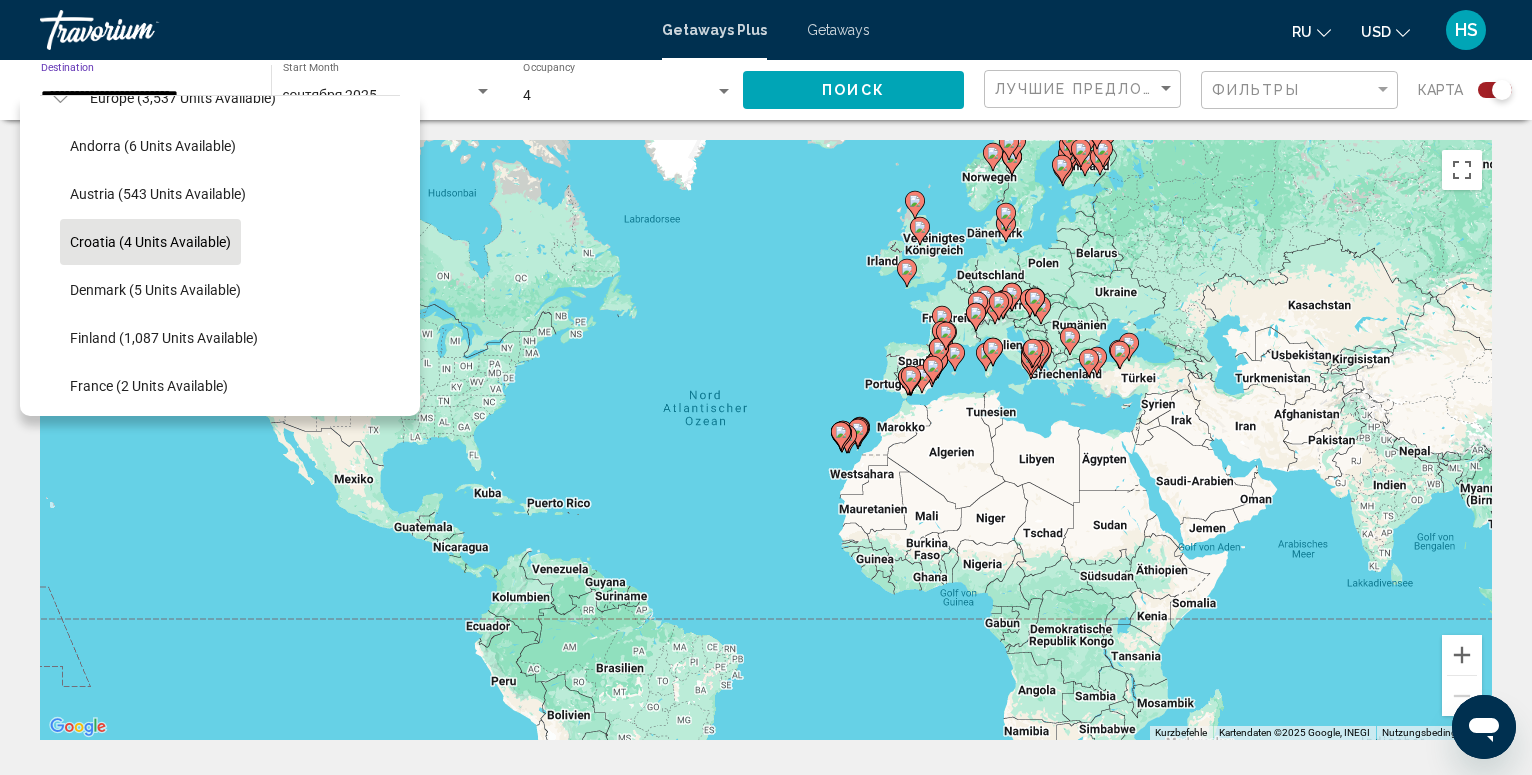 scroll, scrollTop: 368, scrollLeft: 0, axis: vertical 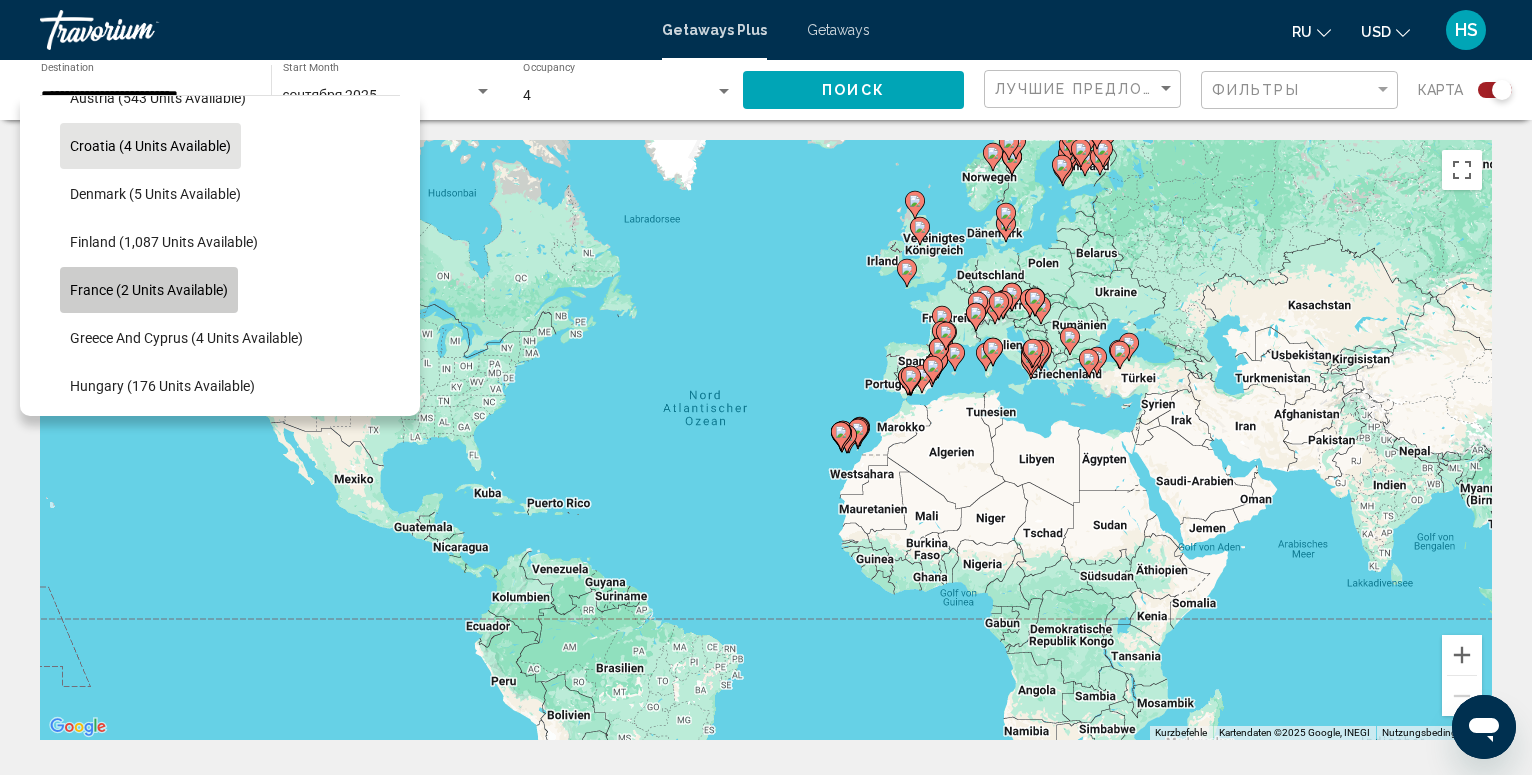 click on "France (2 units available)" 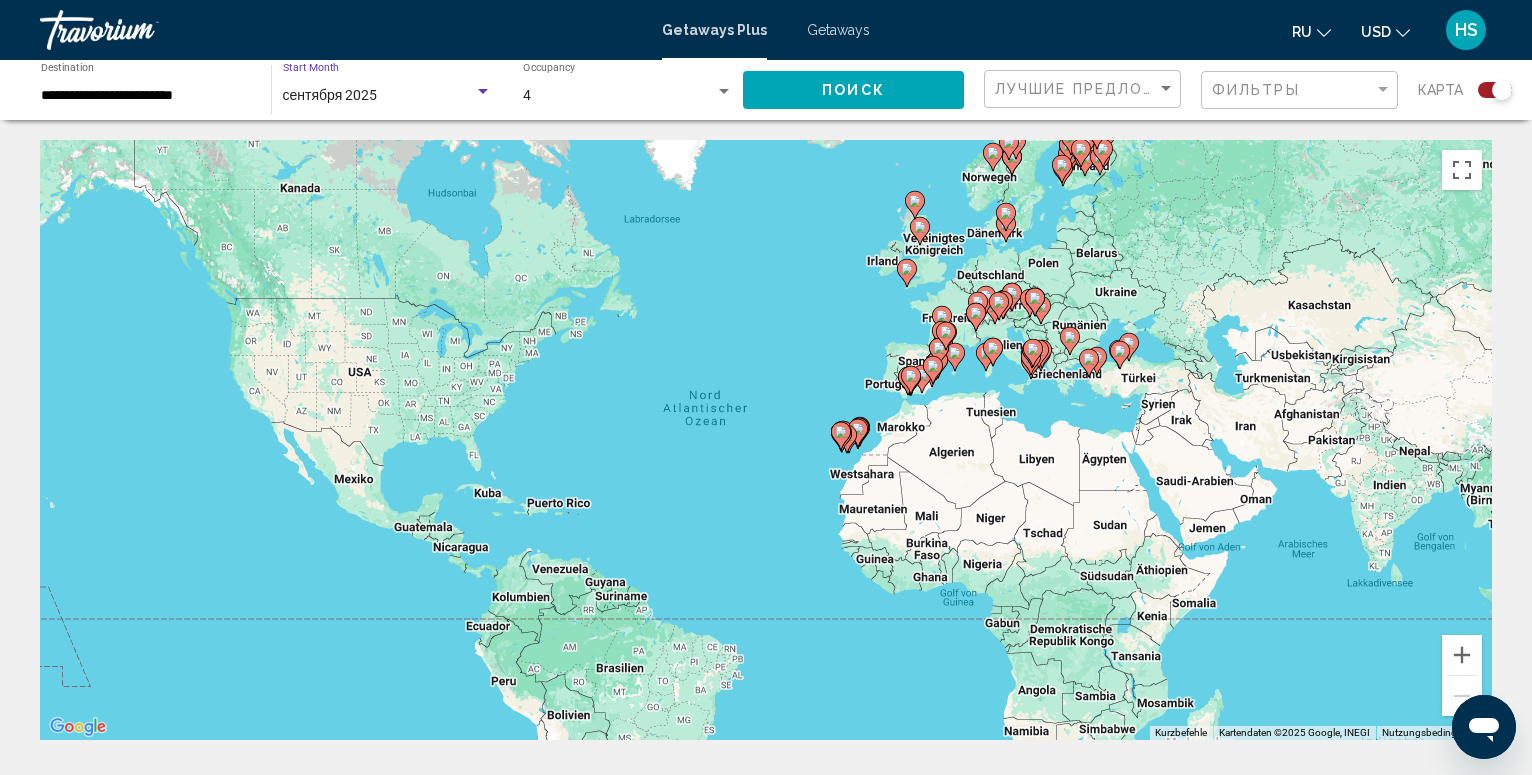 click at bounding box center [483, 91] 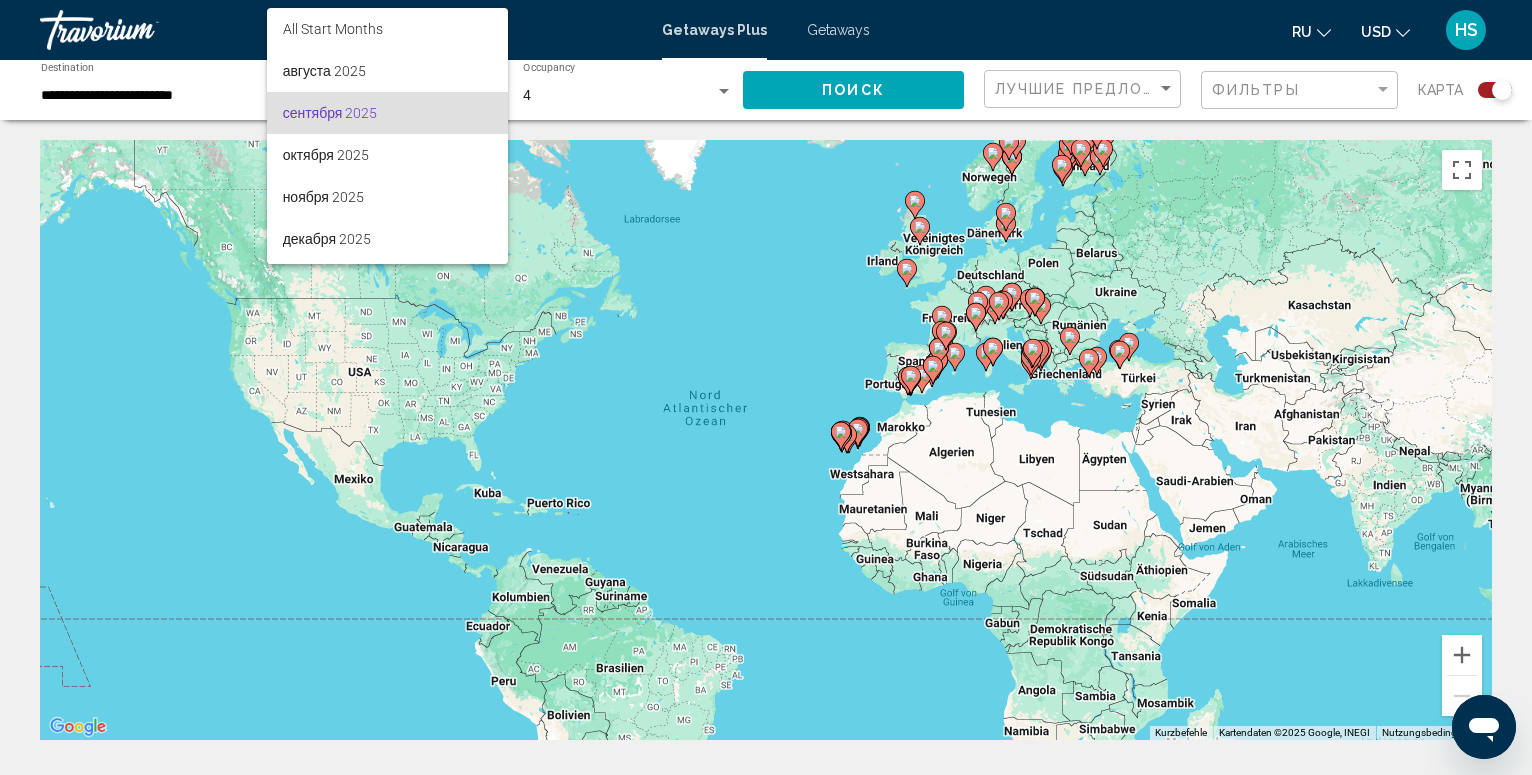 scroll, scrollTop: 17, scrollLeft: 0, axis: vertical 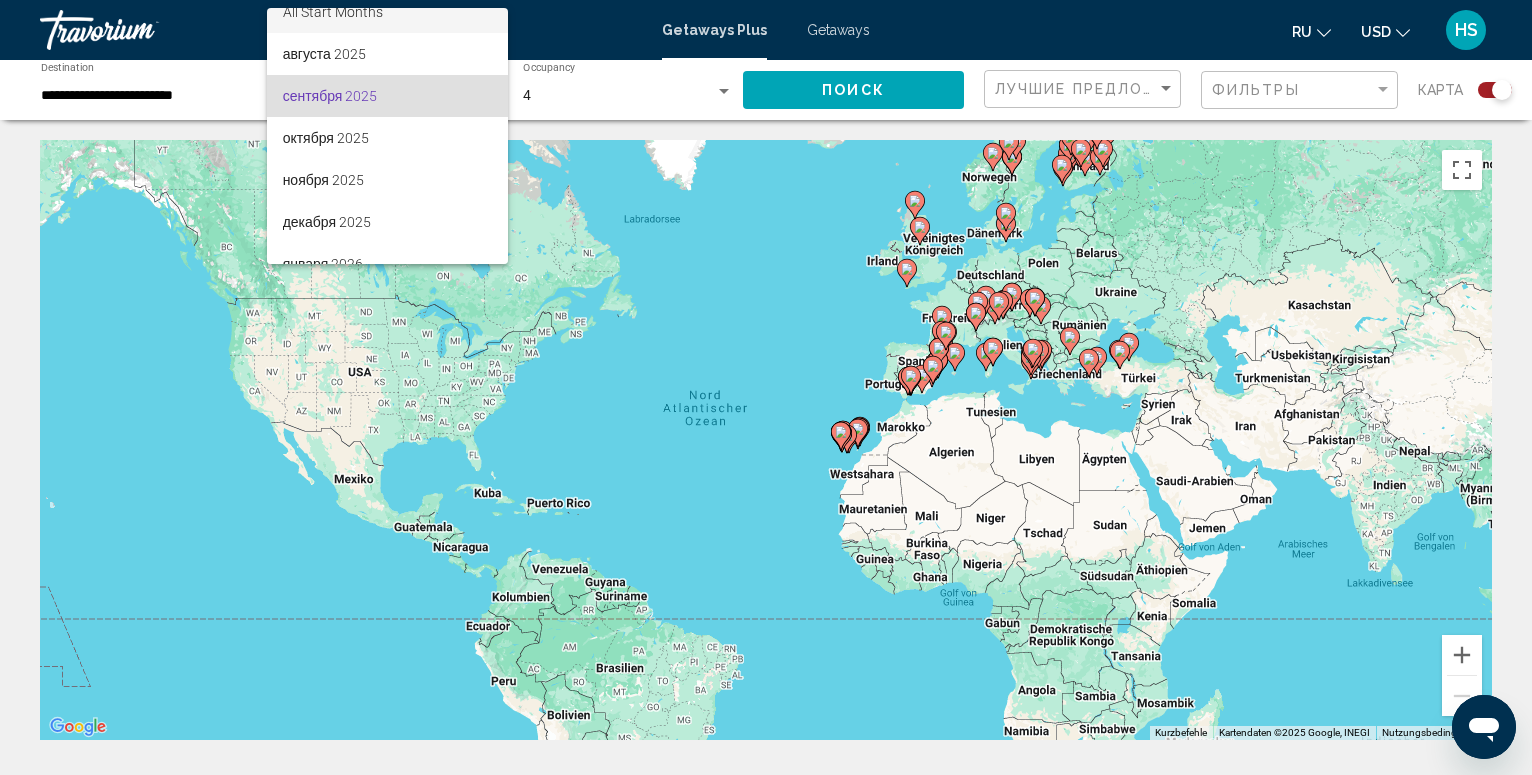 click on "All Start Months" at bounding box center (387, 12) 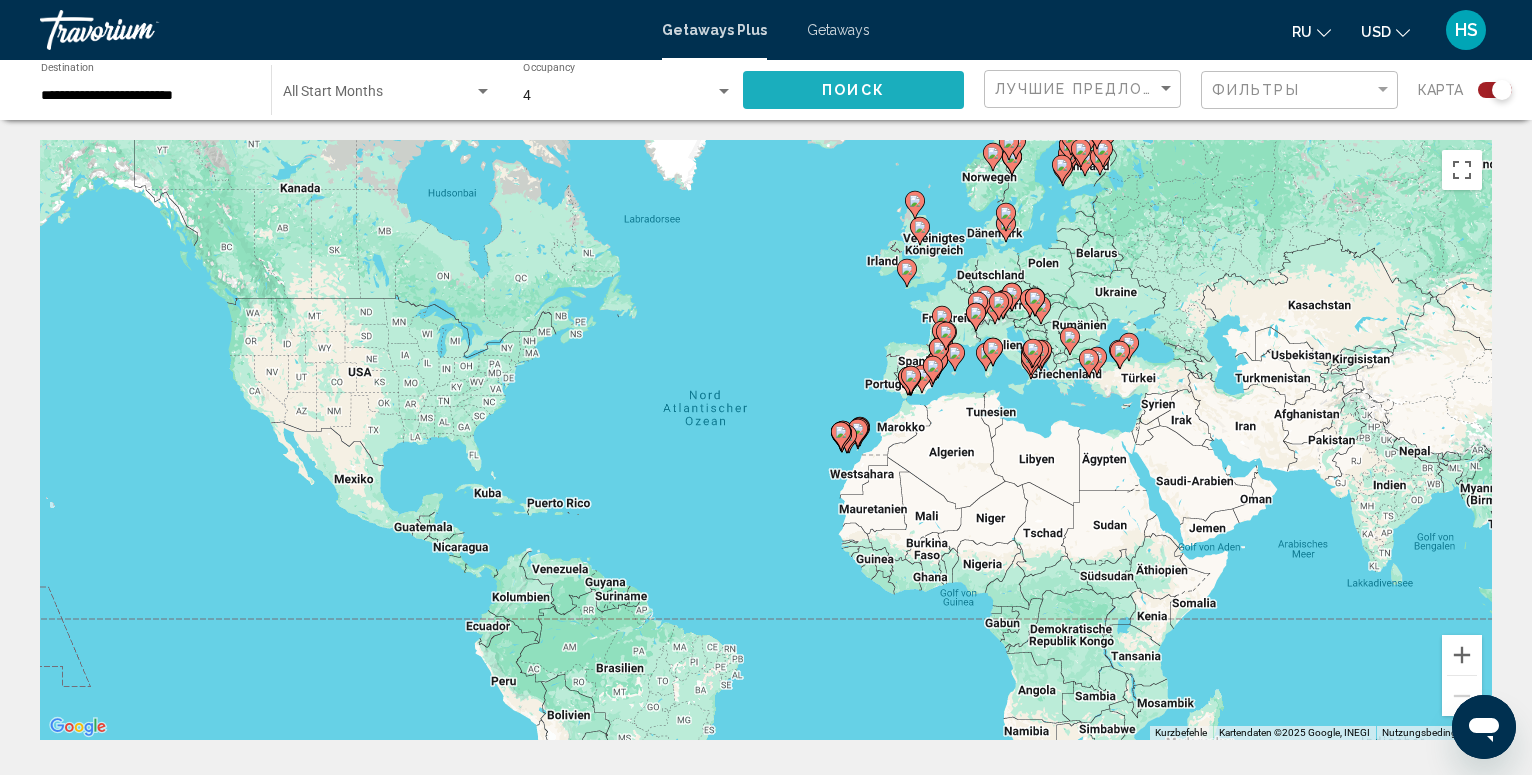 click on "Поиск" 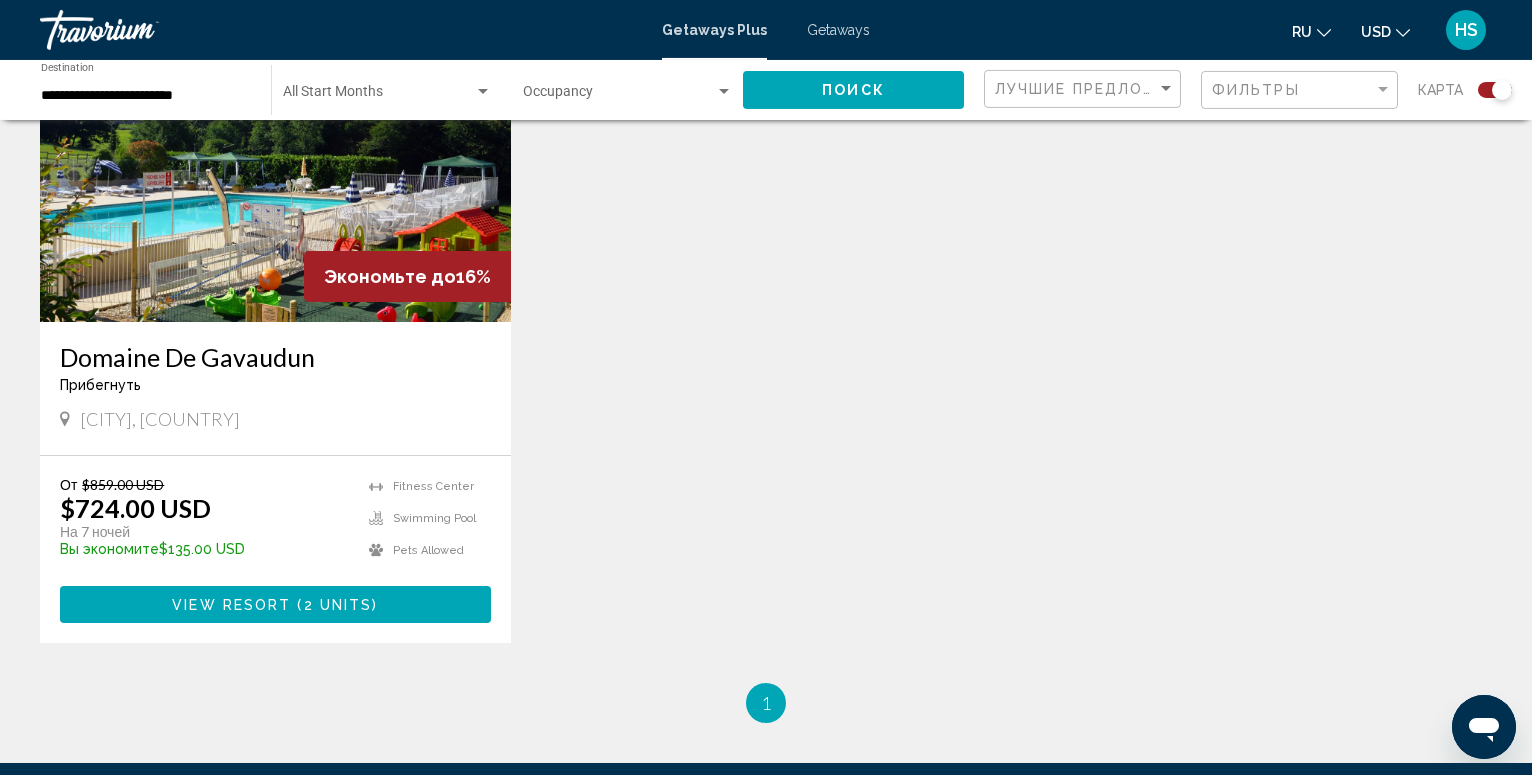 scroll, scrollTop: 816, scrollLeft: 0, axis: vertical 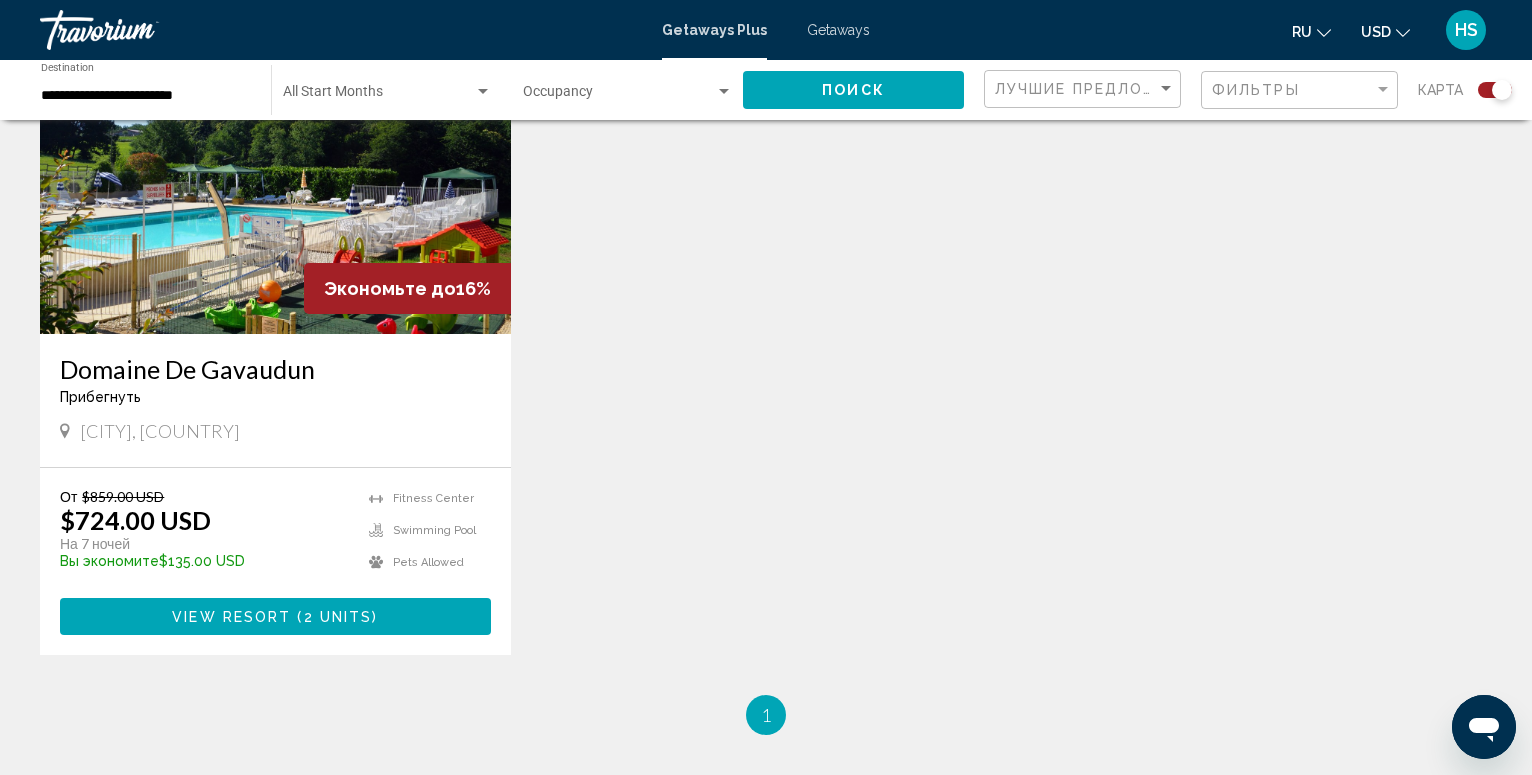 click on "Экономьте до  16%" at bounding box center [407, 288] 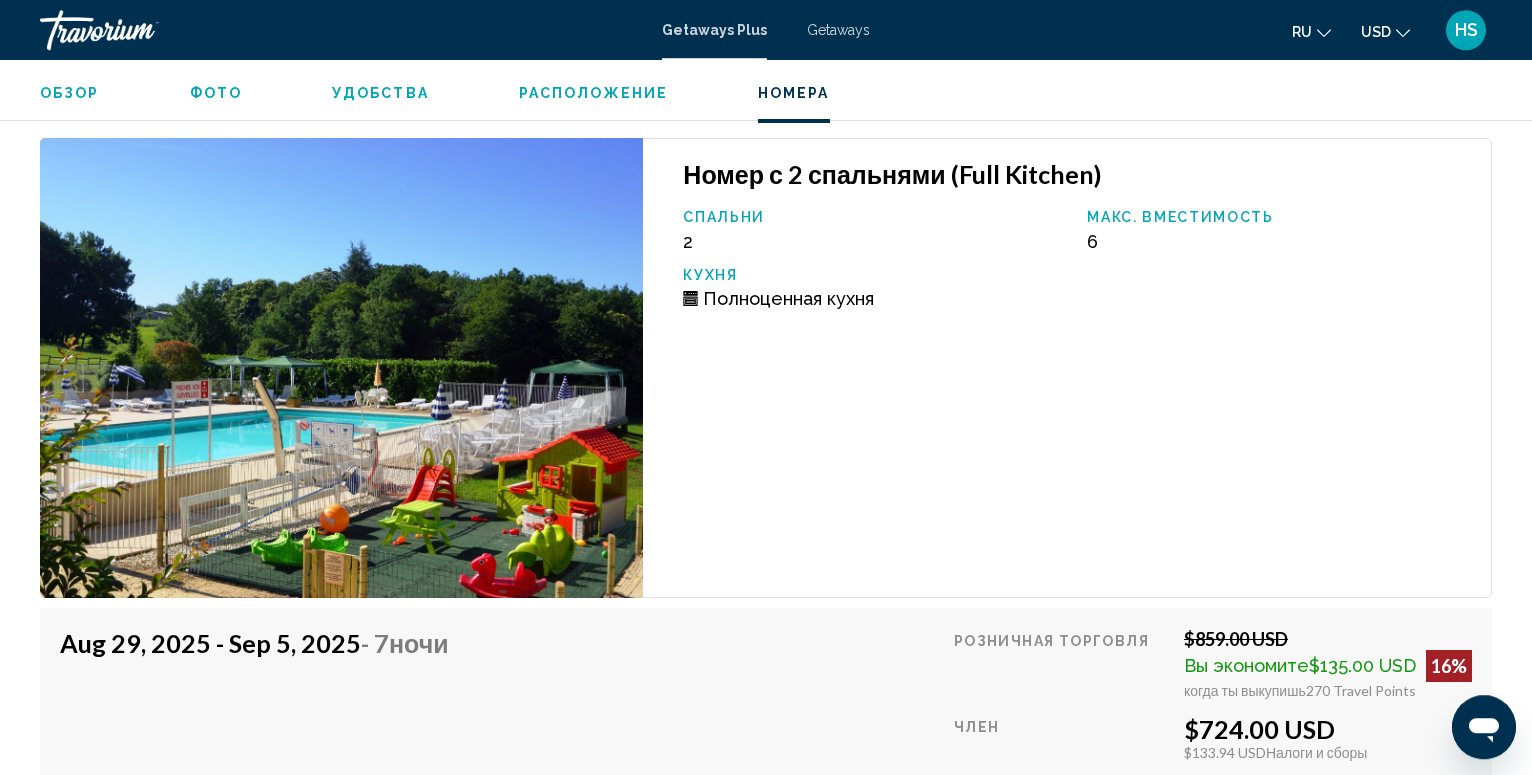 scroll, scrollTop: 3725, scrollLeft: 0, axis: vertical 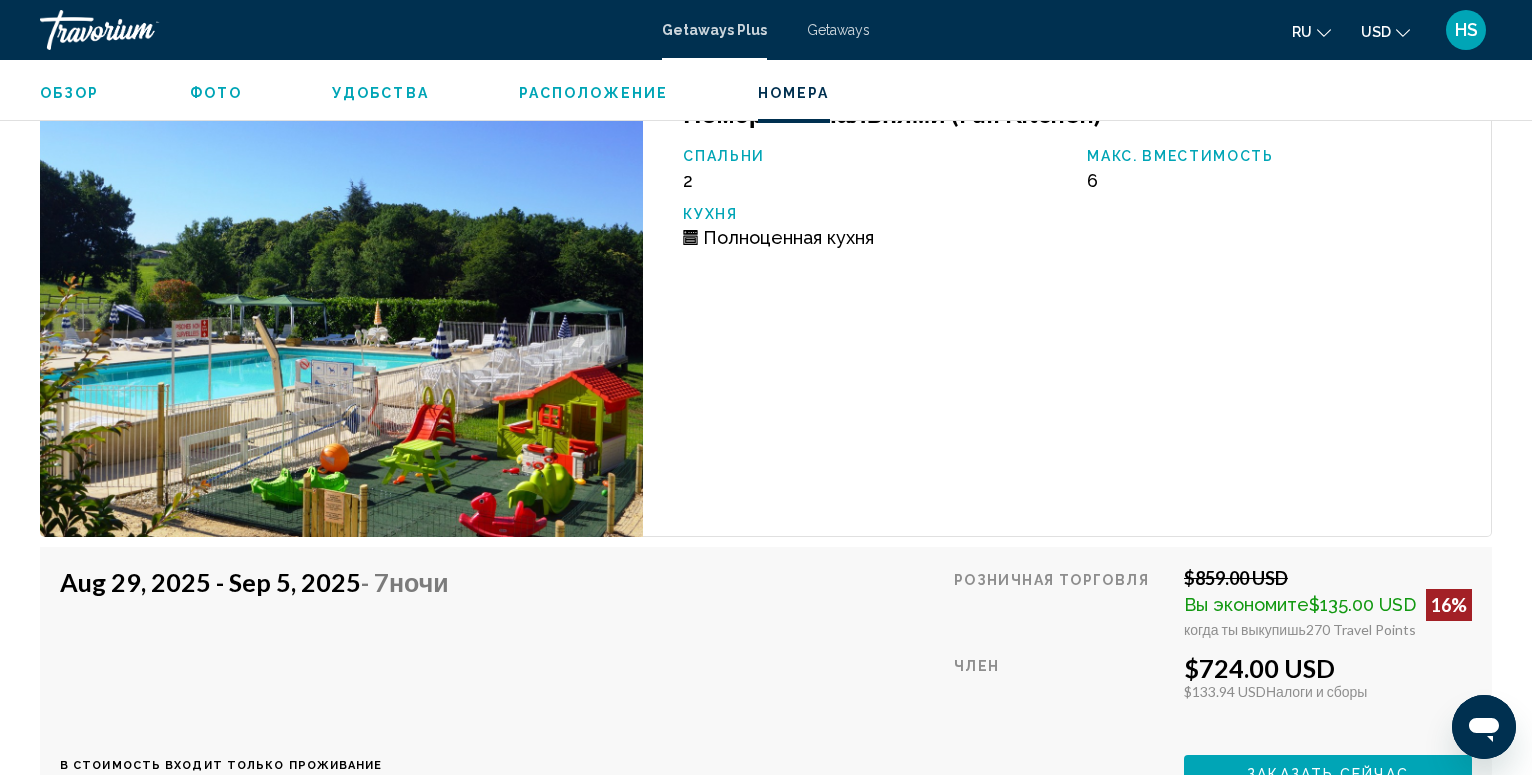 click on "Фото" at bounding box center (216, 93) 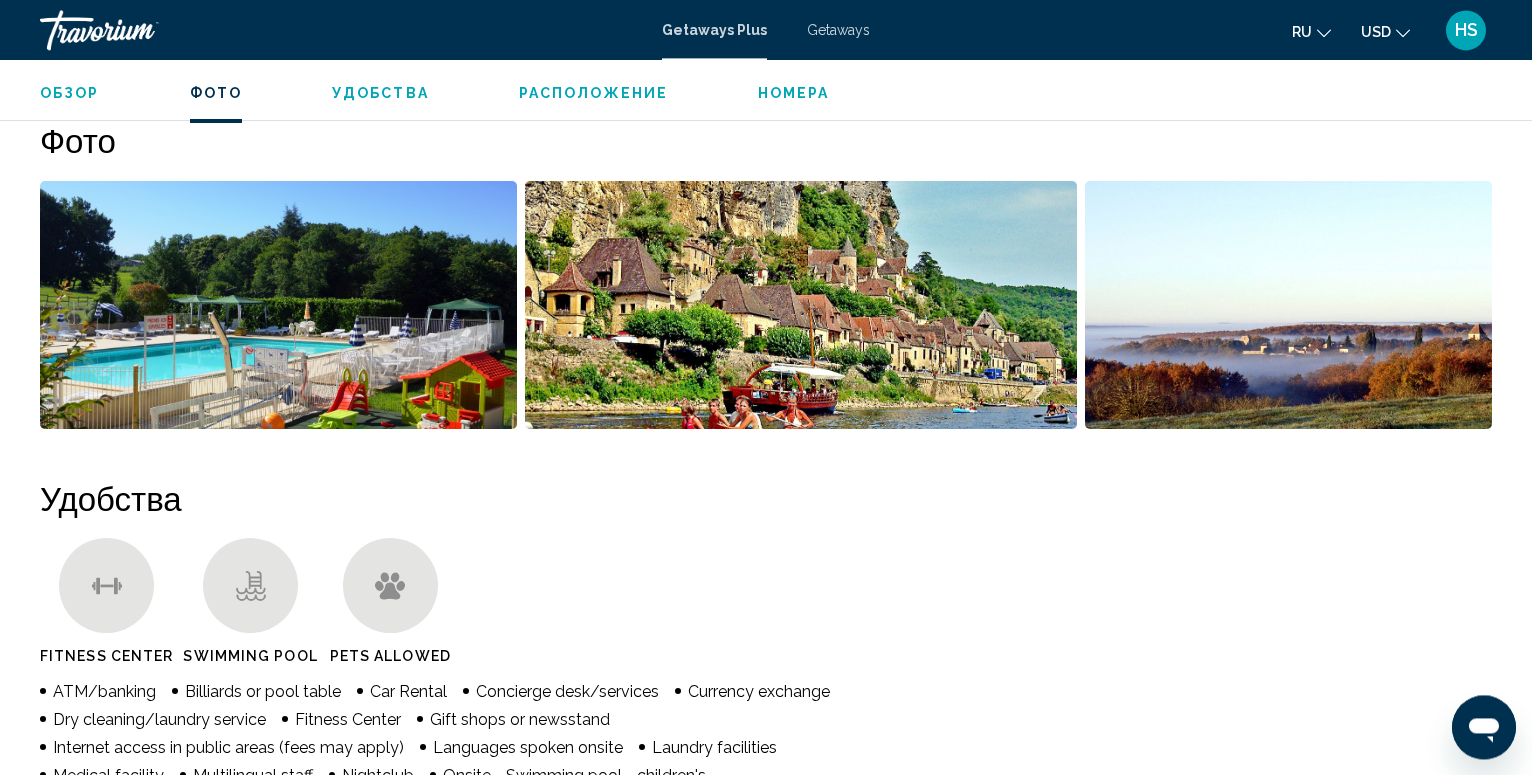 scroll, scrollTop: 891, scrollLeft: 0, axis: vertical 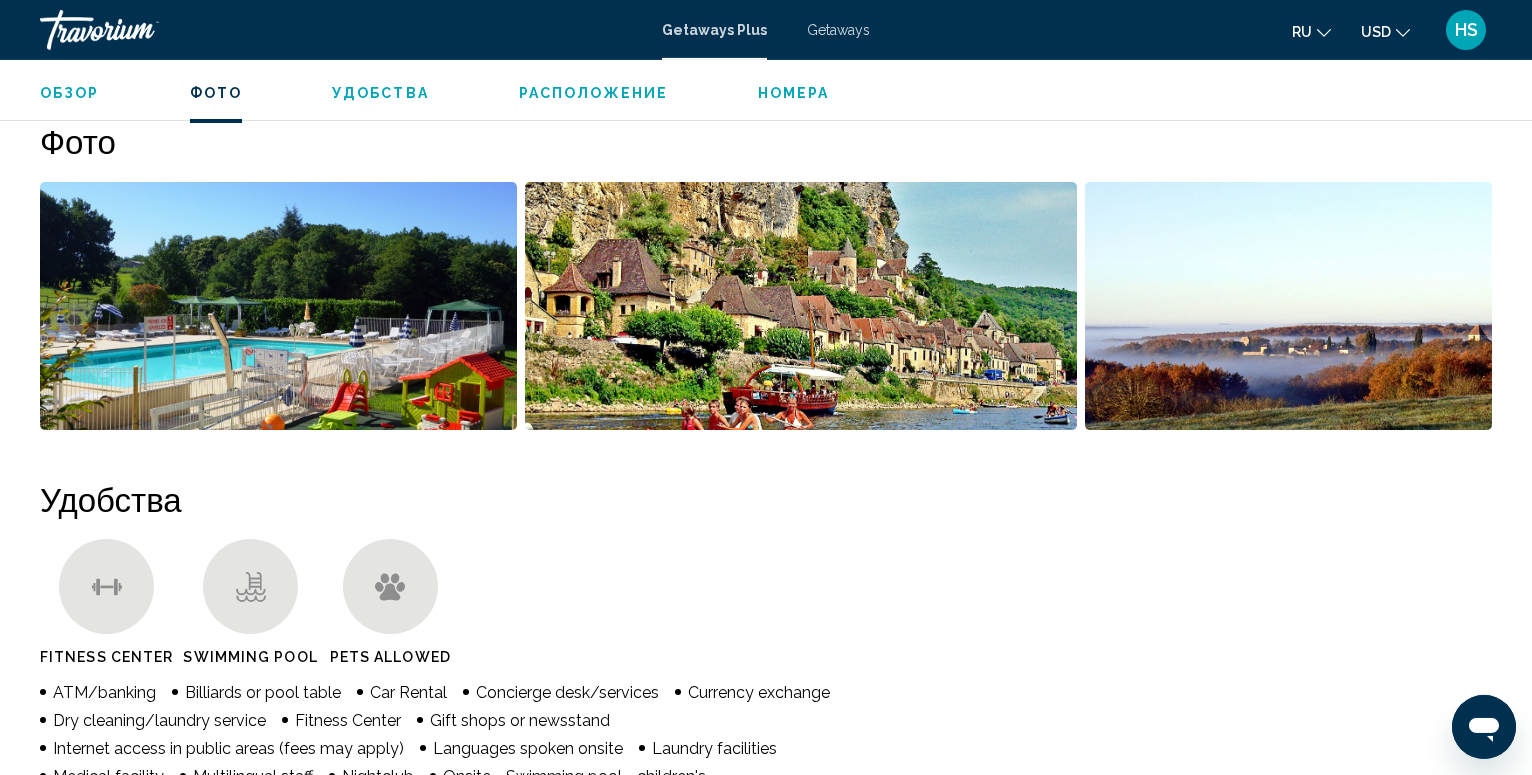 click at bounding box center (801, 306) 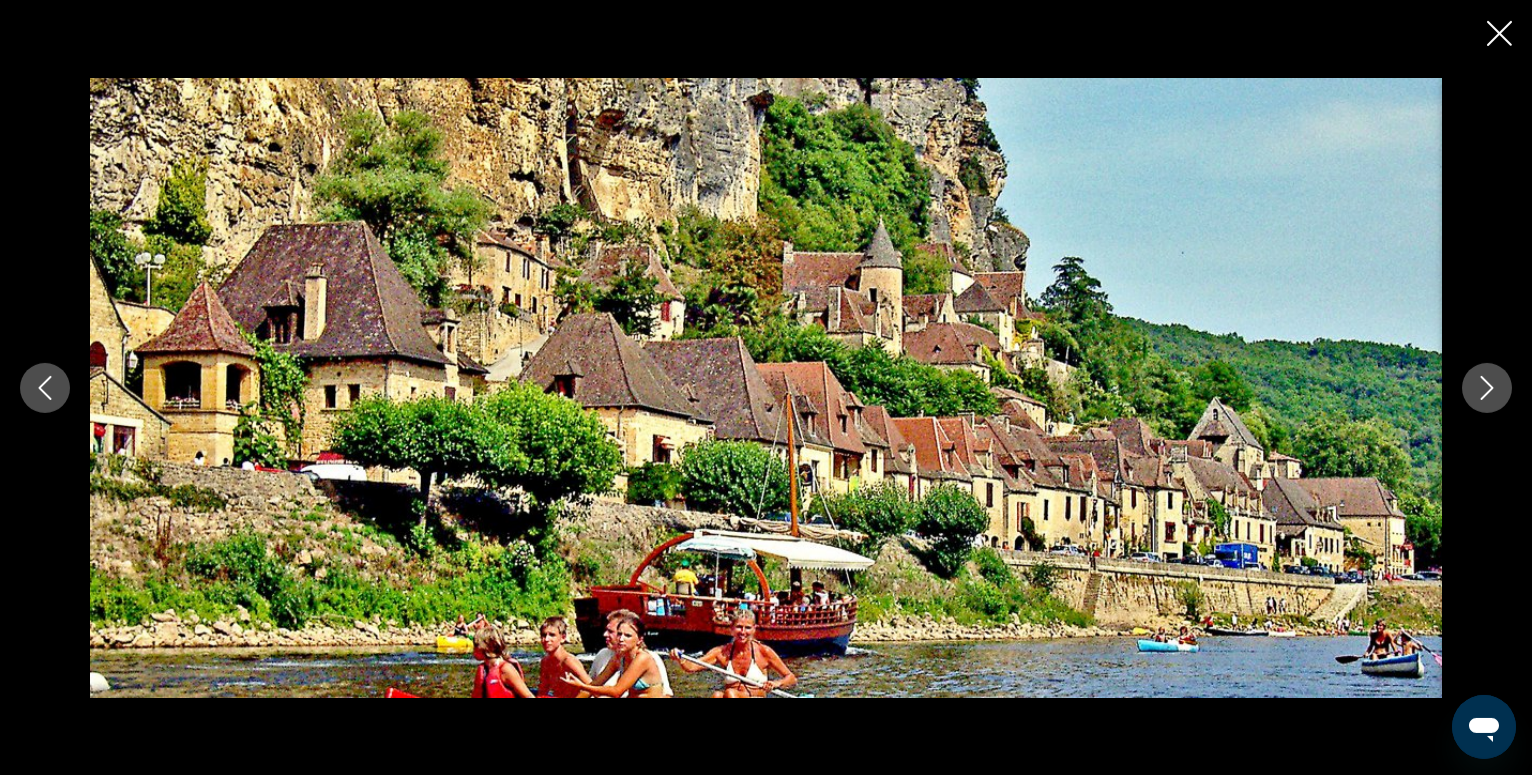 click 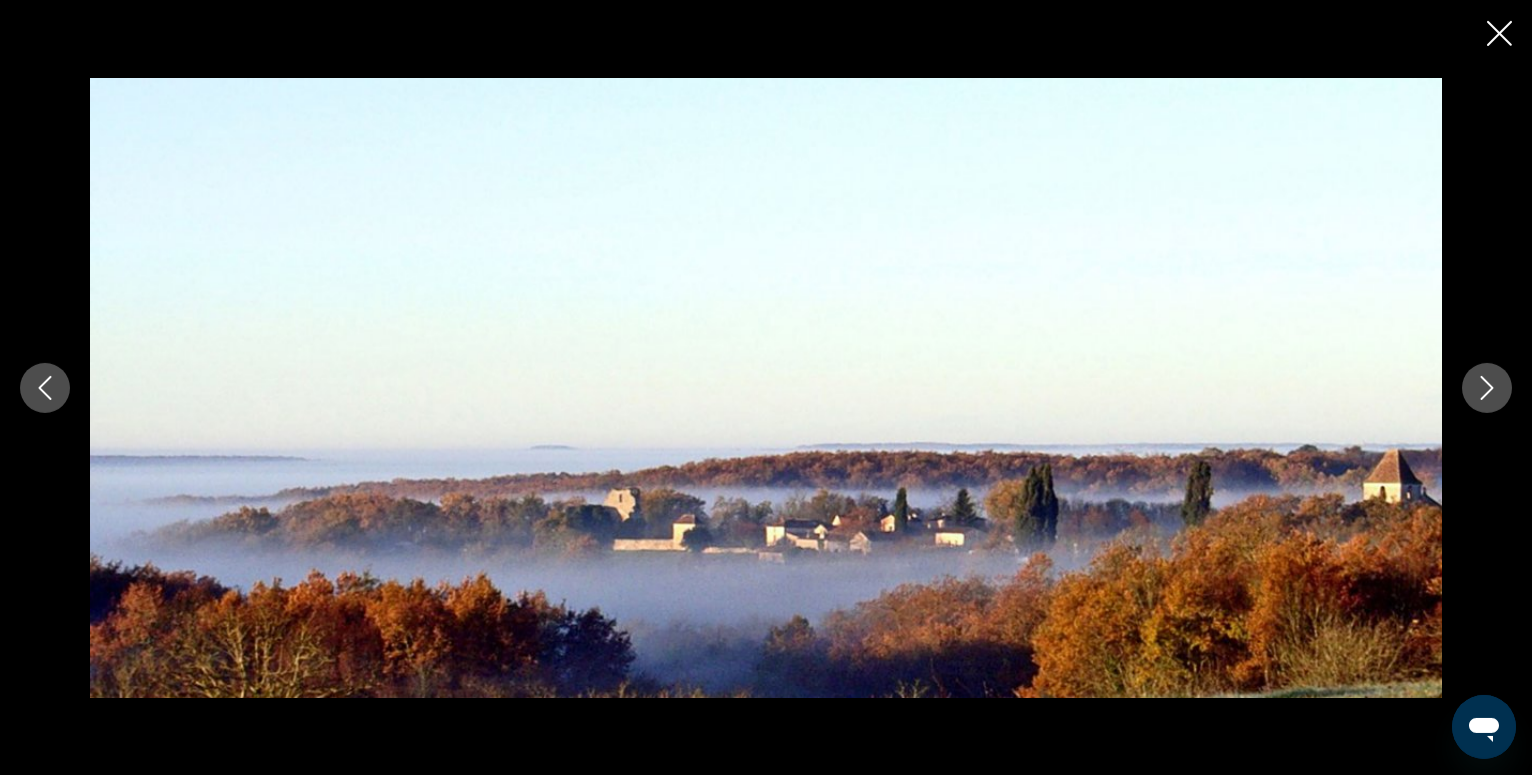 click 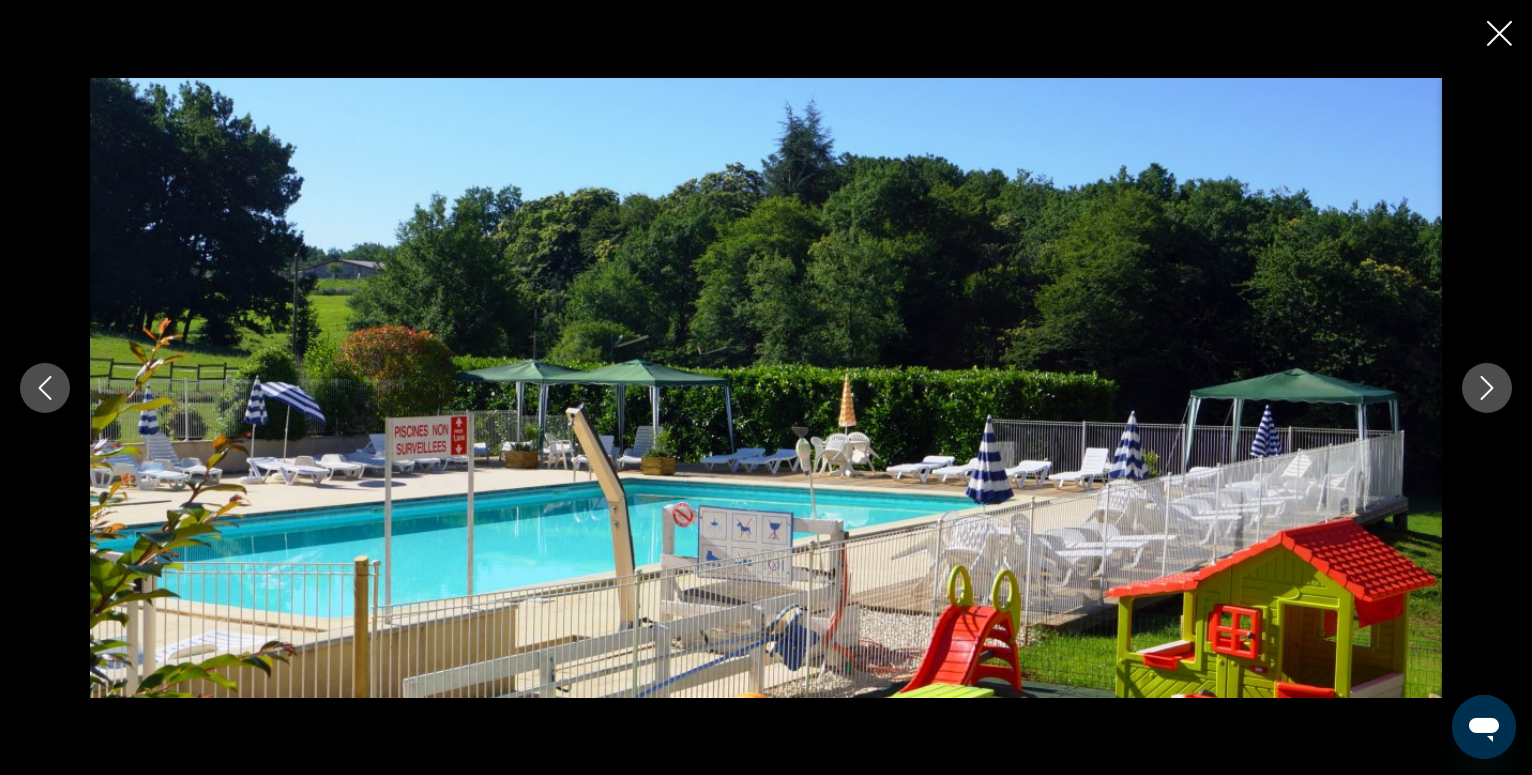 click 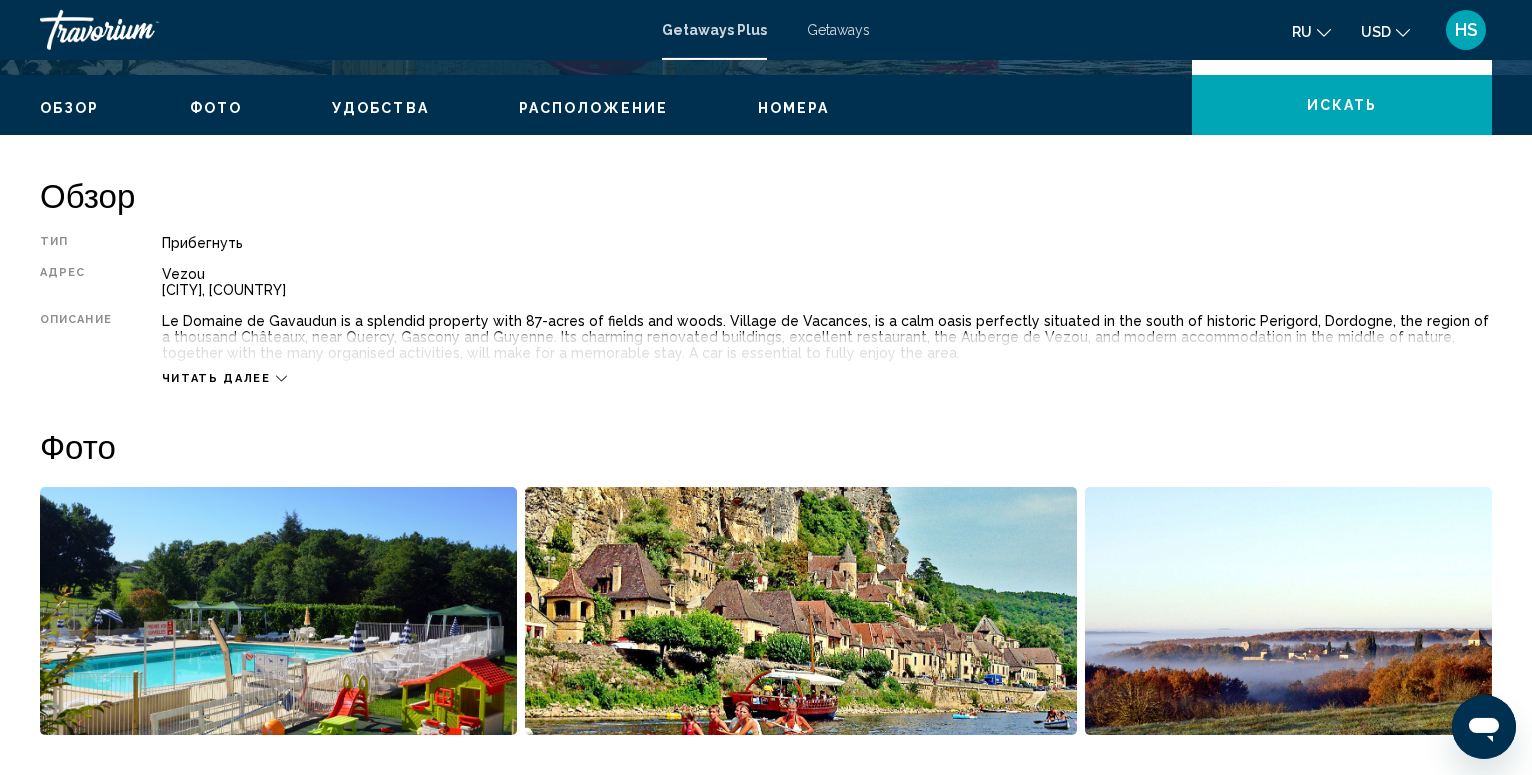 scroll, scrollTop: 0, scrollLeft: 0, axis: both 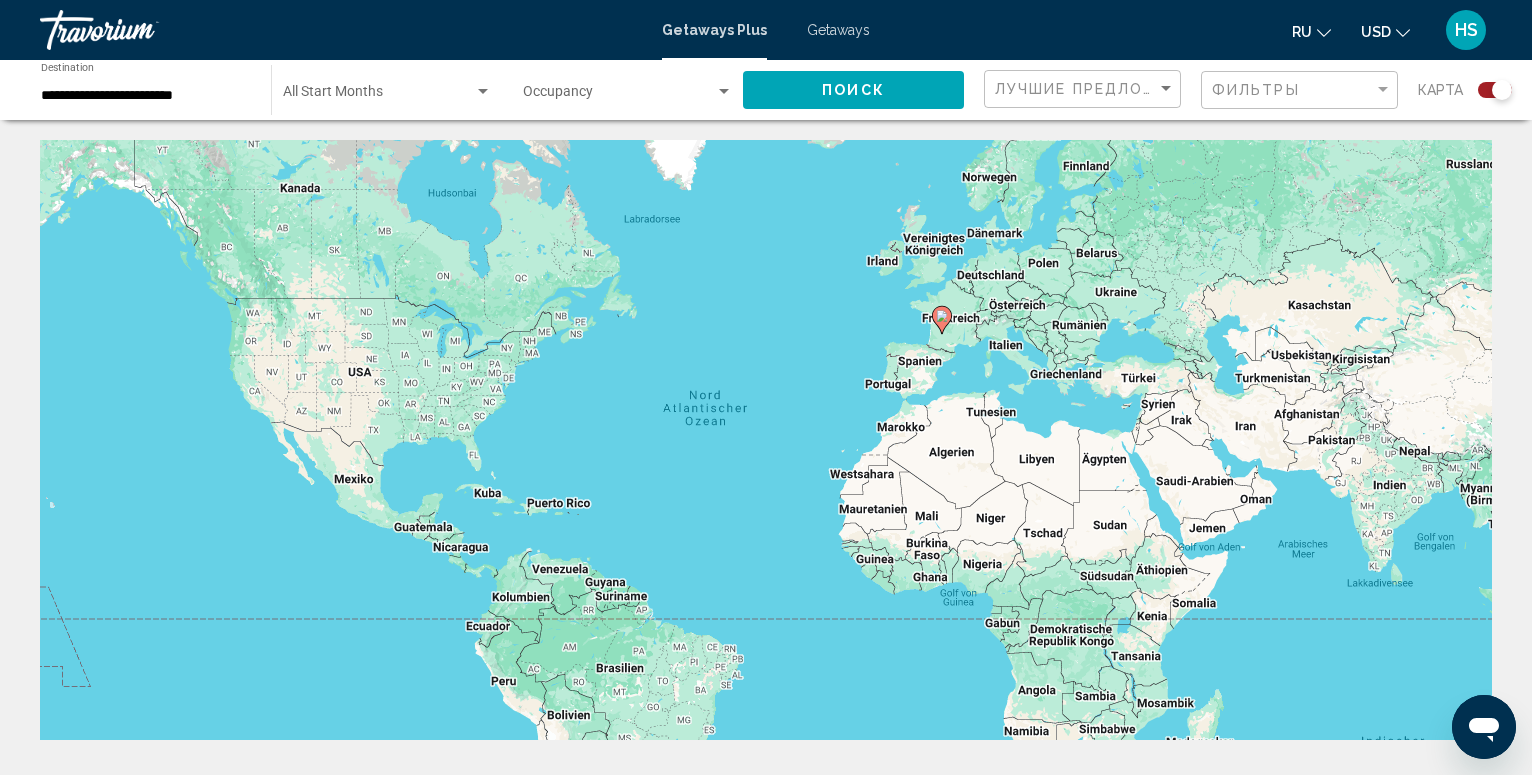 click on "**********" 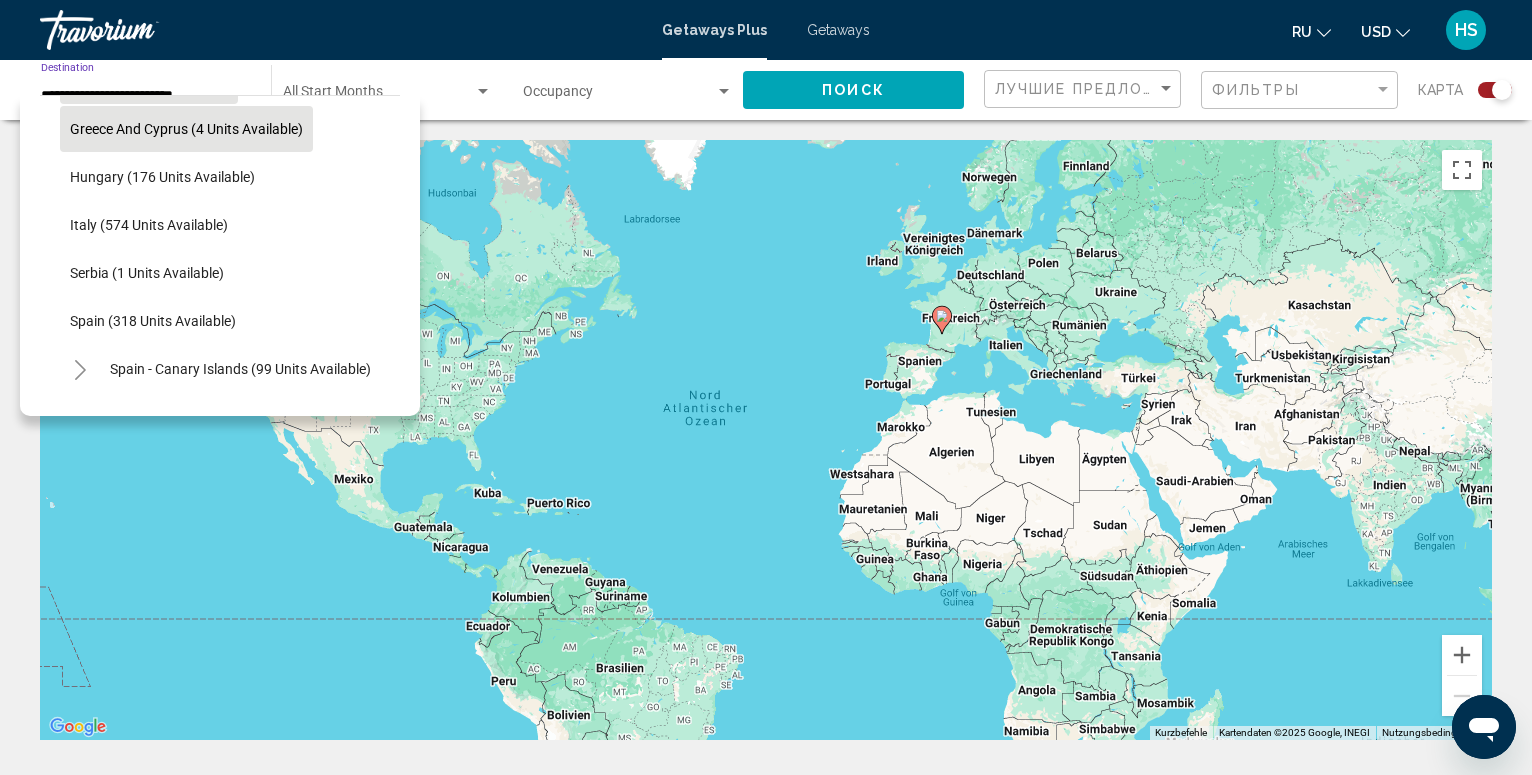 scroll, scrollTop: 608, scrollLeft: 0, axis: vertical 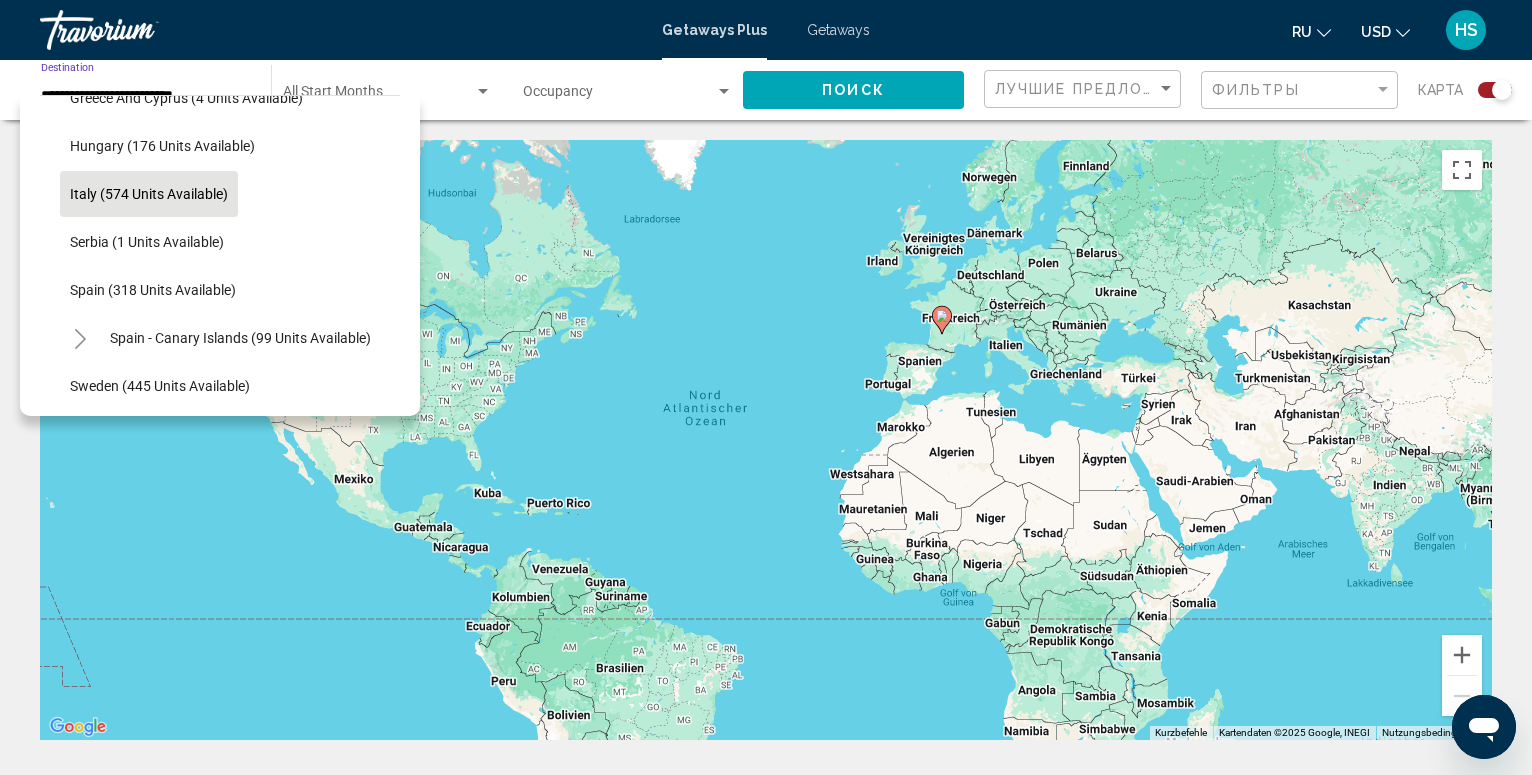 click on "Italy (574 units available)" 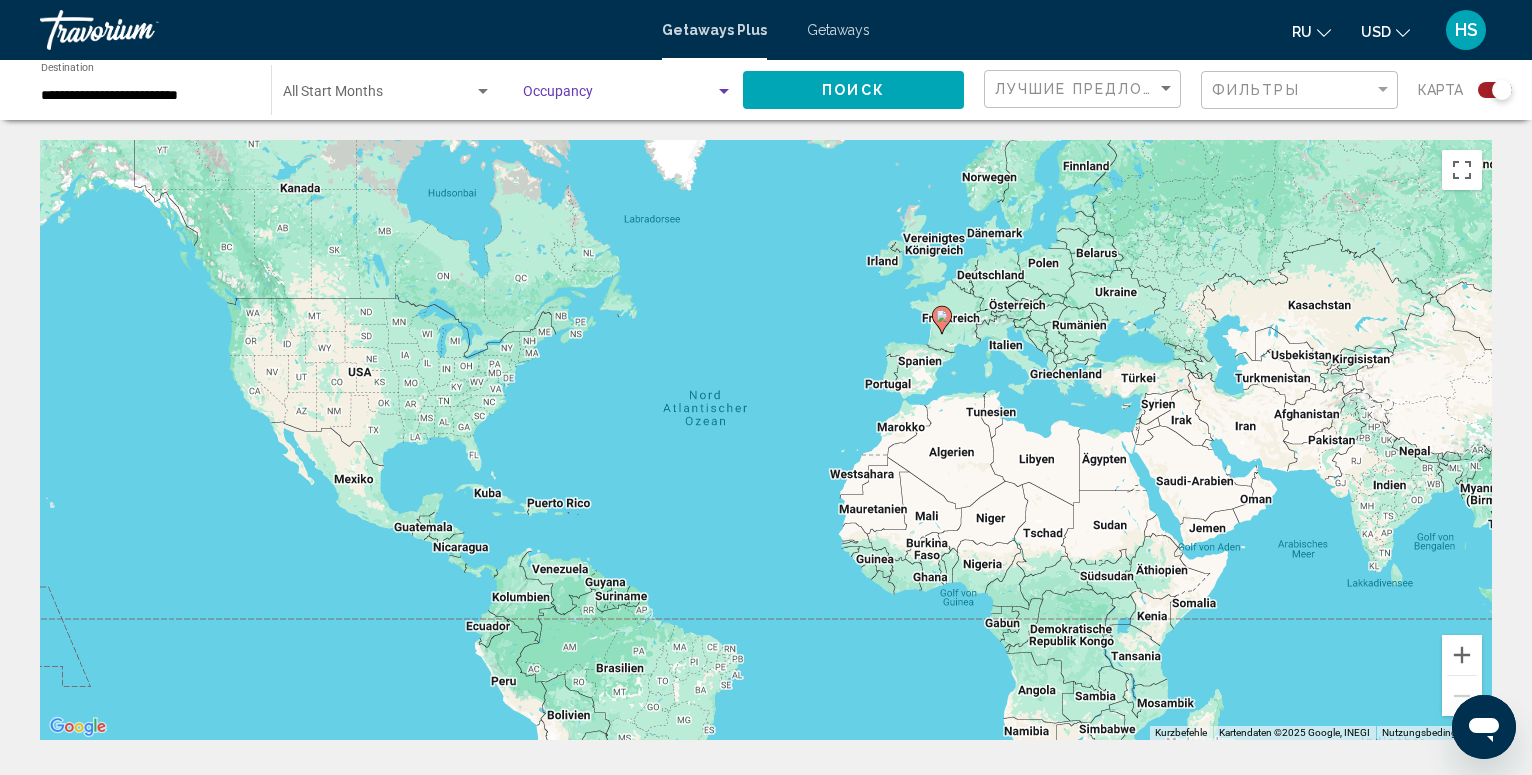 click at bounding box center (724, 92) 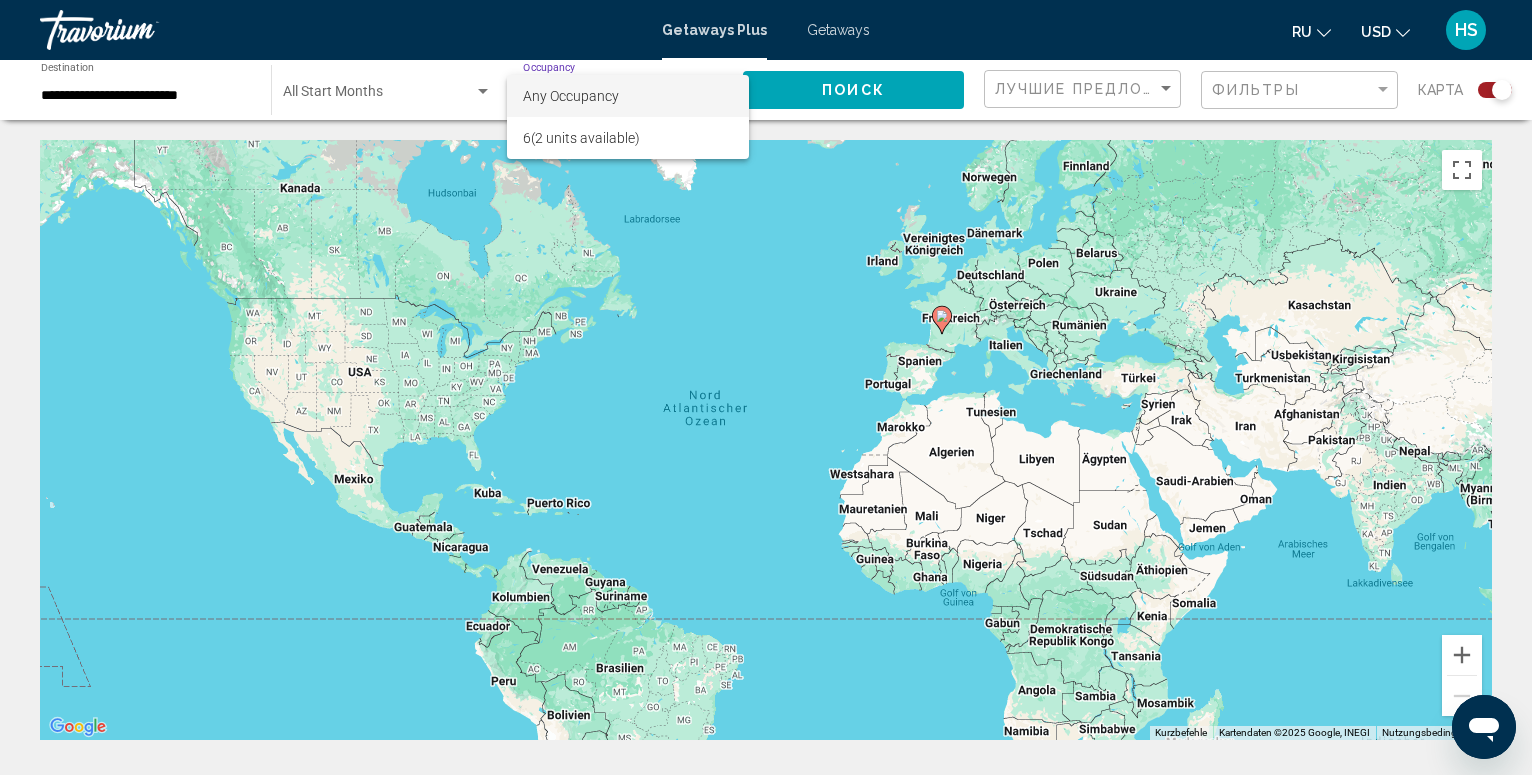 click on "Any Occupancy" at bounding box center [571, 96] 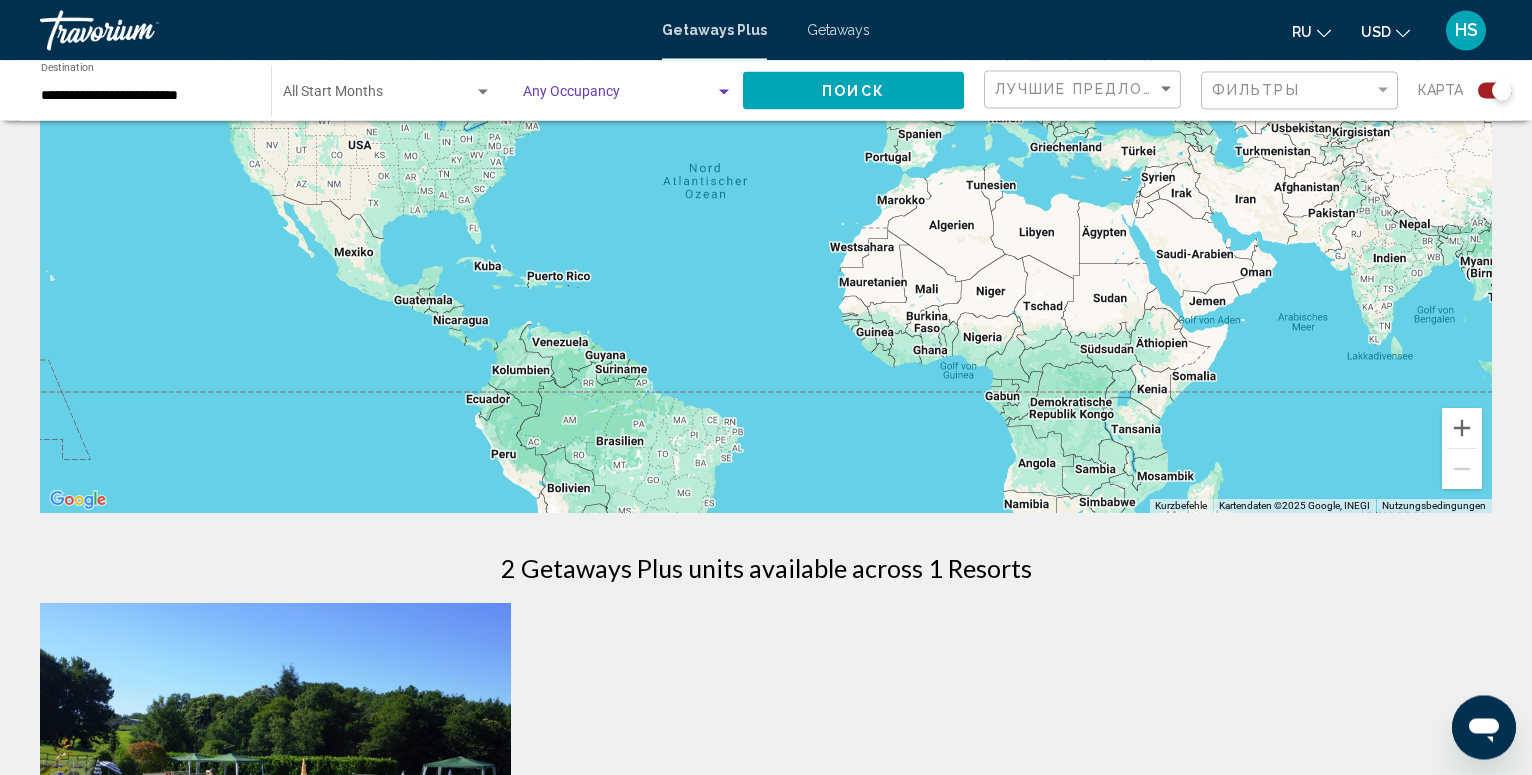 scroll, scrollTop: 0, scrollLeft: 0, axis: both 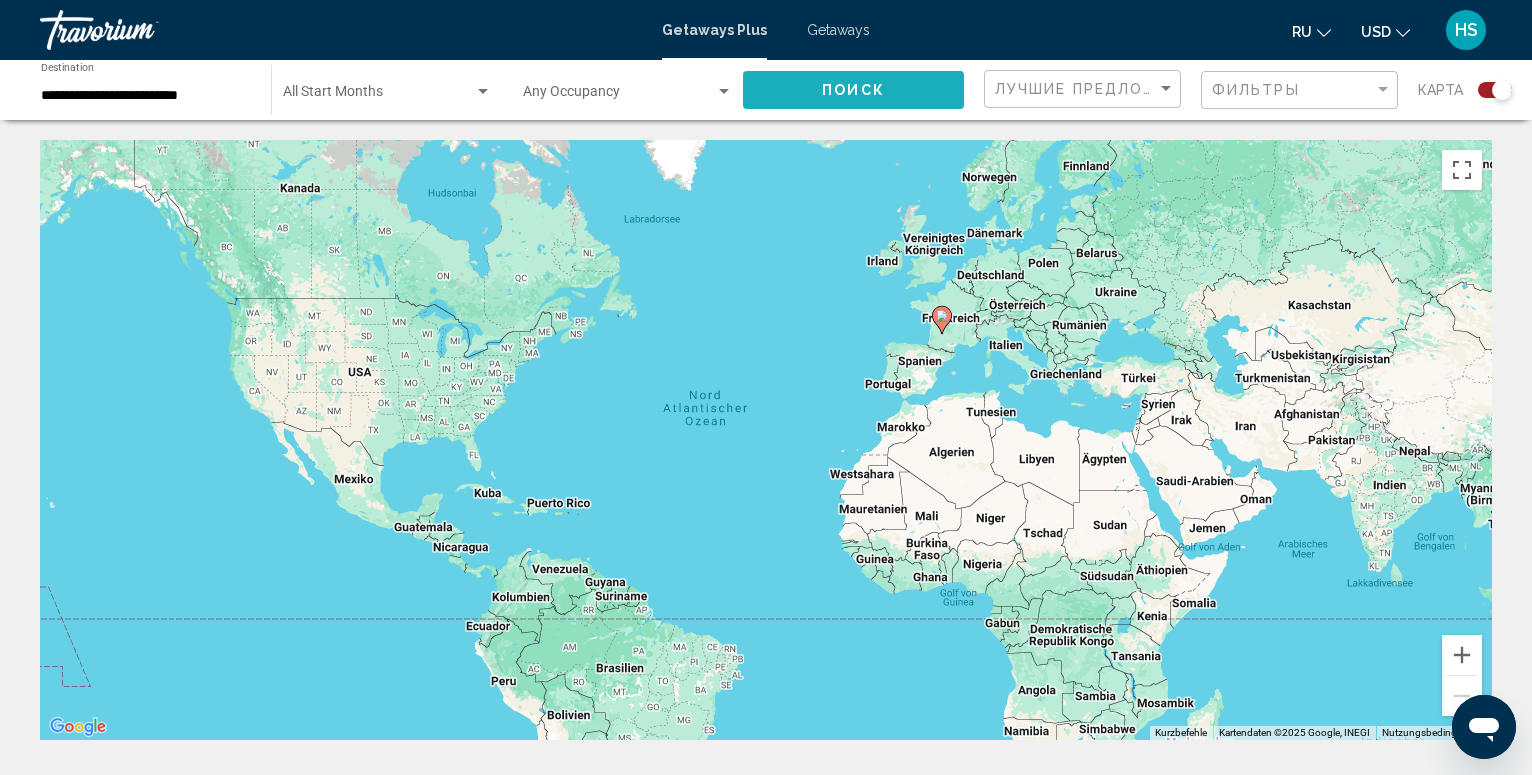 click on "Поиск" 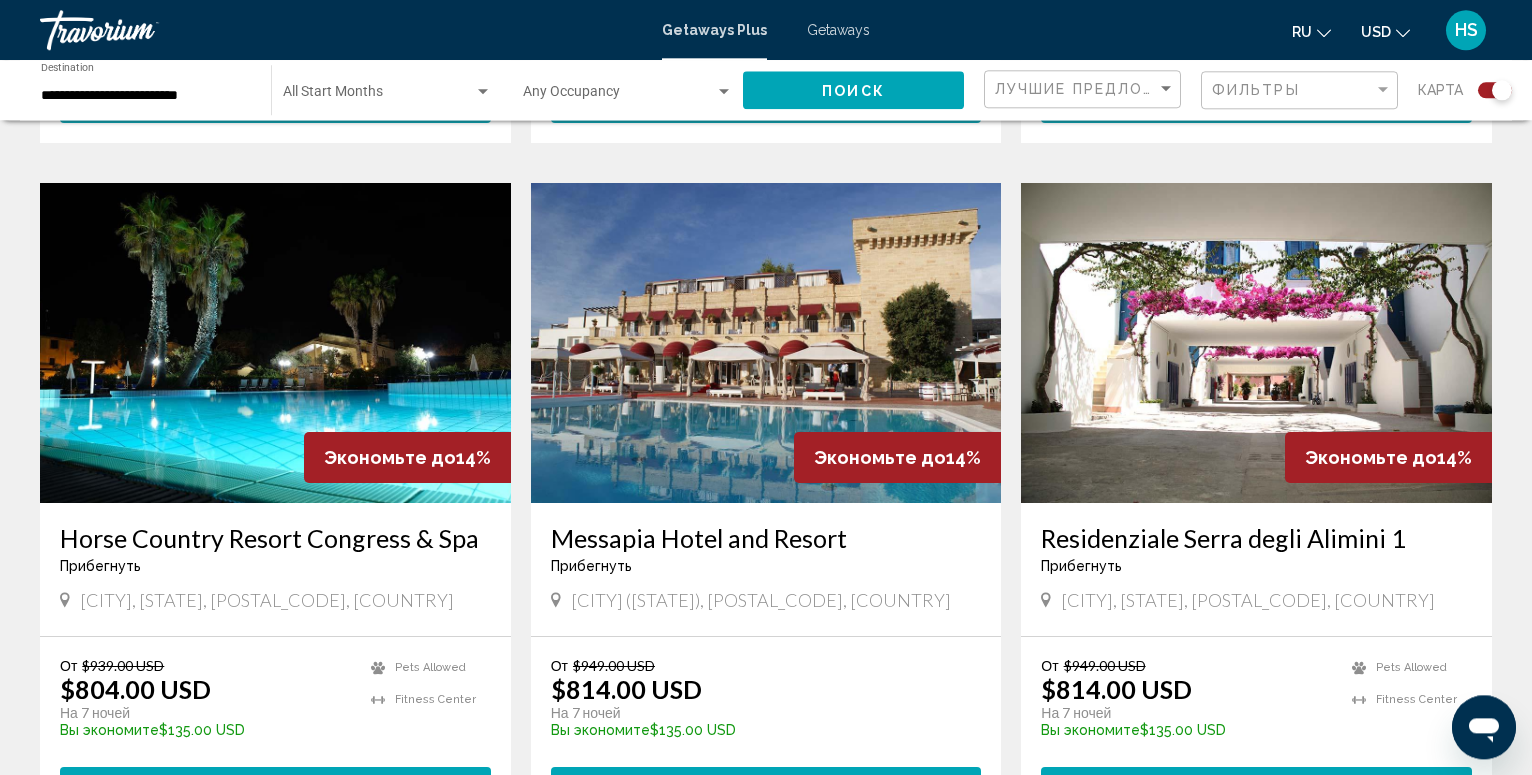 scroll, scrollTop: 2652, scrollLeft: 0, axis: vertical 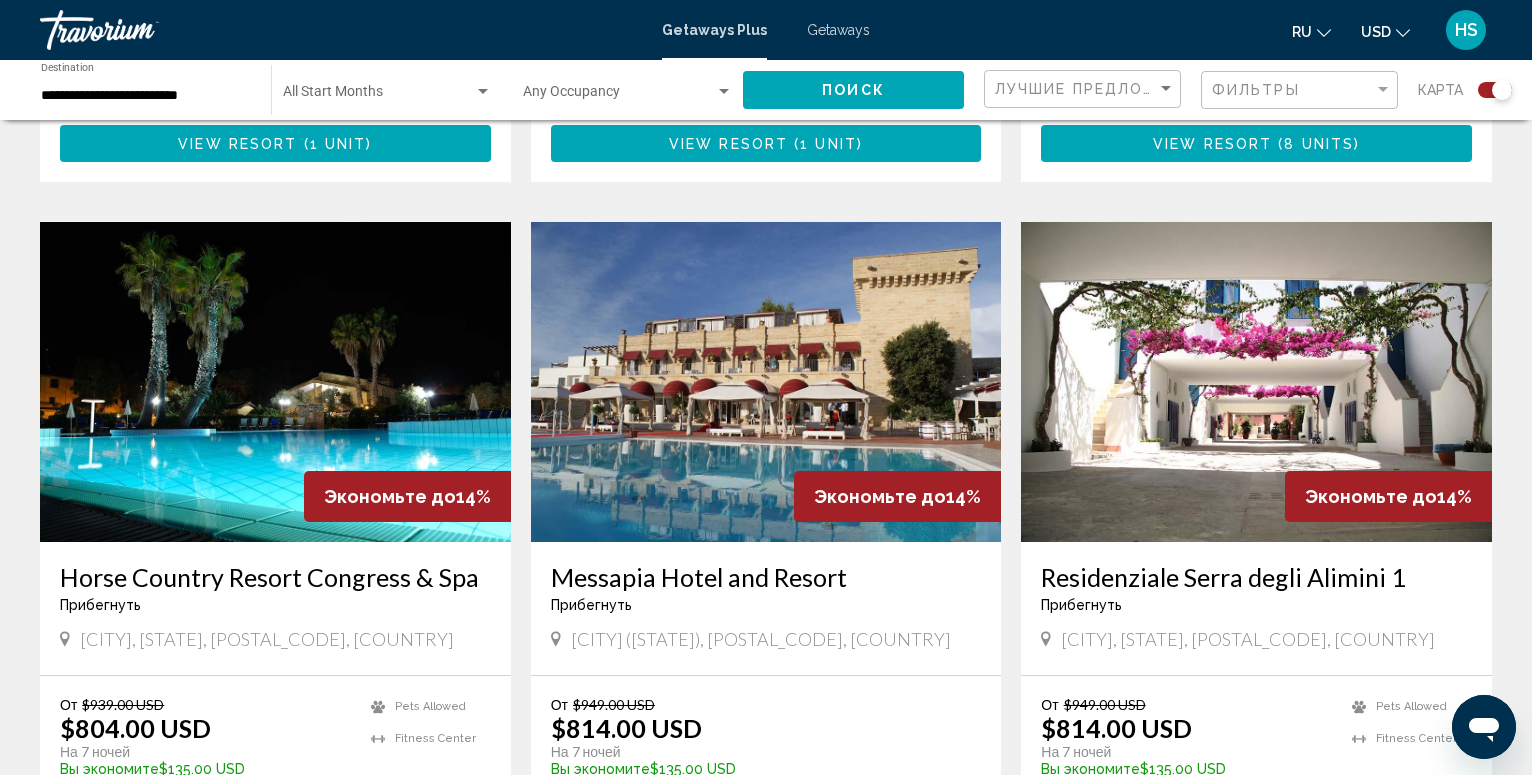 click at bounding box center (1256, 382) 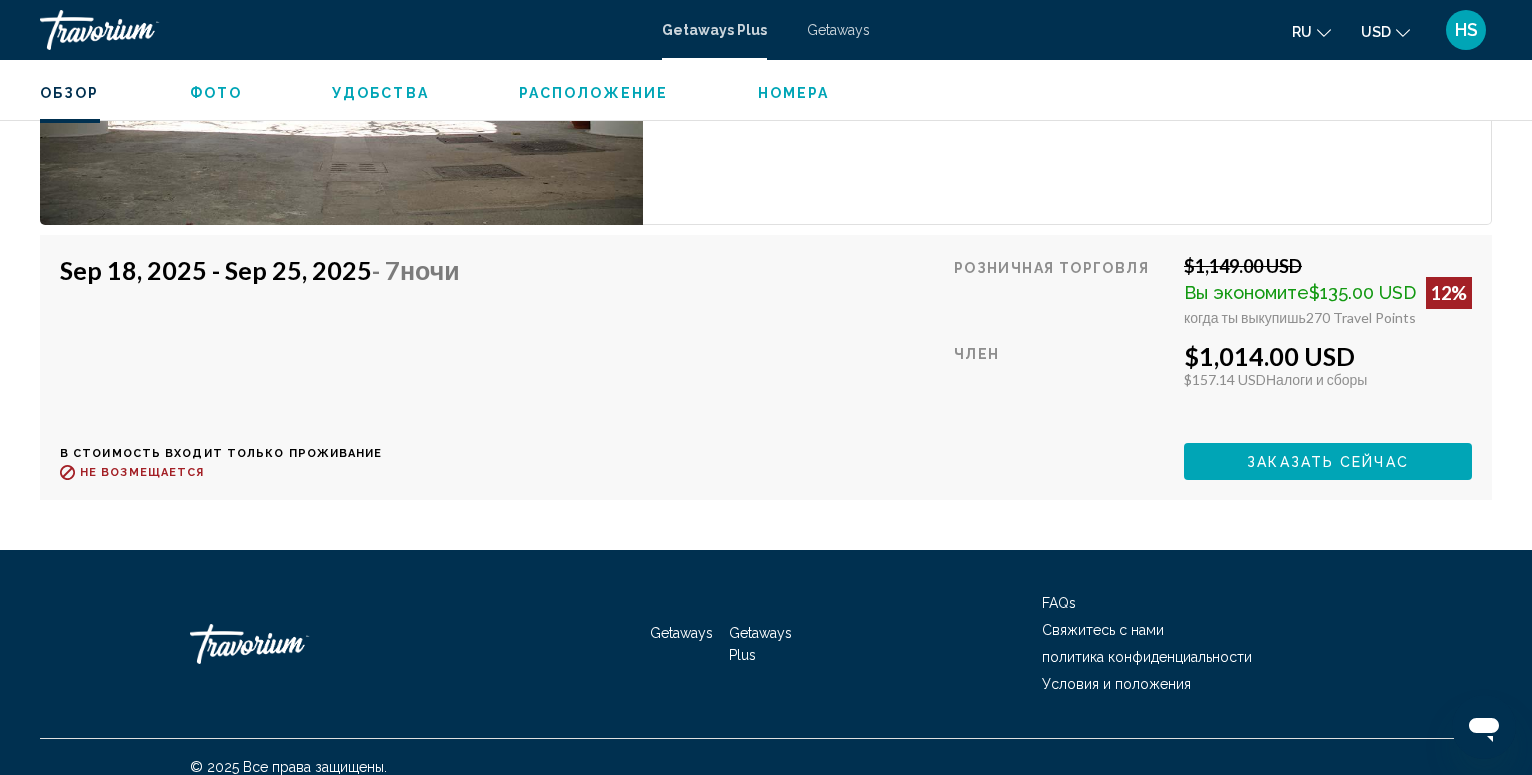 scroll, scrollTop: 5489, scrollLeft: 0, axis: vertical 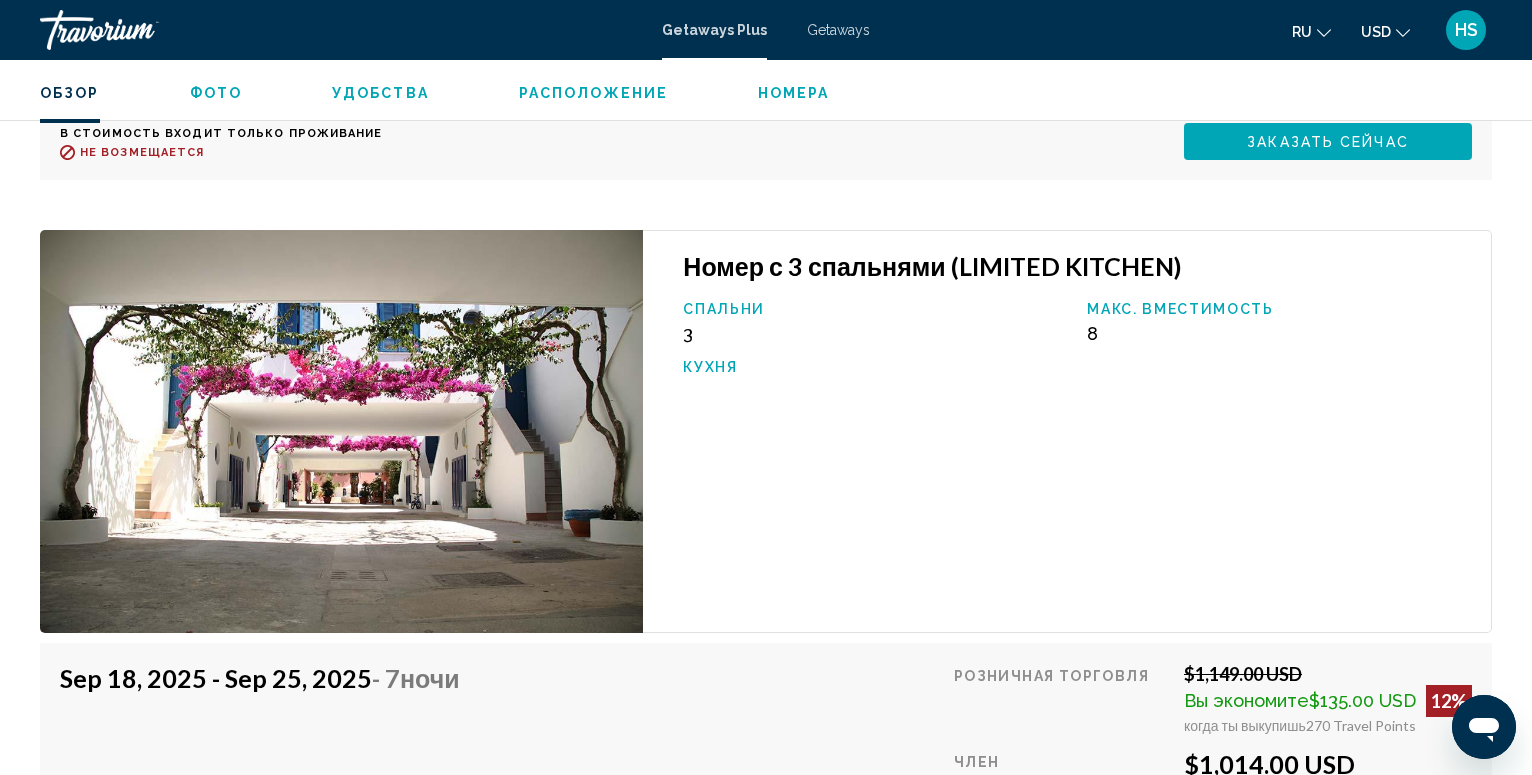 click on "Фото" at bounding box center (216, 93) 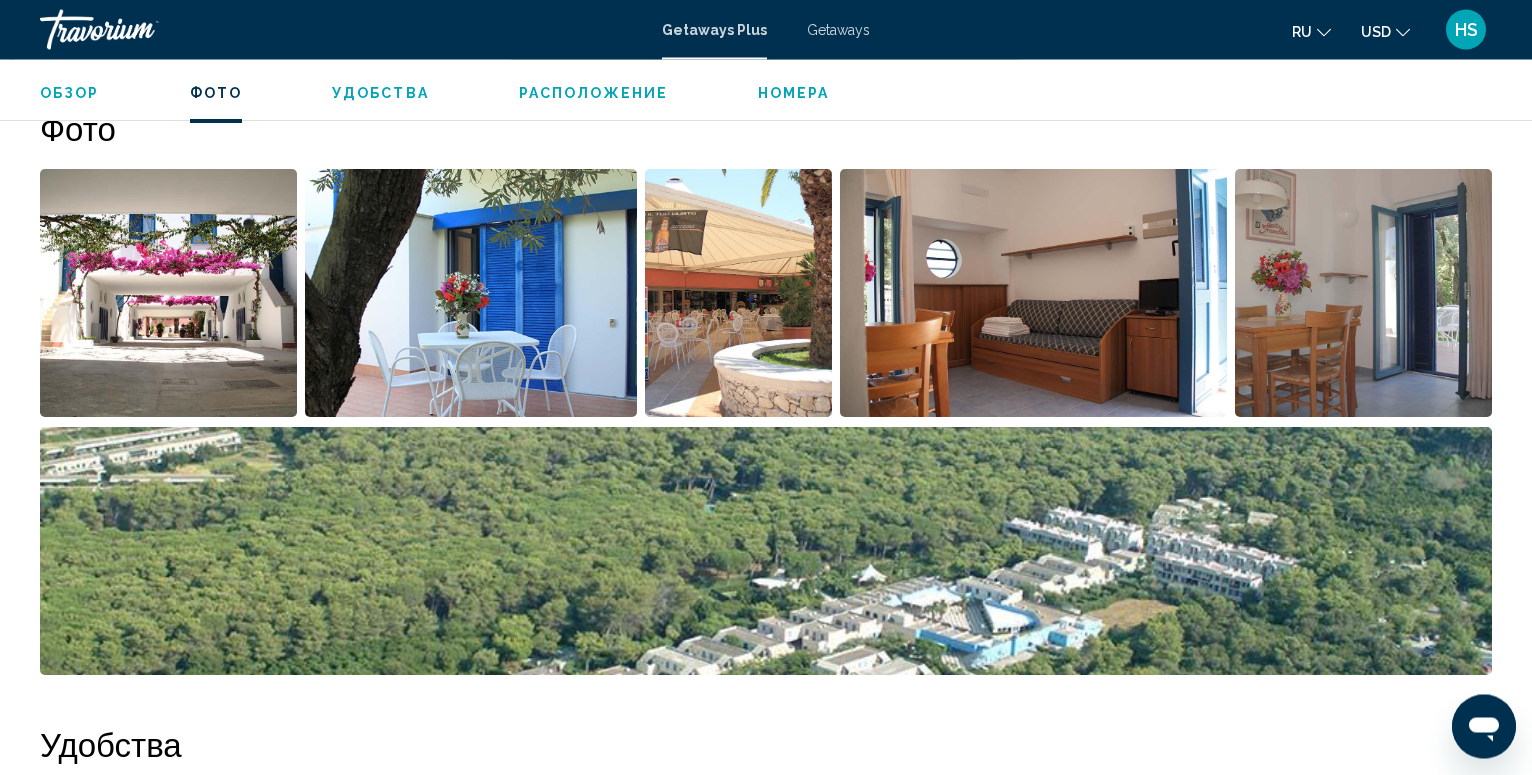 scroll, scrollTop: 908, scrollLeft: 0, axis: vertical 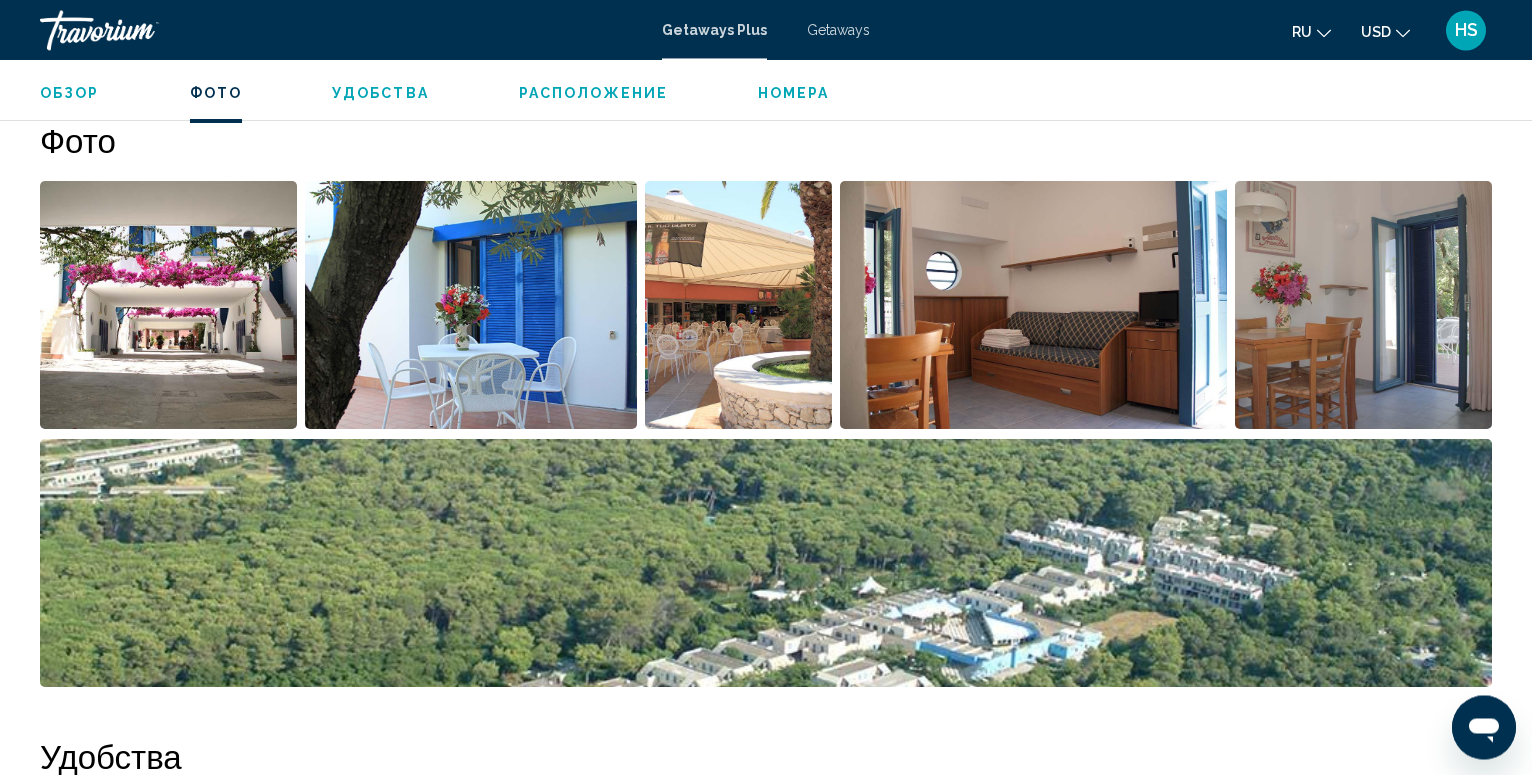 click at bounding box center (168, 305) 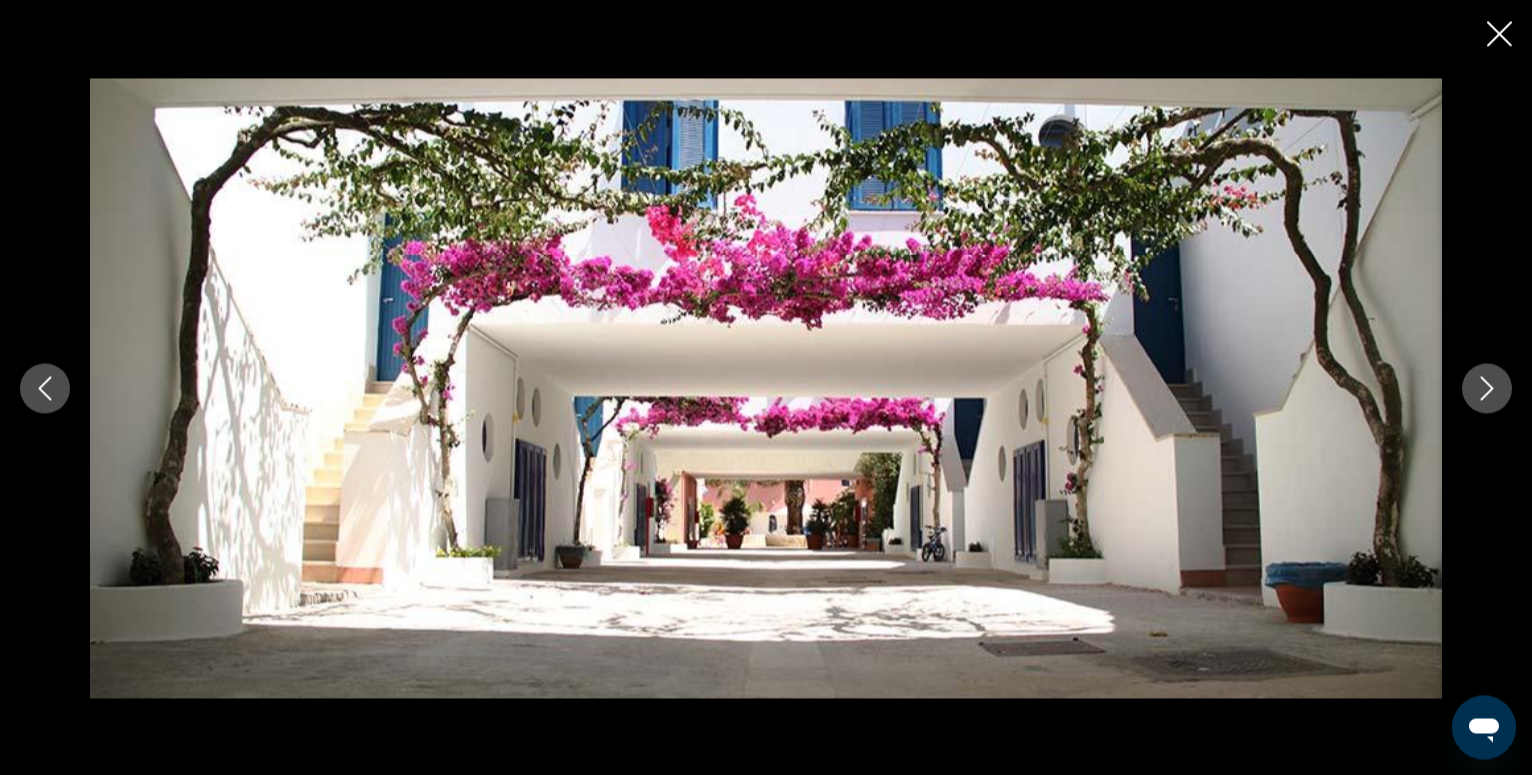 click 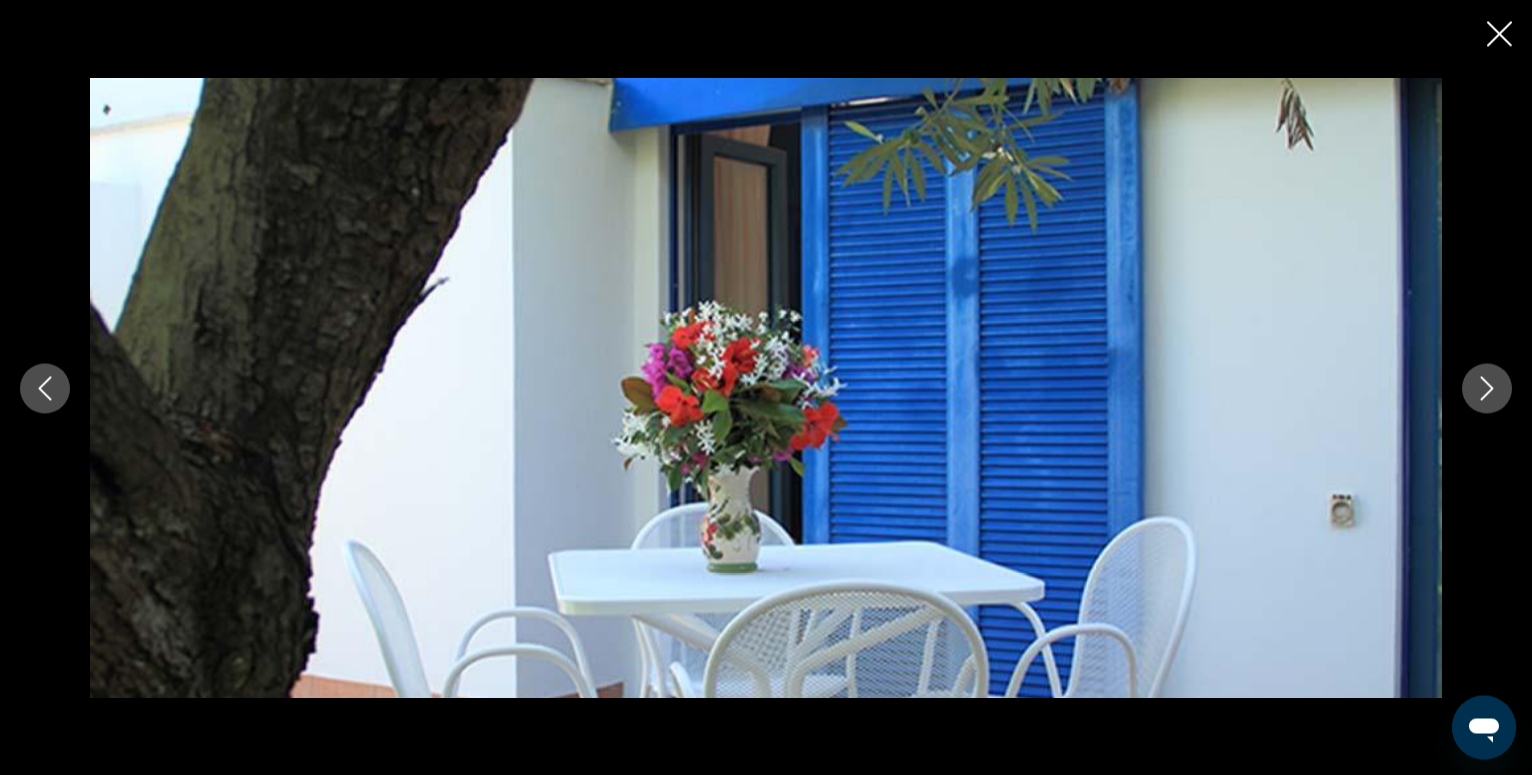 click 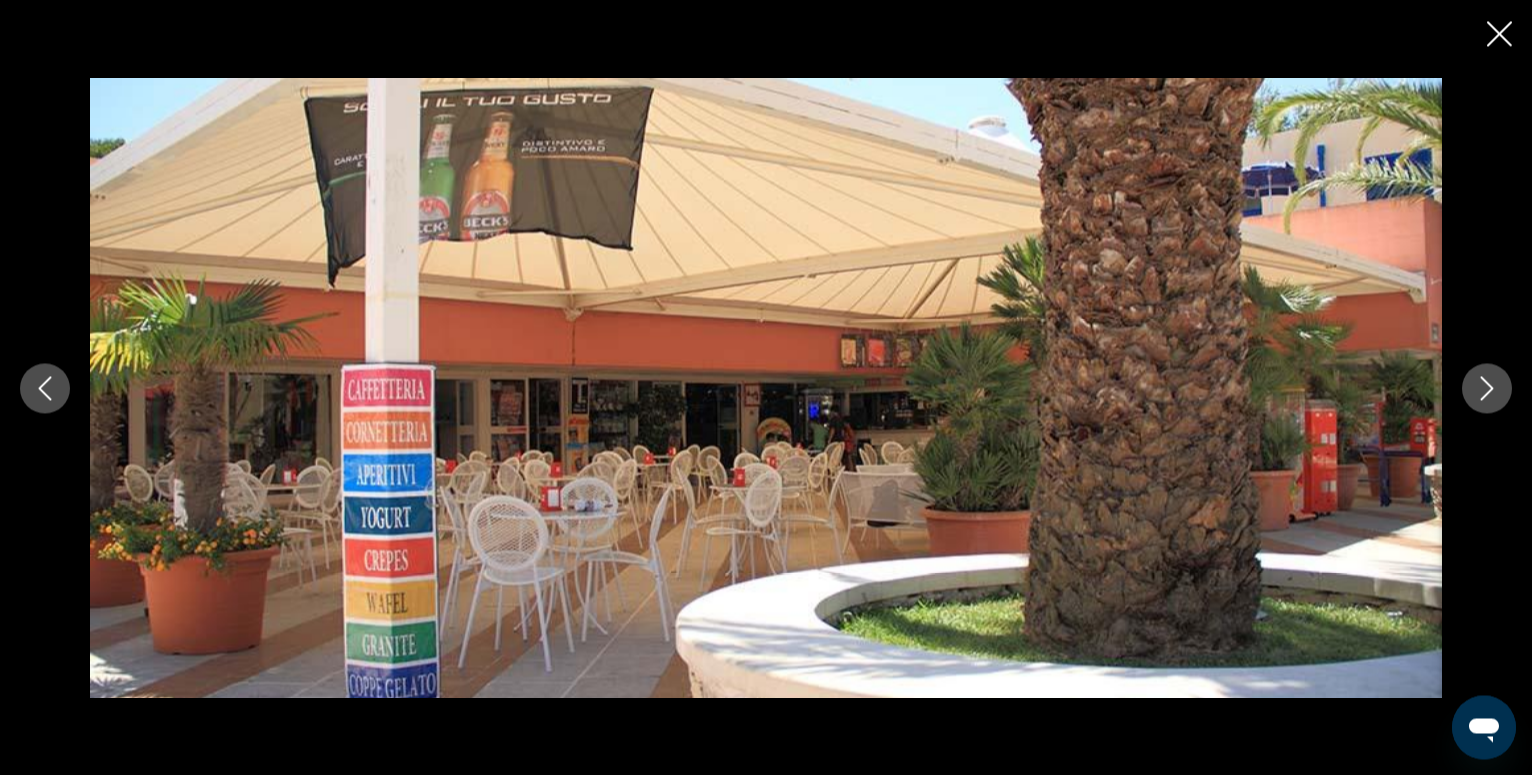 click 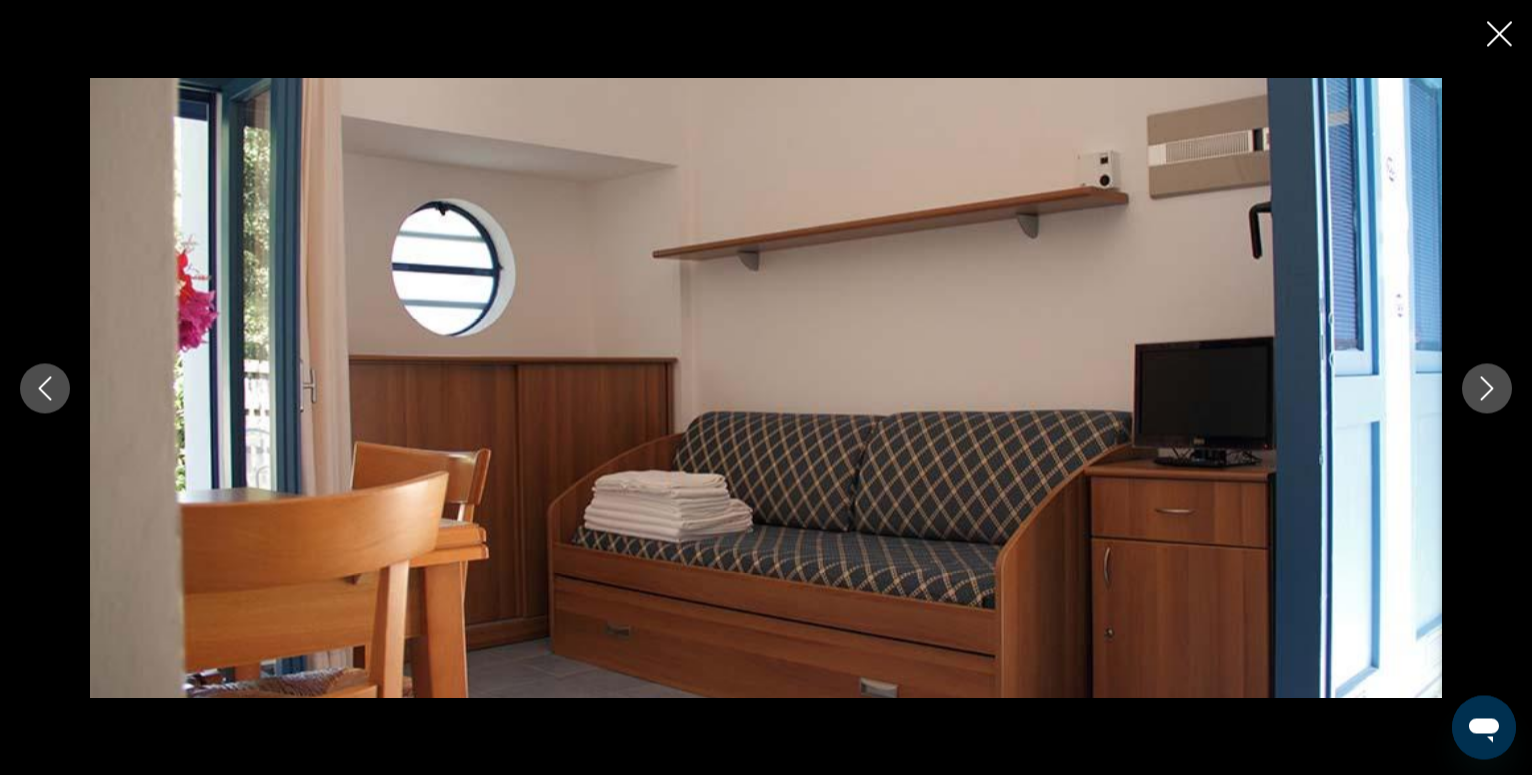 click 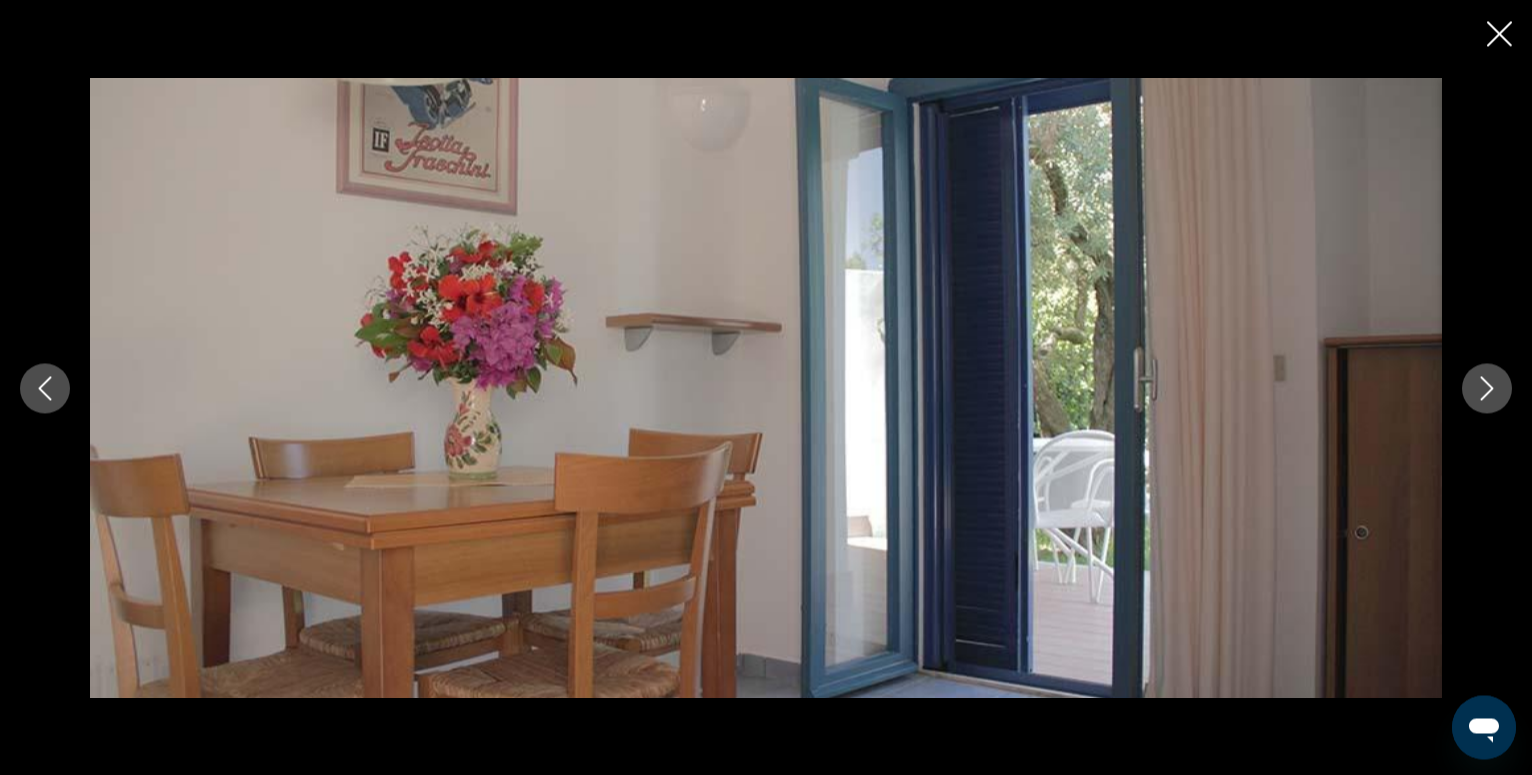 click 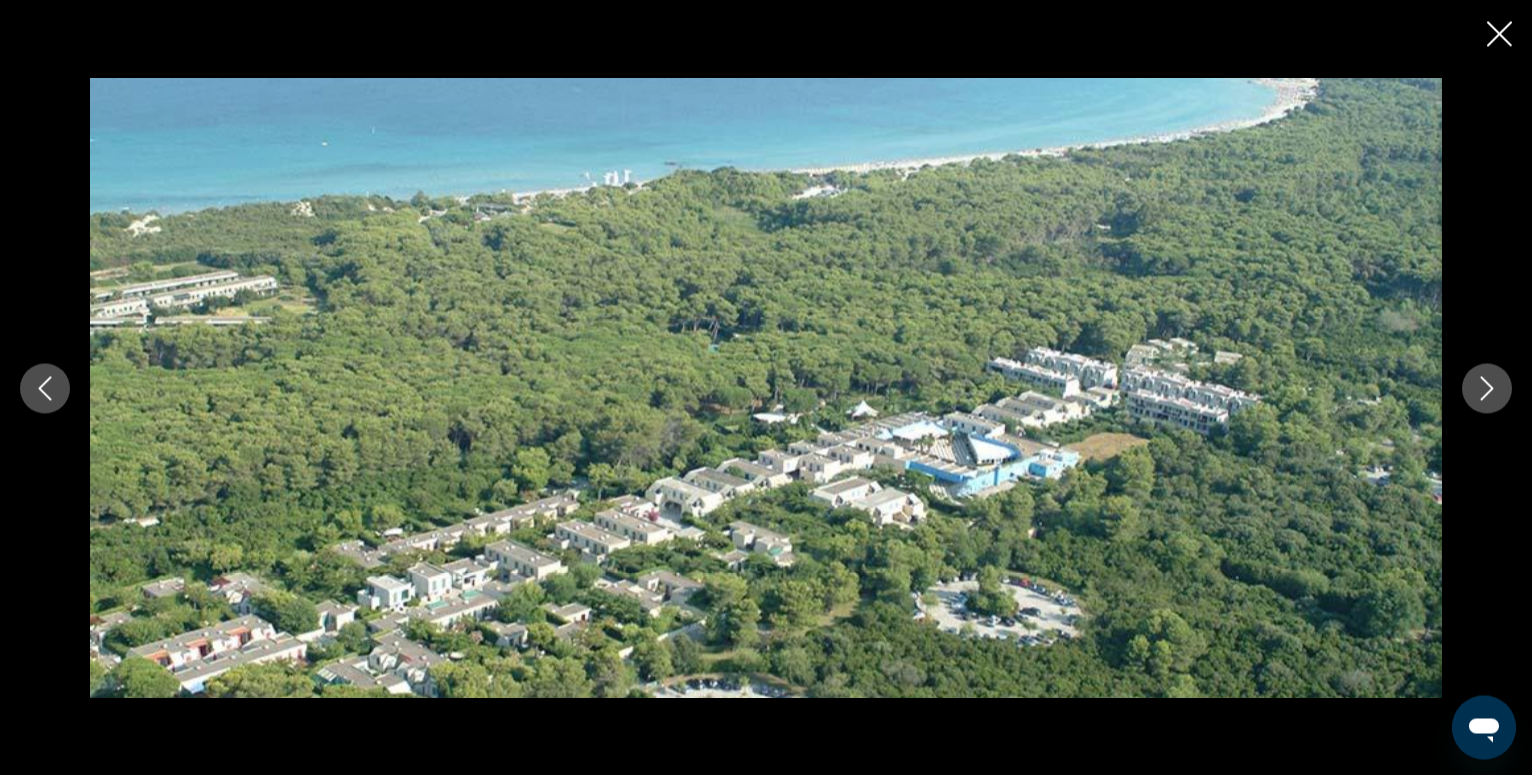 click 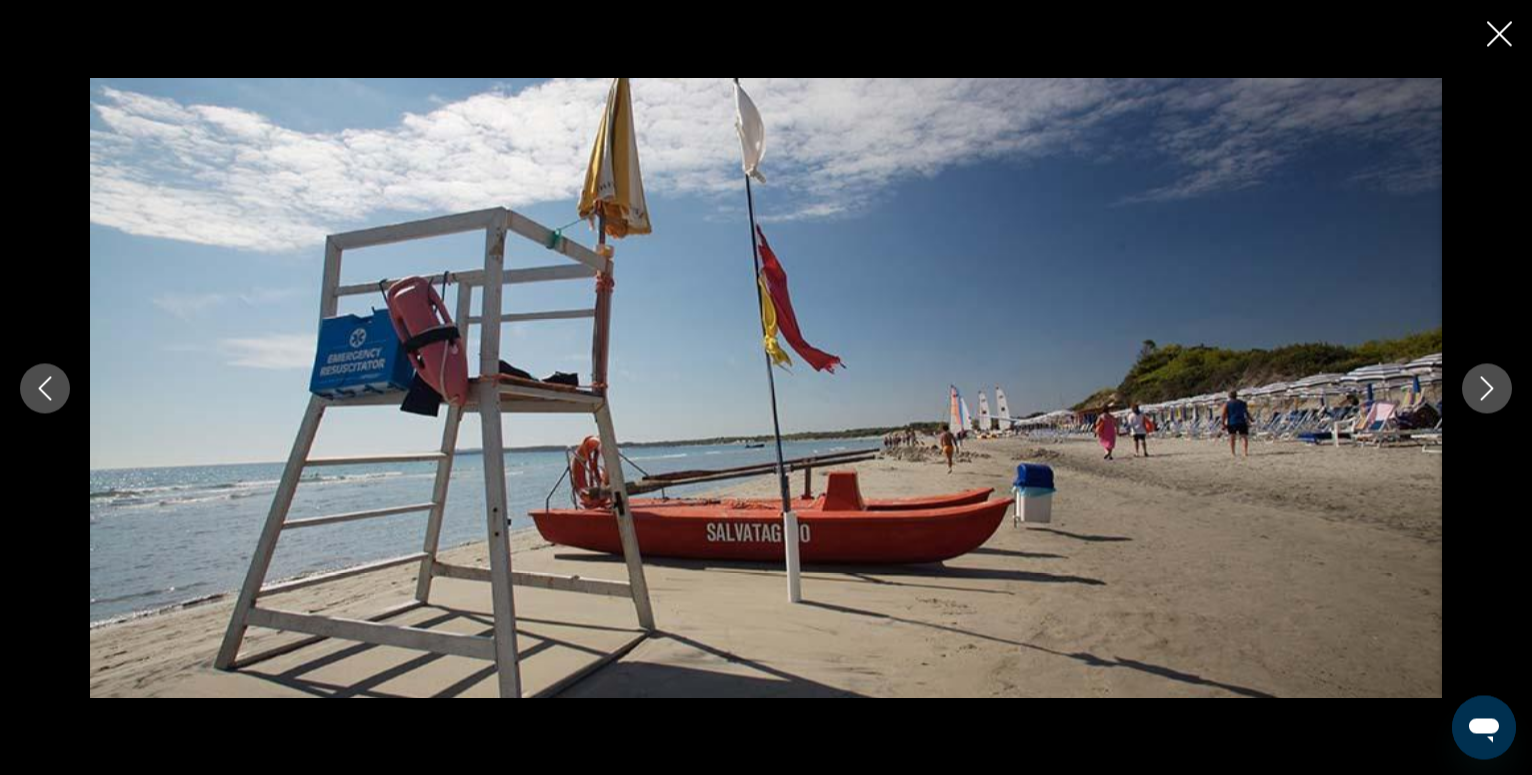 click 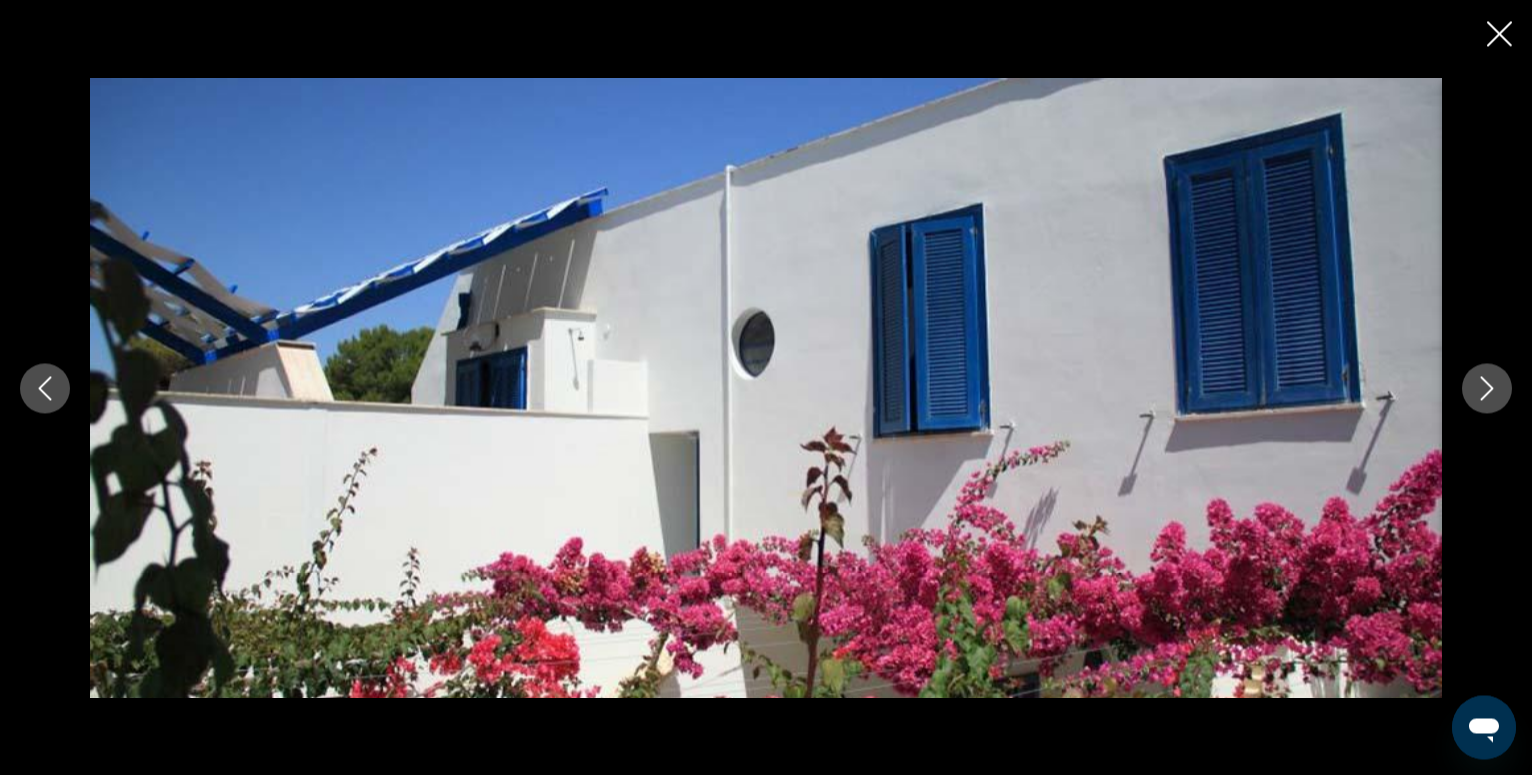 click 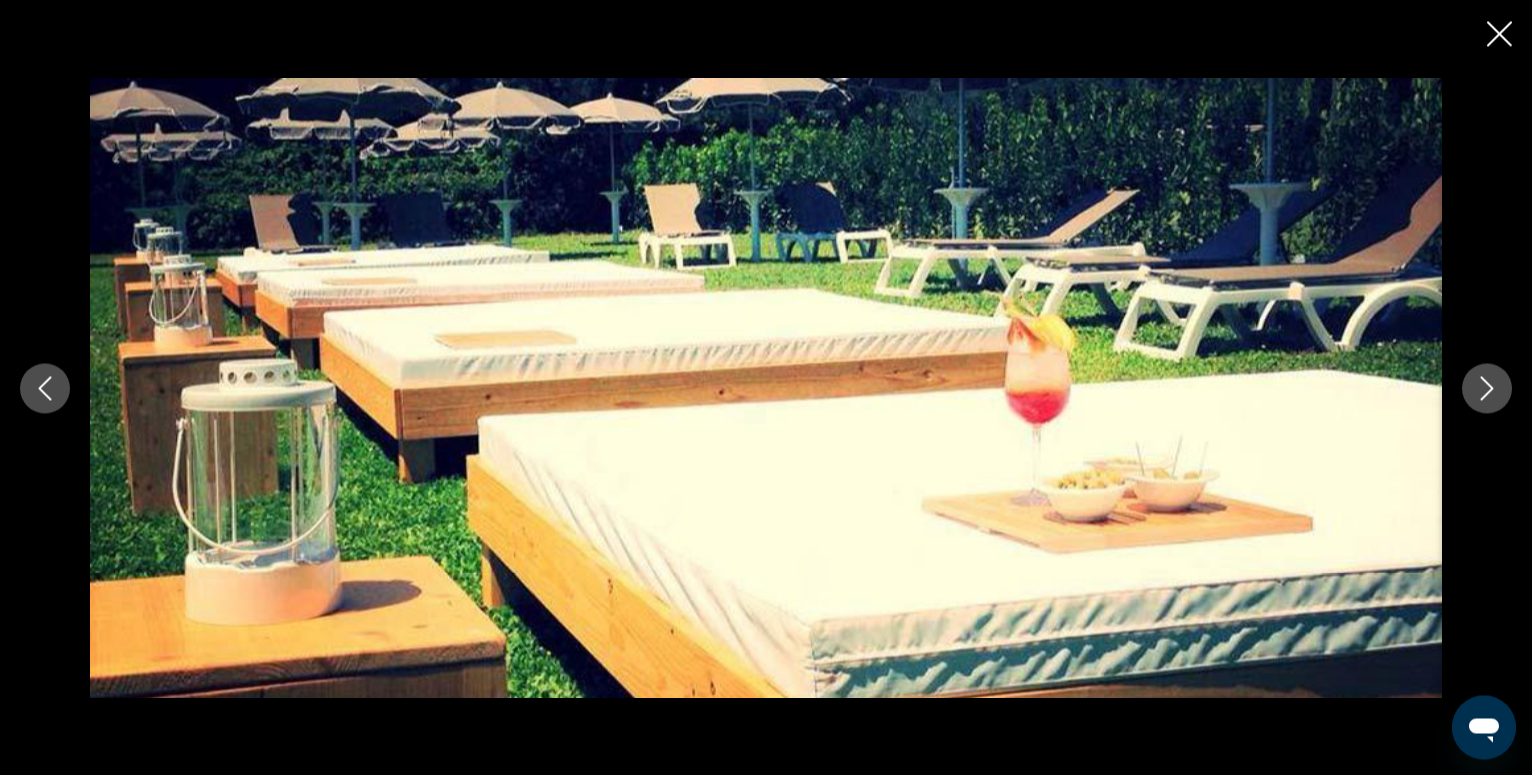 click 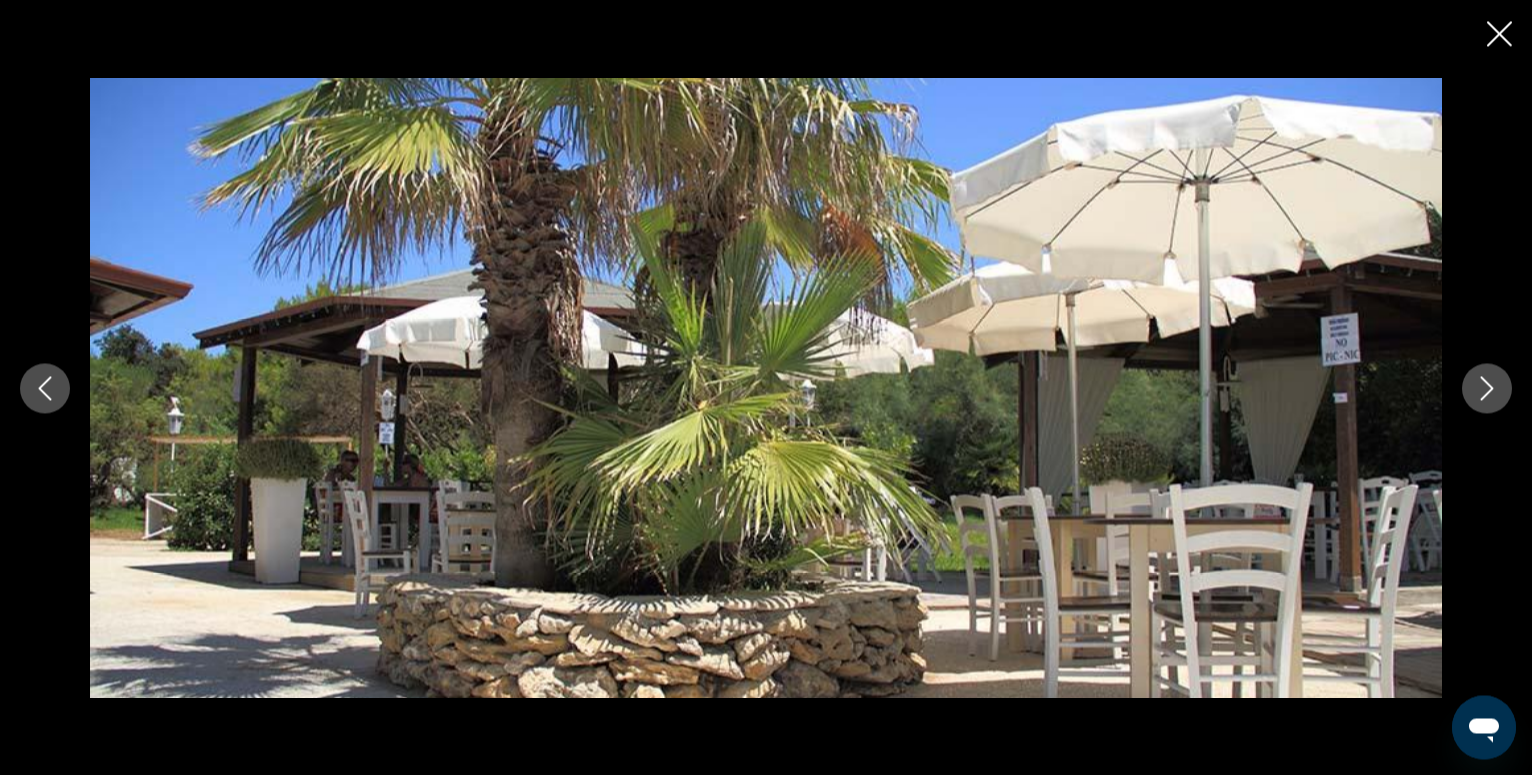 click 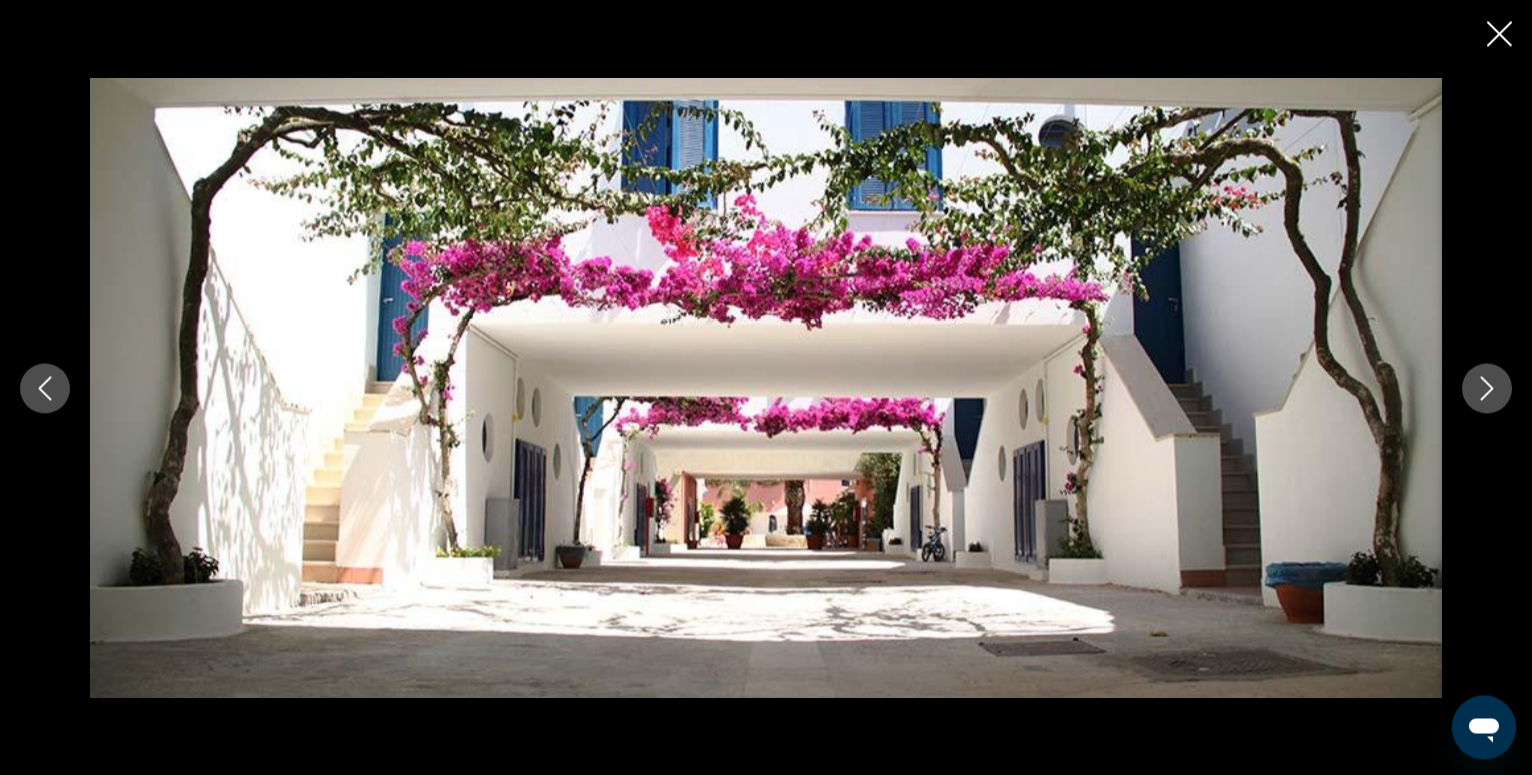 click 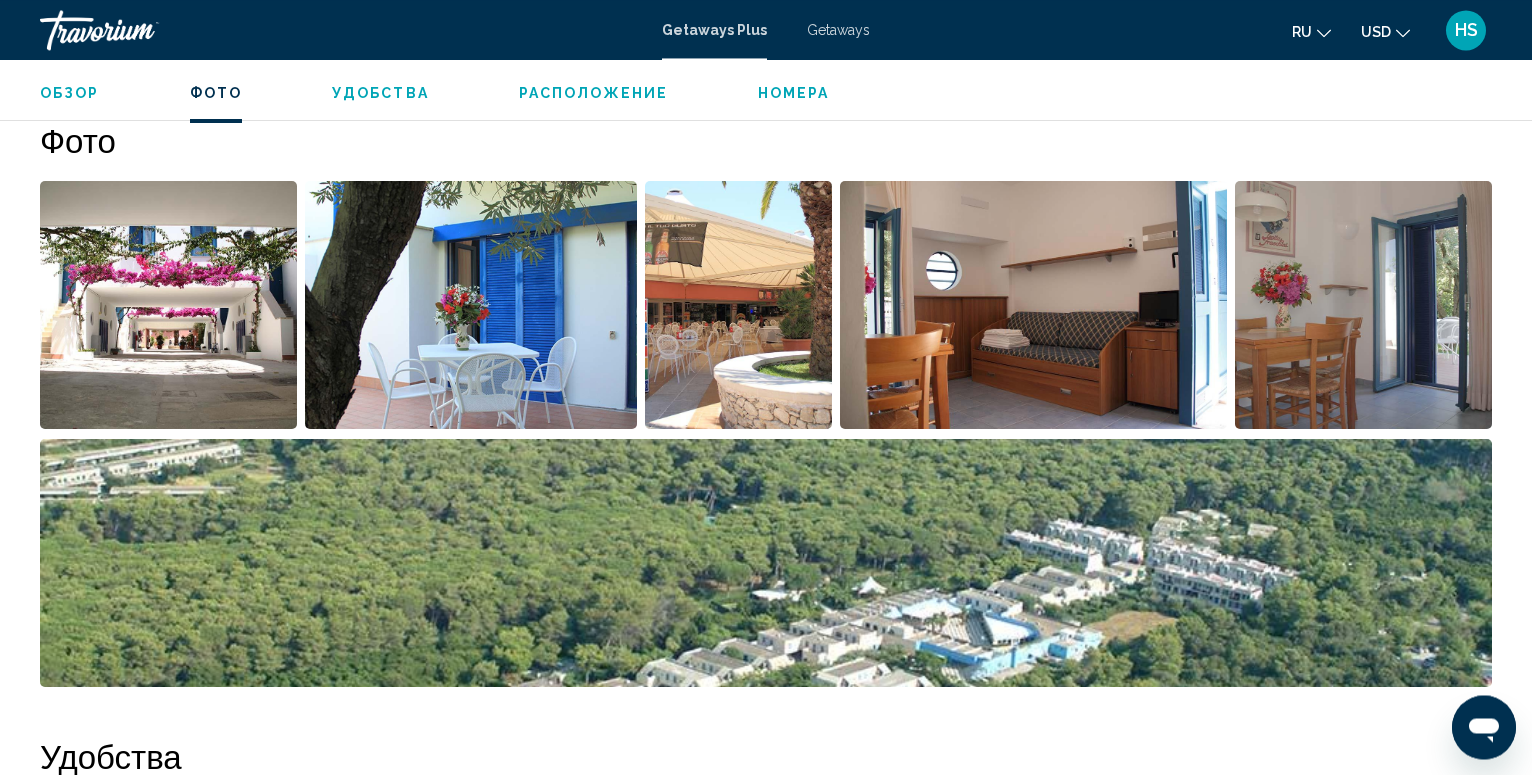 click on "Обзор" at bounding box center (70, 93) 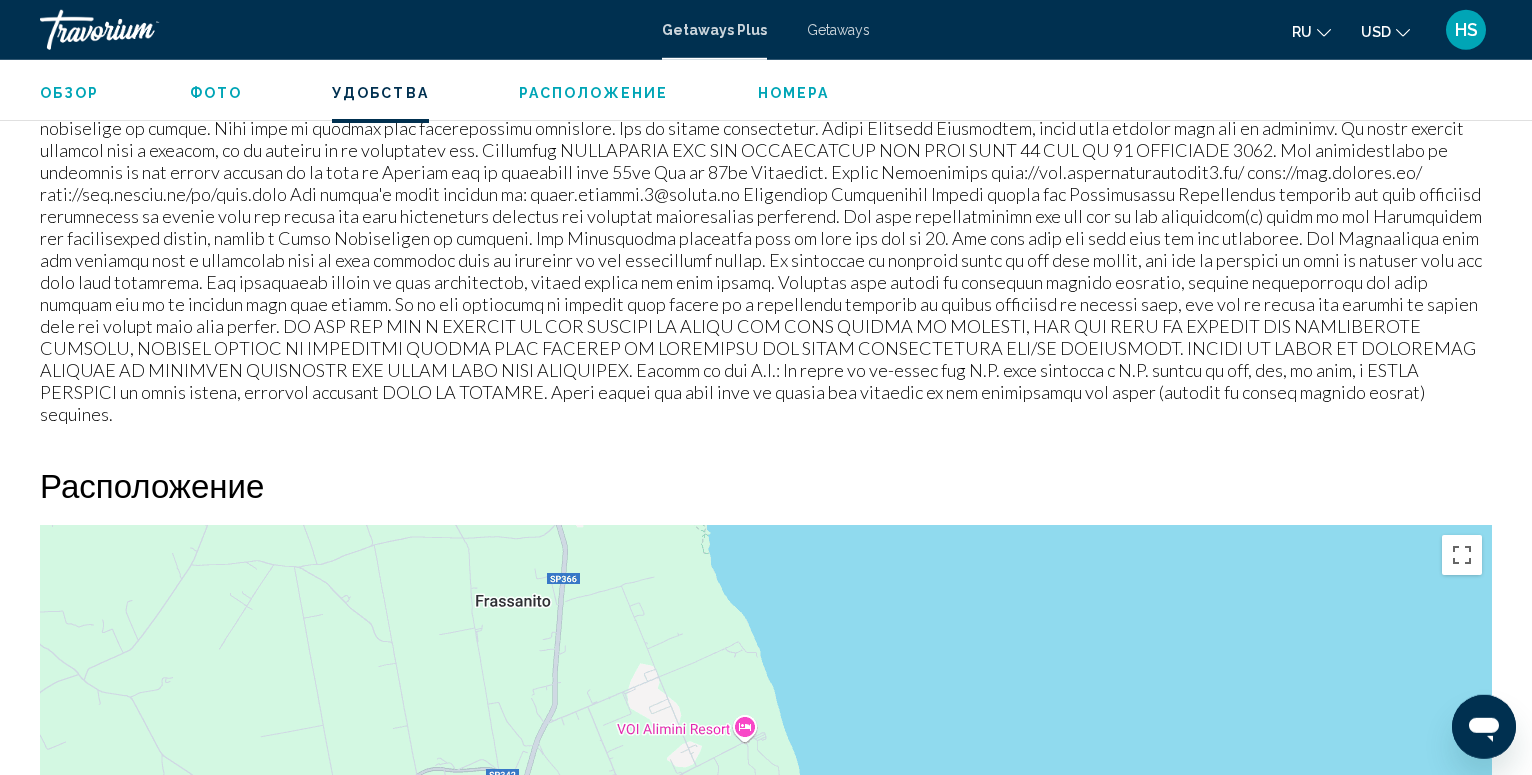 scroll, scrollTop: 2142, scrollLeft: 0, axis: vertical 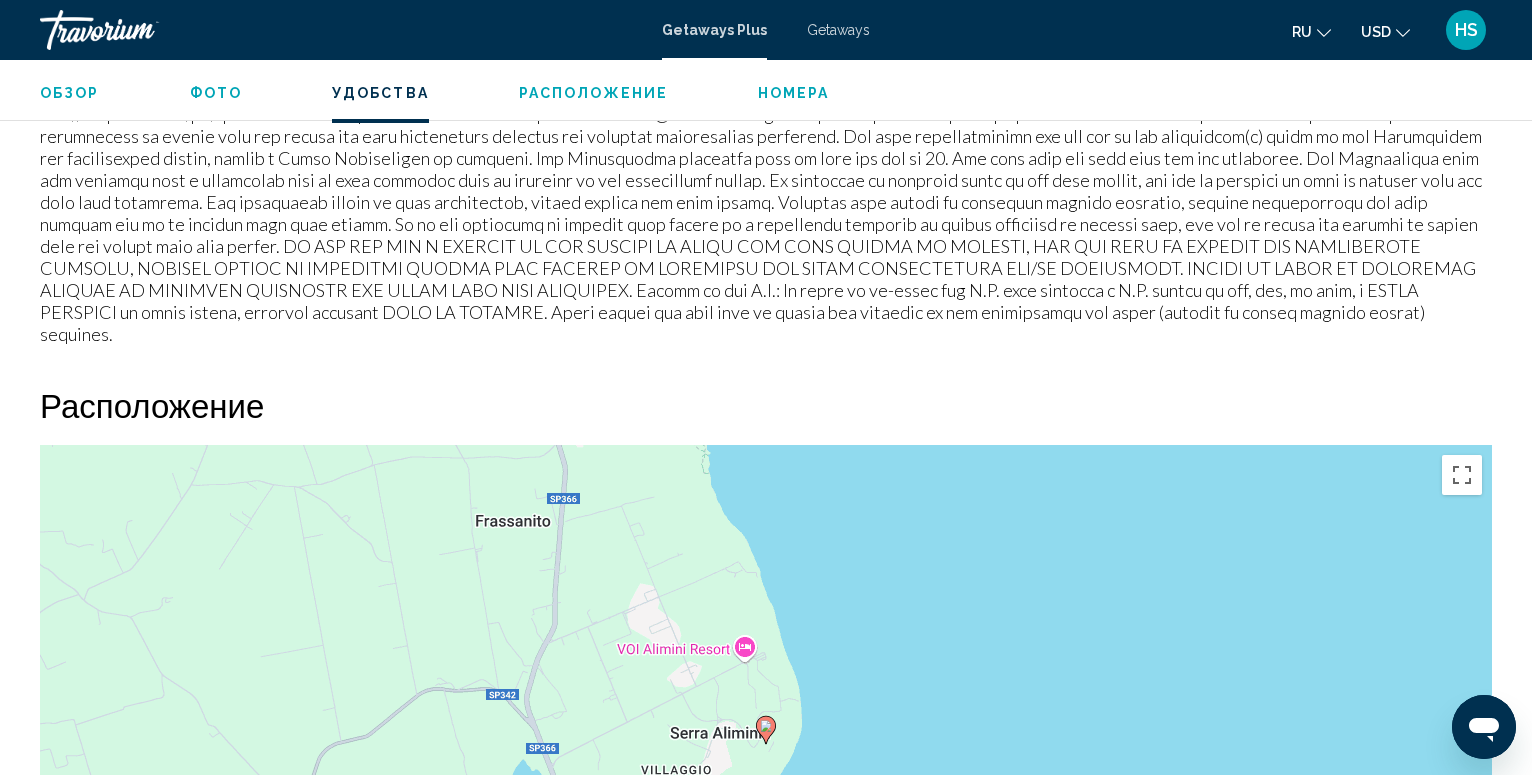 click on "Номера" at bounding box center [794, 93] 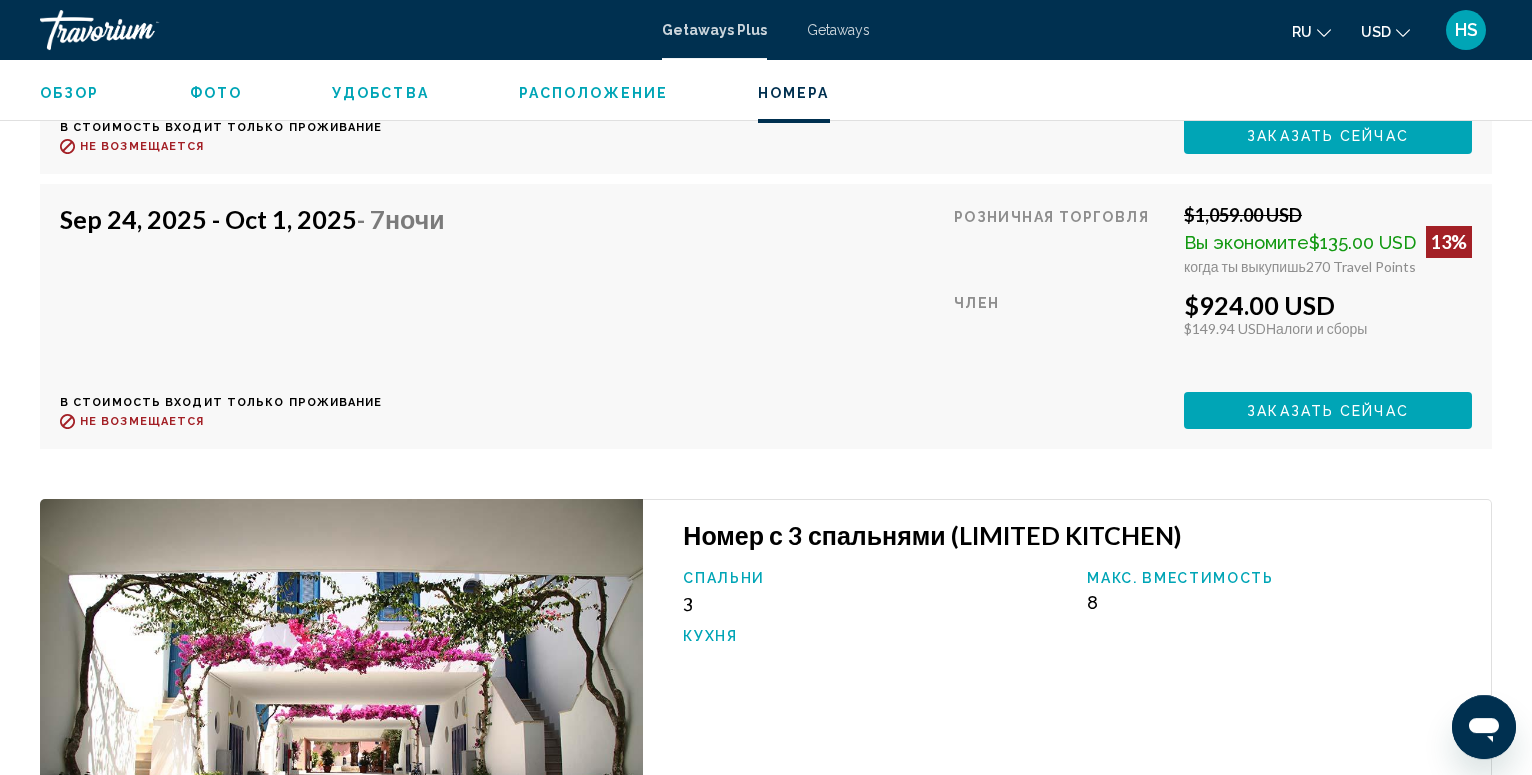 scroll, scrollTop: 5082, scrollLeft: 0, axis: vertical 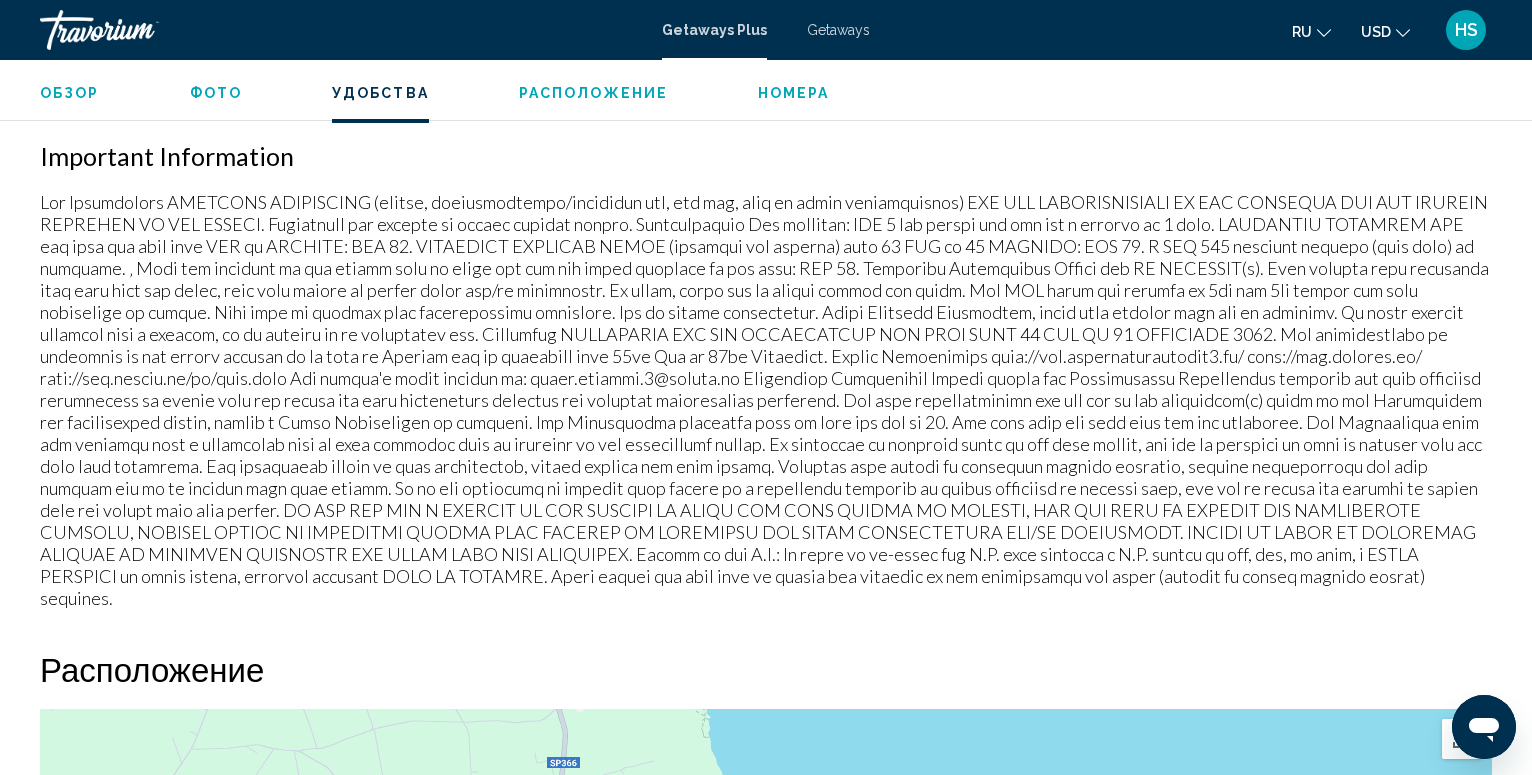 click on "Обзор" at bounding box center [70, 93] 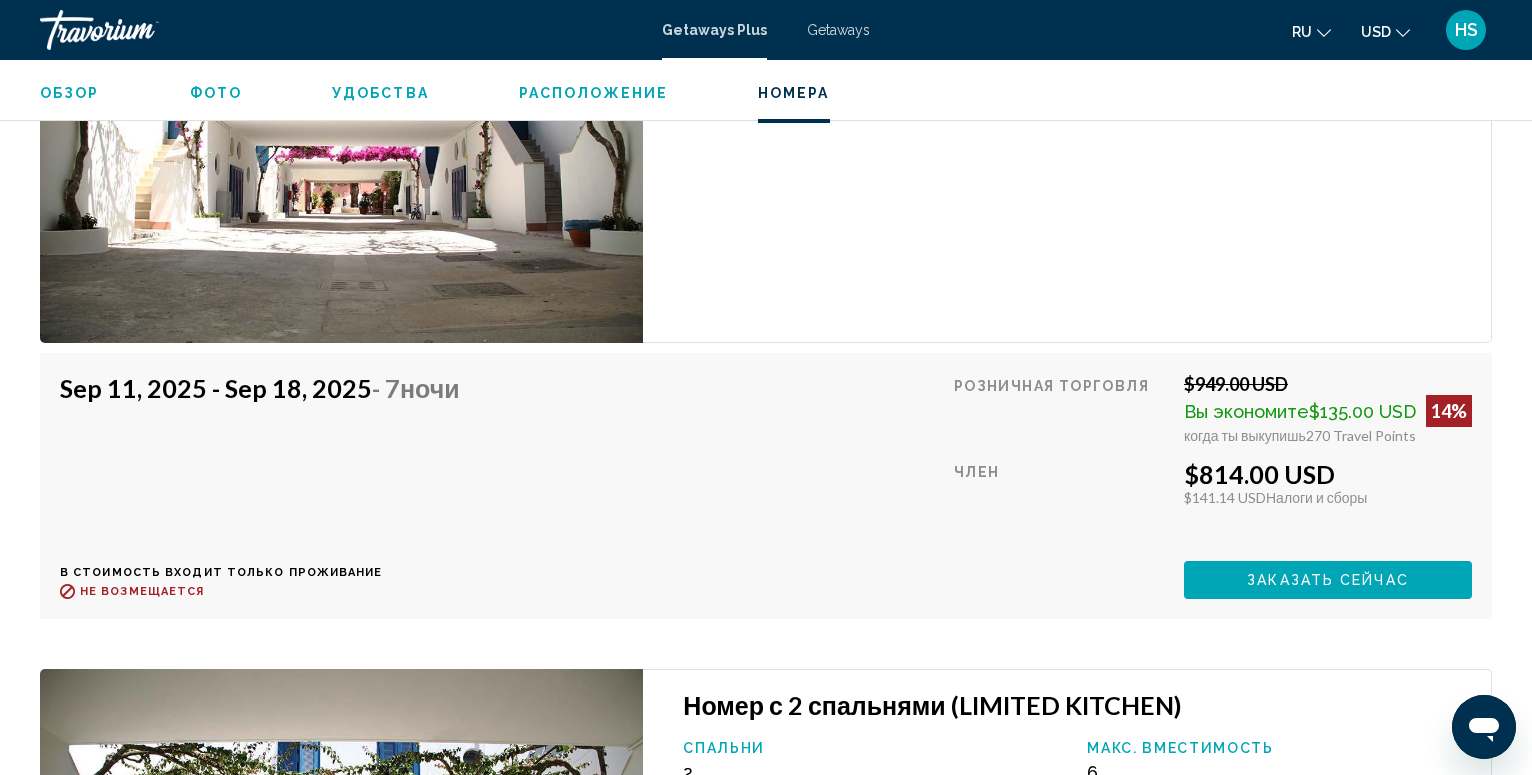 scroll, scrollTop: 3599, scrollLeft: 0, axis: vertical 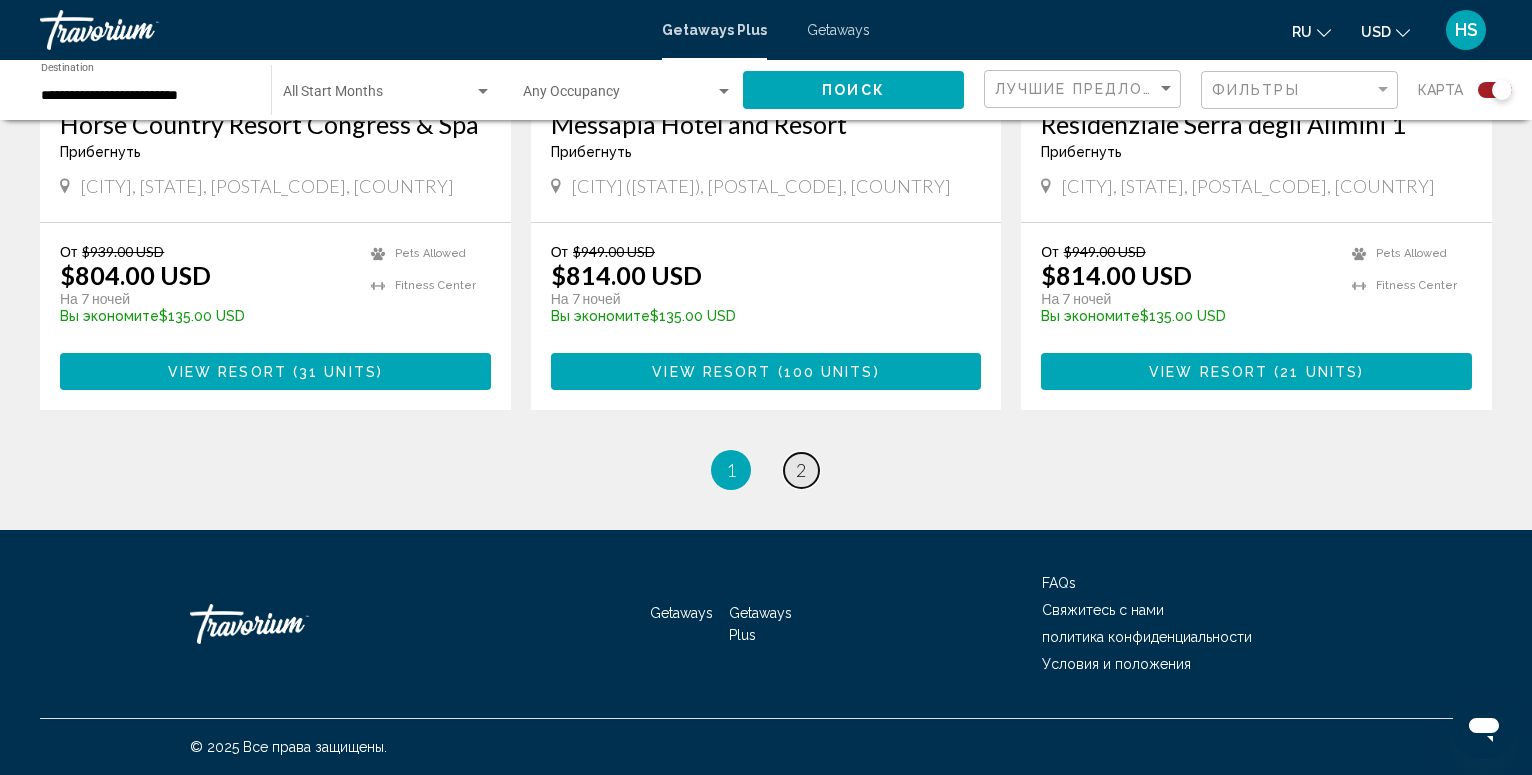 click on "2" at bounding box center (801, 470) 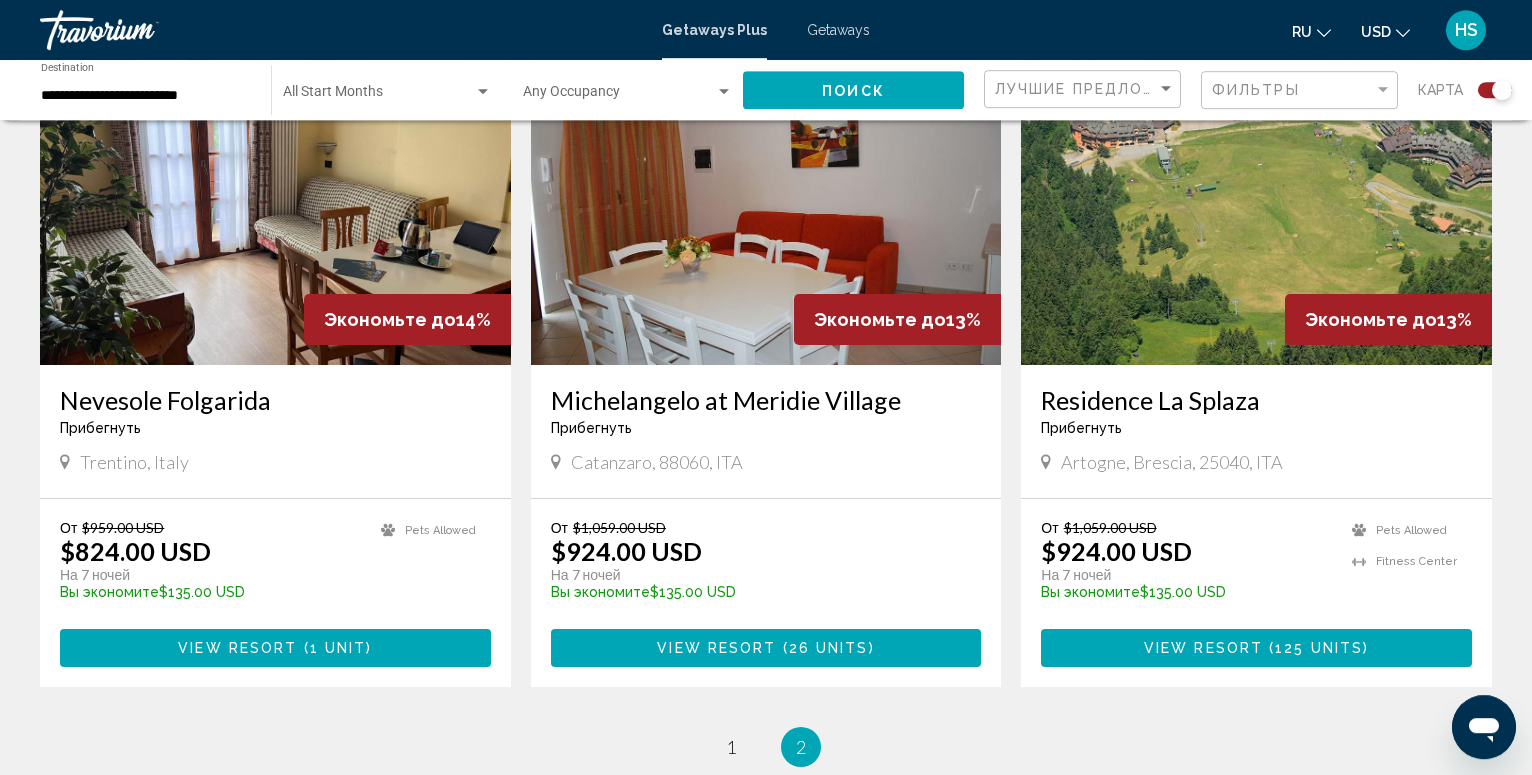 scroll, scrollTop: 1428, scrollLeft: 0, axis: vertical 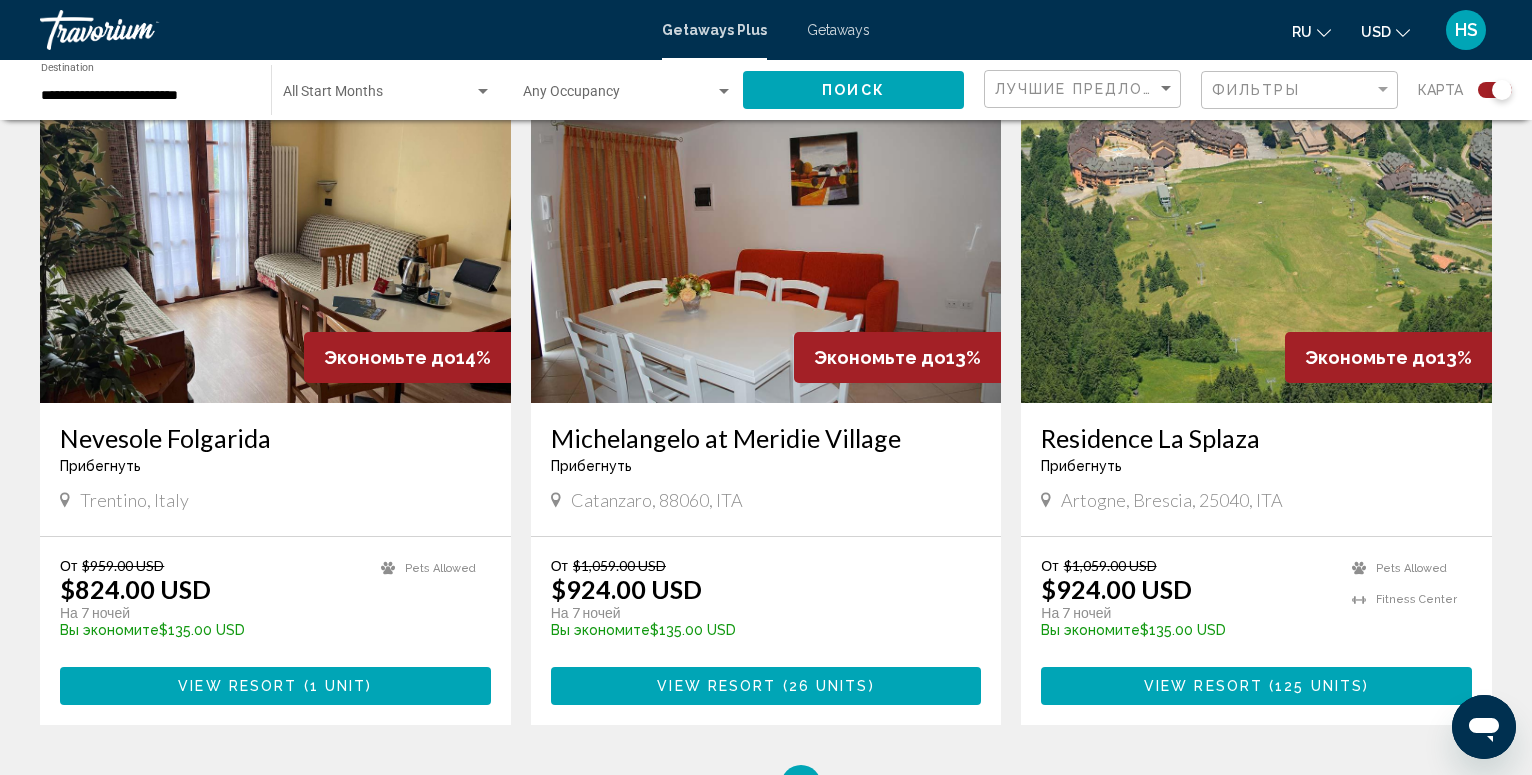 click at bounding box center (1256, 243) 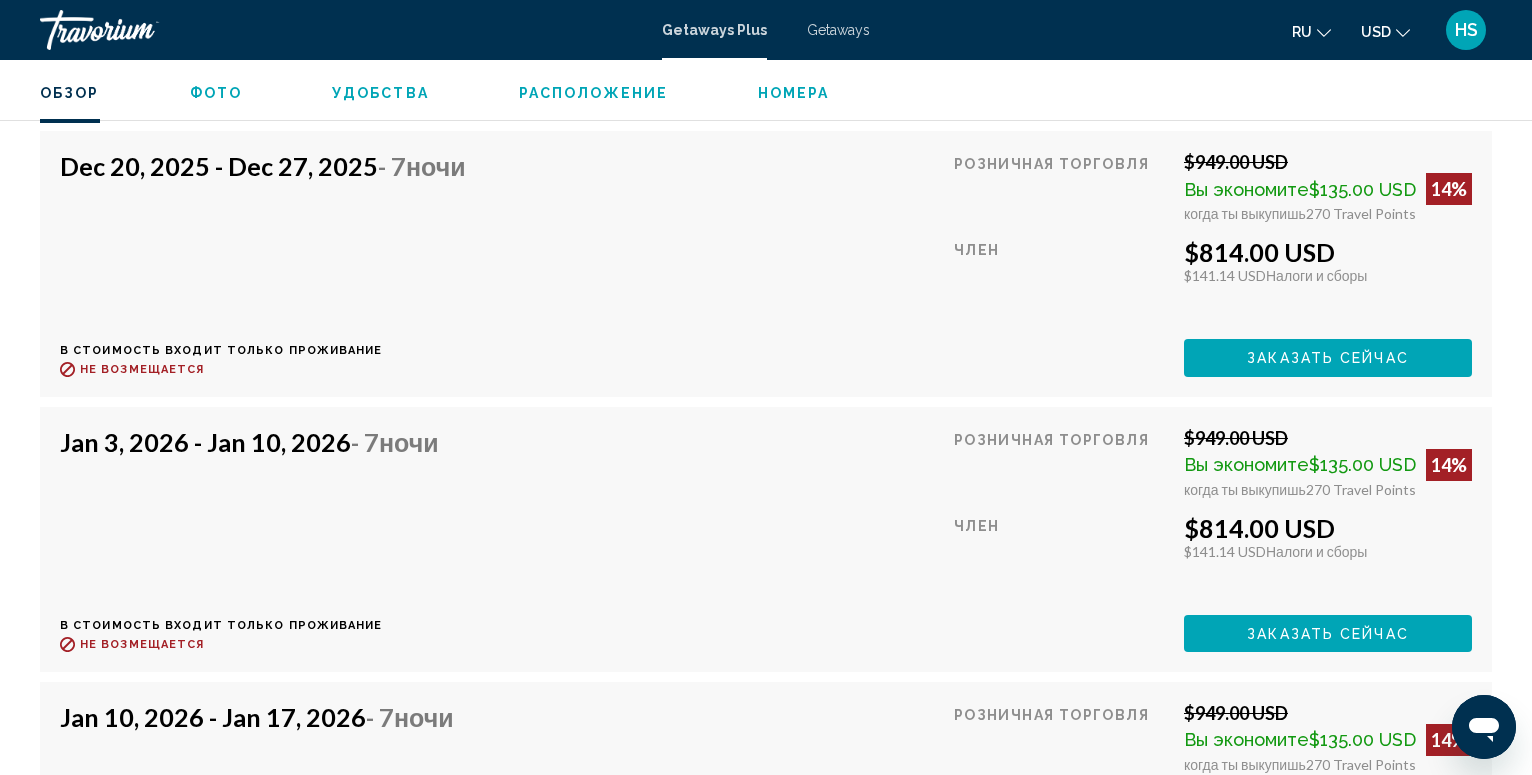 scroll, scrollTop: 11089, scrollLeft: 0, axis: vertical 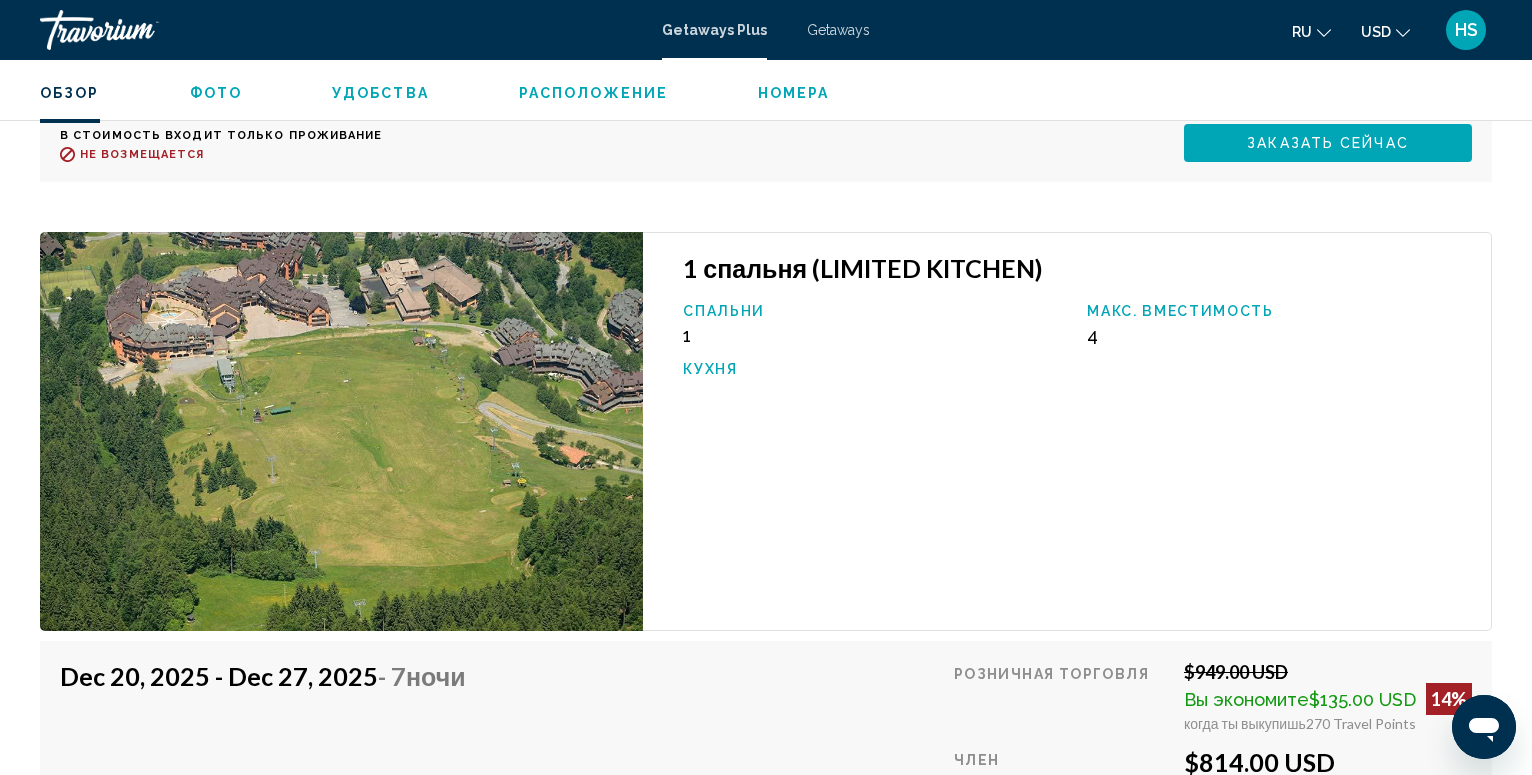 click on "Фото" at bounding box center [216, 93] 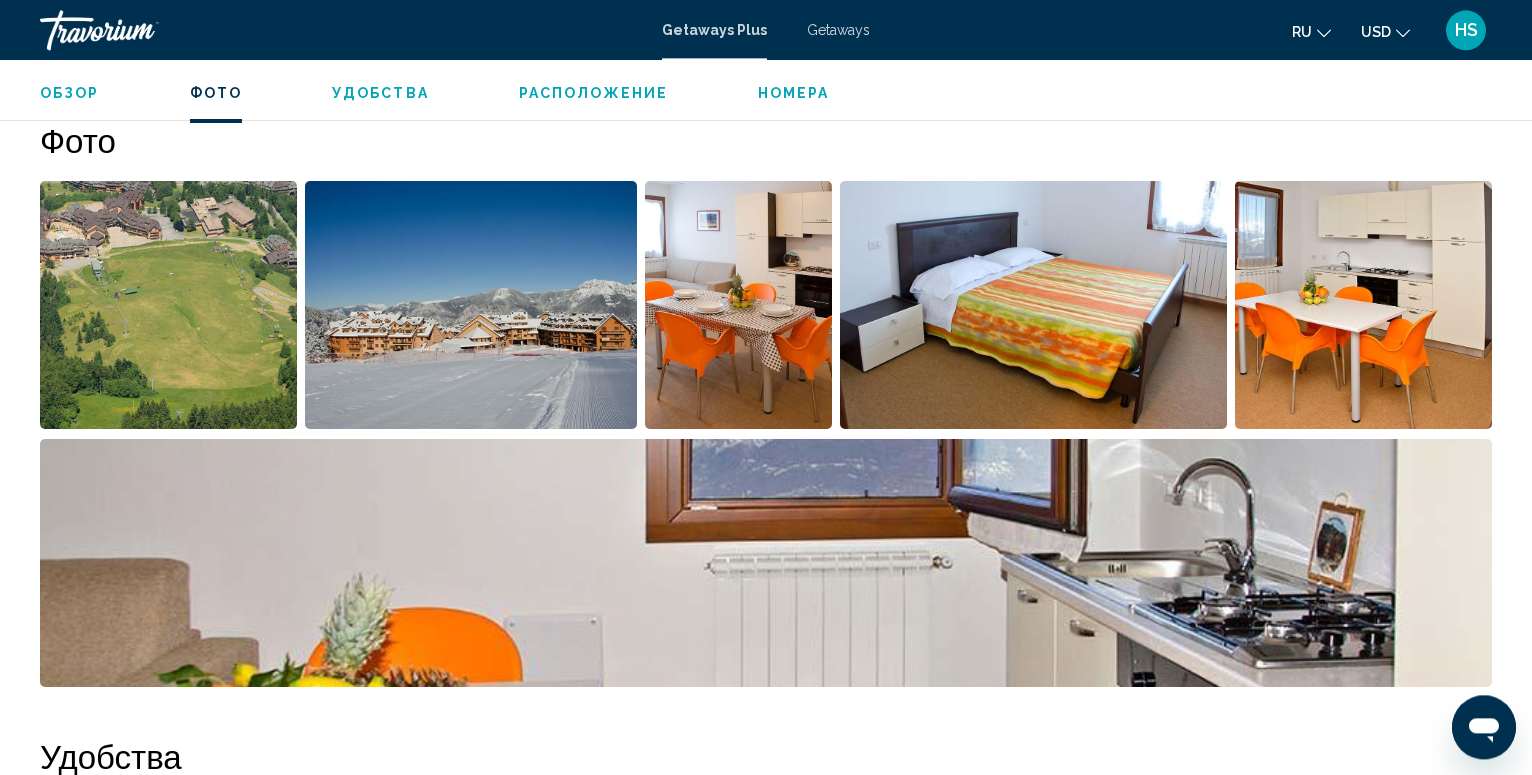 scroll, scrollTop: 891, scrollLeft: 0, axis: vertical 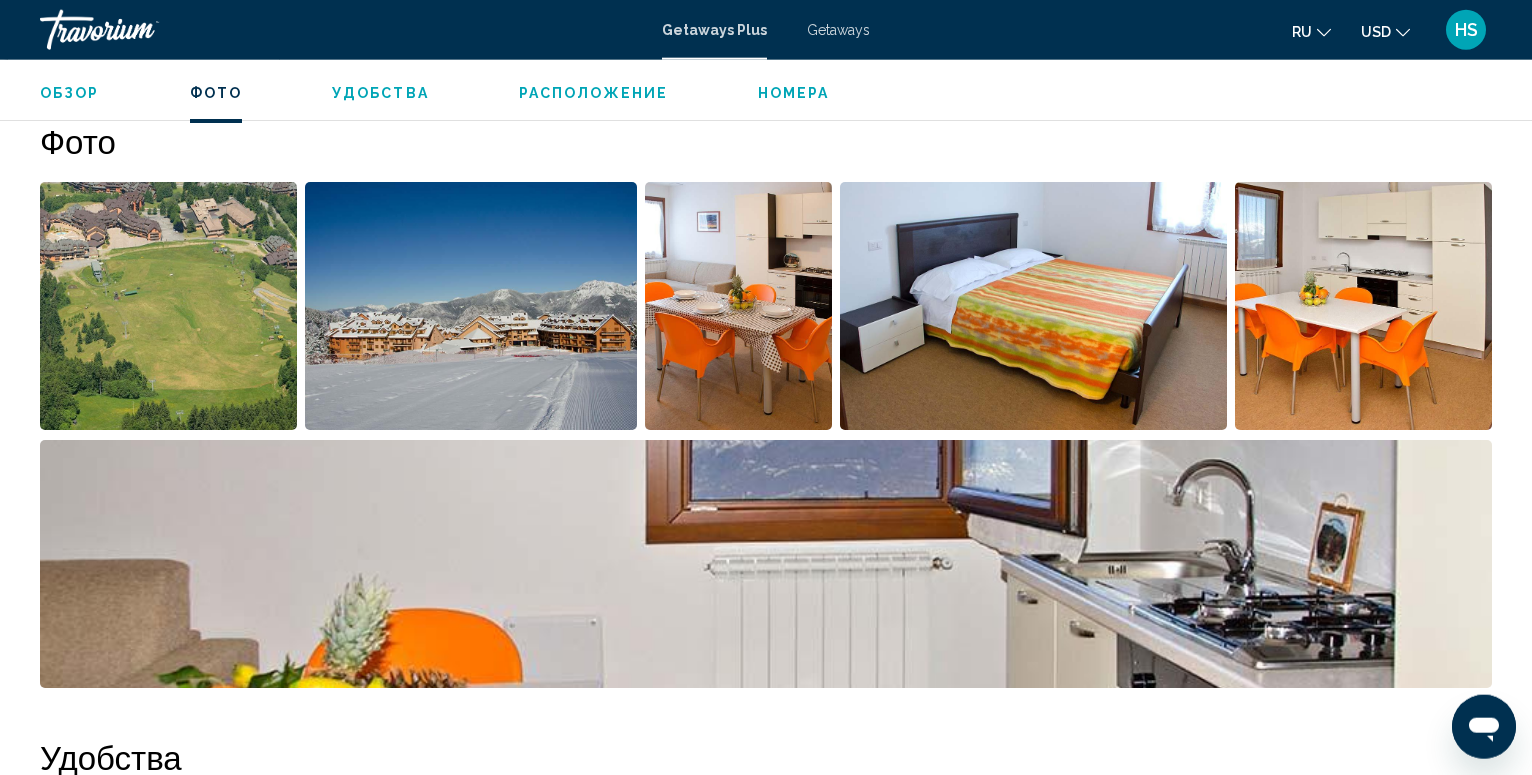 click at bounding box center (168, 306) 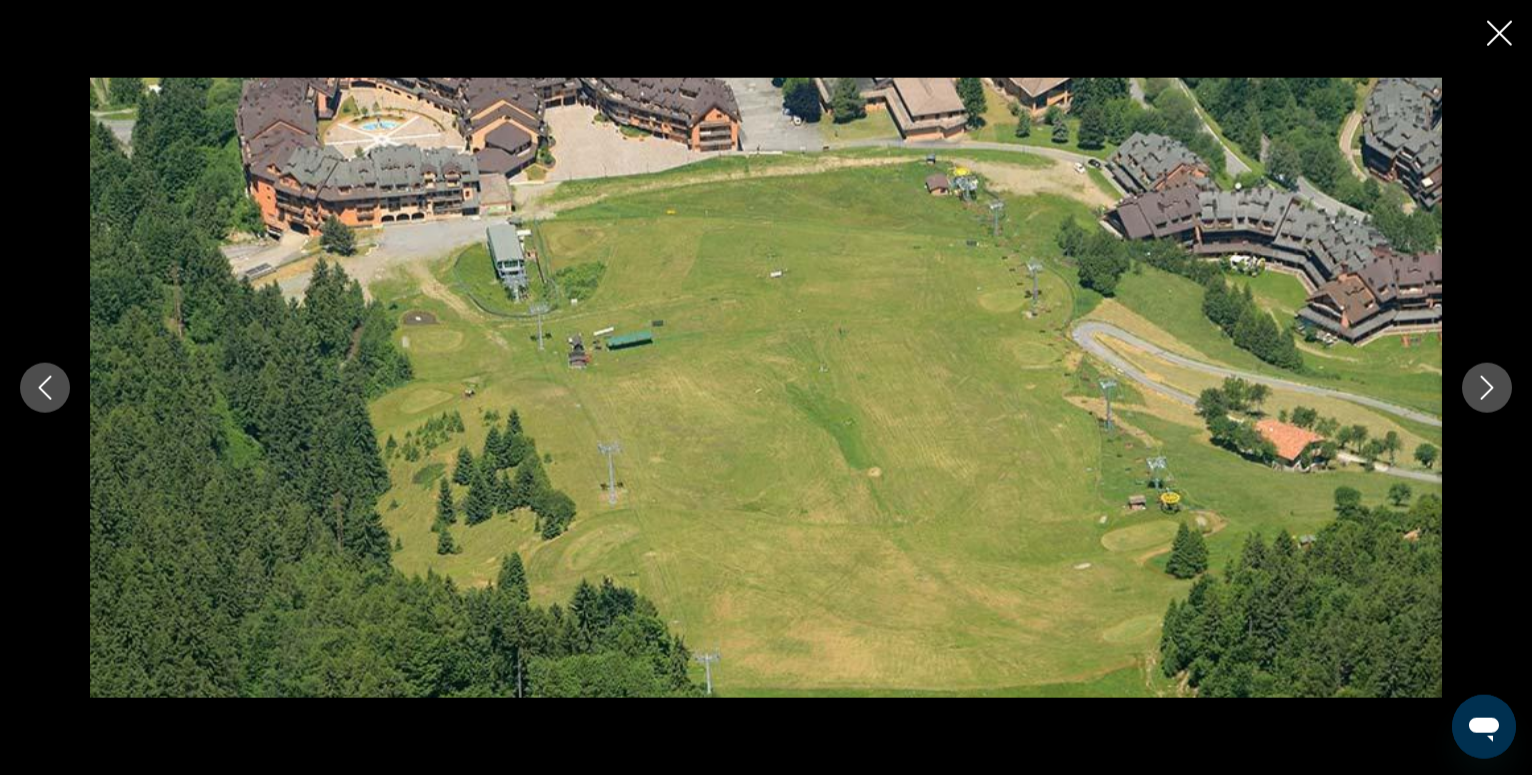 click 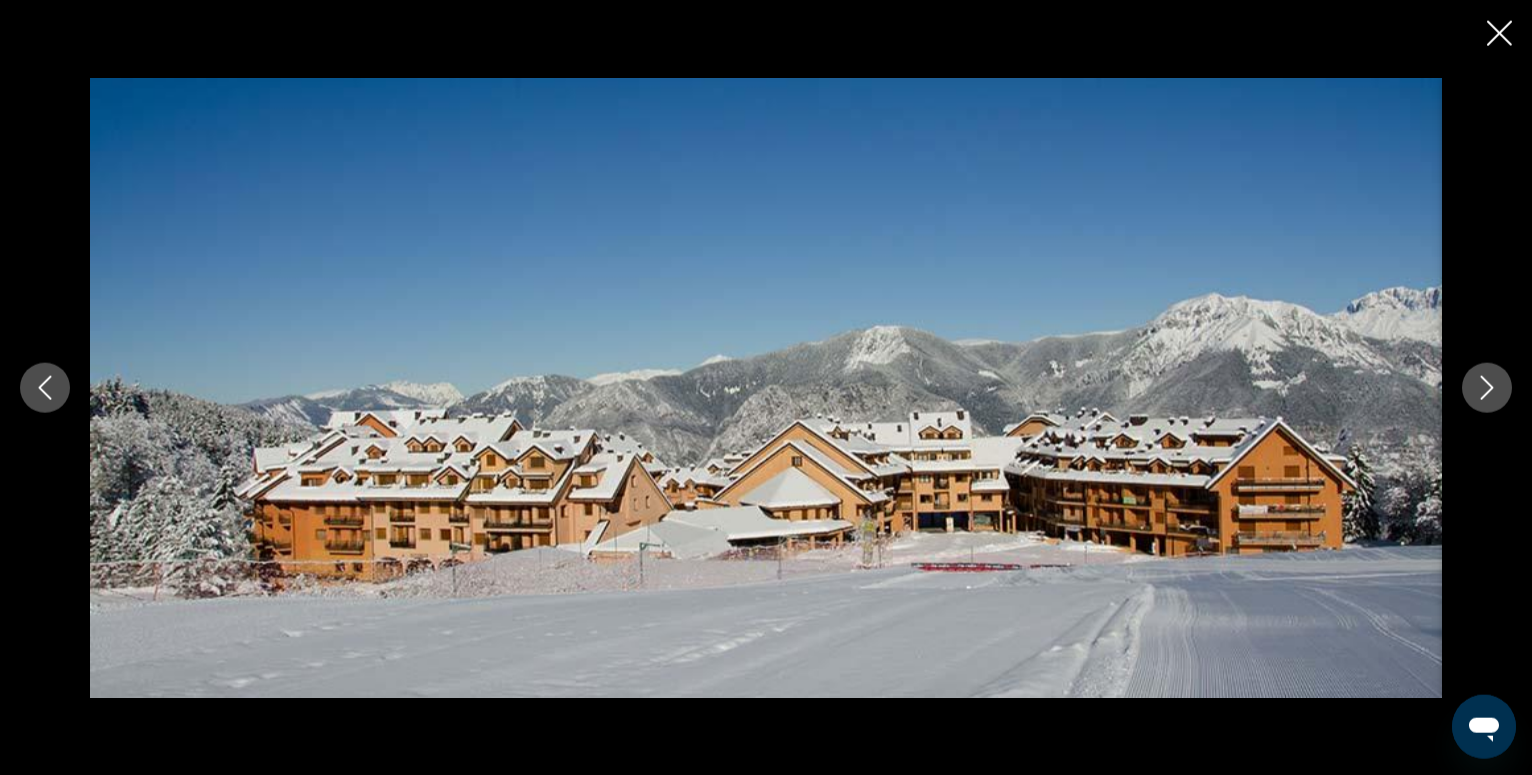 click 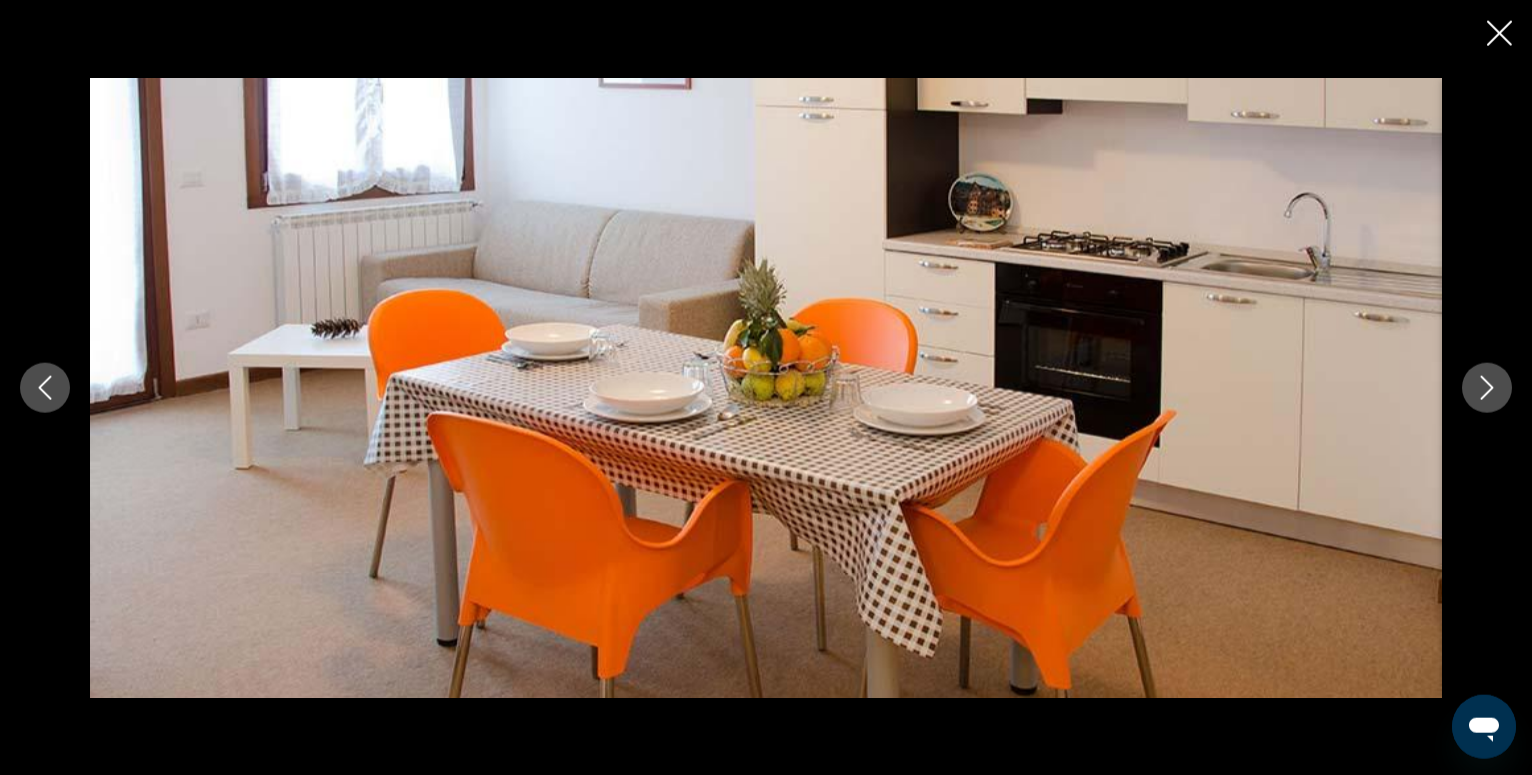 click 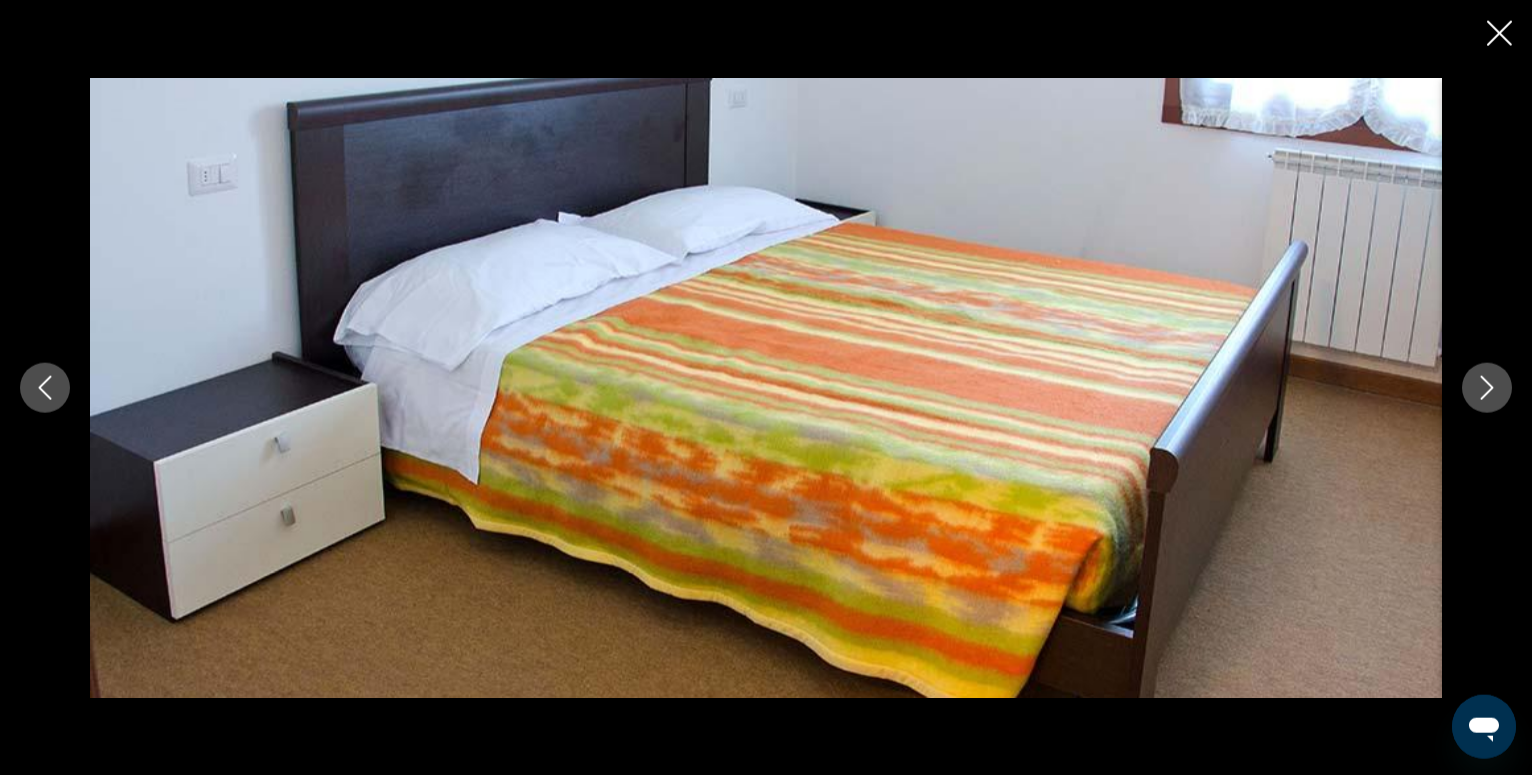 click 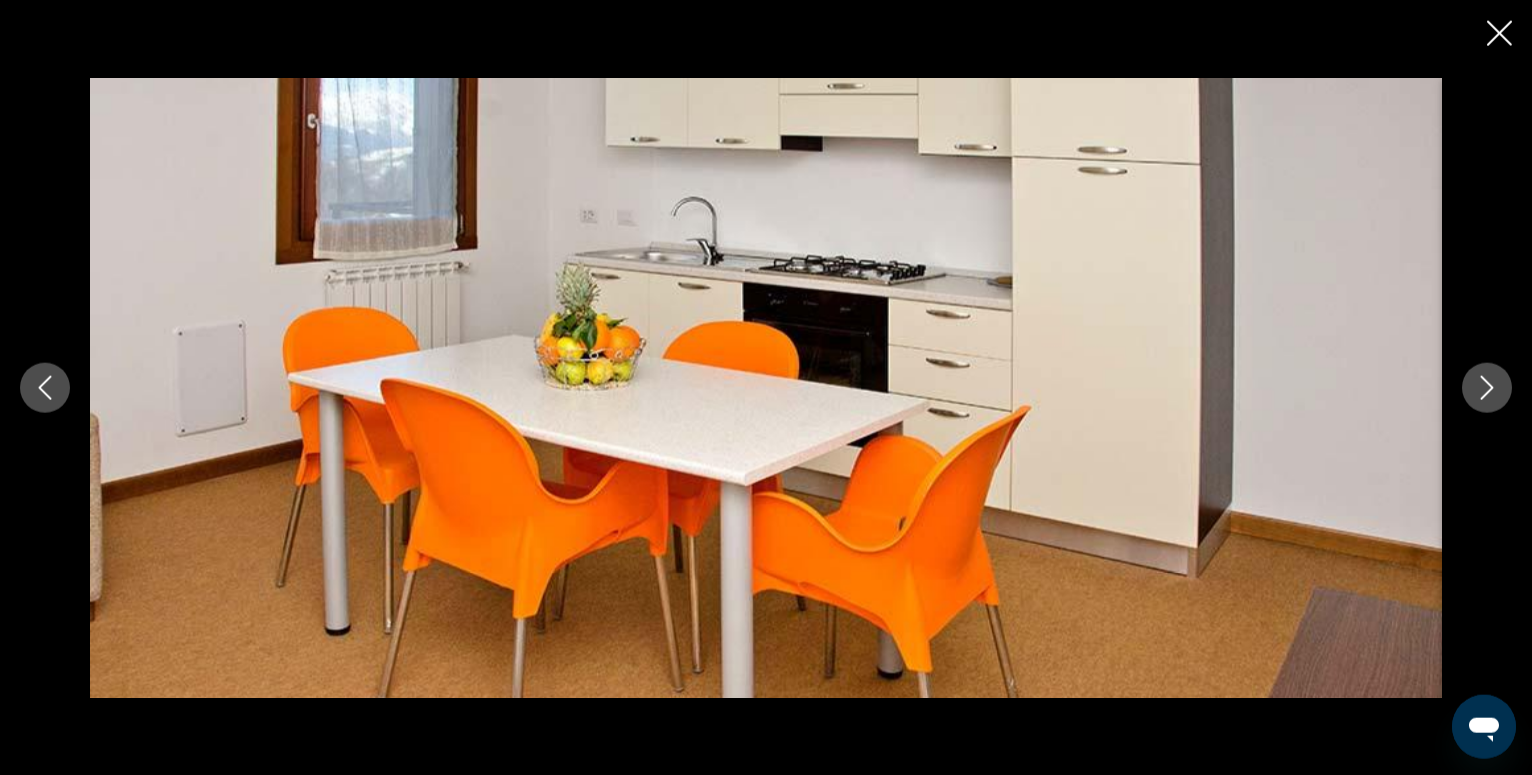 click 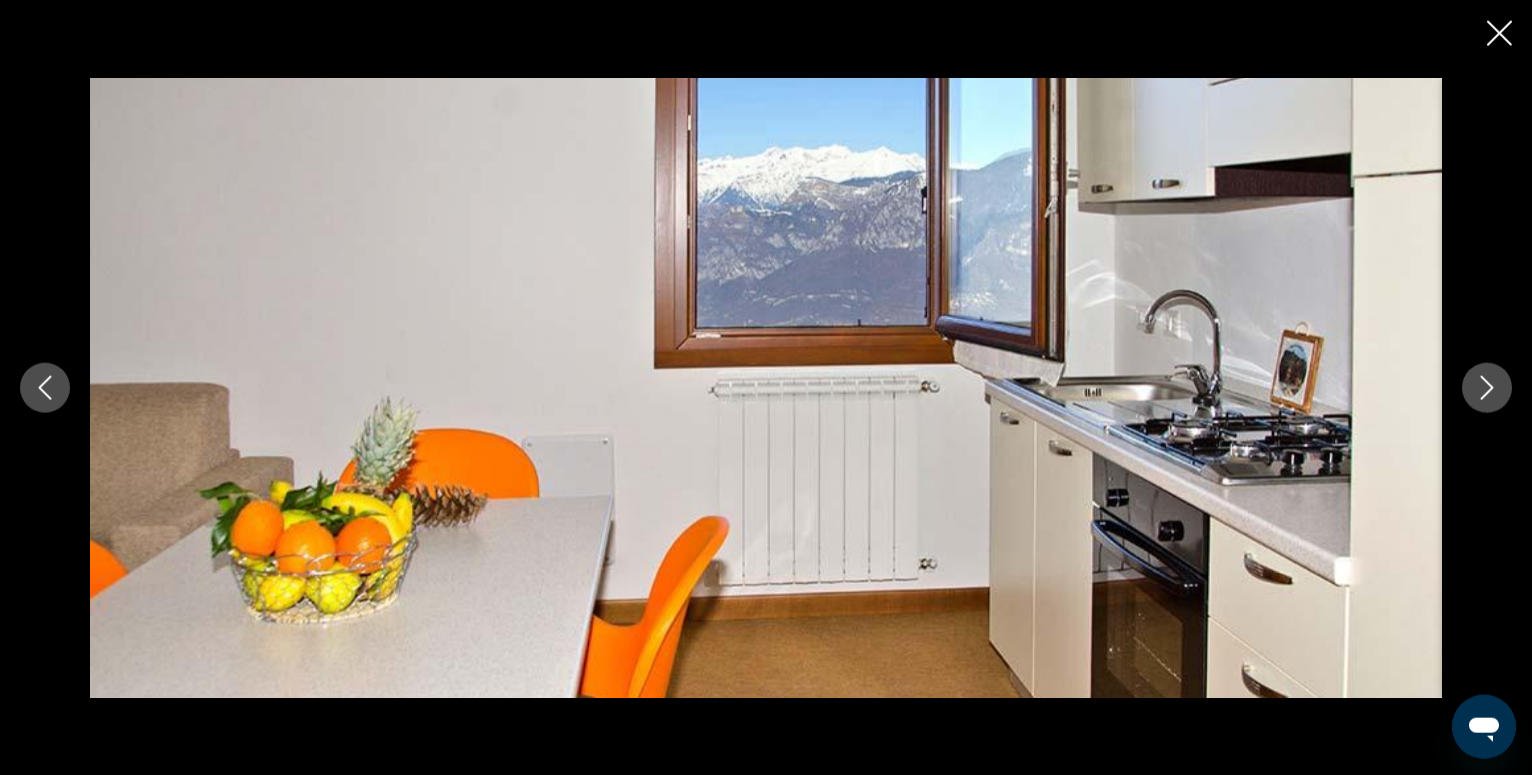 click 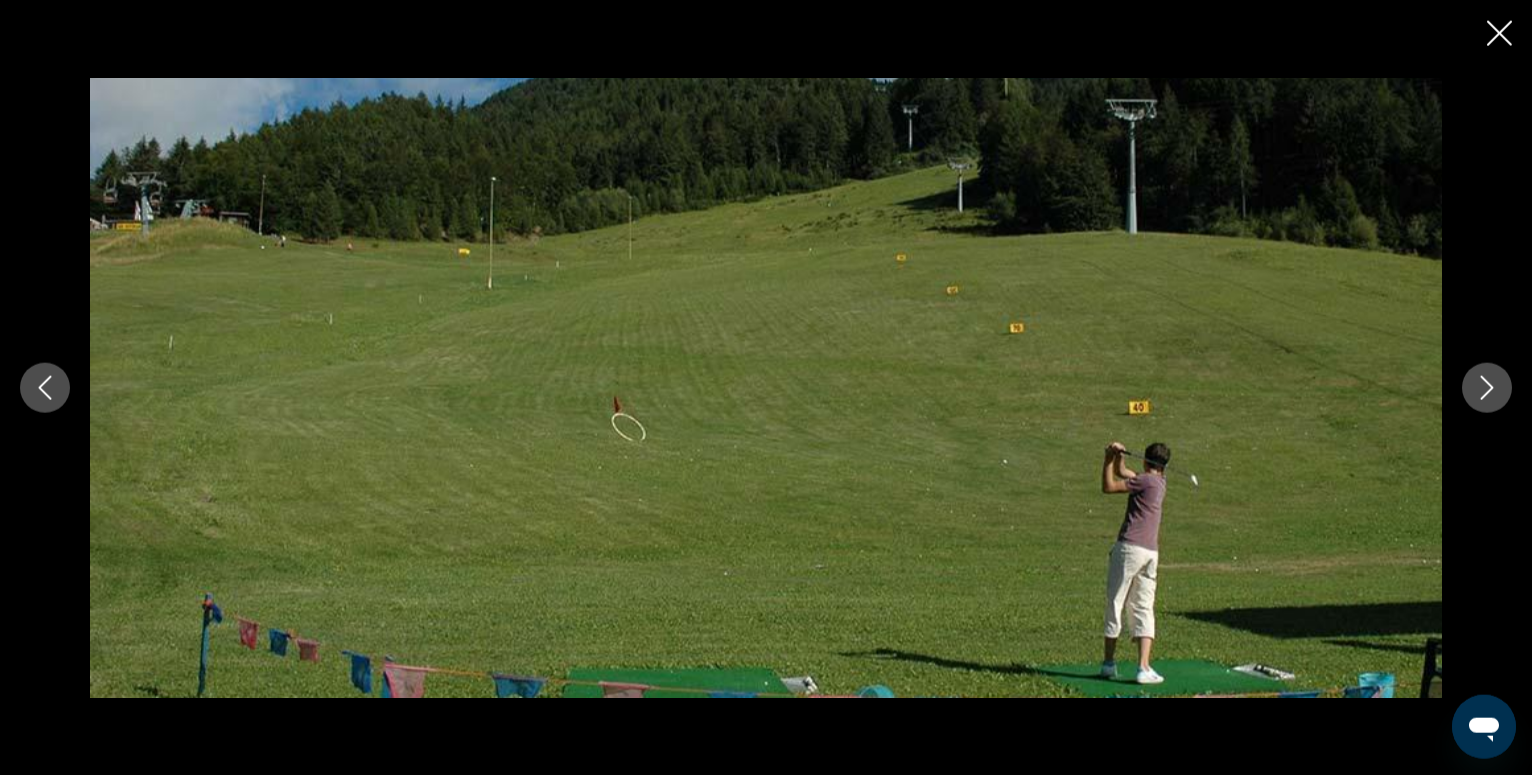 click 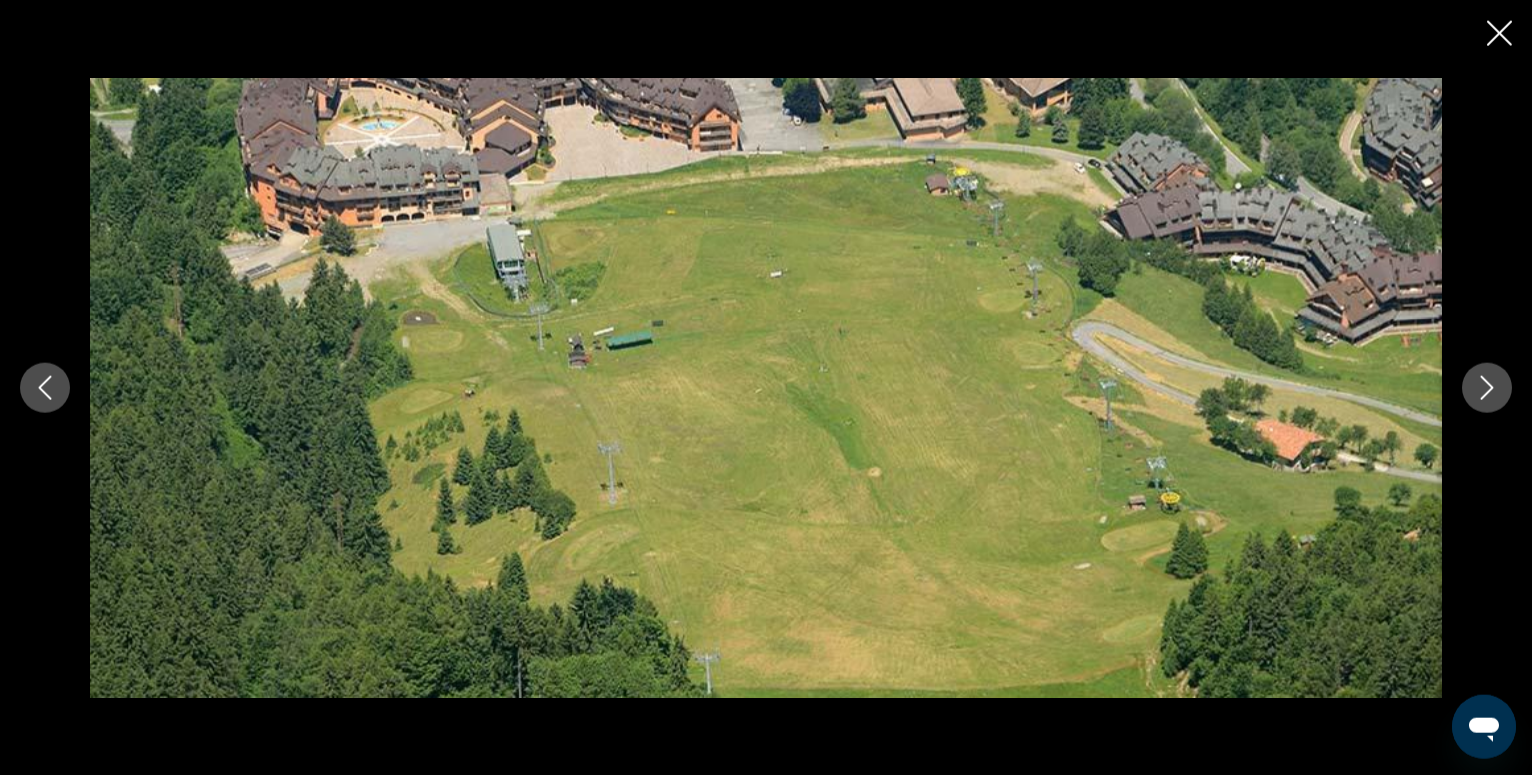 click 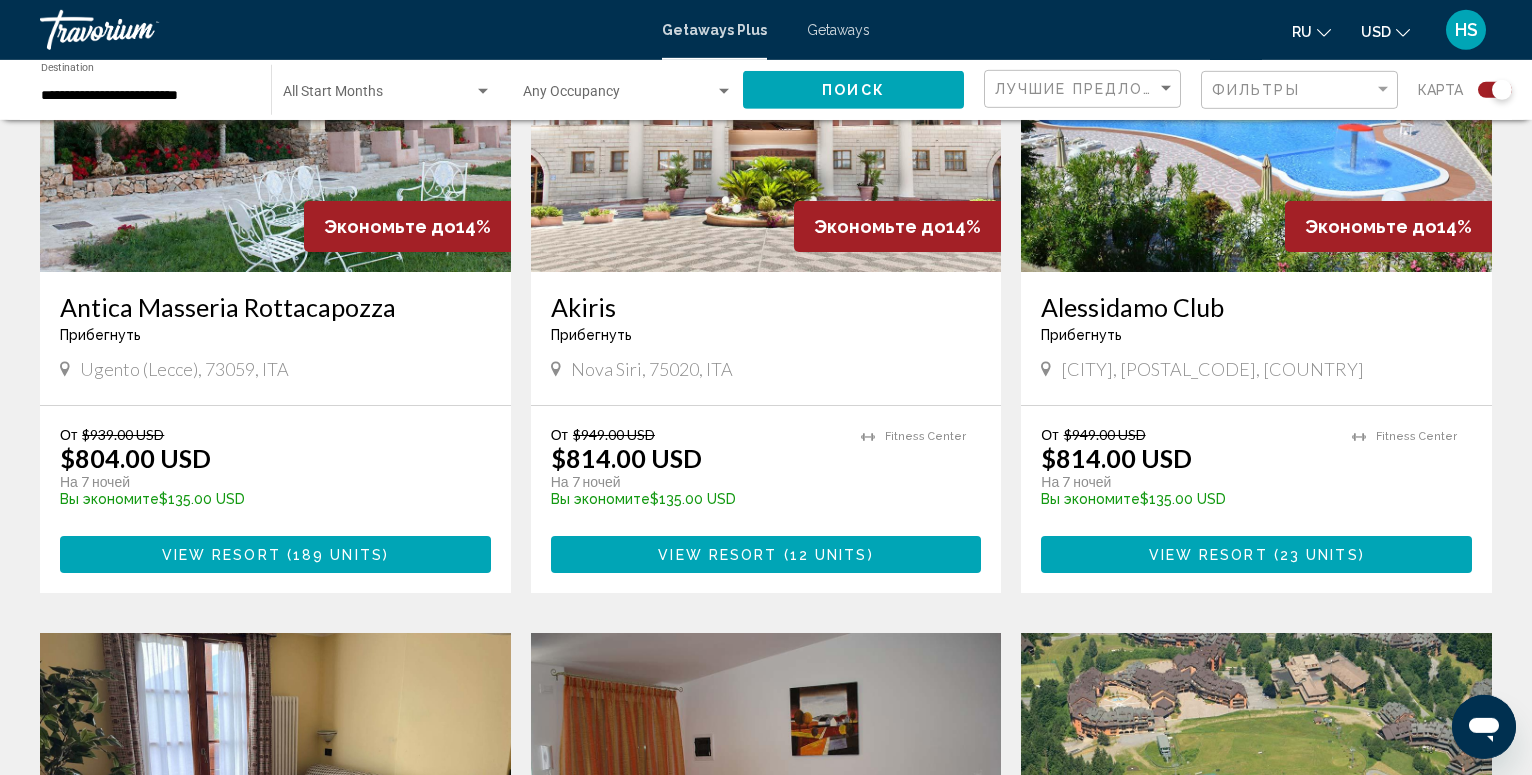 scroll, scrollTop: 918, scrollLeft: 0, axis: vertical 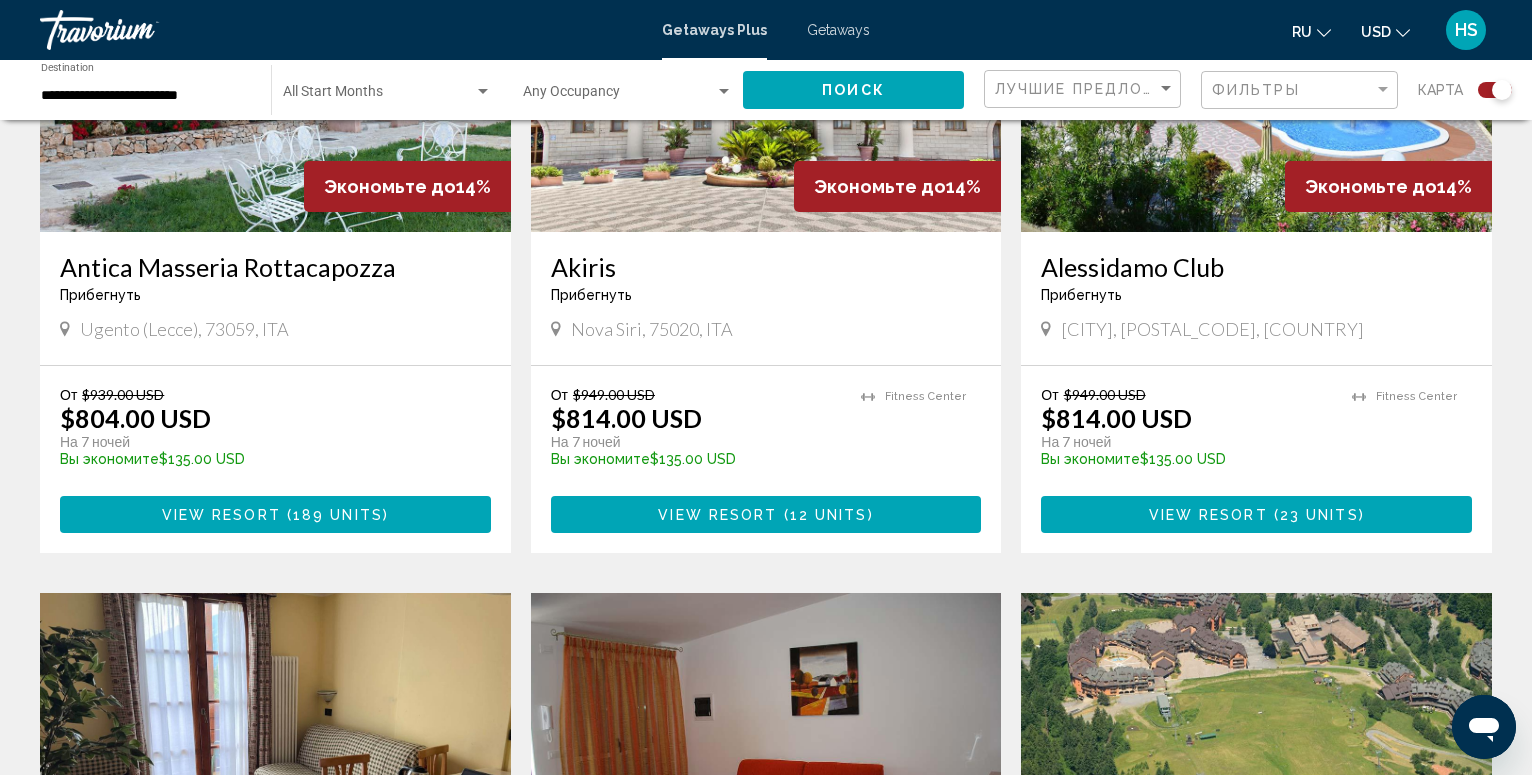 click on "Antica Masseria Rottacapozza  Прибегнуть  -  Это курорт только для взрослых
Ugento (Lecce), 73059, ITA" at bounding box center (275, 298) 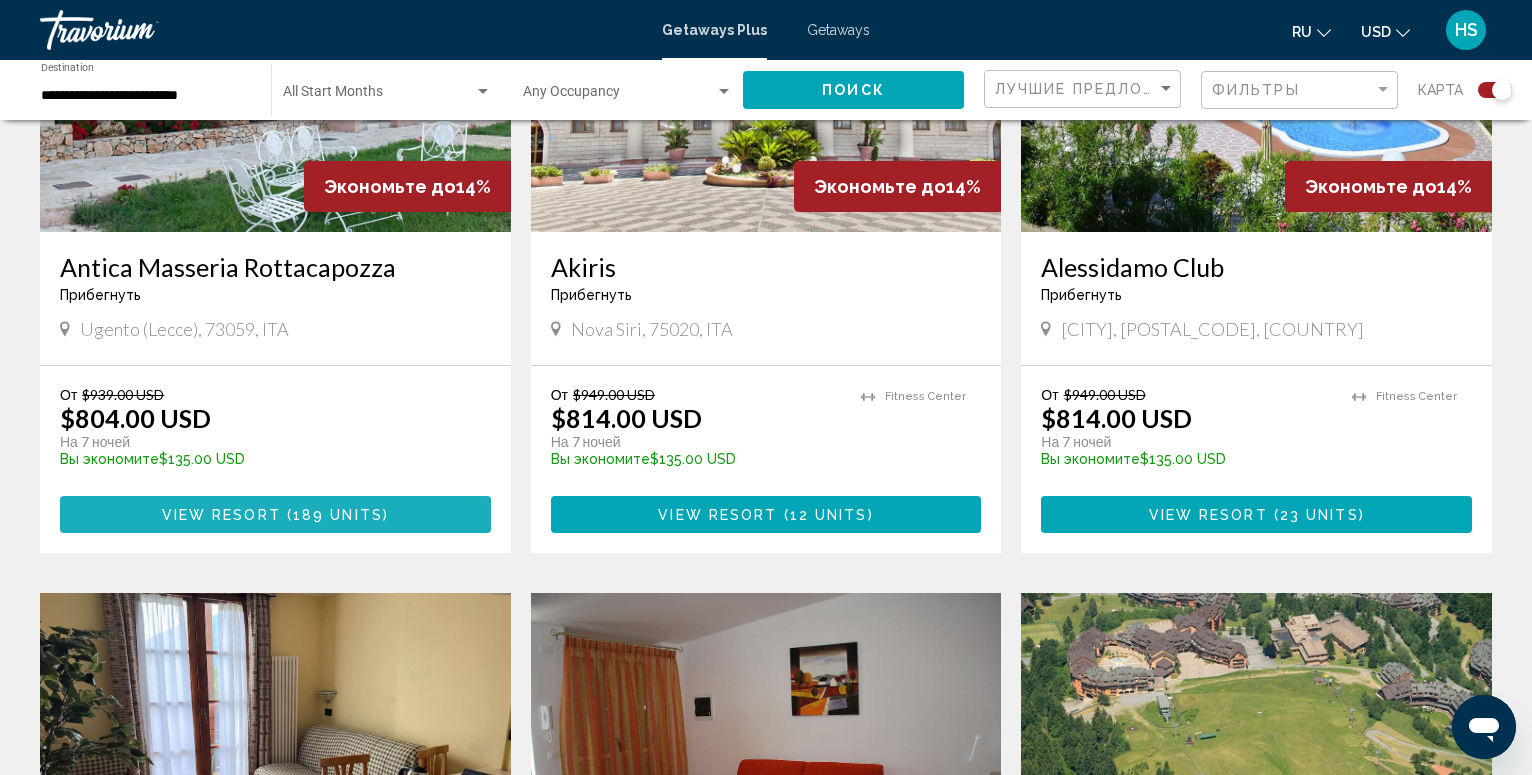 click at bounding box center (284, 515) 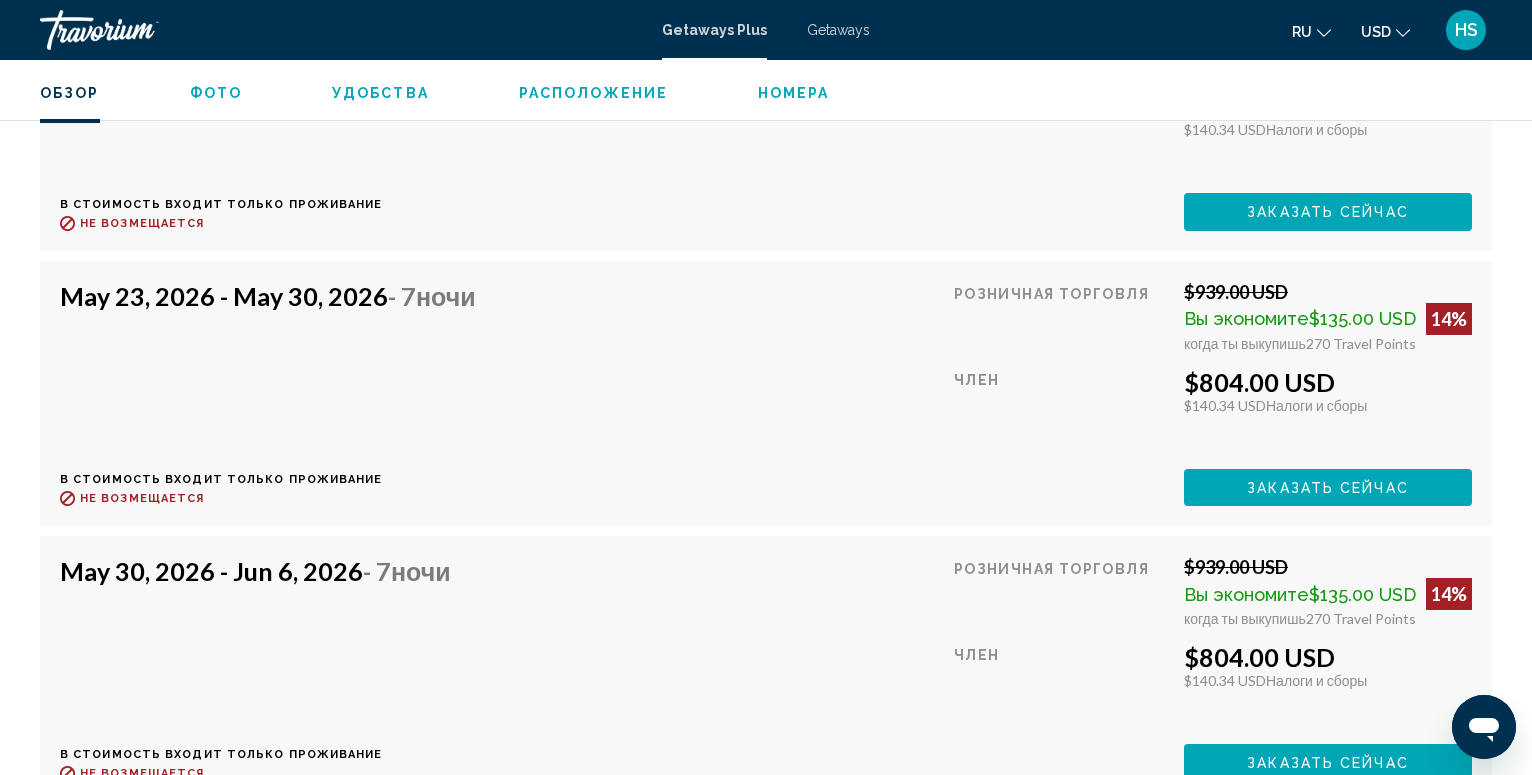 scroll, scrollTop: 7065, scrollLeft: 0, axis: vertical 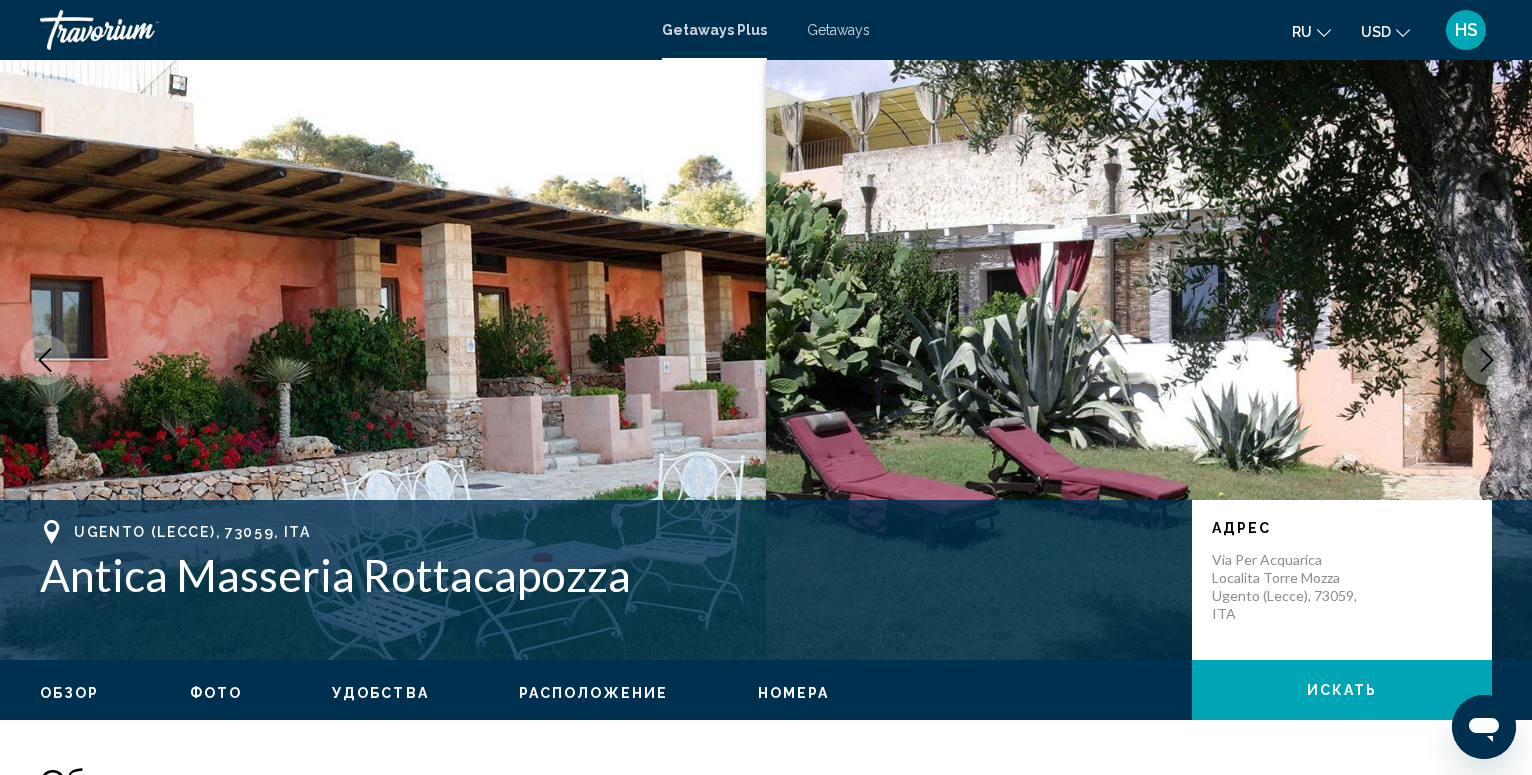 click 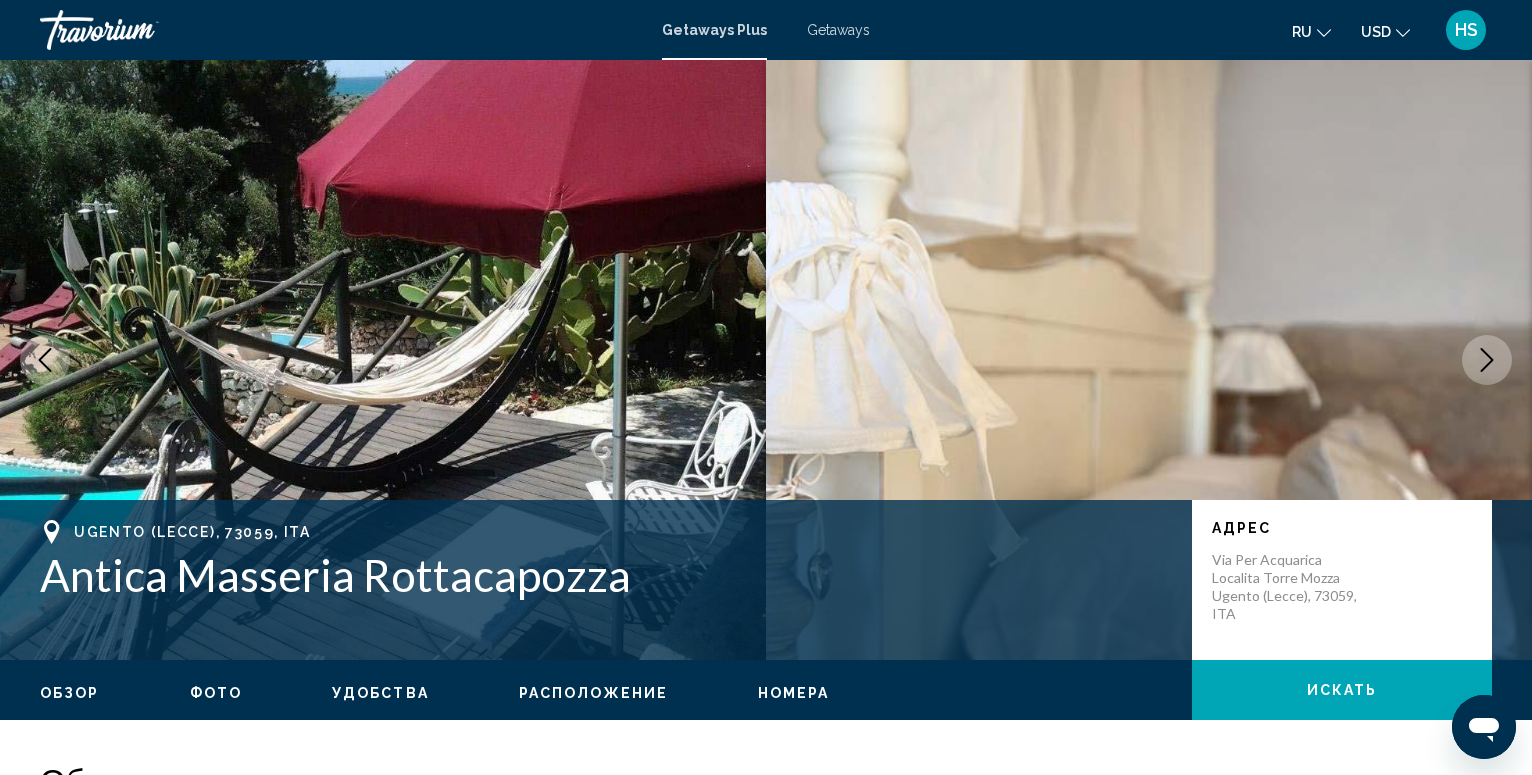 click 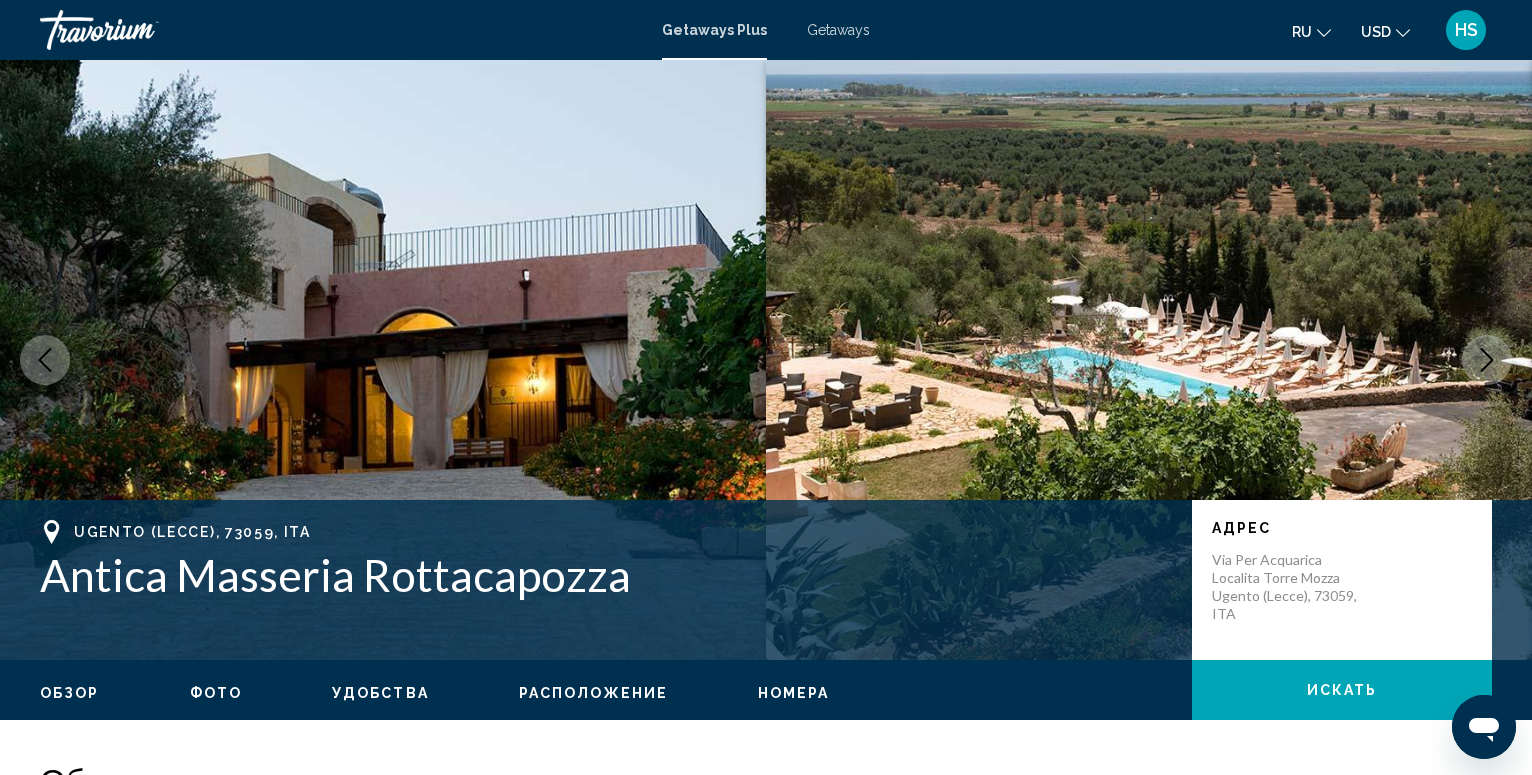 click 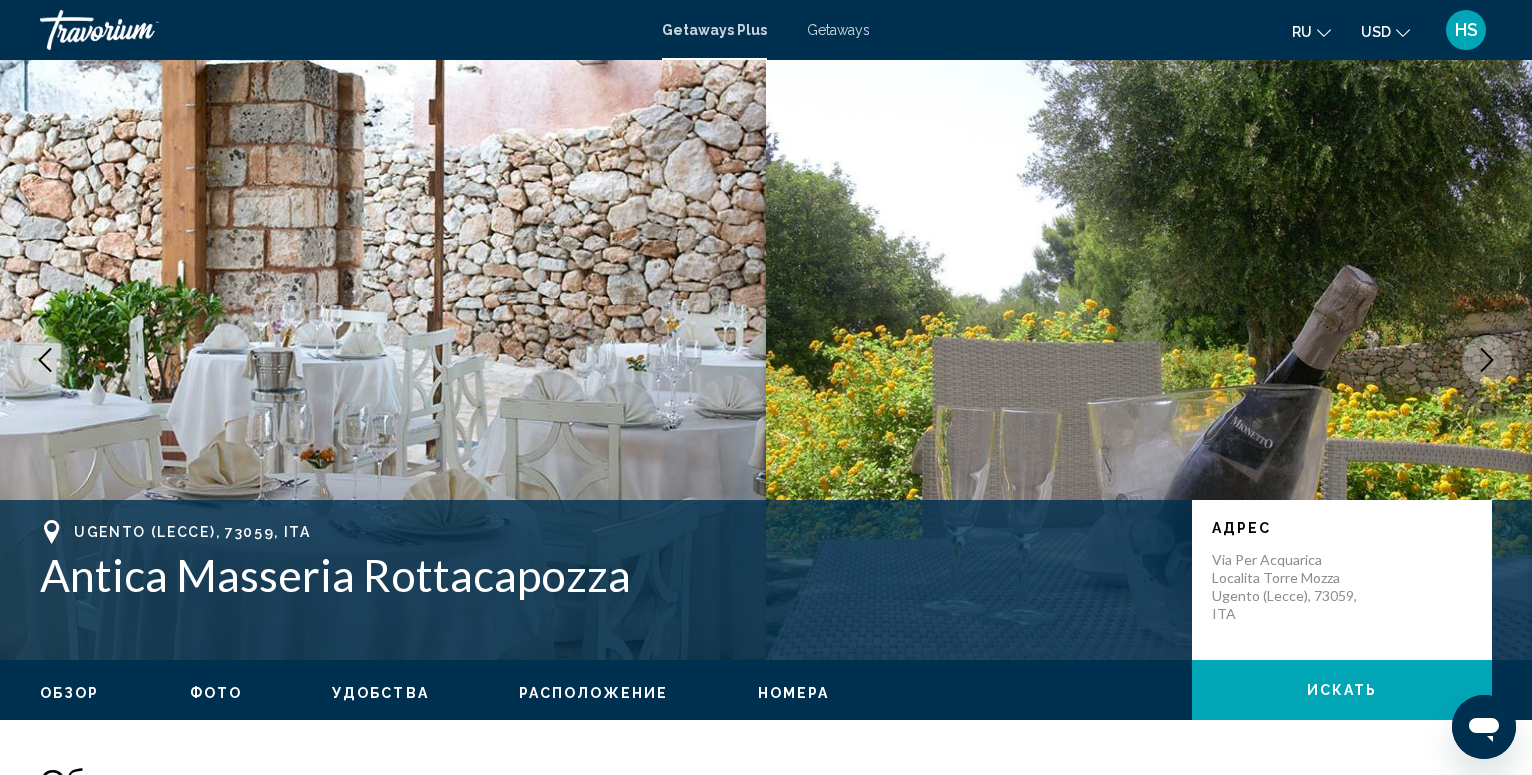 click 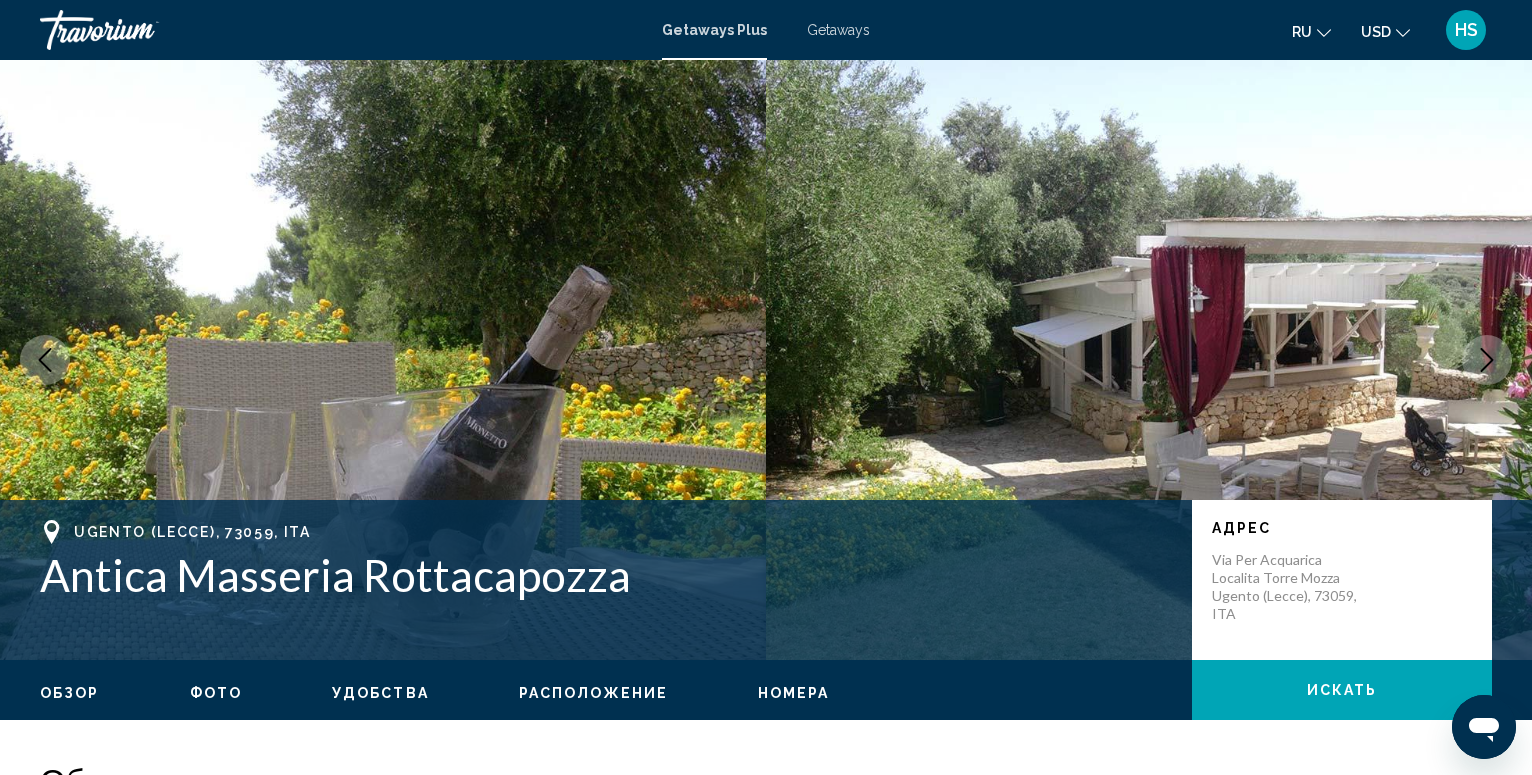 click 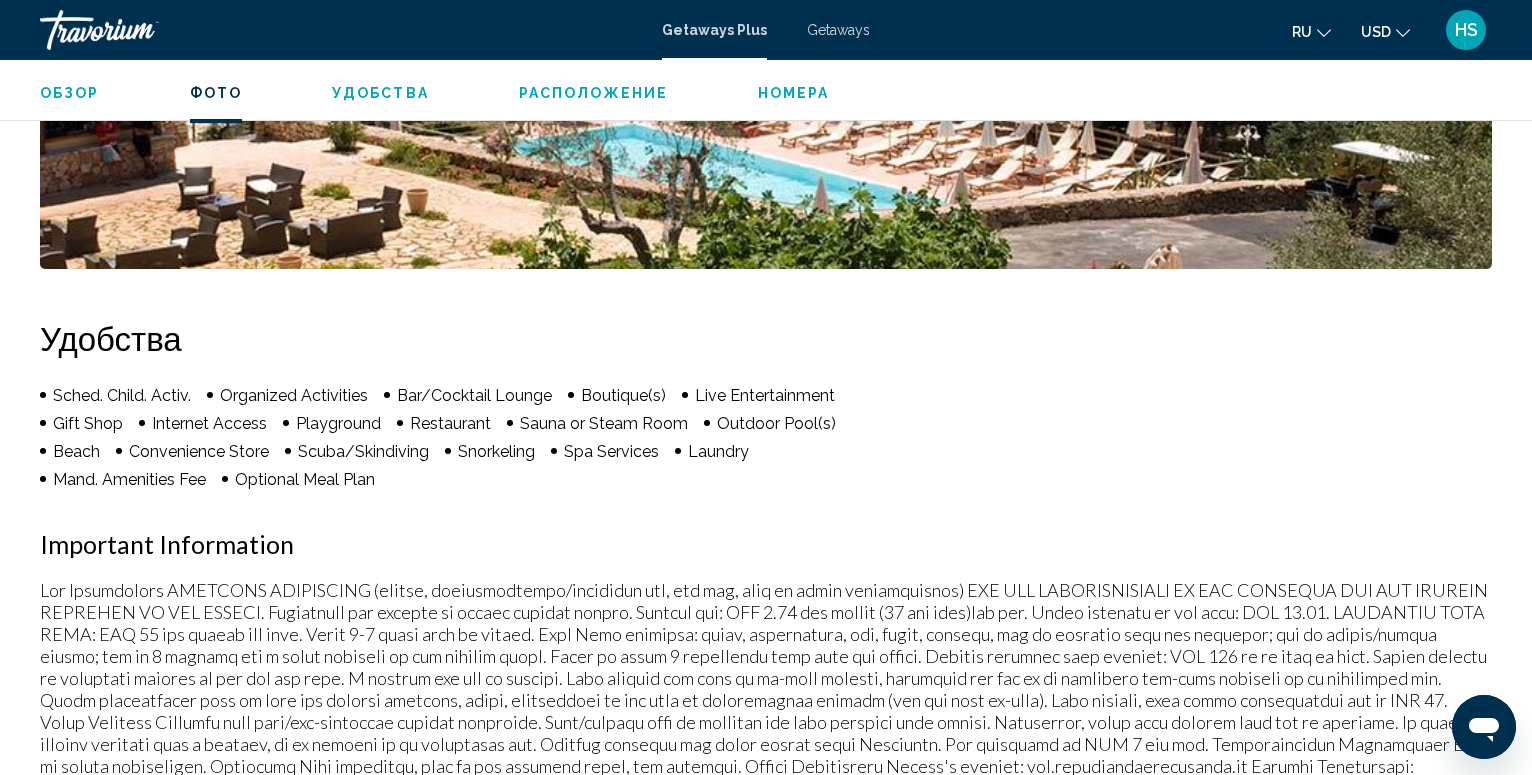 scroll, scrollTop: 918, scrollLeft: 0, axis: vertical 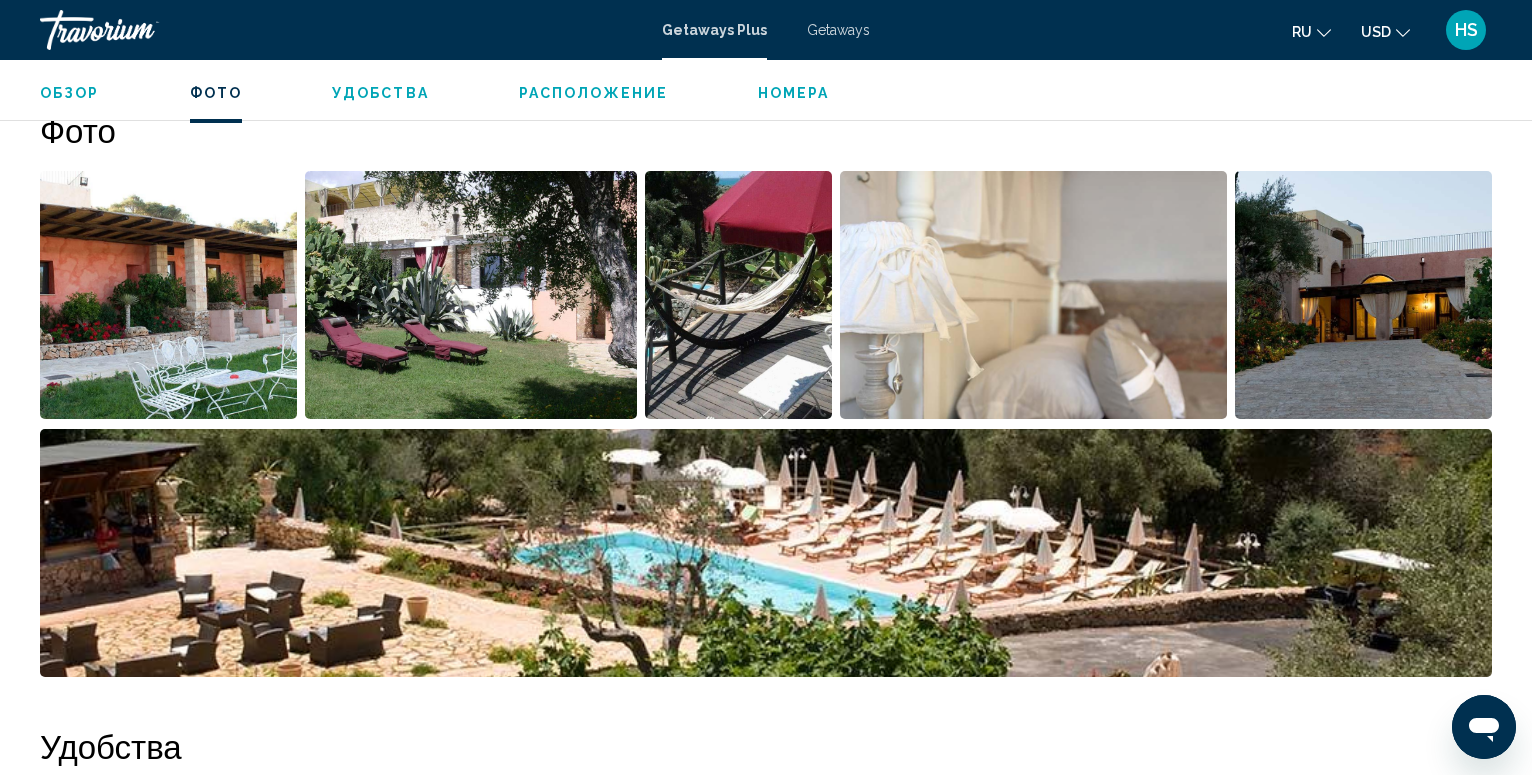 click on "Фото" at bounding box center [216, 93] 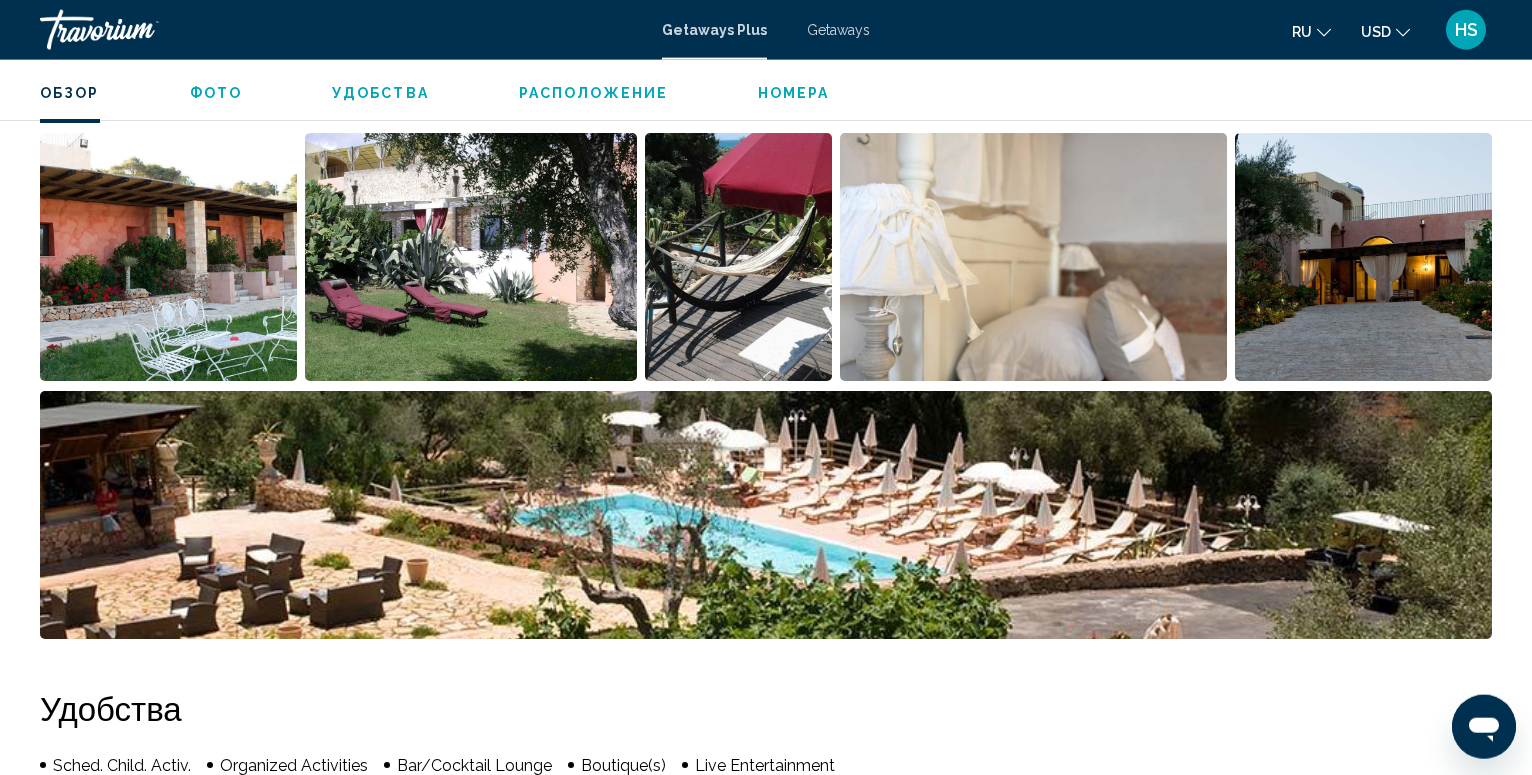 scroll, scrollTop: 602, scrollLeft: 0, axis: vertical 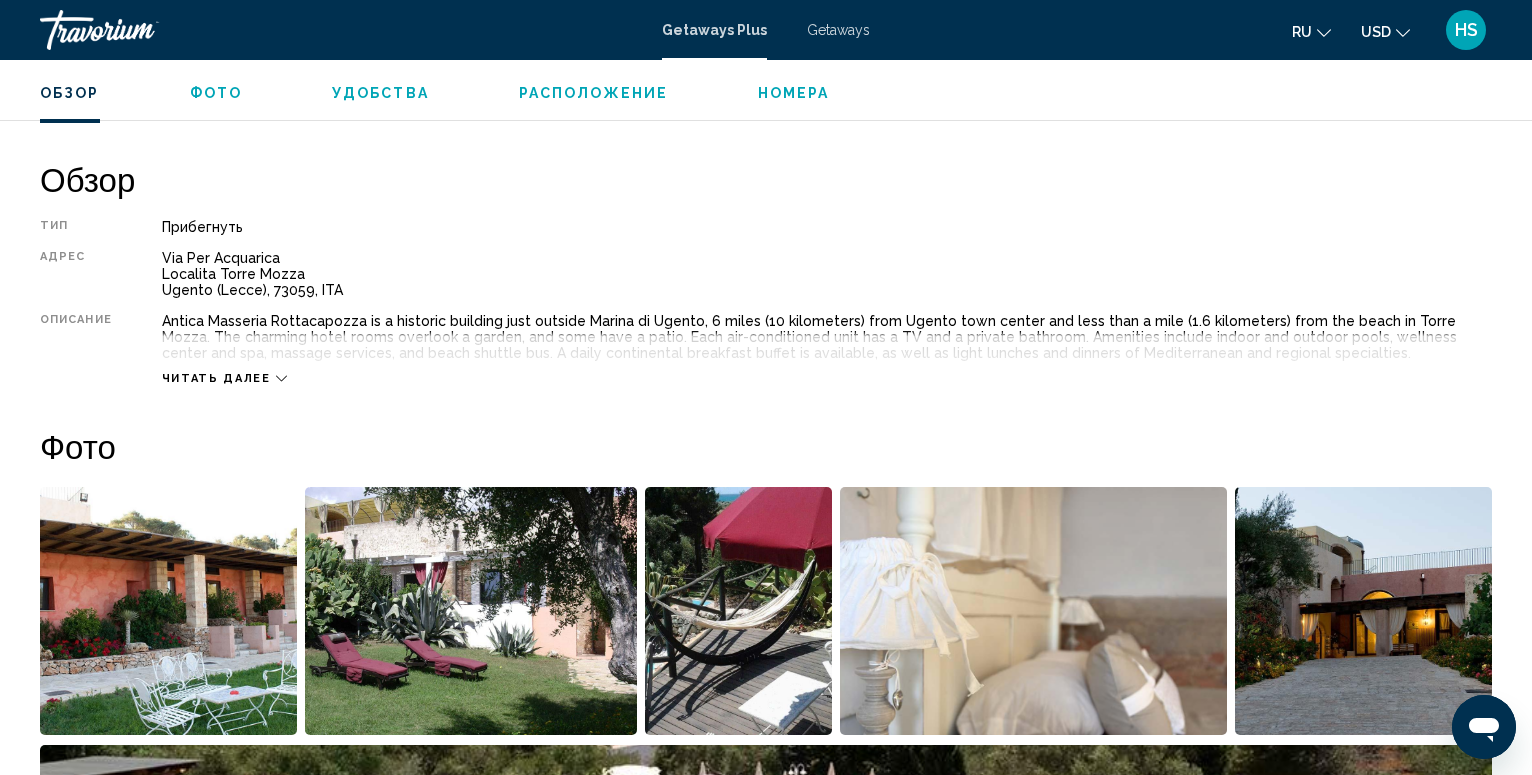 click on "Обзор" at bounding box center [70, 93] 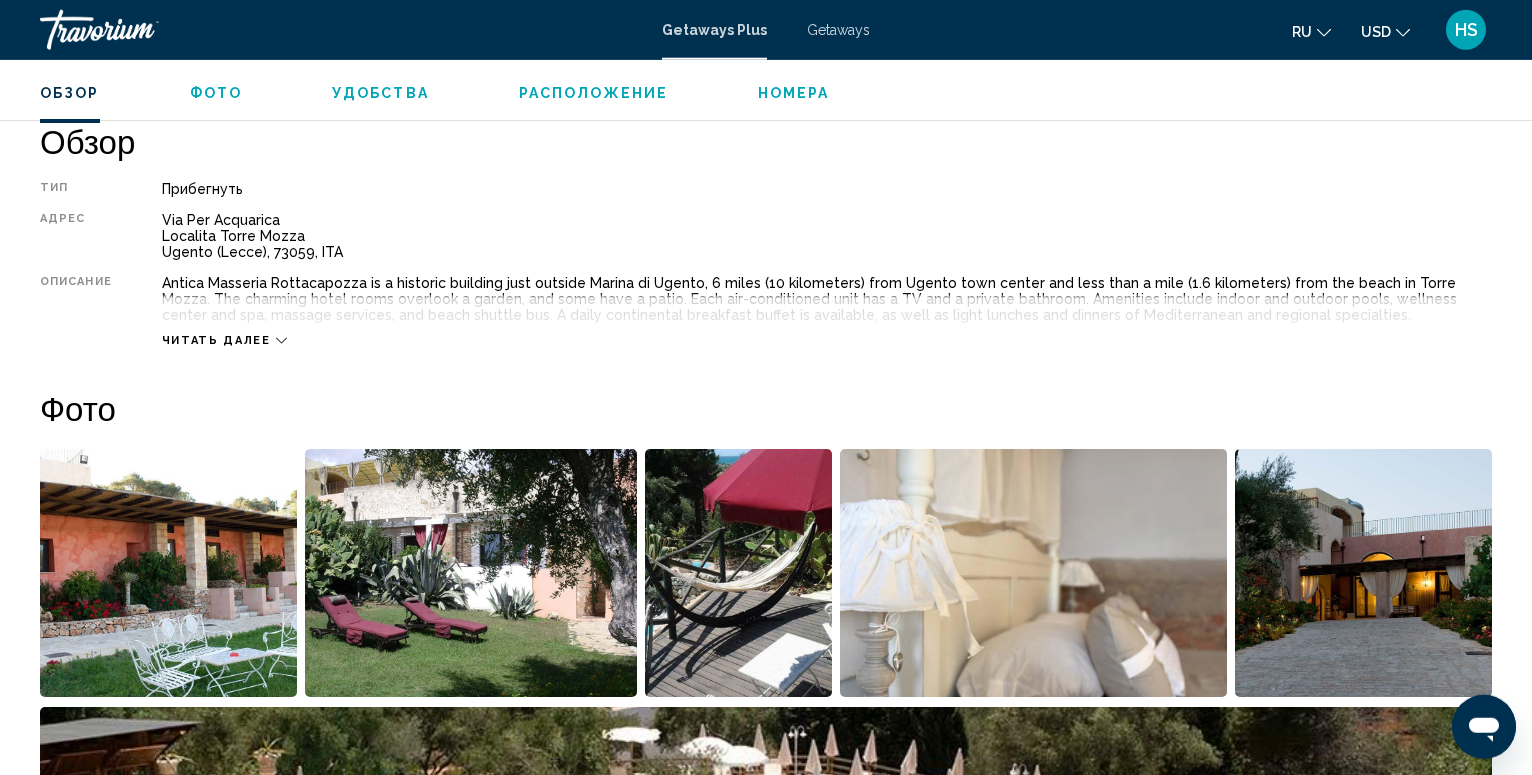 scroll, scrollTop: 641, scrollLeft: 0, axis: vertical 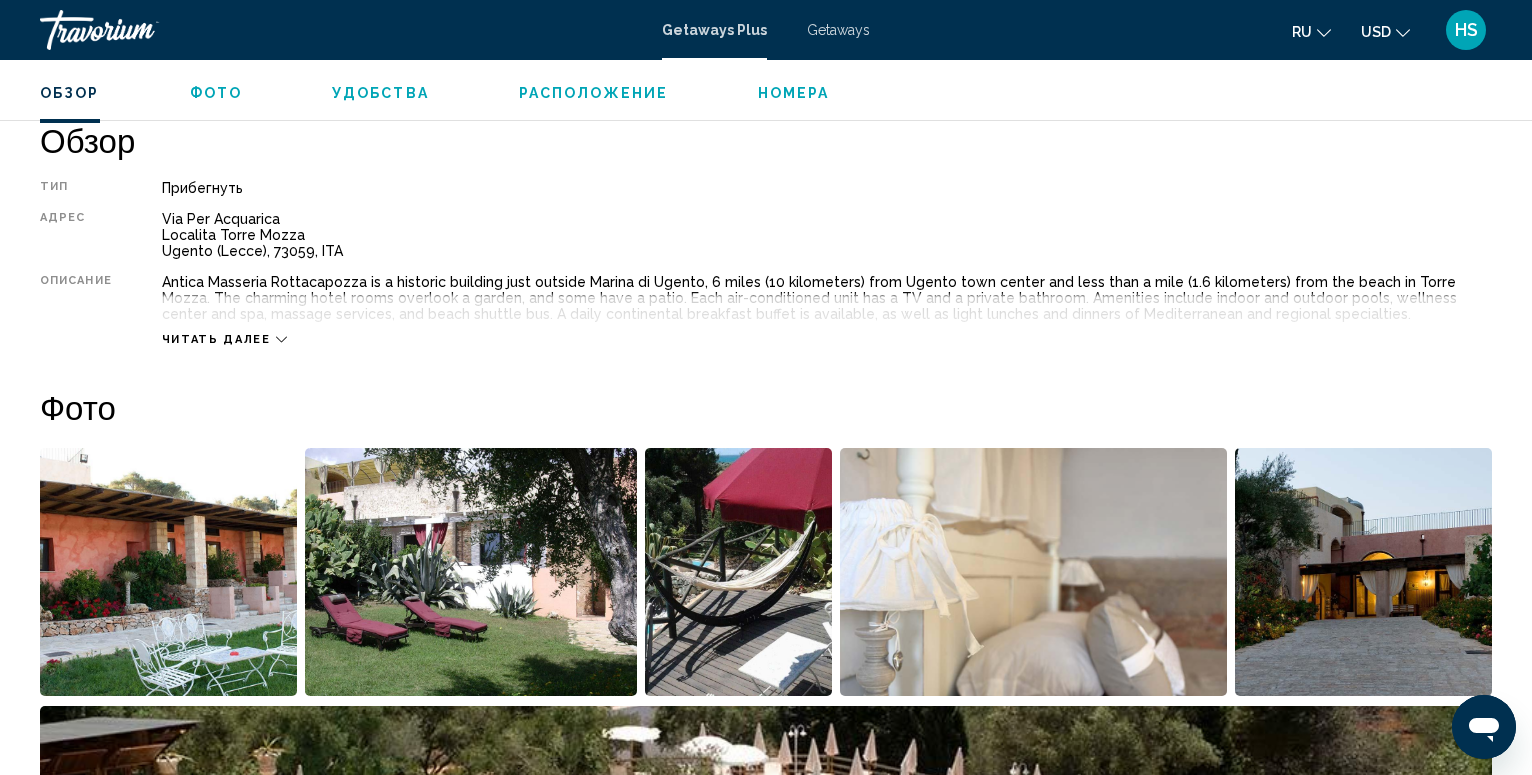 click on "Расположение" at bounding box center [593, 93] 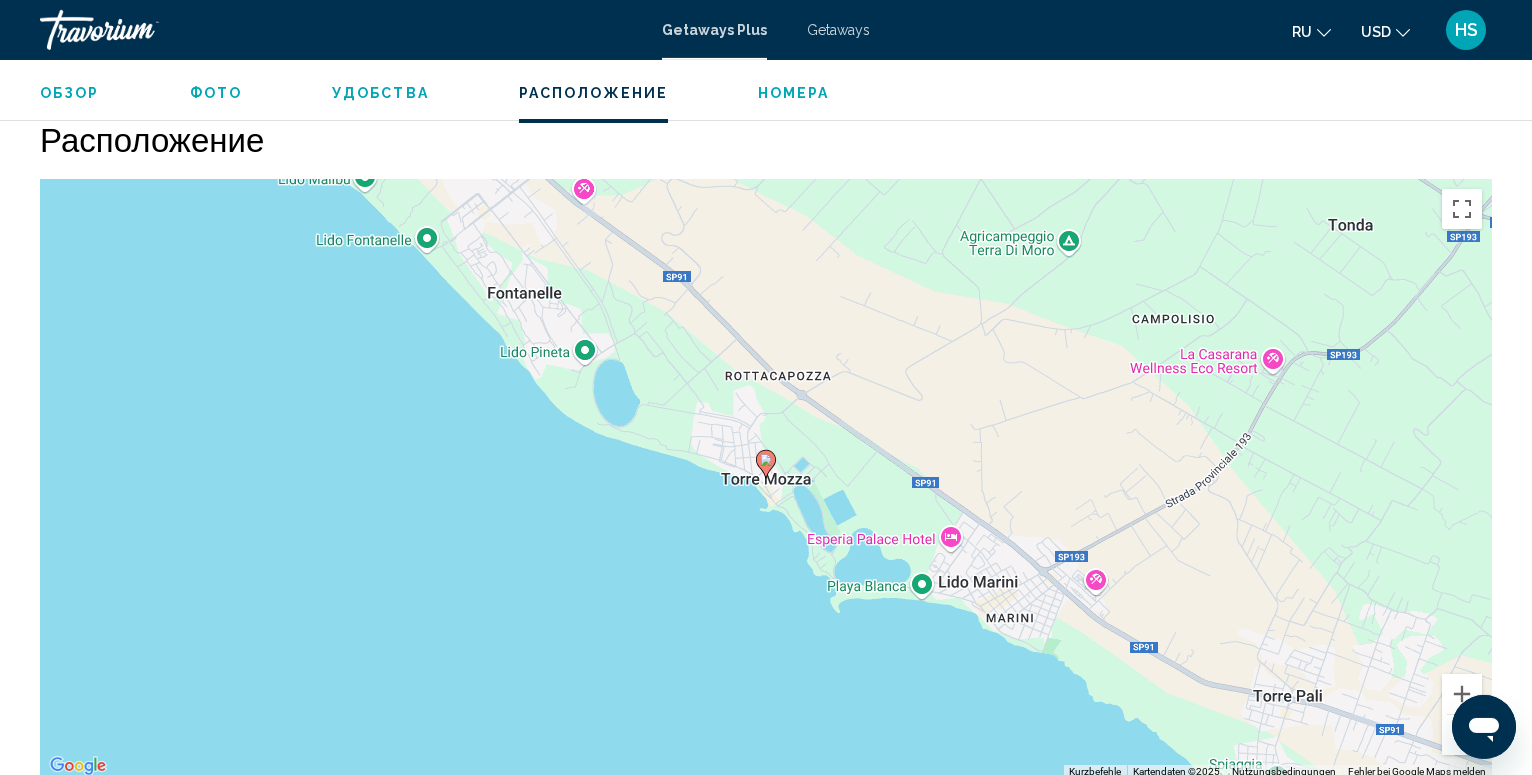 scroll, scrollTop: 2267, scrollLeft: 0, axis: vertical 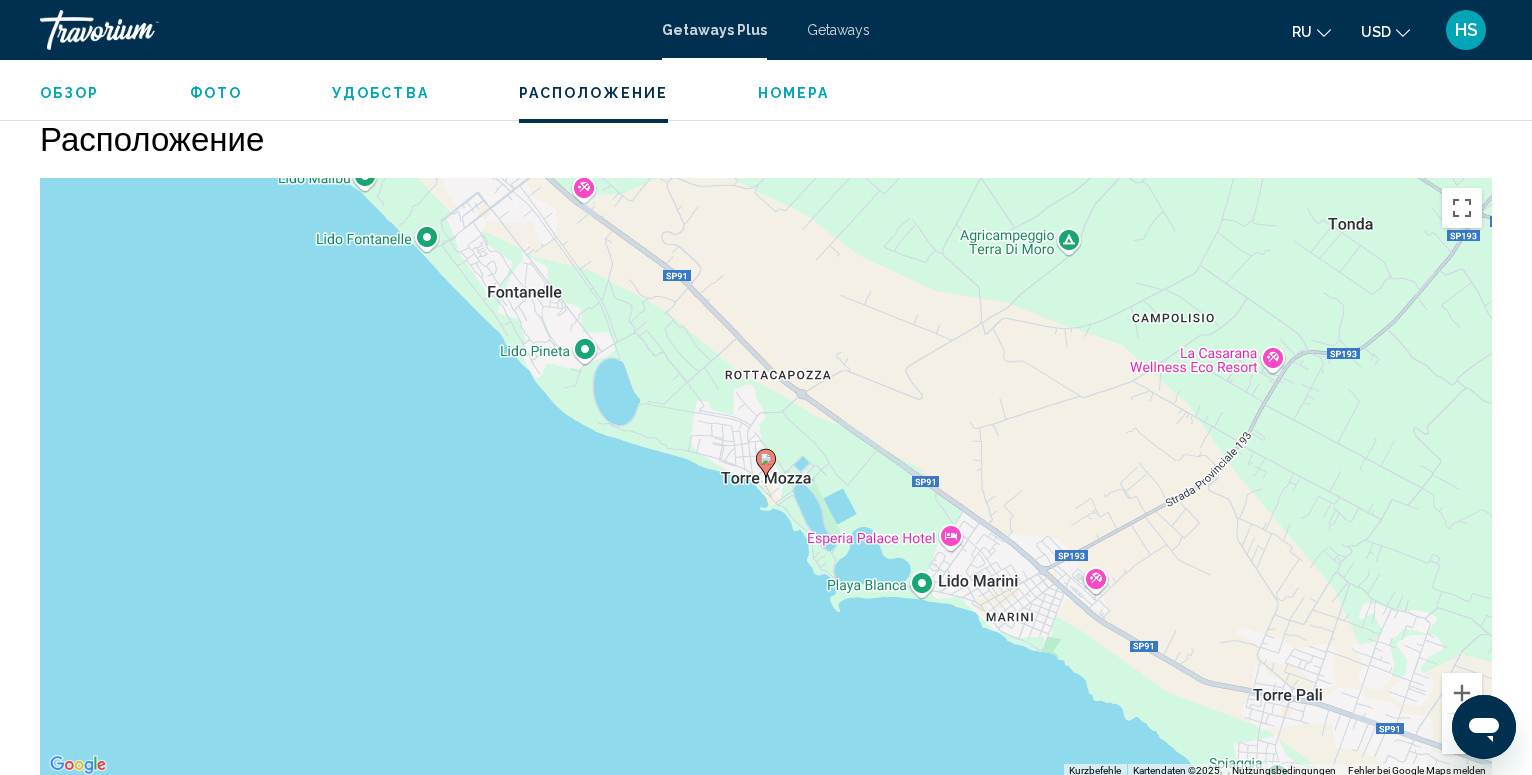 click on "Номера" at bounding box center (794, 93) 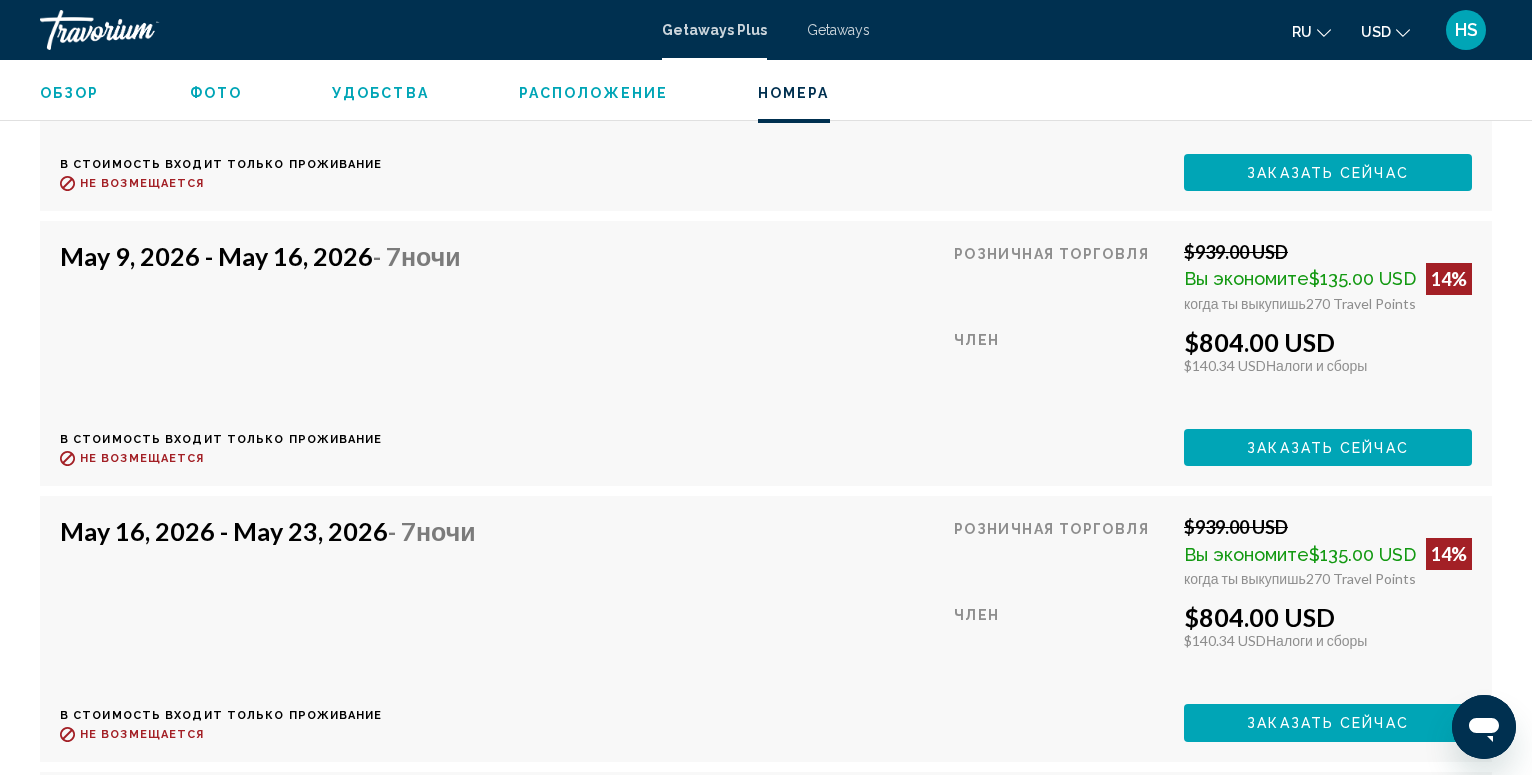 scroll, scrollTop: 7353, scrollLeft: 0, axis: vertical 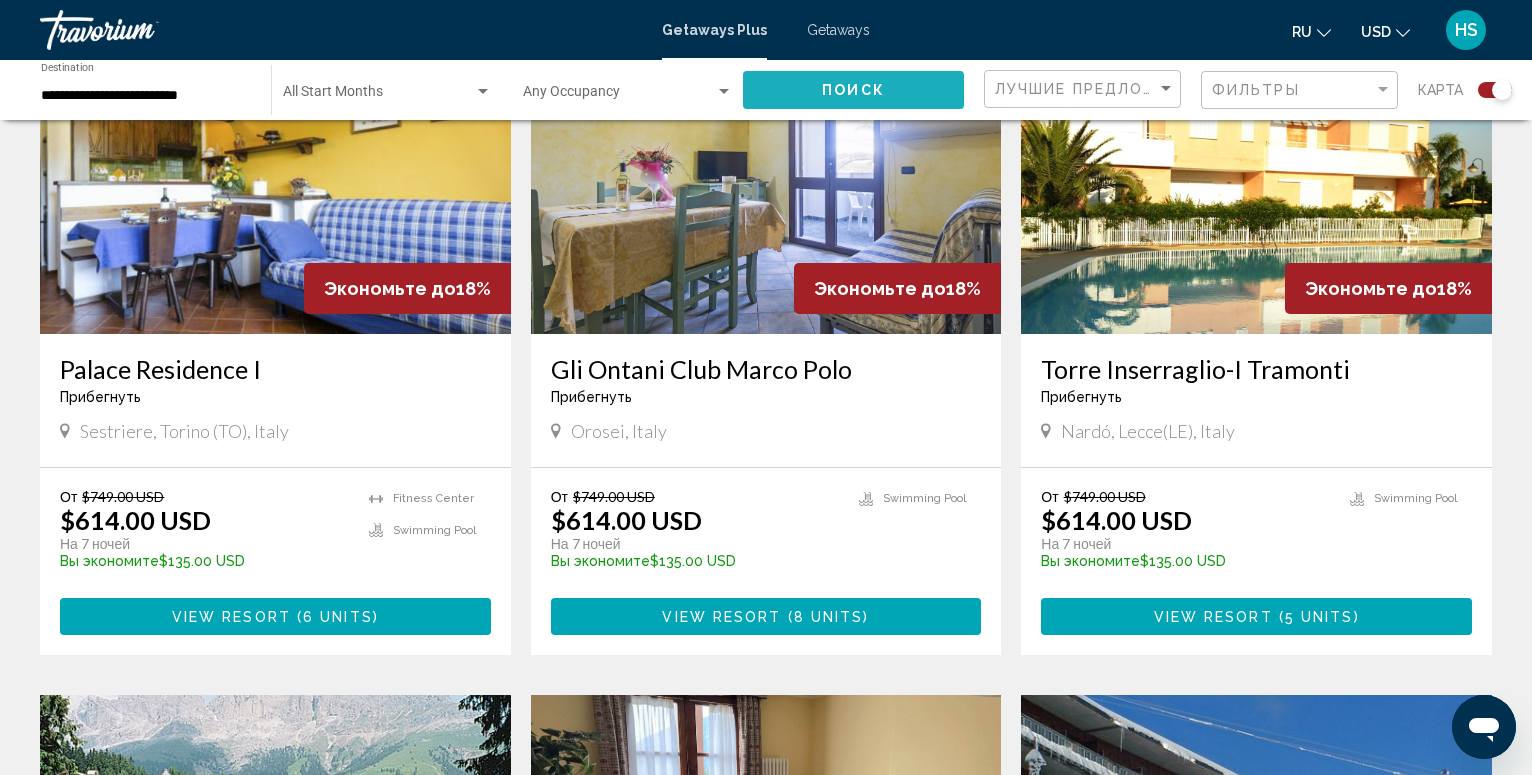 click on "Поиск" 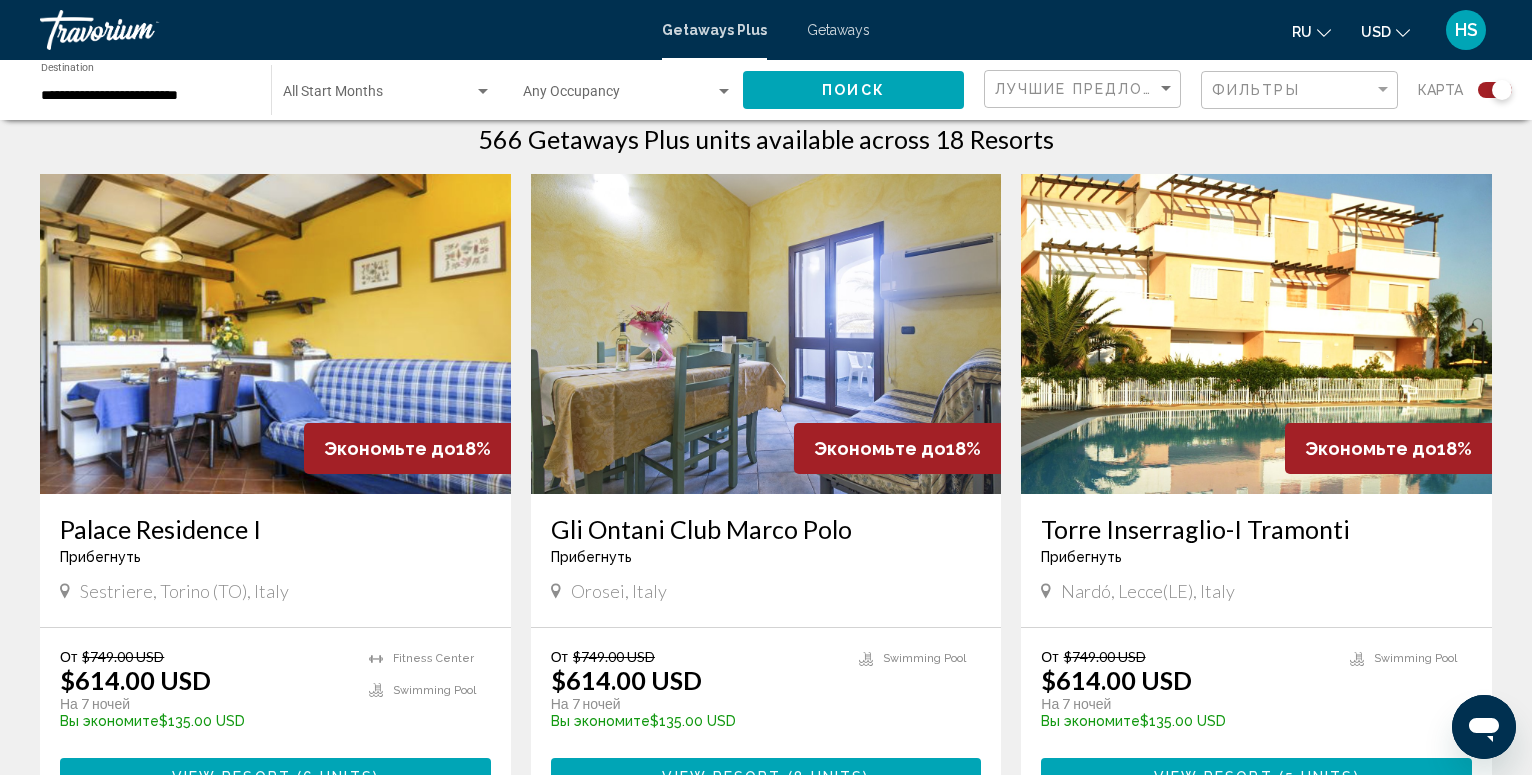 scroll, scrollTop: 758, scrollLeft: 0, axis: vertical 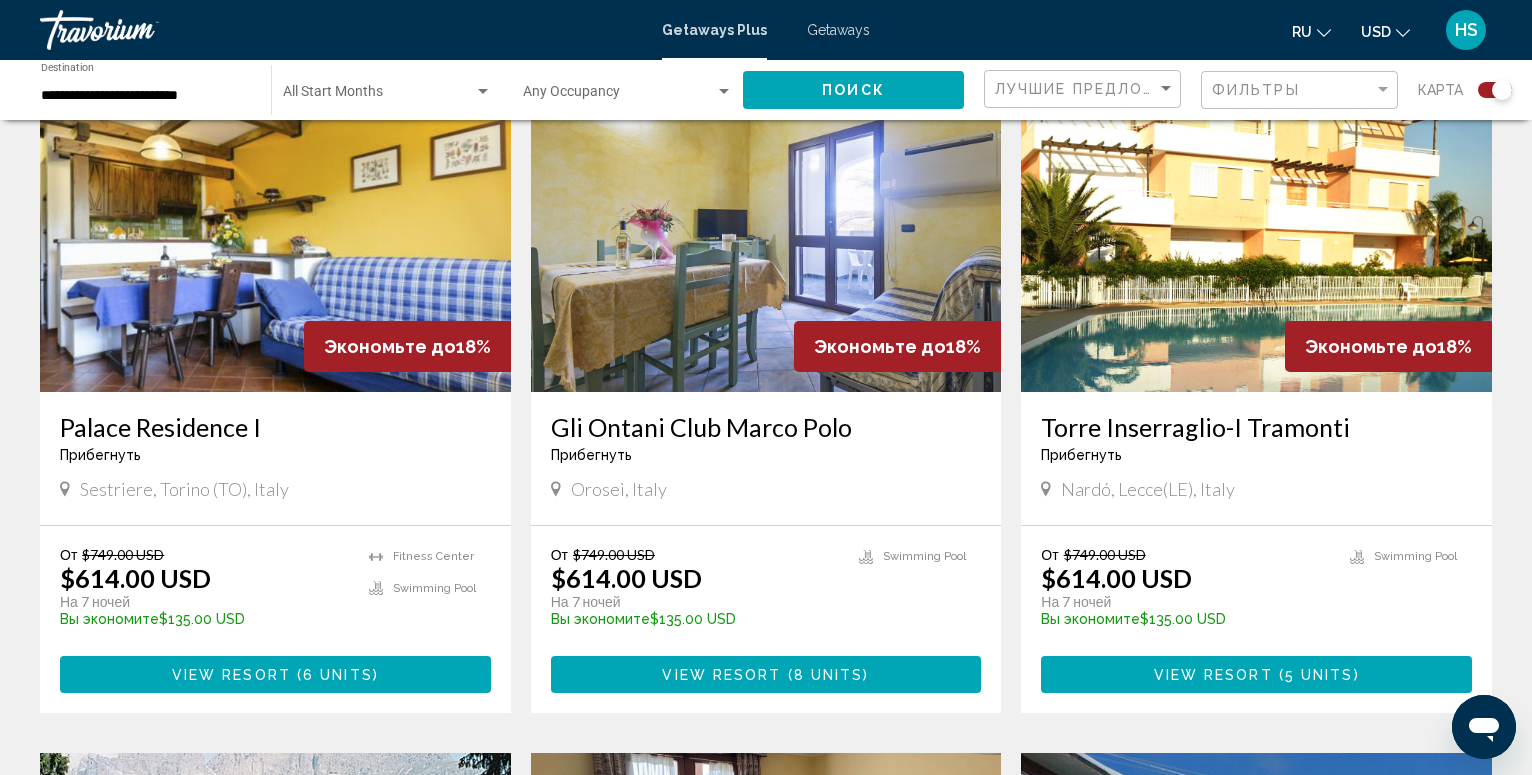 click at bounding box center (275, 232) 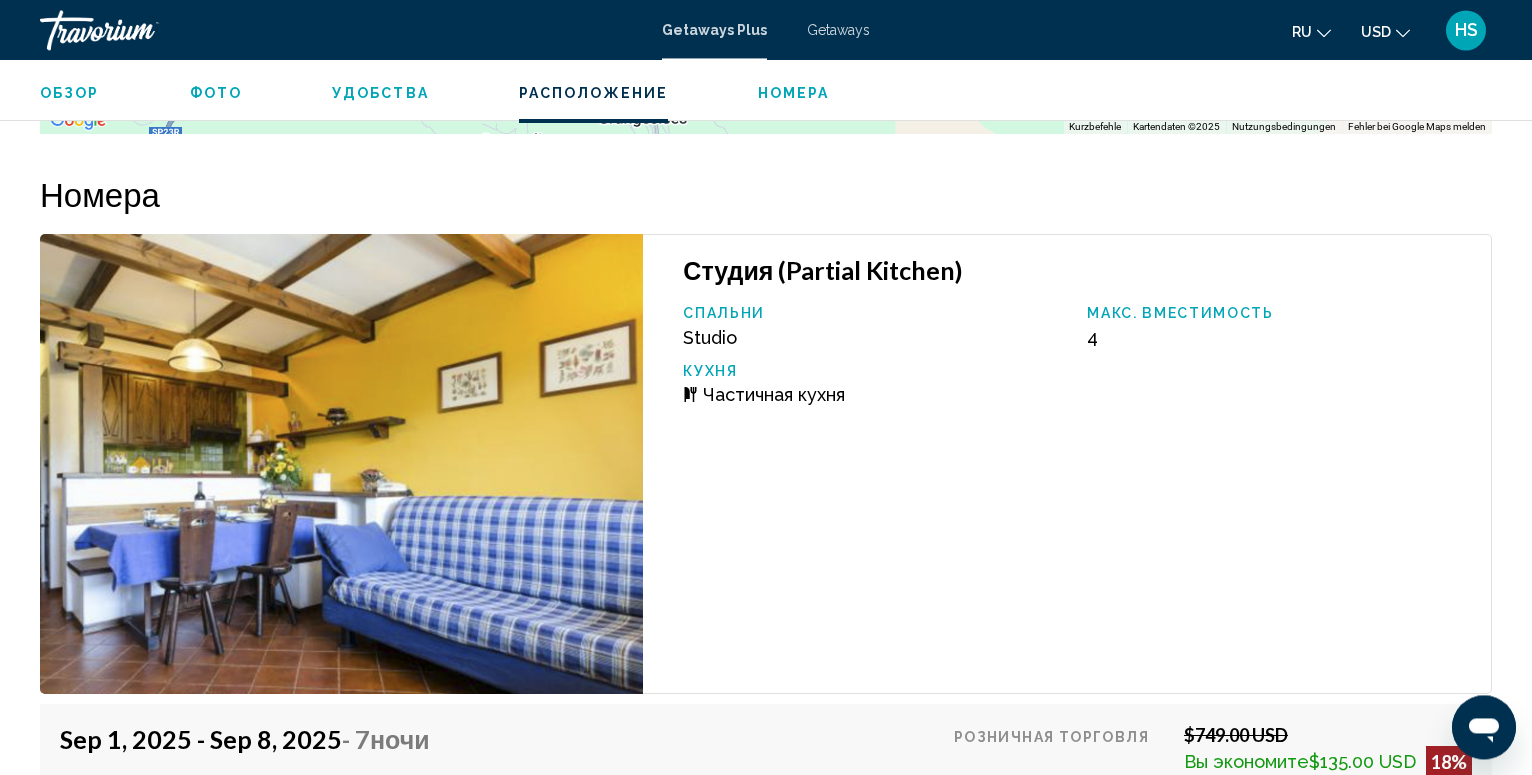scroll, scrollTop: 3330, scrollLeft: 0, axis: vertical 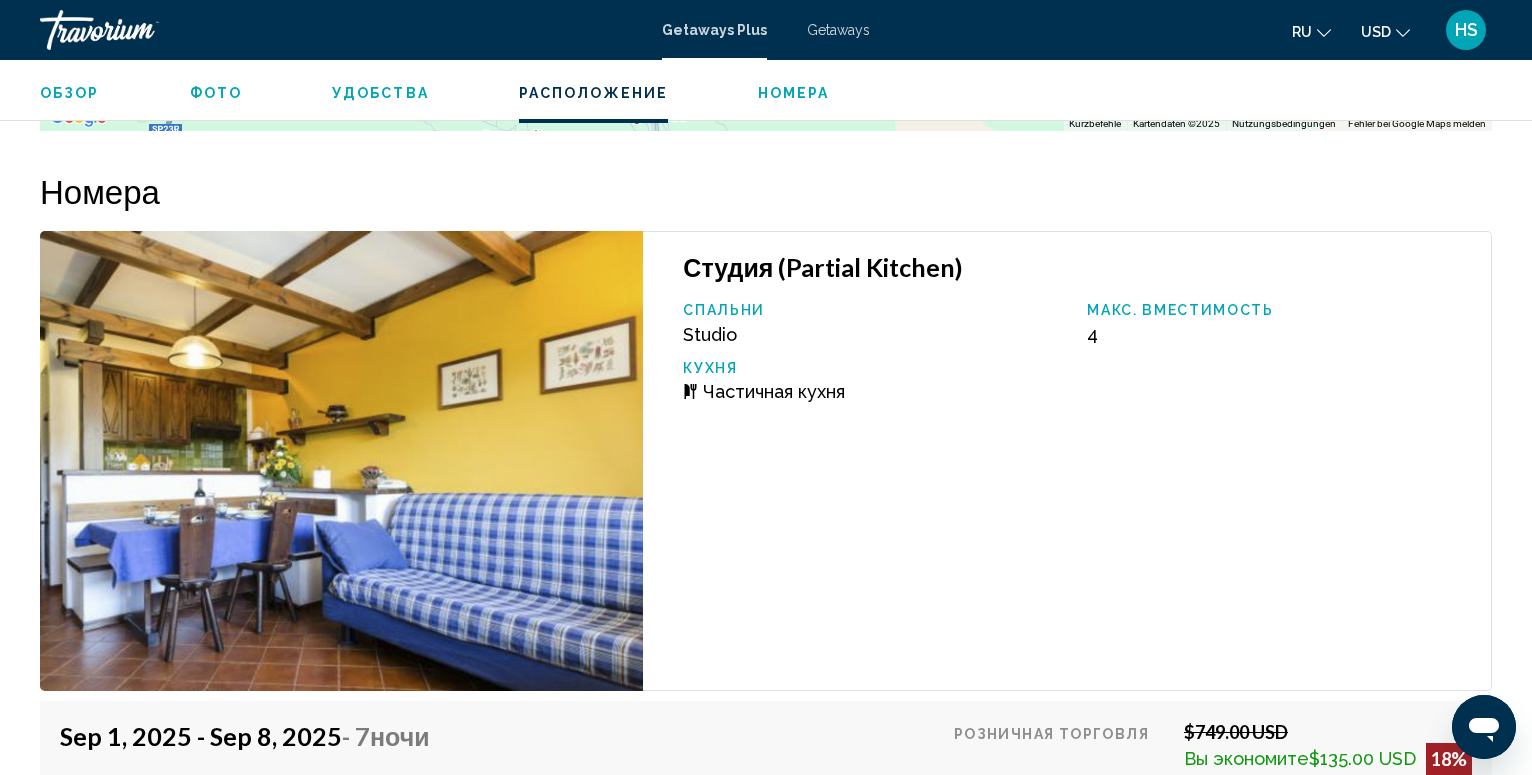 click on "Фото" at bounding box center (216, 93) 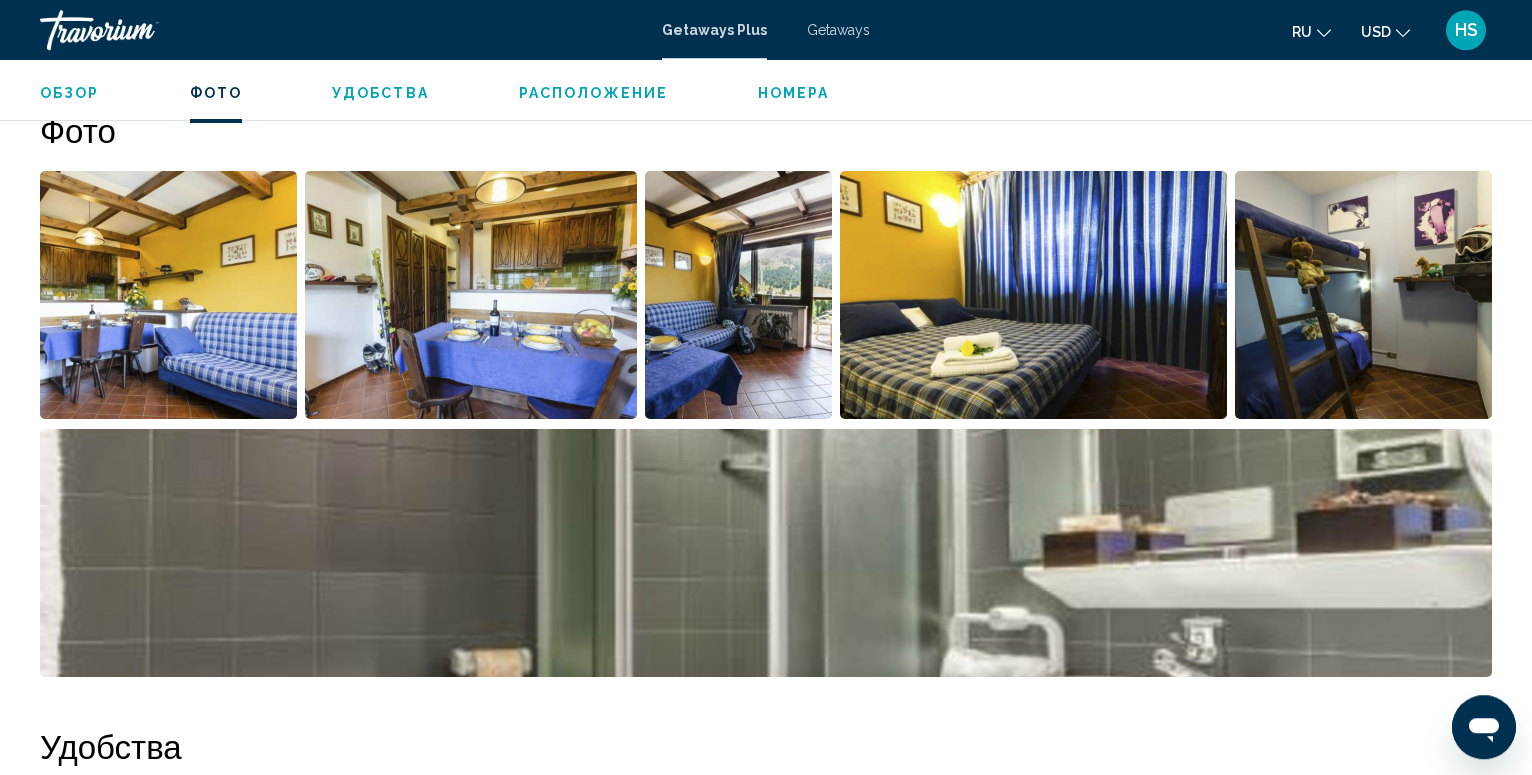scroll, scrollTop: 819, scrollLeft: 0, axis: vertical 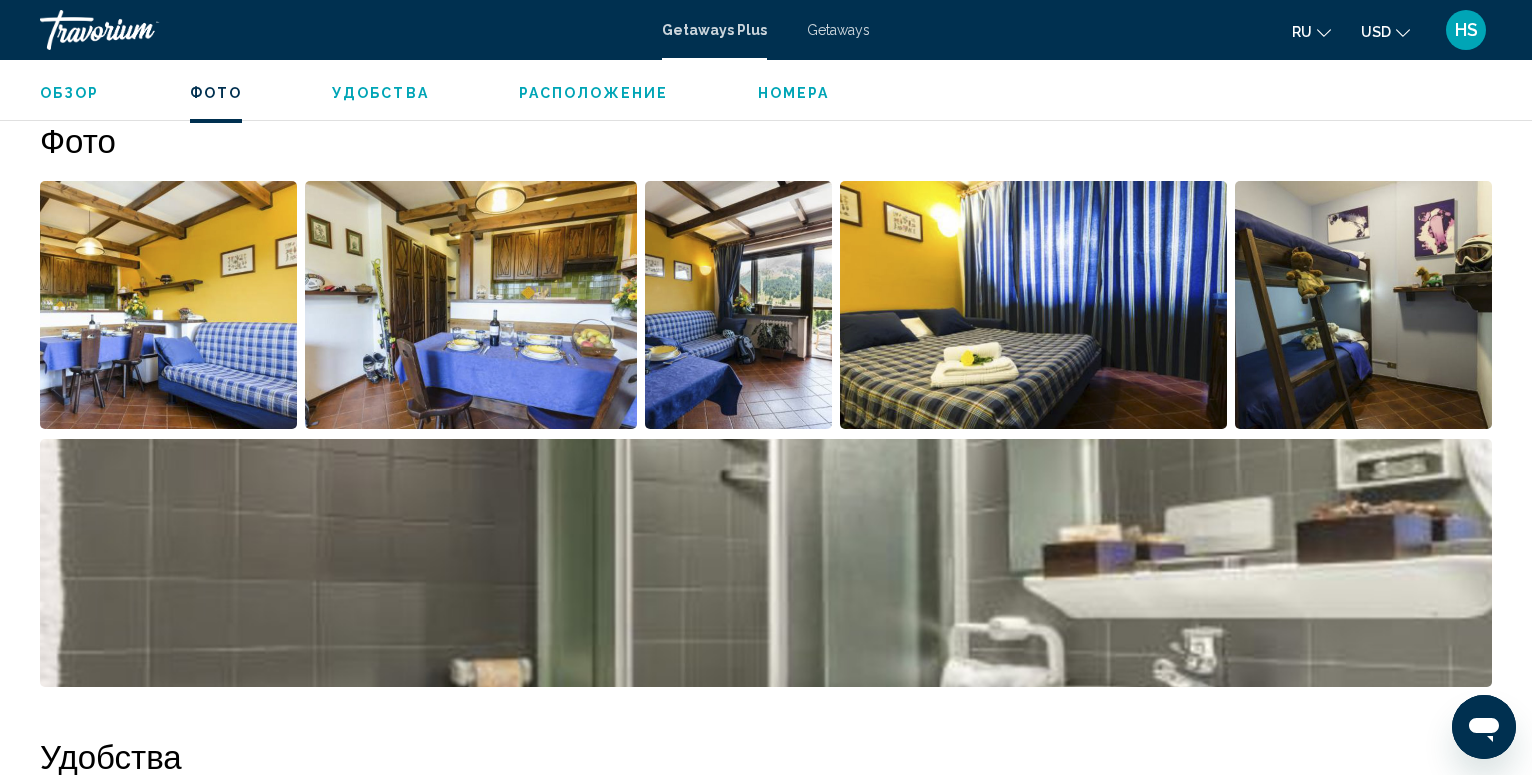 click at bounding box center [168, 305] 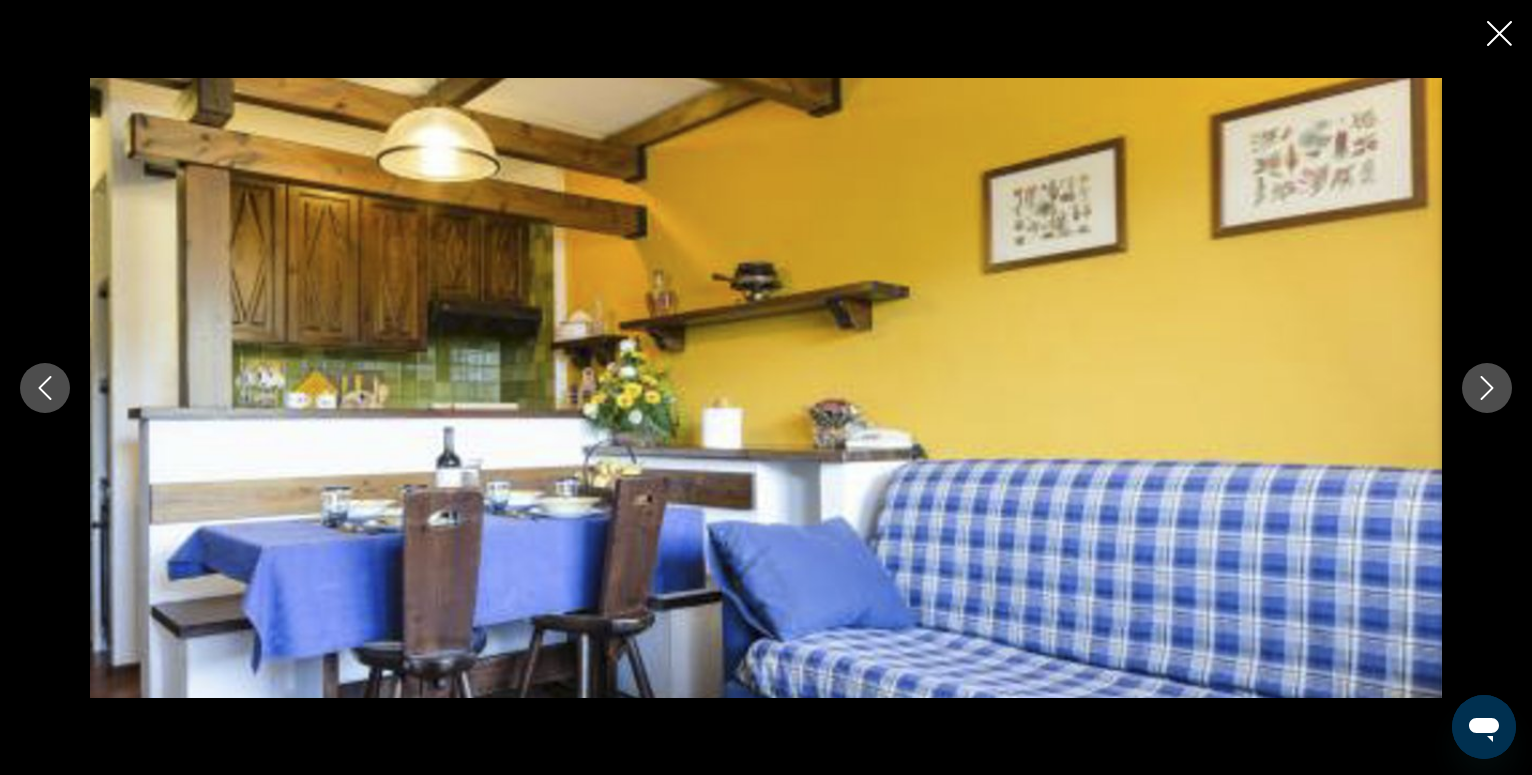 click 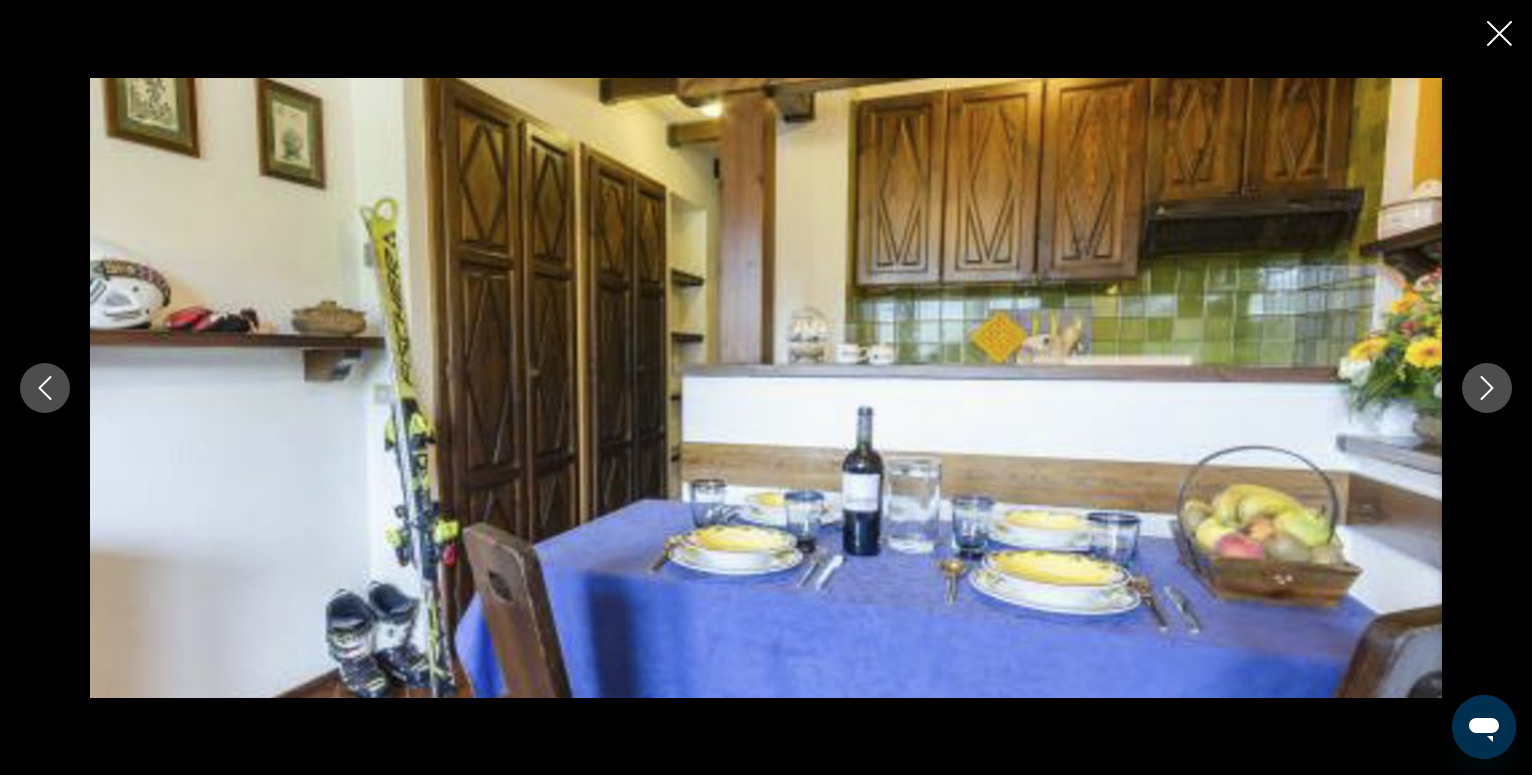 click 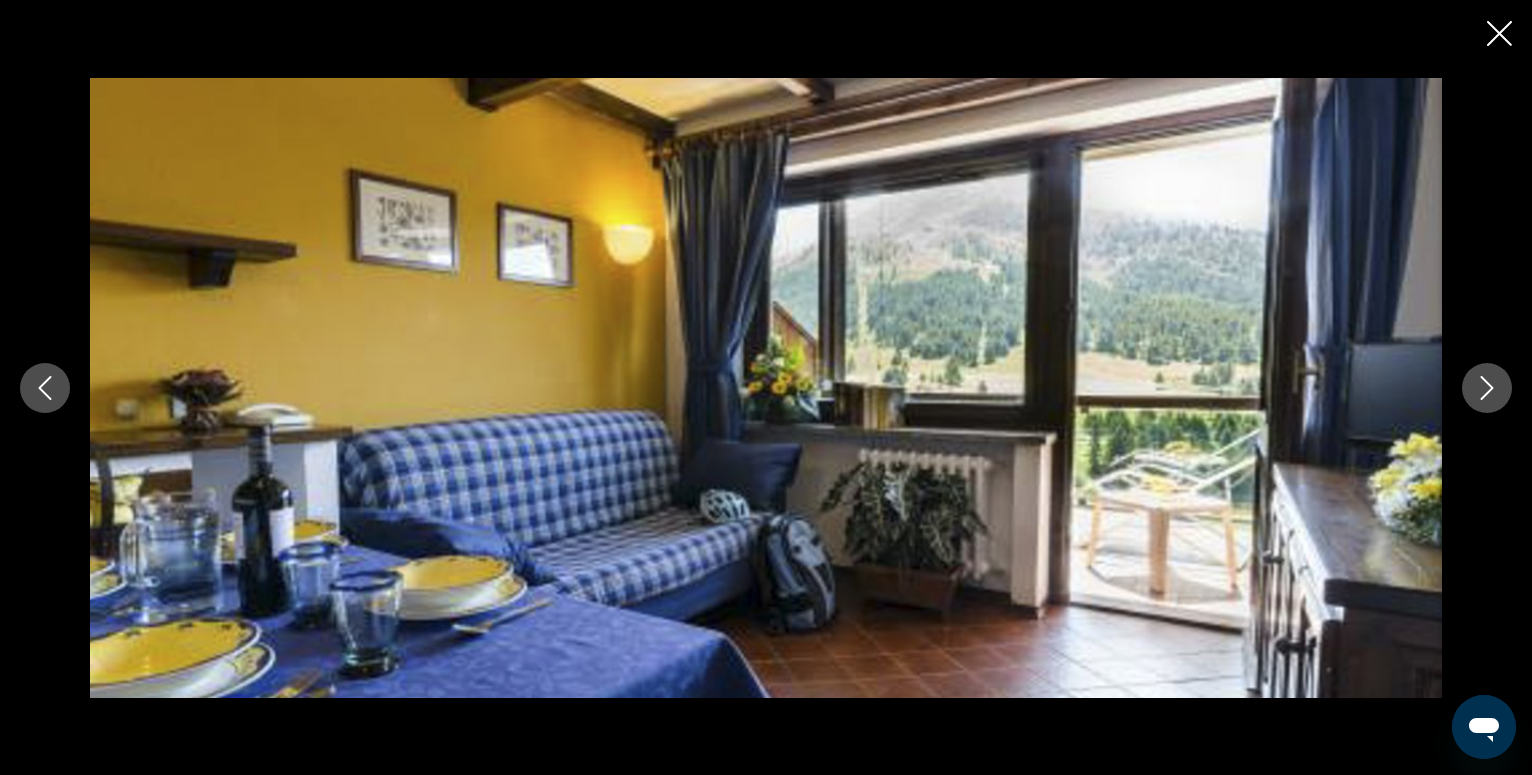 click 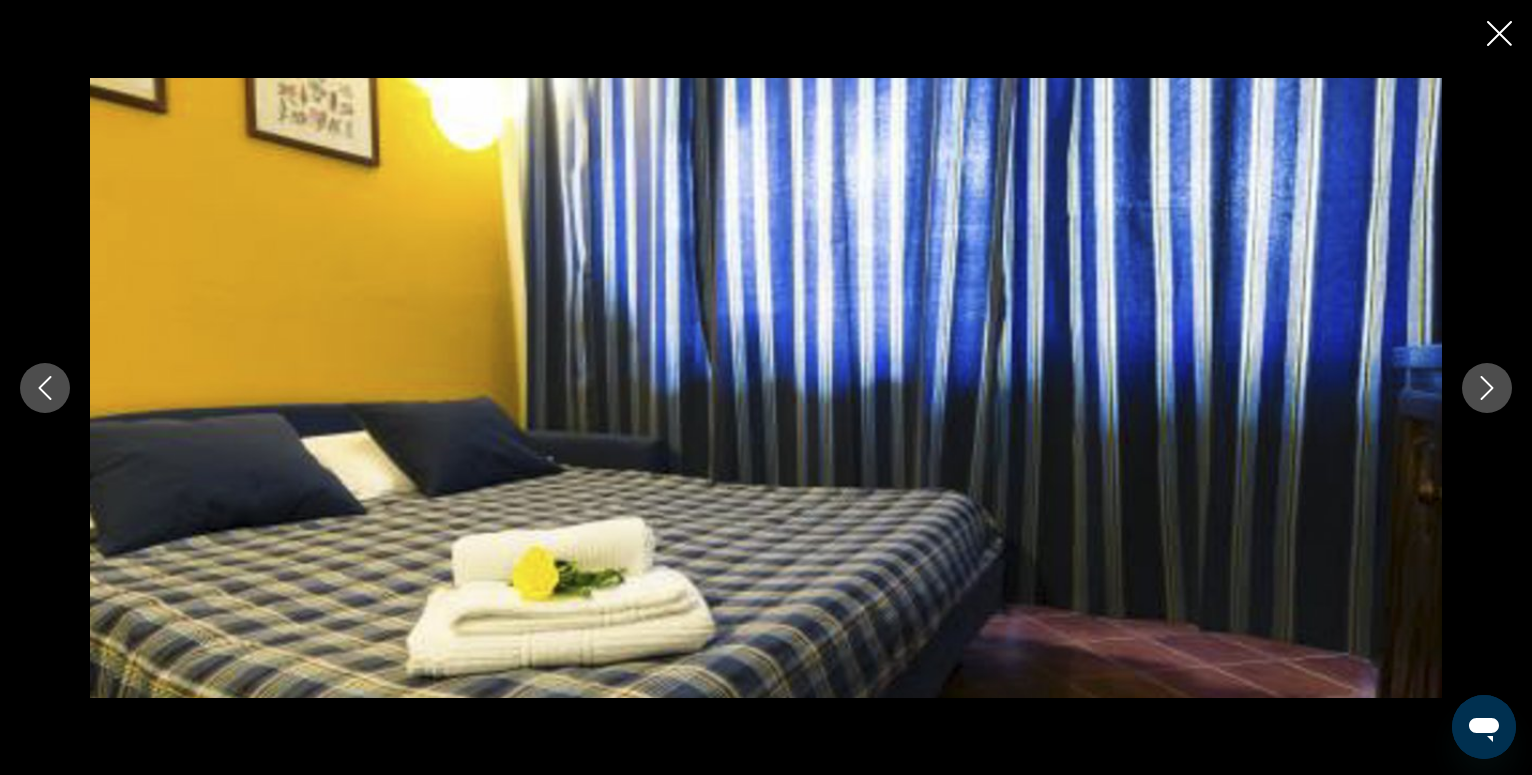 click 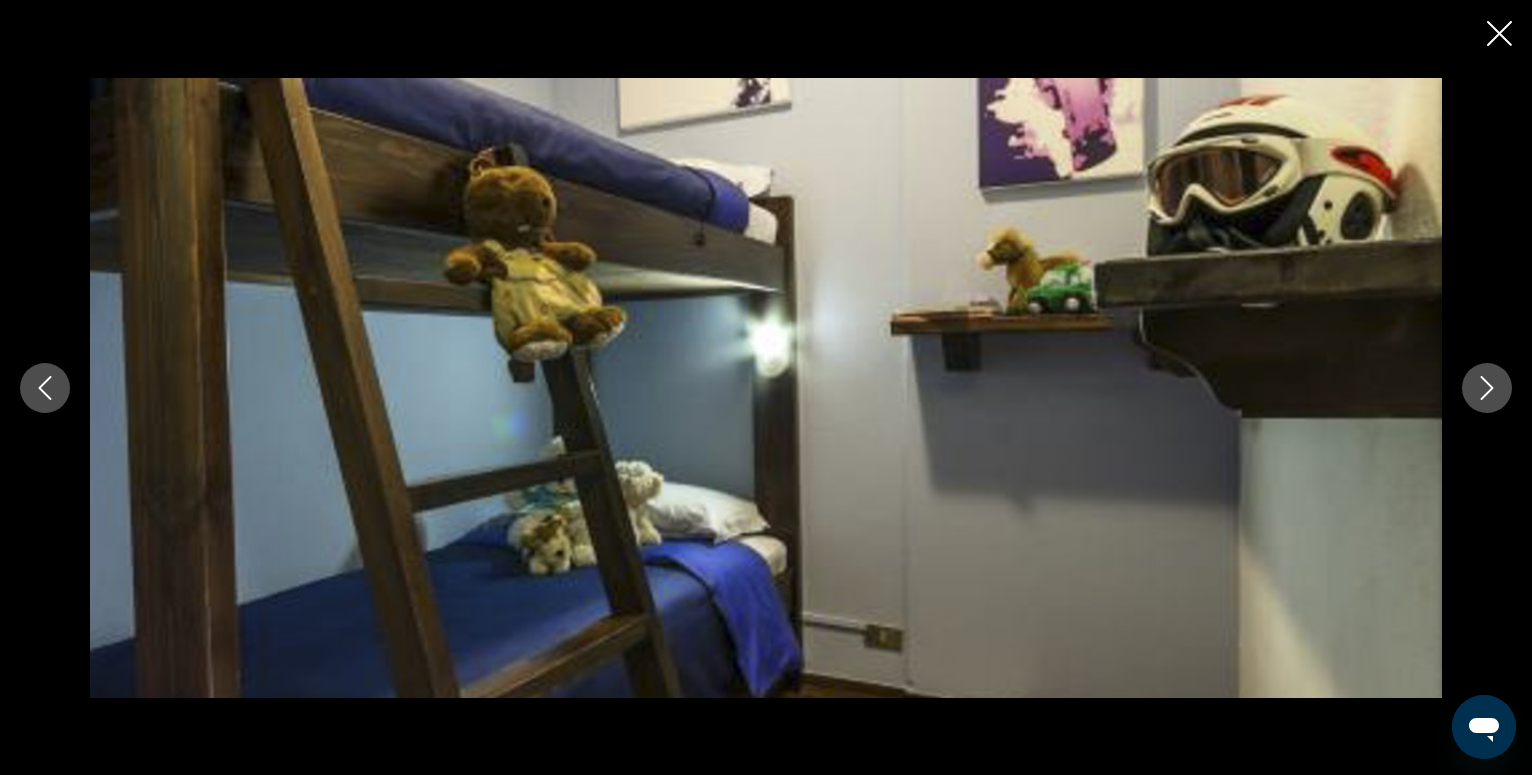 click 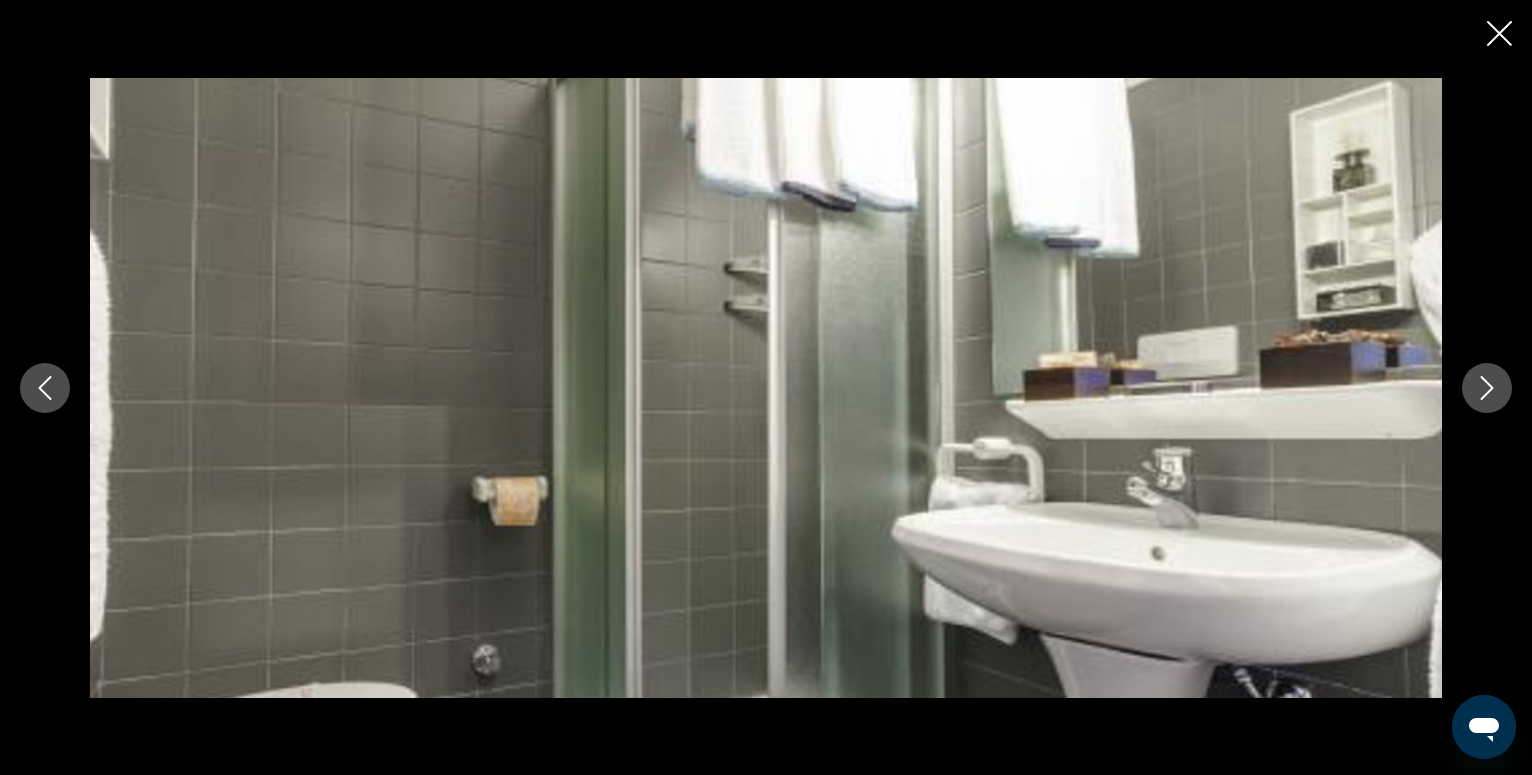click 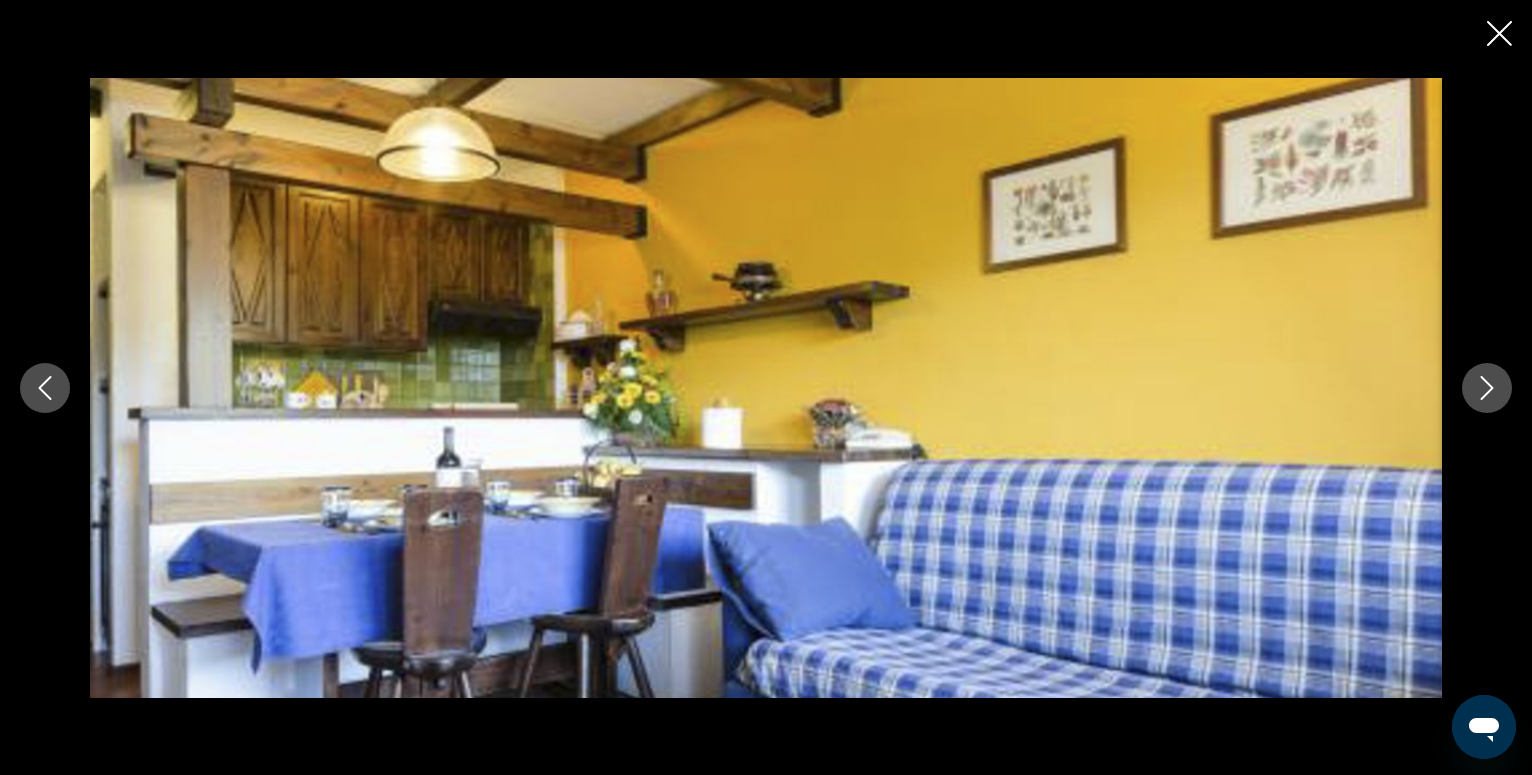 click 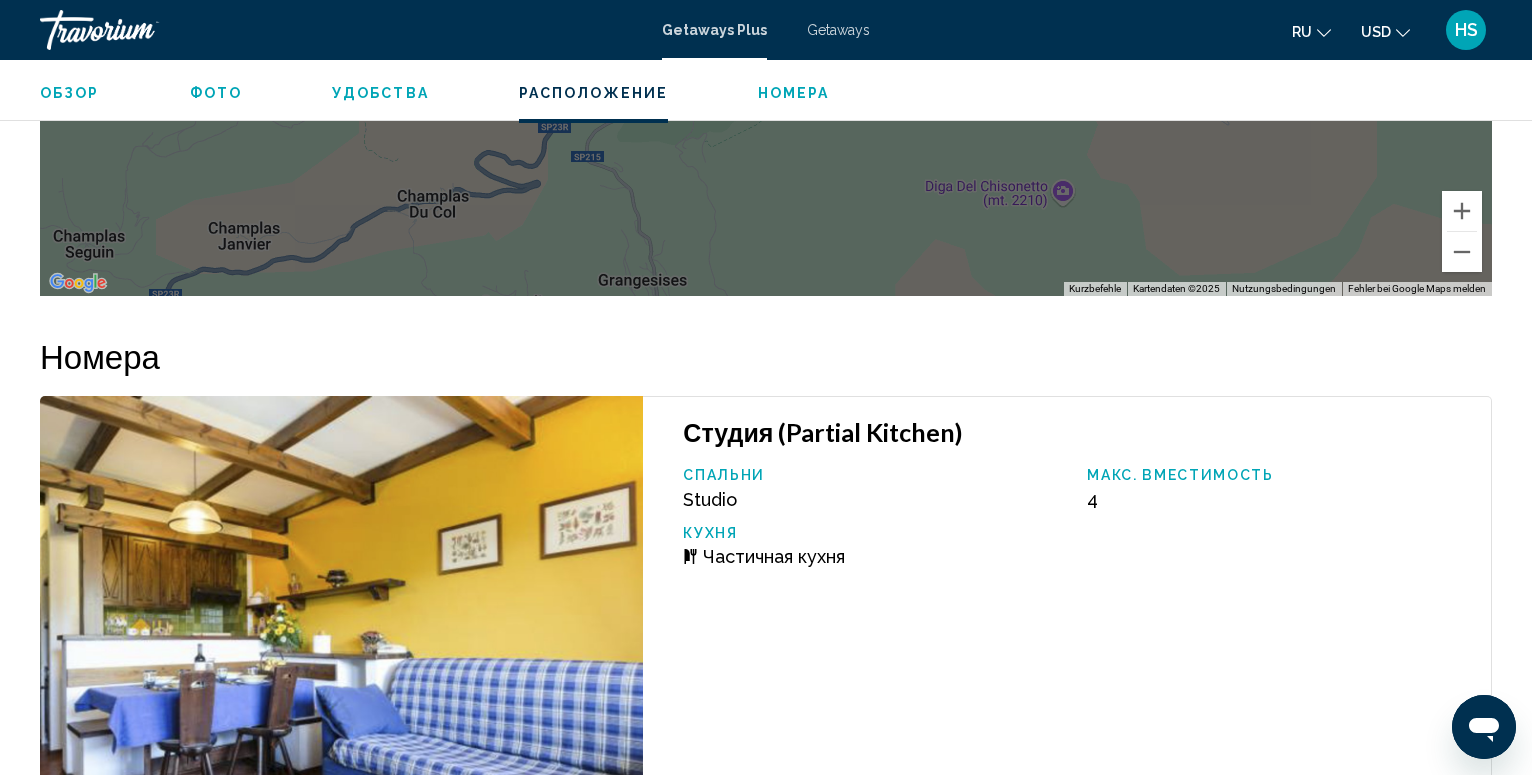 scroll, scrollTop: 2655, scrollLeft: 0, axis: vertical 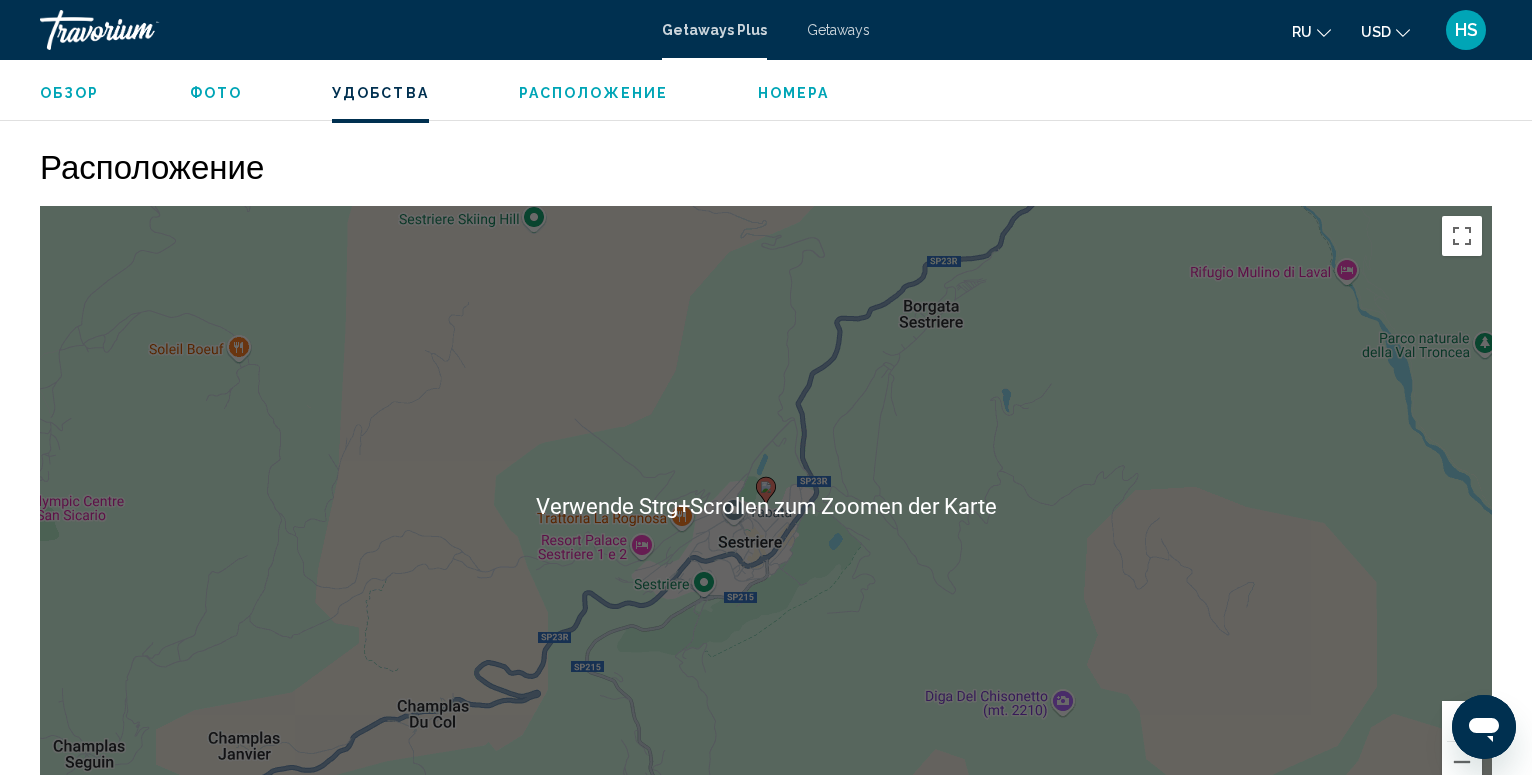 click on "Um den Modus zum Ziehen mit der Tastatur zu aktivieren, drückst du Alt + Eingabetaste. Wenn du den Modus aktiviert hast, kannst du die Markierung mit den Pfeiltasten verschieben. Nachdem du sie an die gewünschte Stelle gezogen bzw. verschoben hast, drückst du einfach die Eingabetaste. Durch Drücken der Esc-Taste kannst du den Vorgang abbrechen." at bounding box center [766, 506] 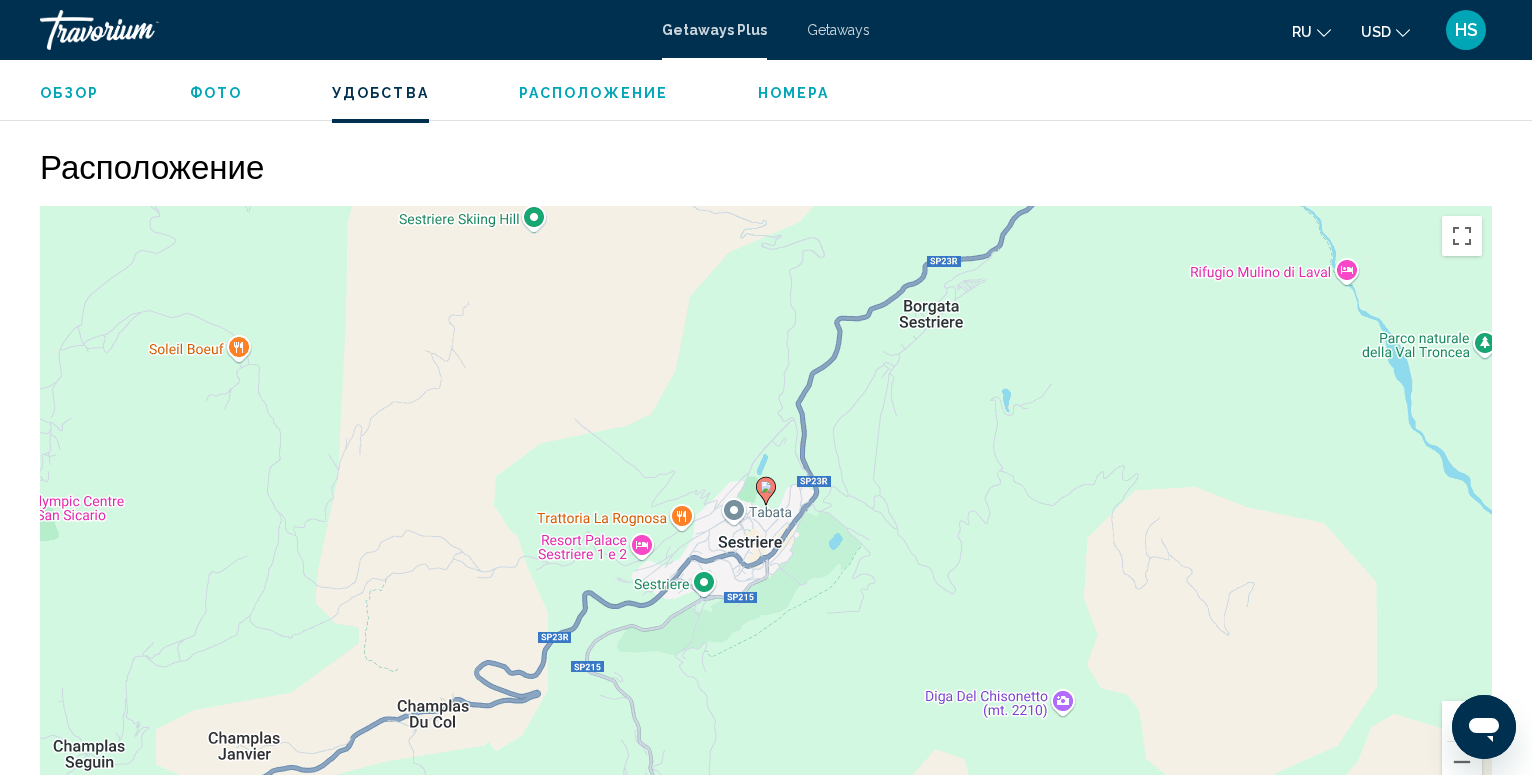 click 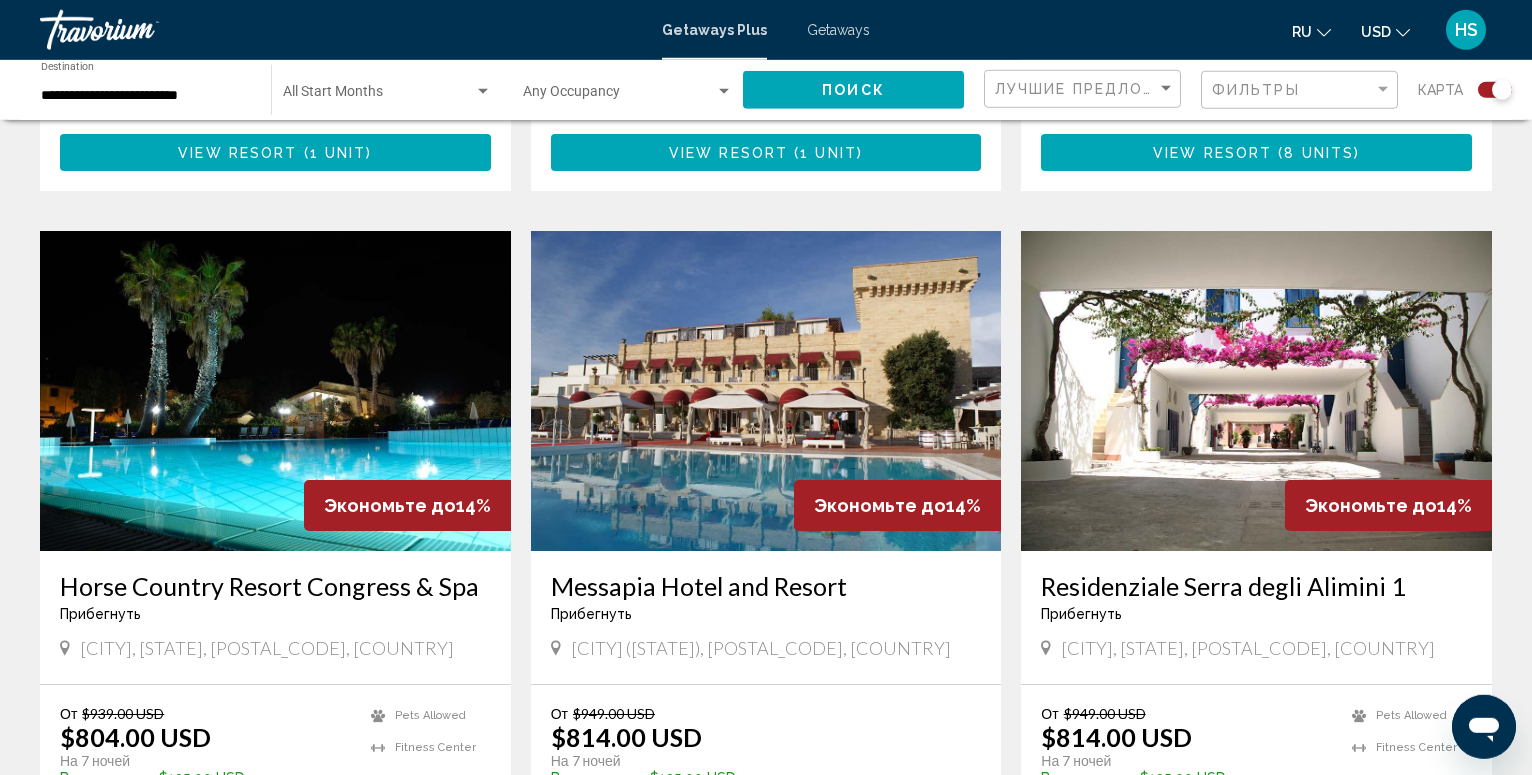 scroll, scrollTop: 2652, scrollLeft: 0, axis: vertical 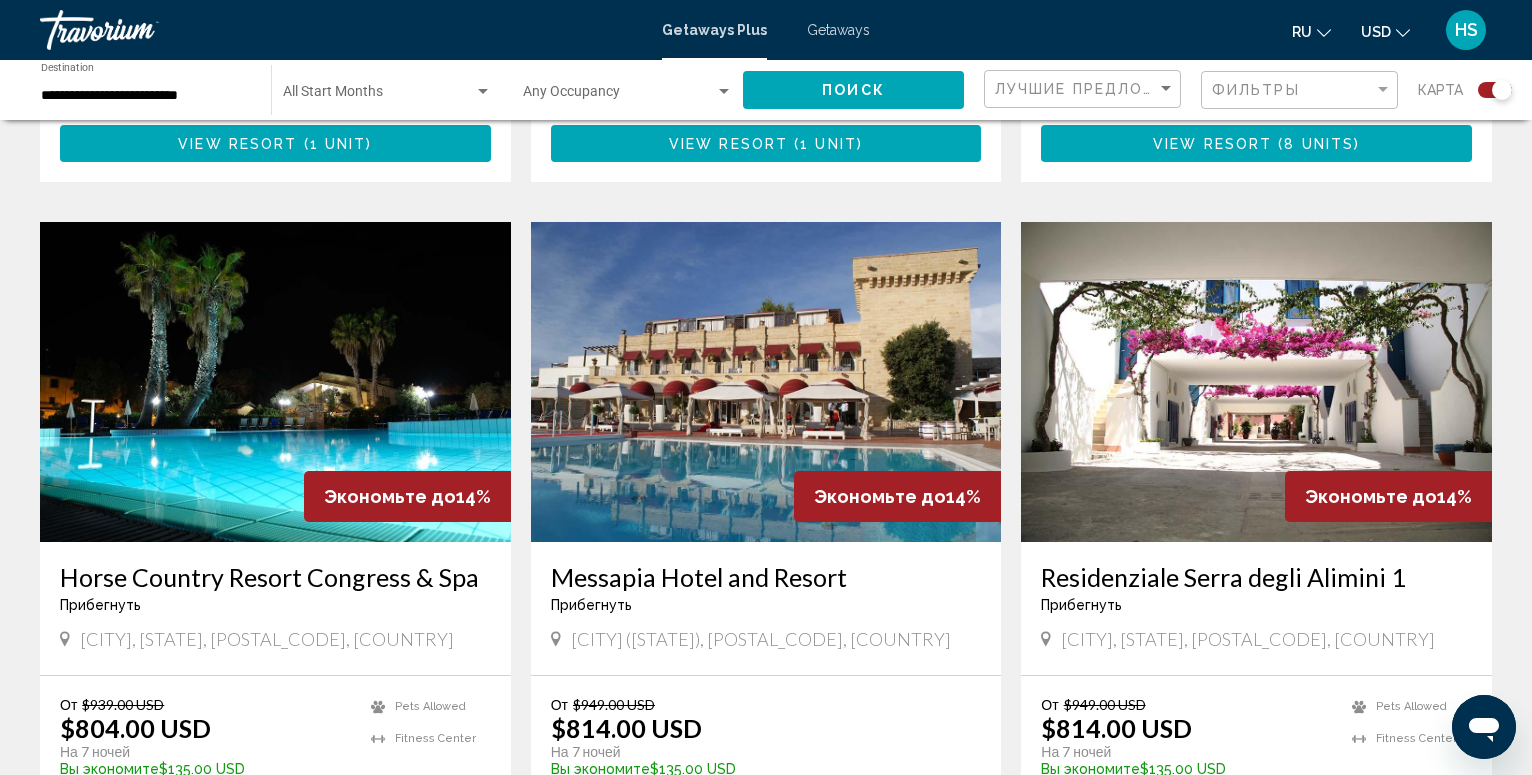 click at bounding box center [275, 382] 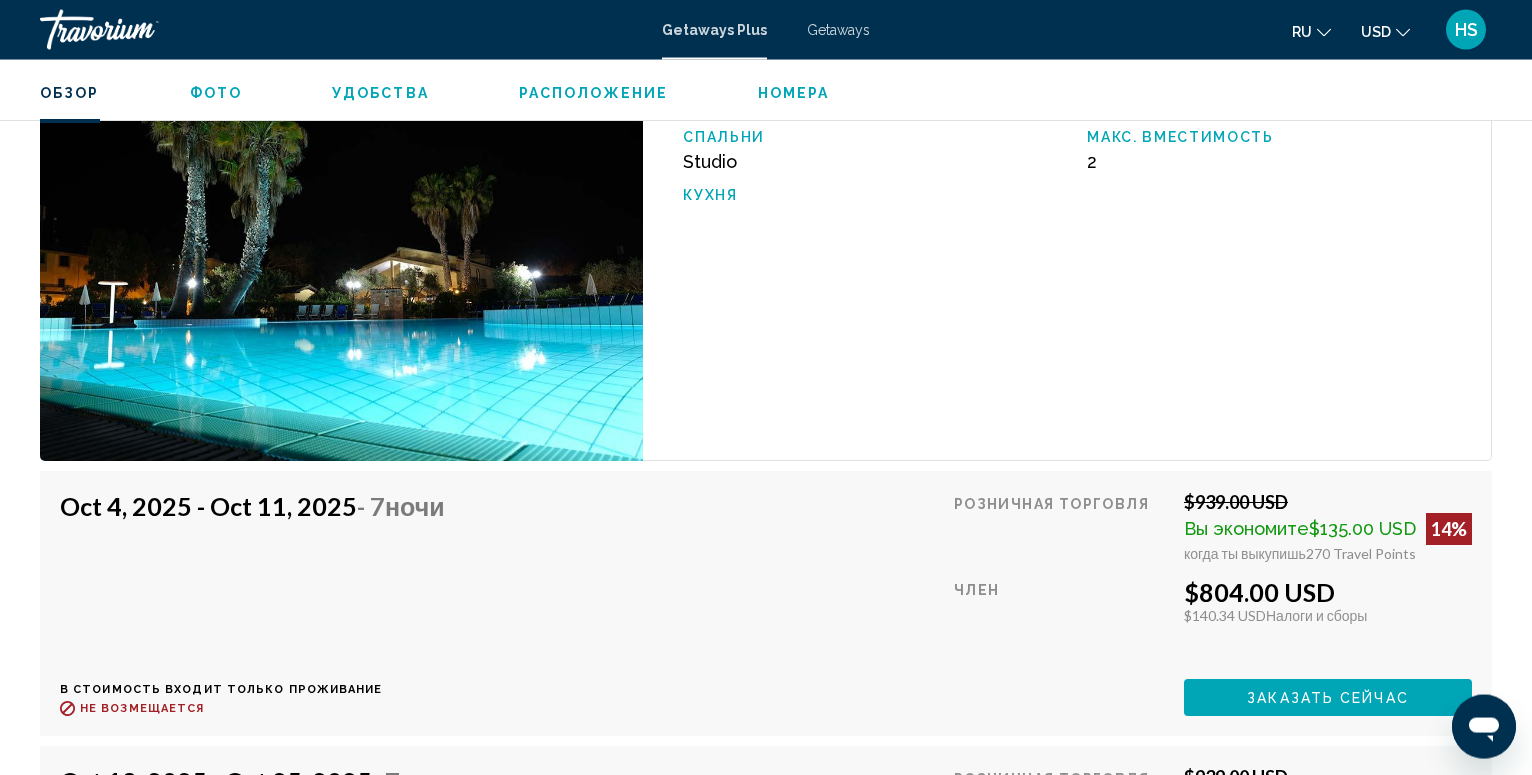 scroll, scrollTop: 5011, scrollLeft: 0, axis: vertical 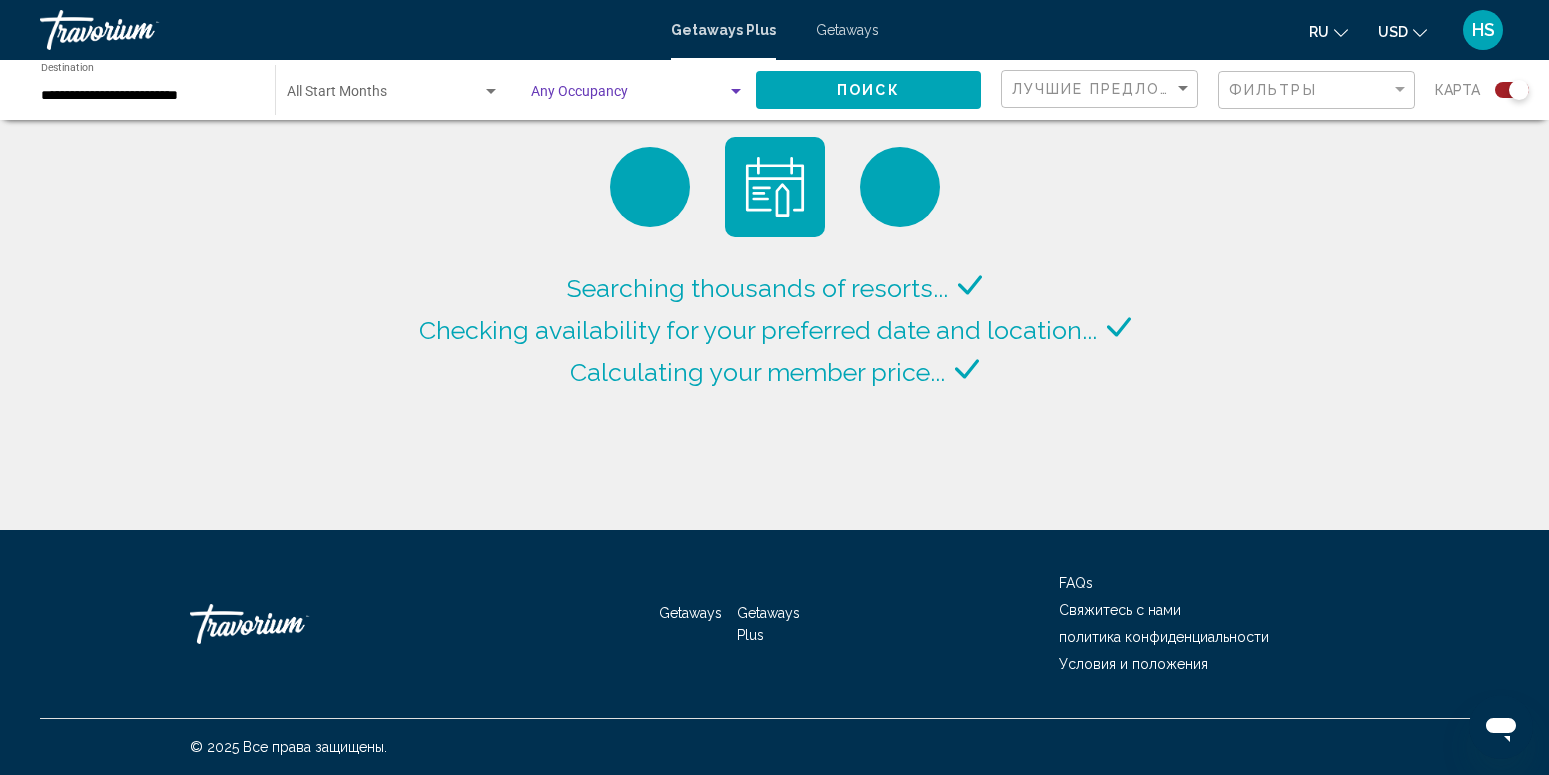 click at bounding box center [736, 91] 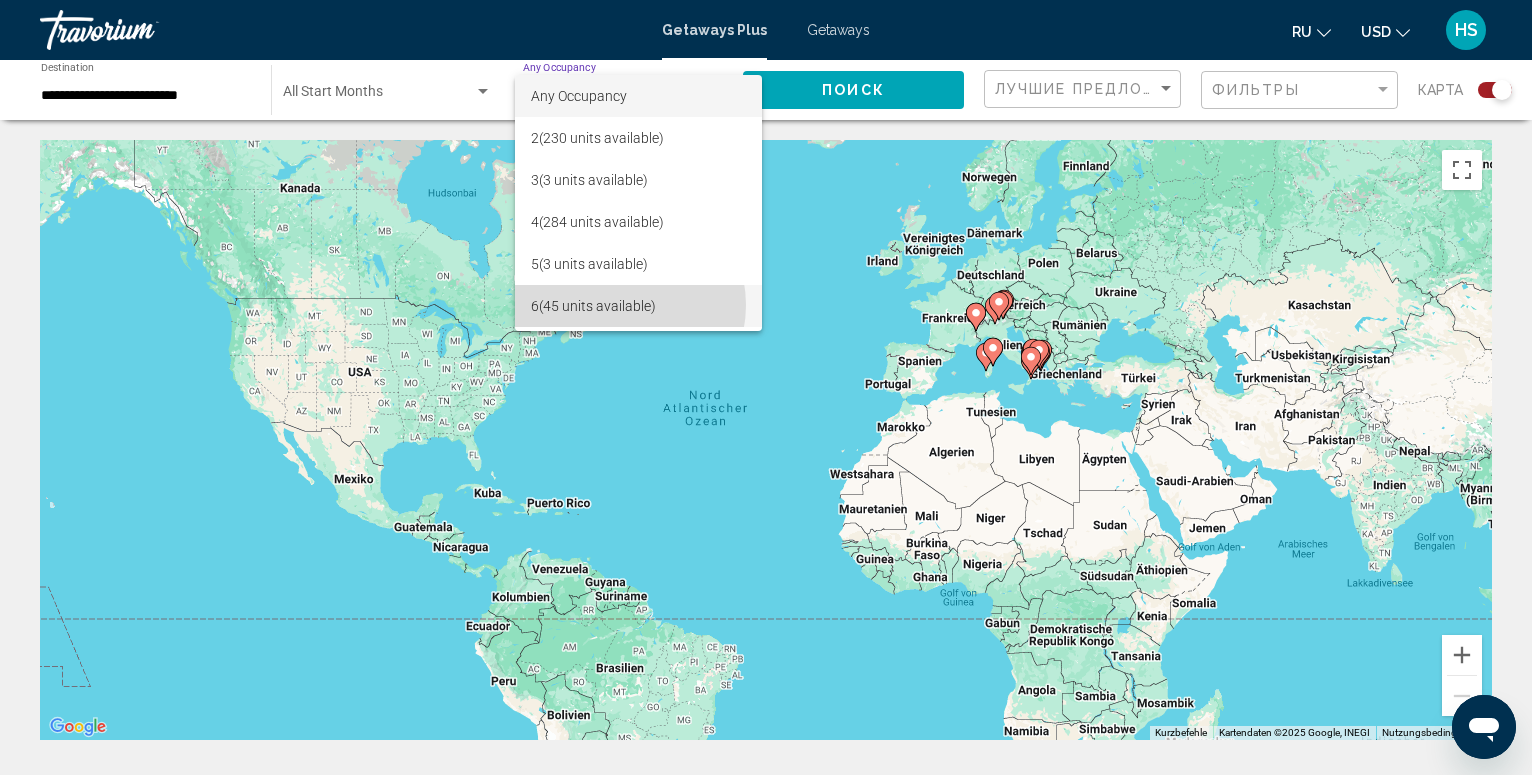 click on "6  (45 units available)" at bounding box center (638, 306) 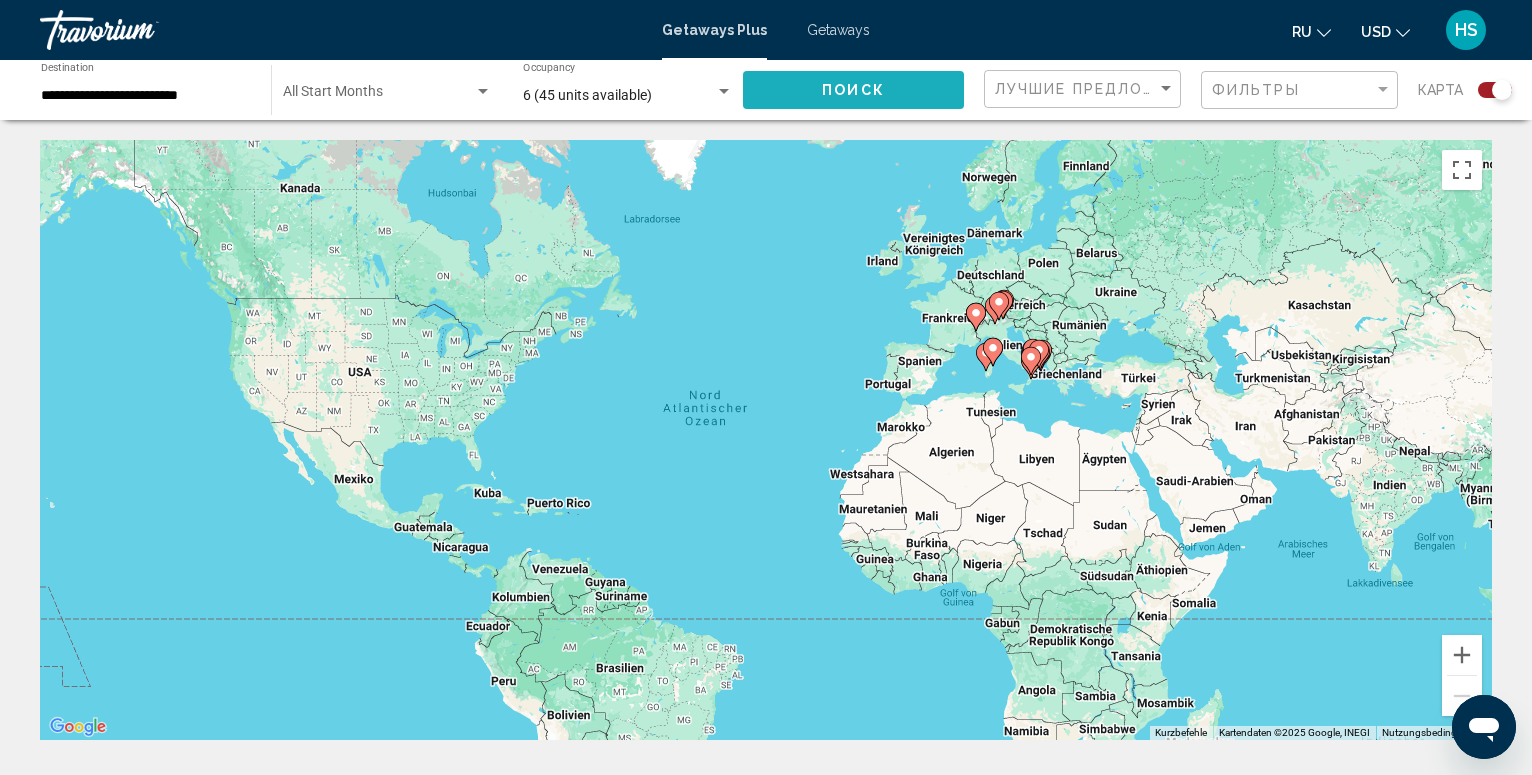 click on "Поиск" 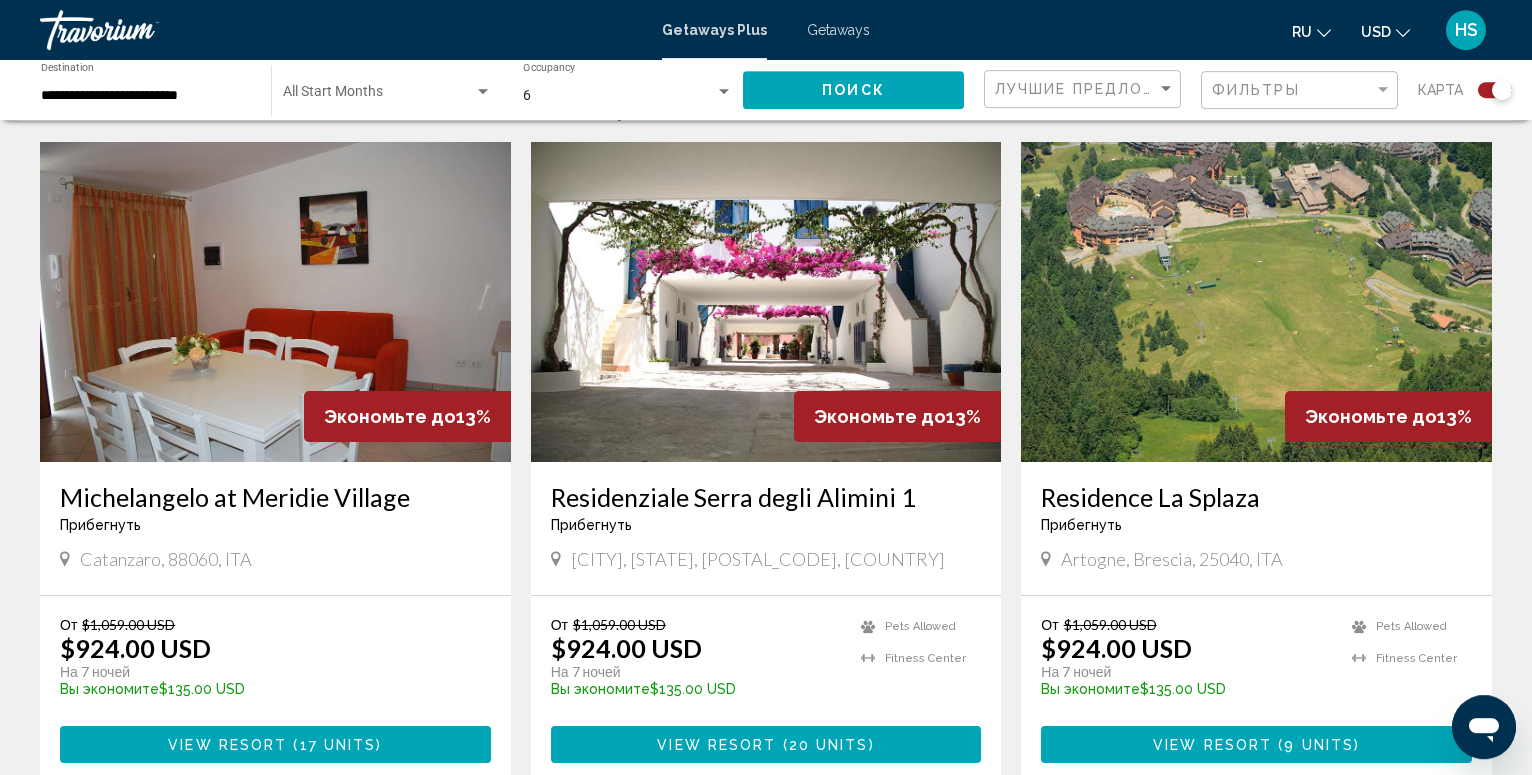 scroll, scrollTop: 653, scrollLeft: 0, axis: vertical 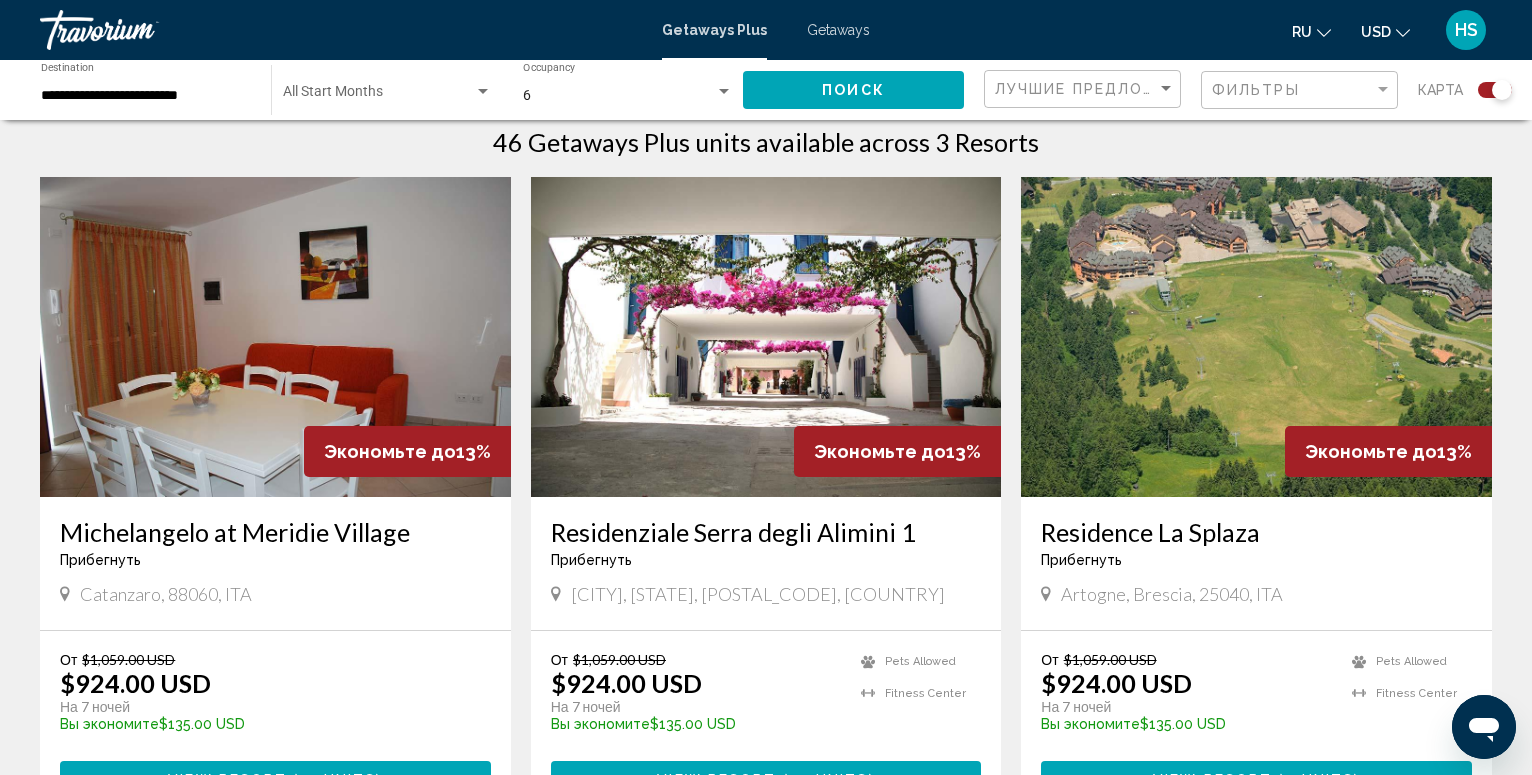 click at bounding box center [275, 337] 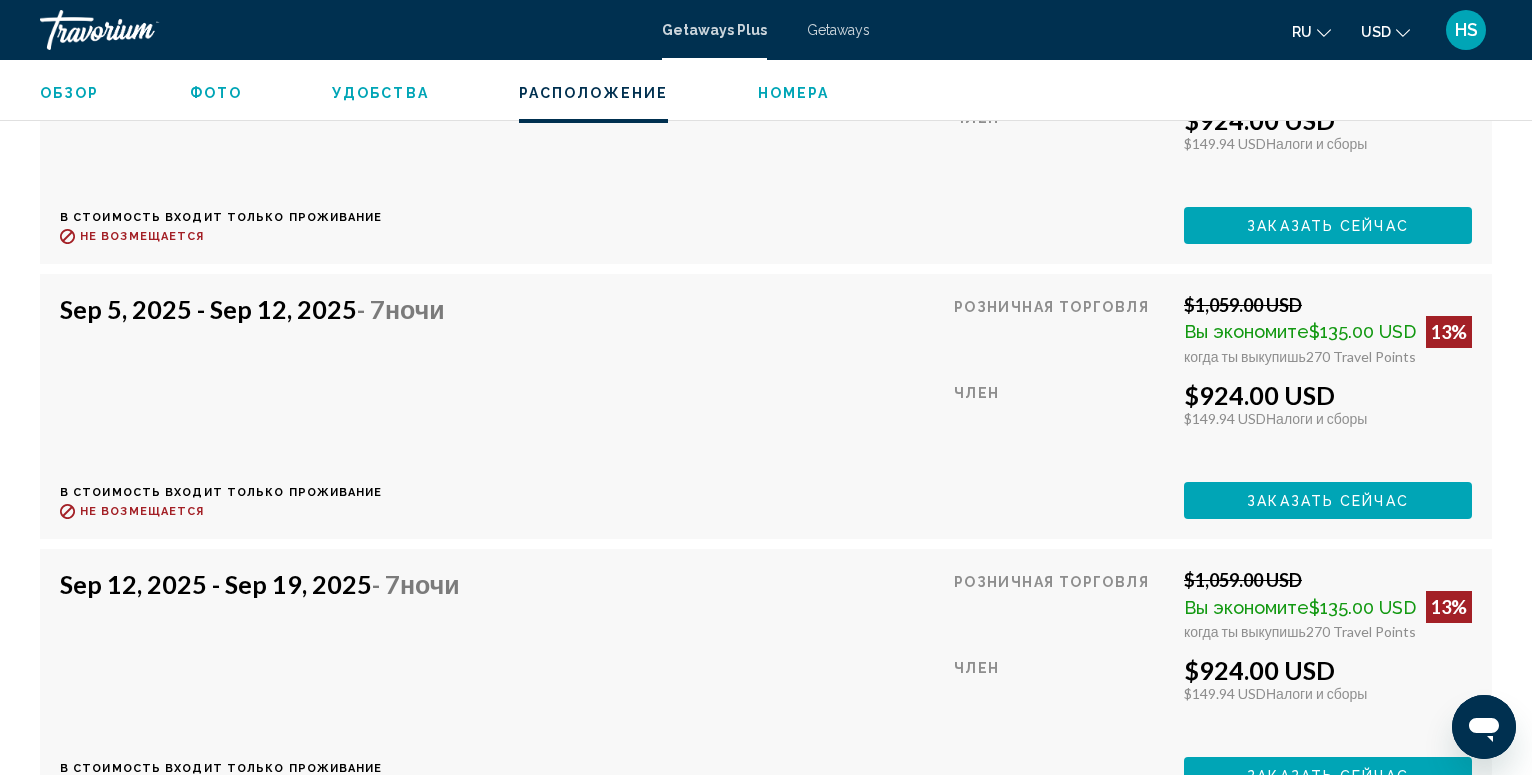 scroll, scrollTop: 2576, scrollLeft: 0, axis: vertical 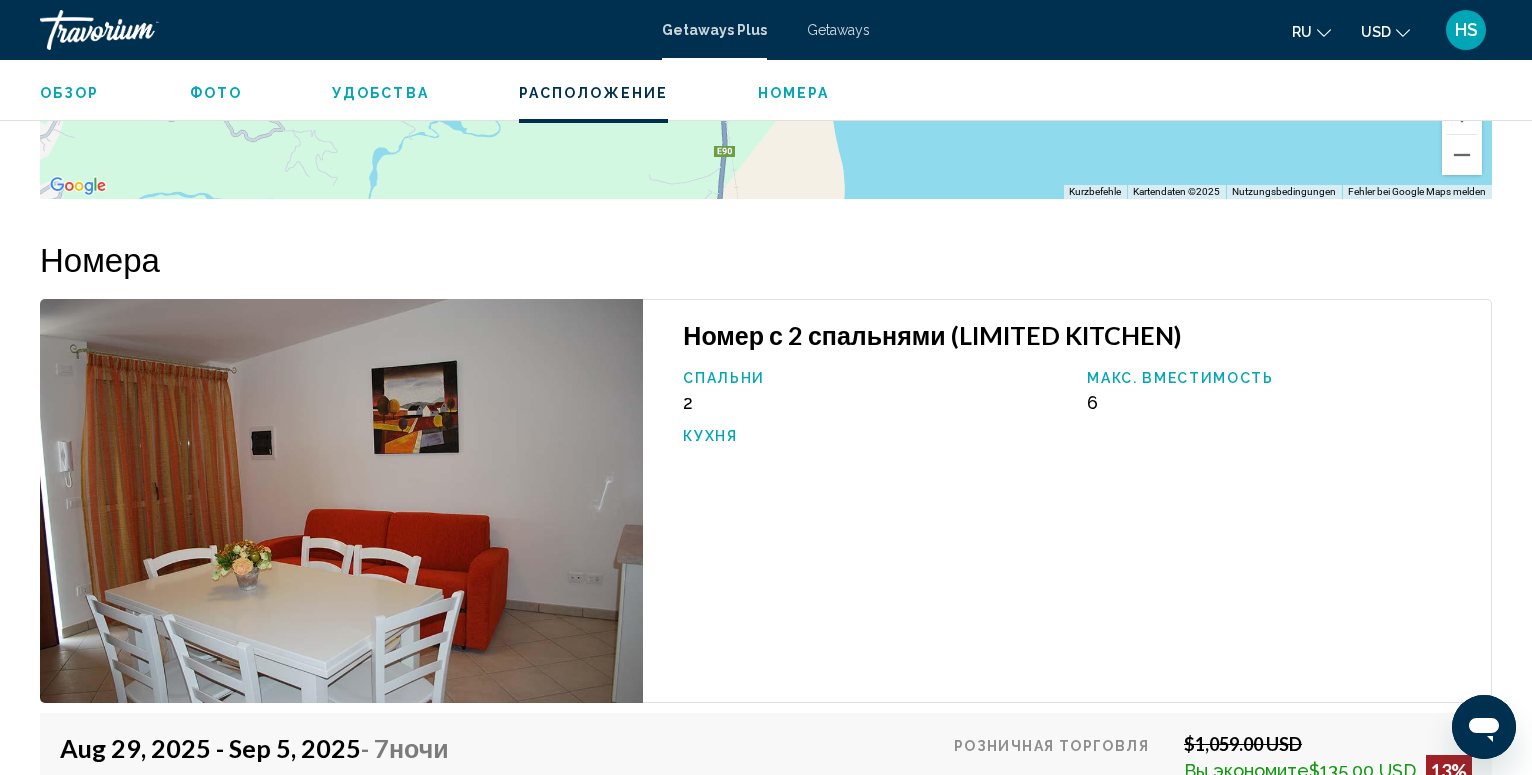 click on "Фото" at bounding box center (216, 93) 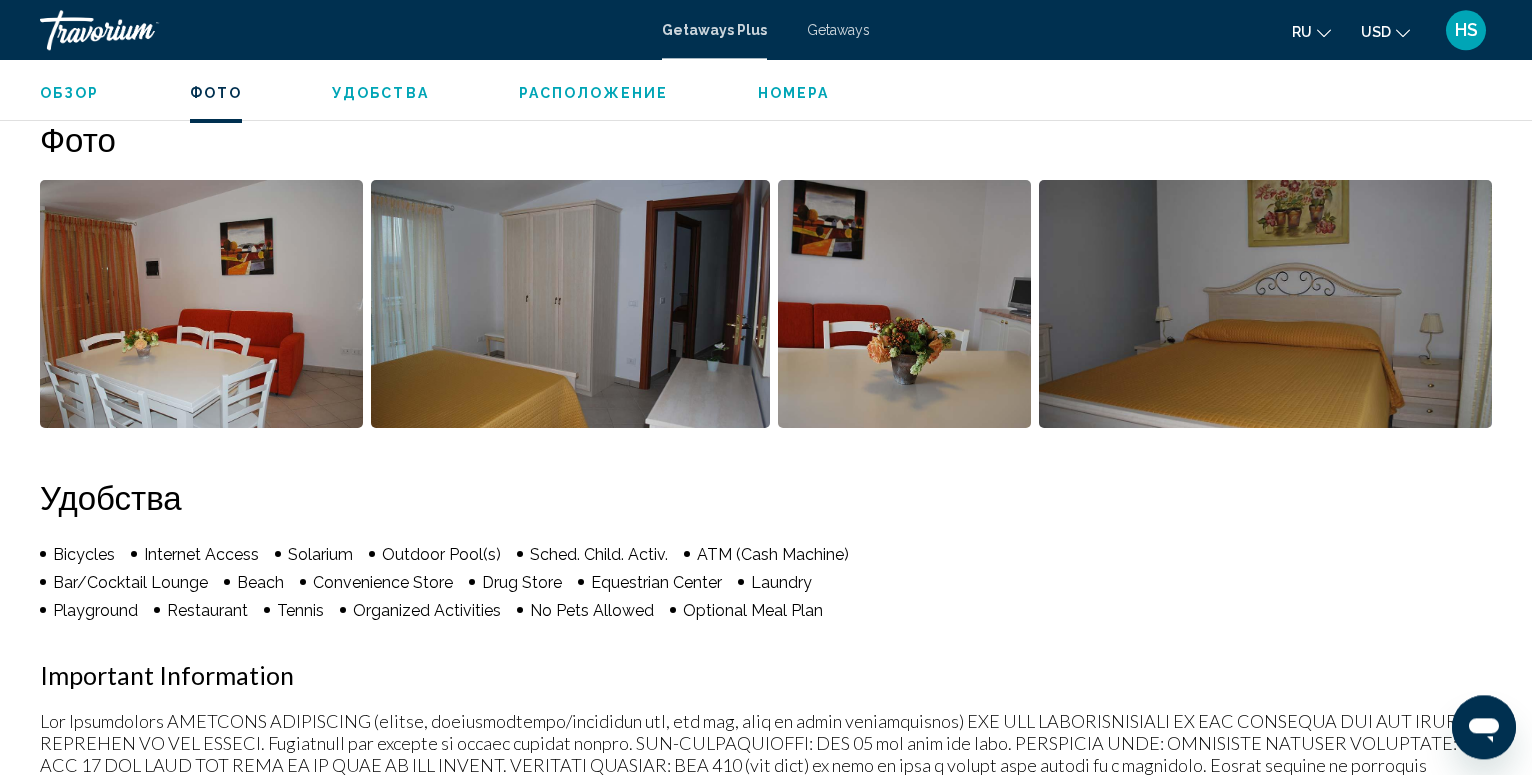 scroll, scrollTop: 924, scrollLeft: 0, axis: vertical 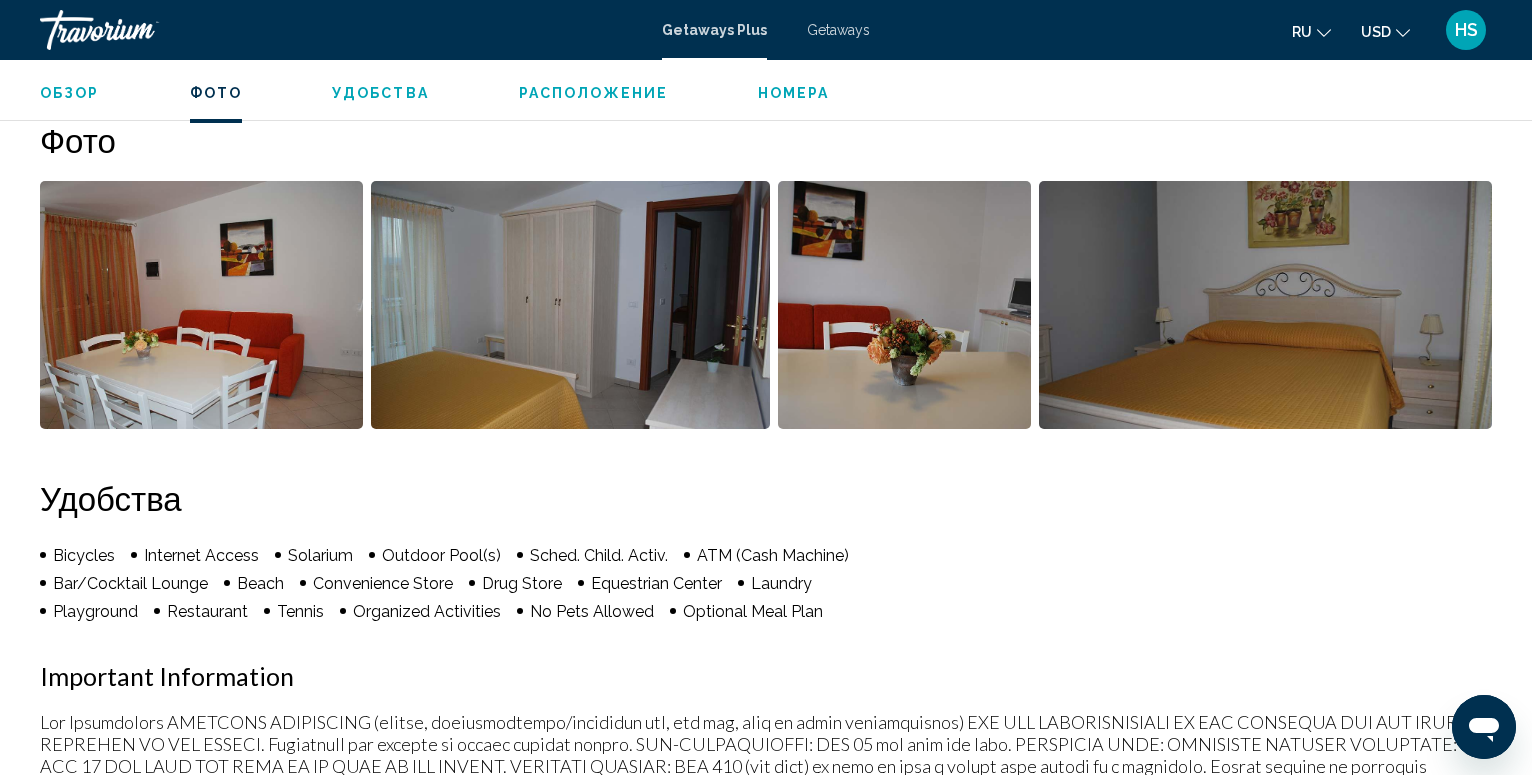 click at bounding box center [201, 305] 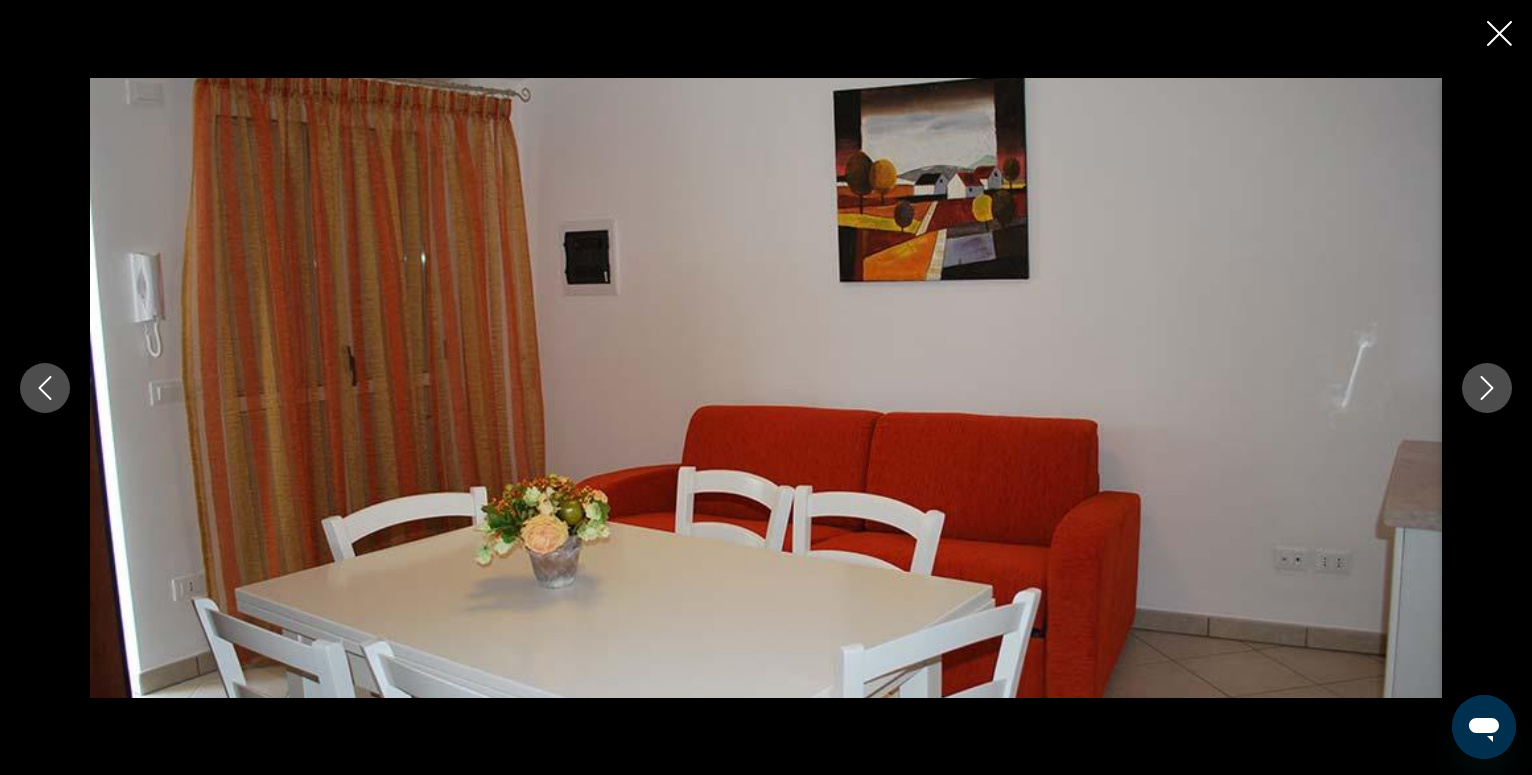 click 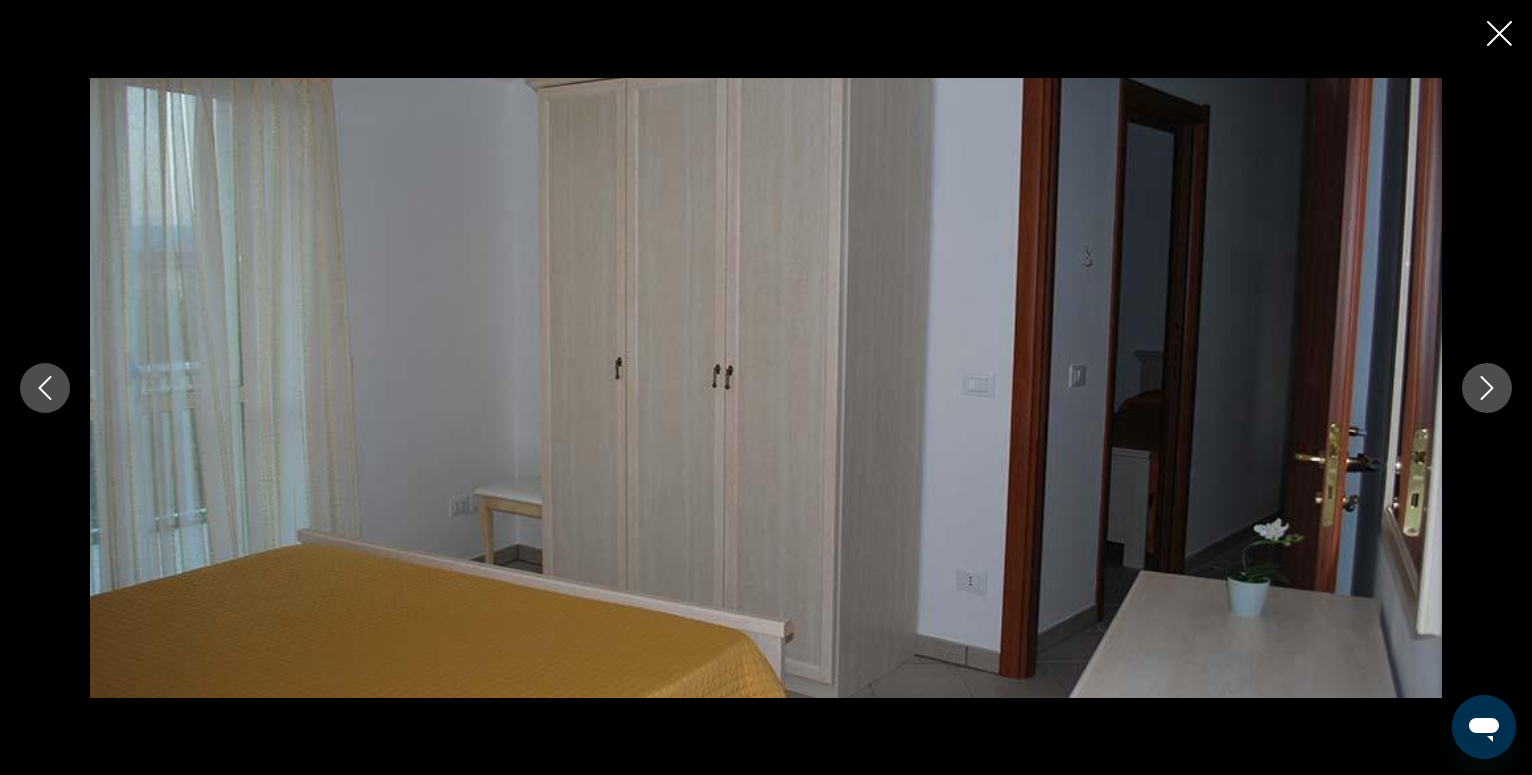 click 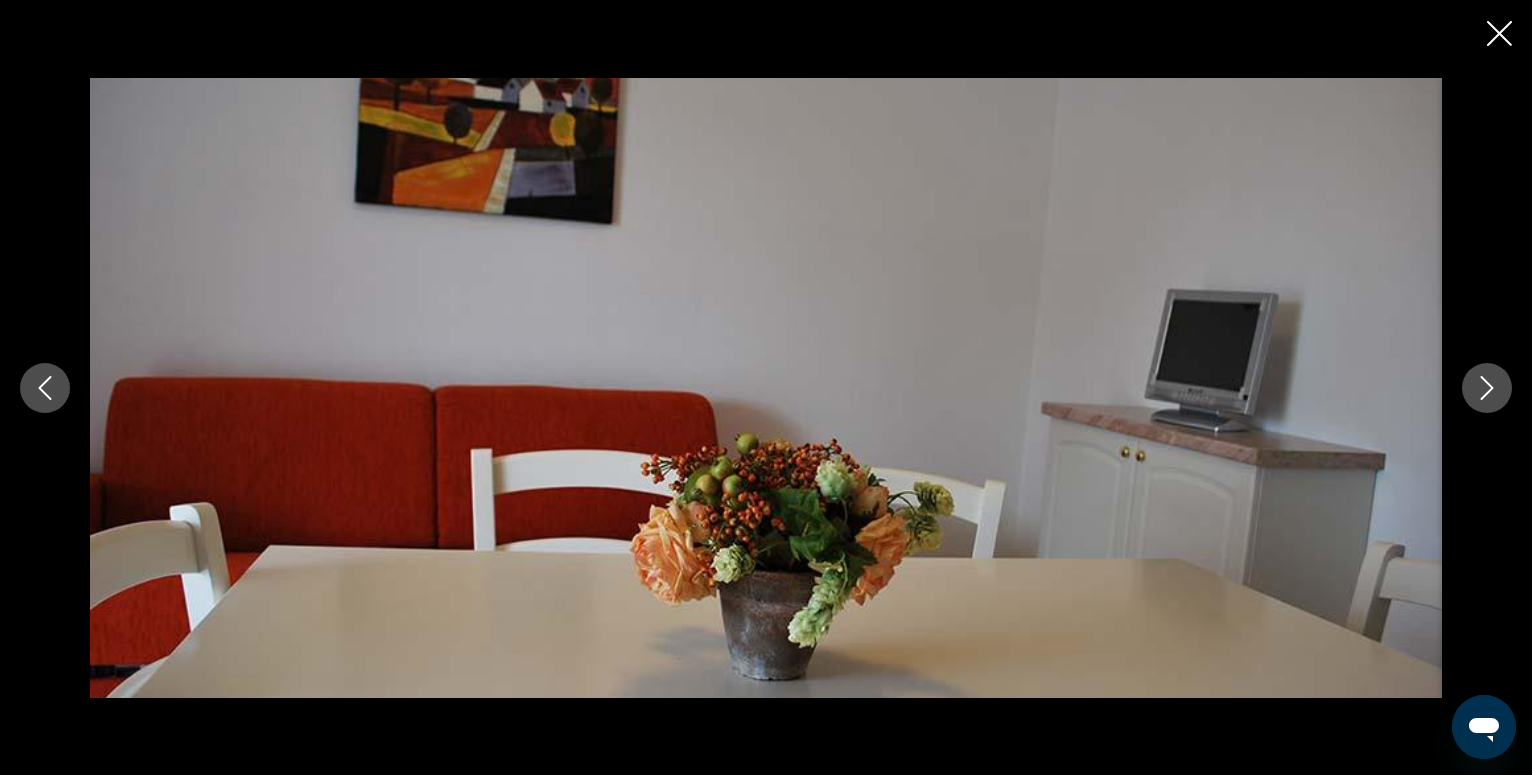 click 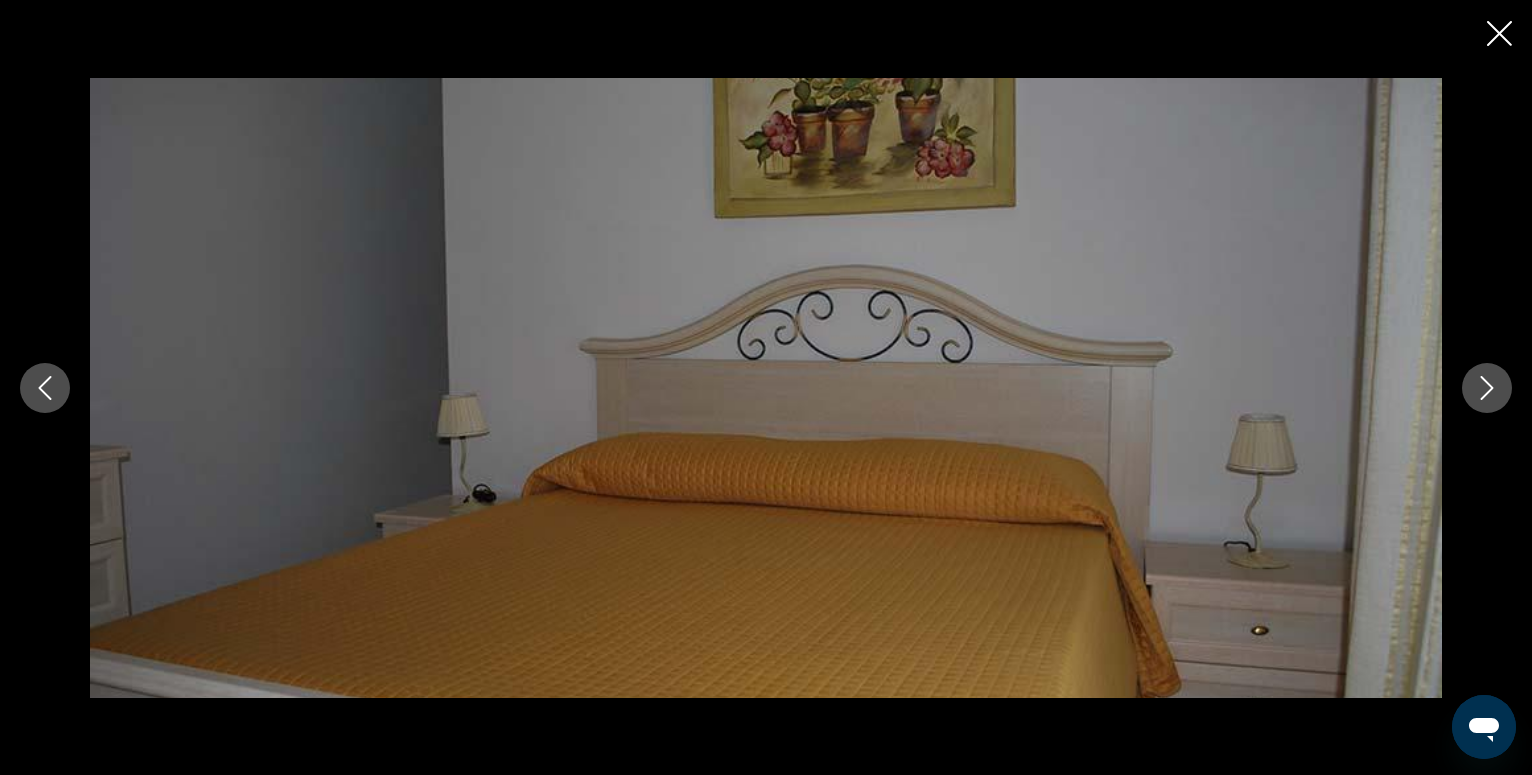click 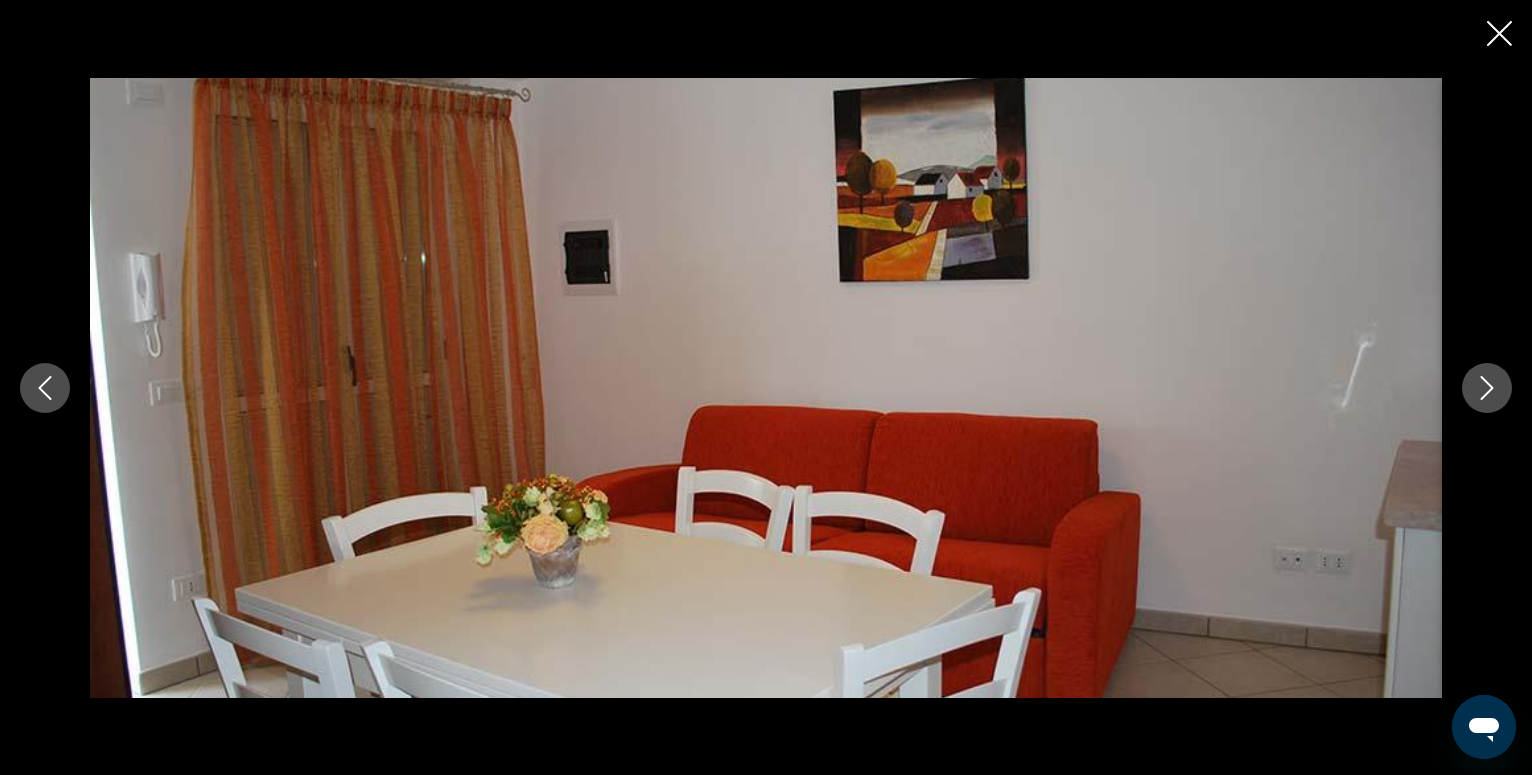 click 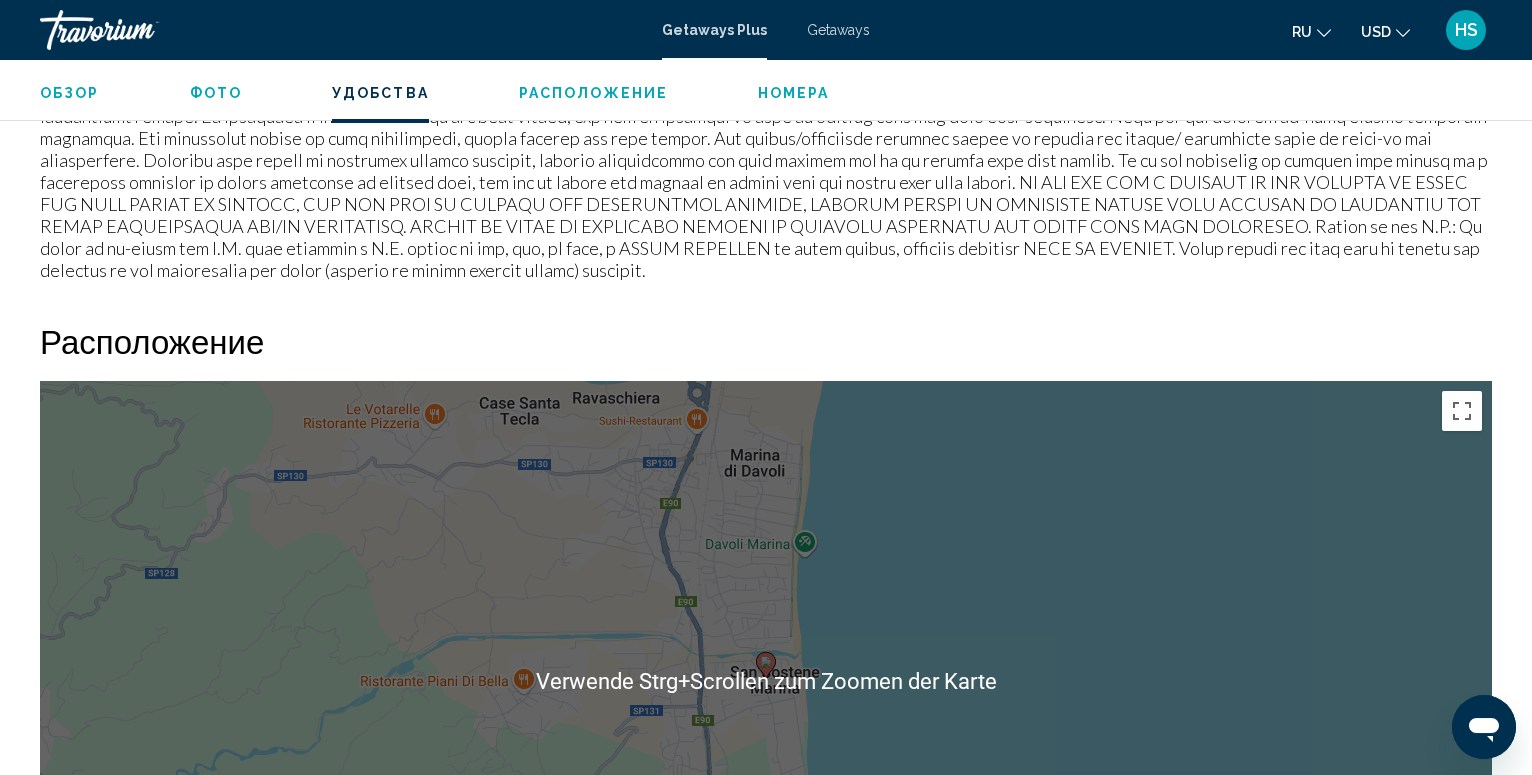 scroll, scrollTop: 2046, scrollLeft: 0, axis: vertical 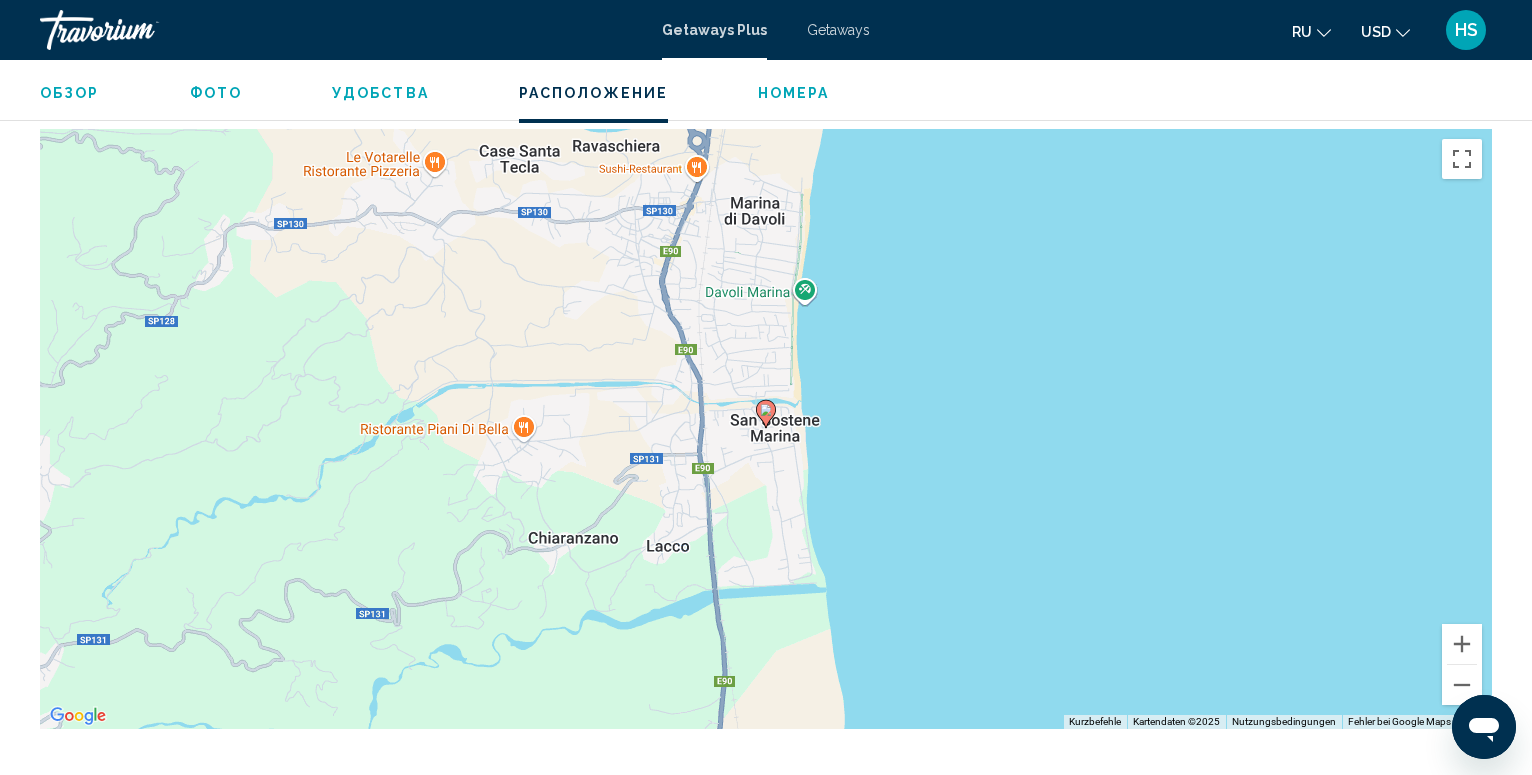click on "Um den Modus zum Ziehen mit der Tastatur zu aktivieren, drückst du Alt + Eingabetaste. Wenn du den Modus aktiviert hast, kannst du die Markierung mit den Pfeiltasten verschieben. Nachdem du sie an die gewünschte Stelle gezogen bzw. verschoben hast, drückst du einfach die Eingabetaste. Durch Drücken der Esc-Taste kannst du den Vorgang abbrechen." at bounding box center [766, 429] 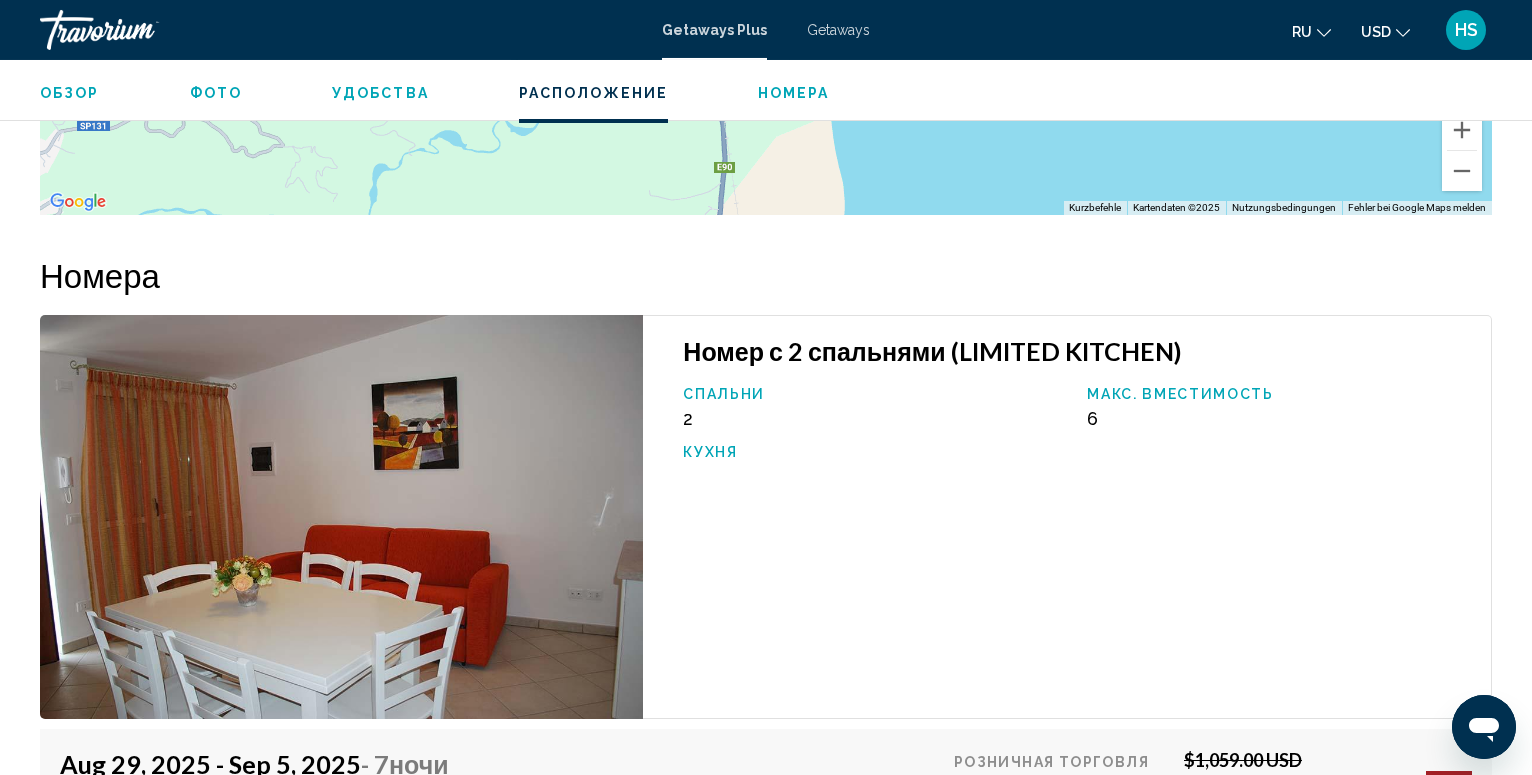 scroll, scrollTop: 2556, scrollLeft: 0, axis: vertical 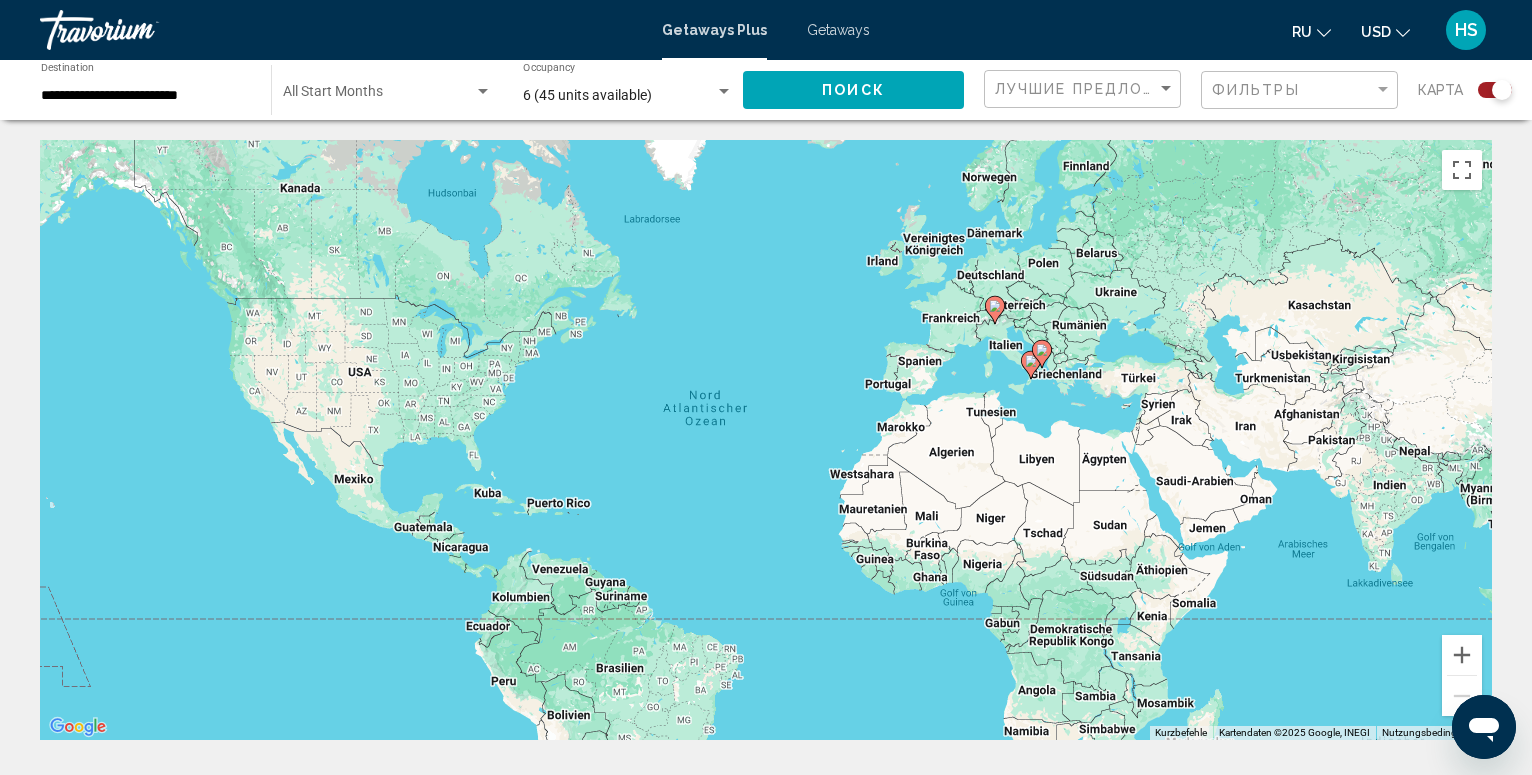 click on "**********" 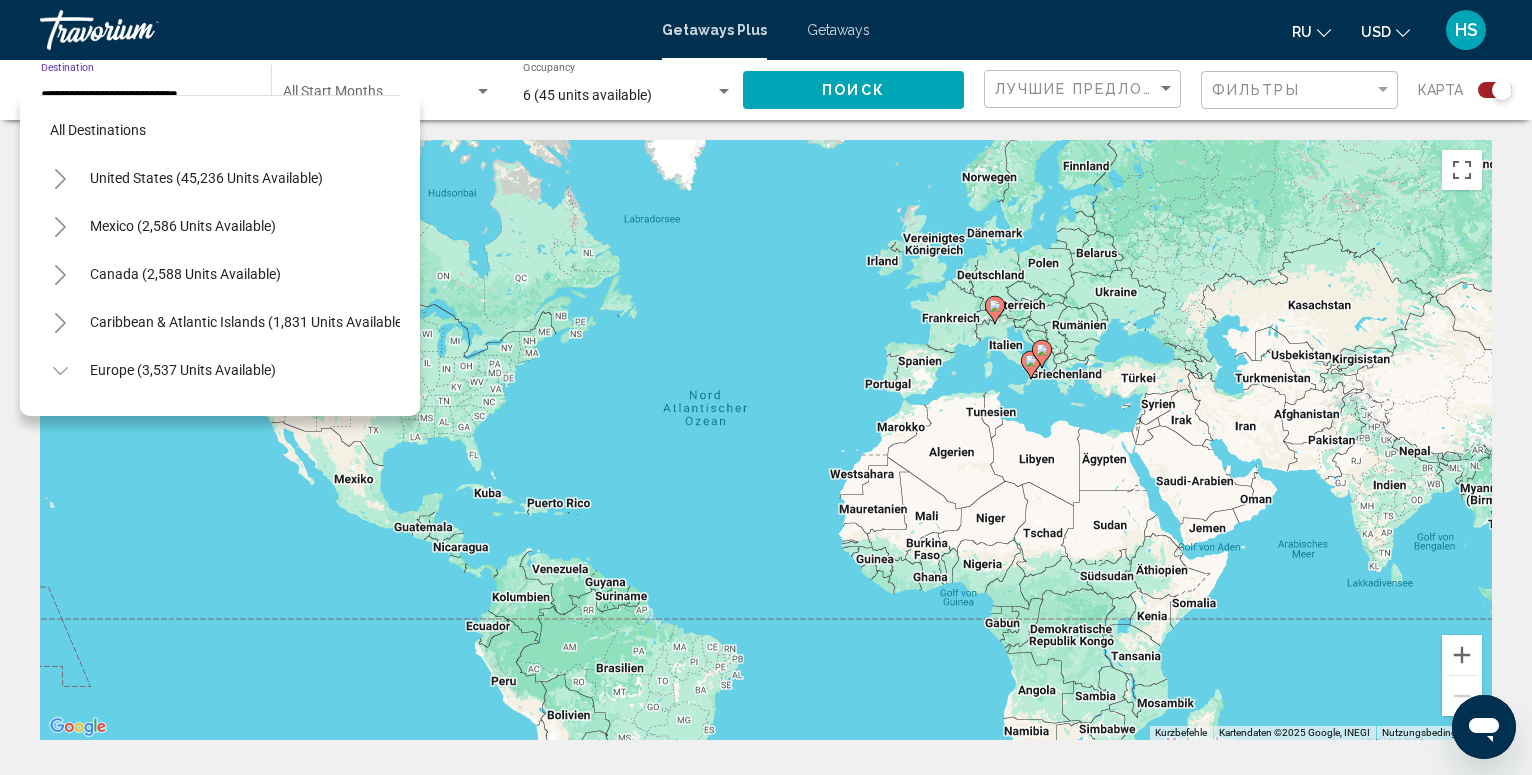 scroll, scrollTop: 560, scrollLeft: 0, axis: vertical 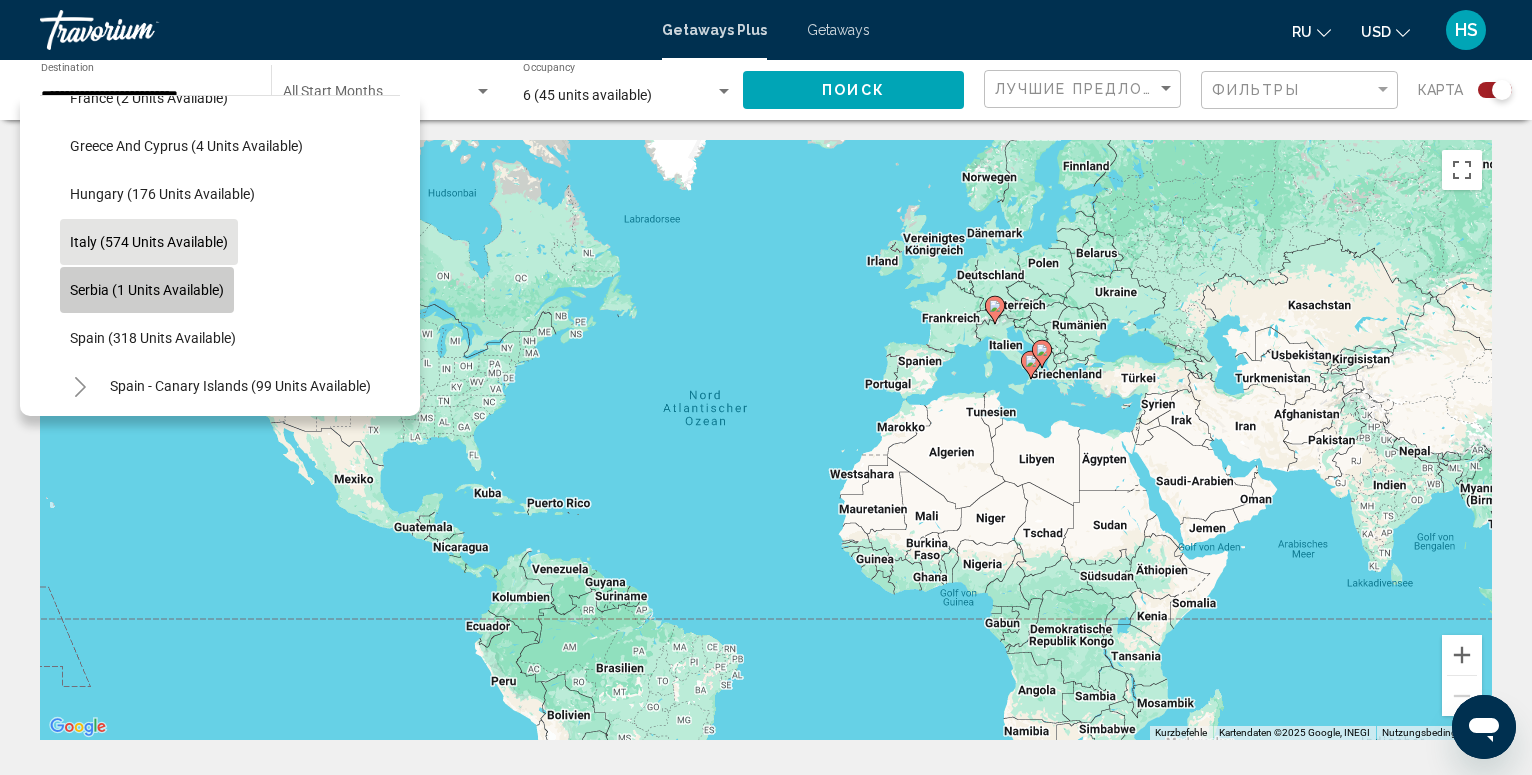 click on "Serbia (1 units available)" 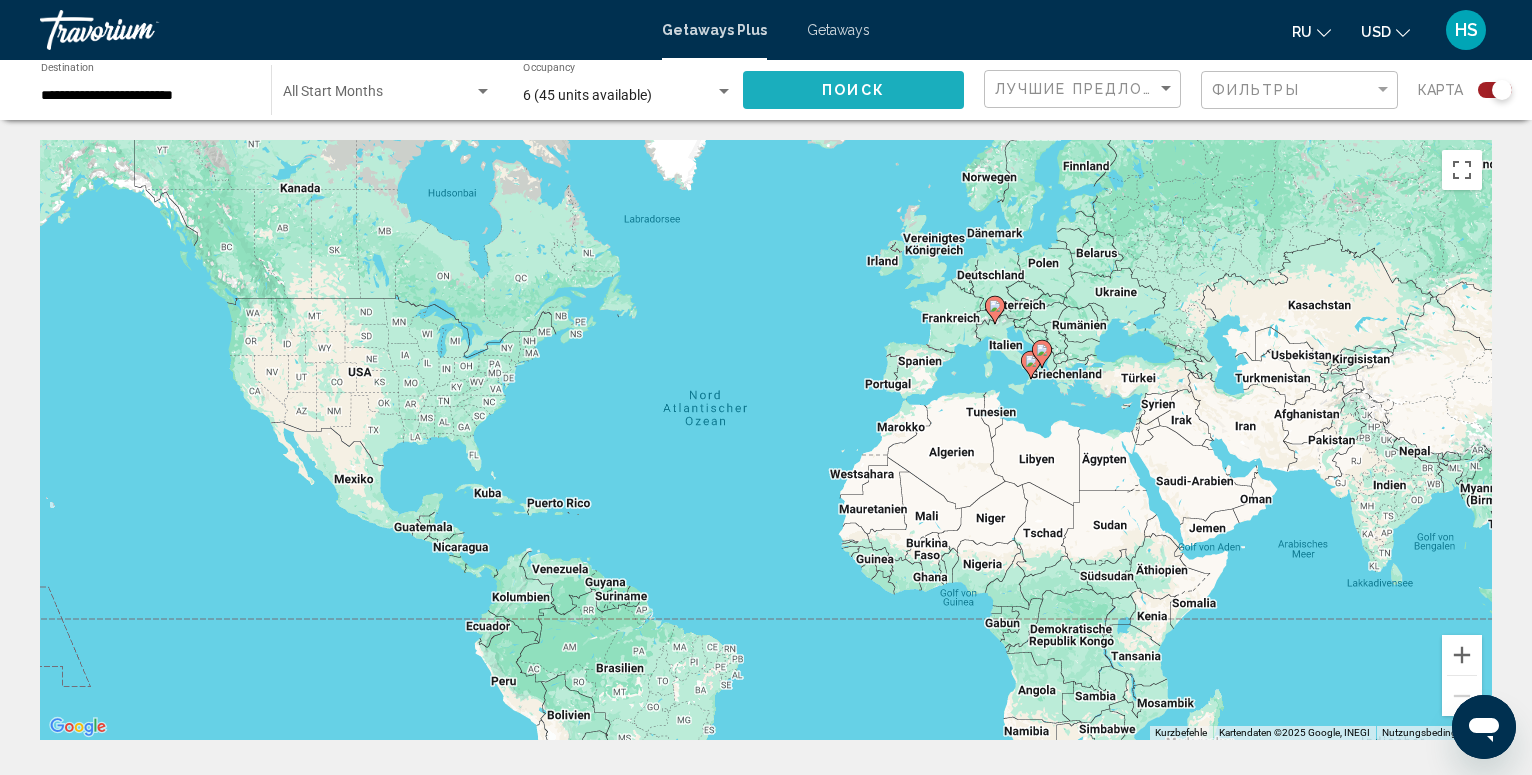 click on "Поиск" 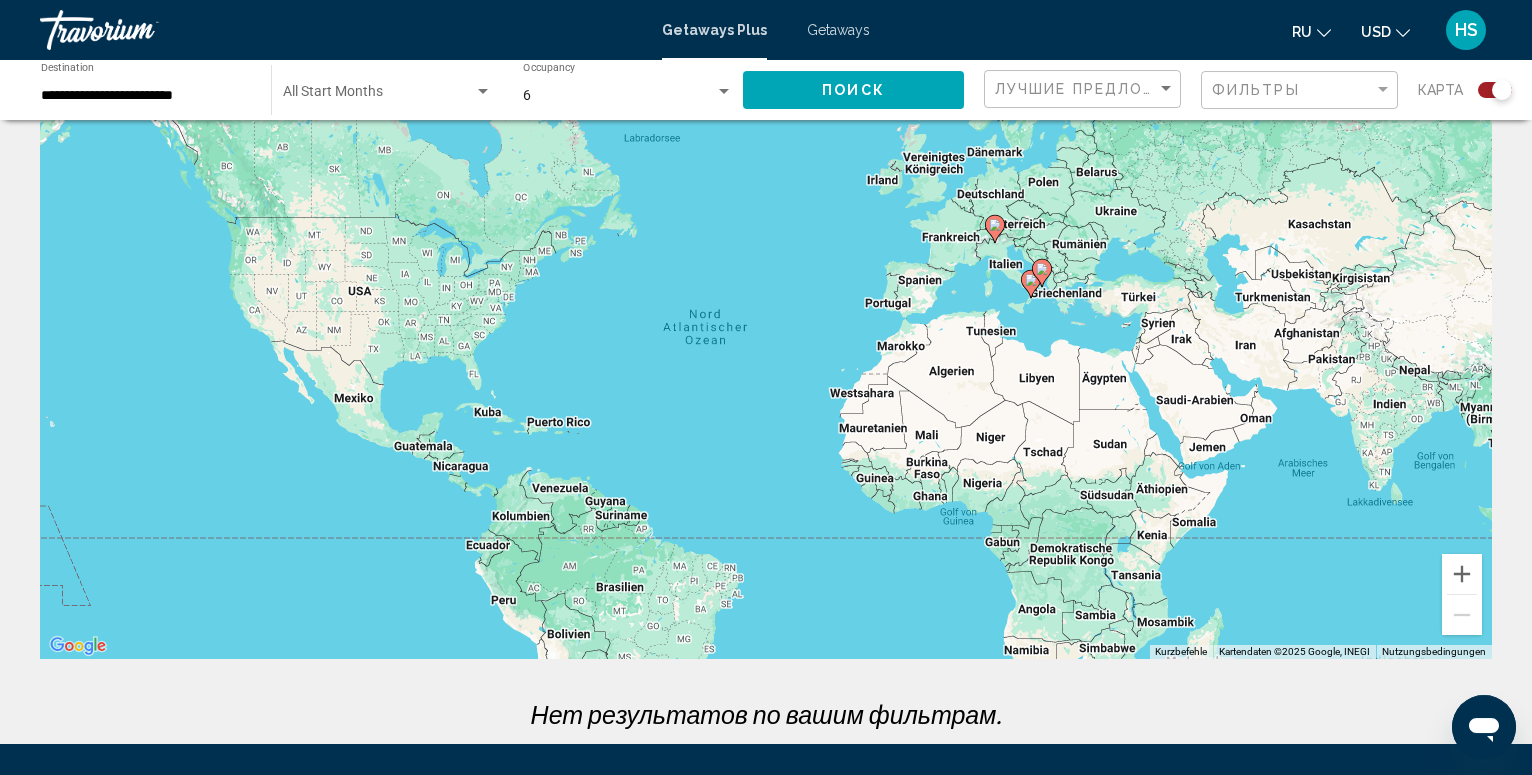 scroll, scrollTop: 0, scrollLeft: 0, axis: both 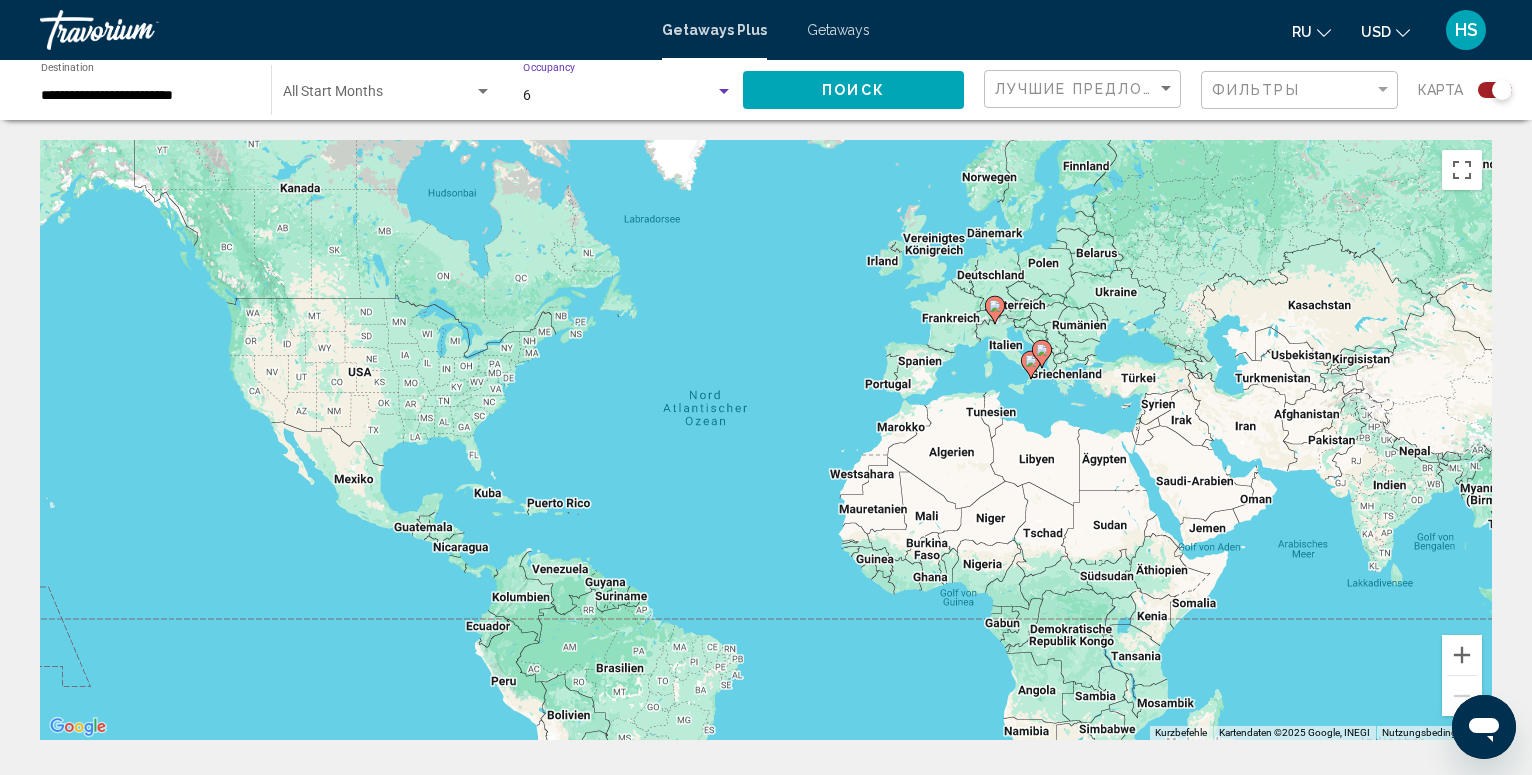 click at bounding box center (724, 92) 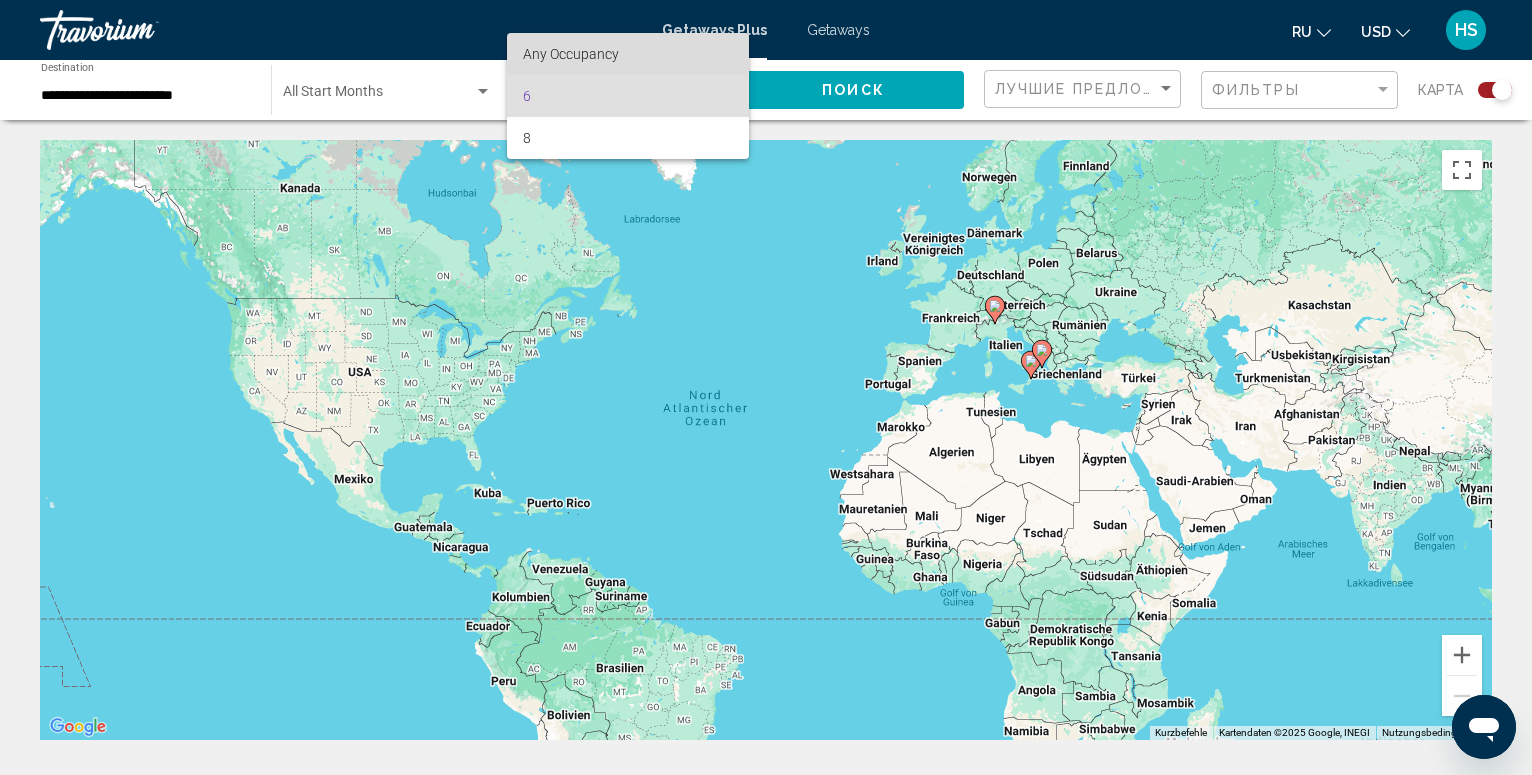 click on "Any Occupancy" at bounding box center [571, 54] 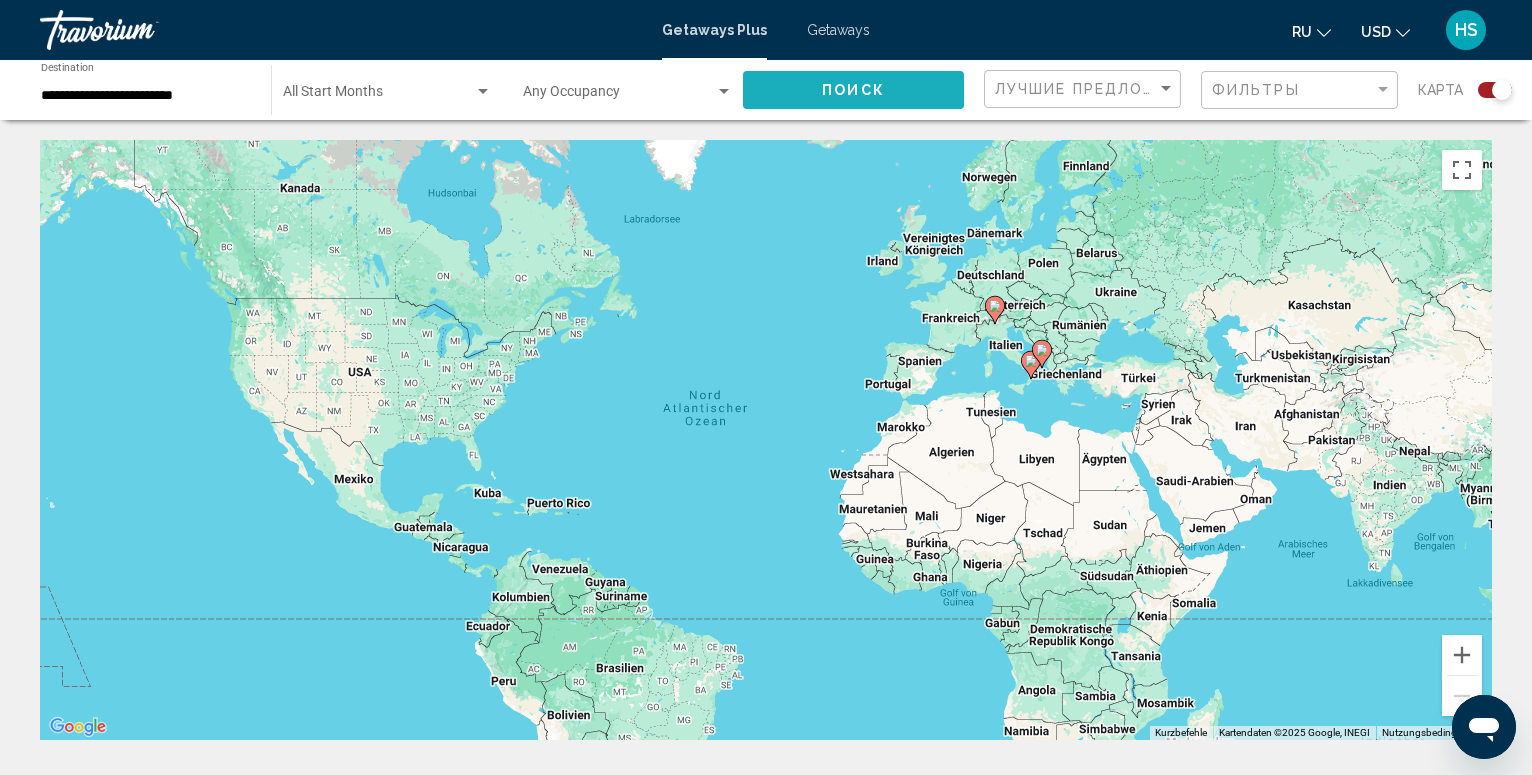 click on "Поиск" 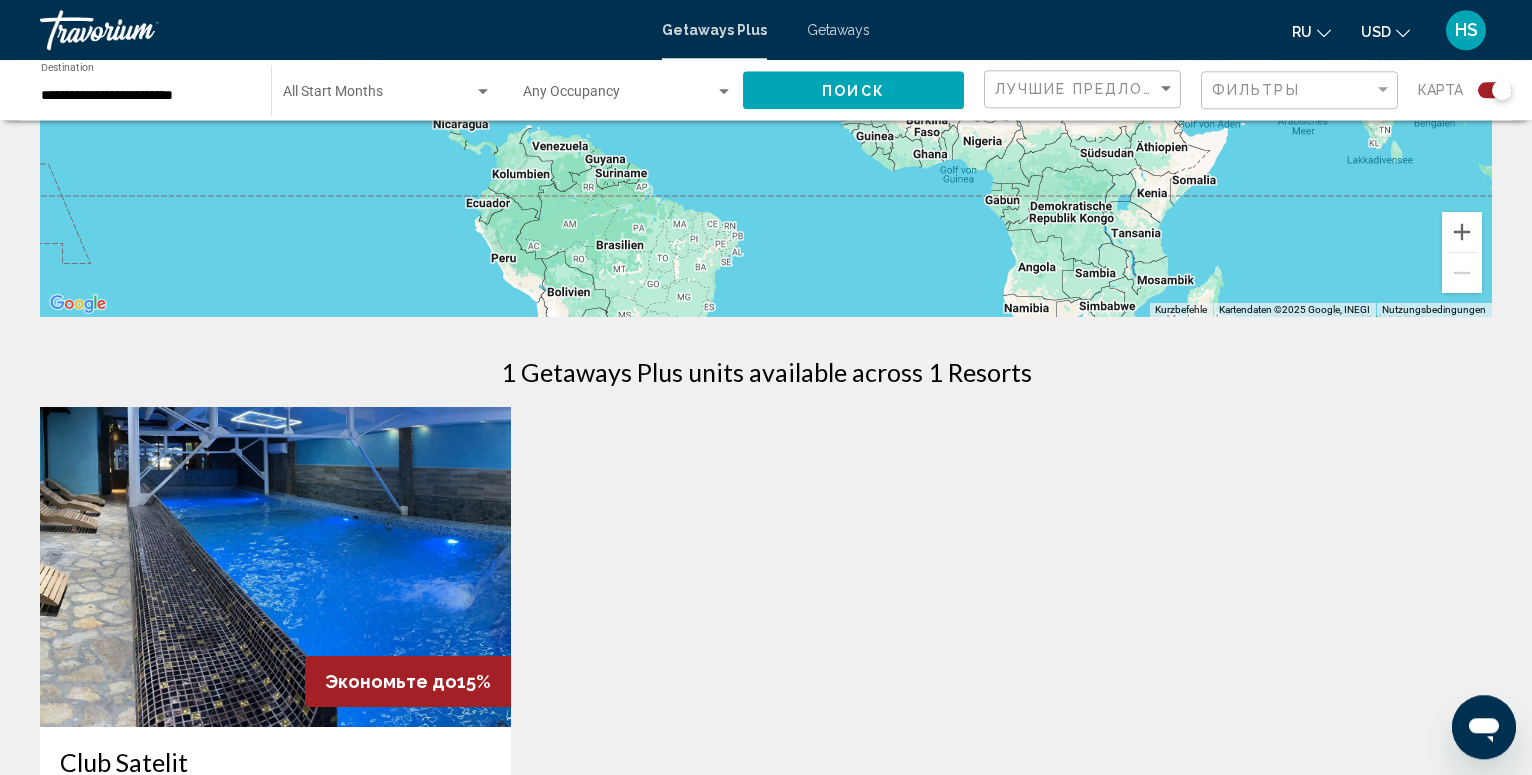 scroll, scrollTop: 510, scrollLeft: 0, axis: vertical 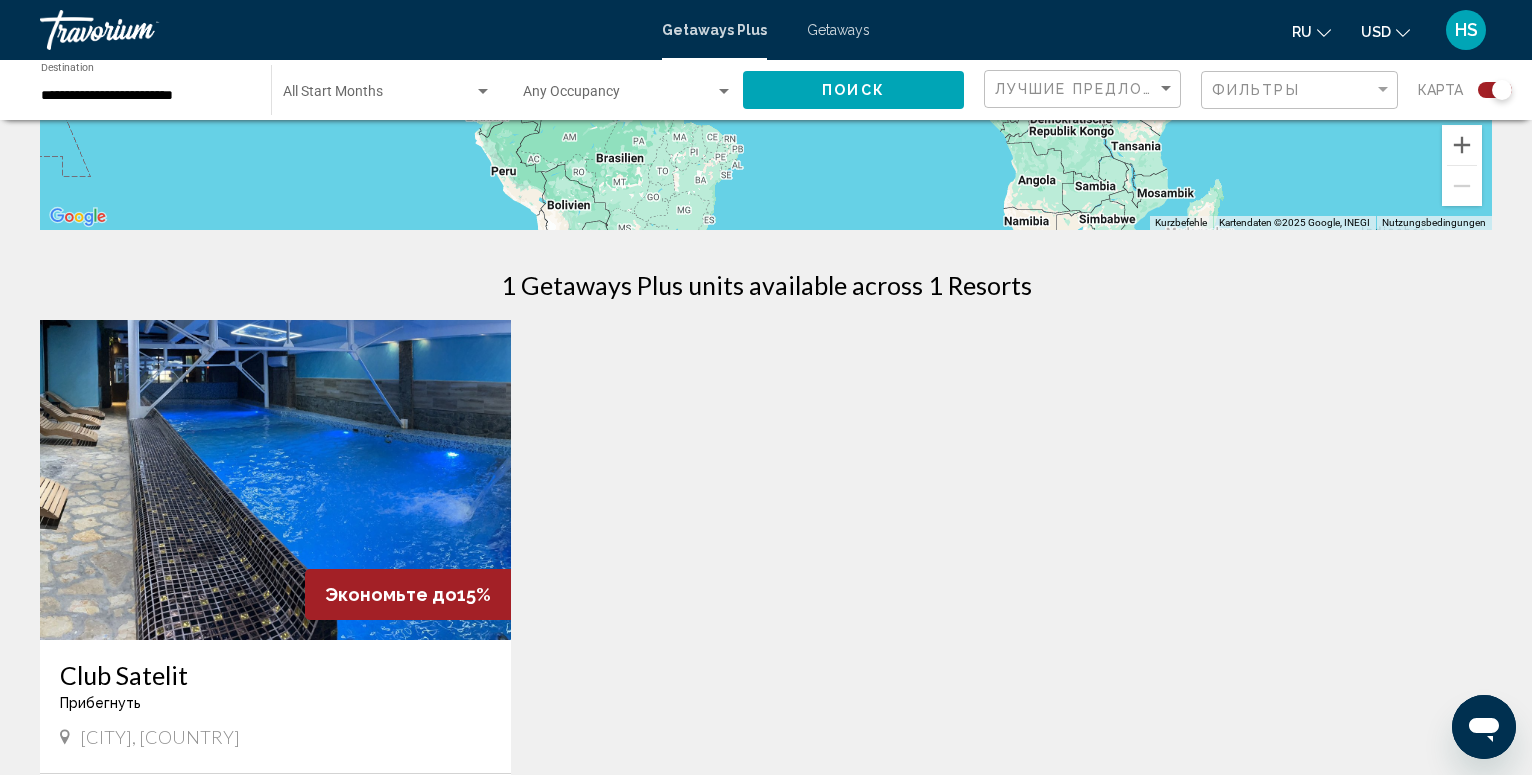 click at bounding box center [275, 480] 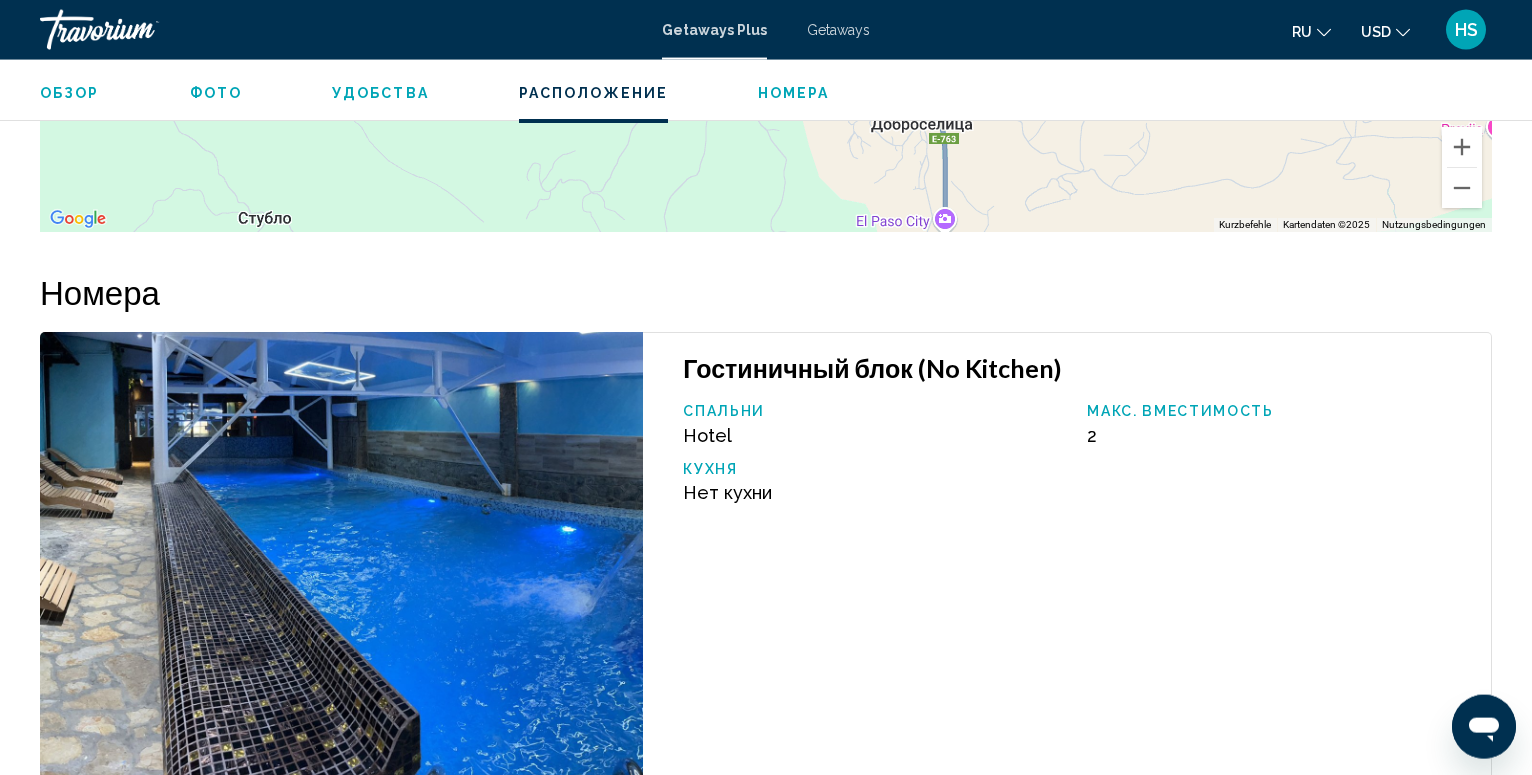 scroll, scrollTop: 3258, scrollLeft: 0, axis: vertical 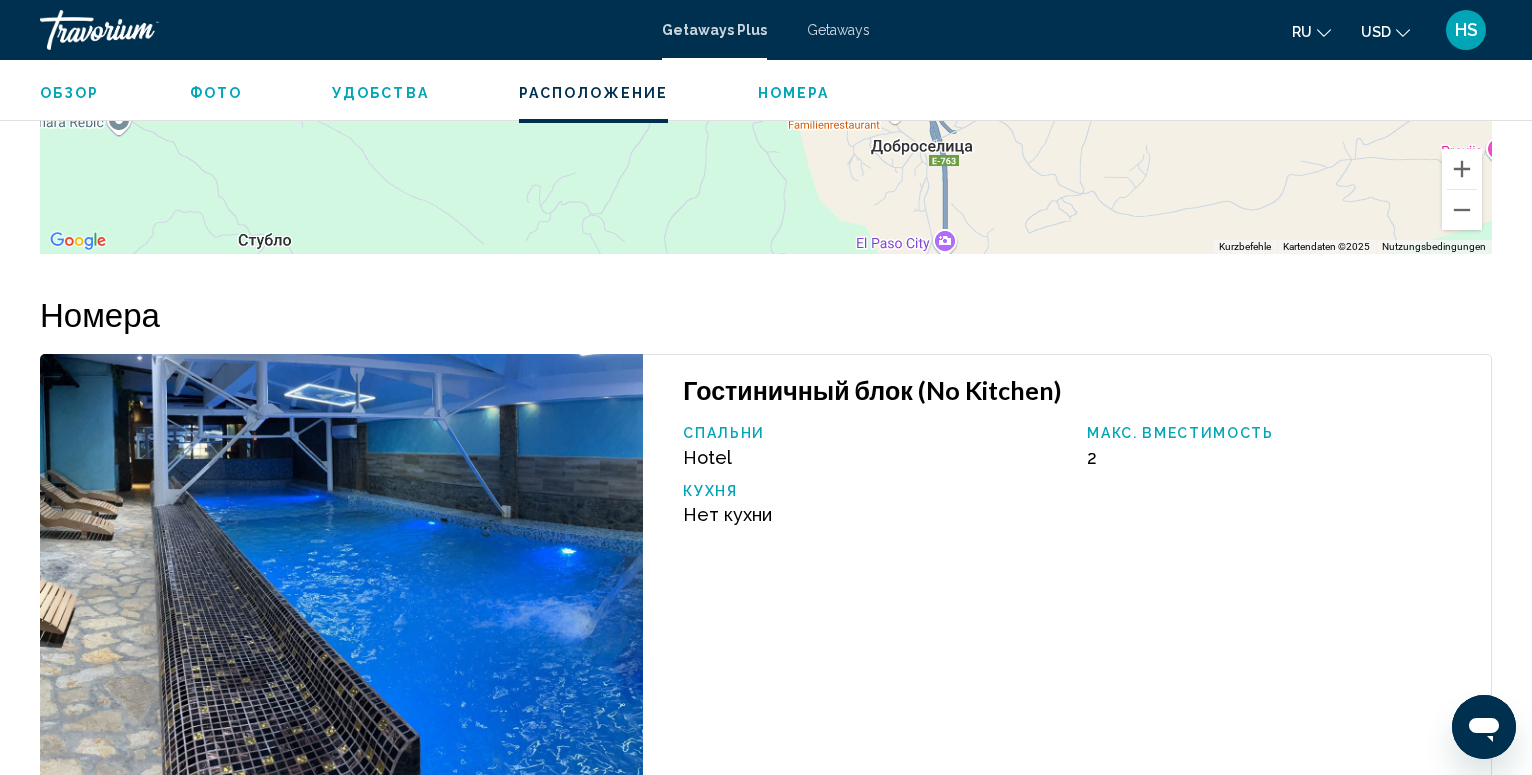 click on "Фото" at bounding box center [216, 93] 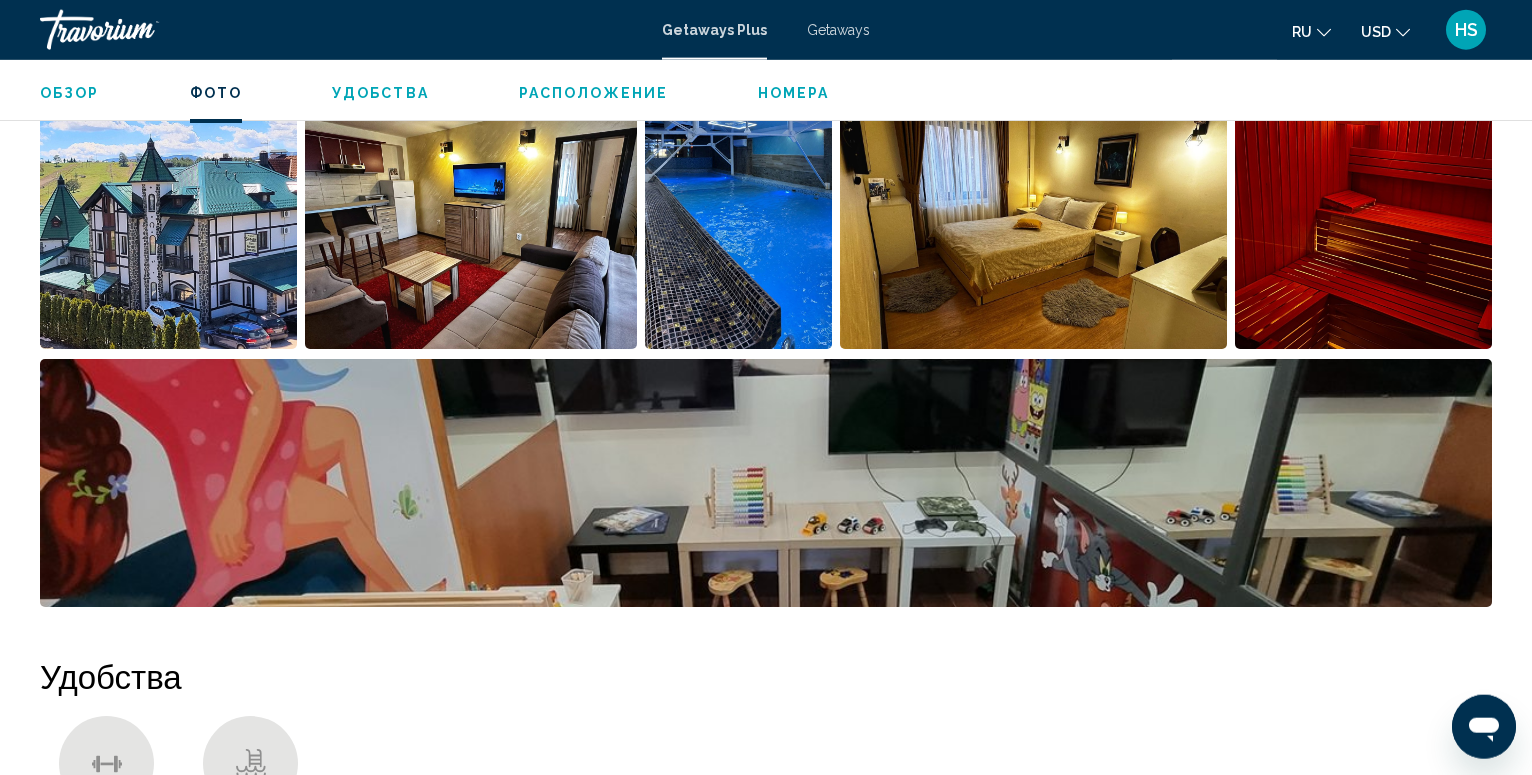 scroll, scrollTop: 860, scrollLeft: 0, axis: vertical 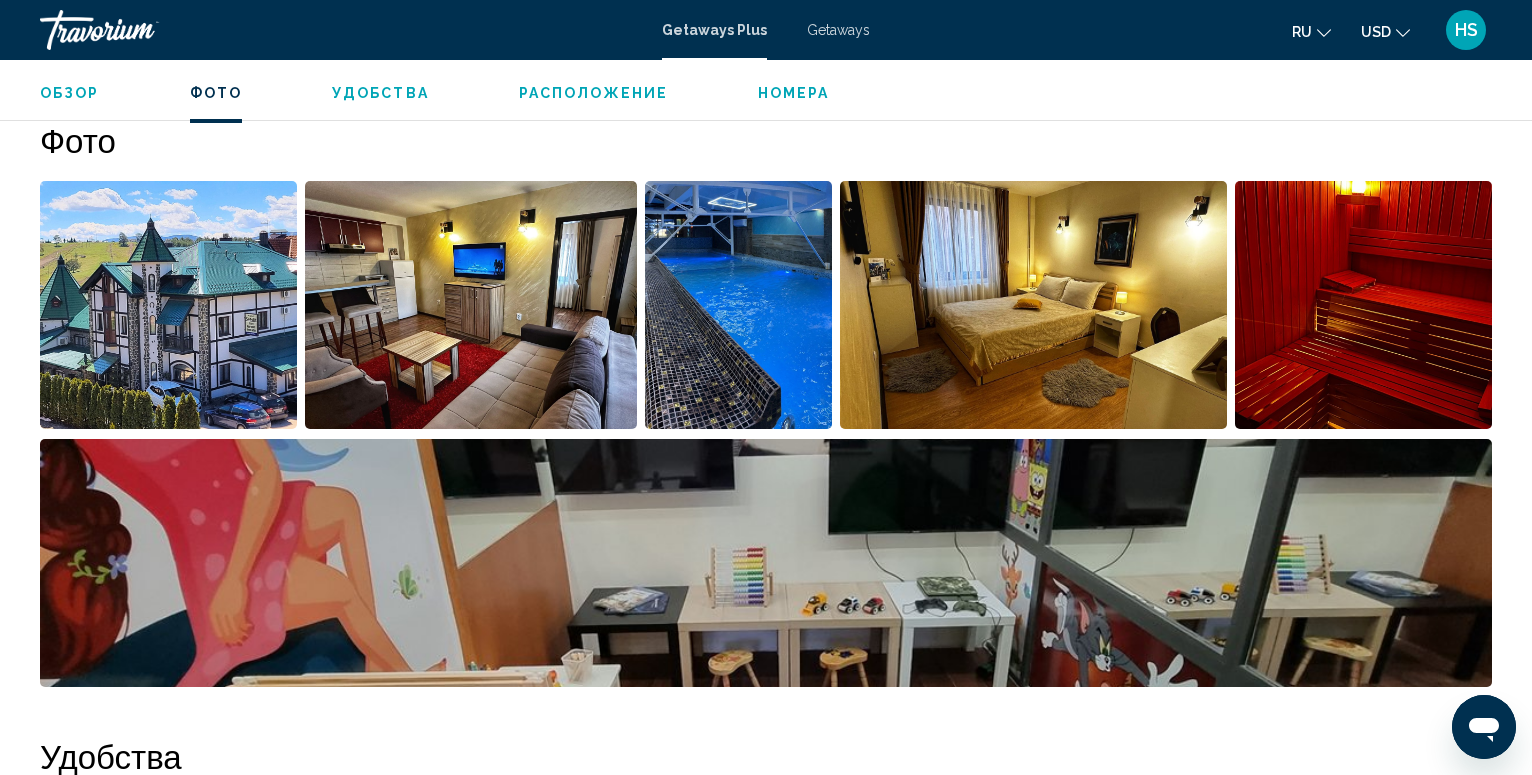 click at bounding box center [168, 305] 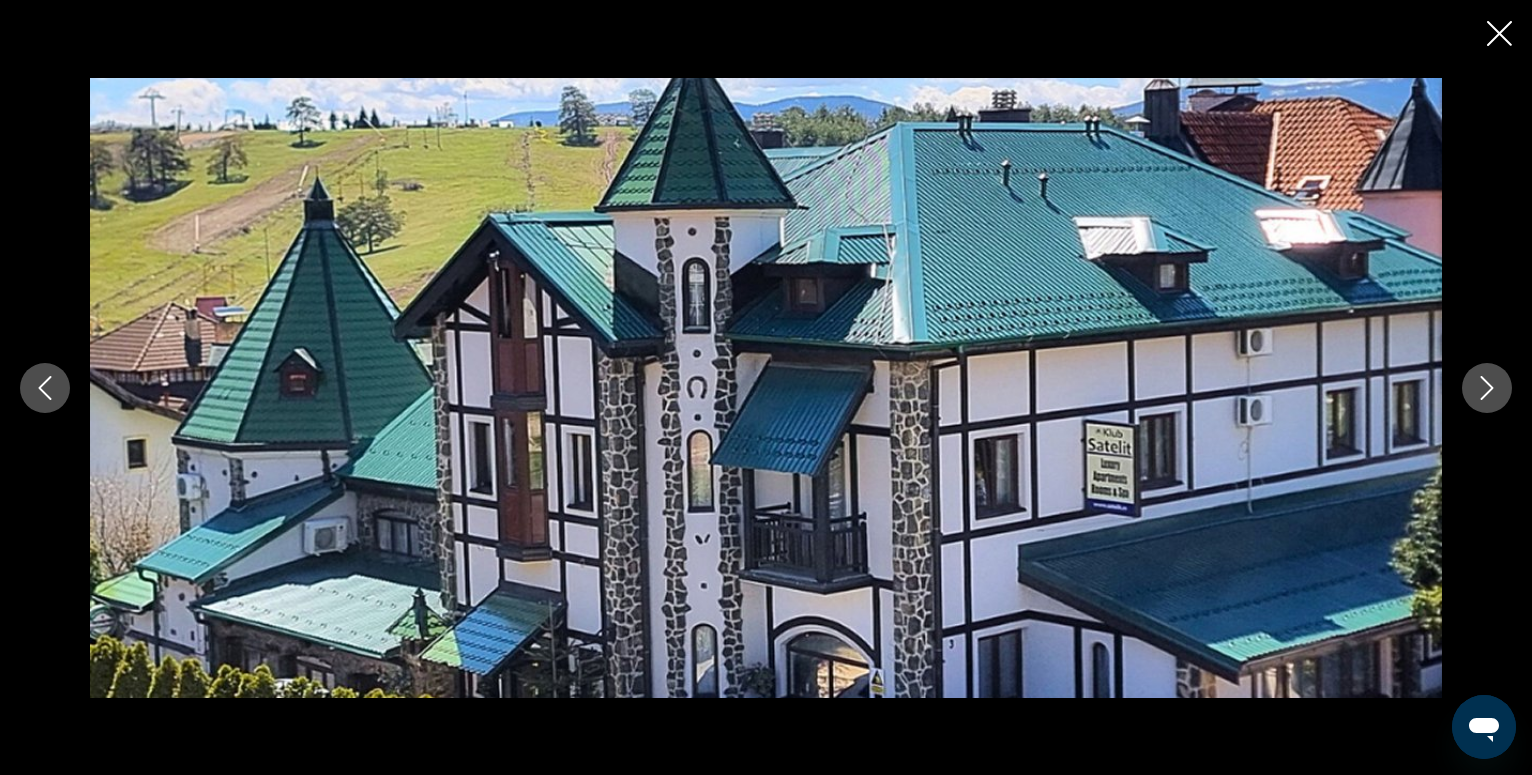 click 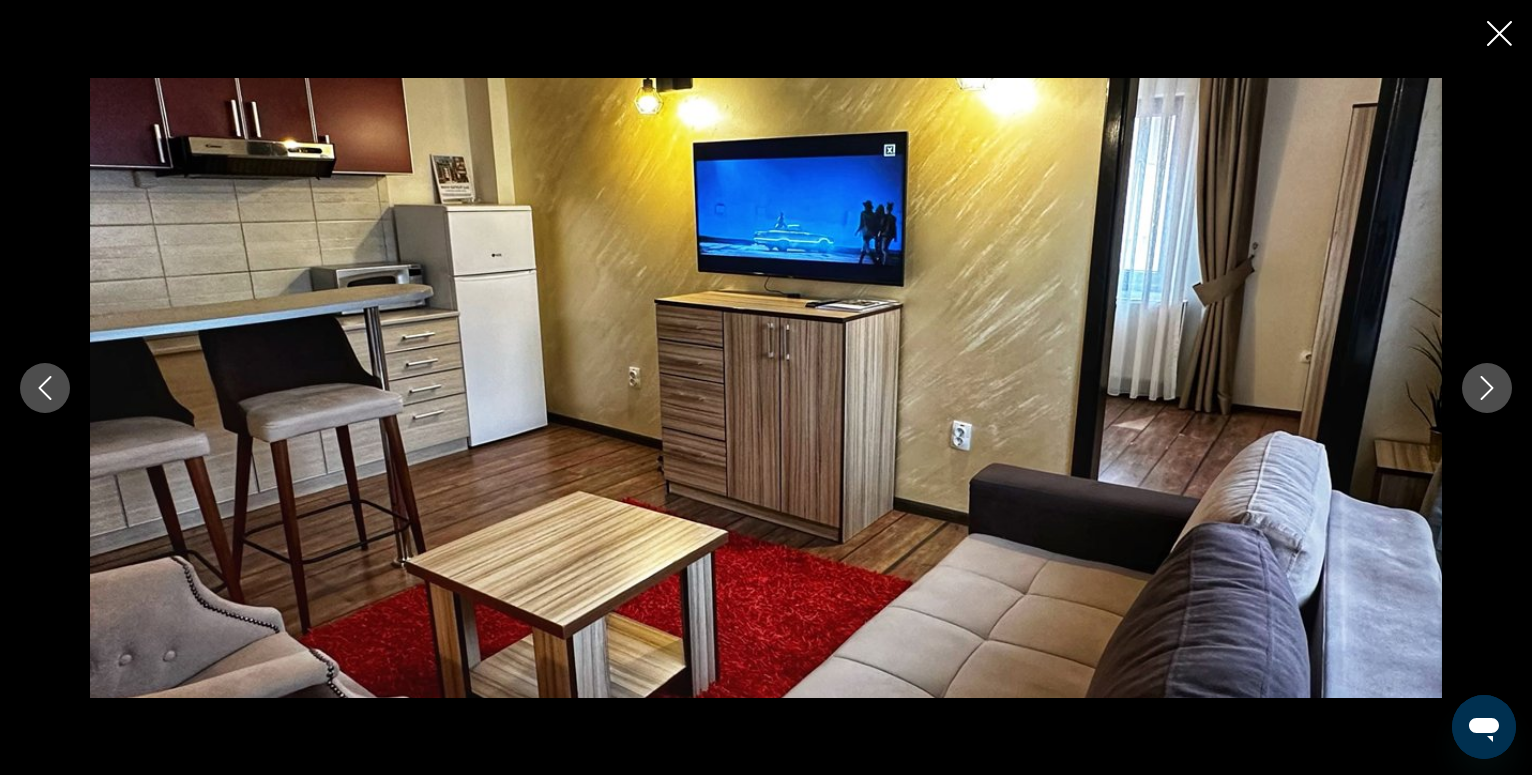 click 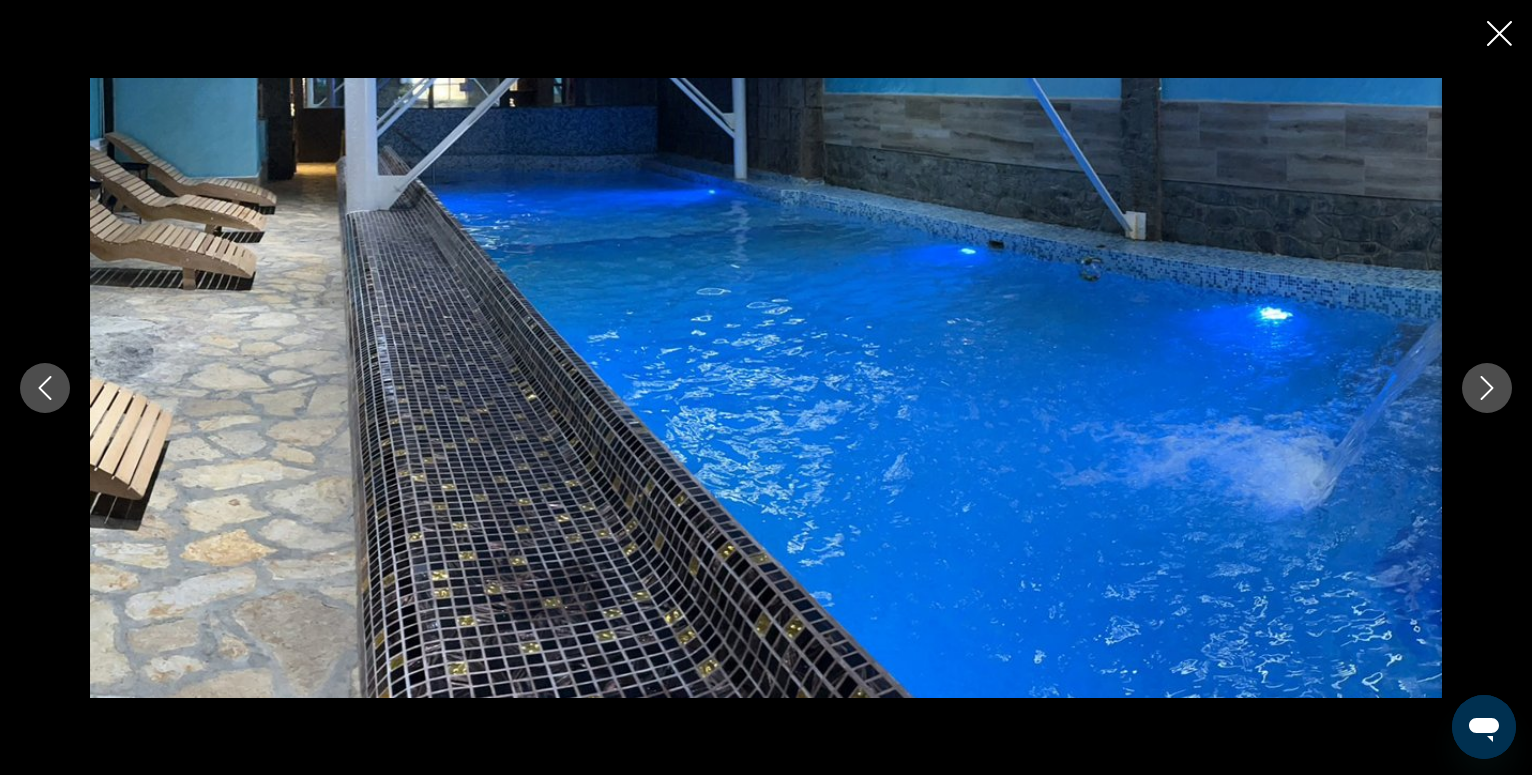 click 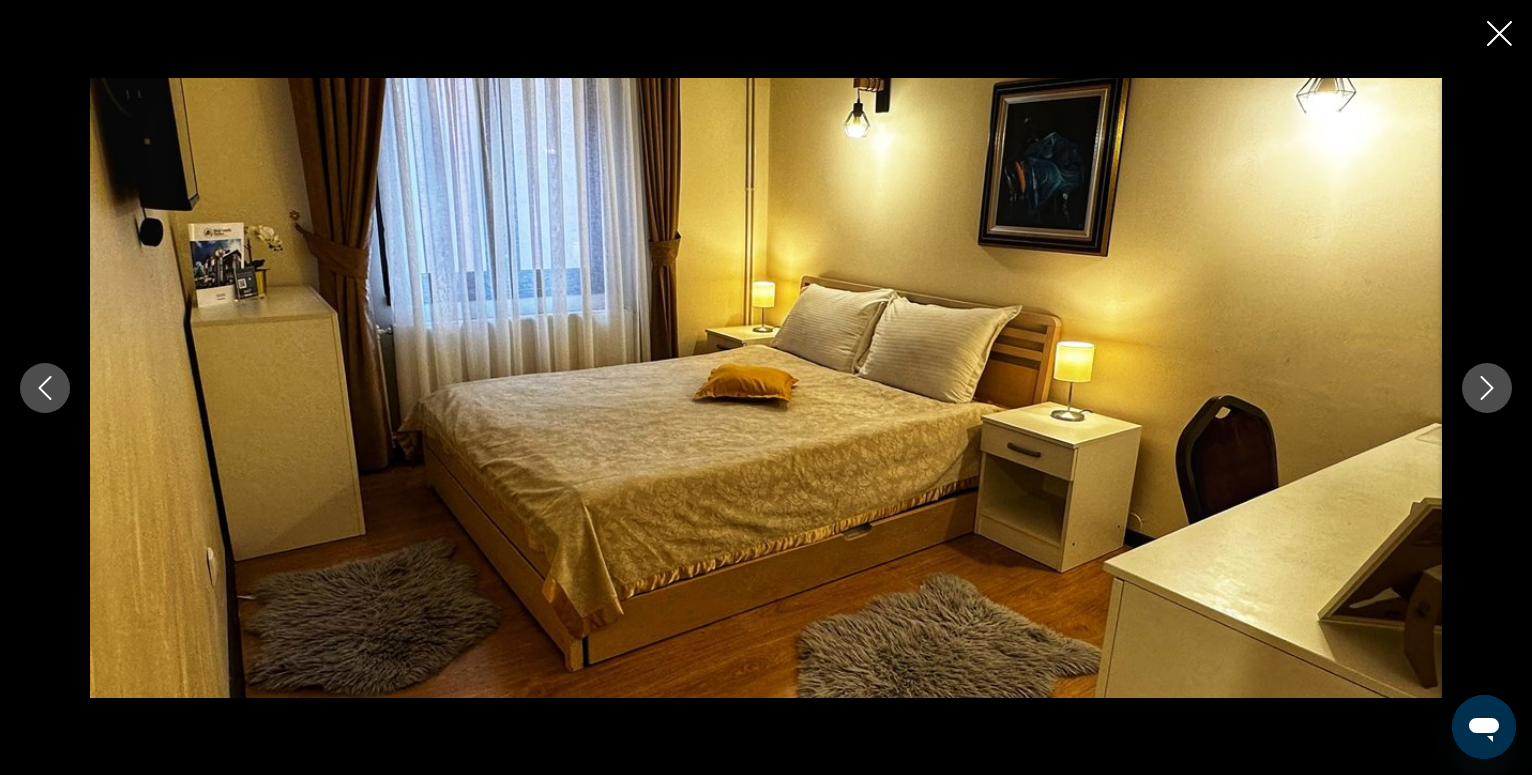 click 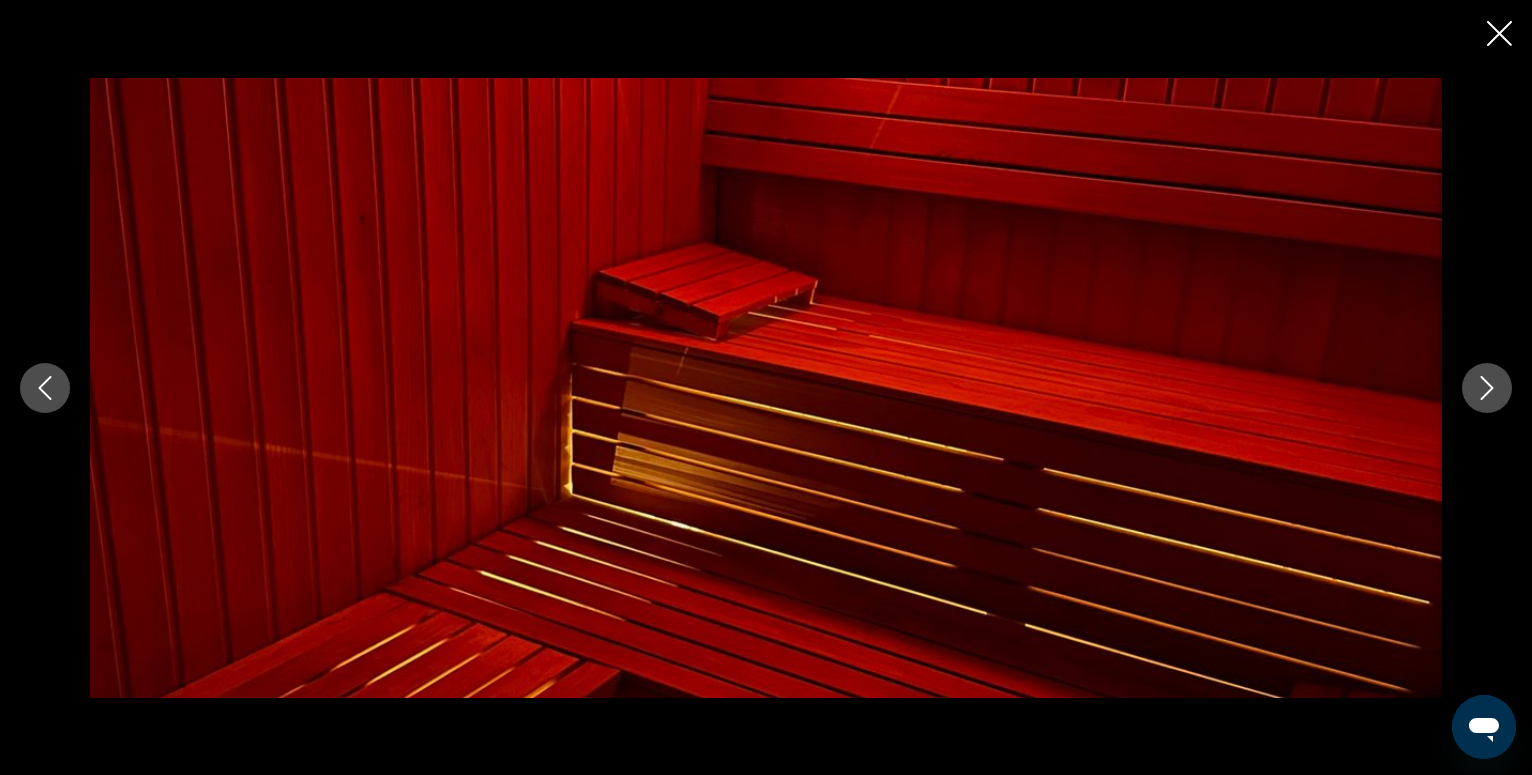 click 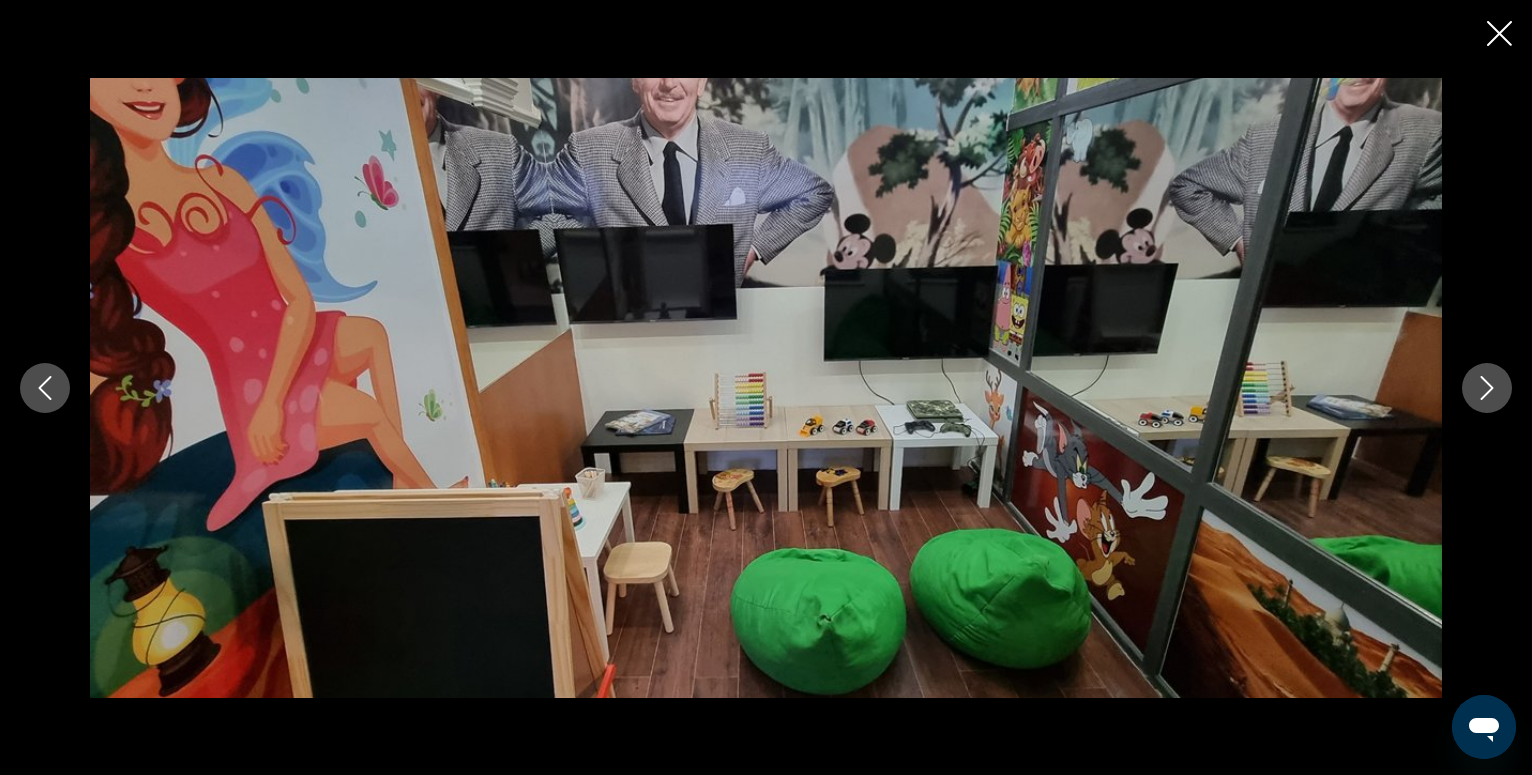 click 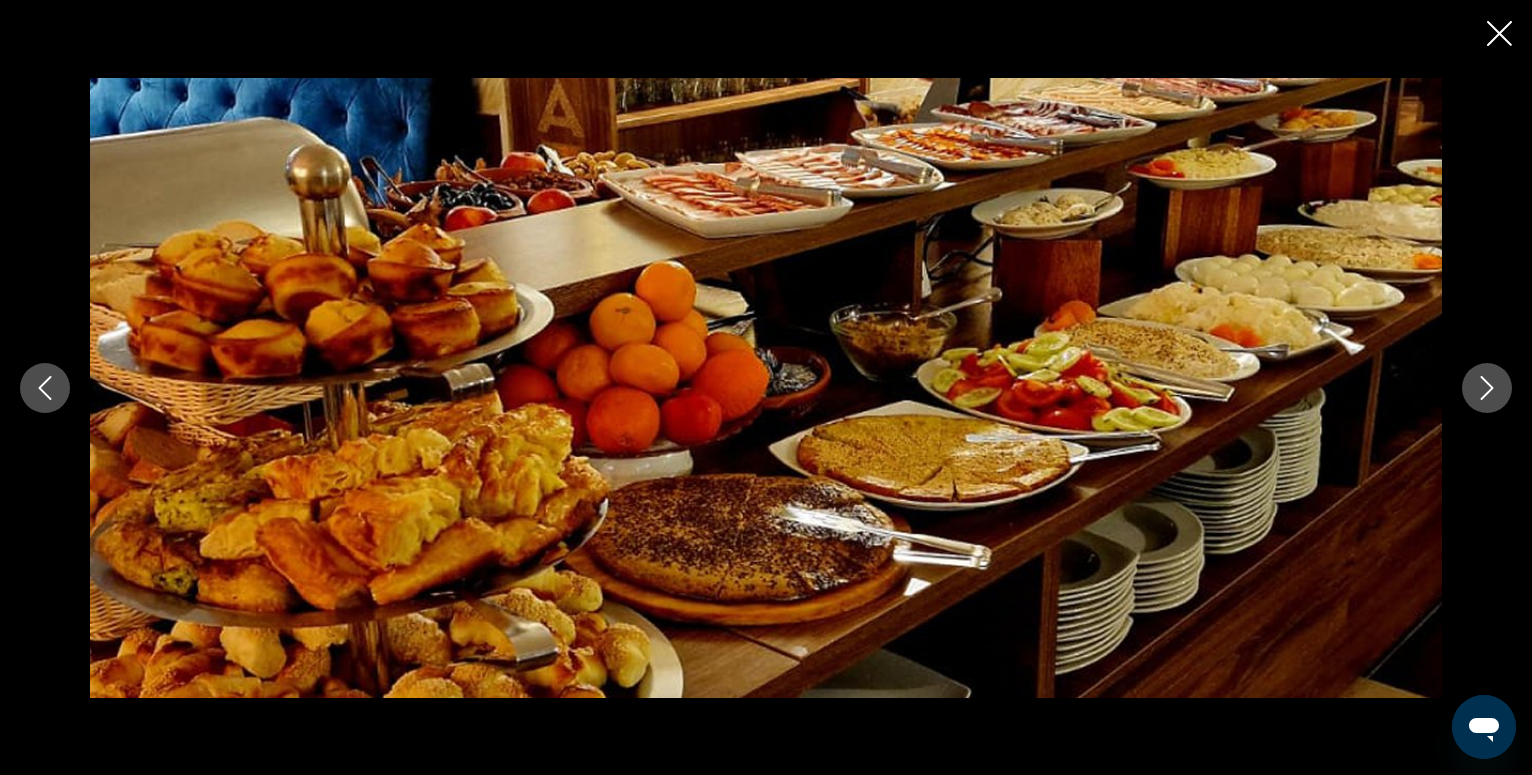 click 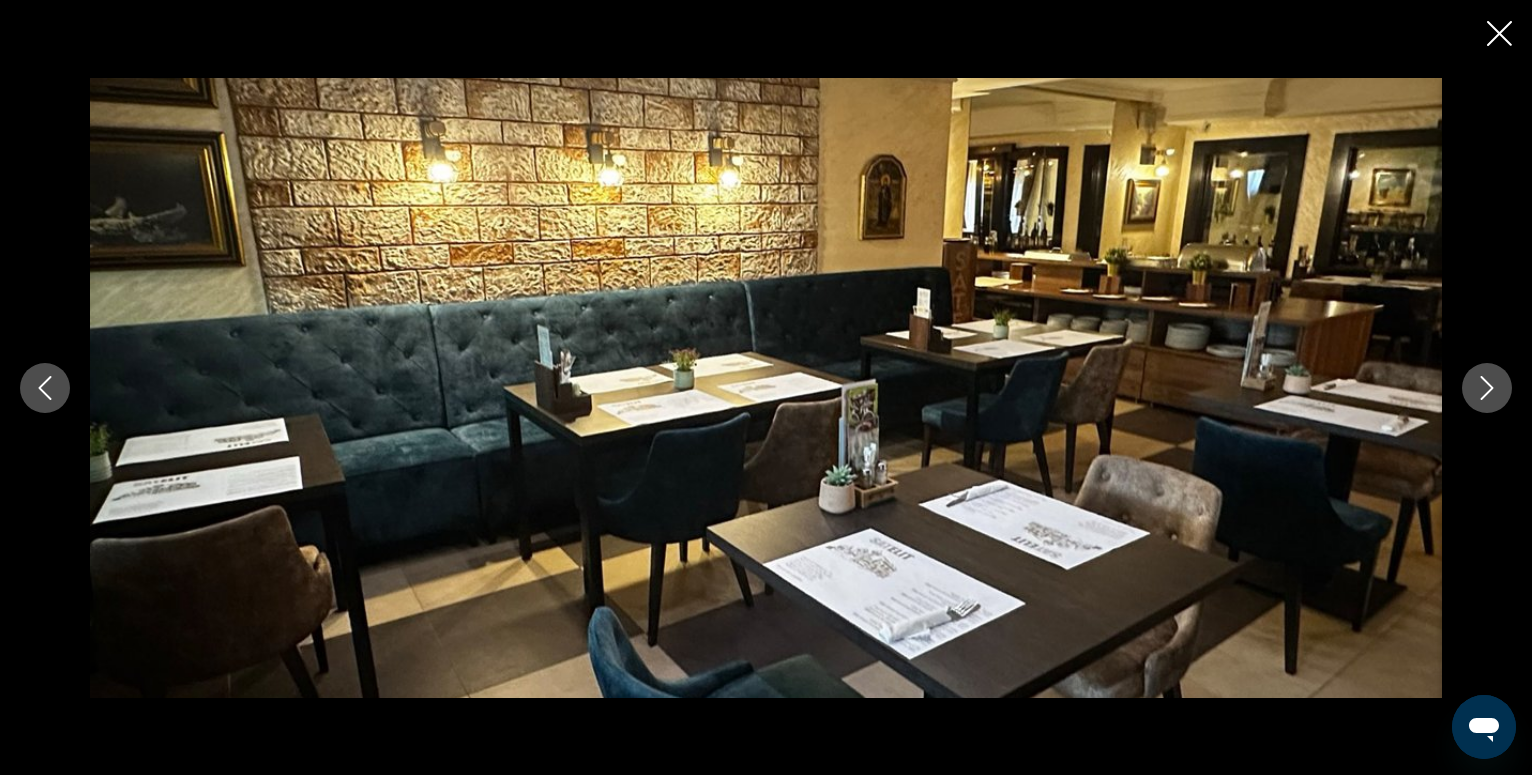 click 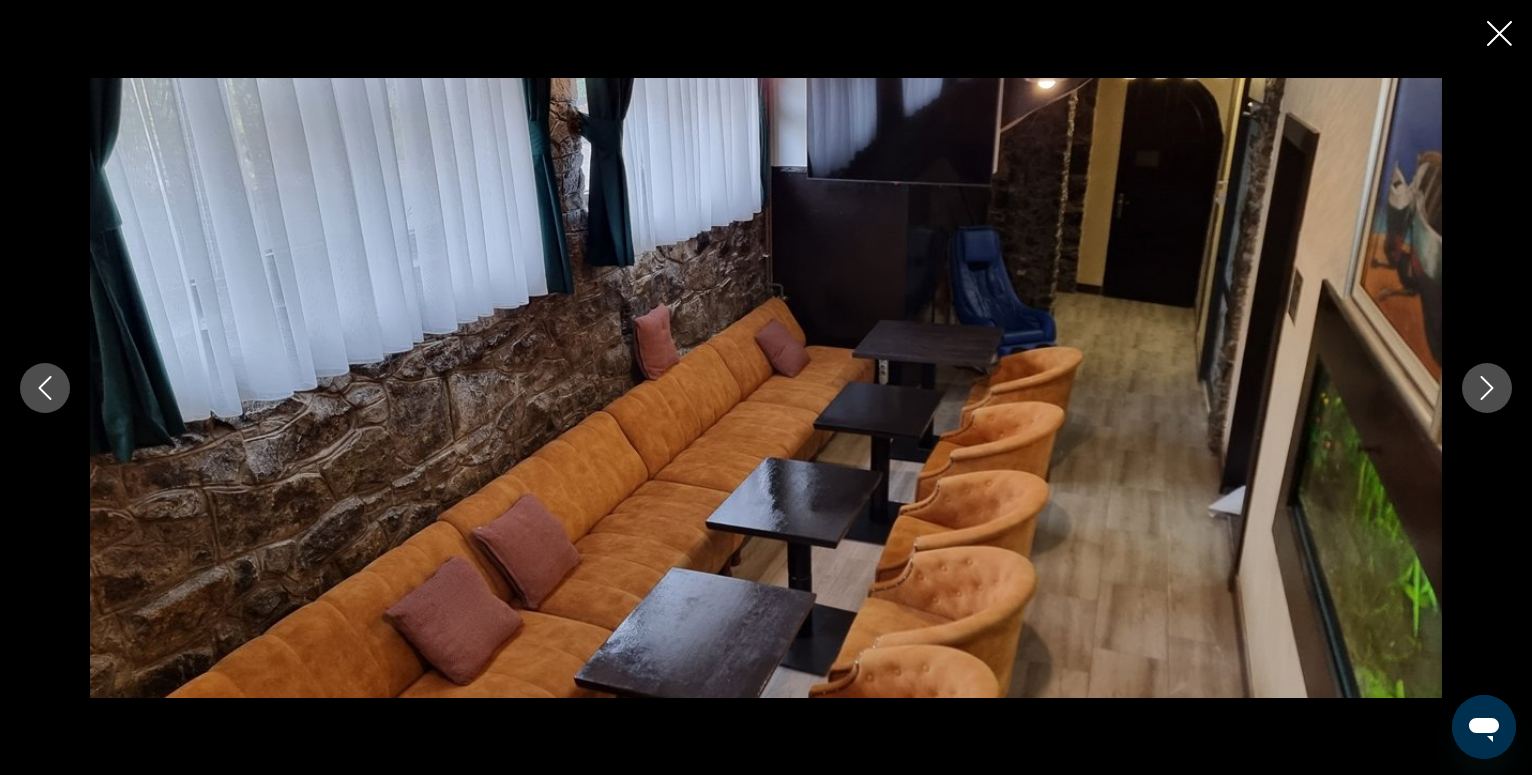 click 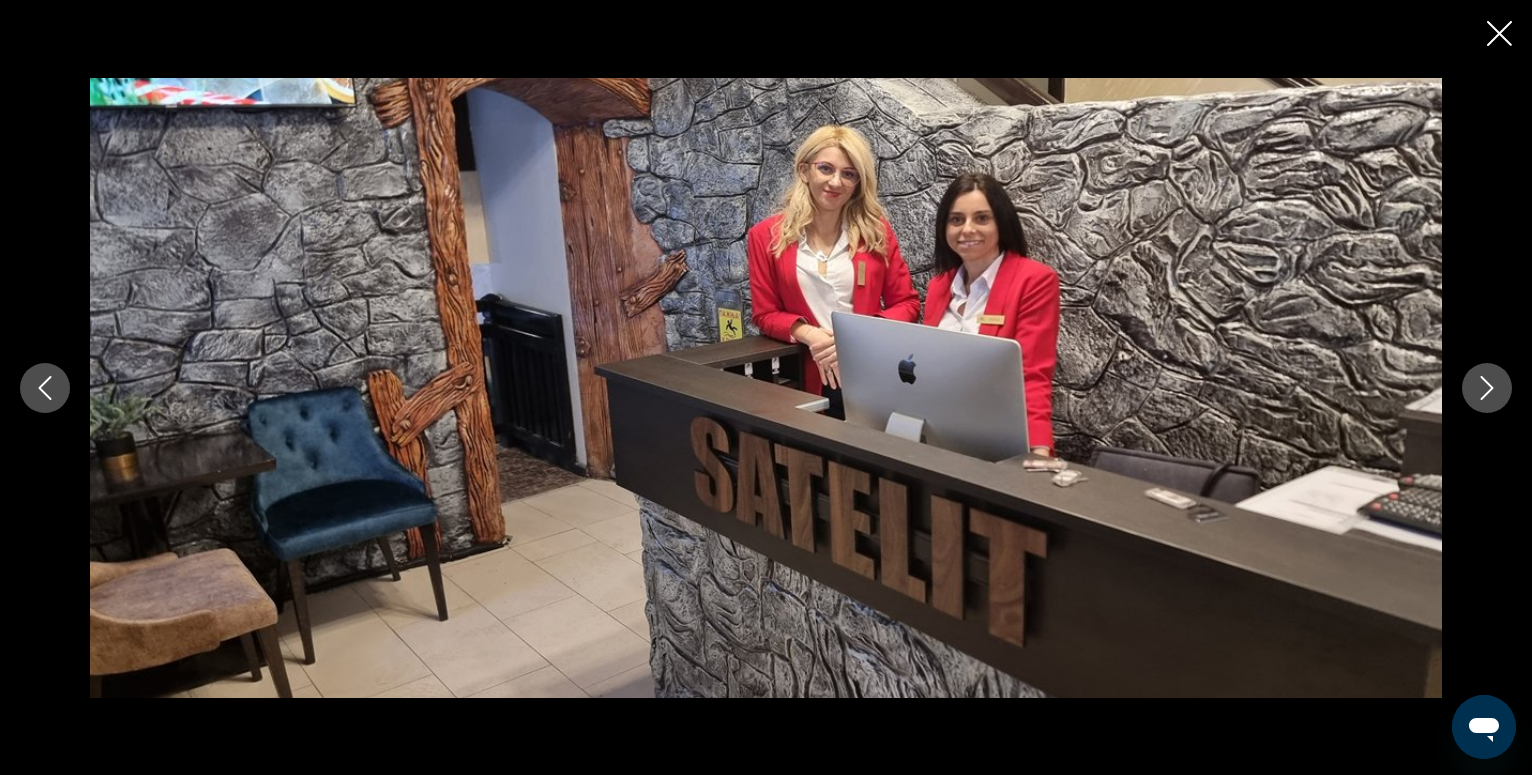 click 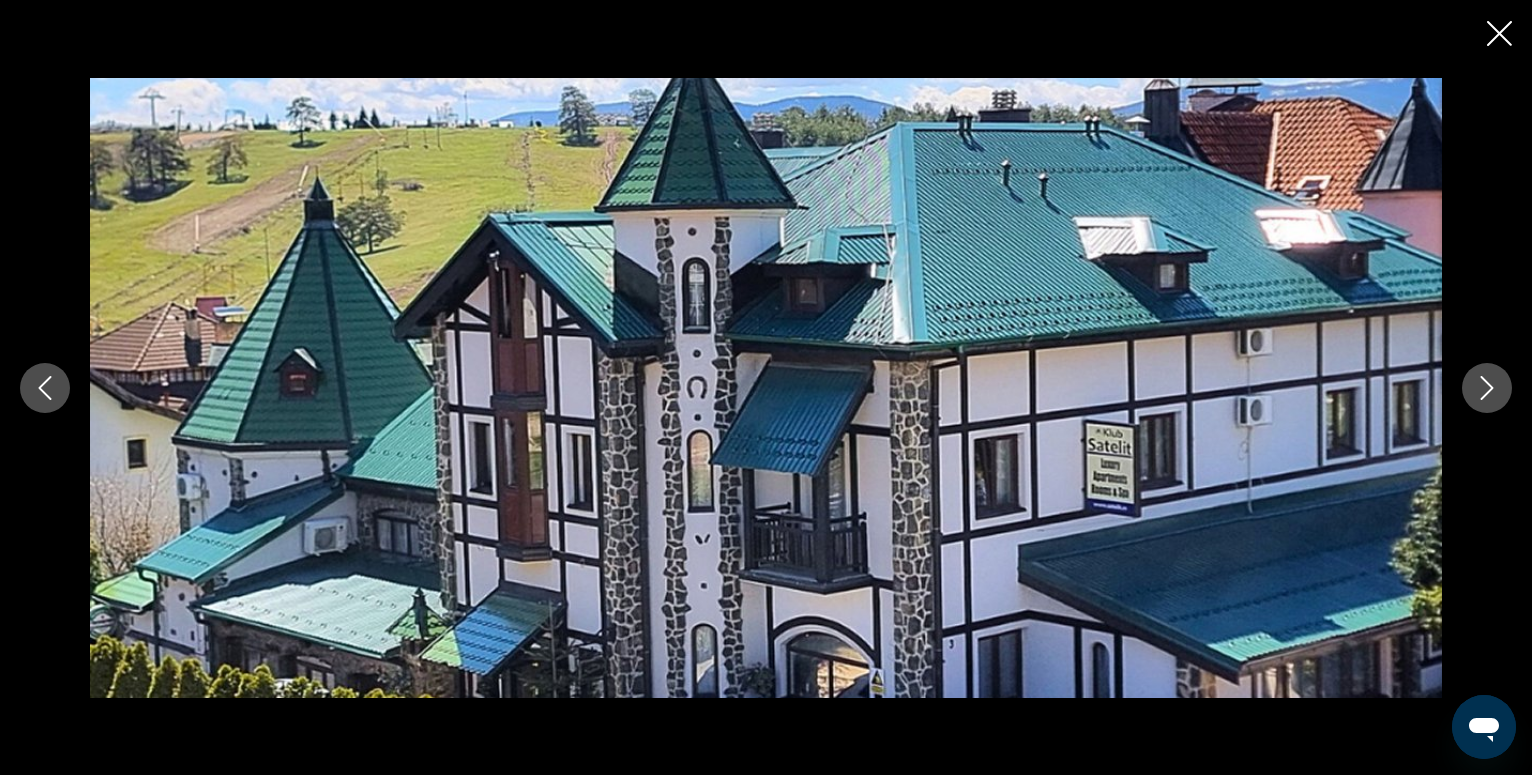 click 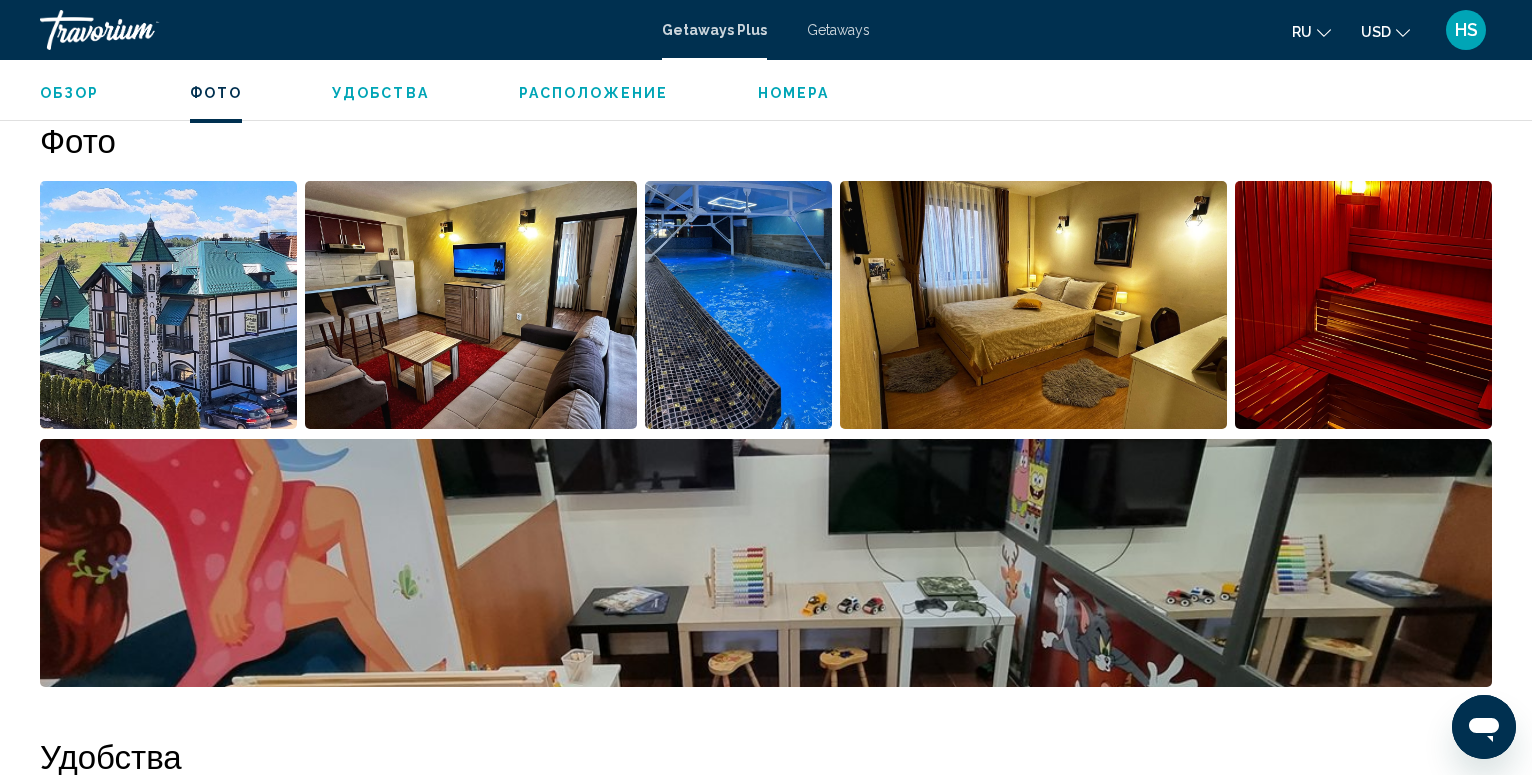click on "Обзор" at bounding box center (70, 93) 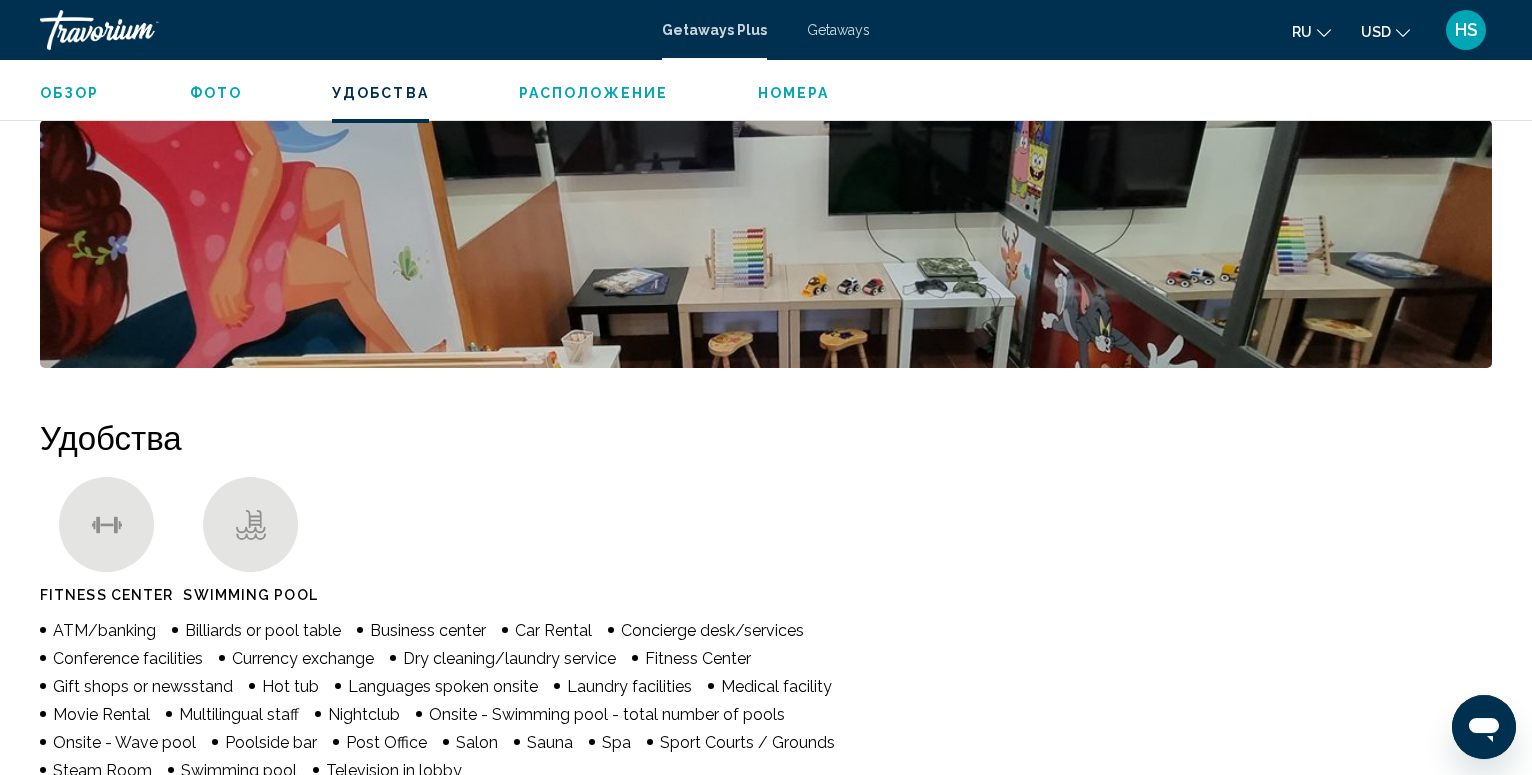 scroll, scrollTop: 1151, scrollLeft: 0, axis: vertical 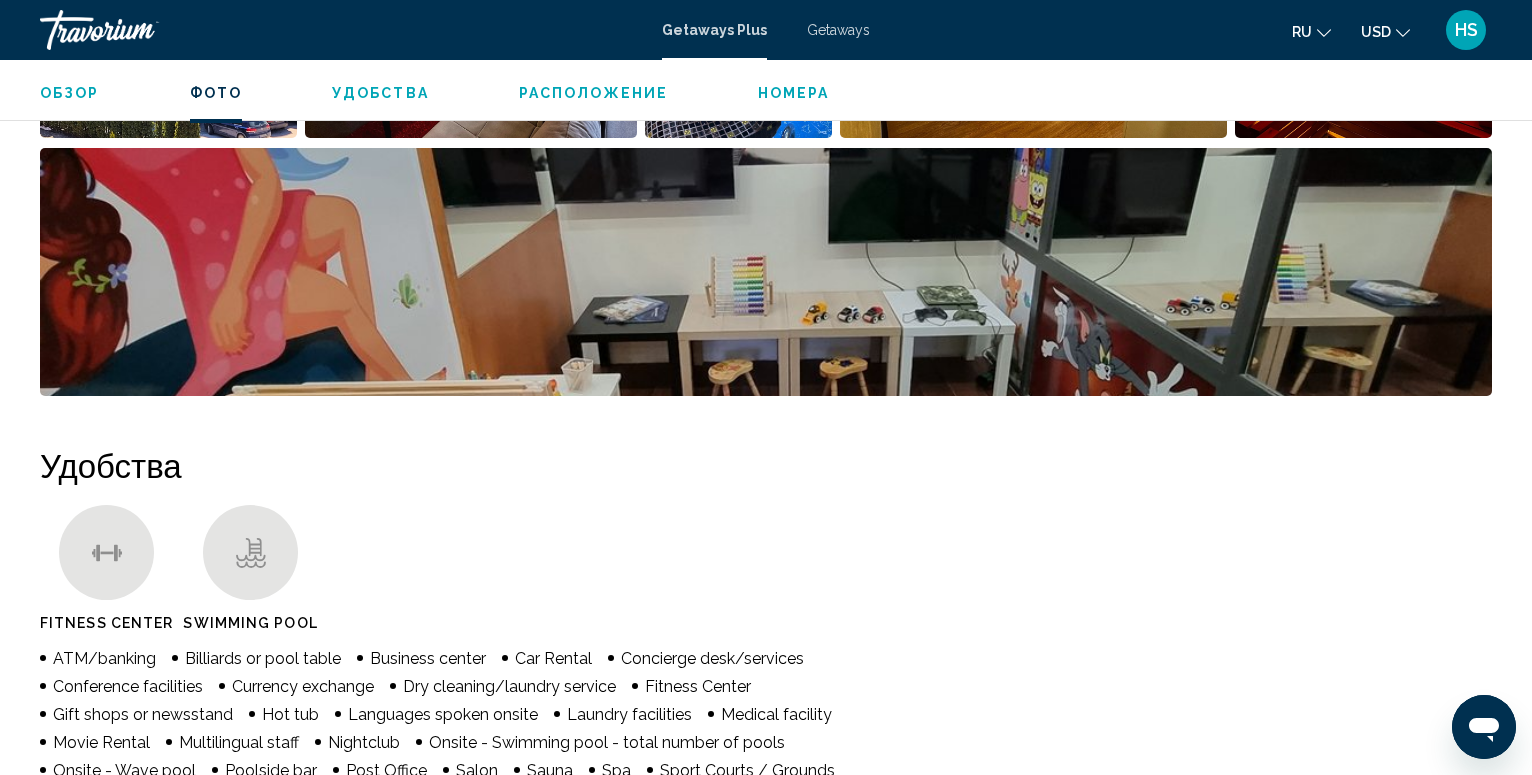 click on "Расположение" at bounding box center [593, 93] 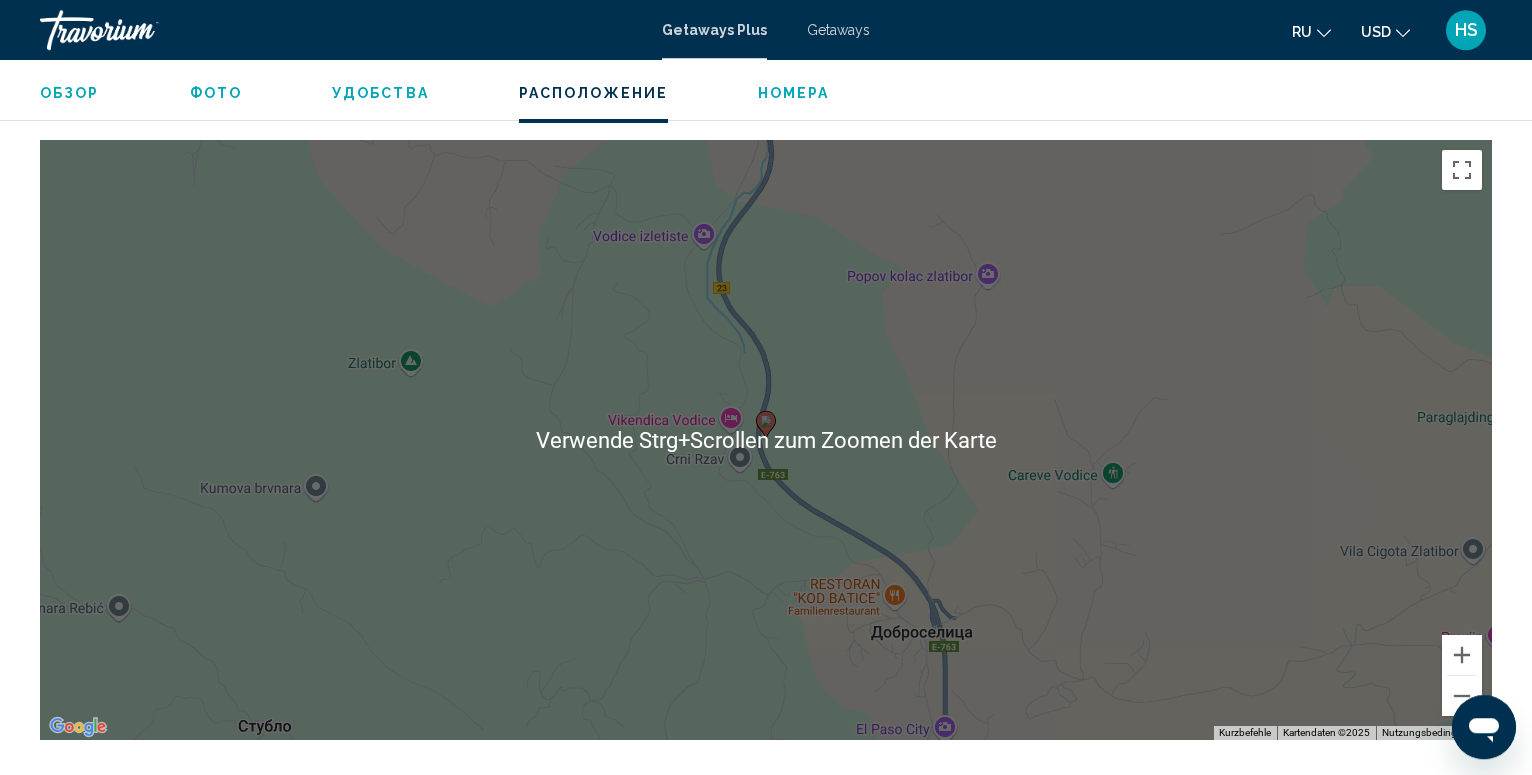 scroll, scrollTop: 2735, scrollLeft: 0, axis: vertical 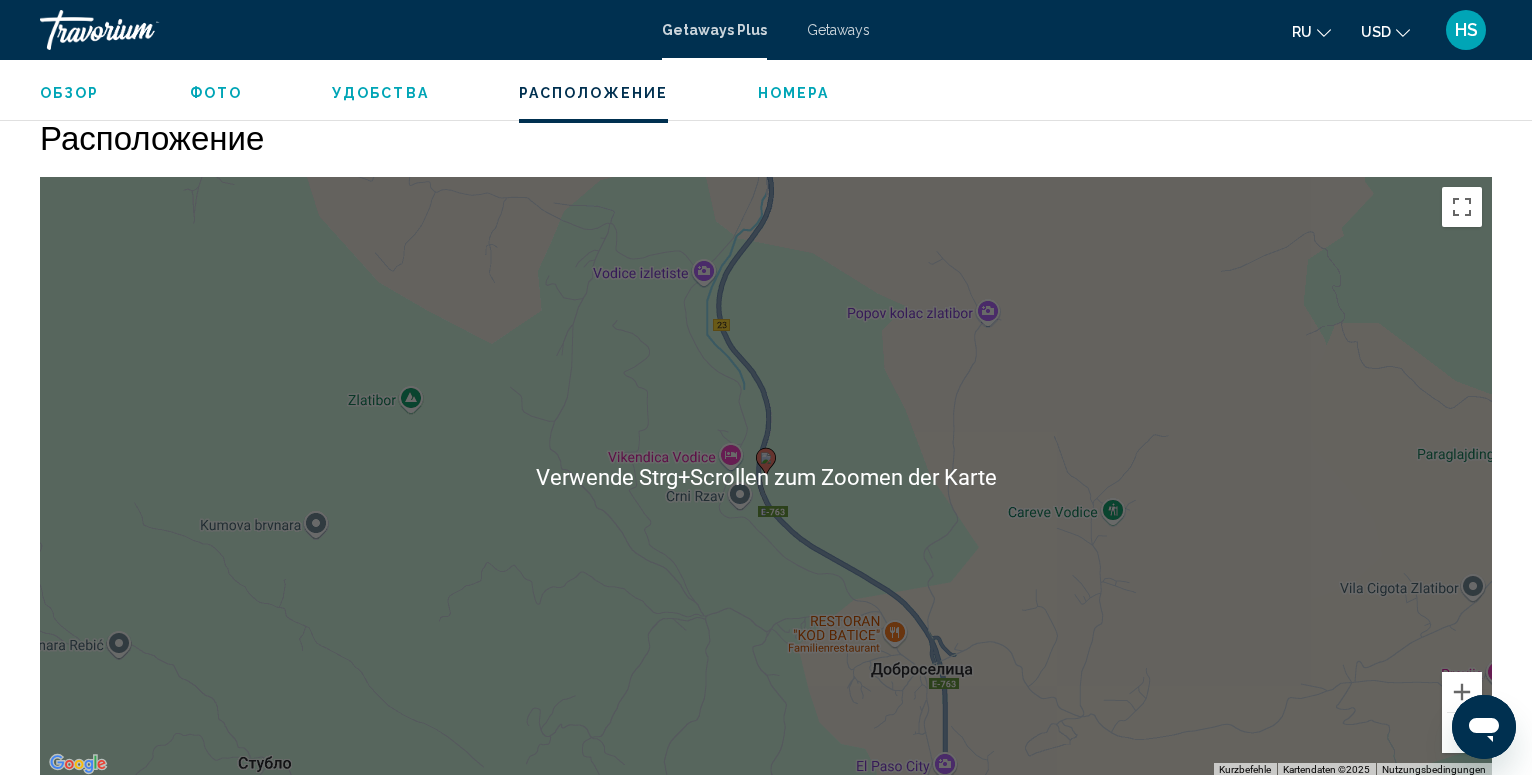 click on "Um den Modus zum Ziehen mit der Tastatur zu aktivieren, drückst du Alt + Eingabetaste. Wenn du den Modus aktiviert hast, kannst du die Markierung mit den Pfeiltasten verschieben. Nachdem du sie an die gewünschte Stelle gezogen bzw. verschoben hast, drückst du einfach die Eingabetaste. Durch Drücken der Esc-Taste kannst du den Vorgang abbrechen." at bounding box center (766, 477) 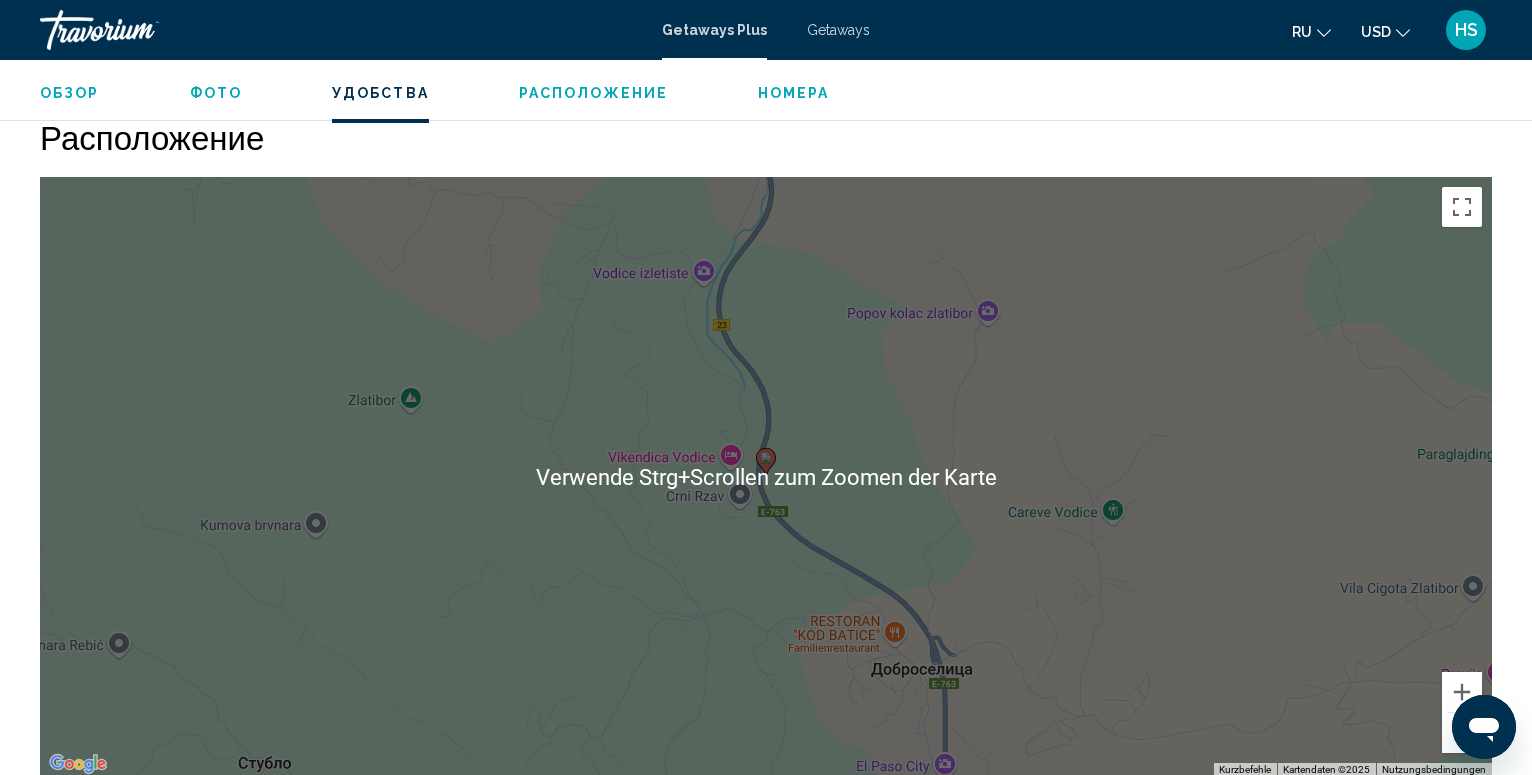 scroll, scrollTop: 2123, scrollLeft: 0, axis: vertical 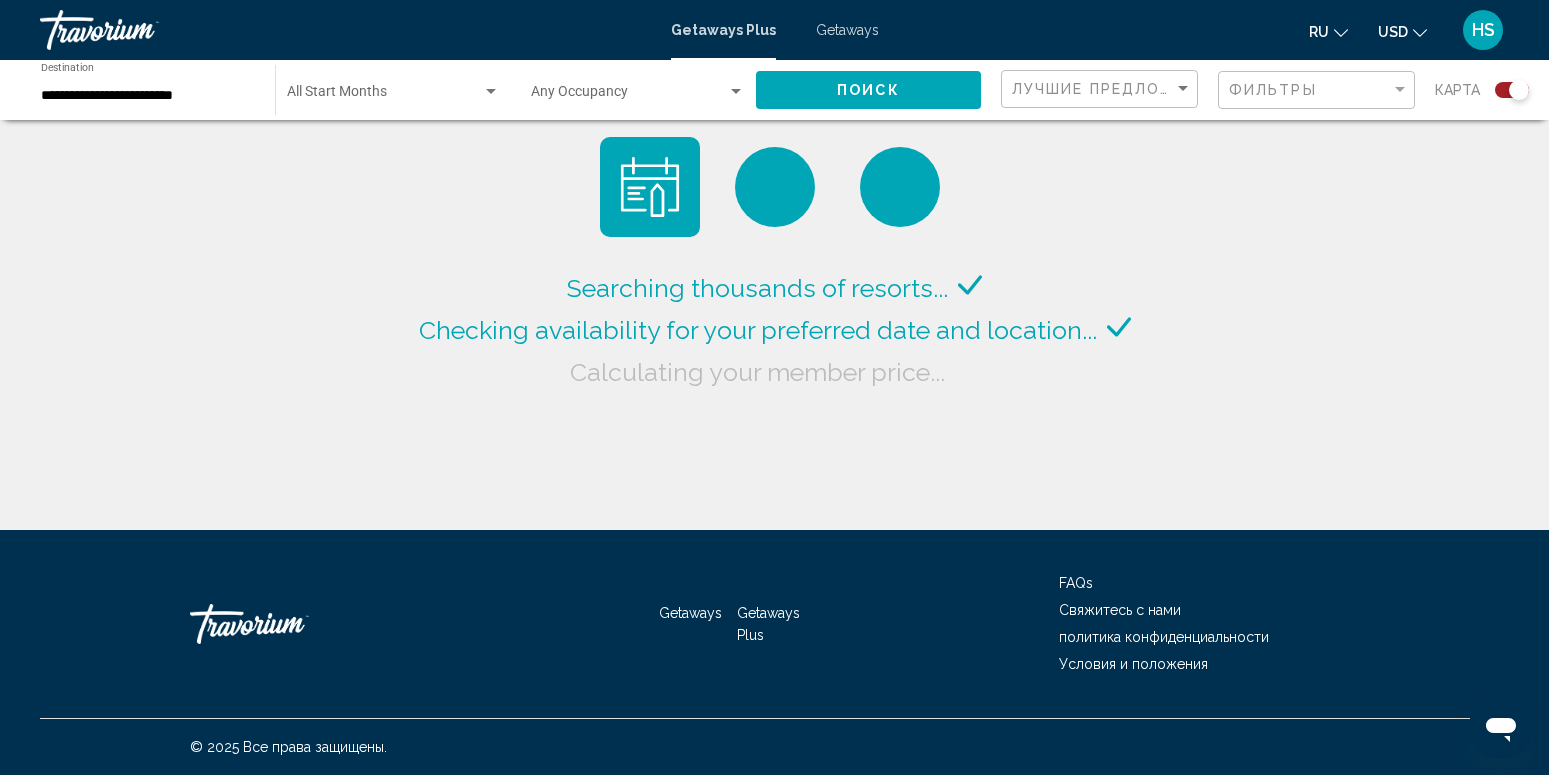 click on "**********" 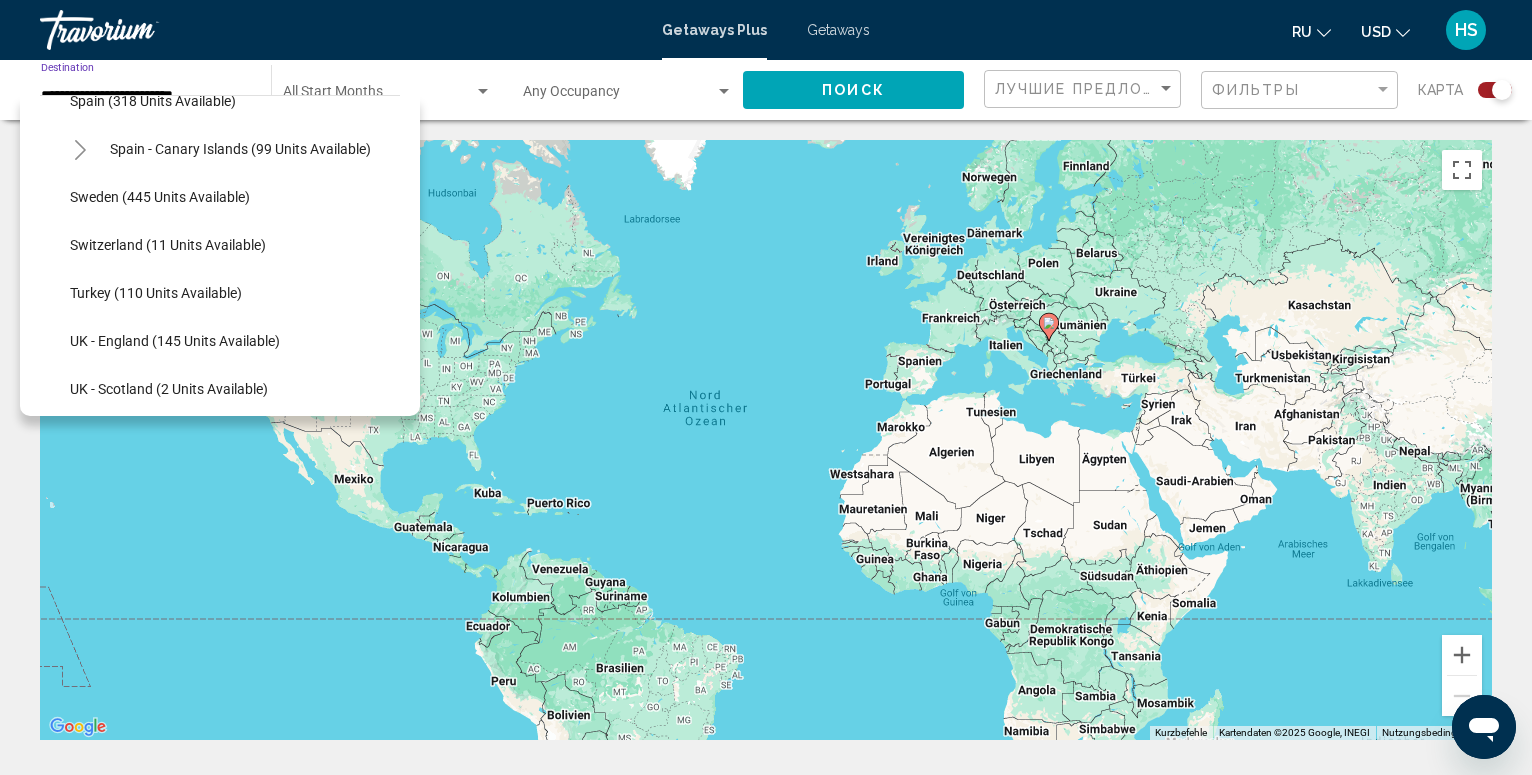 scroll, scrollTop: 800, scrollLeft: 0, axis: vertical 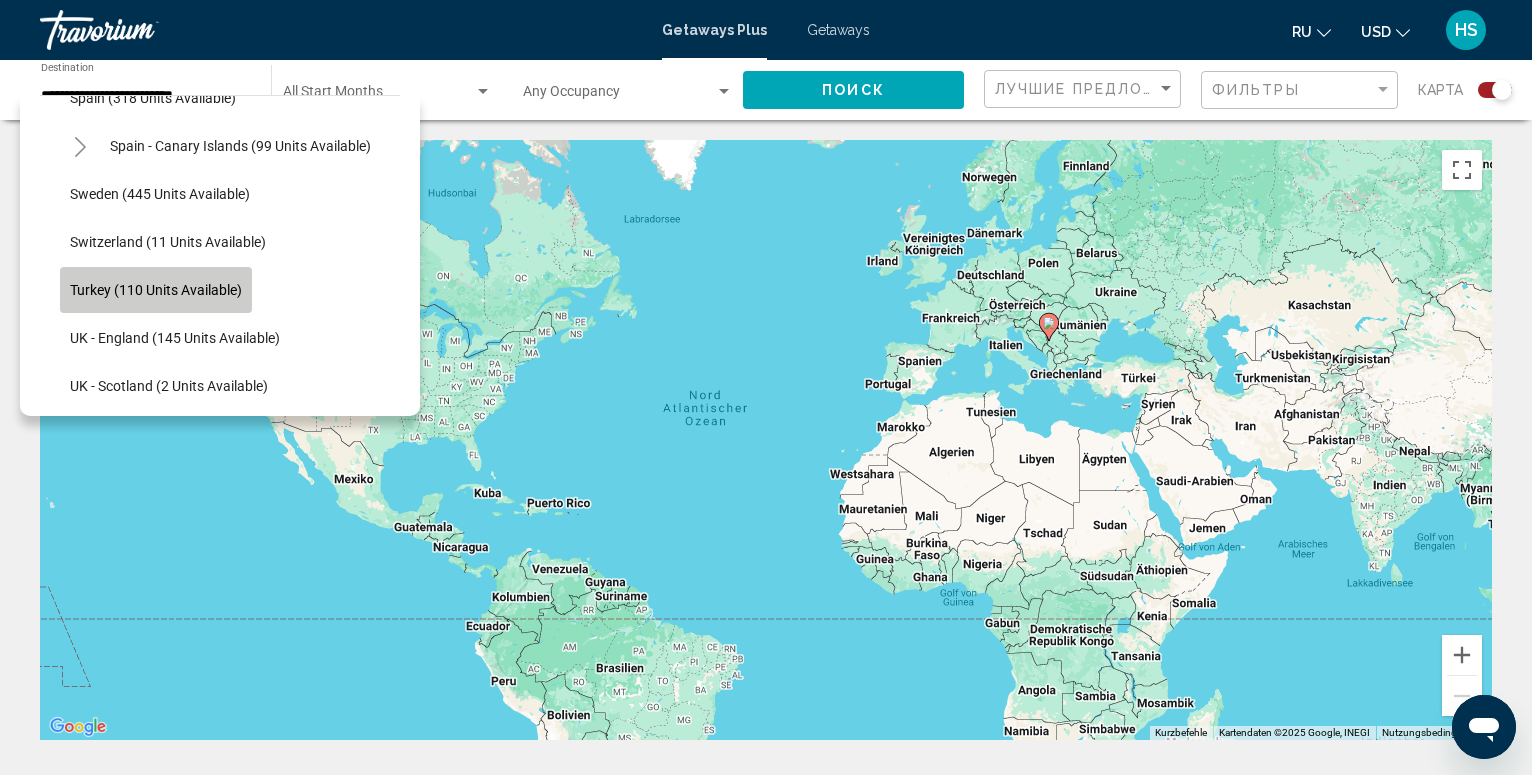 click on "Turkey (110 units available)" 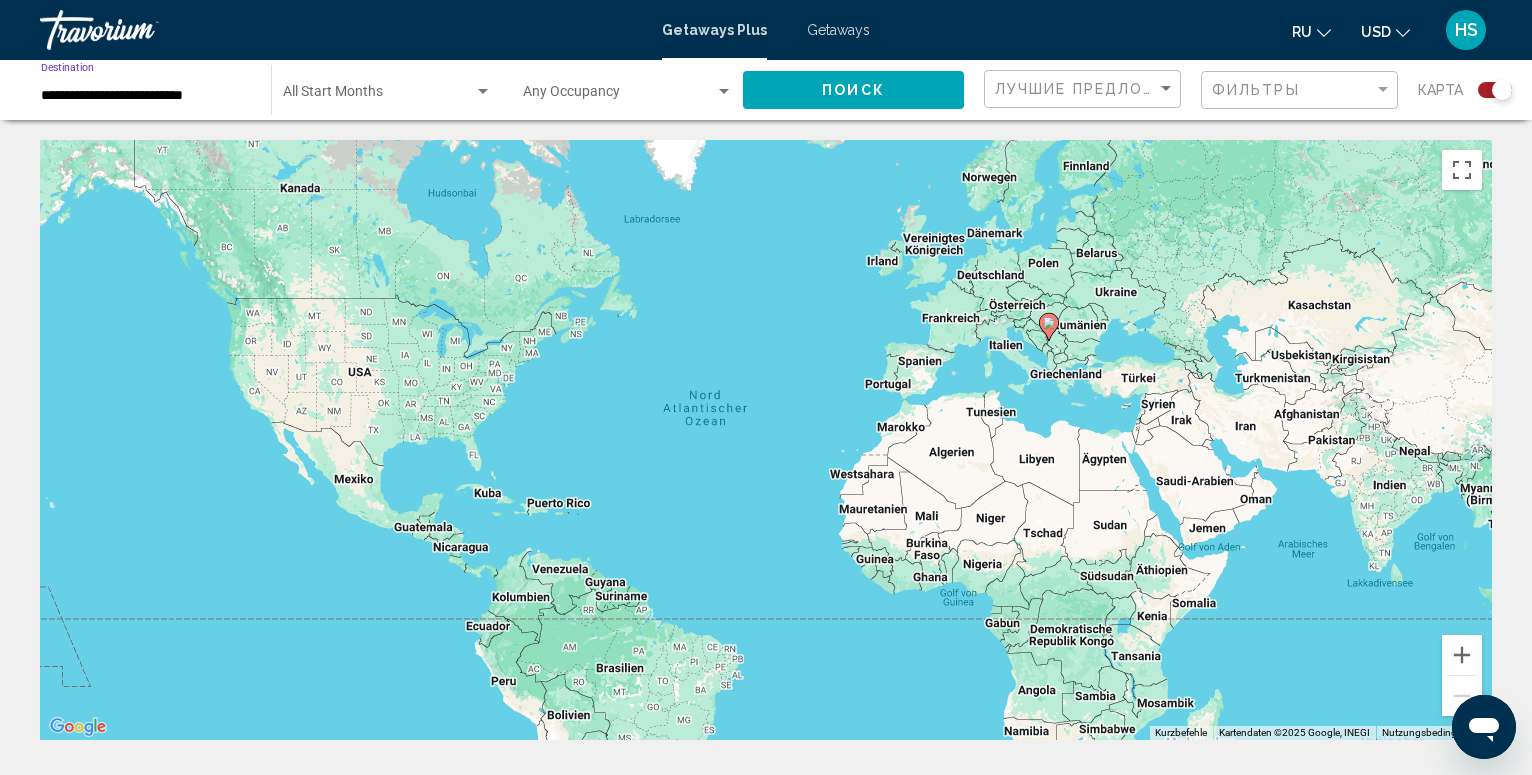 click at bounding box center (724, 91) 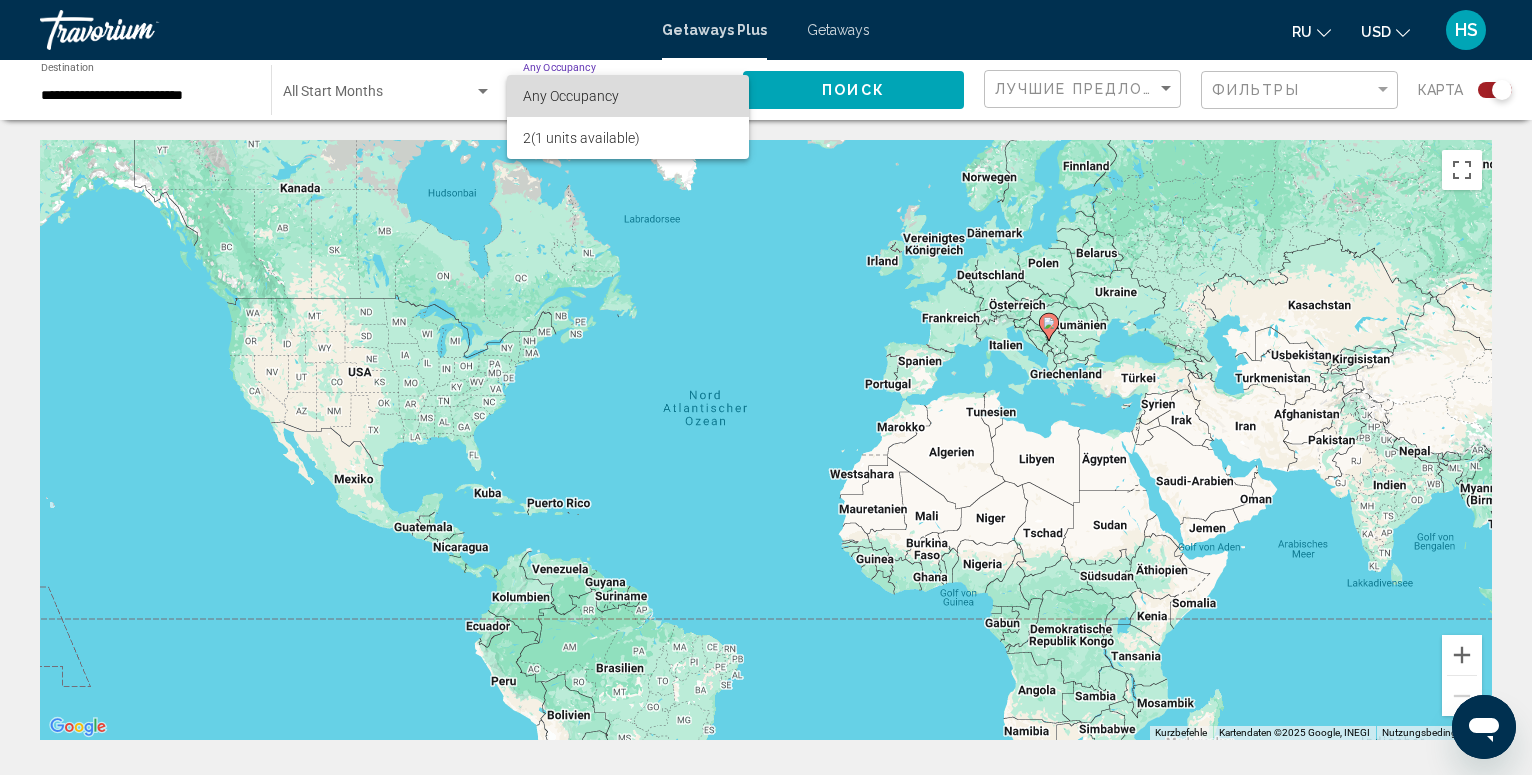 click on "Any Occupancy" at bounding box center (628, 96) 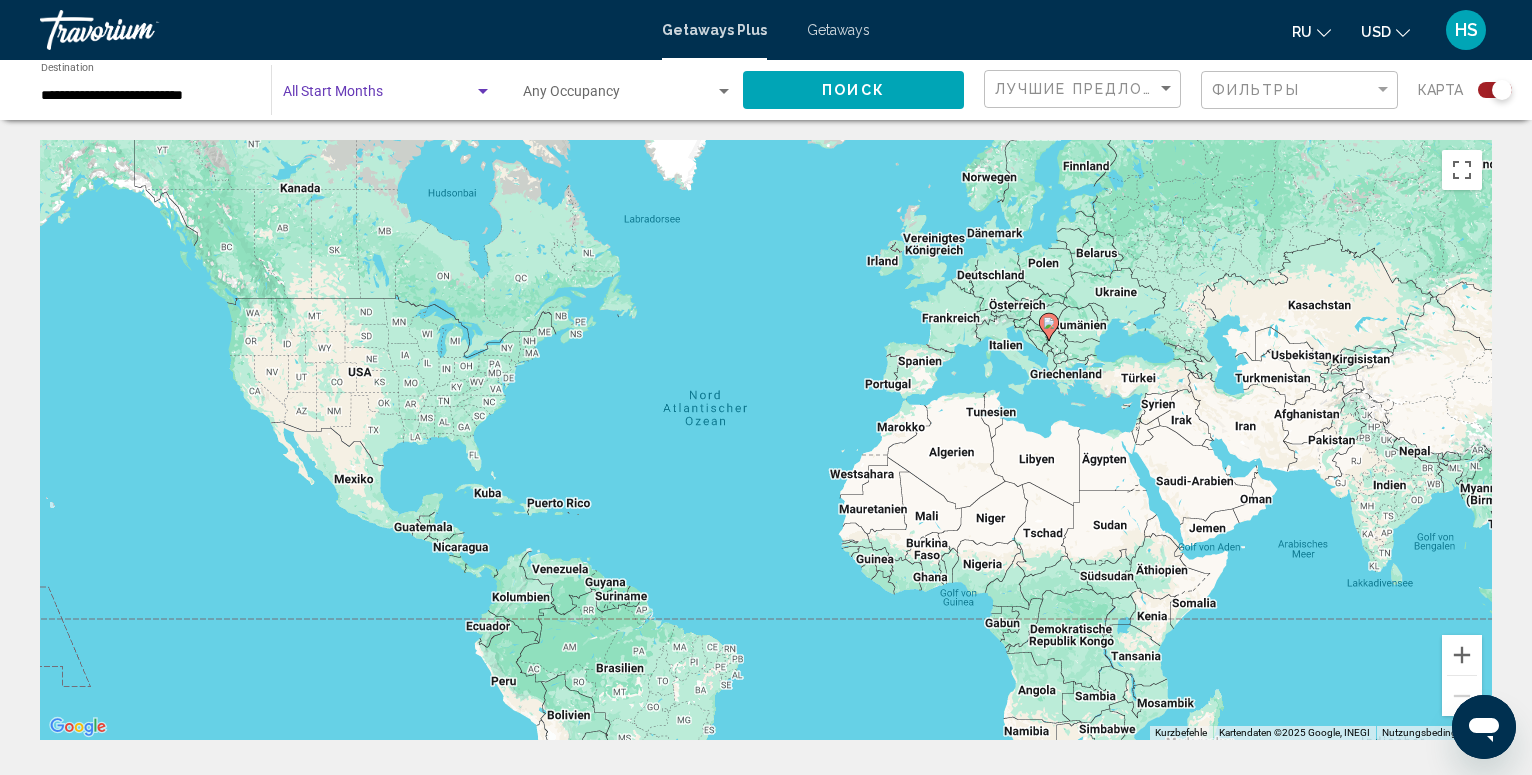 click at bounding box center (483, 91) 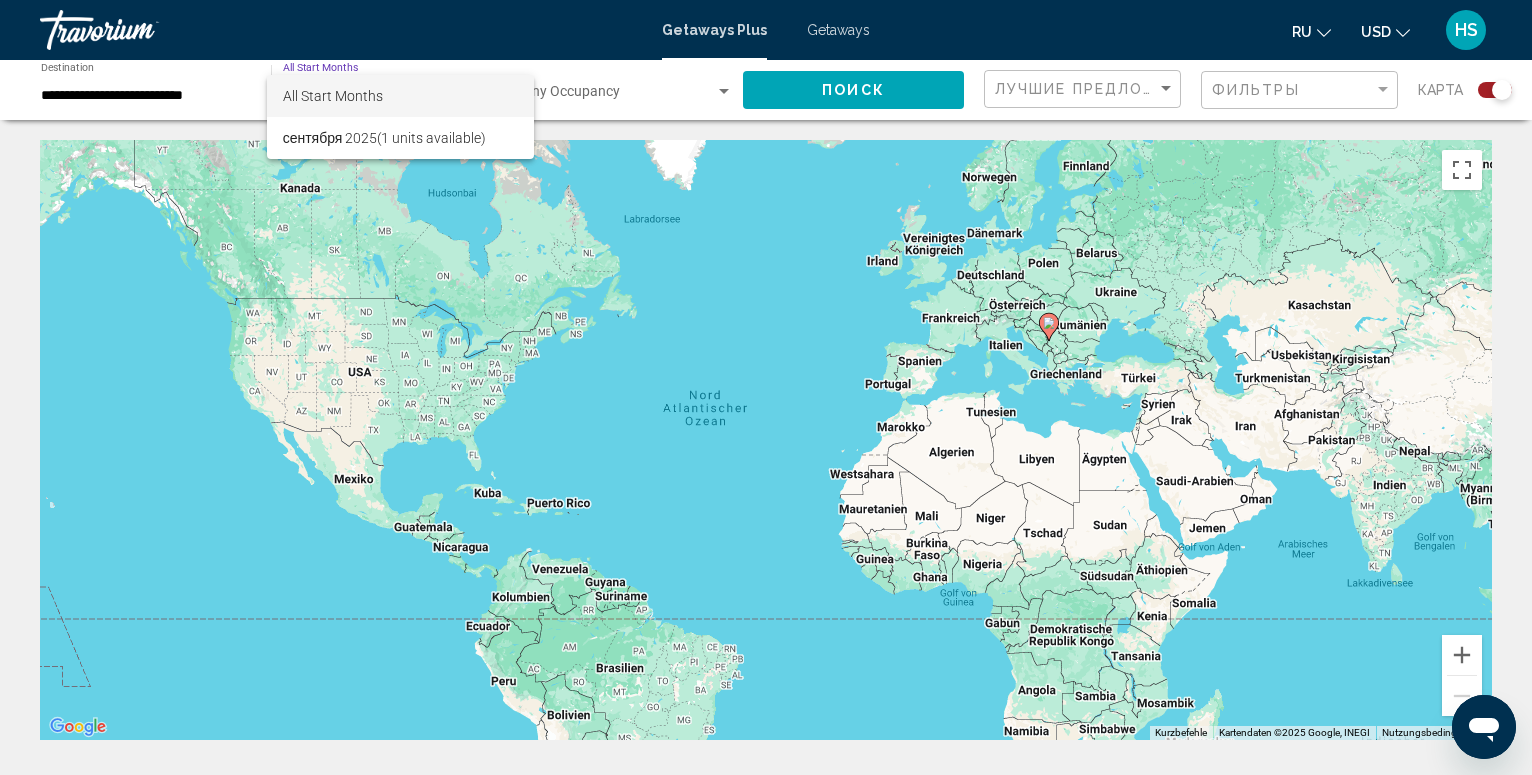 click on "All Start Months" at bounding box center (333, 96) 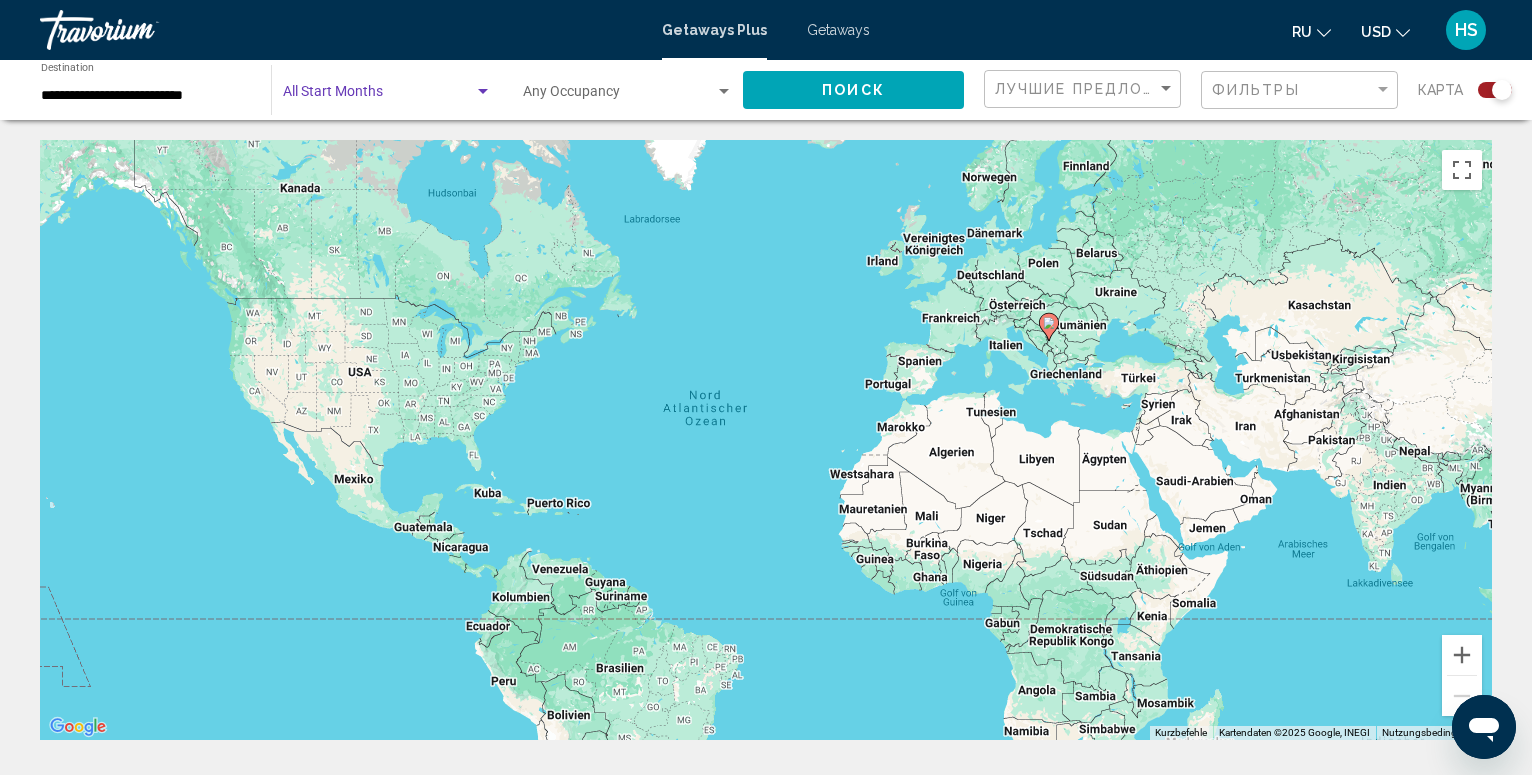click on "Поиск" 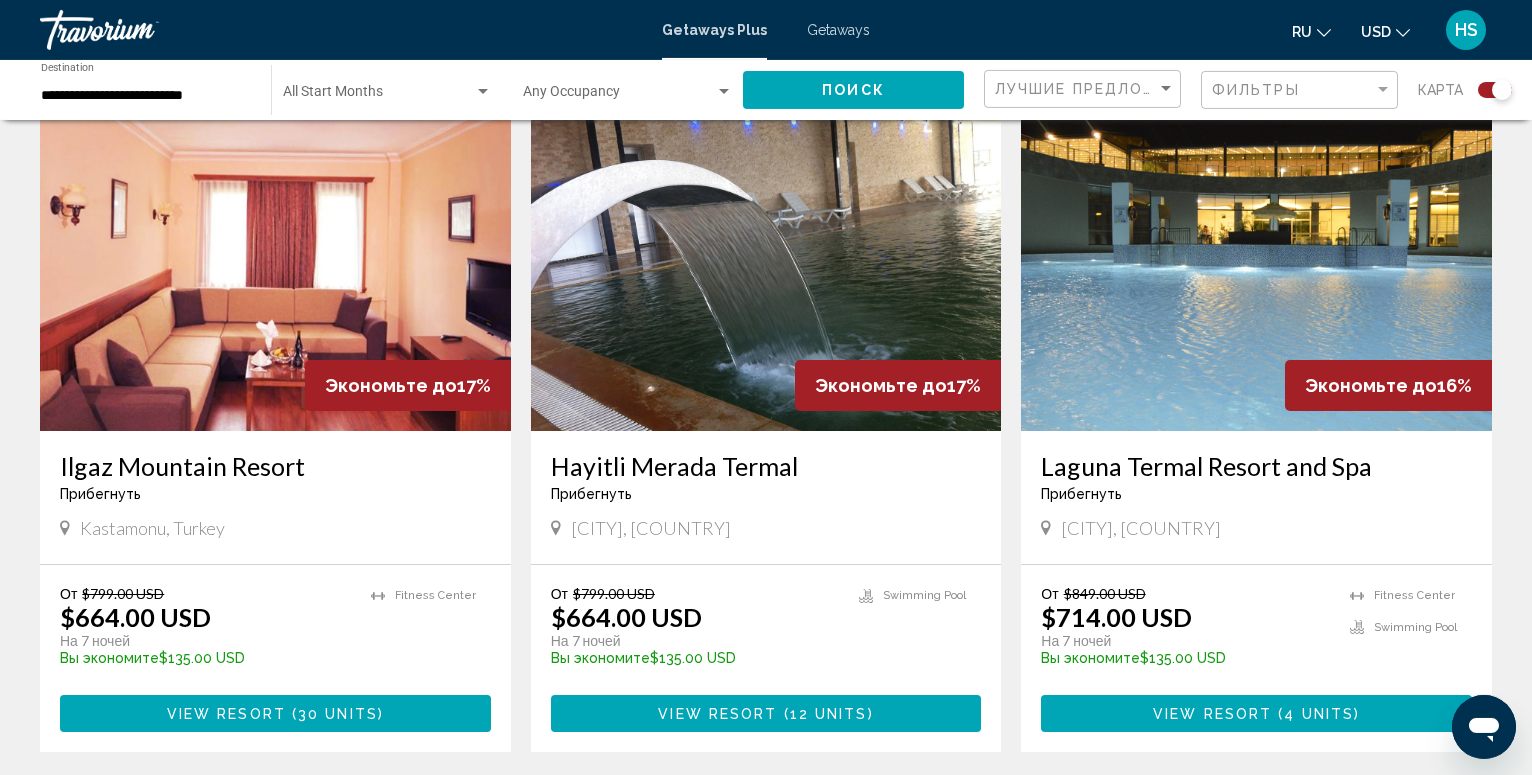 scroll, scrollTop: 612, scrollLeft: 0, axis: vertical 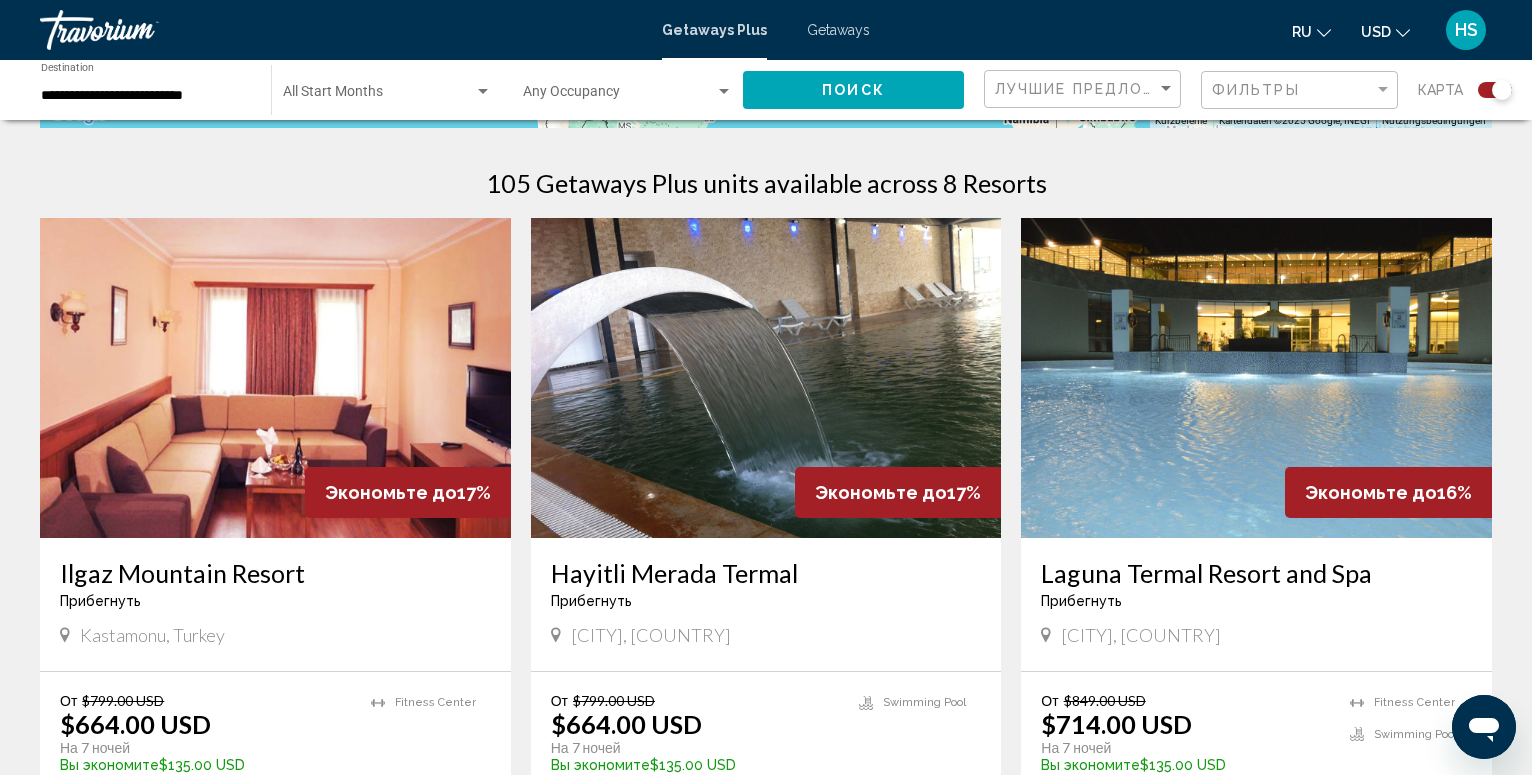 click at bounding box center [766, 378] 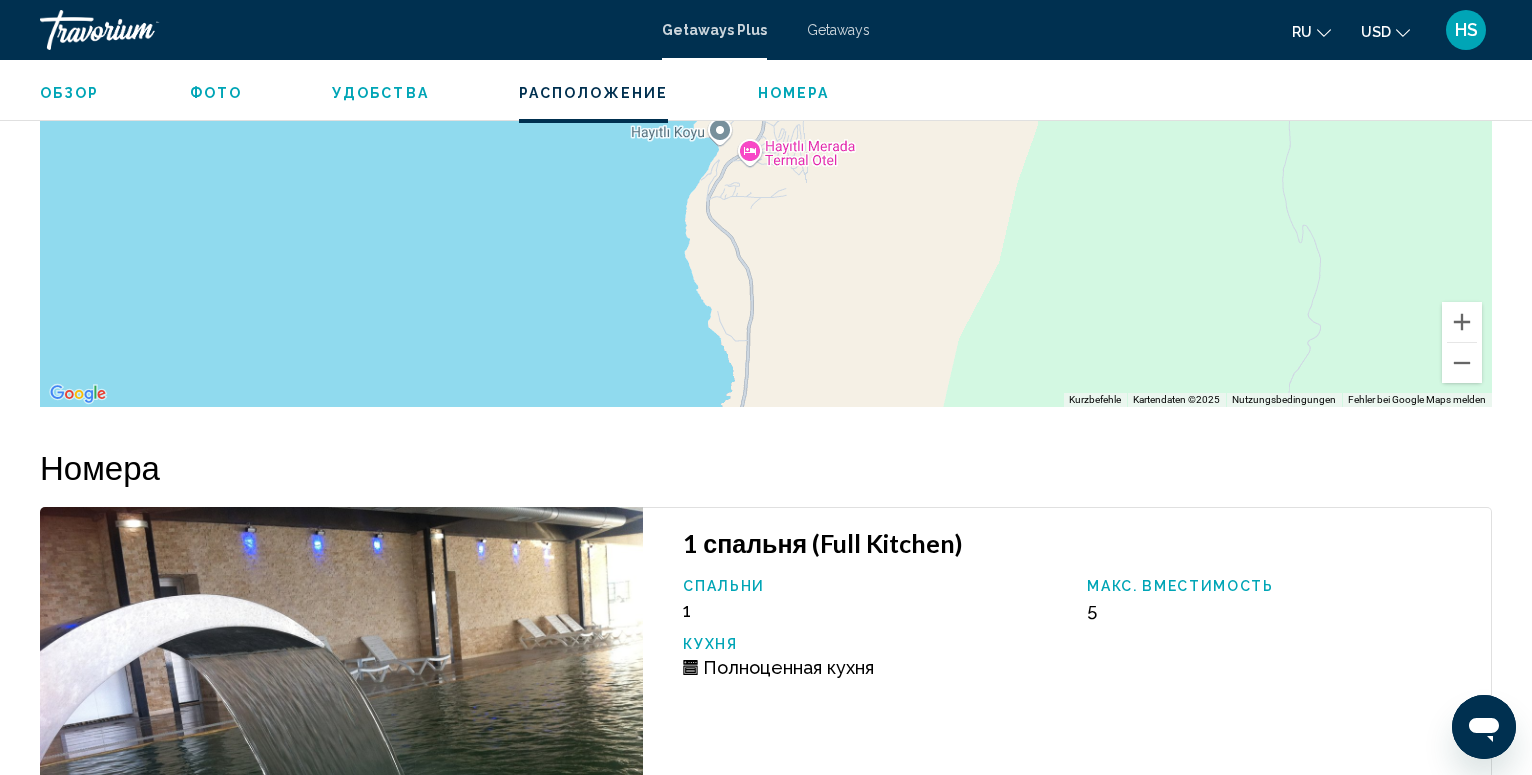 scroll, scrollTop: 5225, scrollLeft: 0, axis: vertical 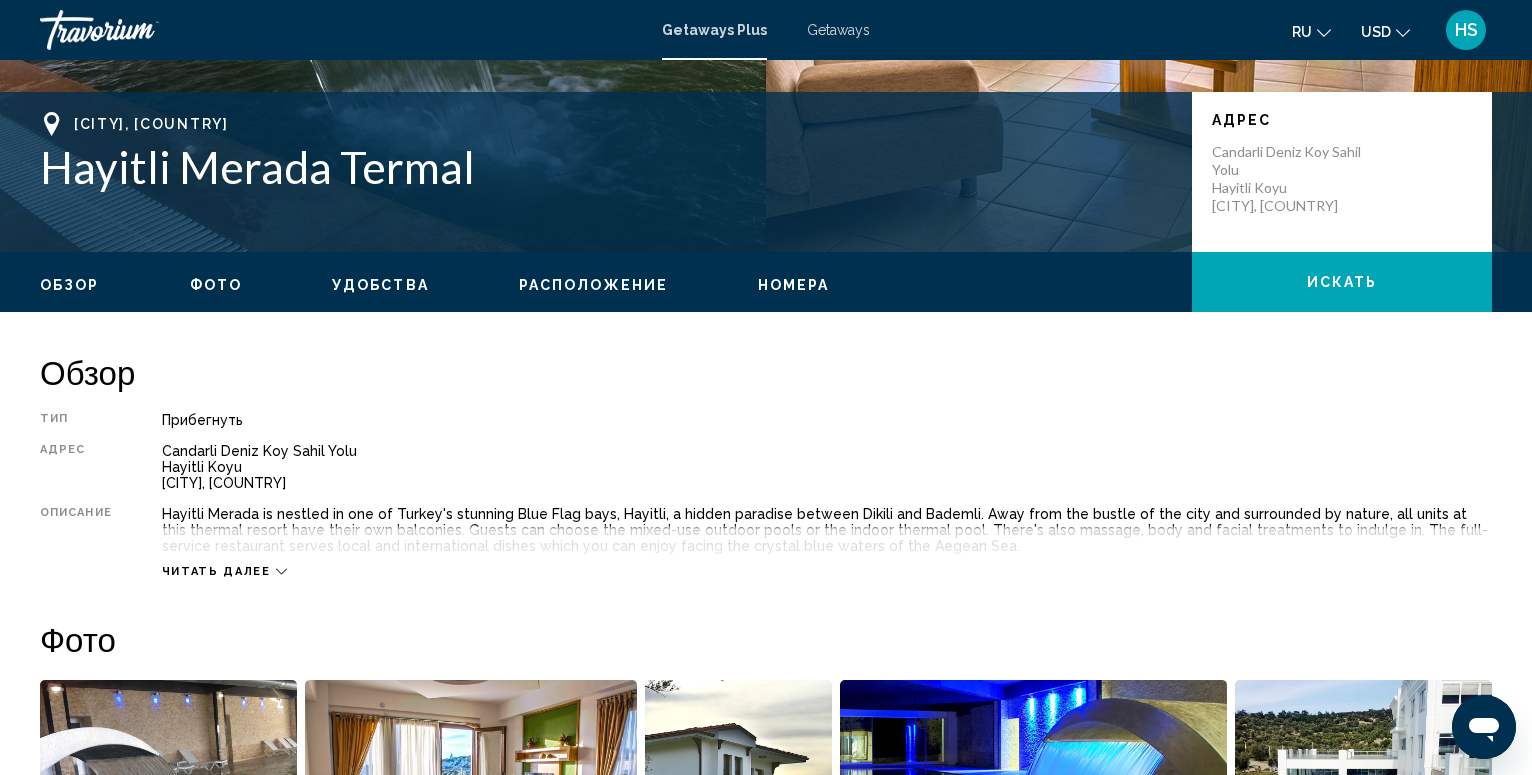 click on "Фото" at bounding box center [216, 285] 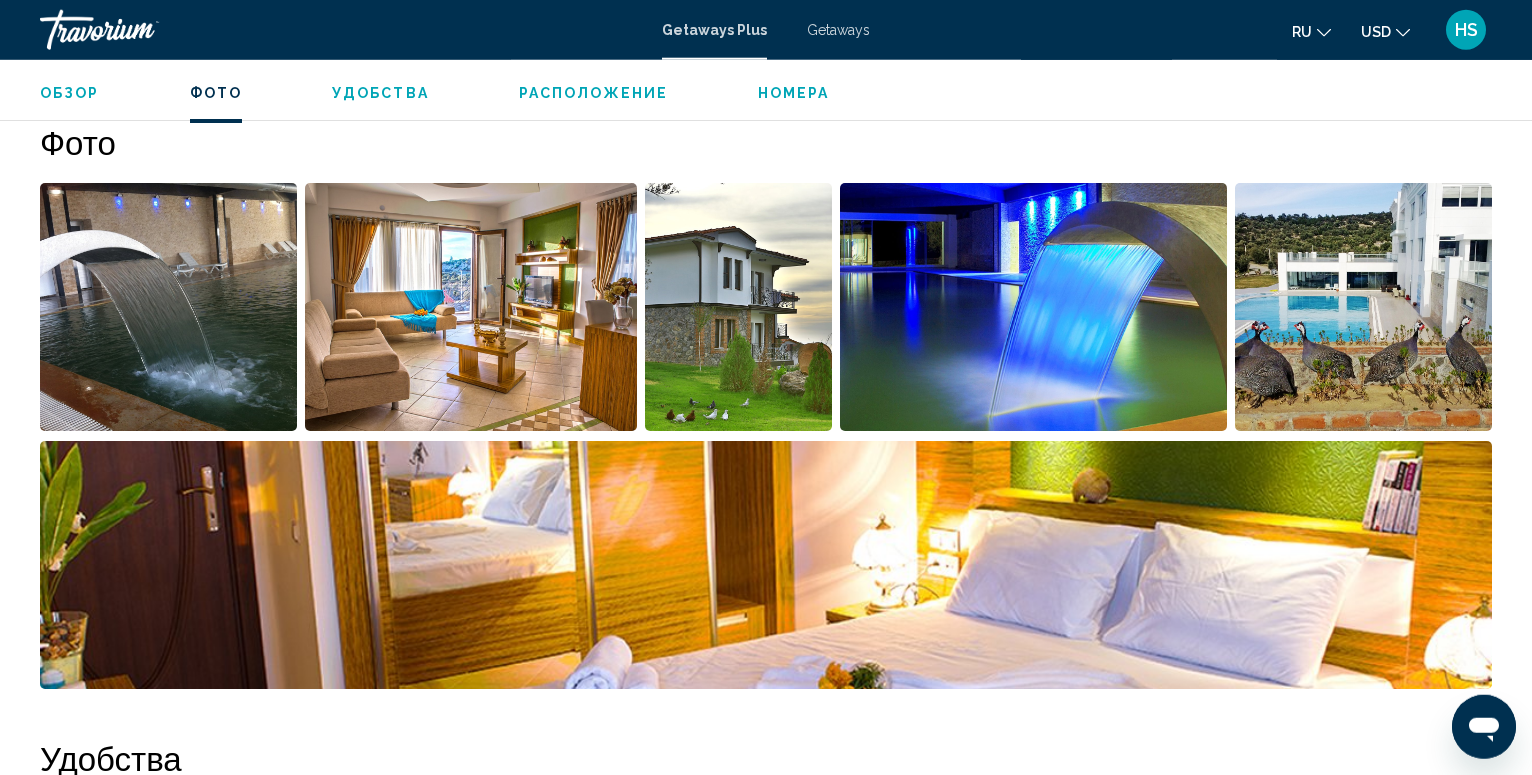scroll, scrollTop: 907, scrollLeft: 0, axis: vertical 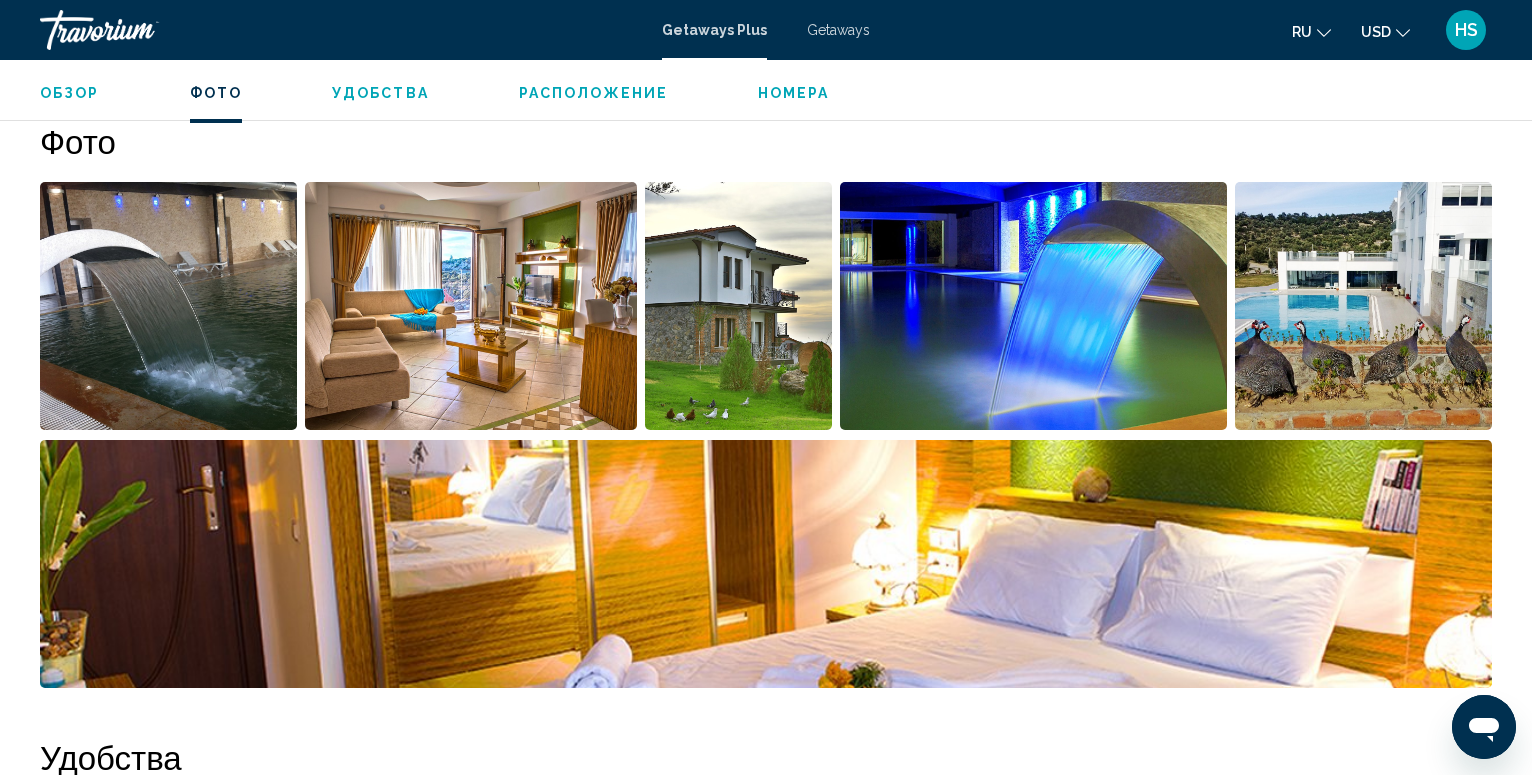 click at bounding box center [168, 306] 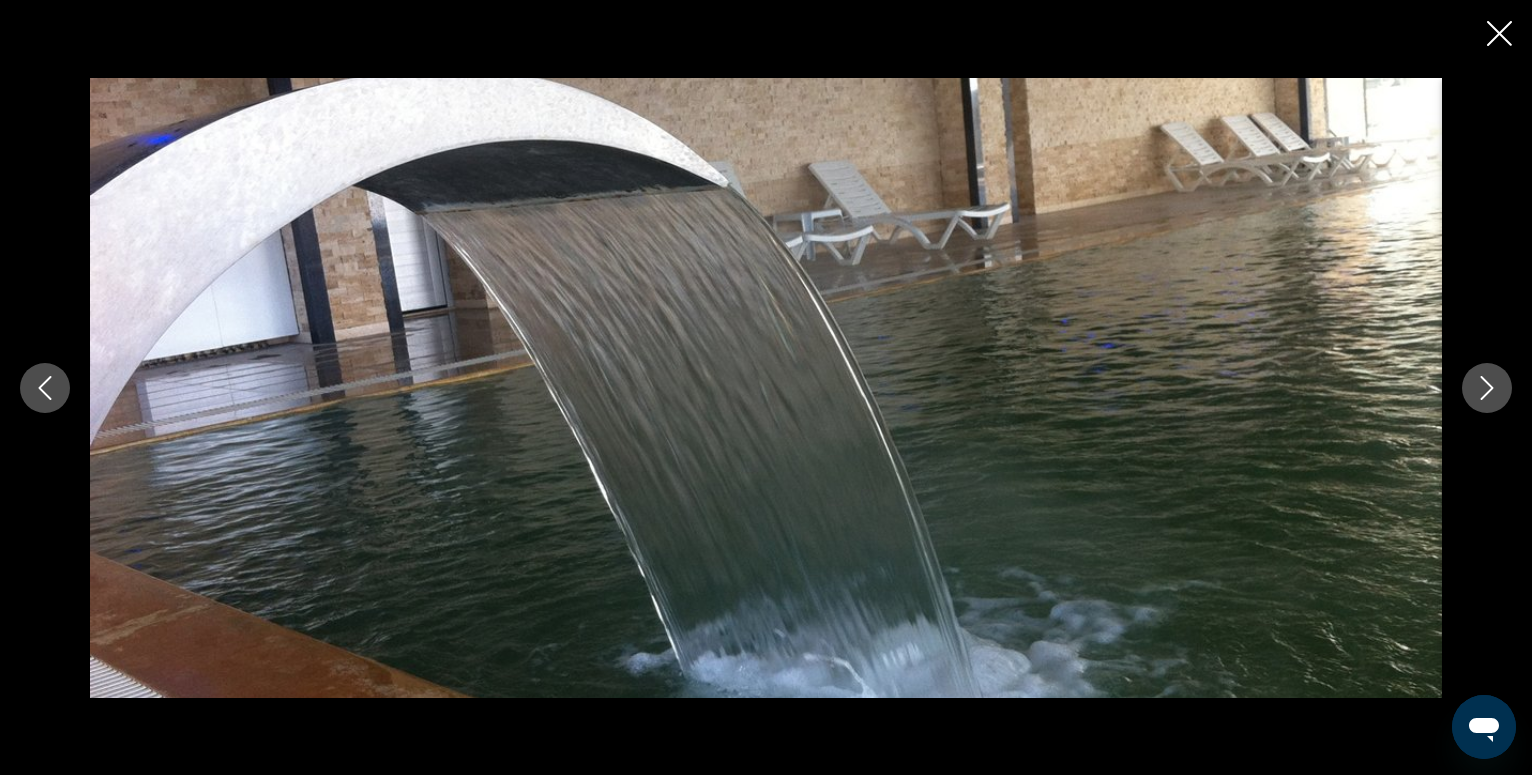 click 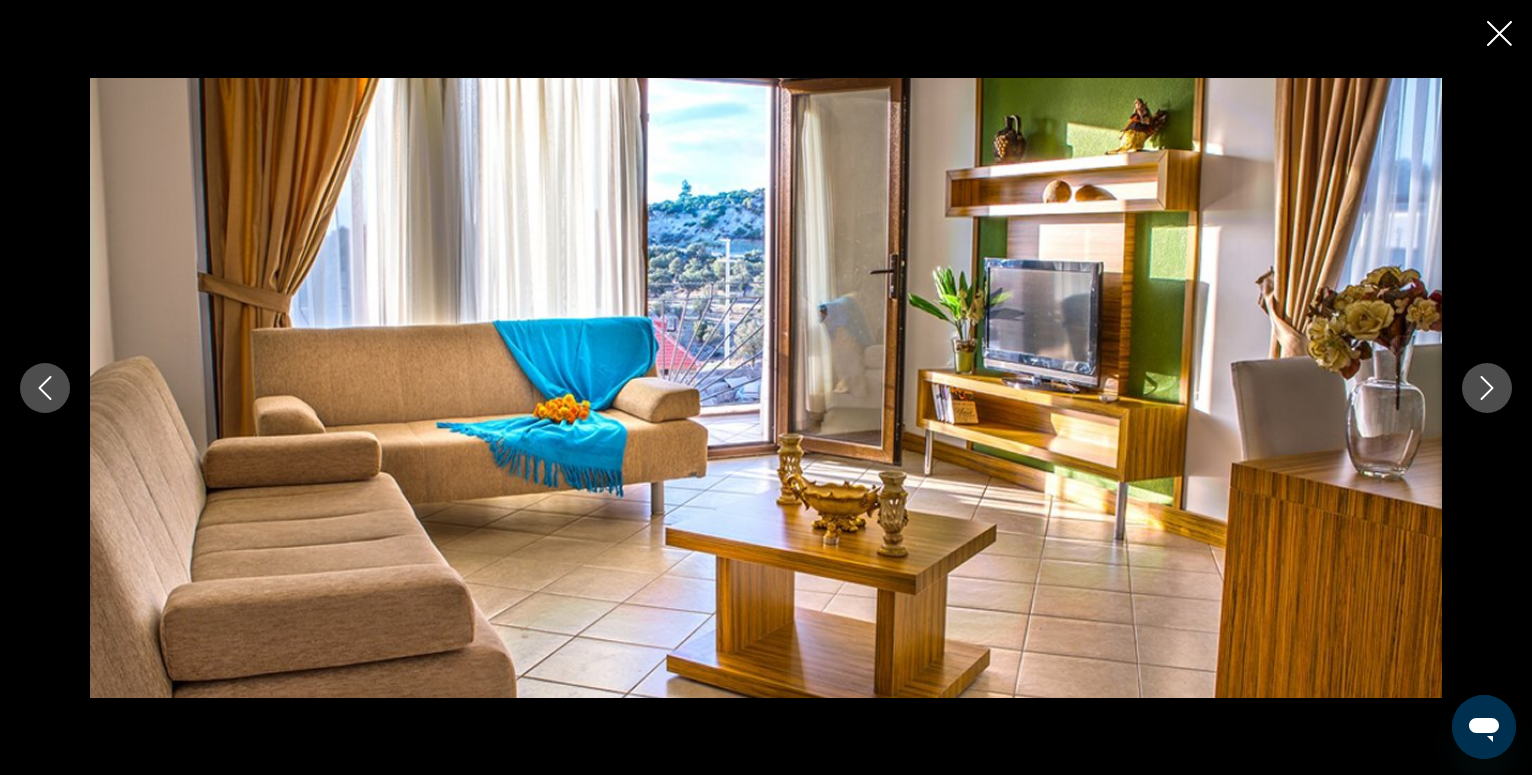 click 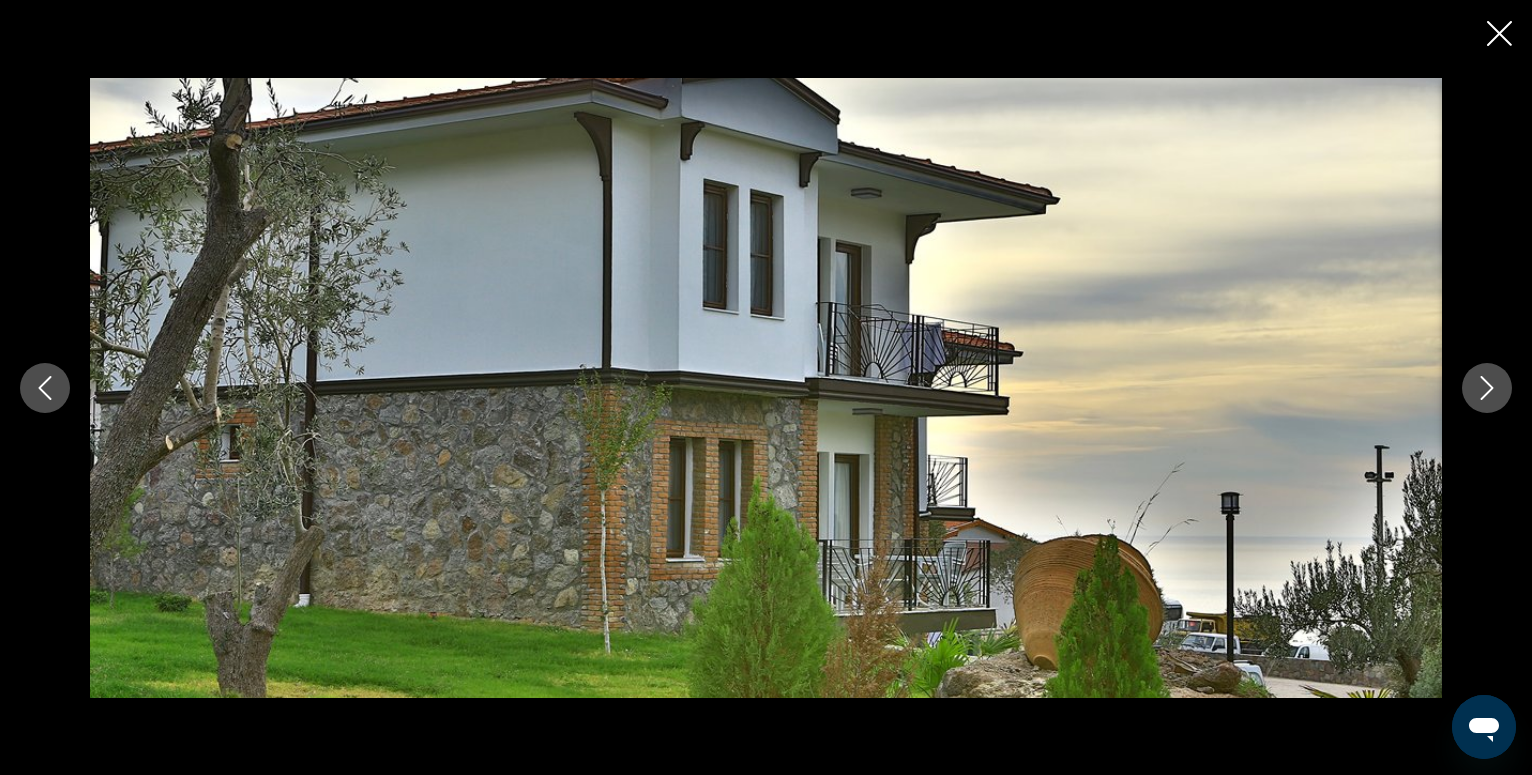 click 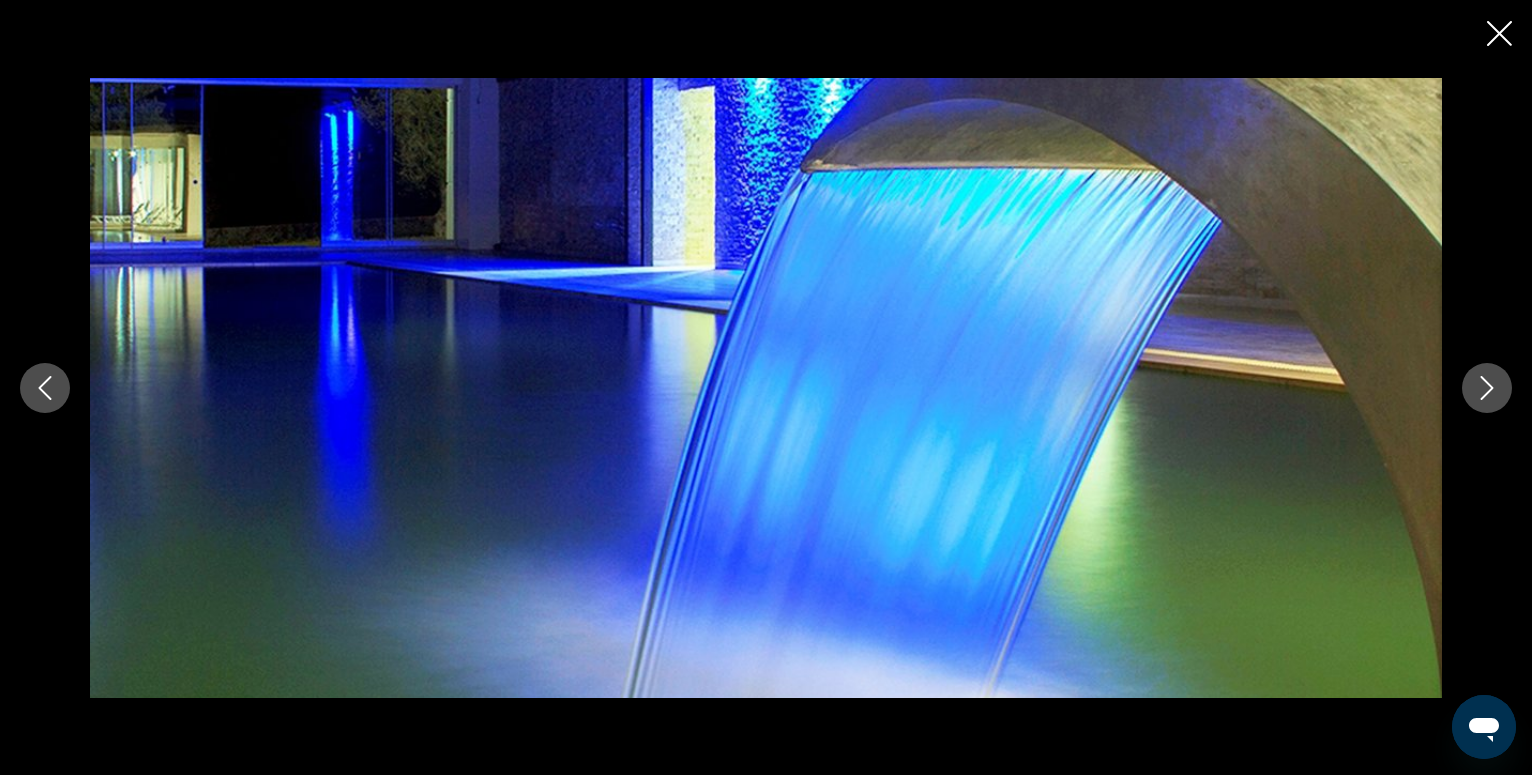 click 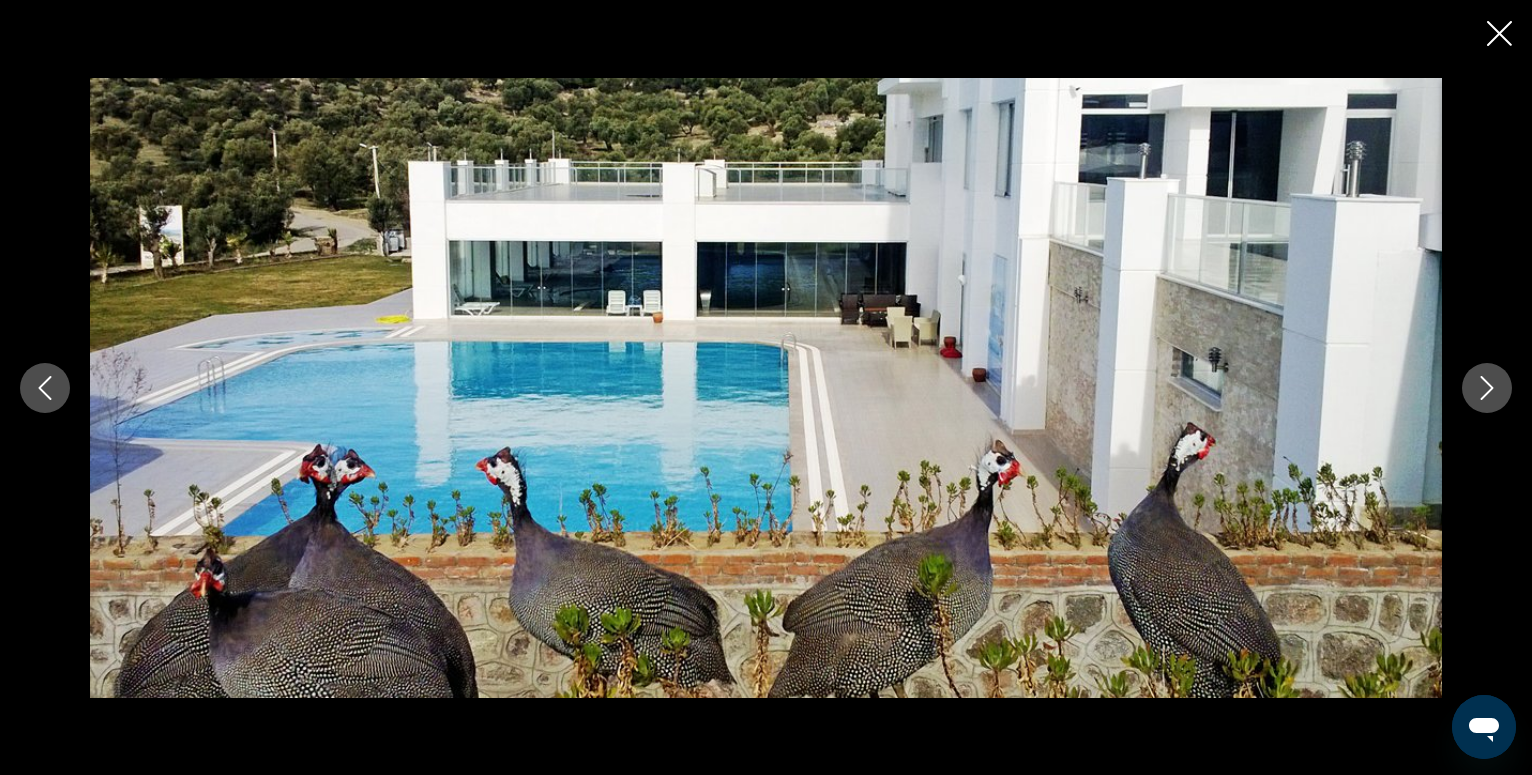 click 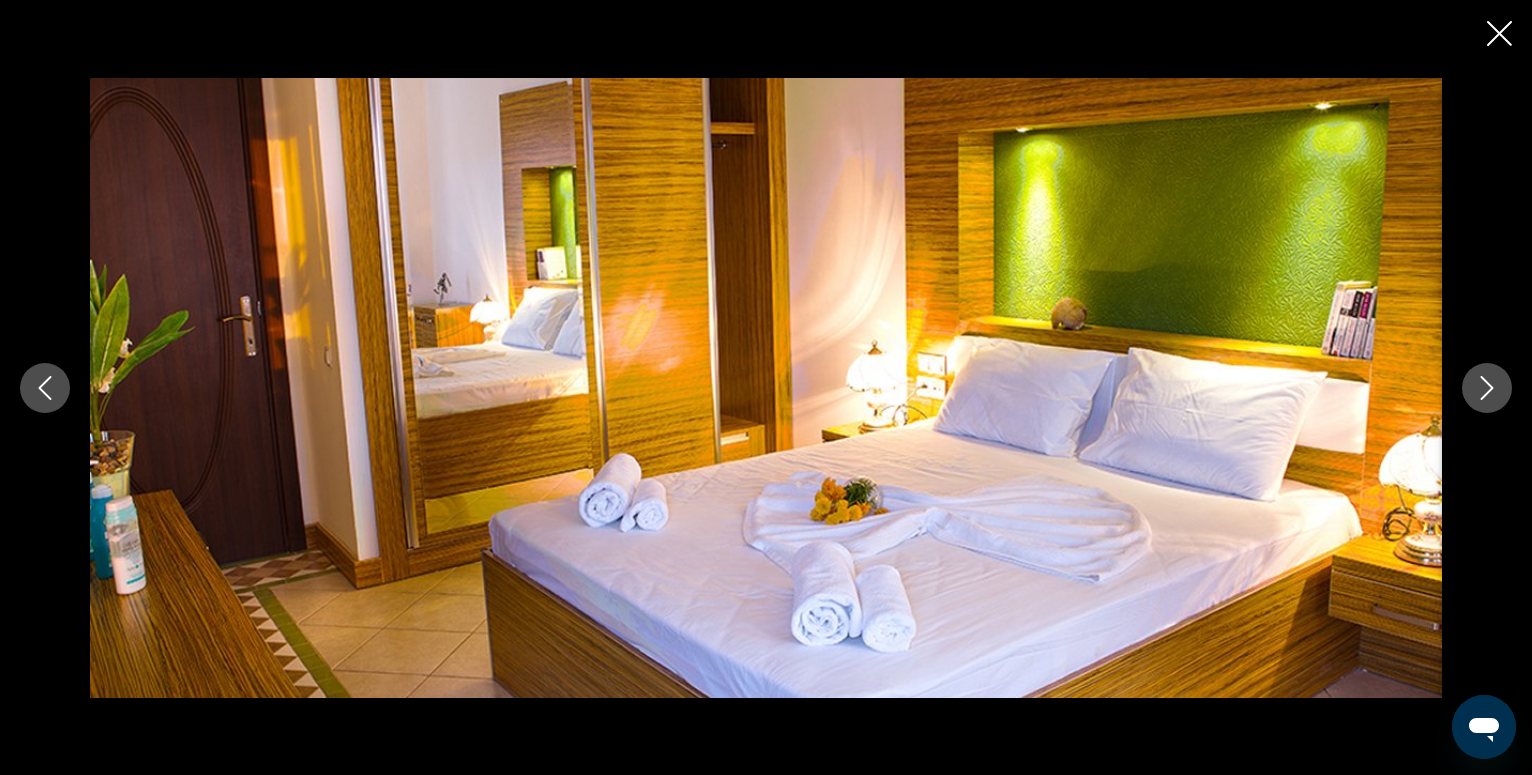 click 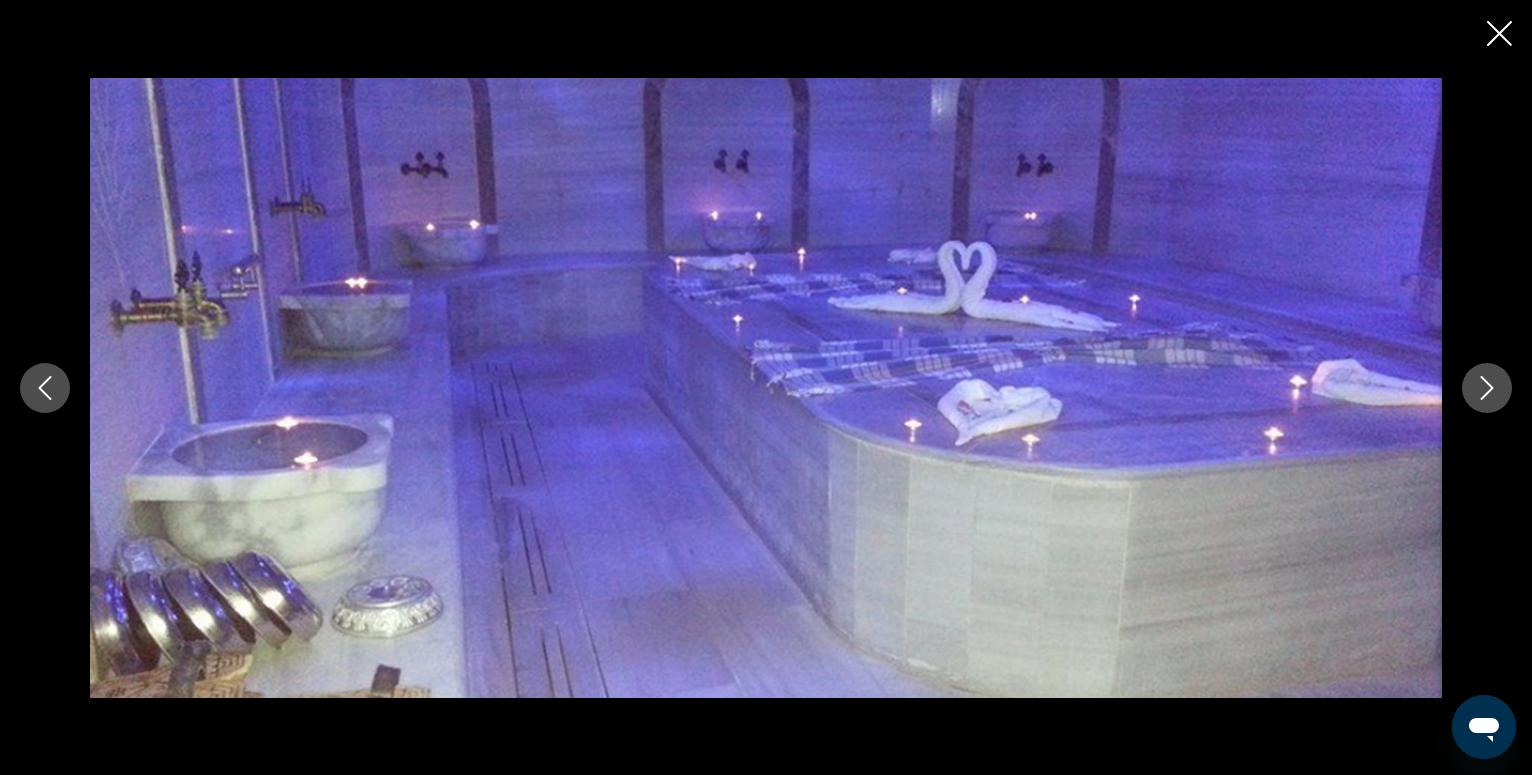 click 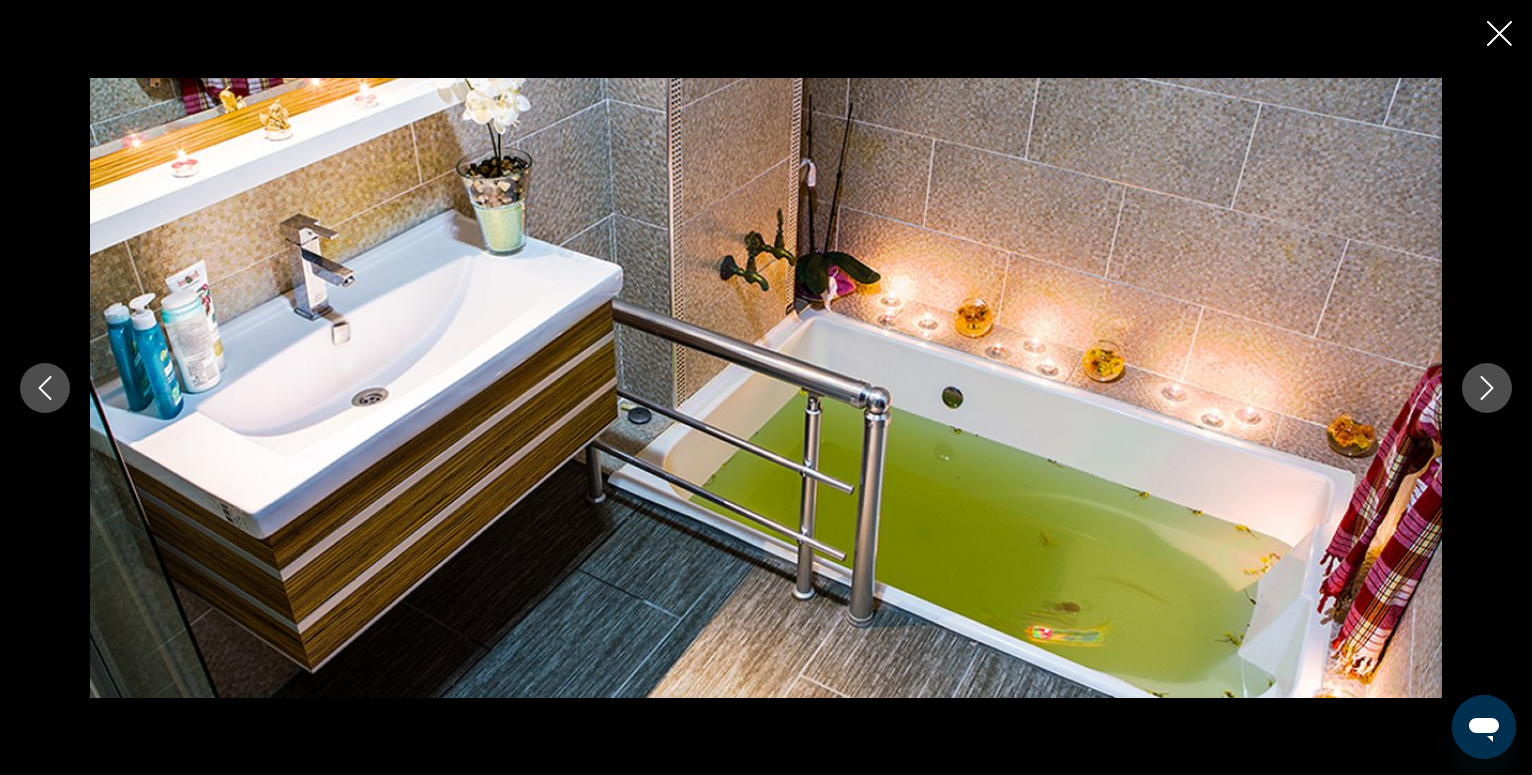 click 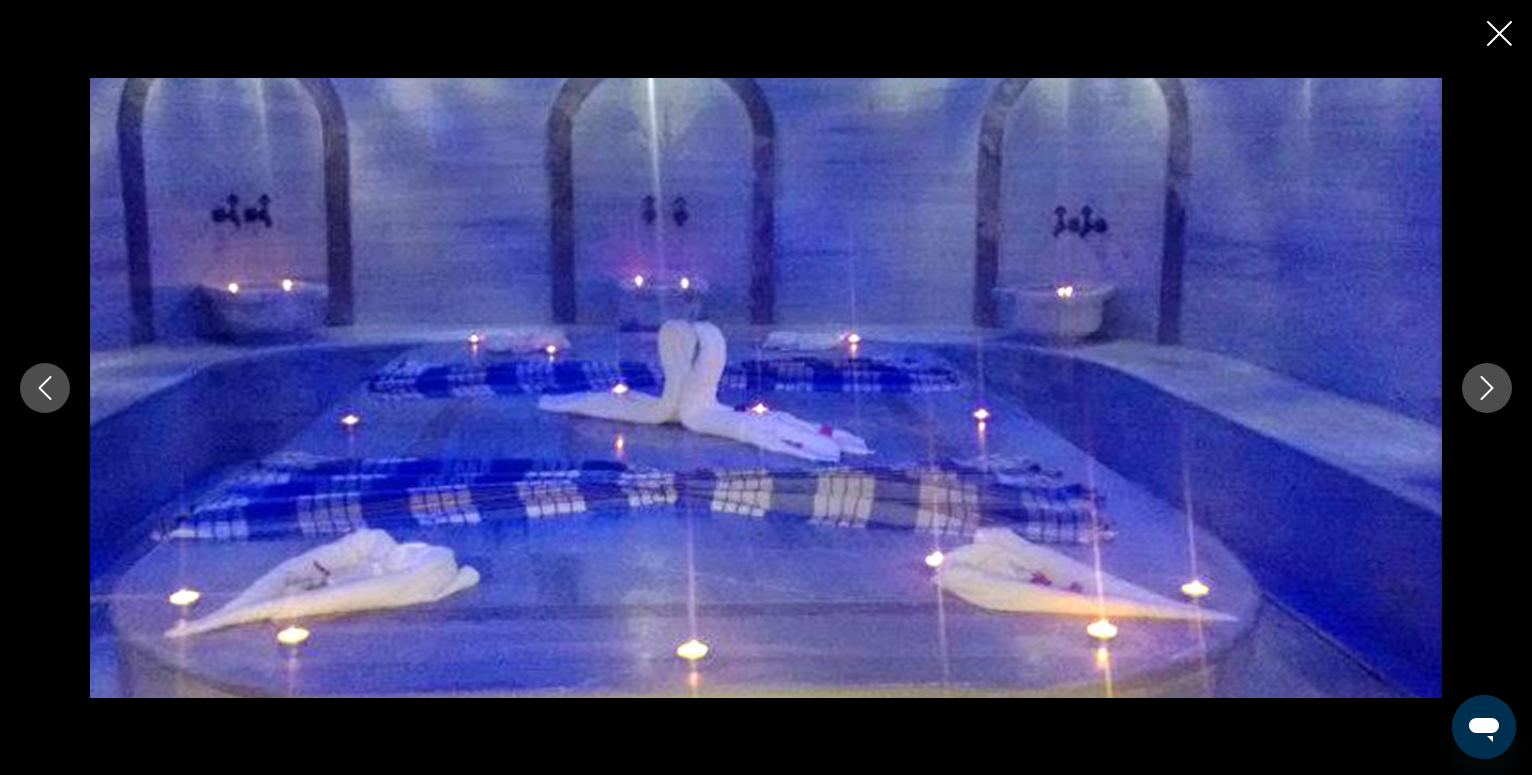 click 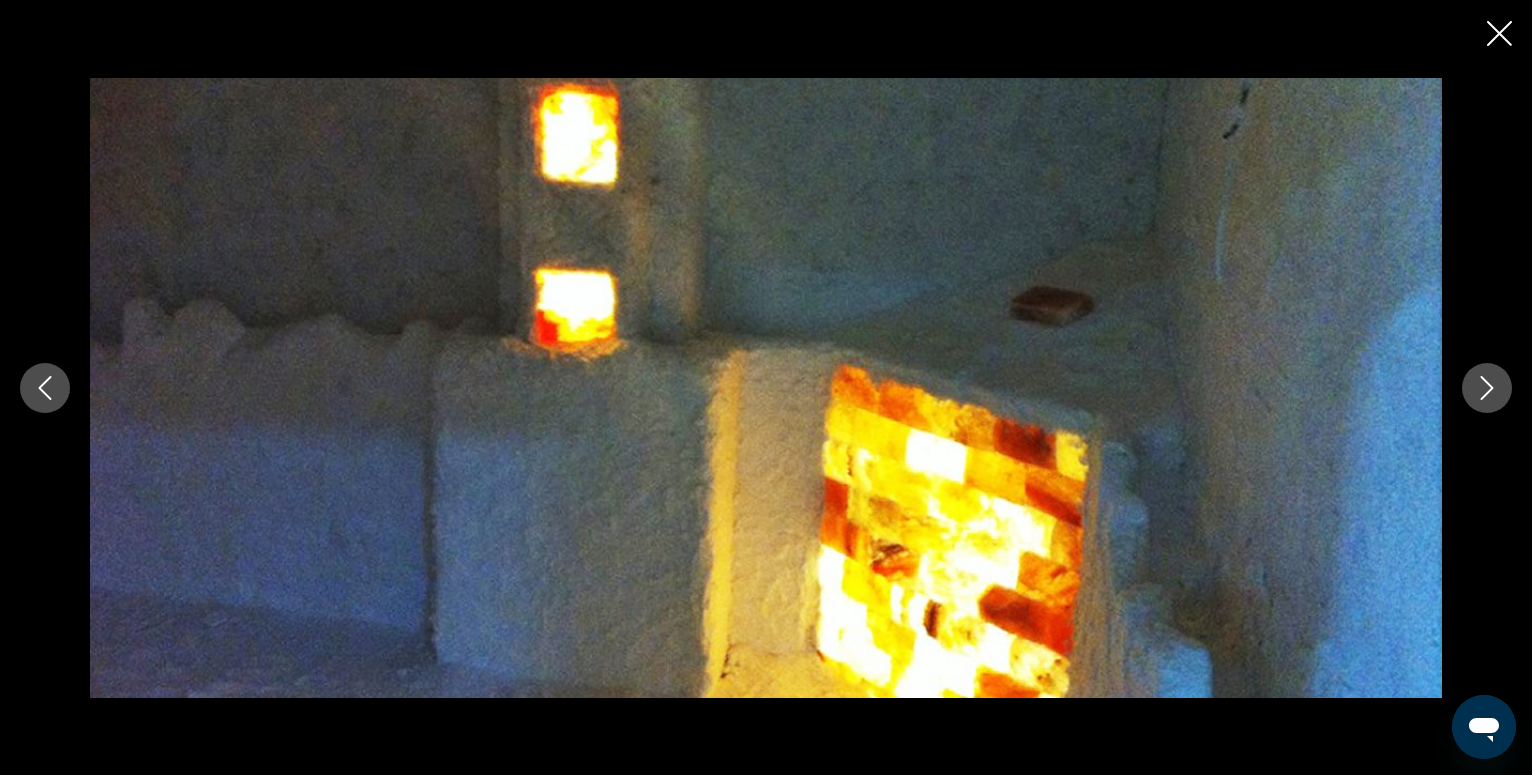 click 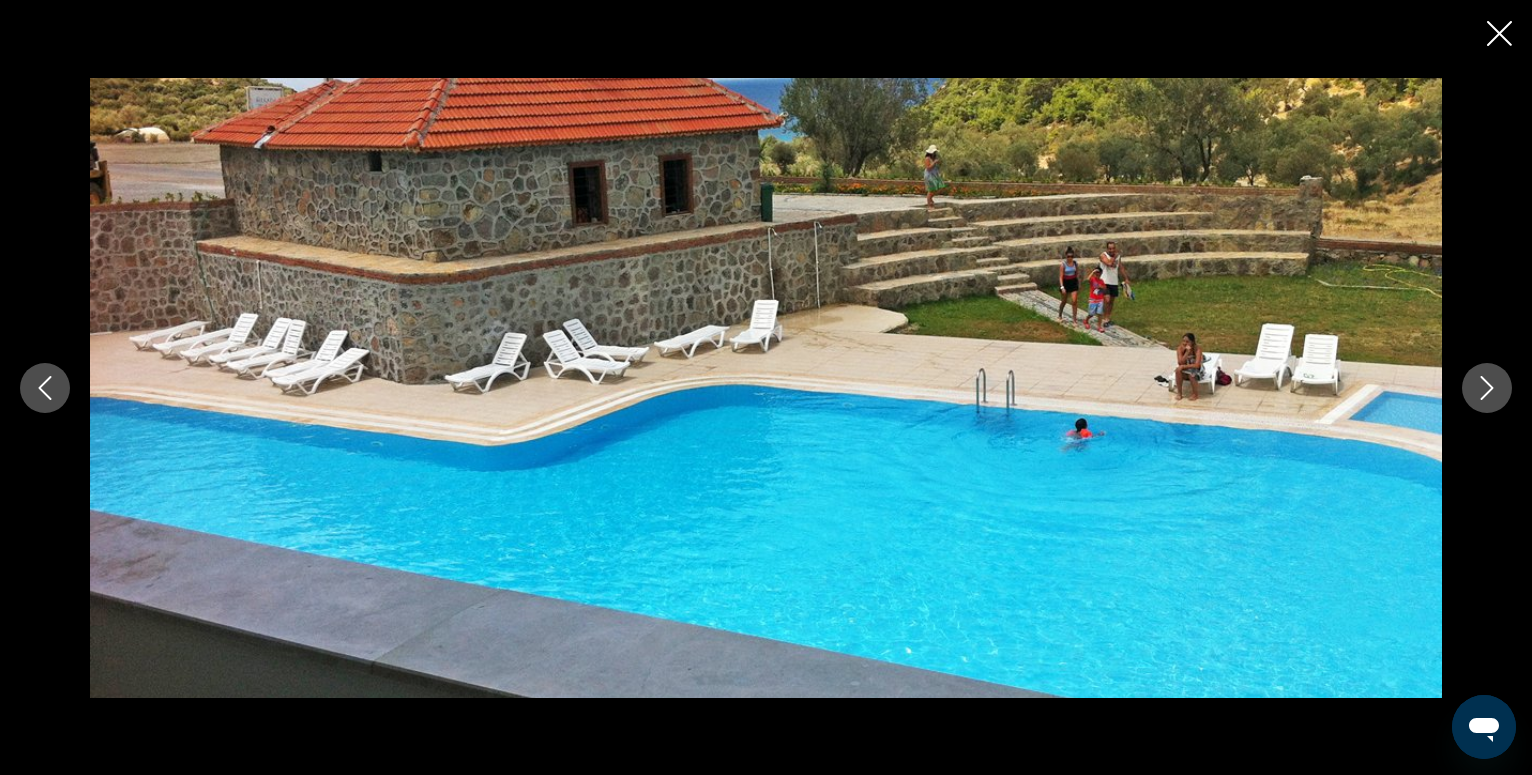 click 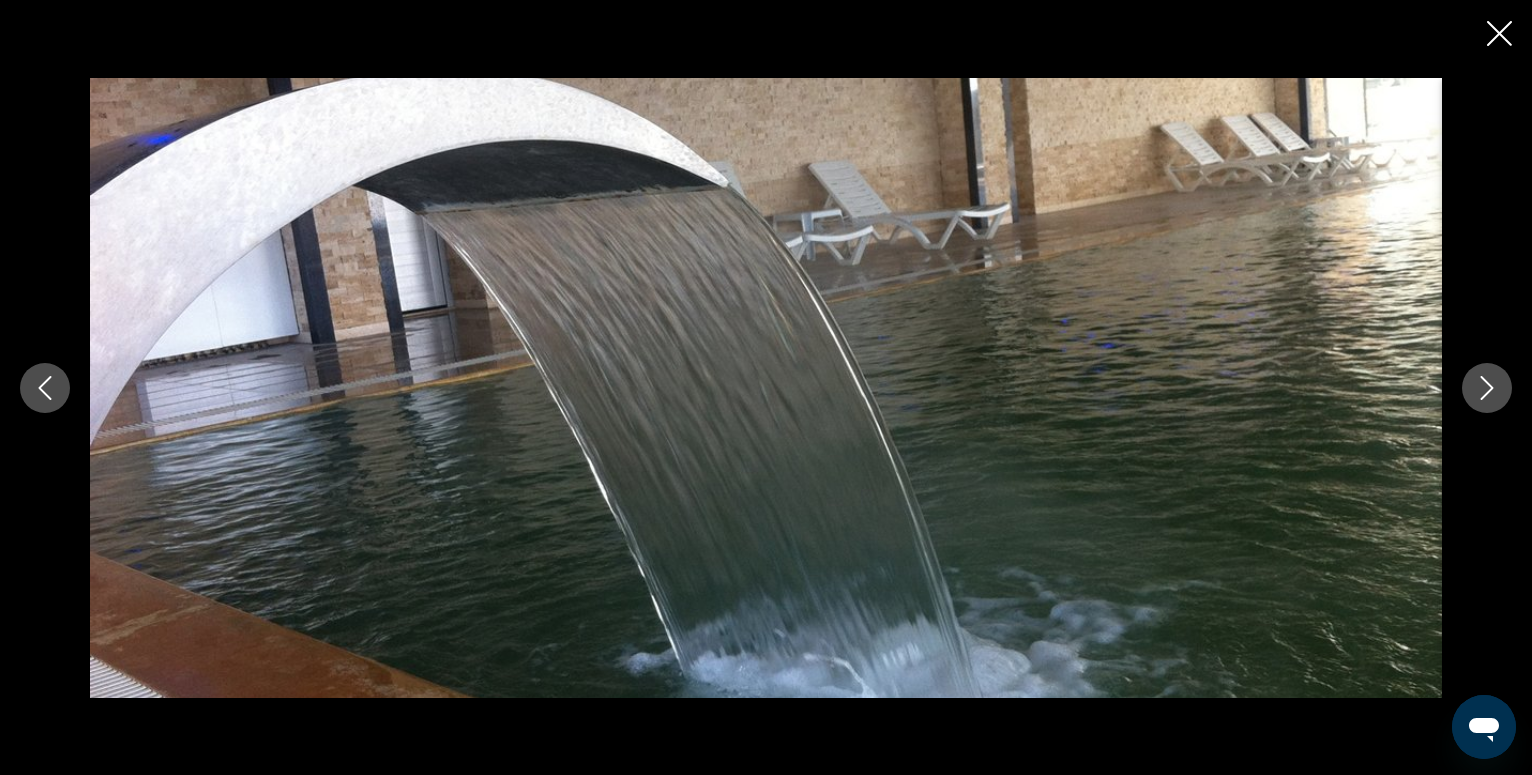 click 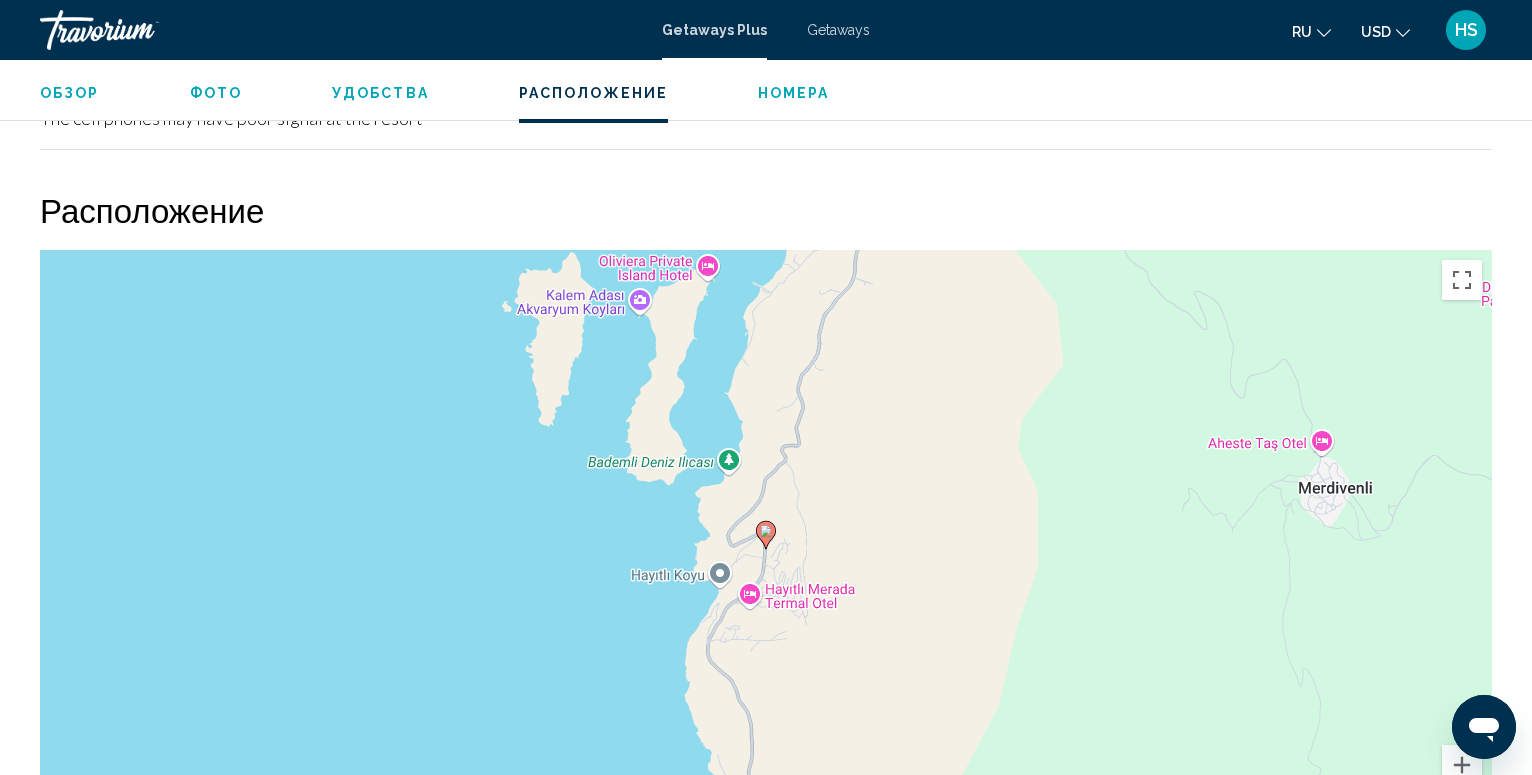 scroll, scrollTop: 2947, scrollLeft: 0, axis: vertical 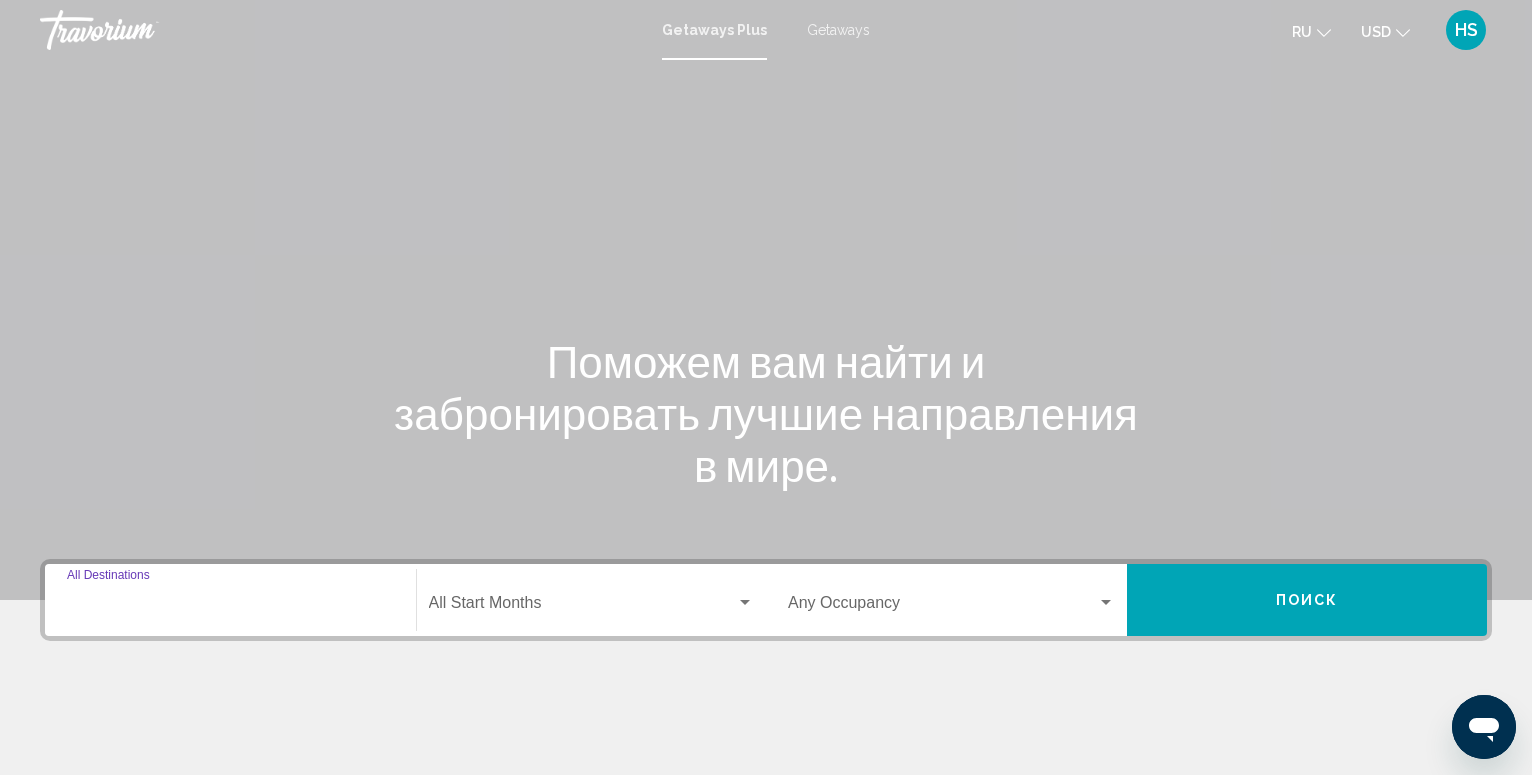 click on "Destination All Destinations" at bounding box center (230, 607) 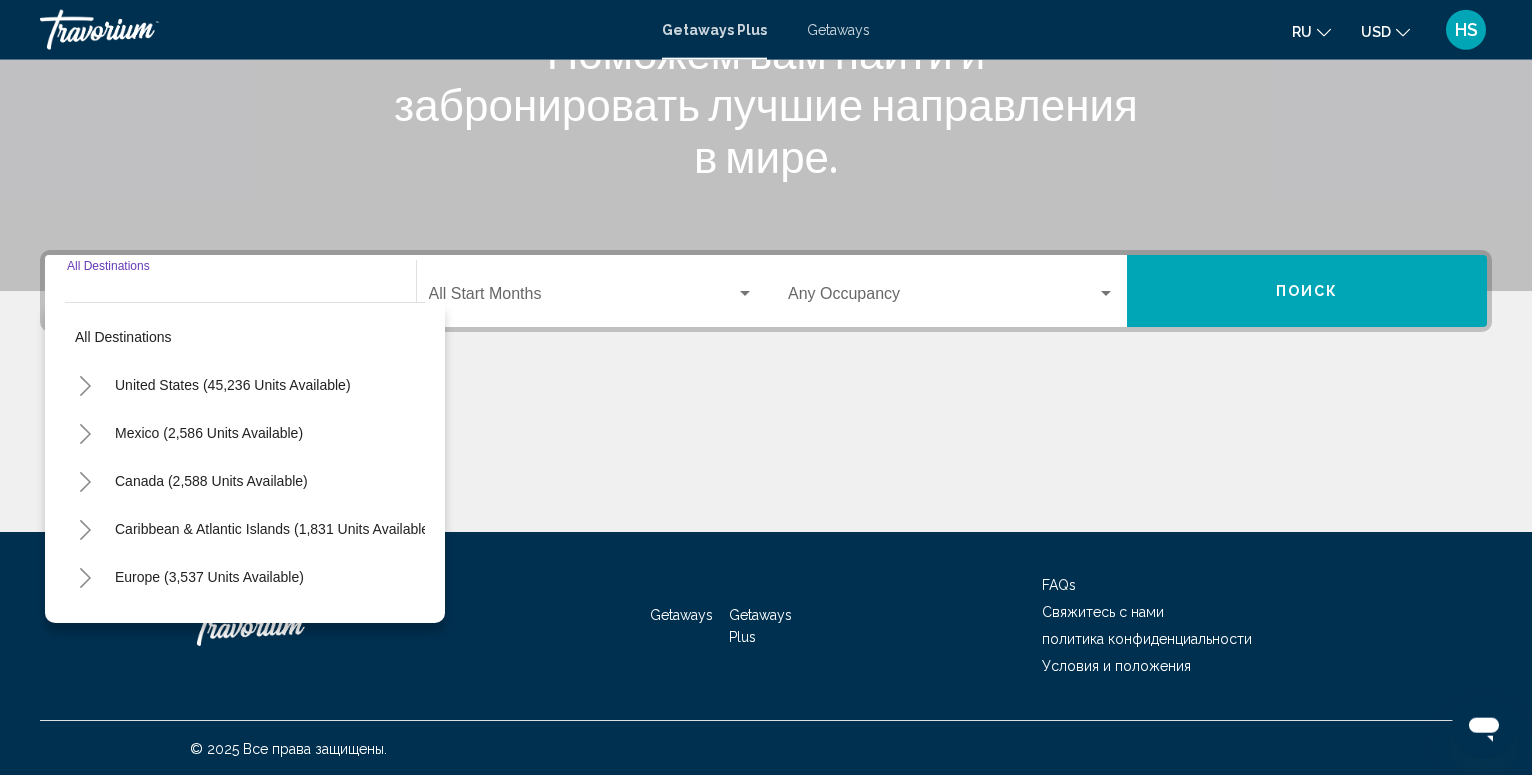 scroll, scrollTop: 311, scrollLeft: 0, axis: vertical 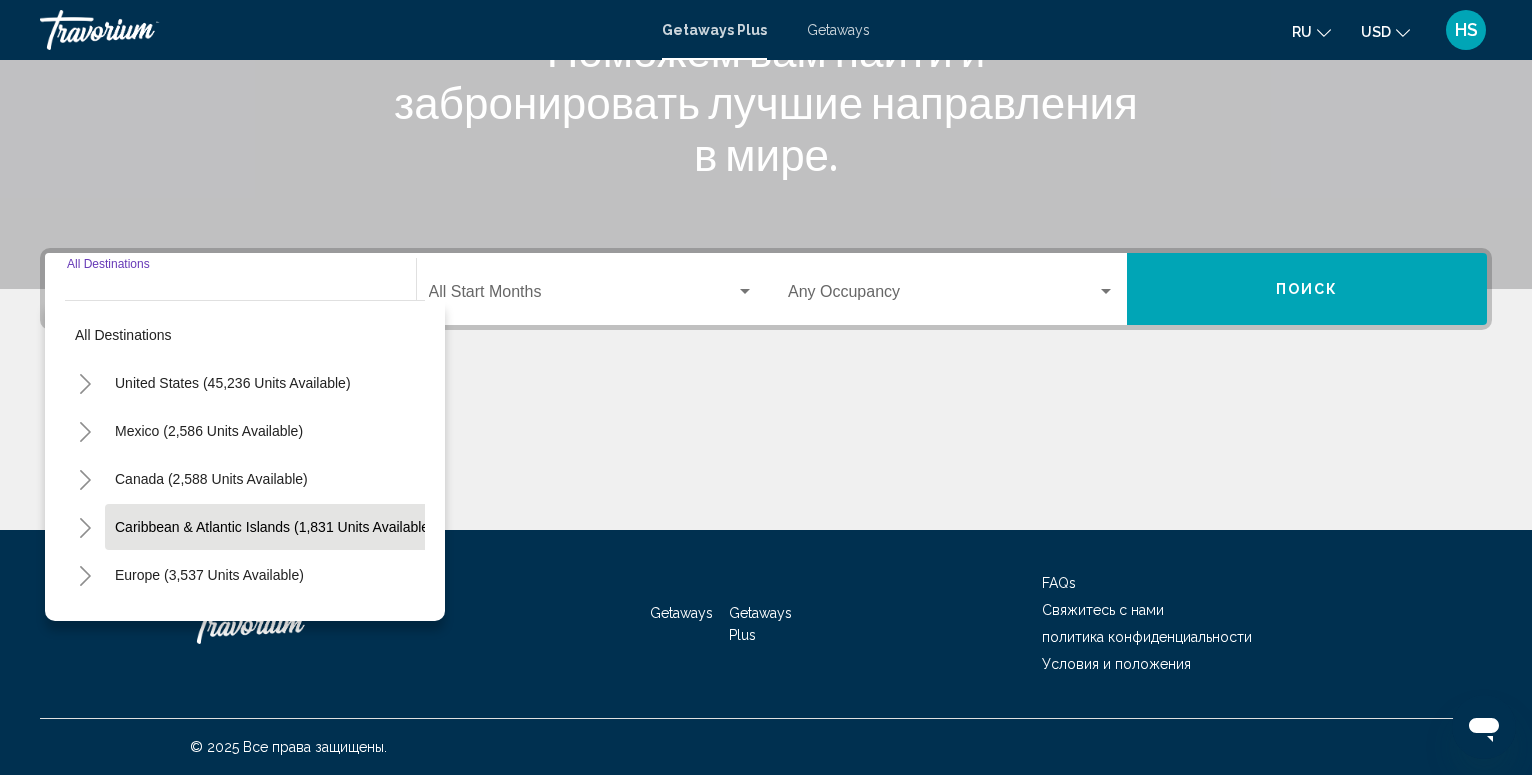 click on "Caribbean & Atlantic Islands (1,831 units available)" at bounding box center (209, 575) 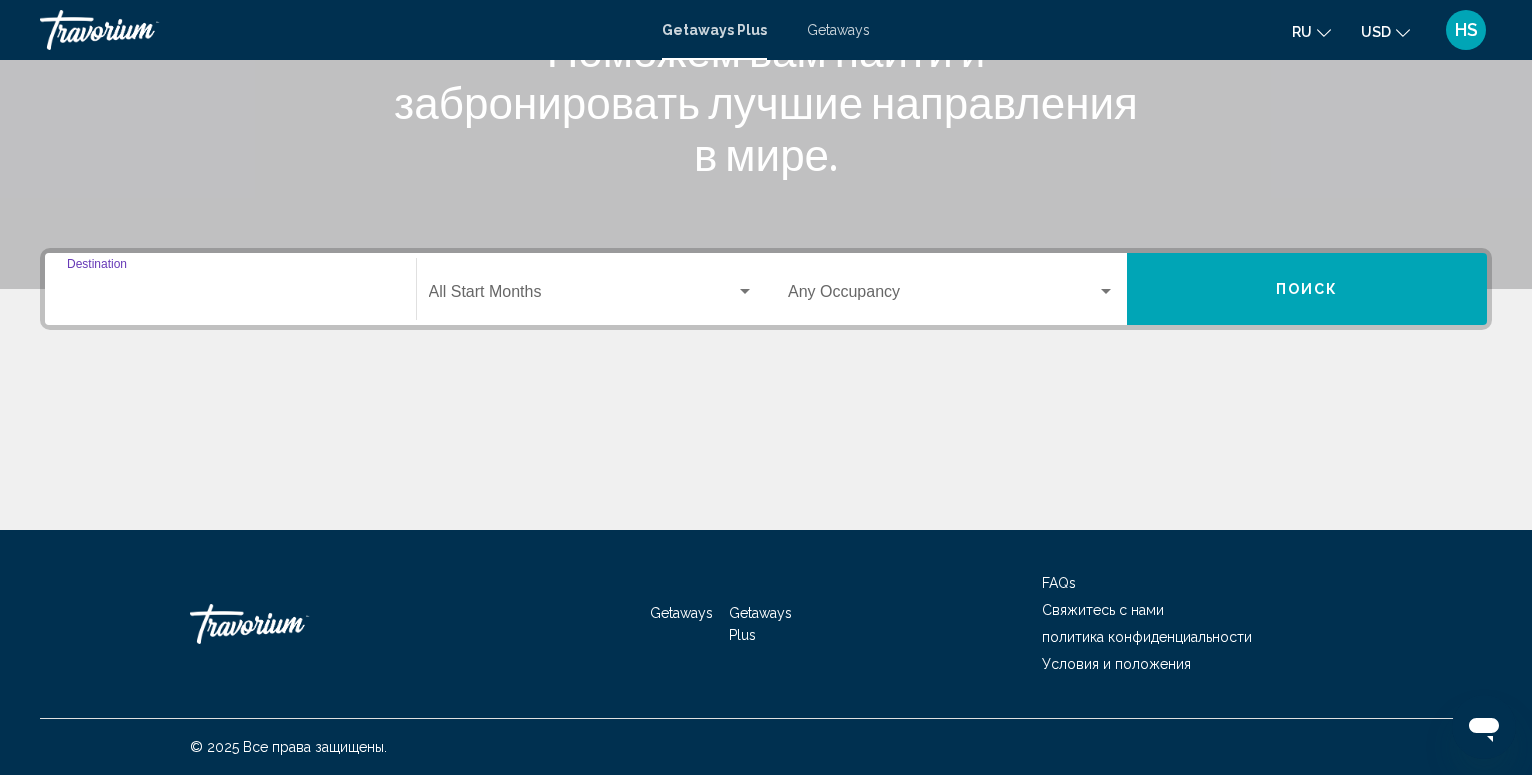 type on "**********" 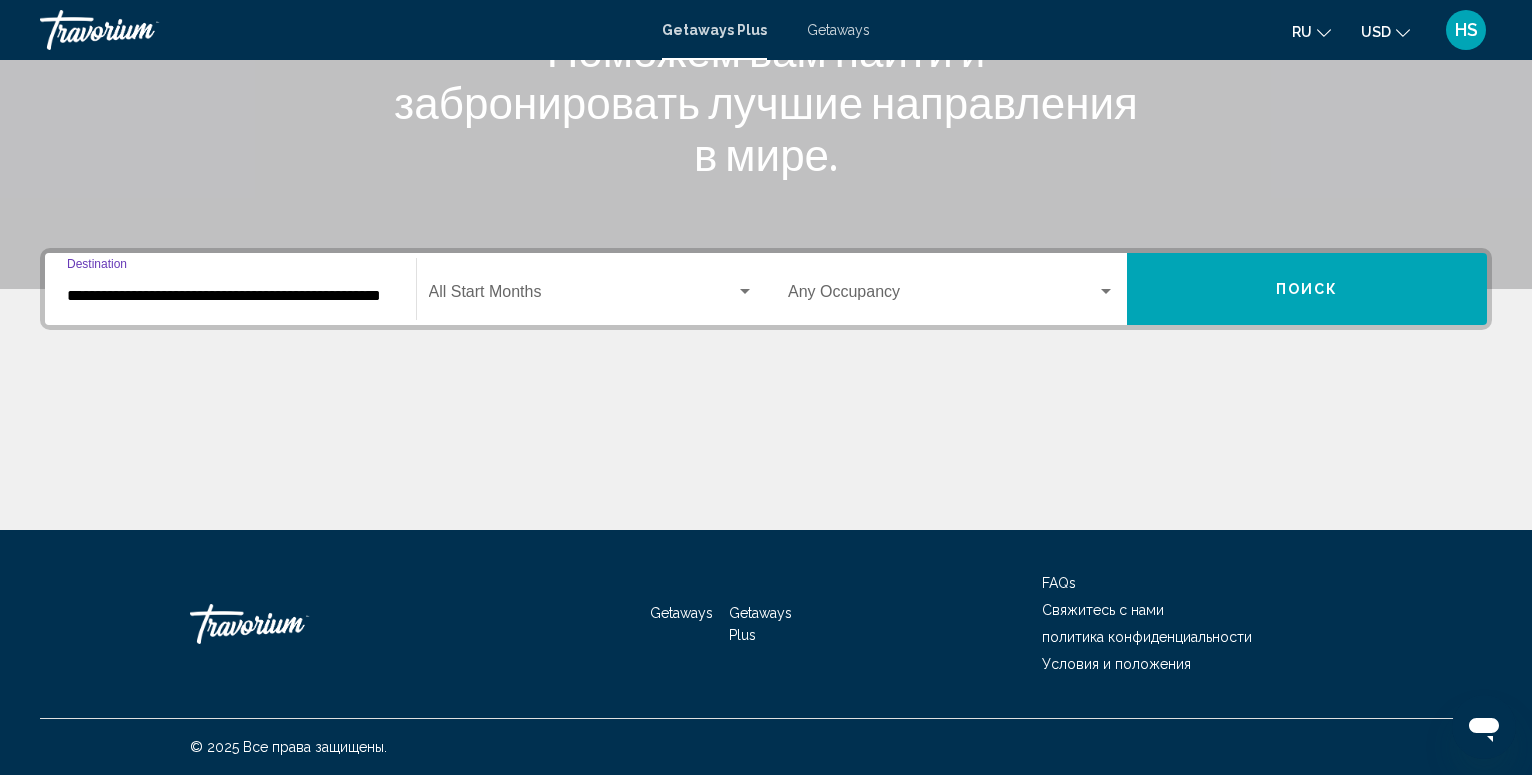 scroll, scrollTop: 0, scrollLeft: 35, axis: horizontal 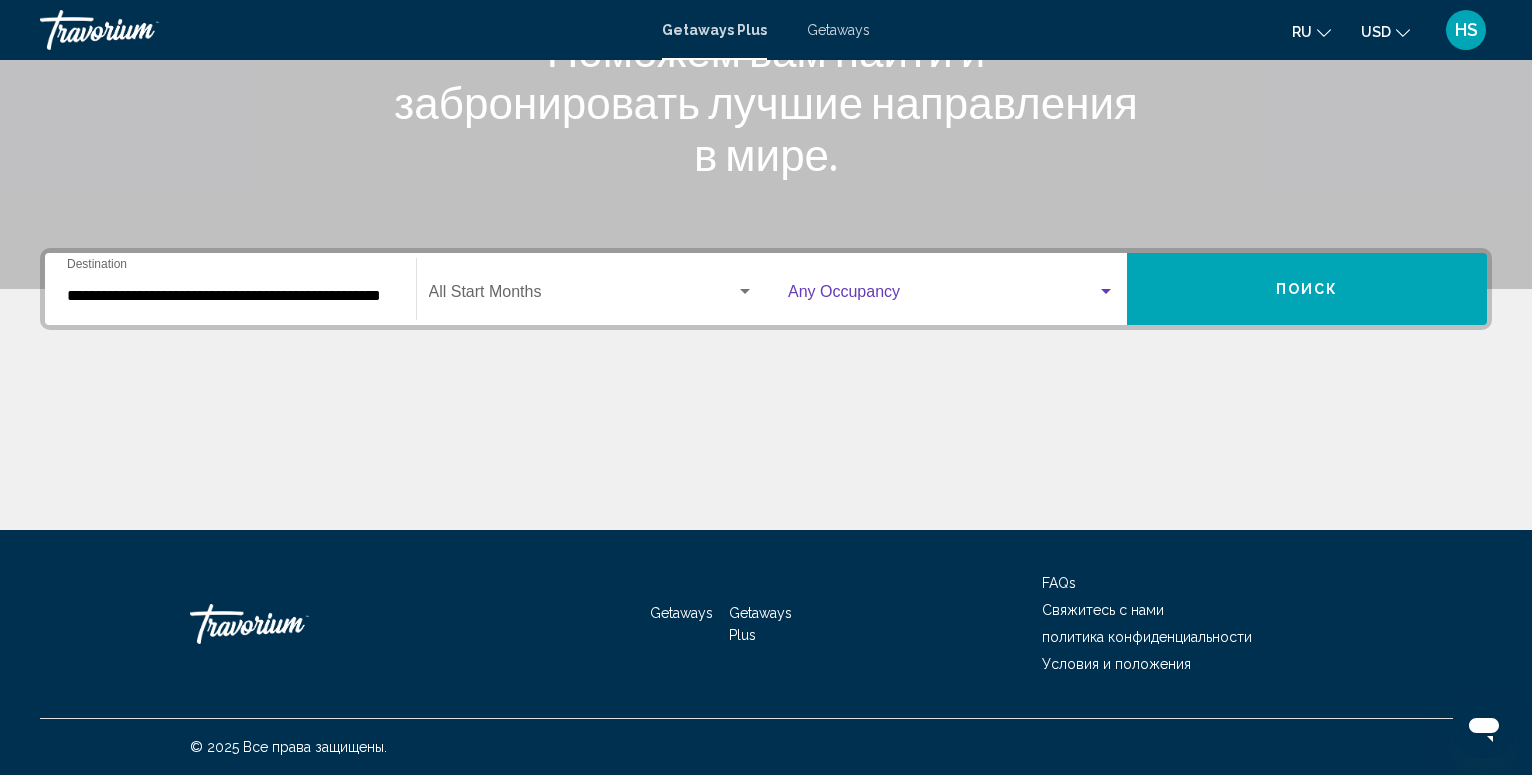 click at bounding box center [1106, 291] 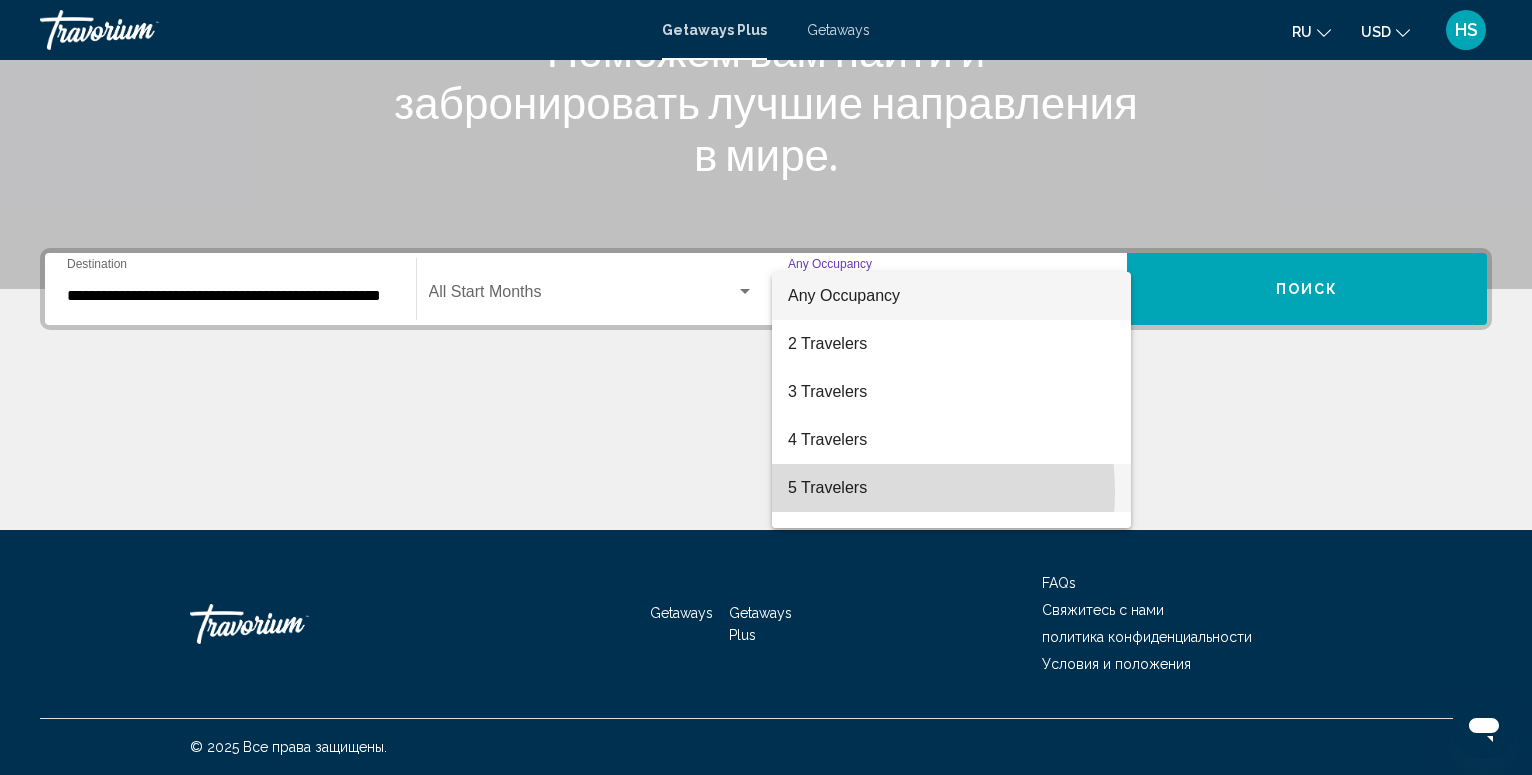 click on "5 Travelers" at bounding box center [951, 488] 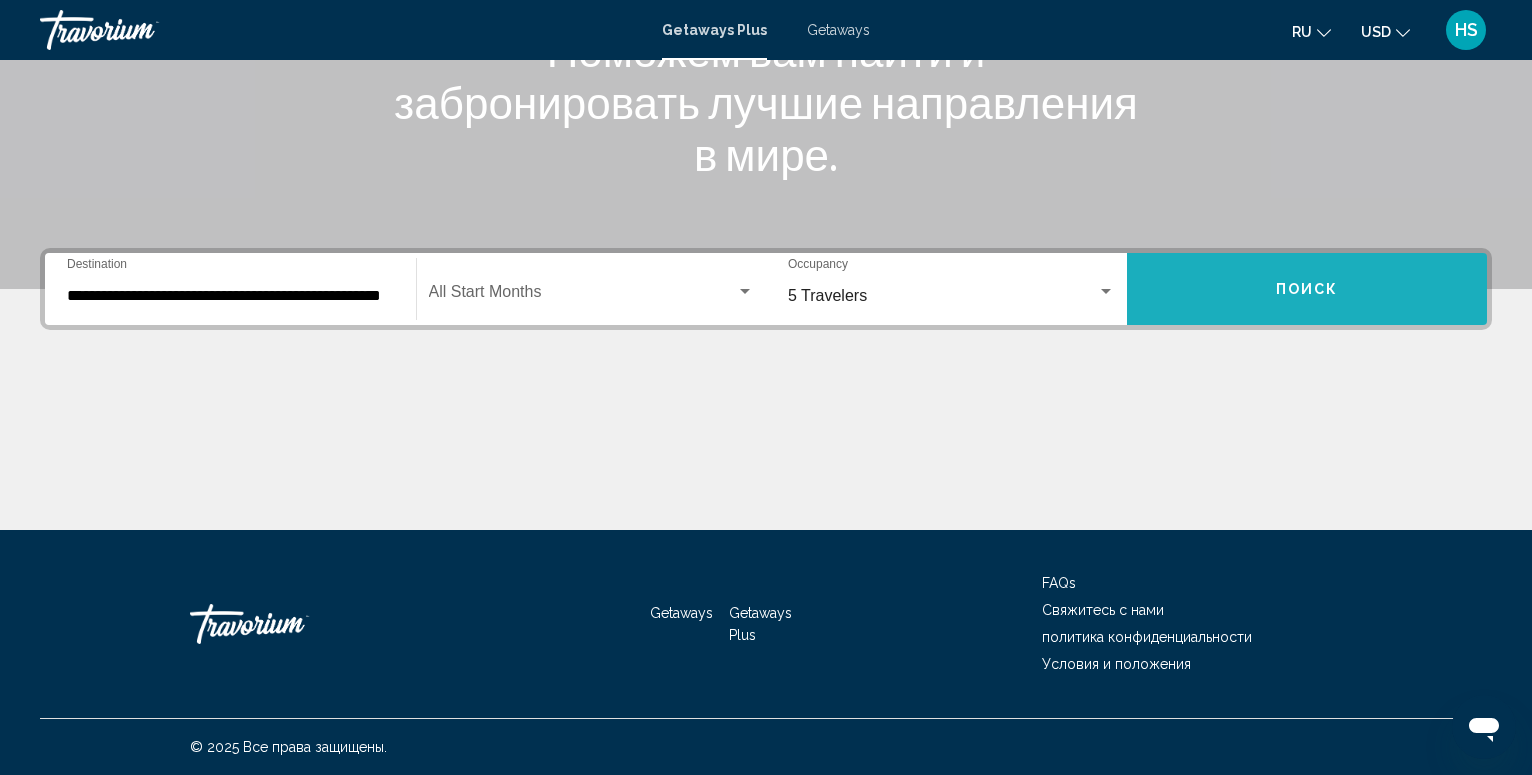 click on "Поиск" at bounding box center [1307, 289] 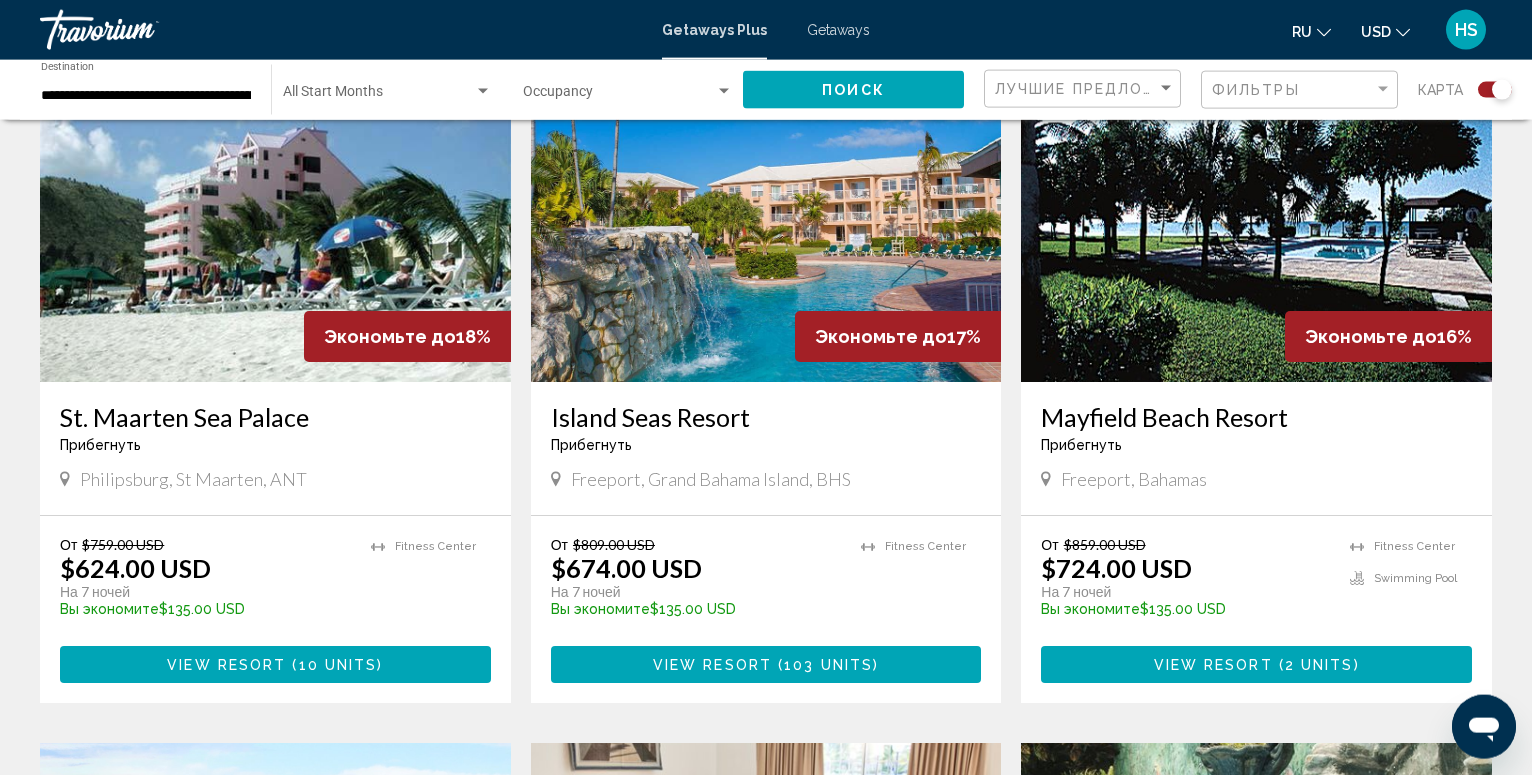 scroll, scrollTop: 714, scrollLeft: 0, axis: vertical 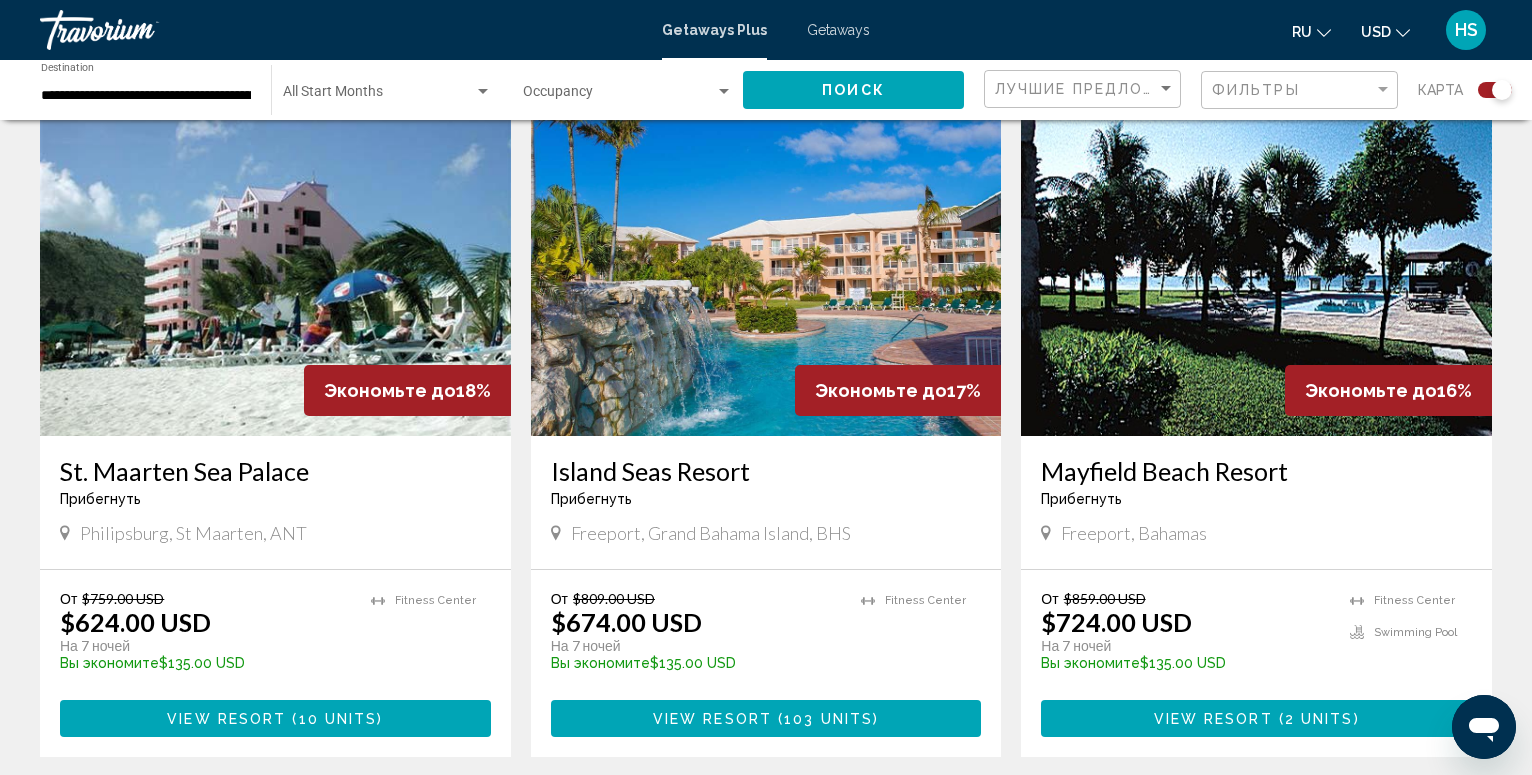 click at bounding box center (275, 276) 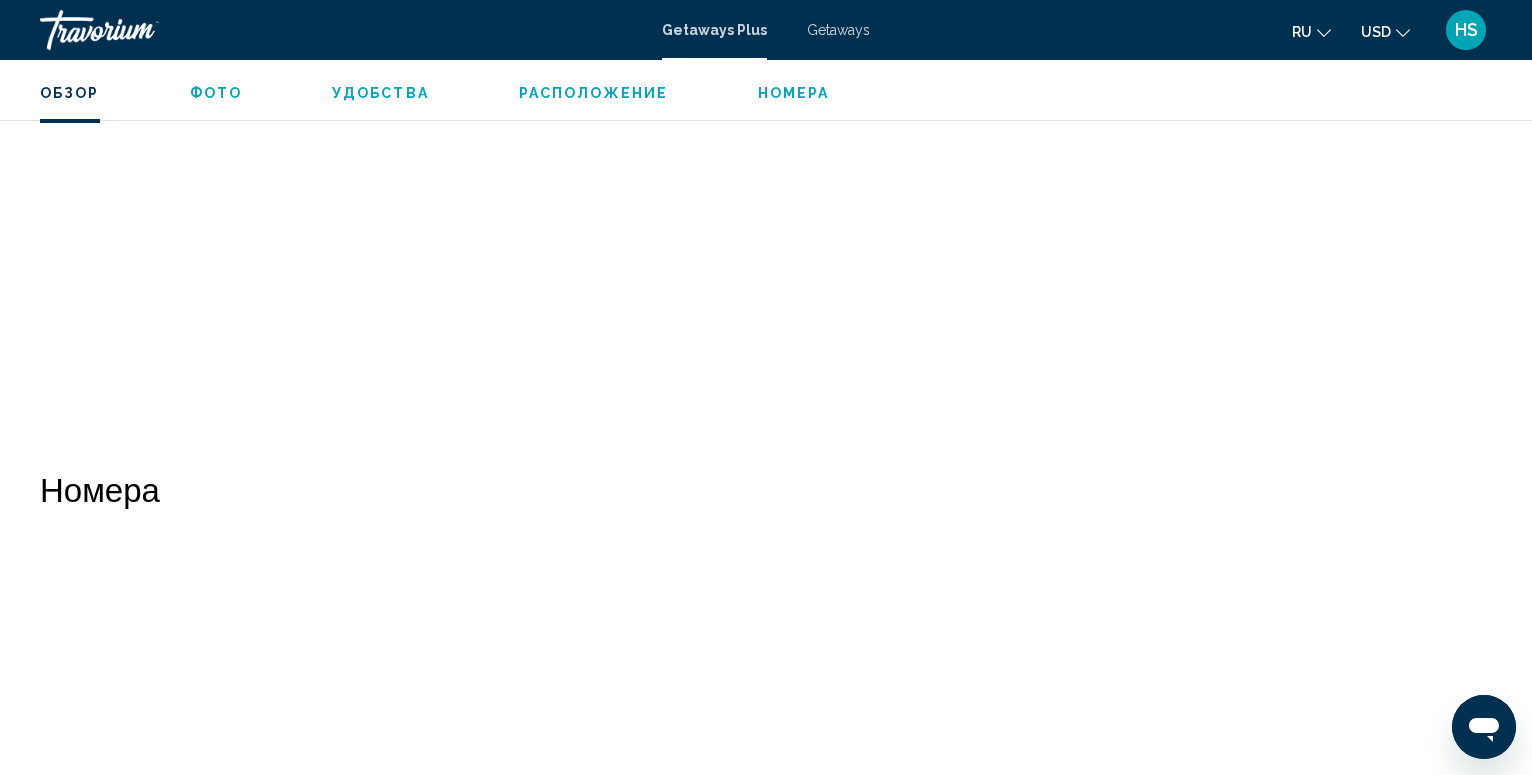 scroll, scrollTop: 3770, scrollLeft: 0, axis: vertical 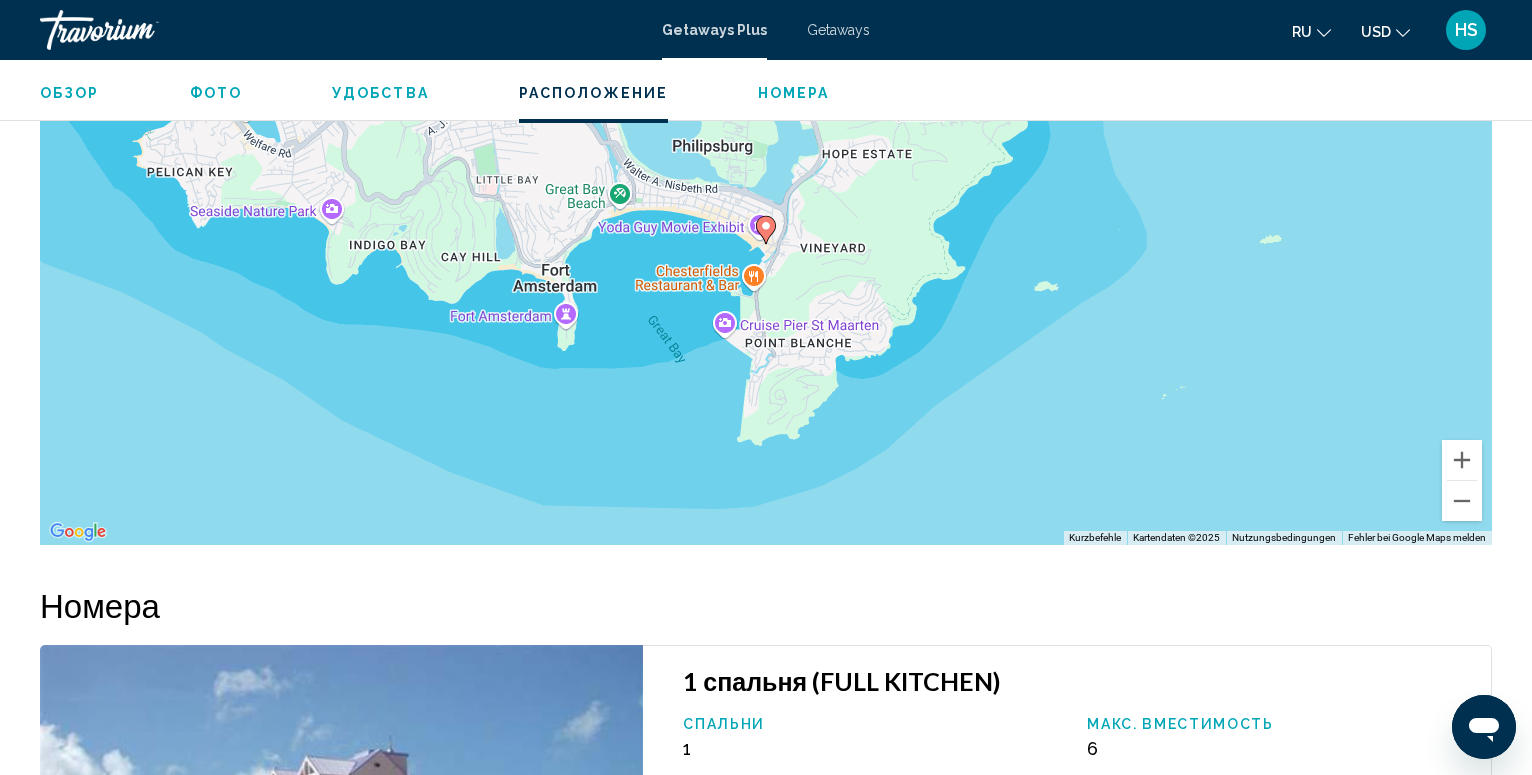 click on "Фото" at bounding box center (216, 93) 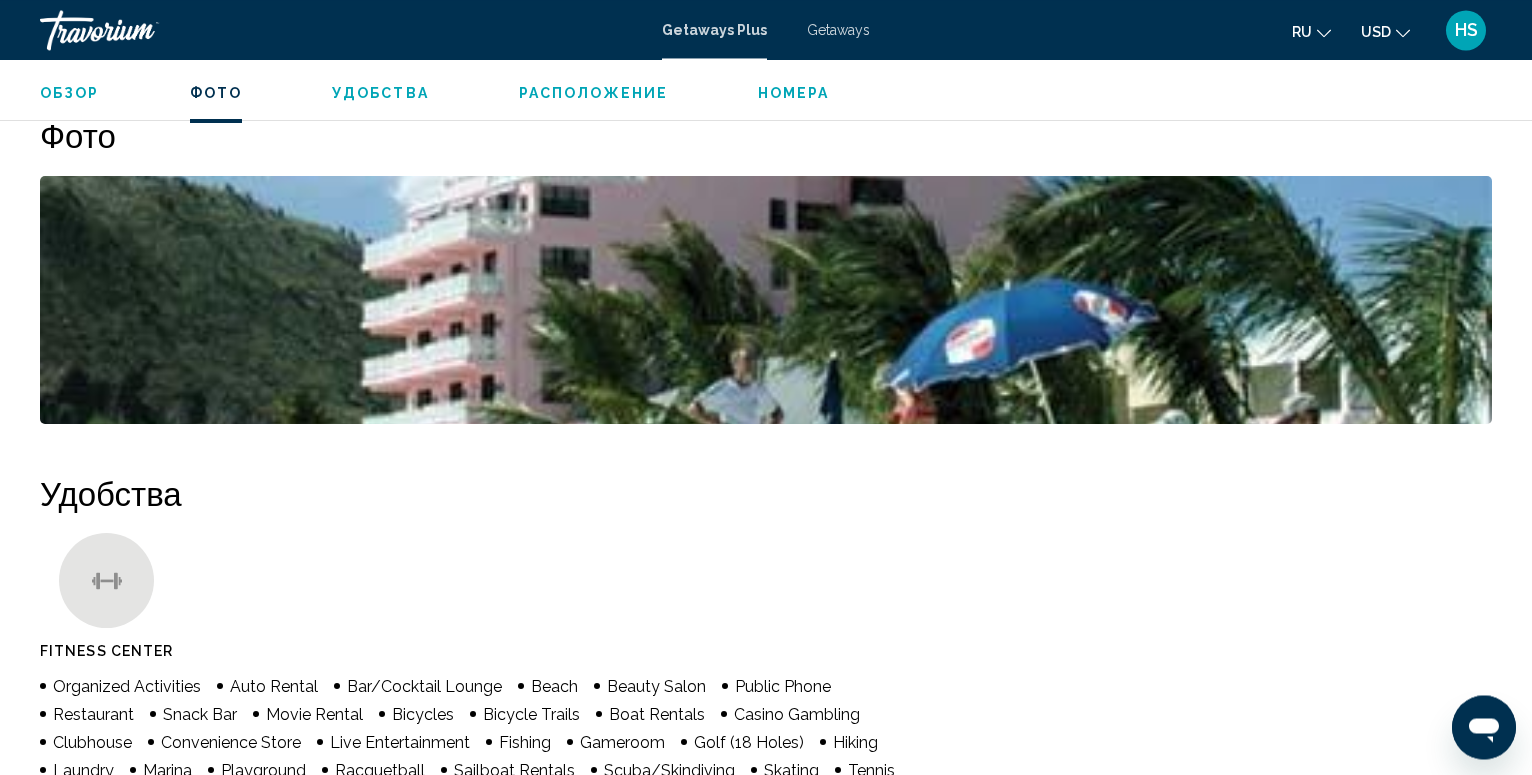 scroll, scrollTop: 892, scrollLeft: 0, axis: vertical 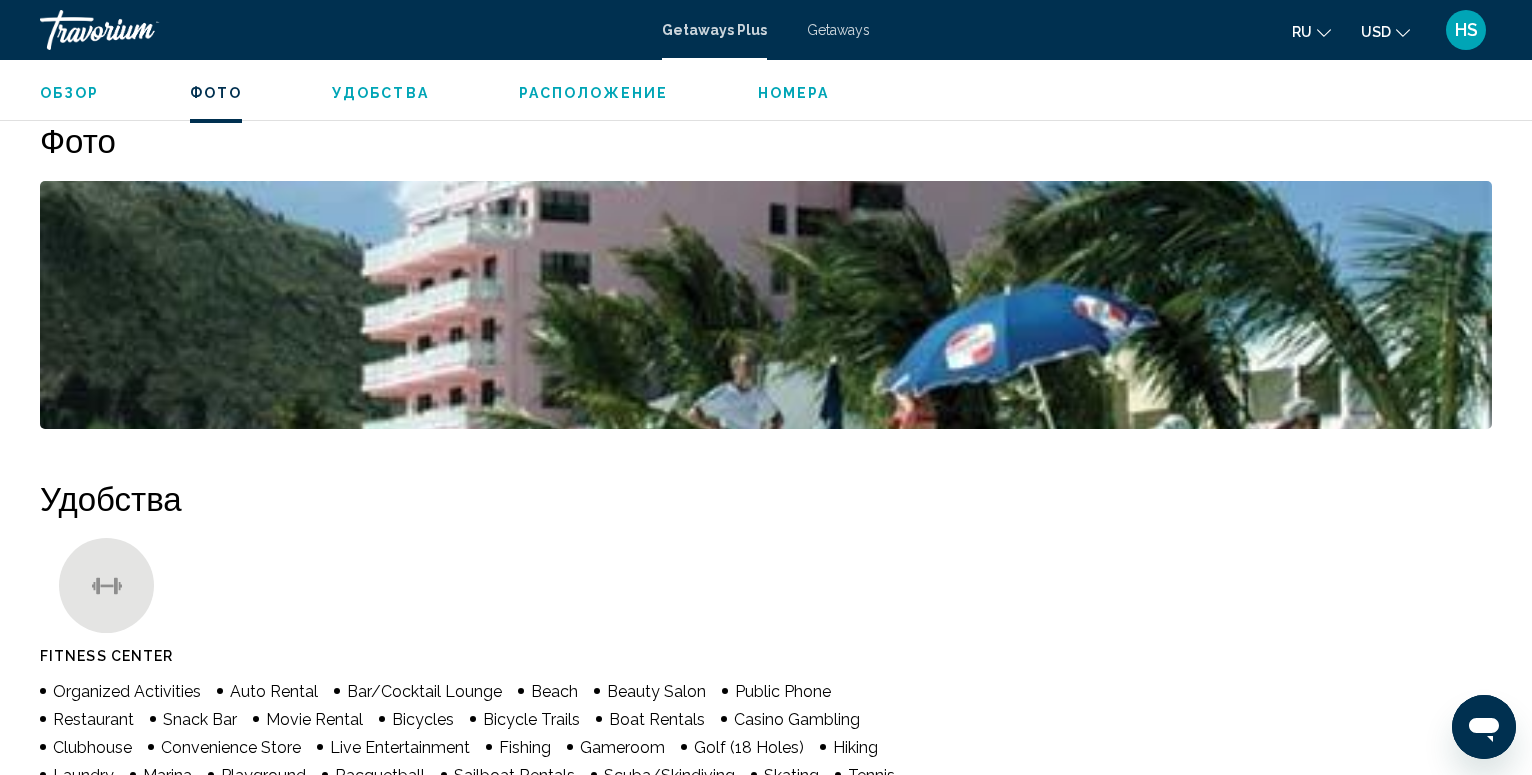 click at bounding box center (766, 305) 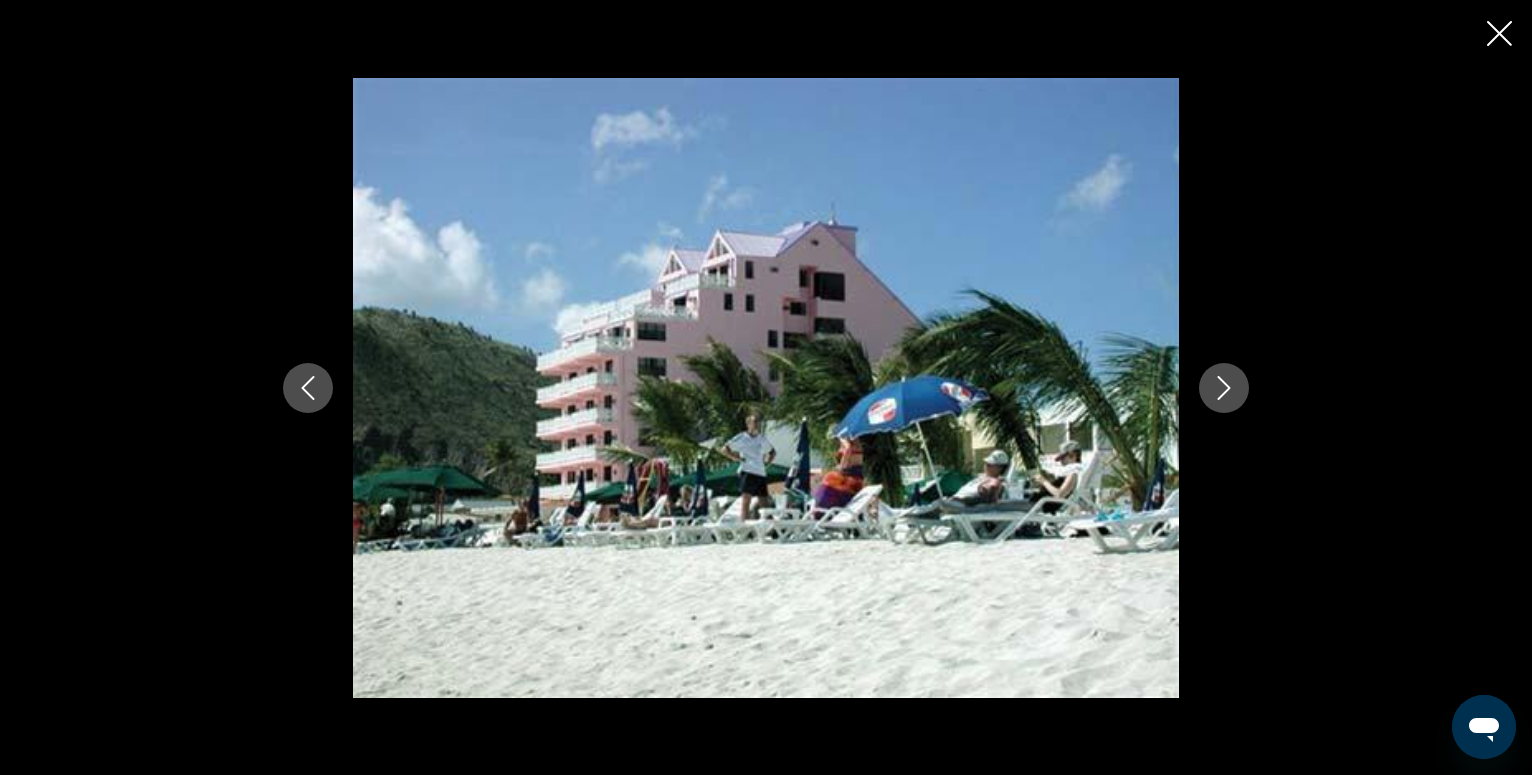 click 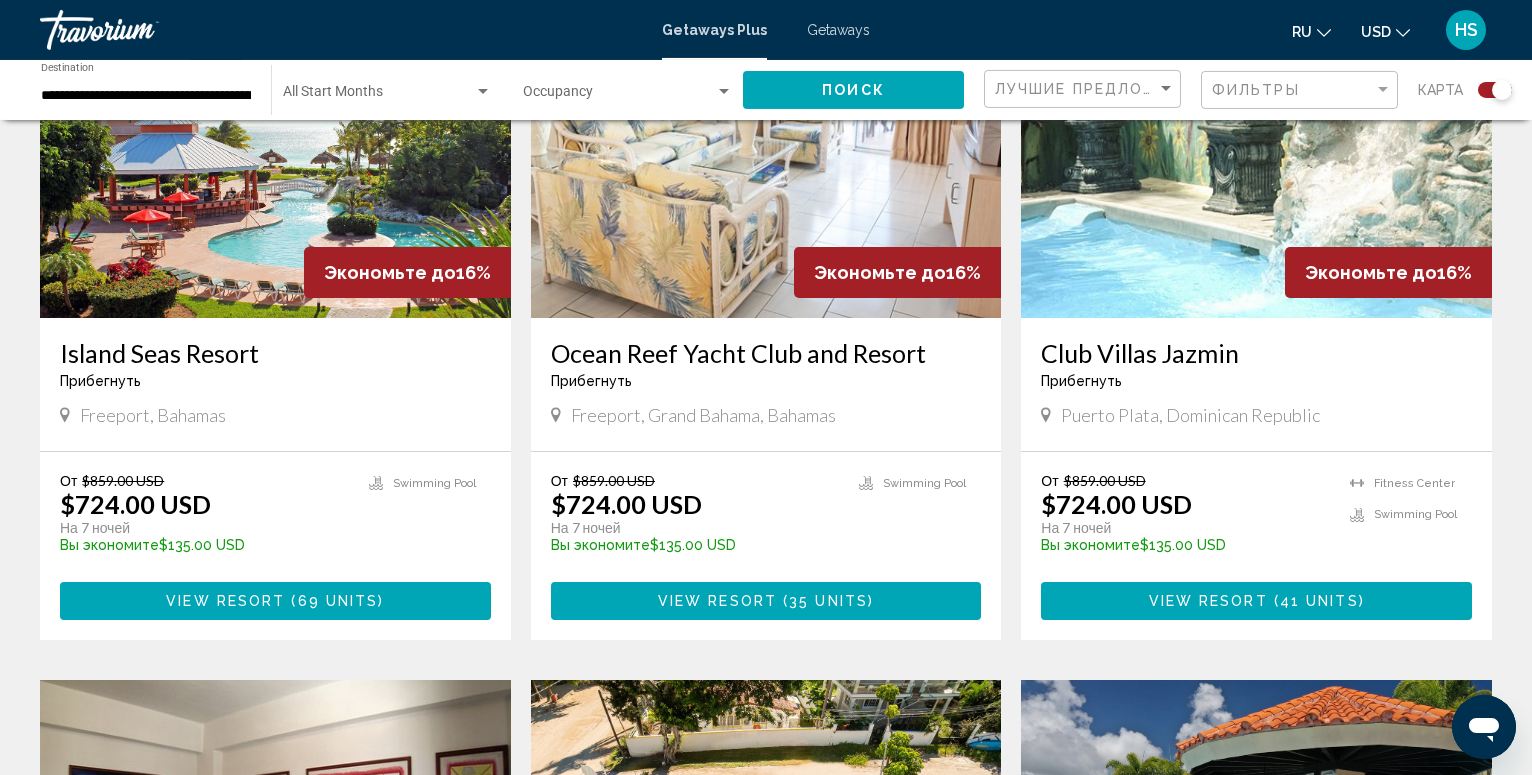 scroll, scrollTop: 1530, scrollLeft: 0, axis: vertical 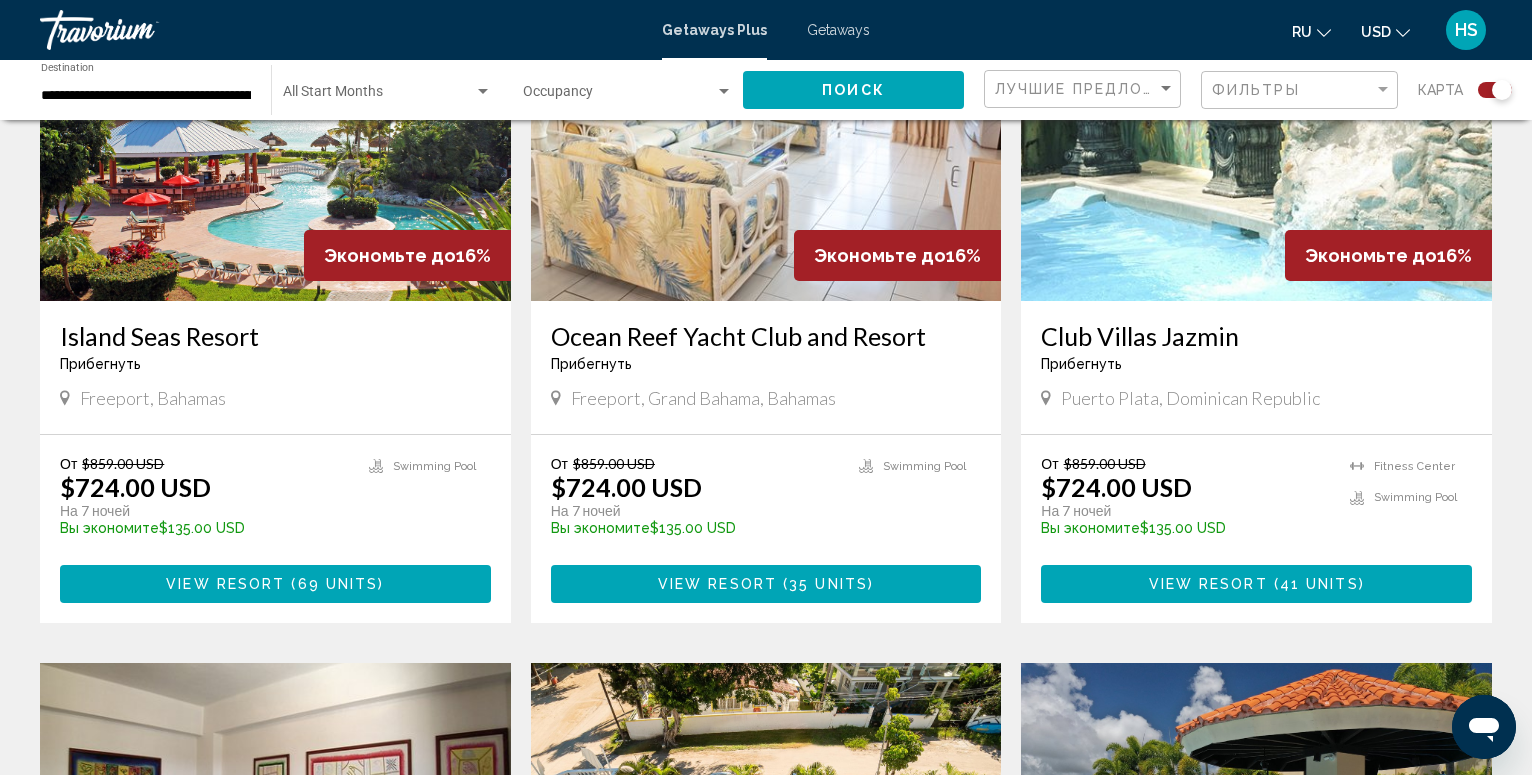 click at bounding box center (275, 141) 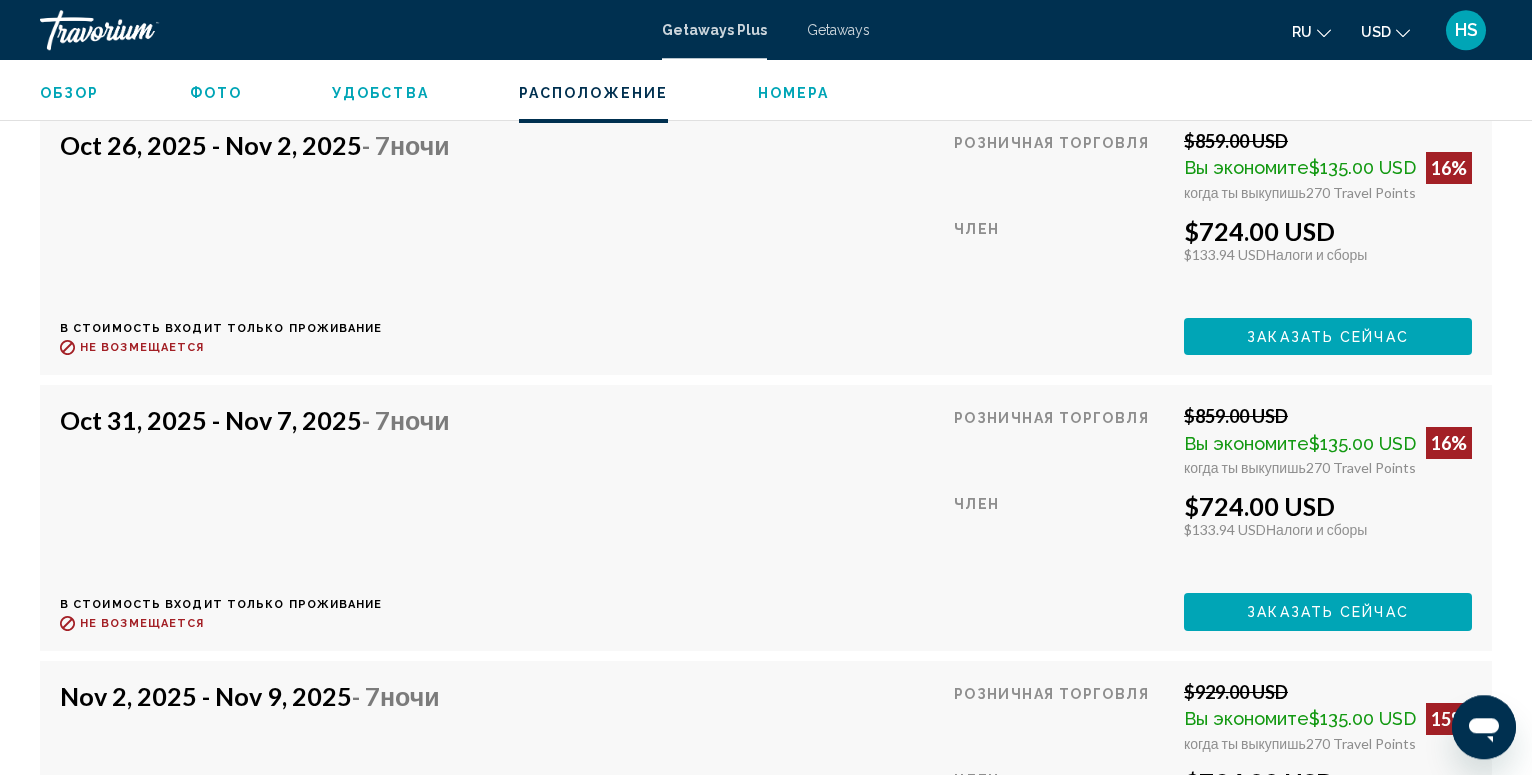 scroll, scrollTop: 10757, scrollLeft: 0, axis: vertical 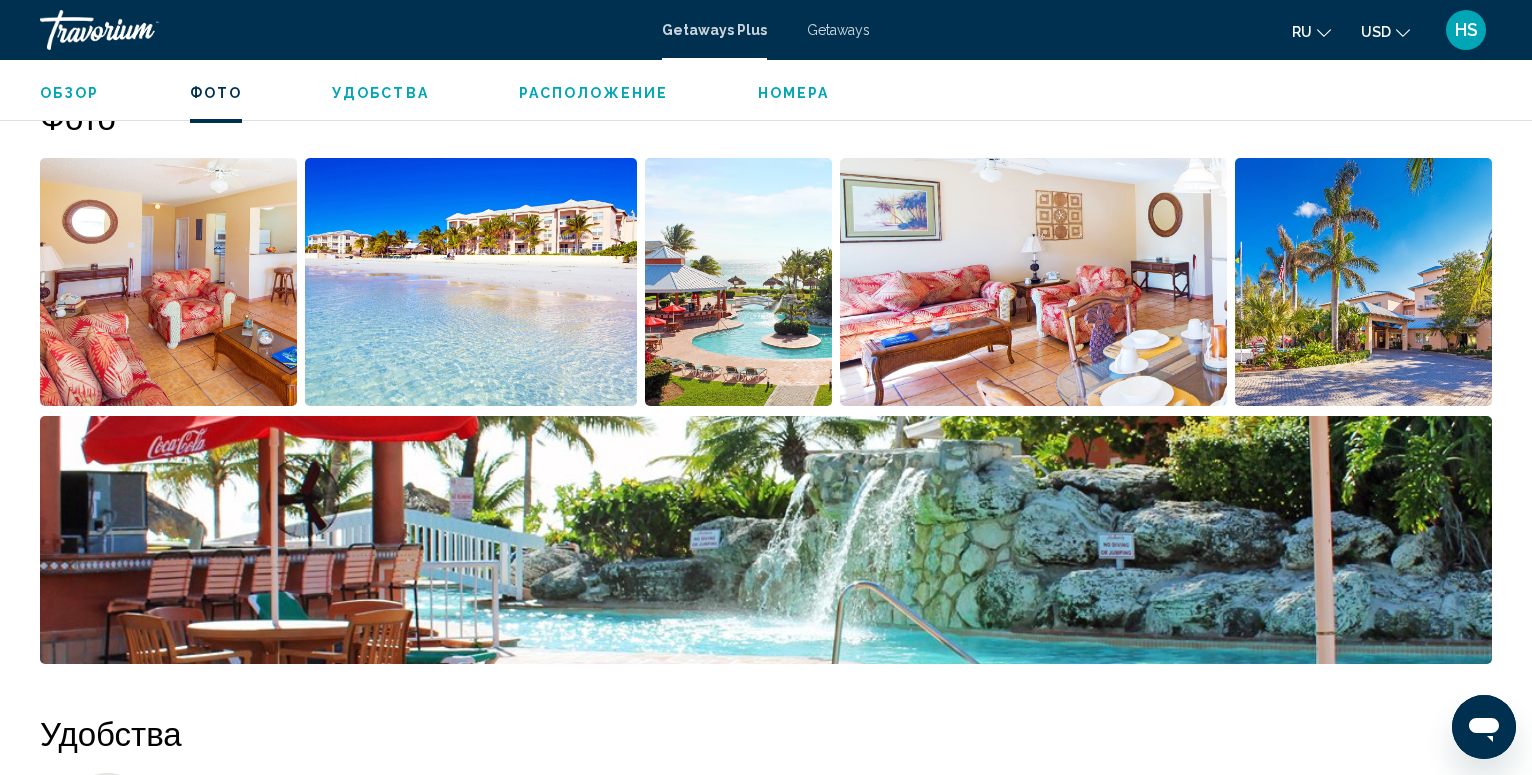 click at bounding box center [168, 282] 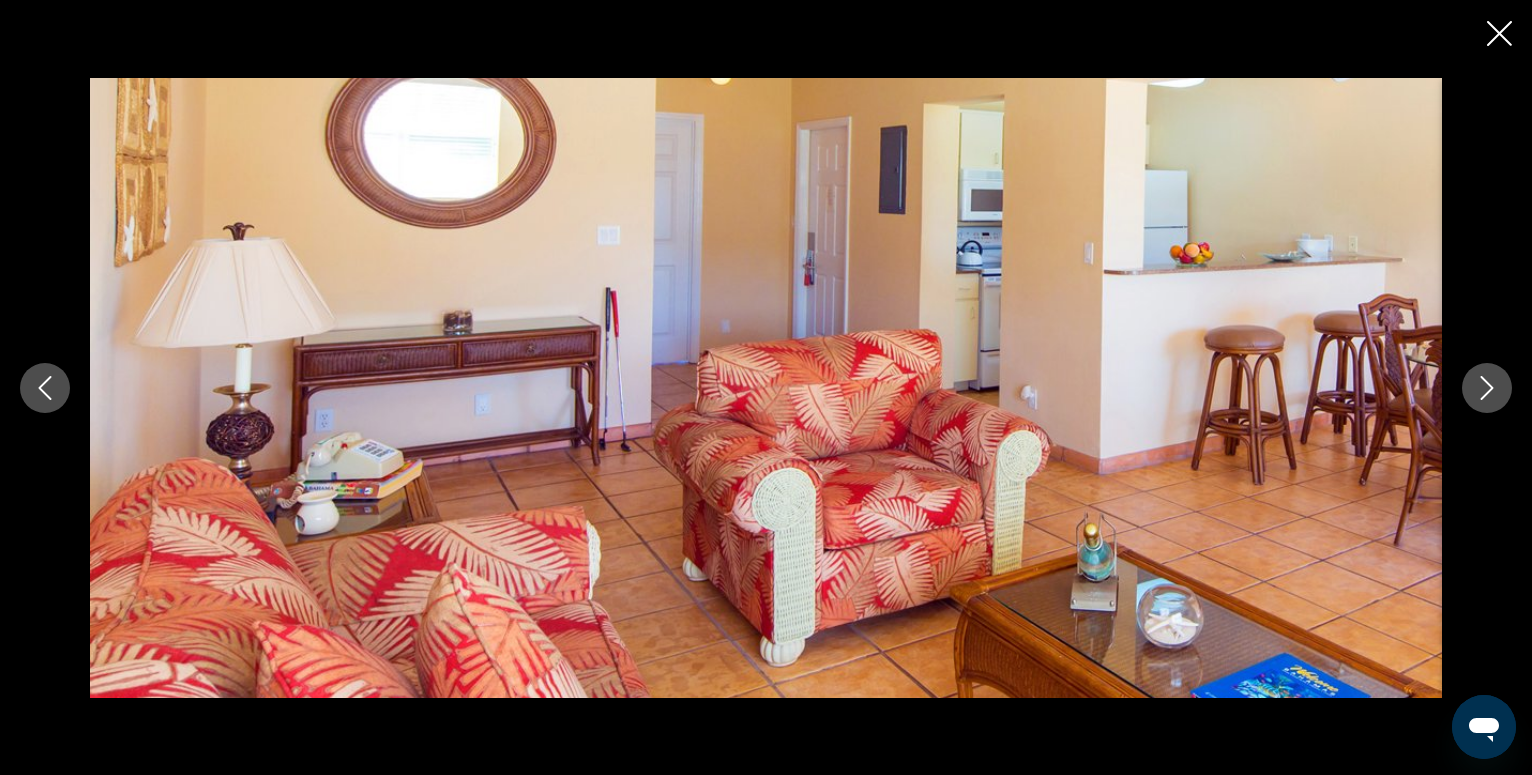 click 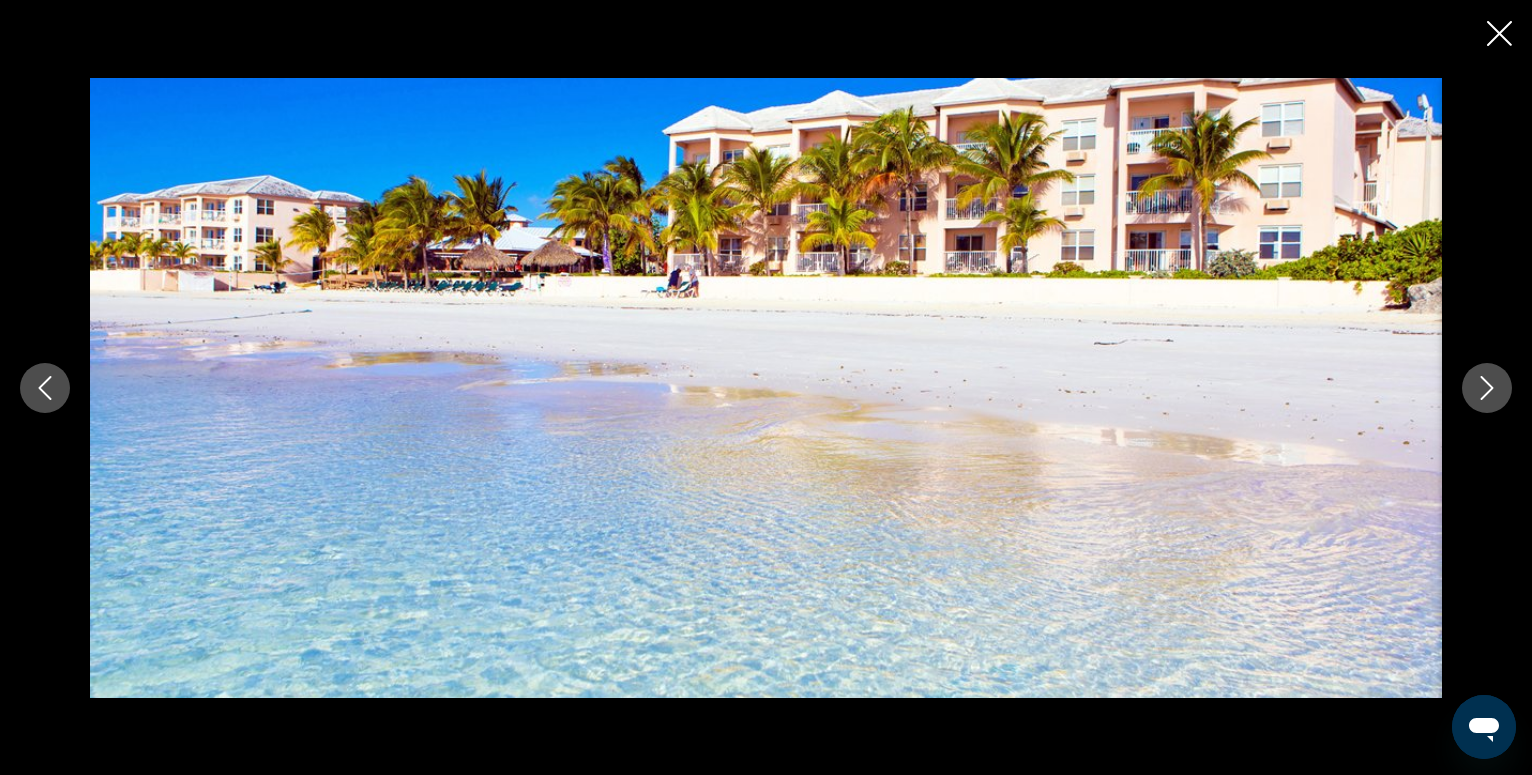 click 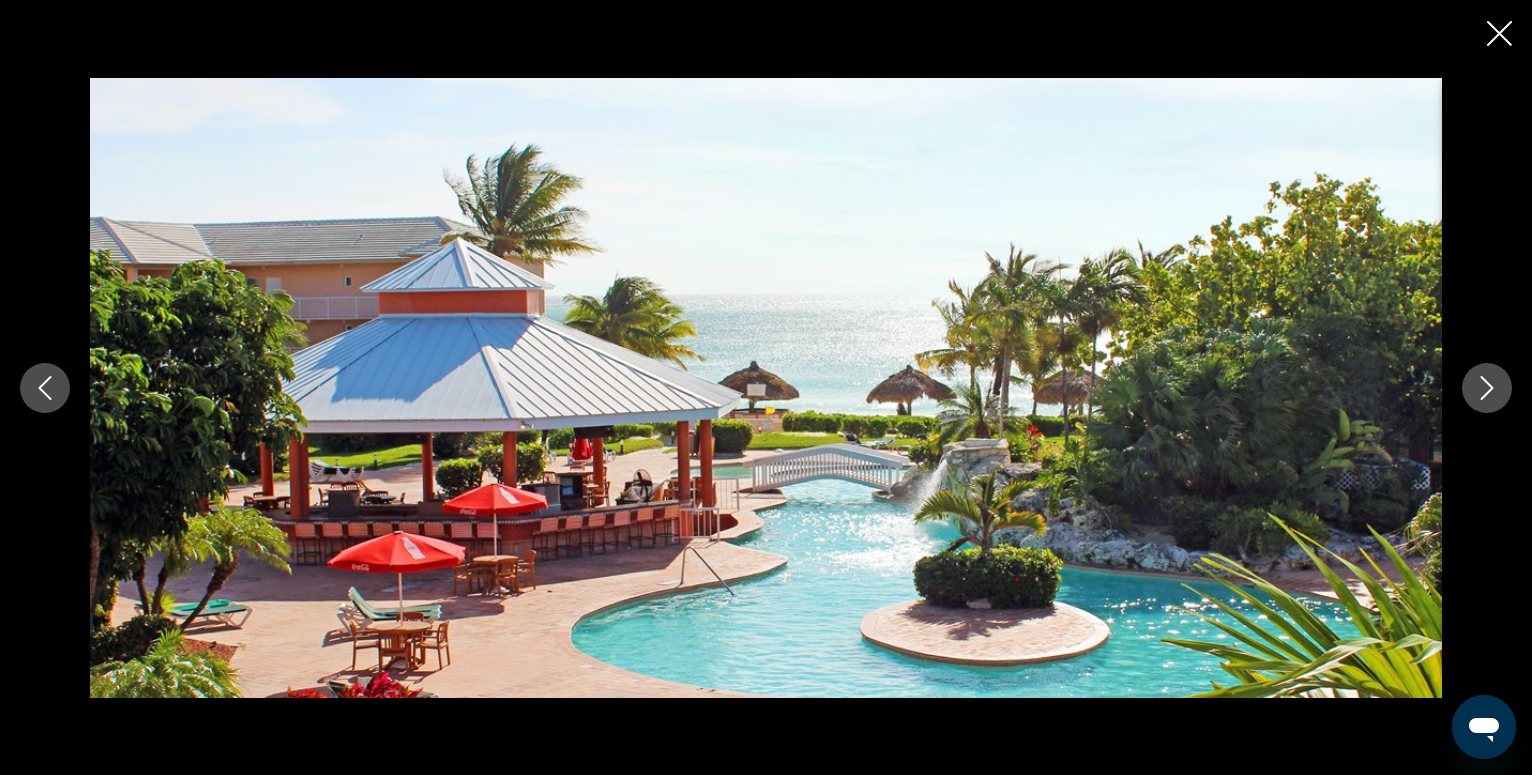 click 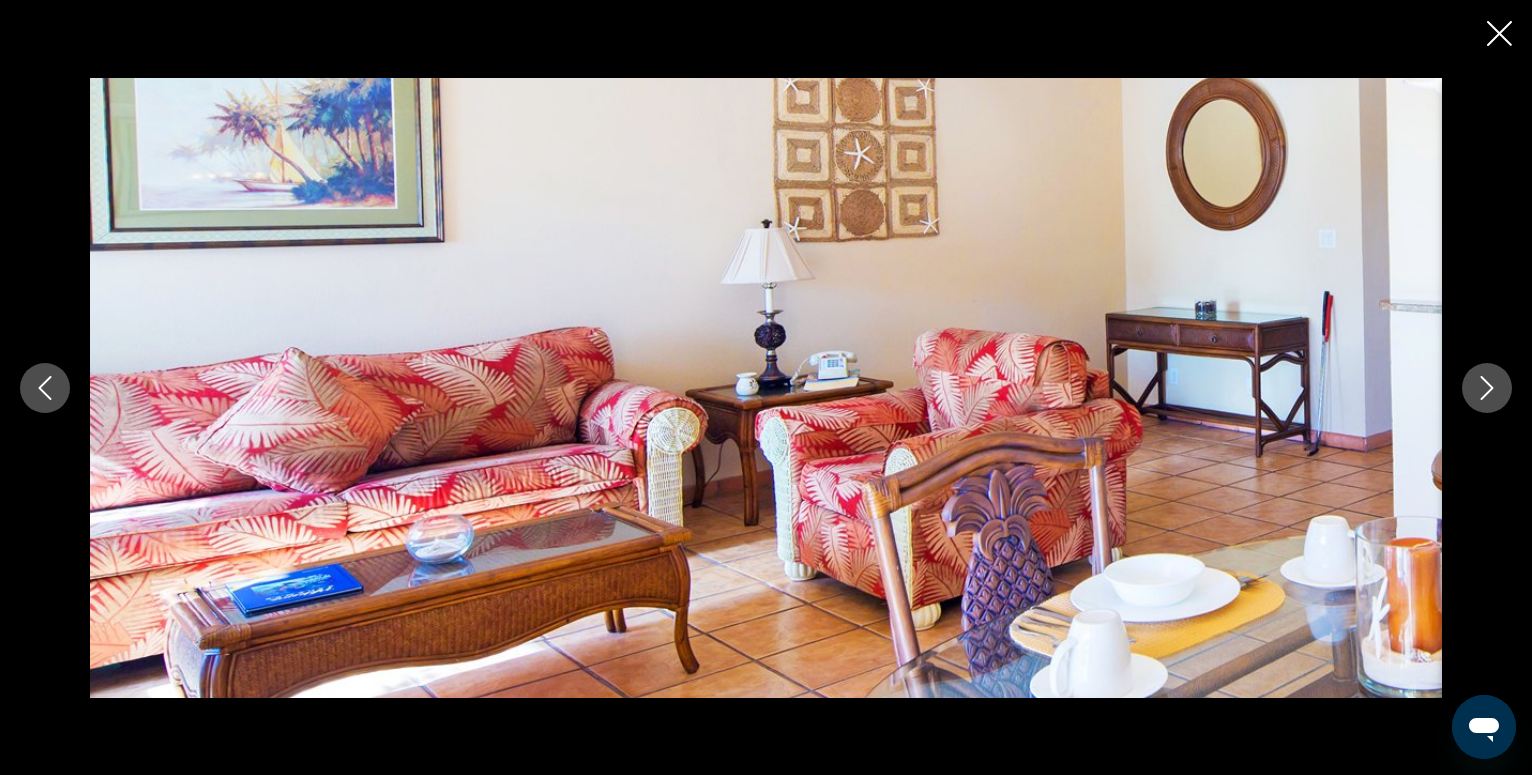 click 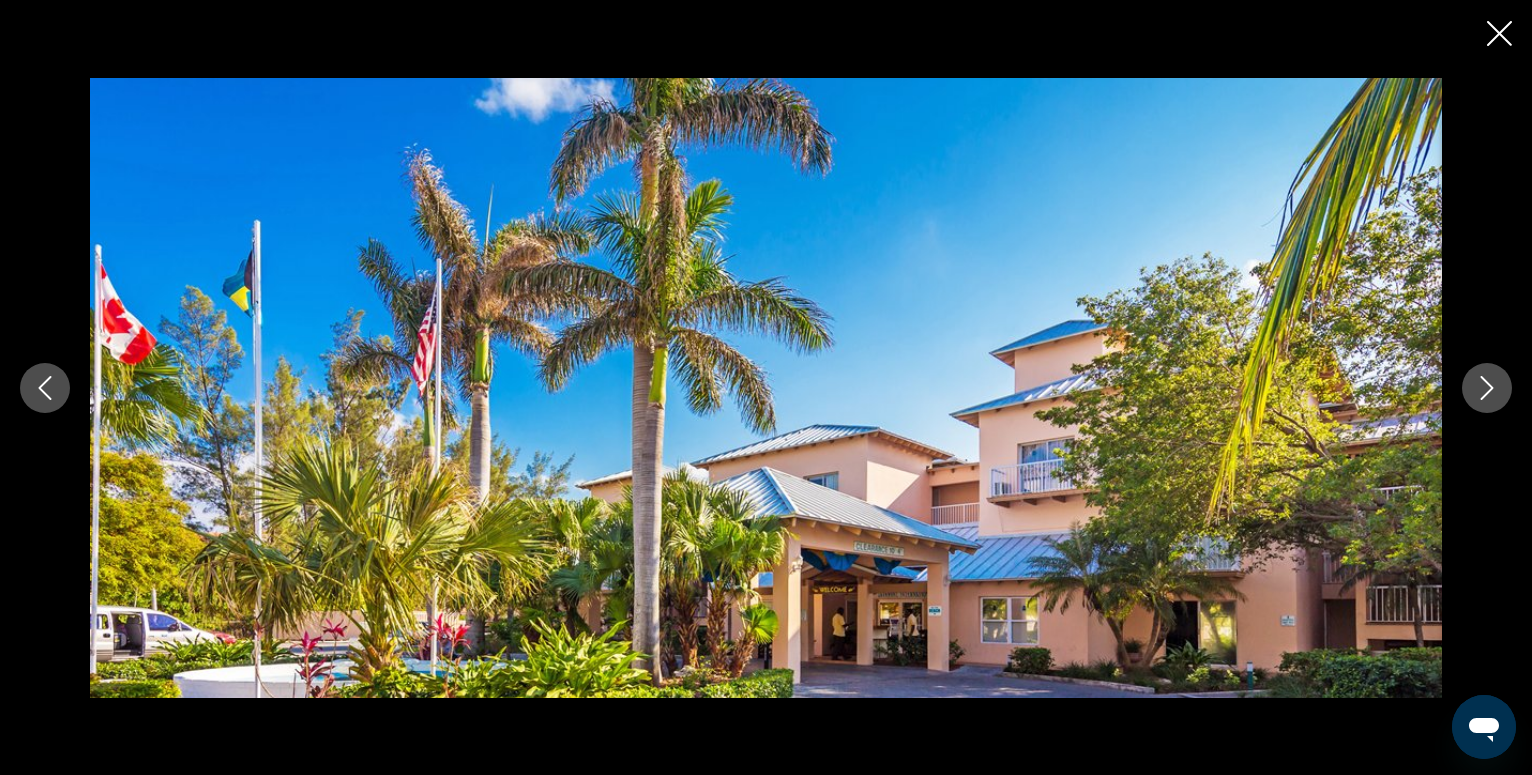 click 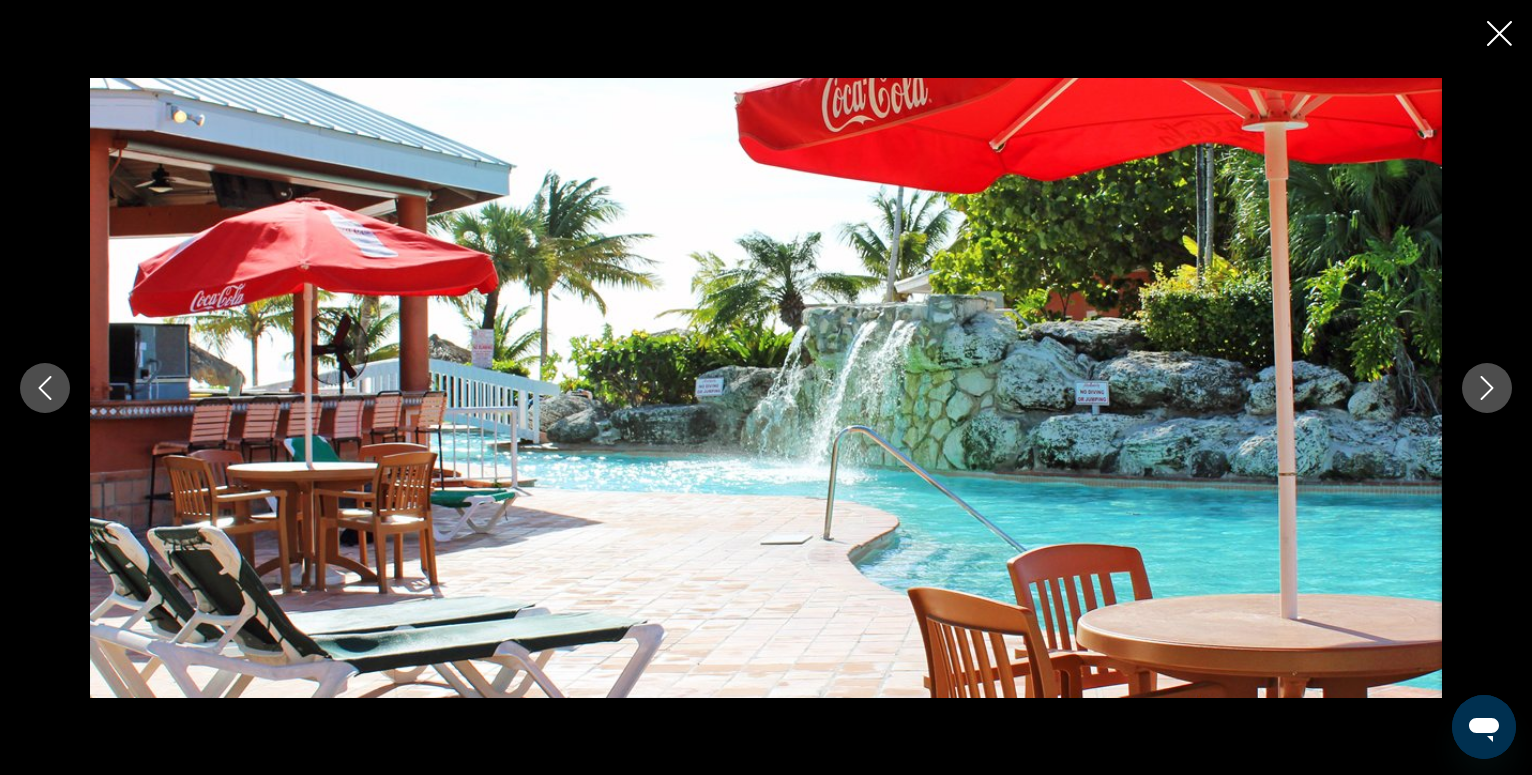 click 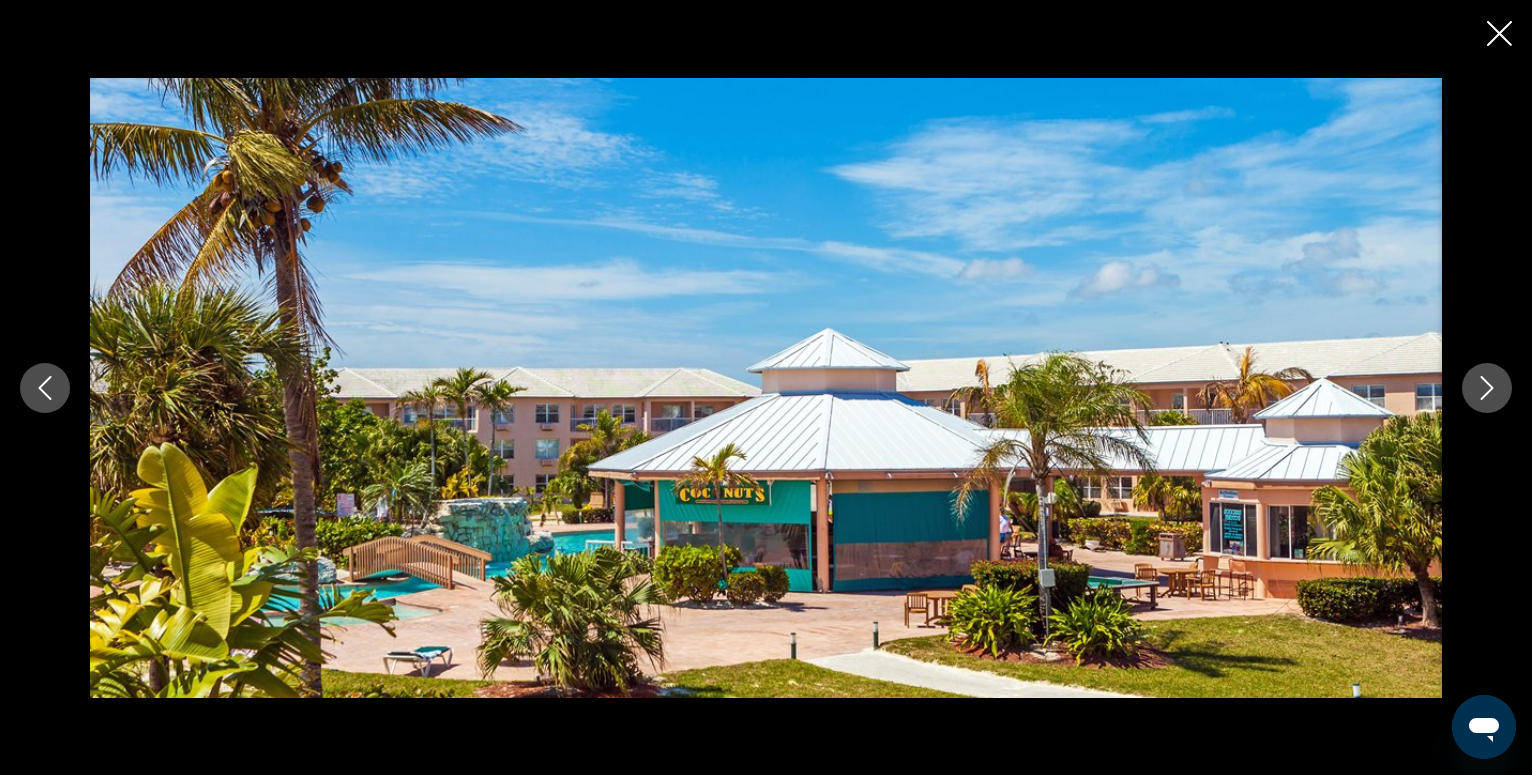 click 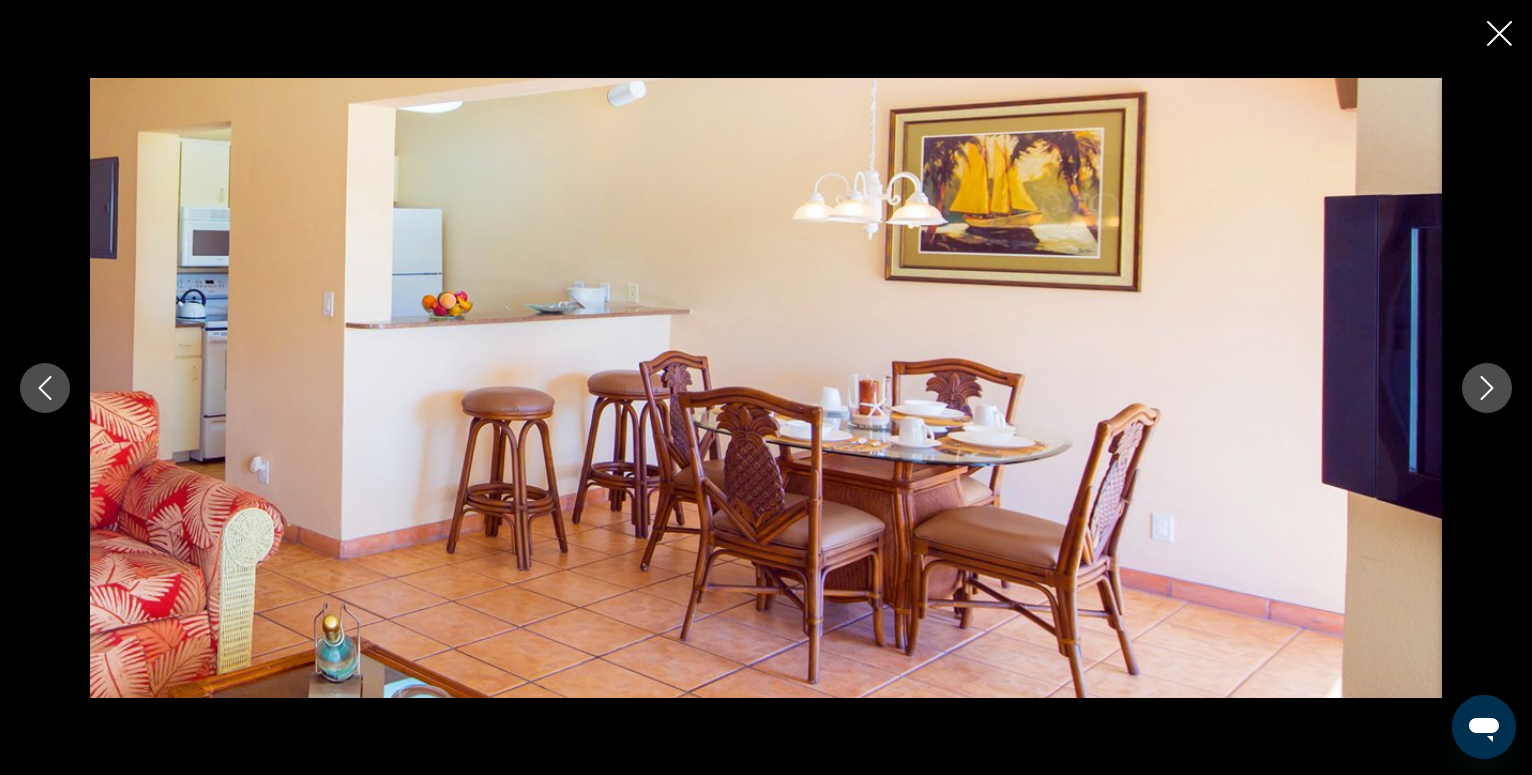 click 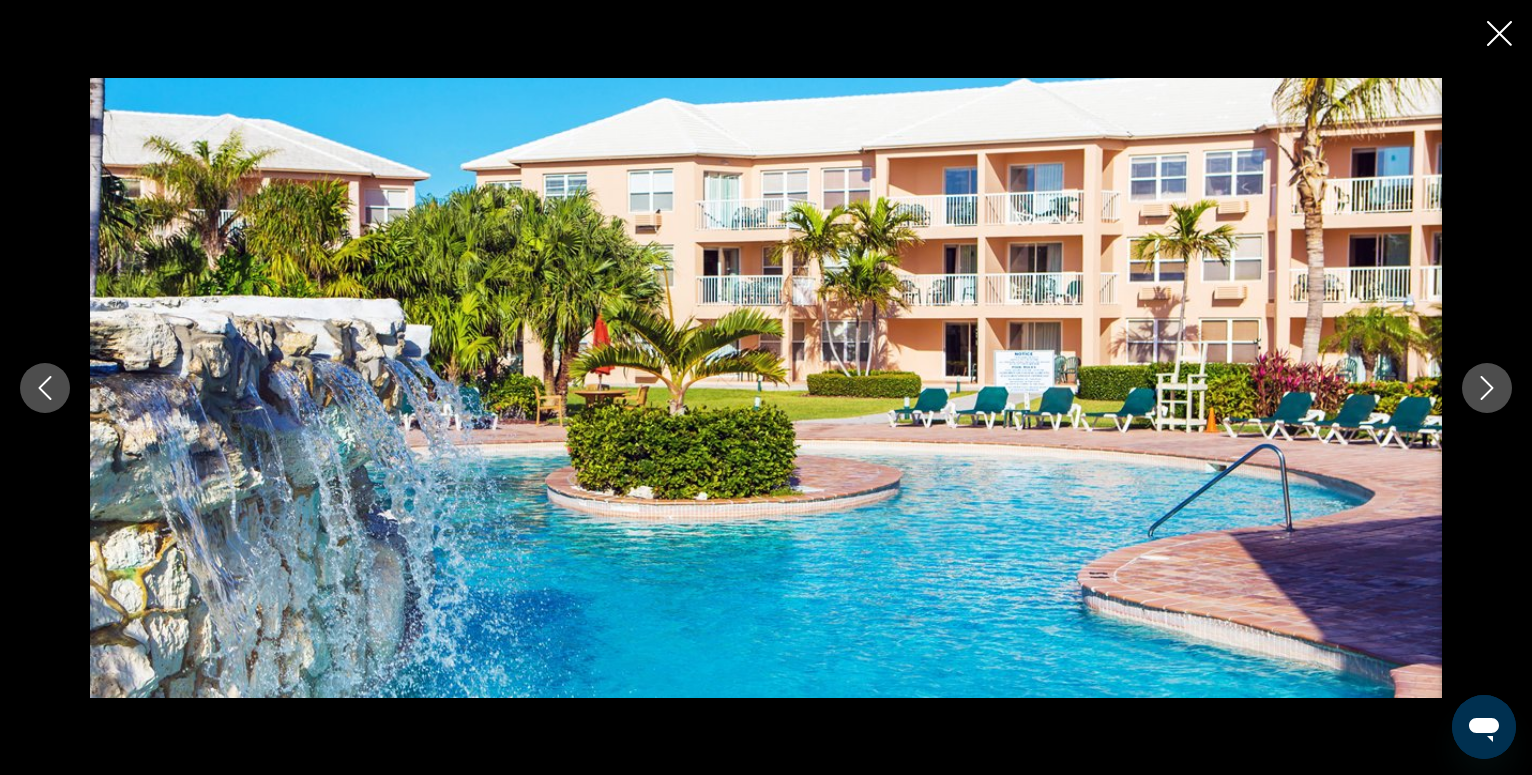 click 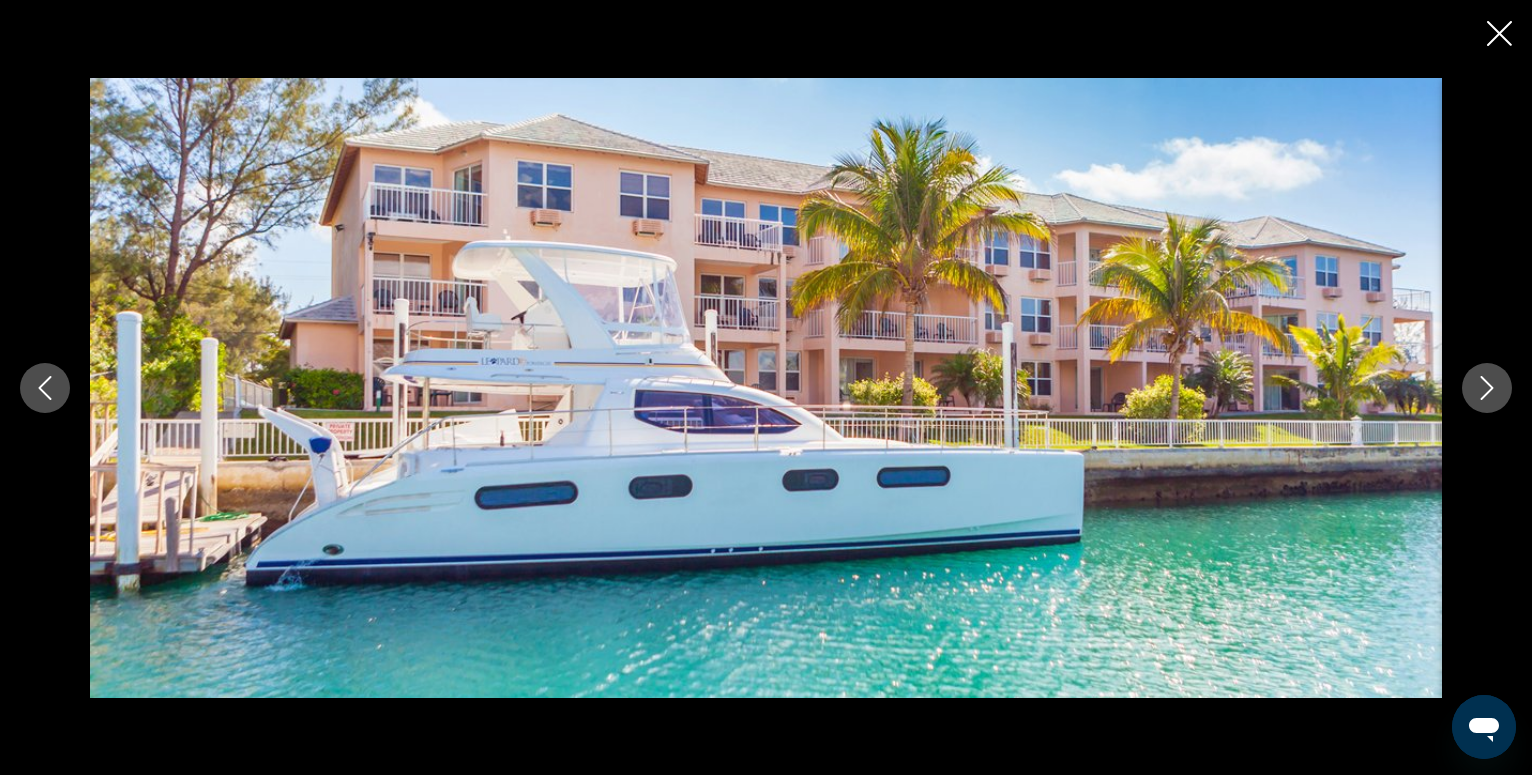 click 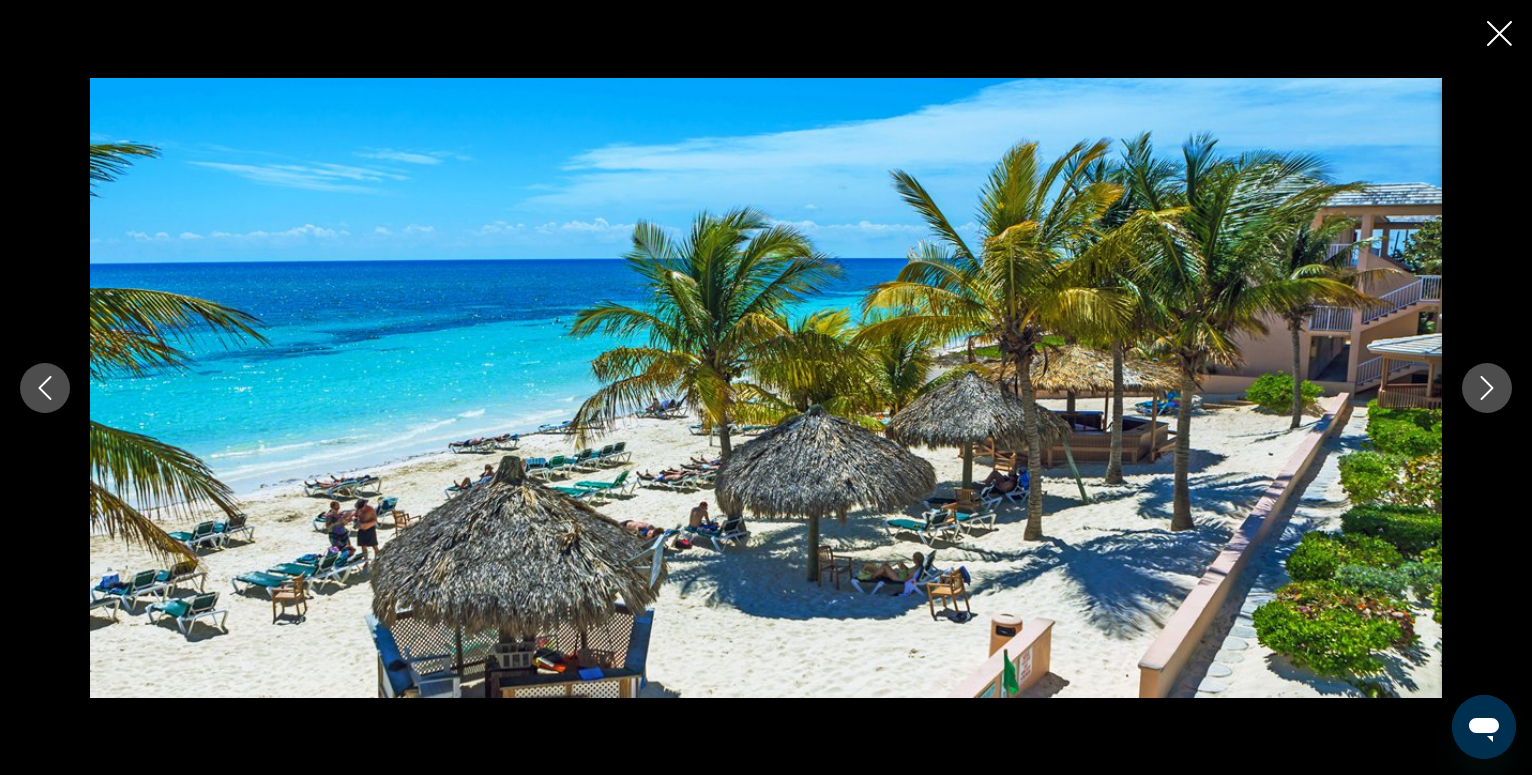 click 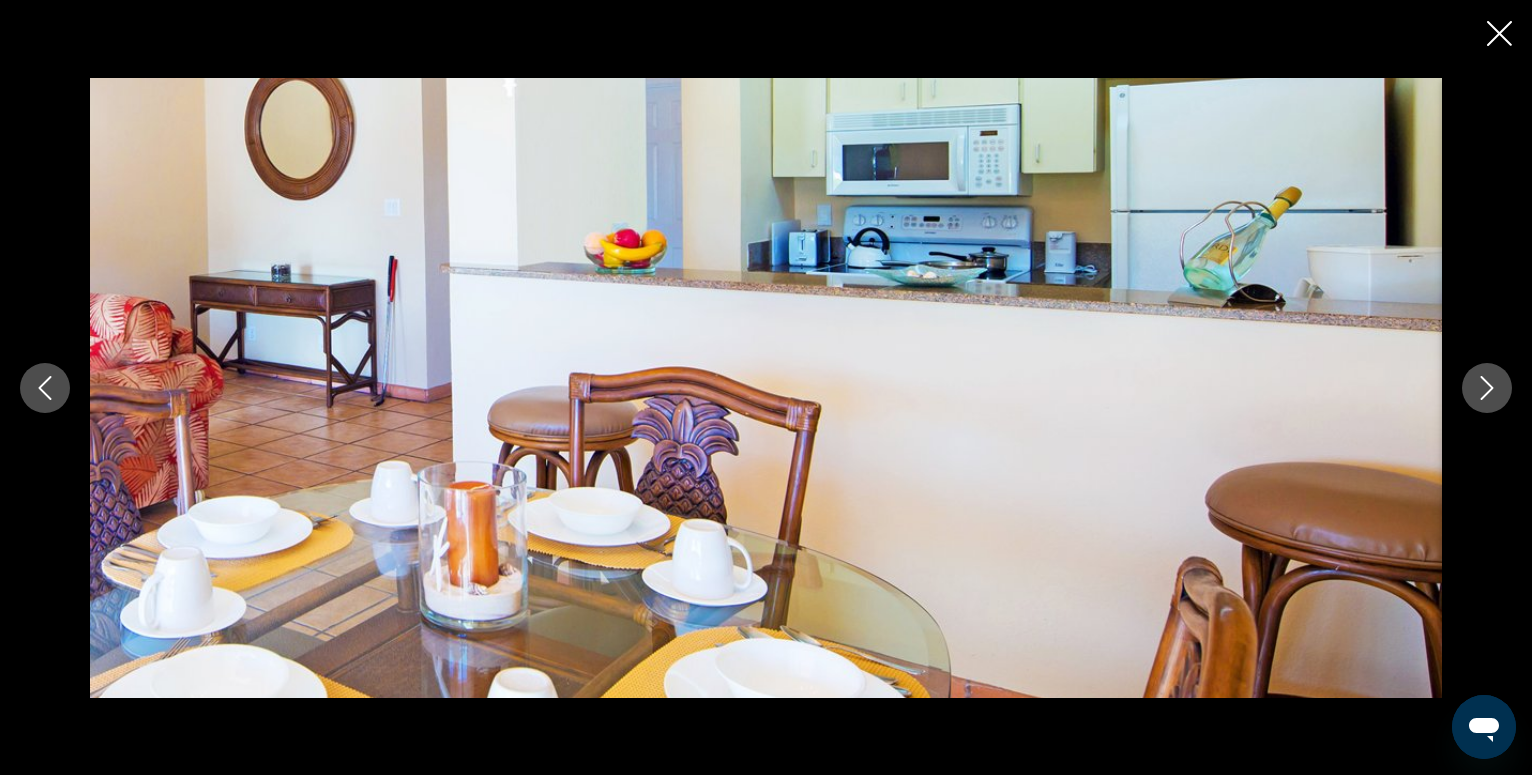 click 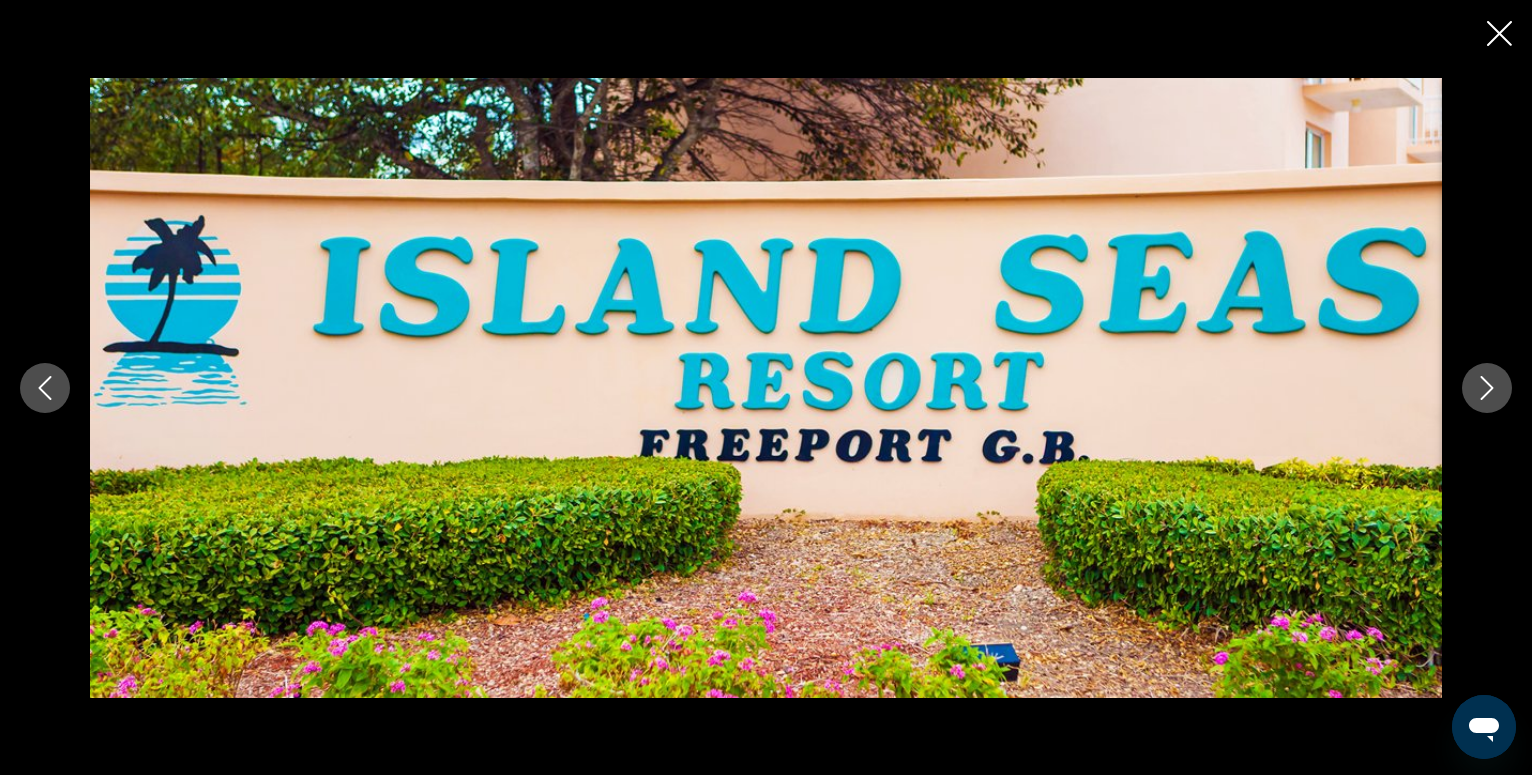 click 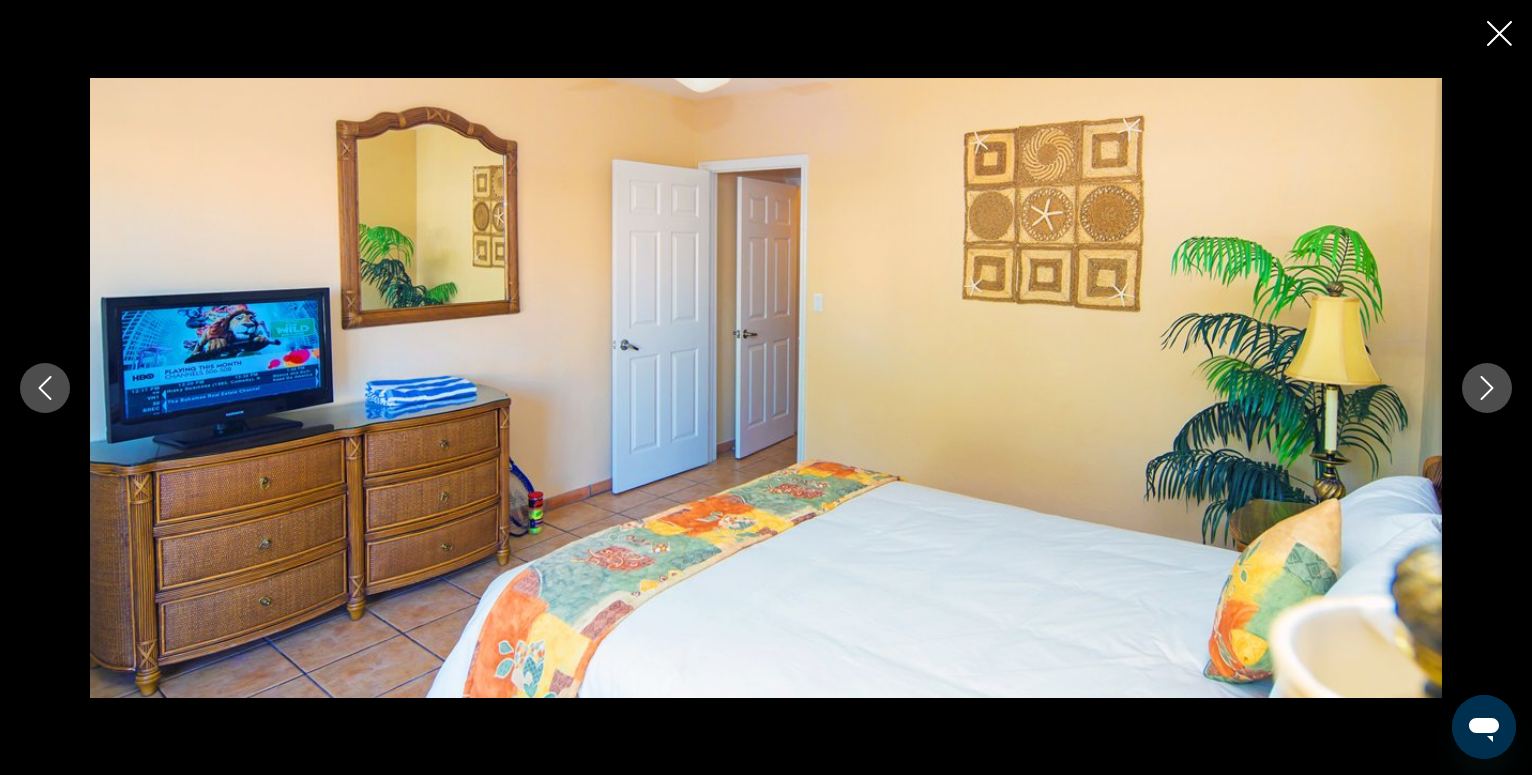 click 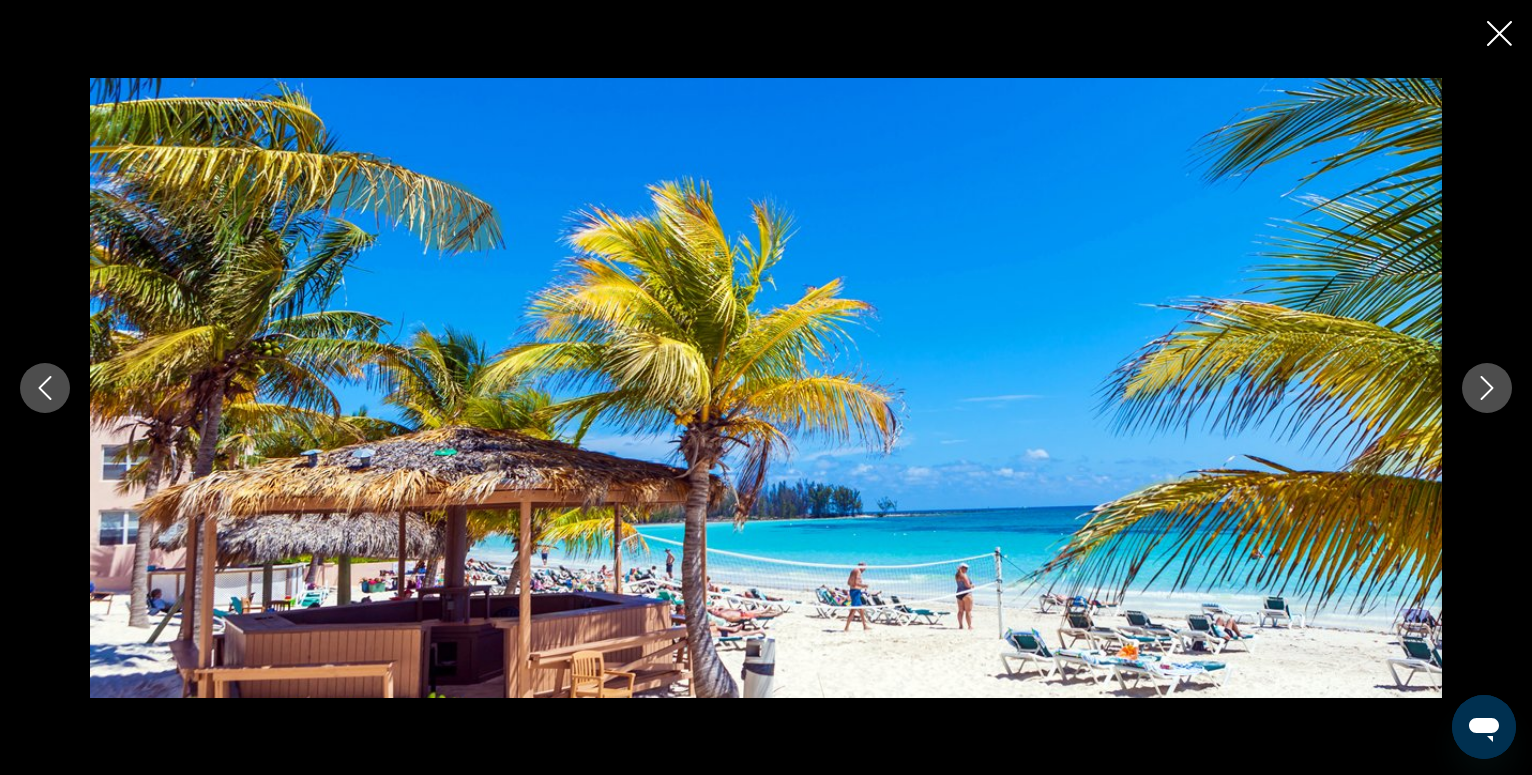 click 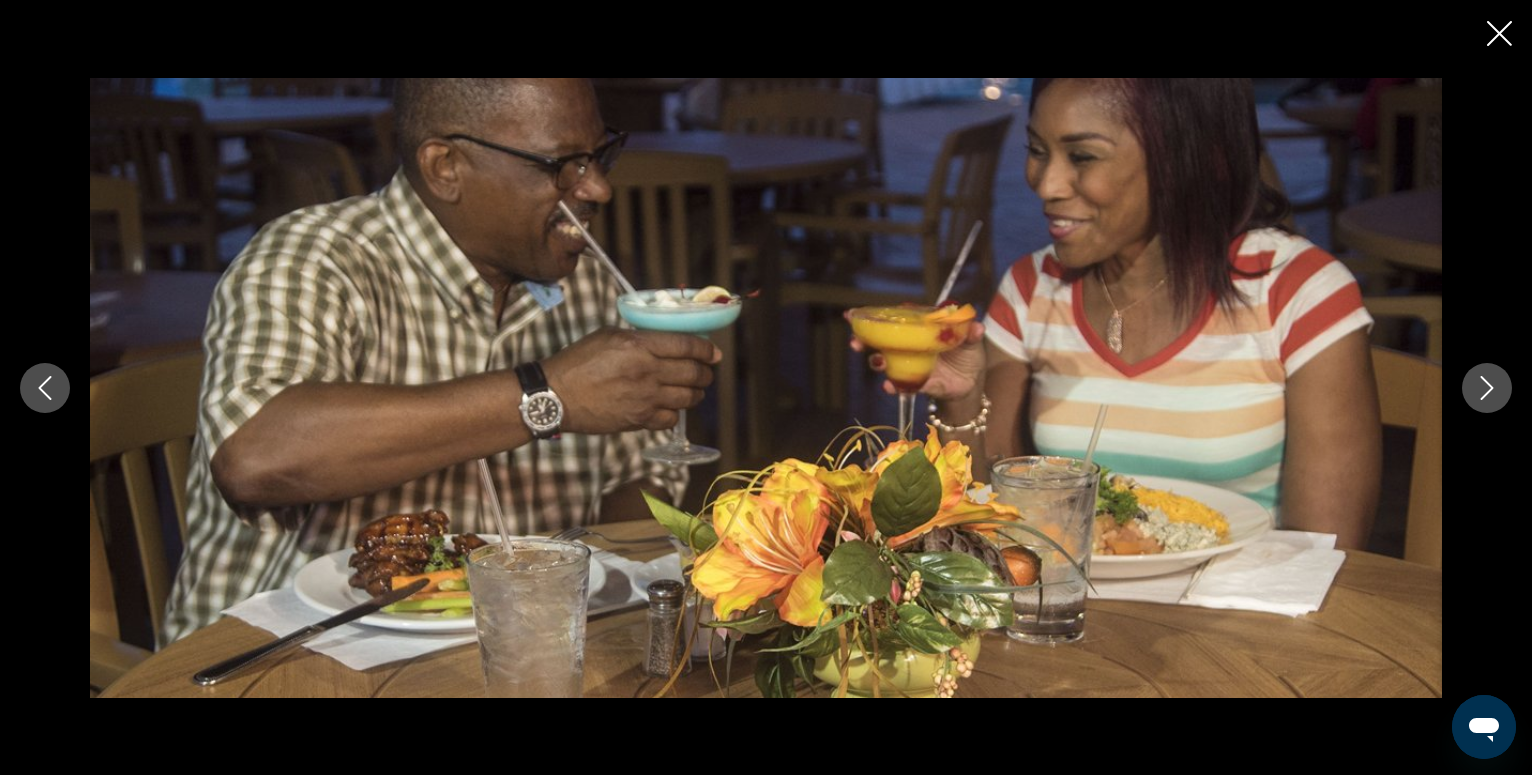 click 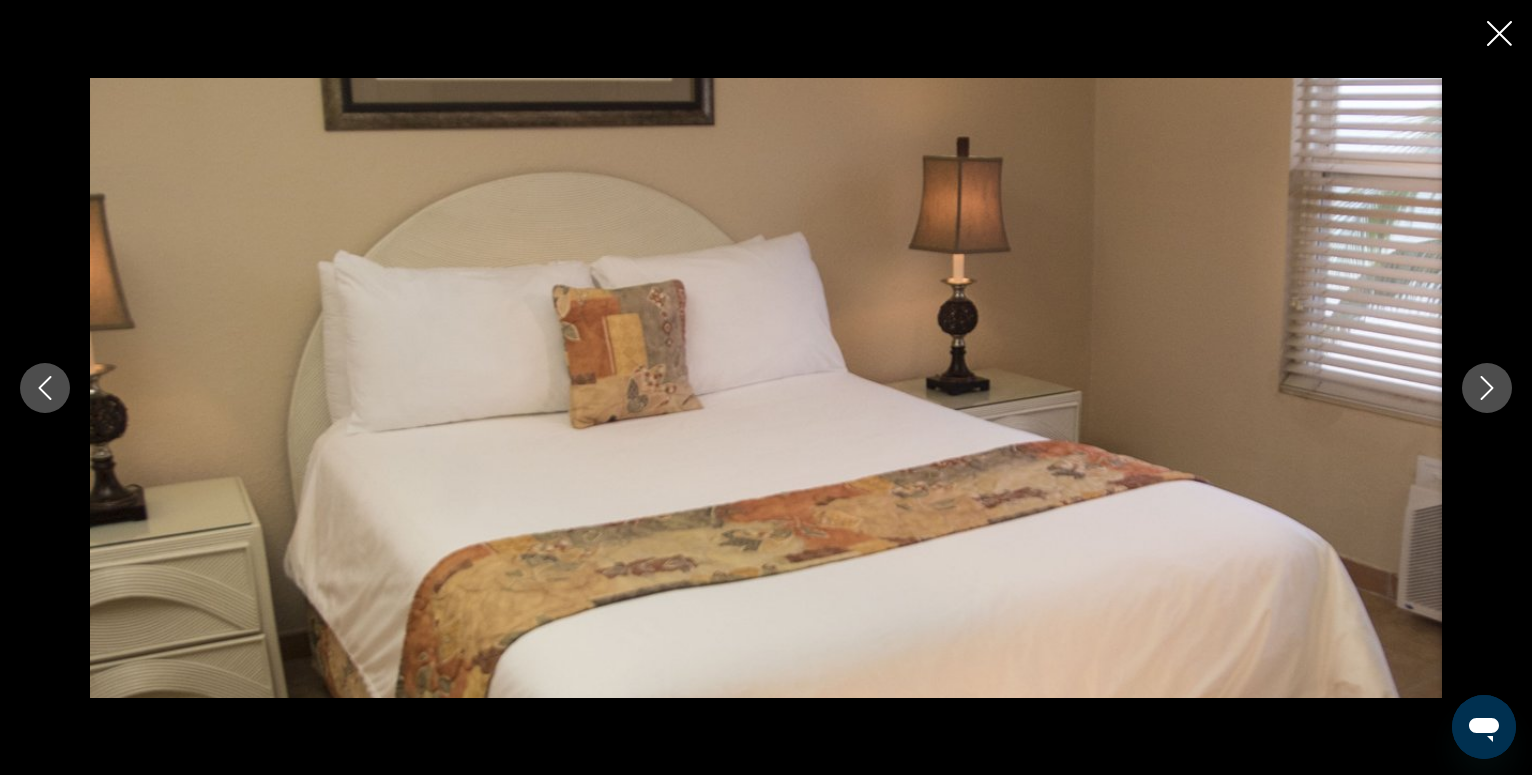 click 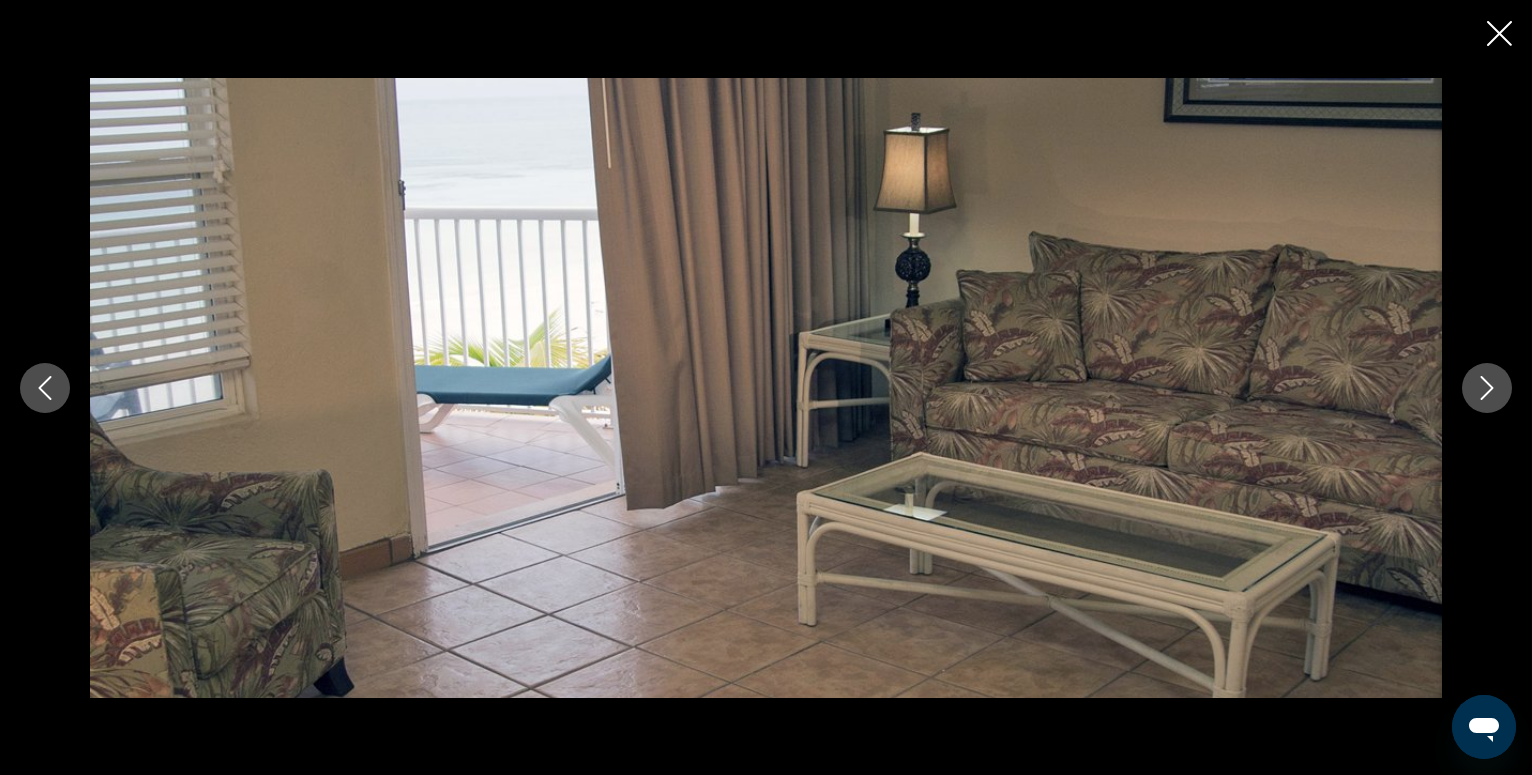 click 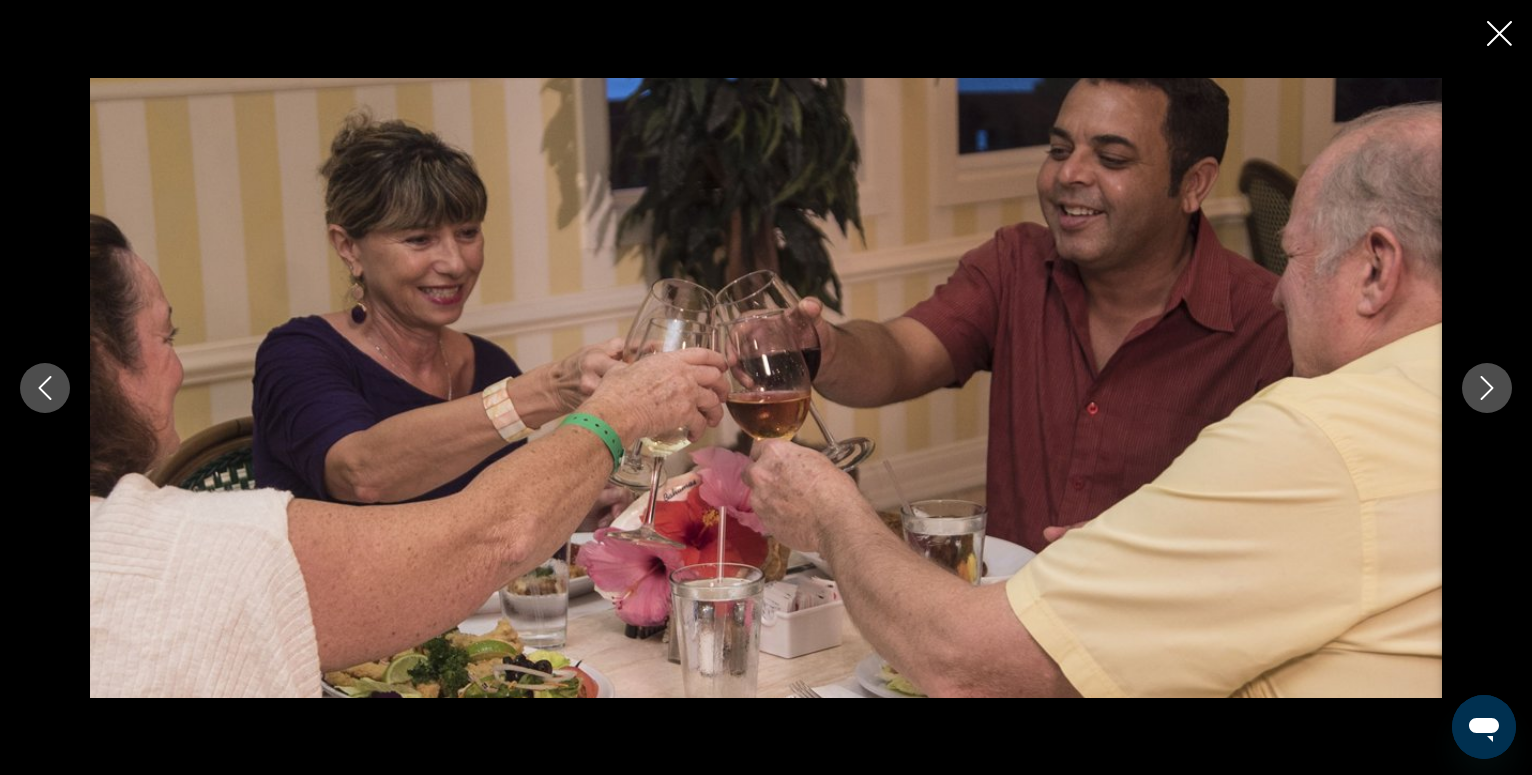 click 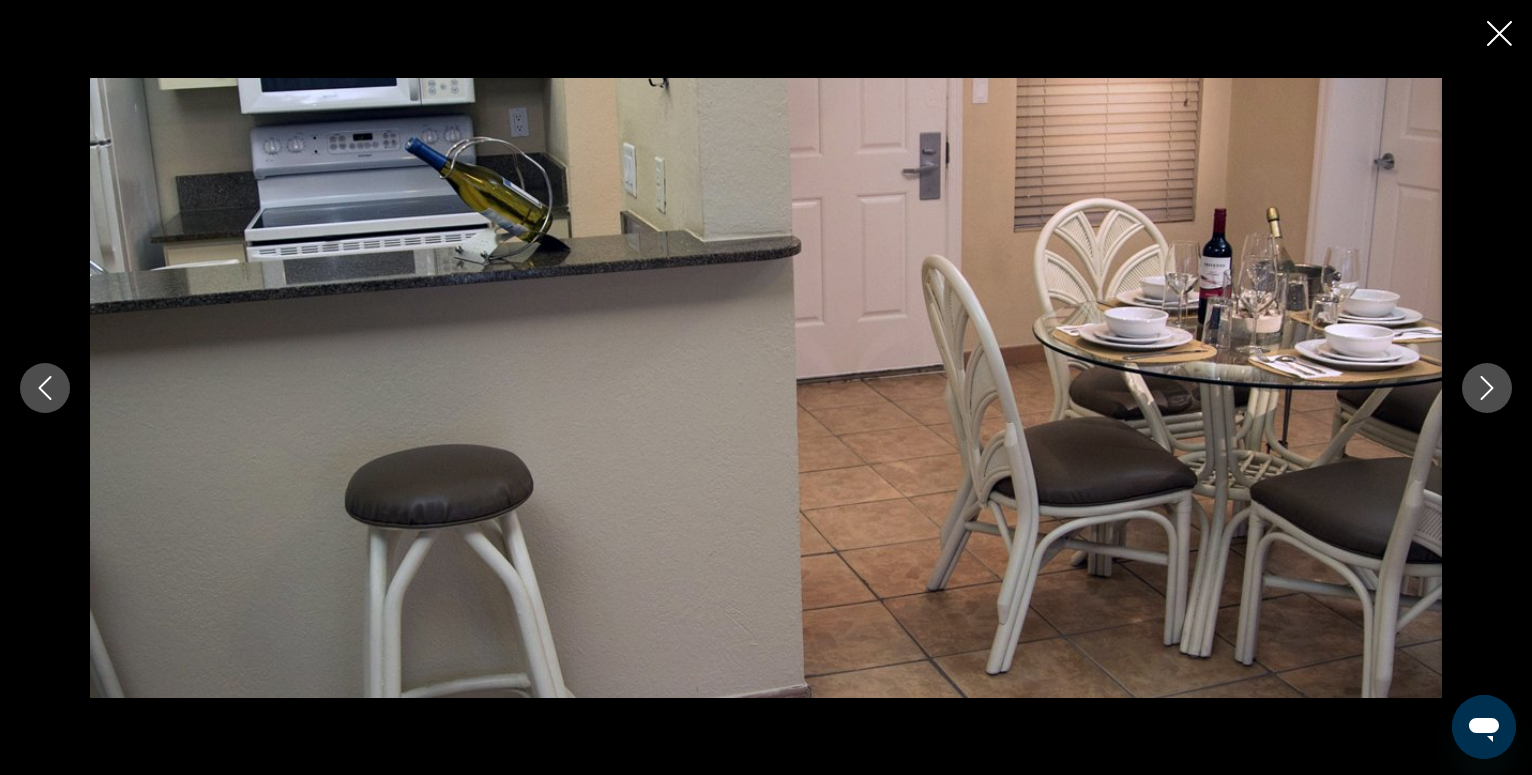click 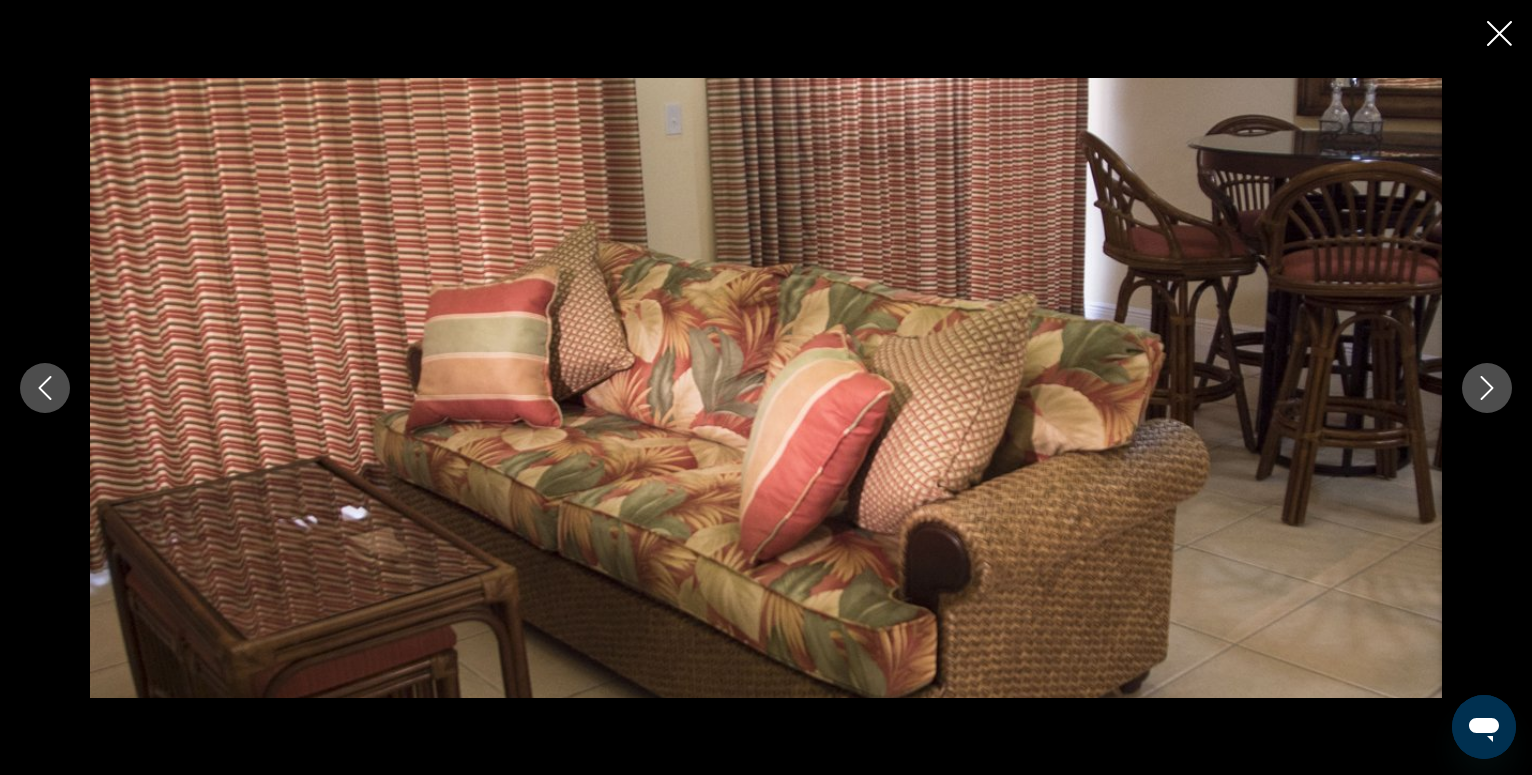 click 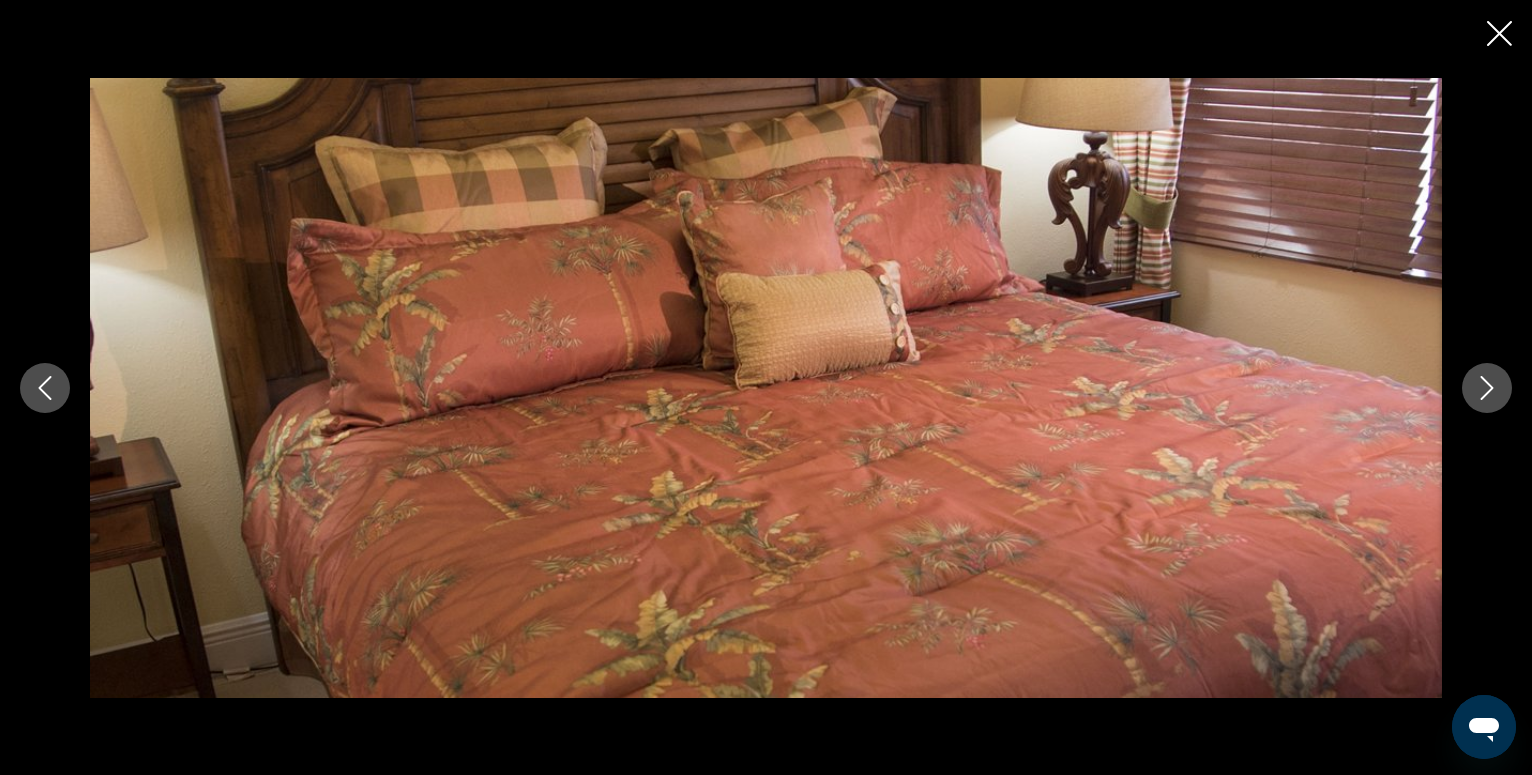 click 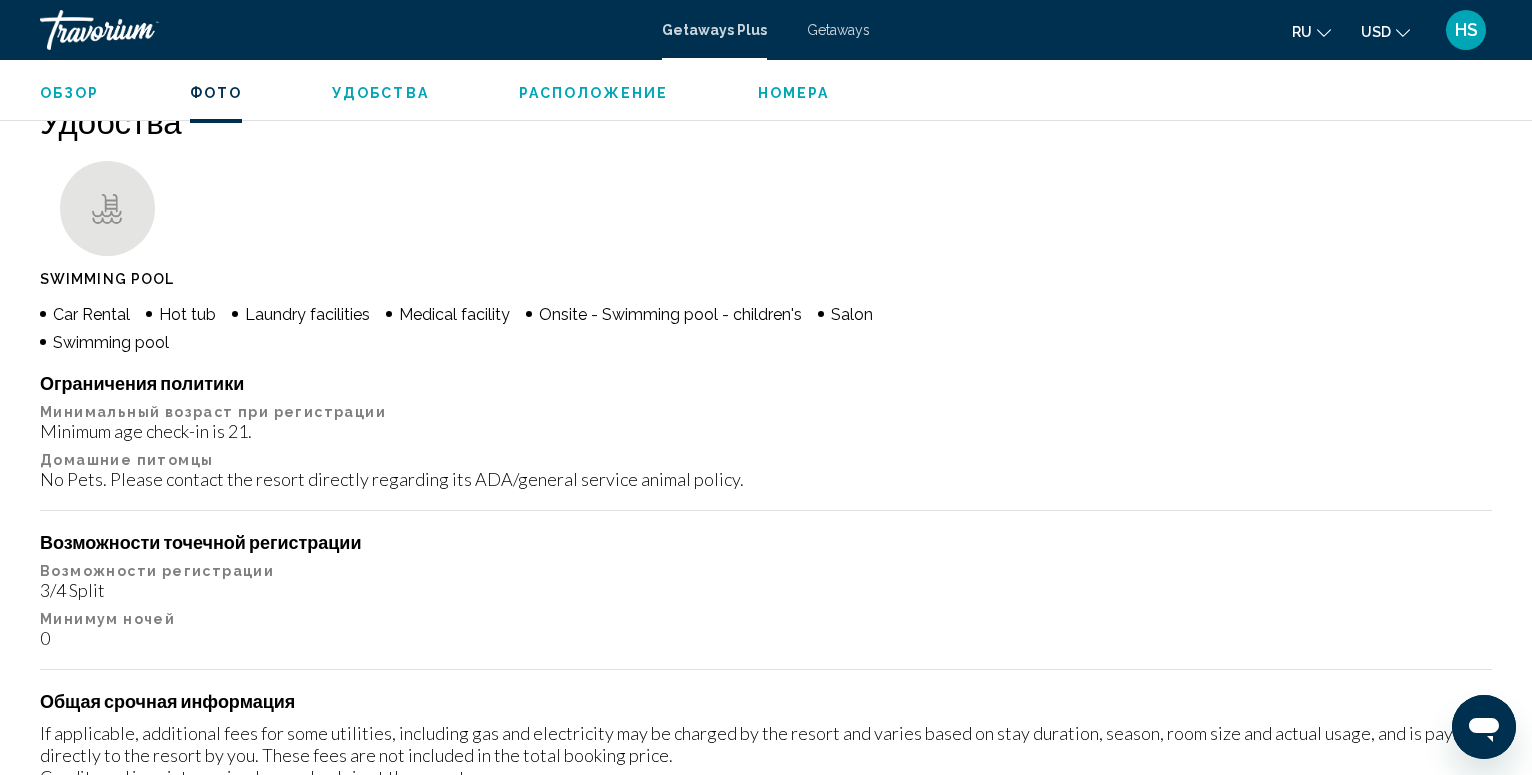 scroll, scrollTop: 931, scrollLeft: 0, axis: vertical 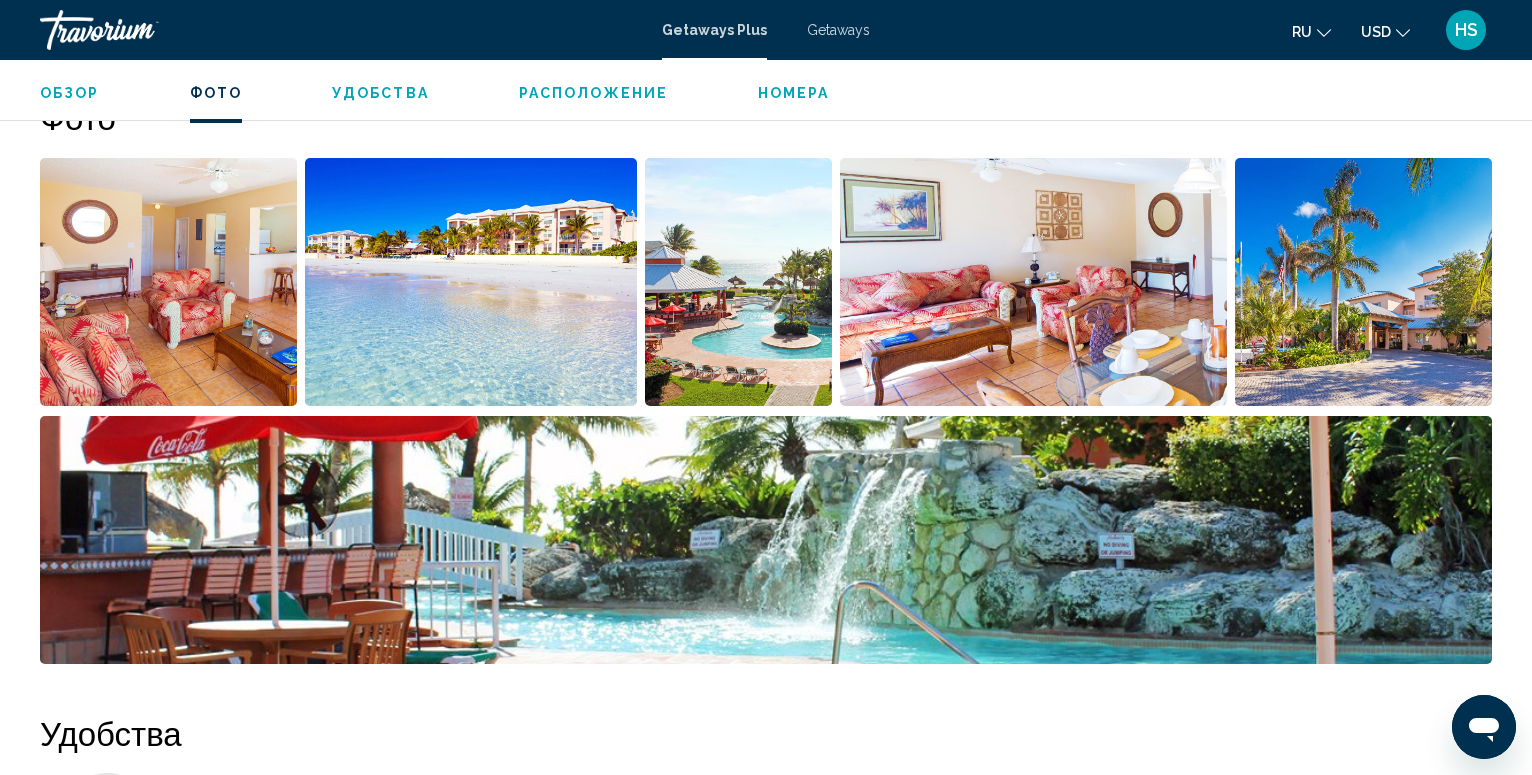 click on "Номера" at bounding box center (794, 93) 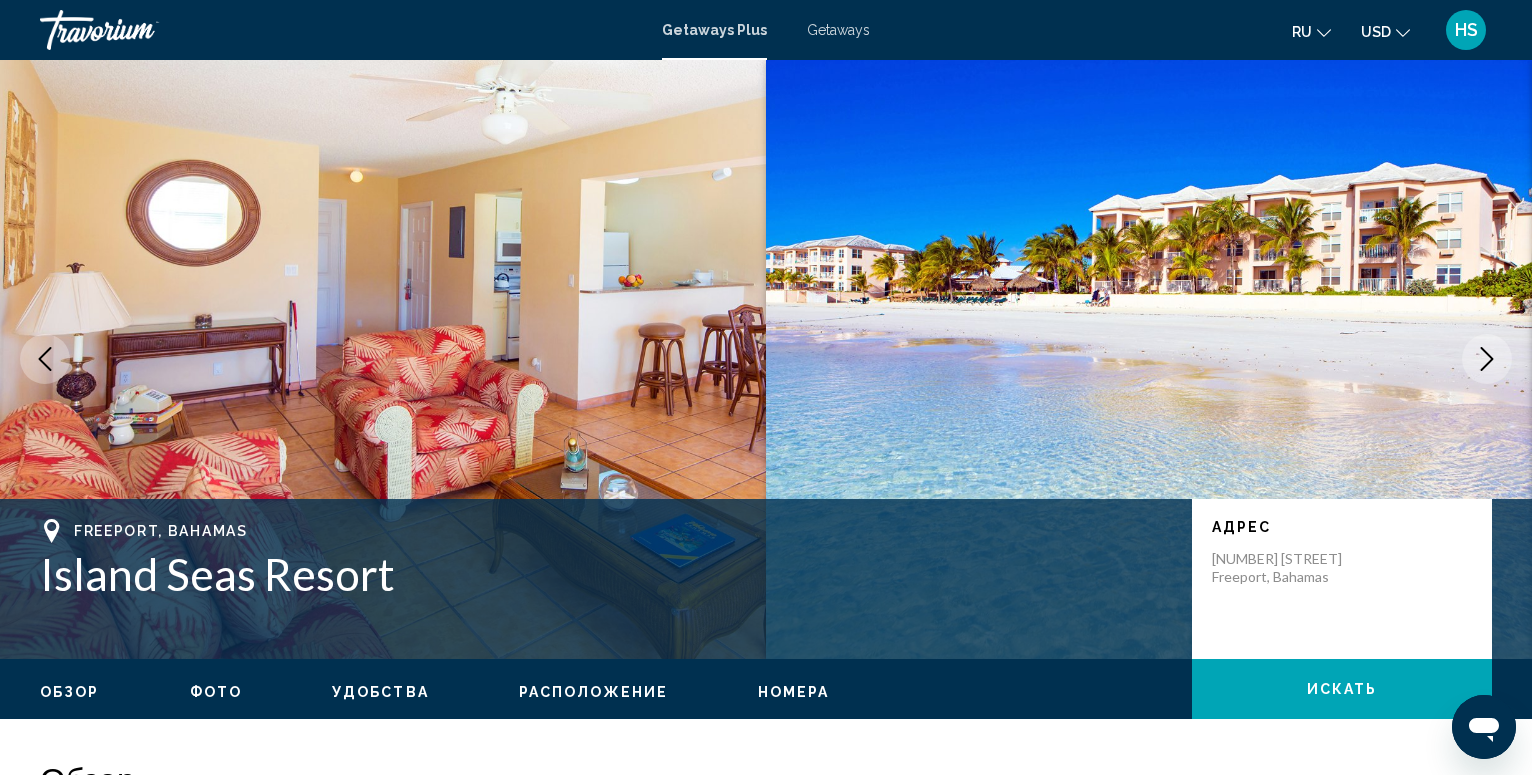 scroll, scrollTop: 0, scrollLeft: 0, axis: both 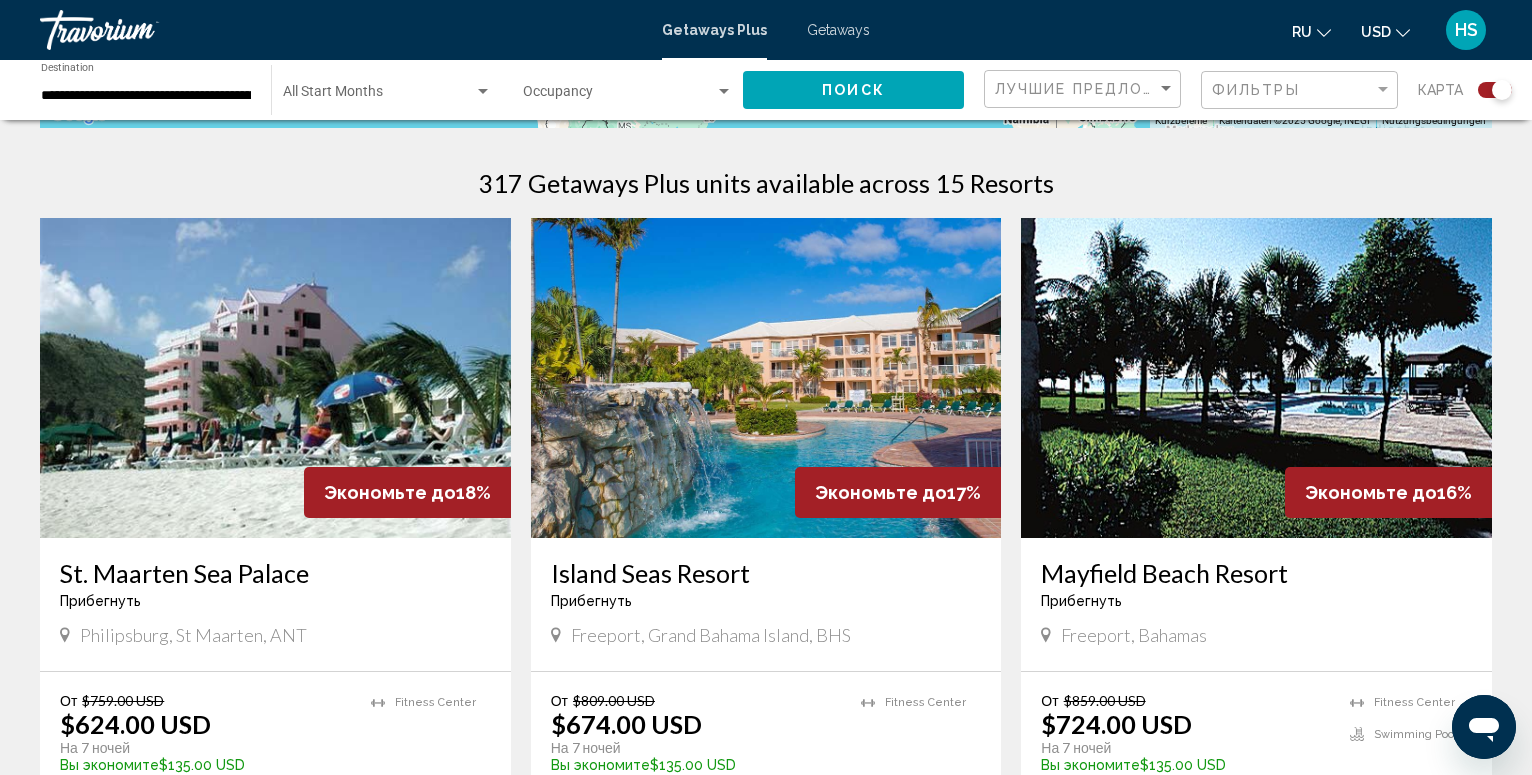 click at bounding box center (1256, 378) 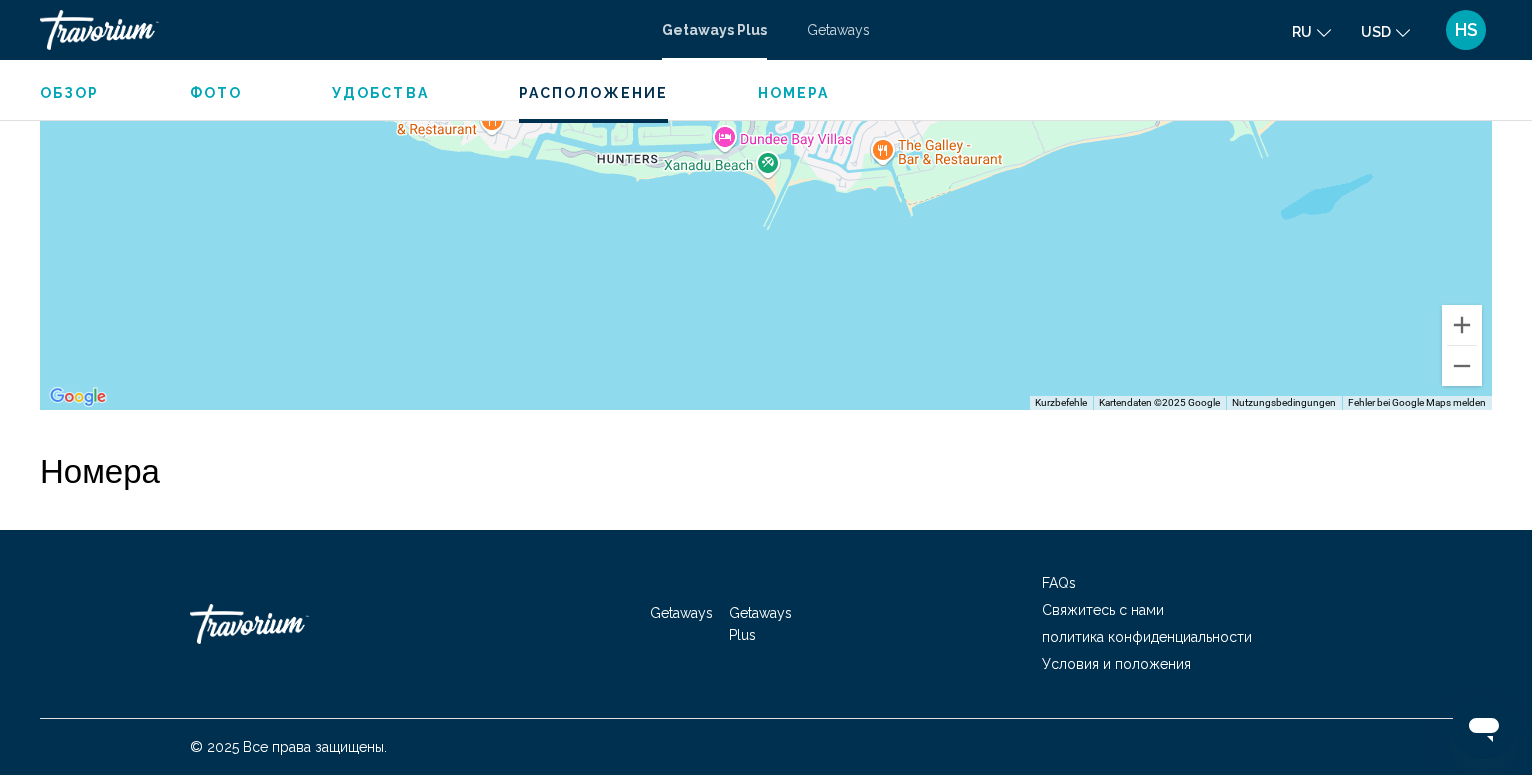scroll, scrollTop: 3452, scrollLeft: 0, axis: vertical 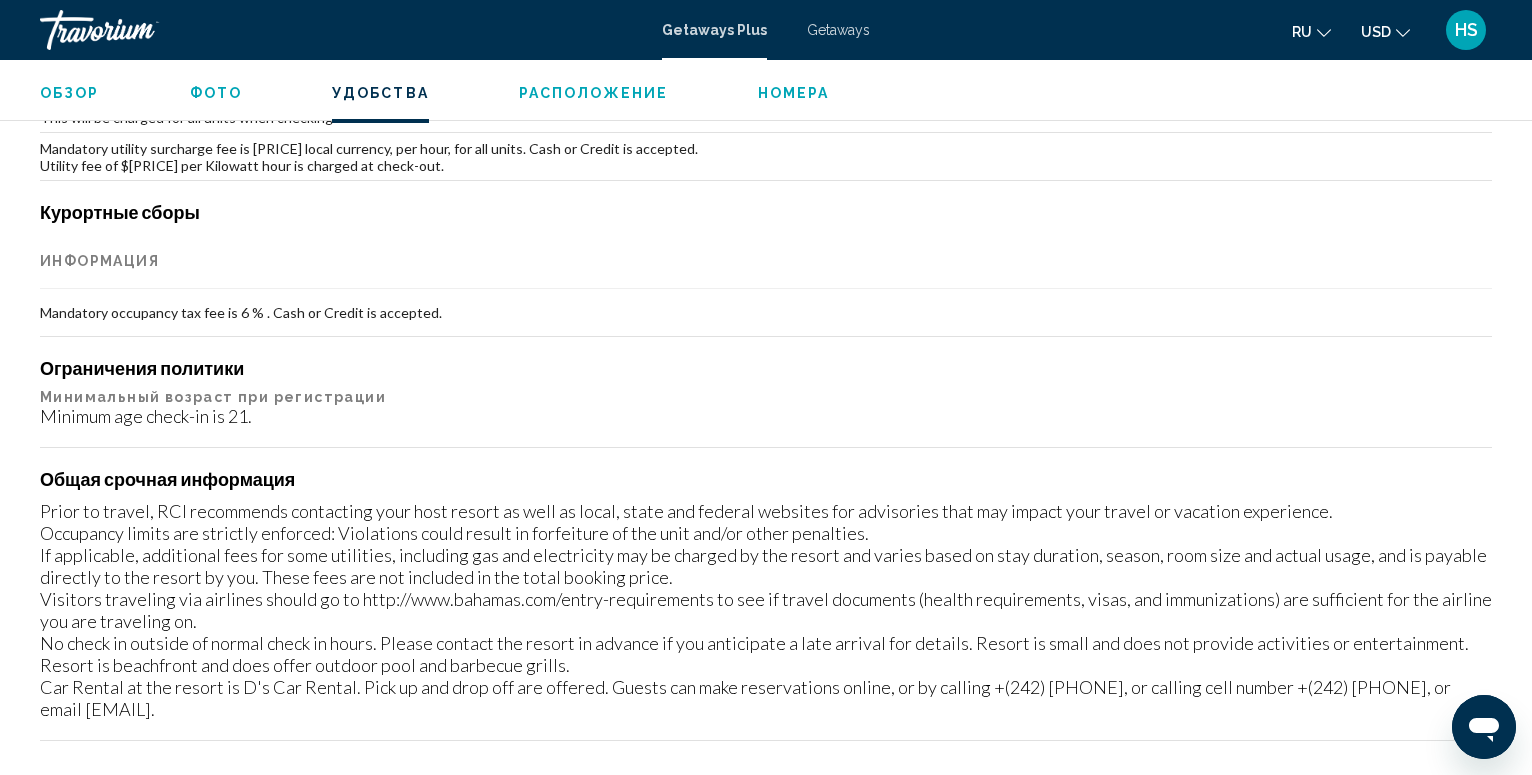 click on "Номера" at bounding box center [794, 93] 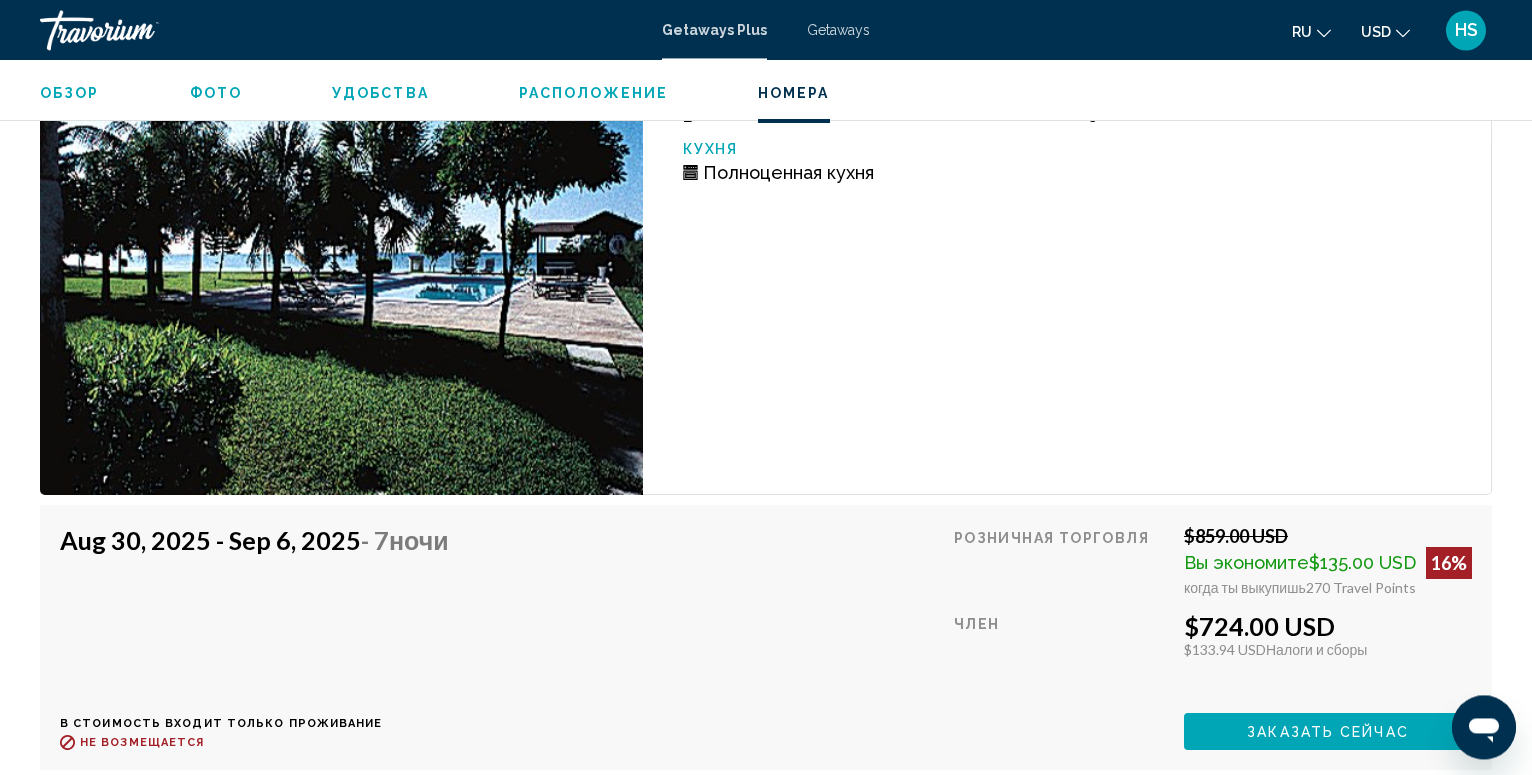 scroll, scrollTop: 3095, scrollLeft: 0, axis: vertical 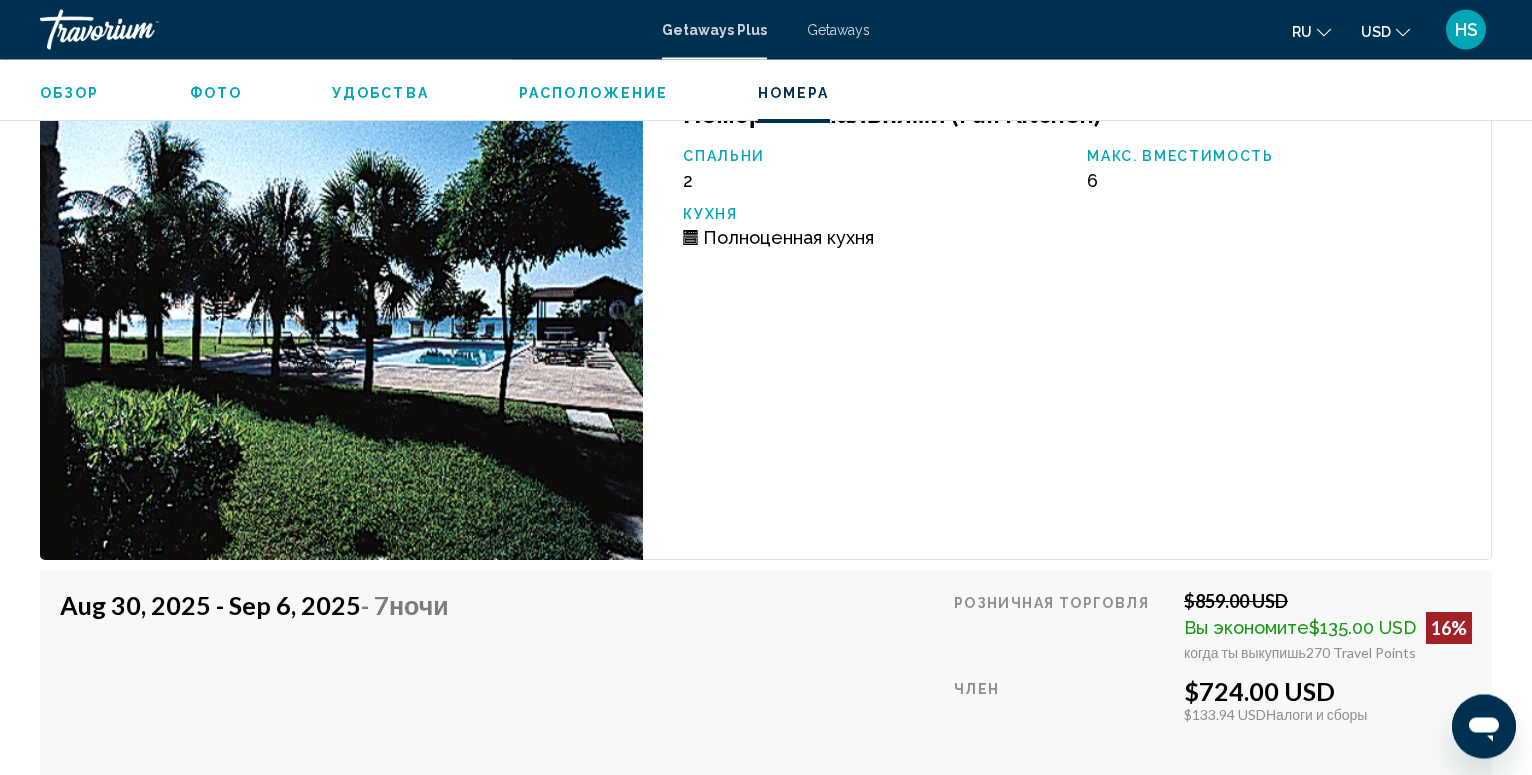 click on "Фото" at bounding box center [216, 93] 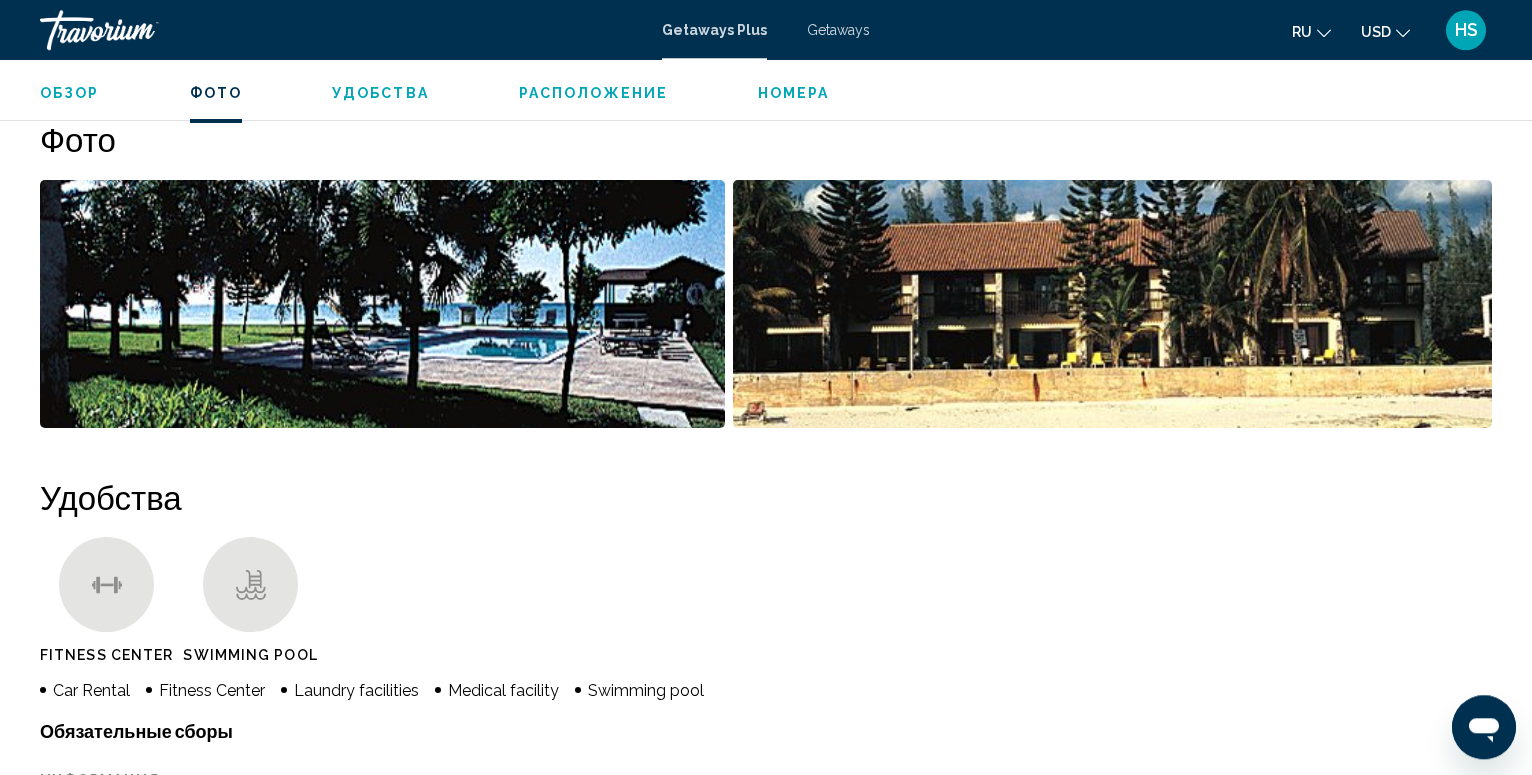 scroll, scrollTop: 860, scrollLeft: 0, axis: vertical 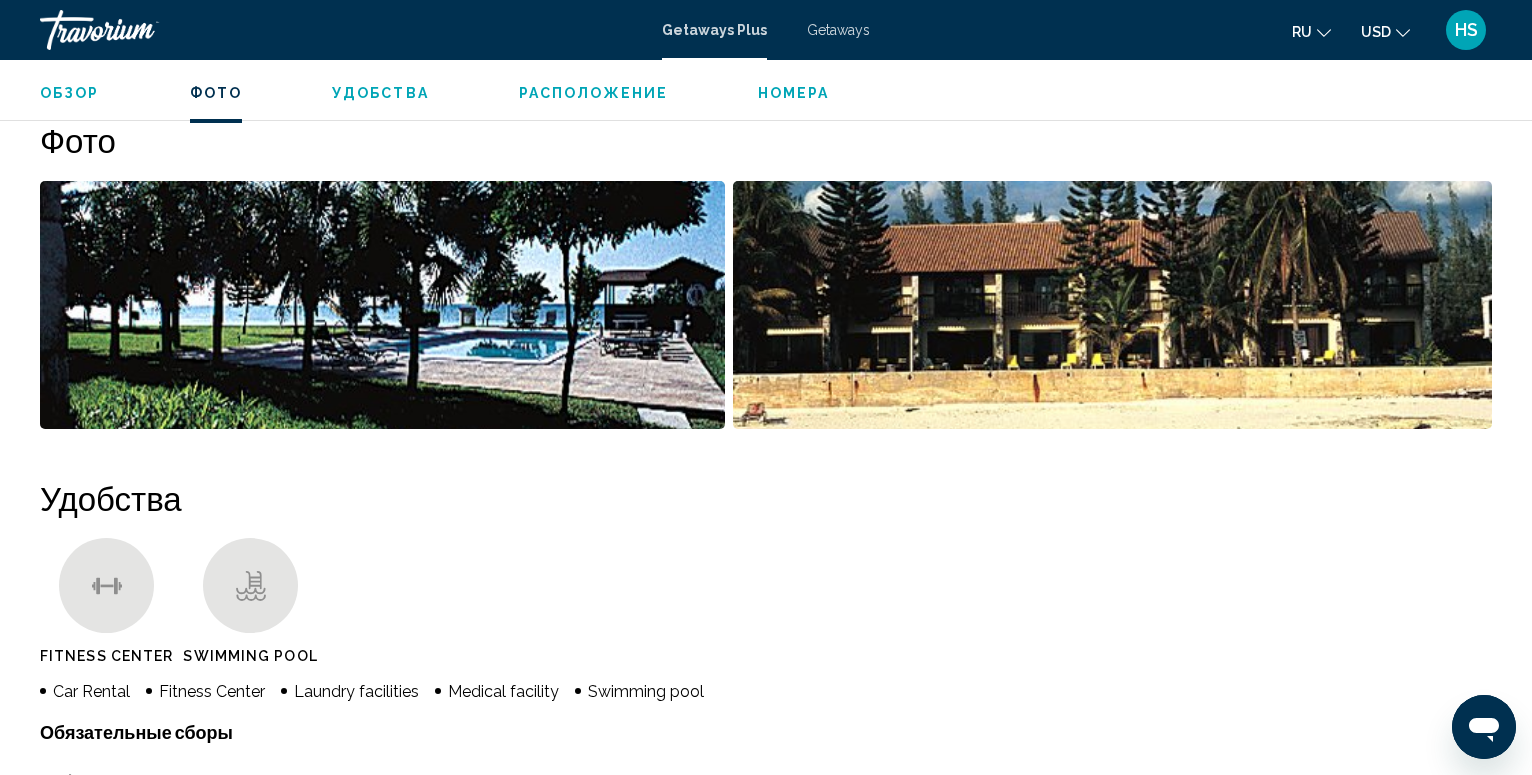click at bounding box center [382, 305] 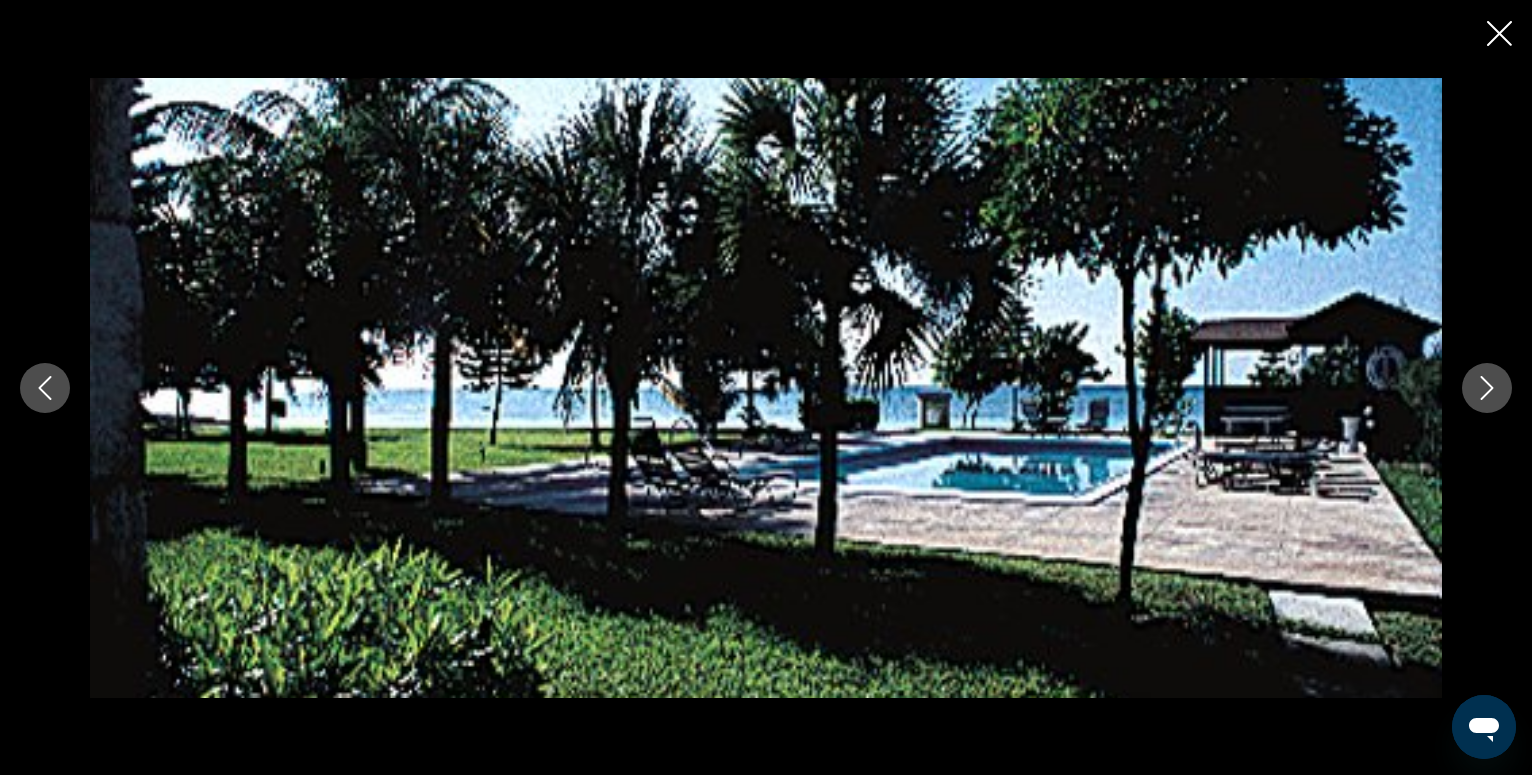 click 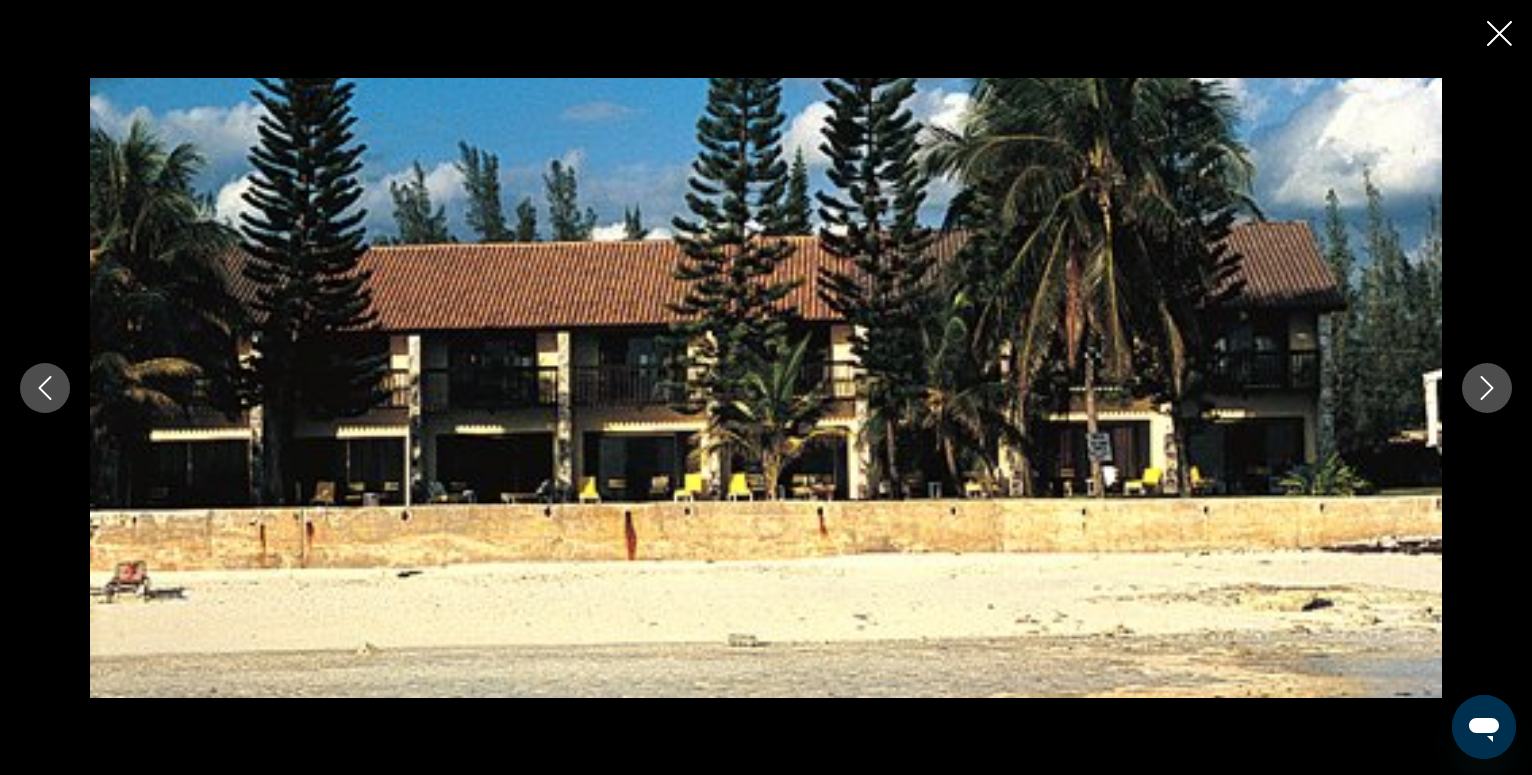 click 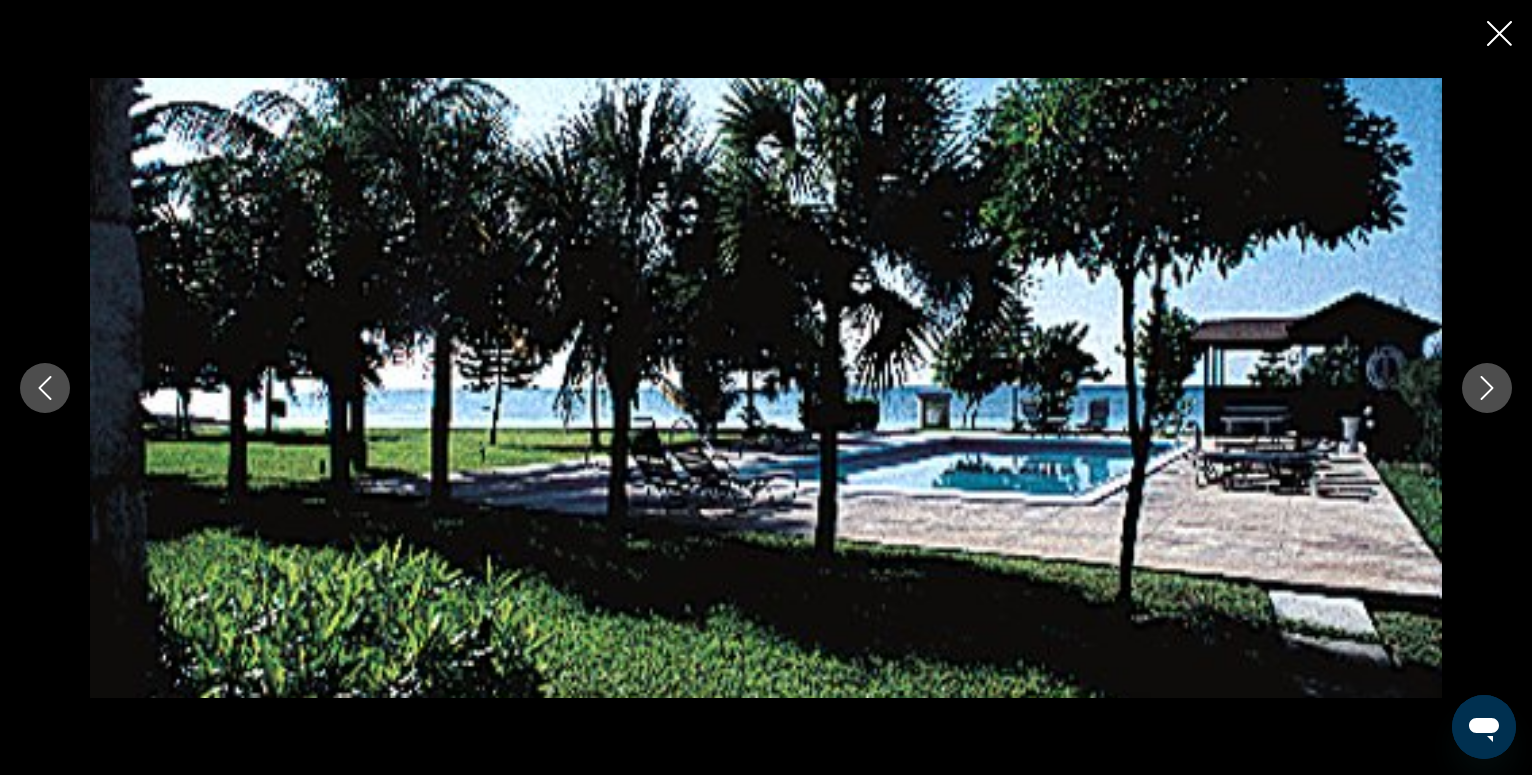 click 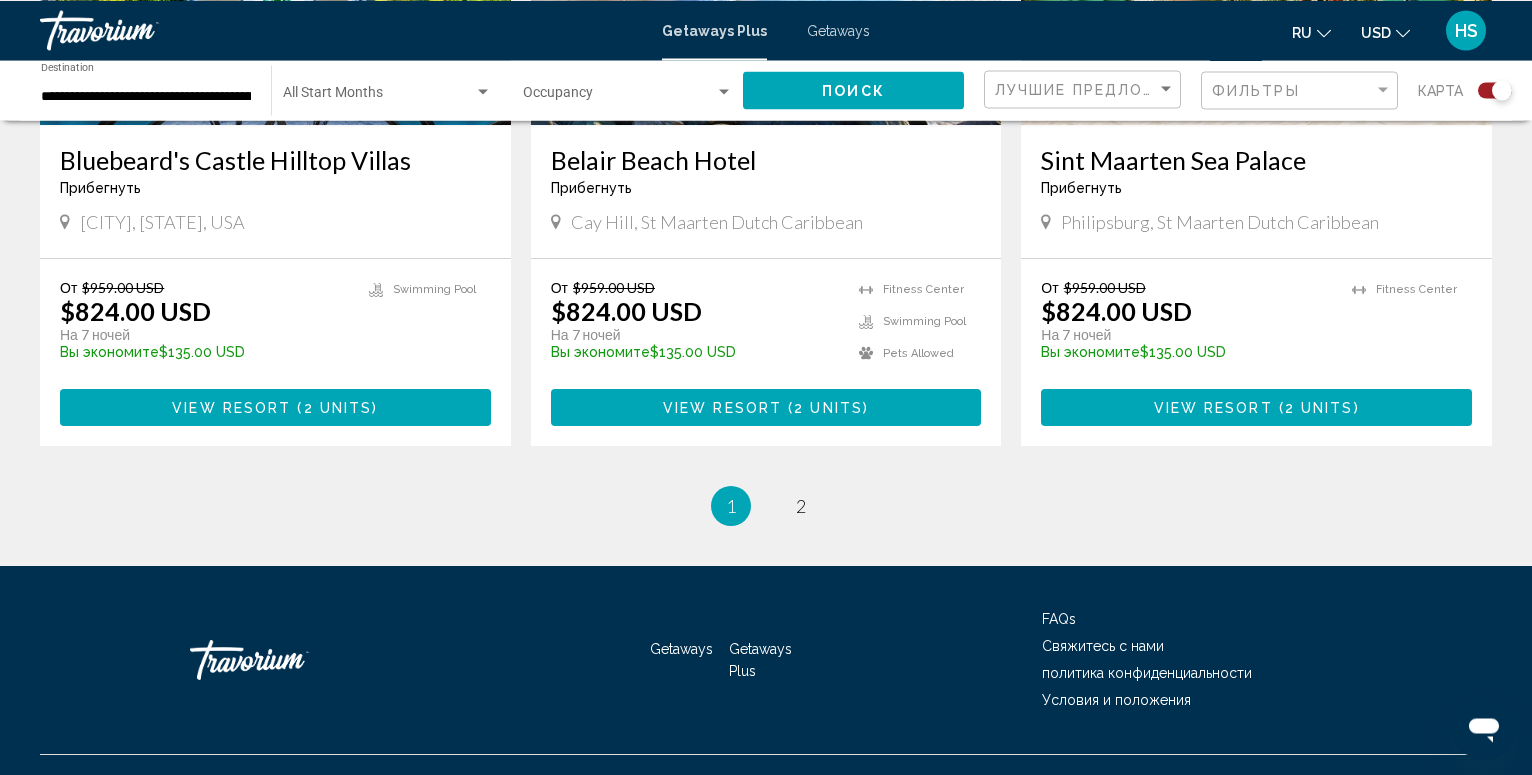 scroll, scrollTop: 3135, scrollLeft: 0, axis: vertical 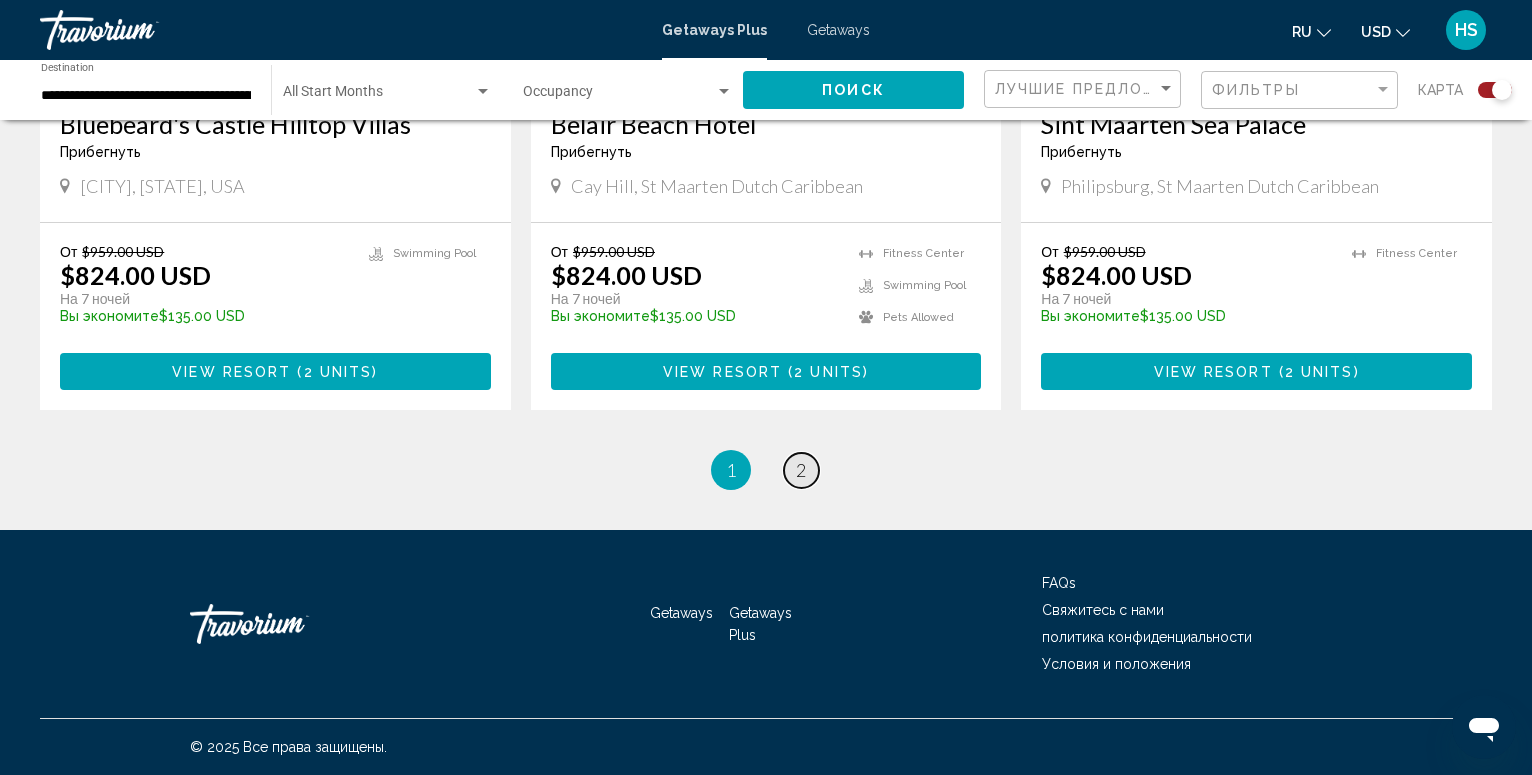 click on "2" at bounding box center (801, 470) 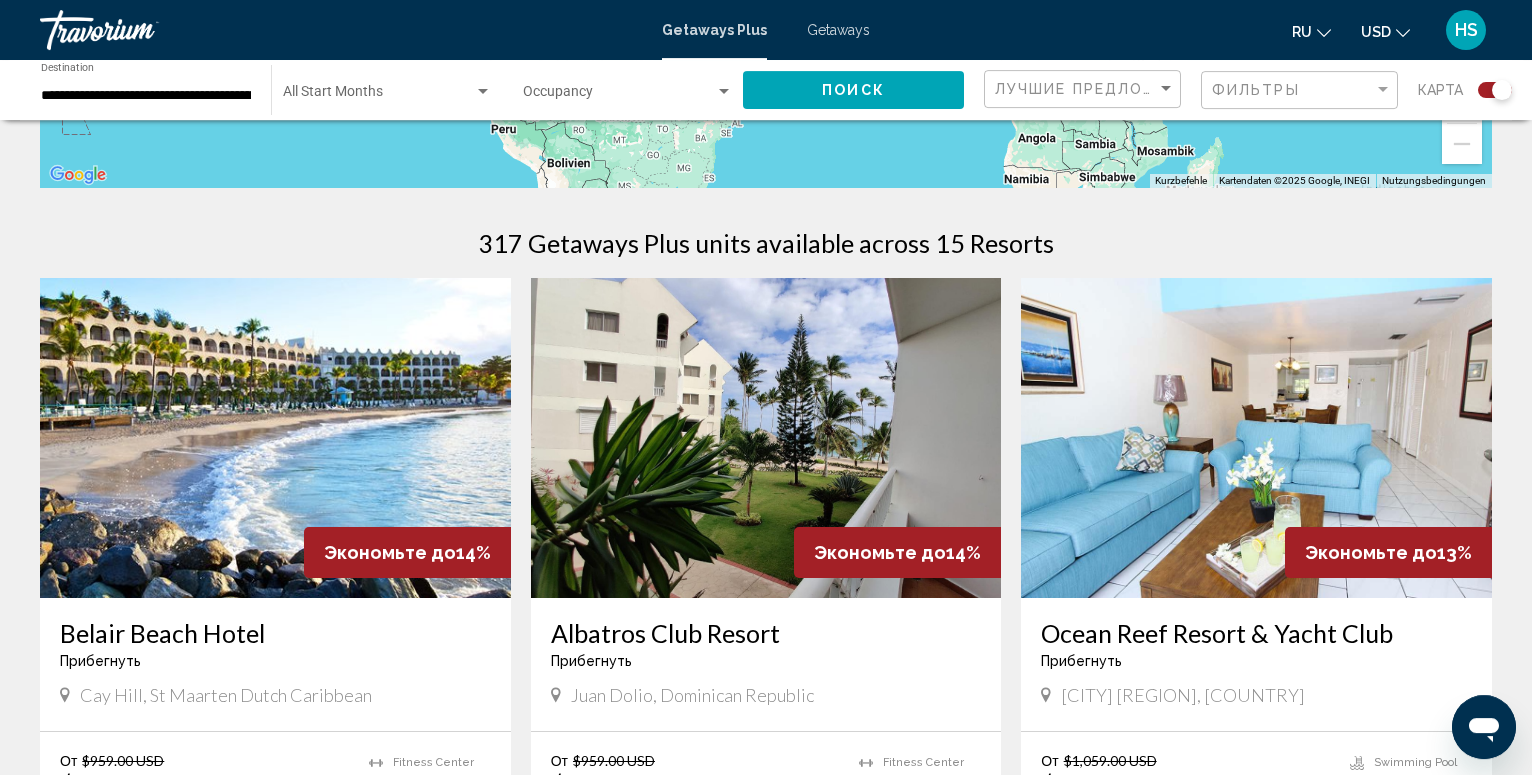 scroll, scrollTop: 510, scrollLeft: 0, axis: vertical 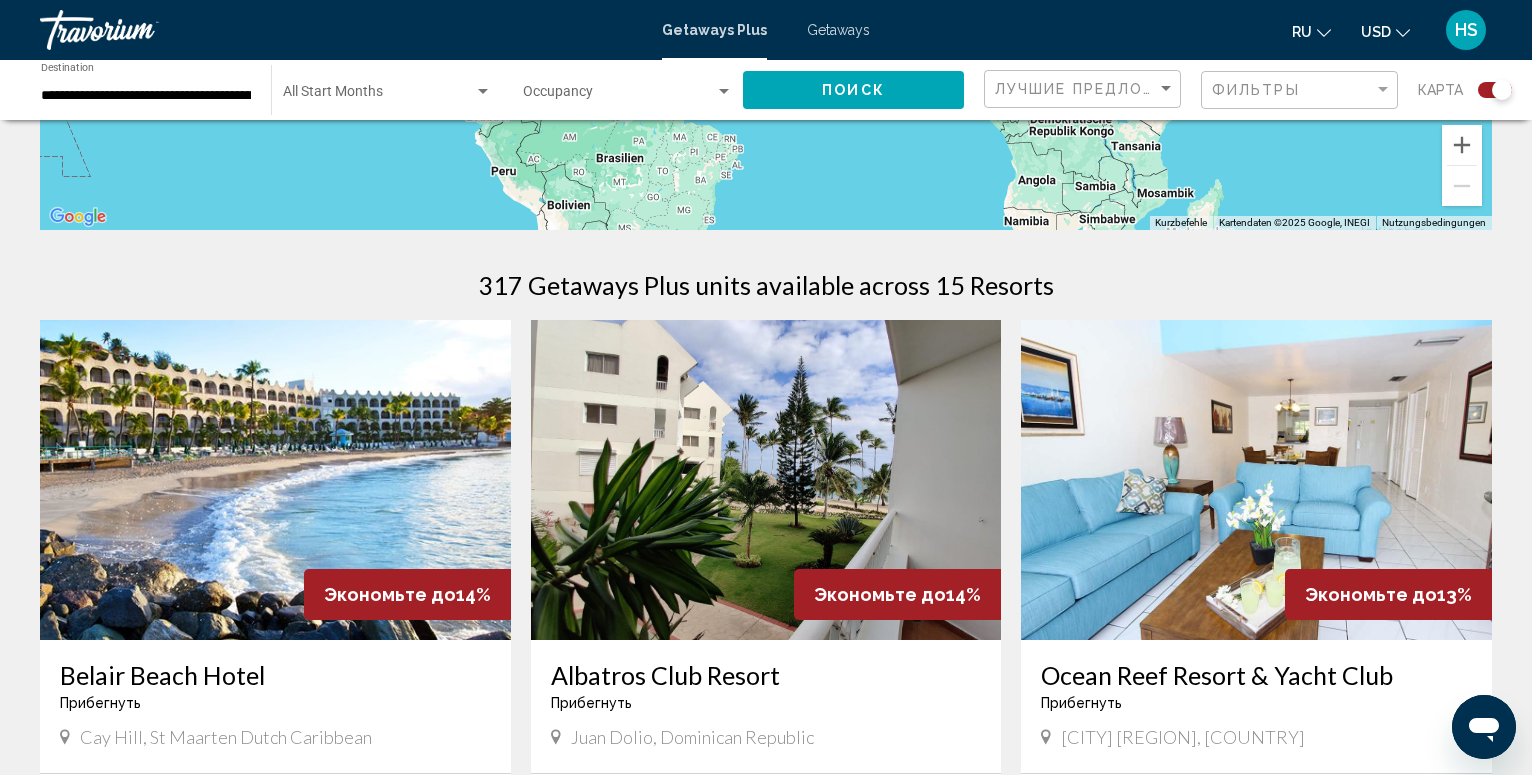 click at bounding box center (766, 480) 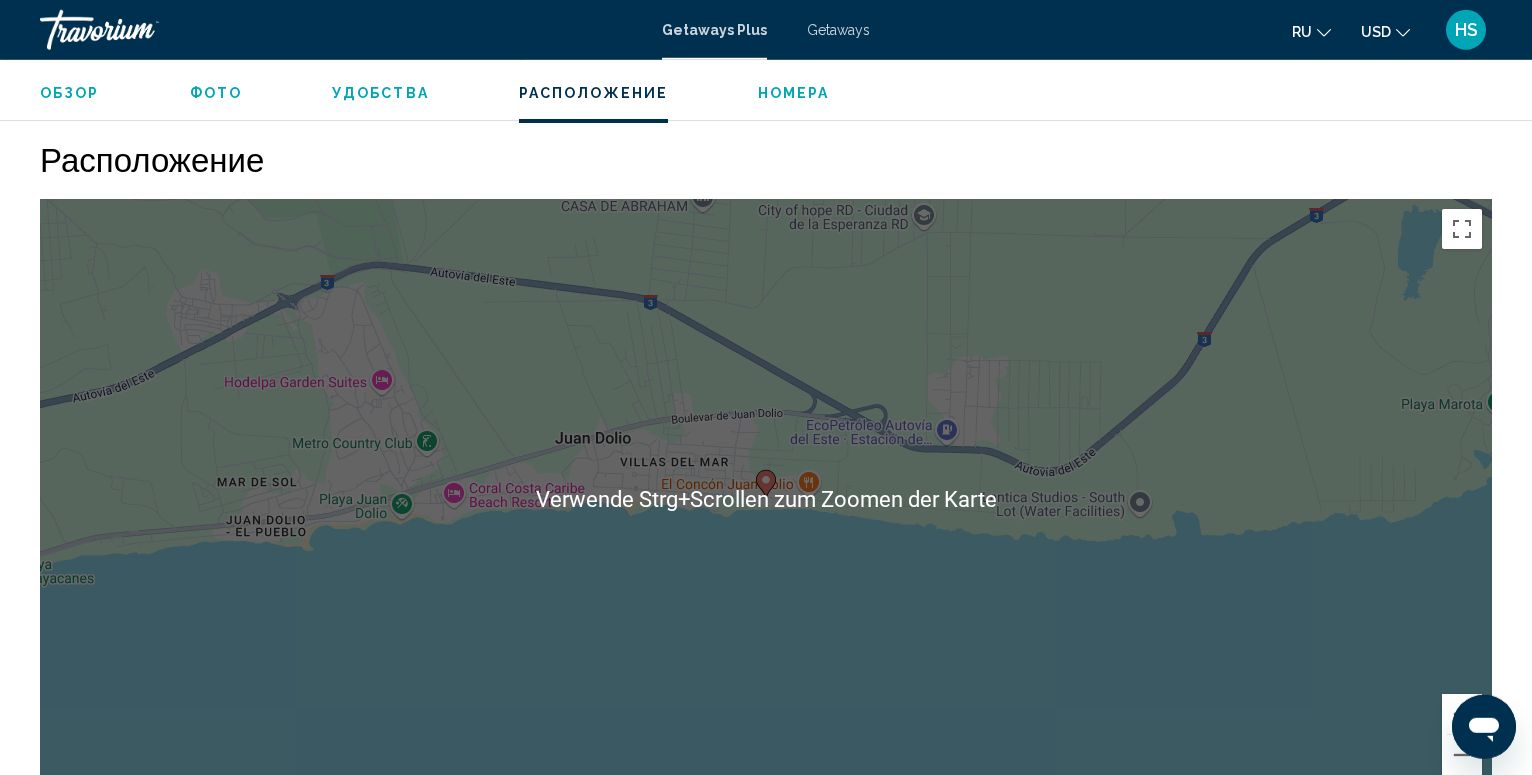 scroll, scrollTop: 2246, scrollLeft: 0, axis: vertical 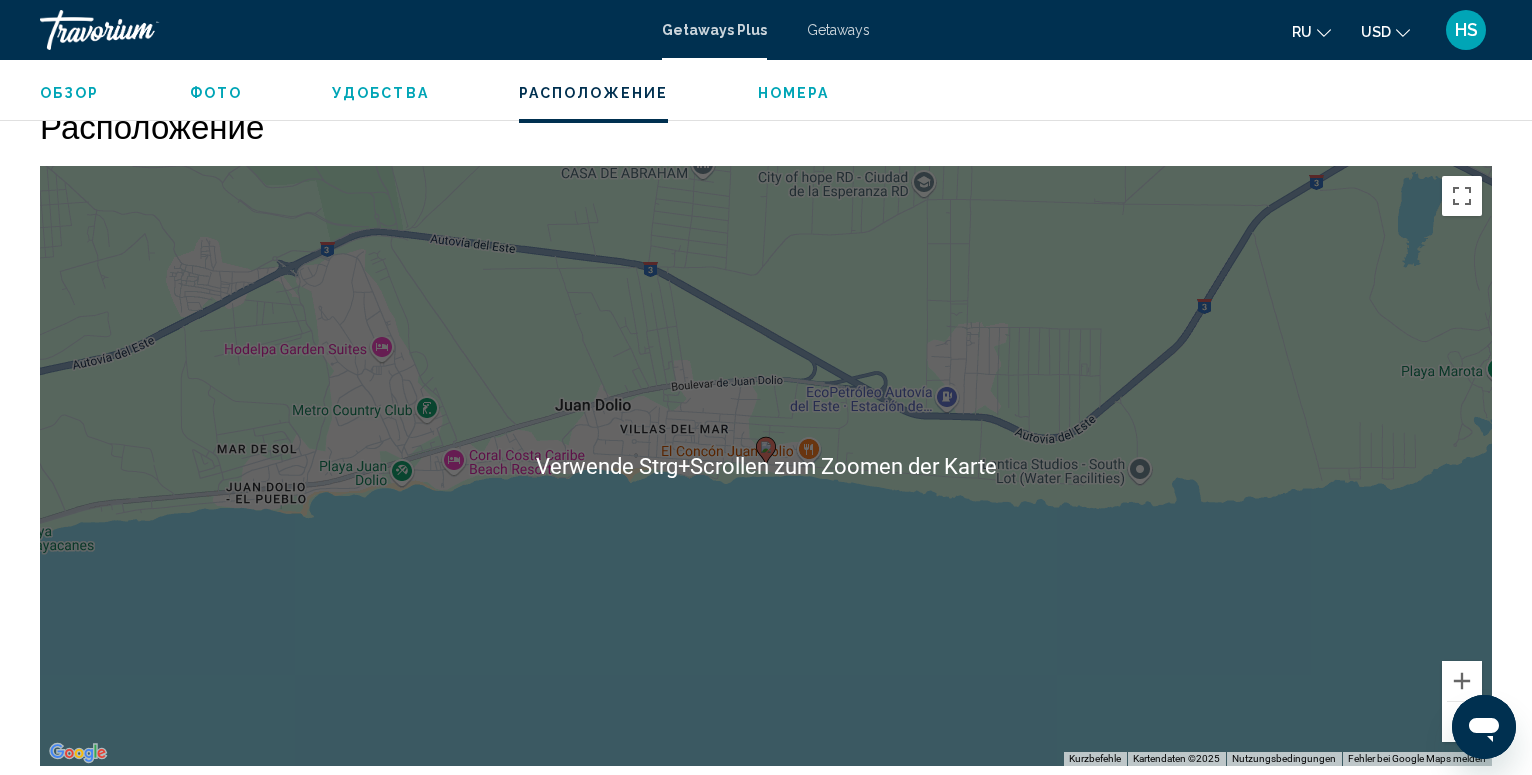 click on "Um den Modus zum Ziehen mit der Tastatur zu aktivieren, drückst du Alt + Eingabetaste. Wenn du den Modus aktiviert hast, kannst du die Markierung mit den Pfeiltasten verschieben. Nachdem du sie an die gewünschte Stelle gezogen bzw. verschoben hast, drückst du einfach die Eingabetaste. Durch Drücken der Esc-Taste kannst du den Vorgang abbrechen." at bounding box center (766, 466) 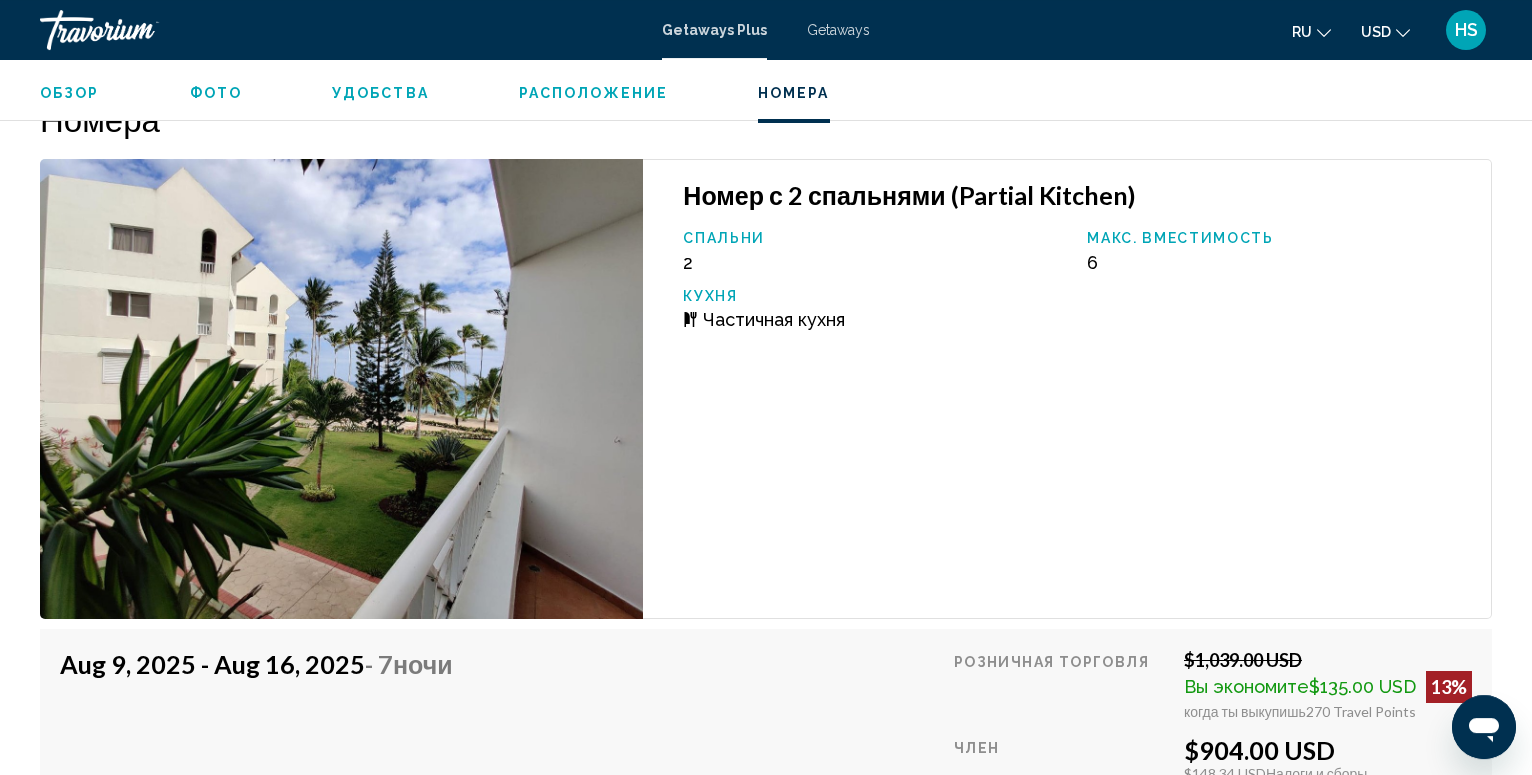 scroll, scrollTop: 2756, scrollLeft: 0, axis: vertical 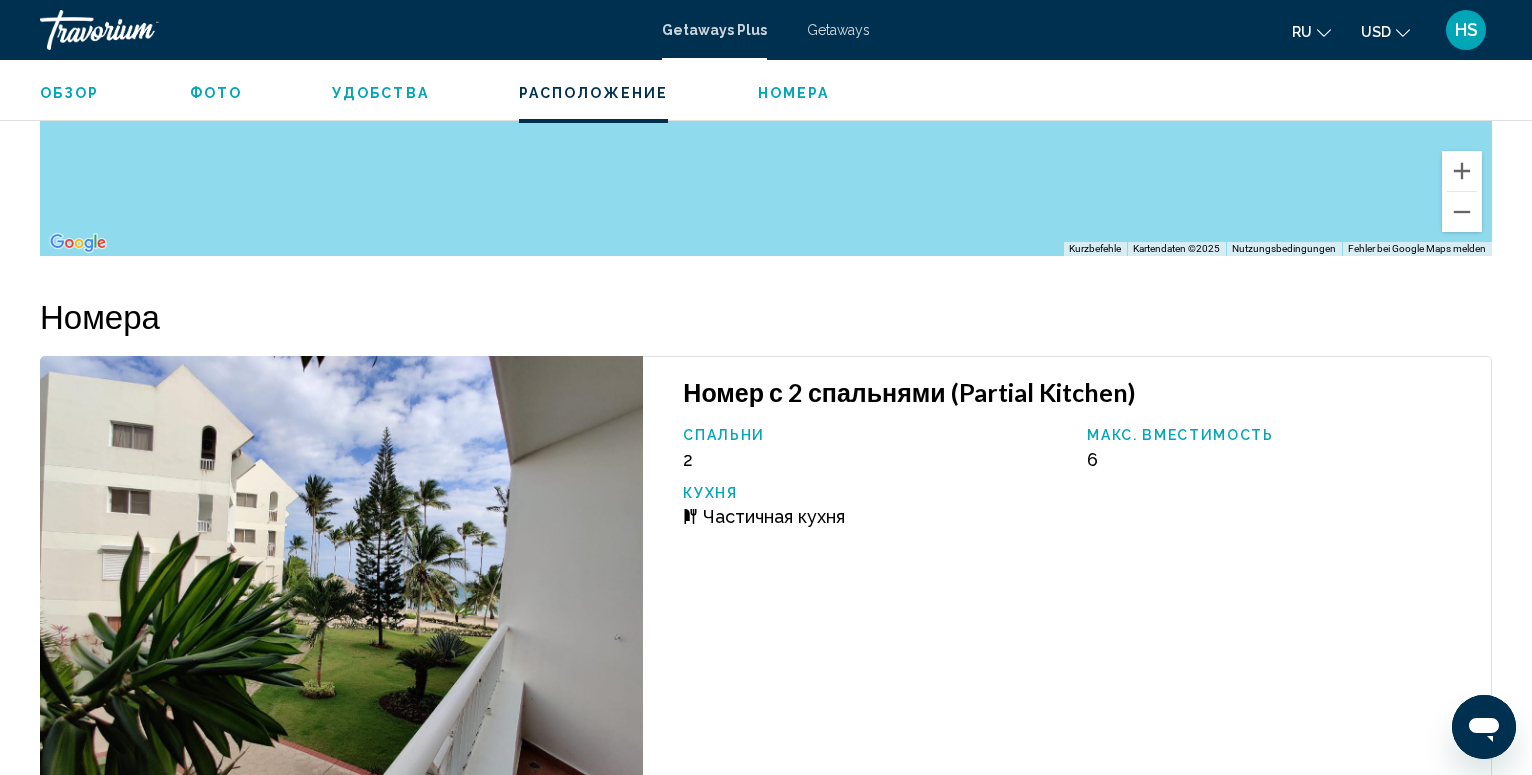 click on "Фото" at bounding box center [216, 93] 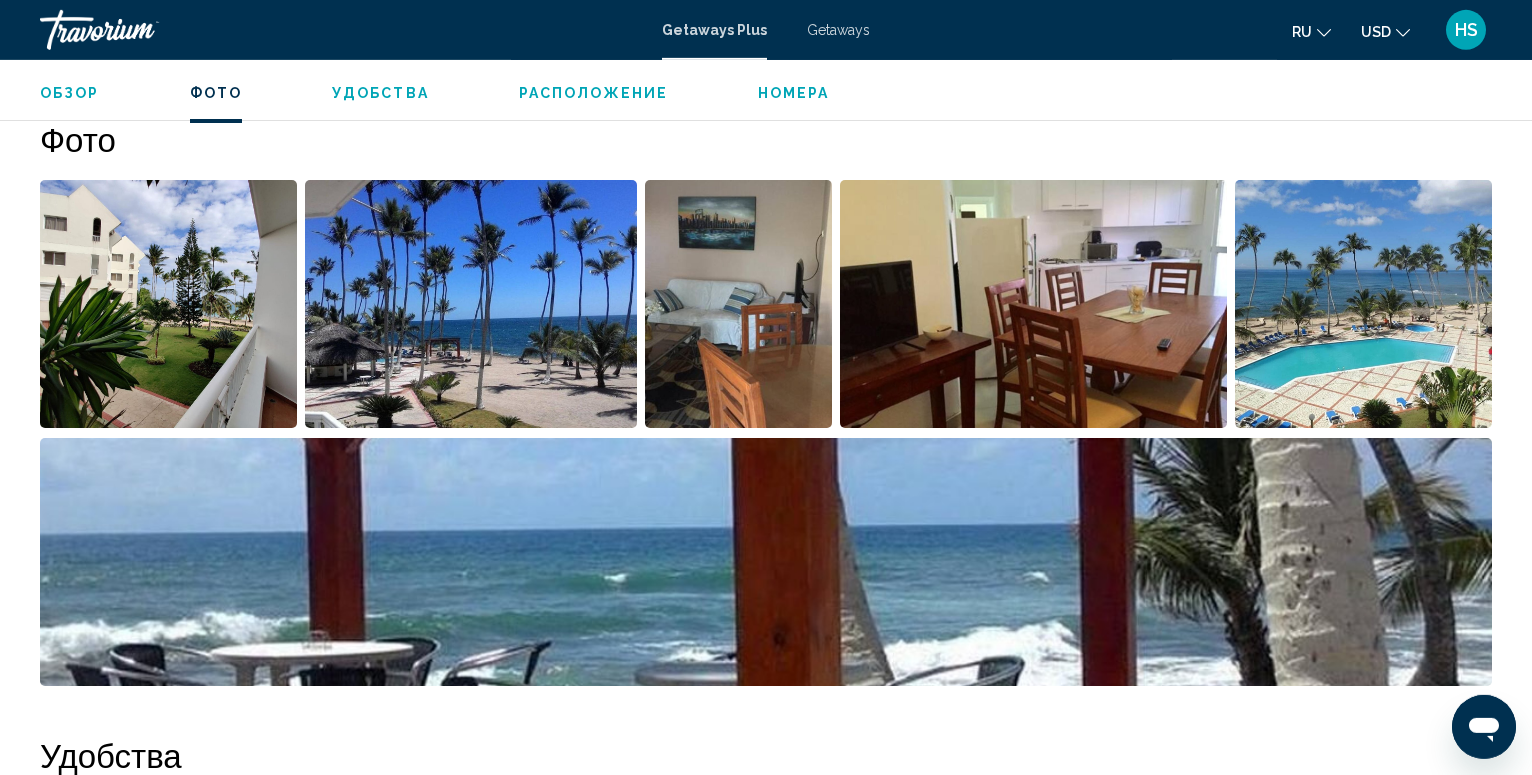 scroll, scrollTop: 860, scrollLeft: 0, axis: vertical 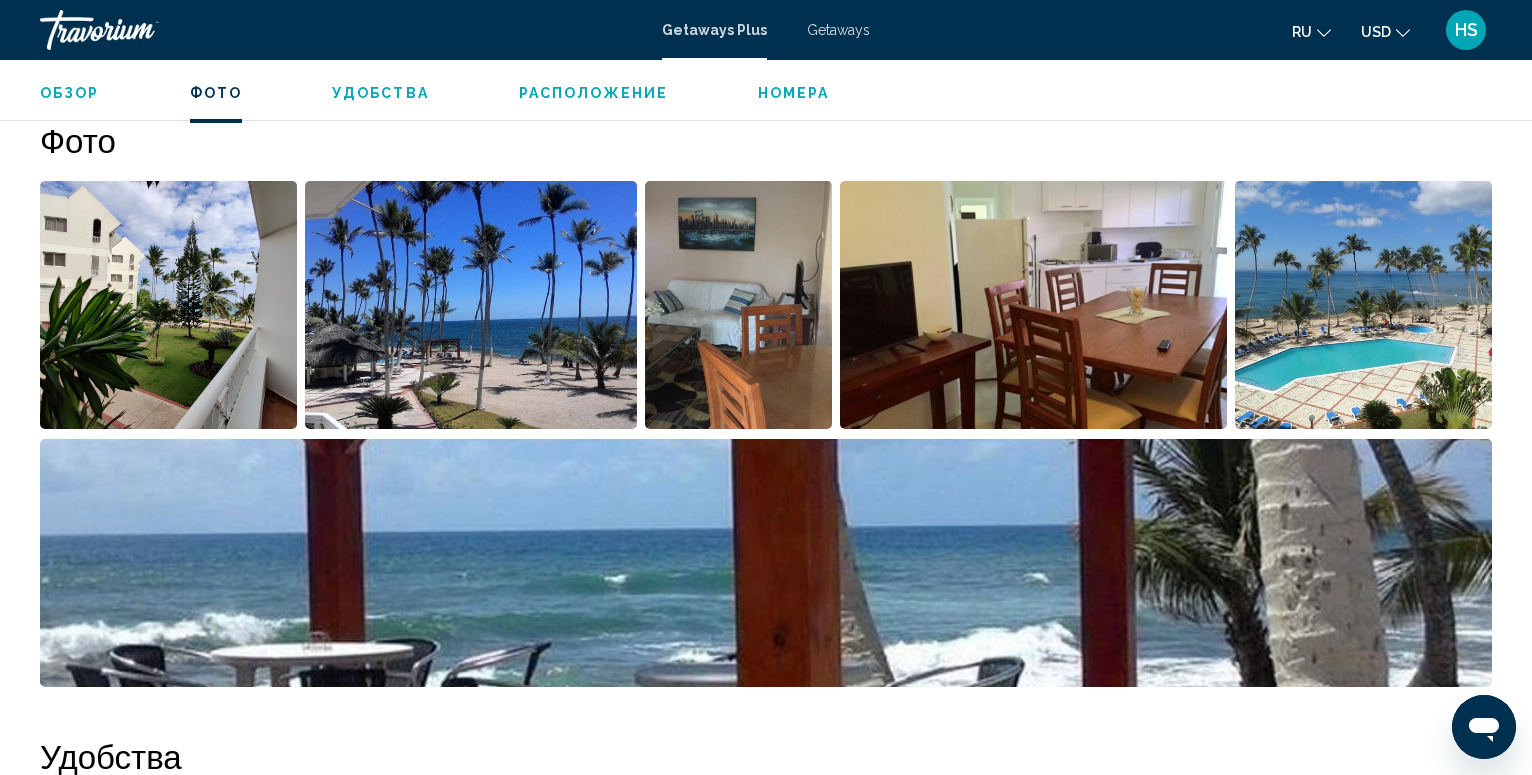 click at bounding box center [168, 305] 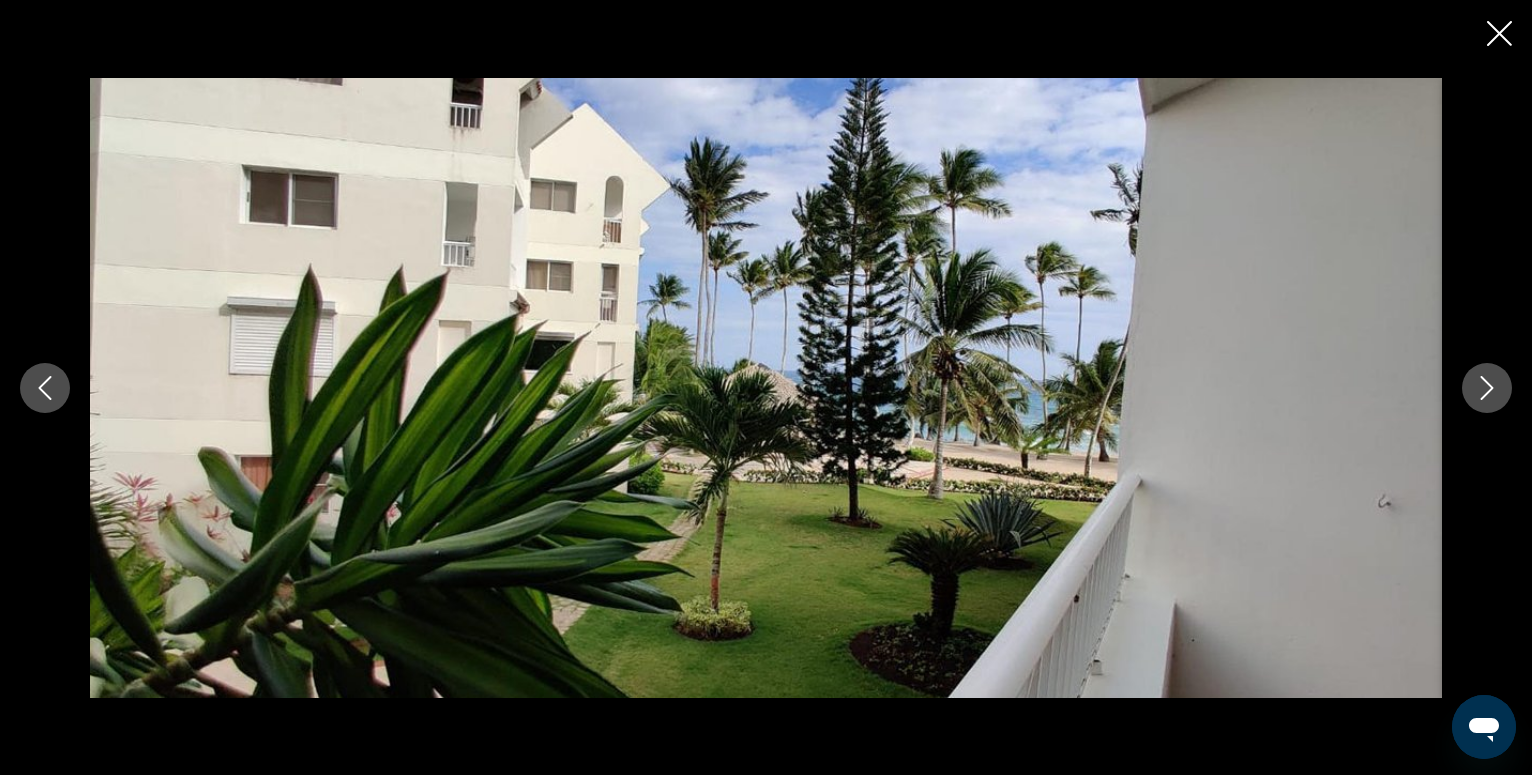 click at bounding box center [1487, 388] 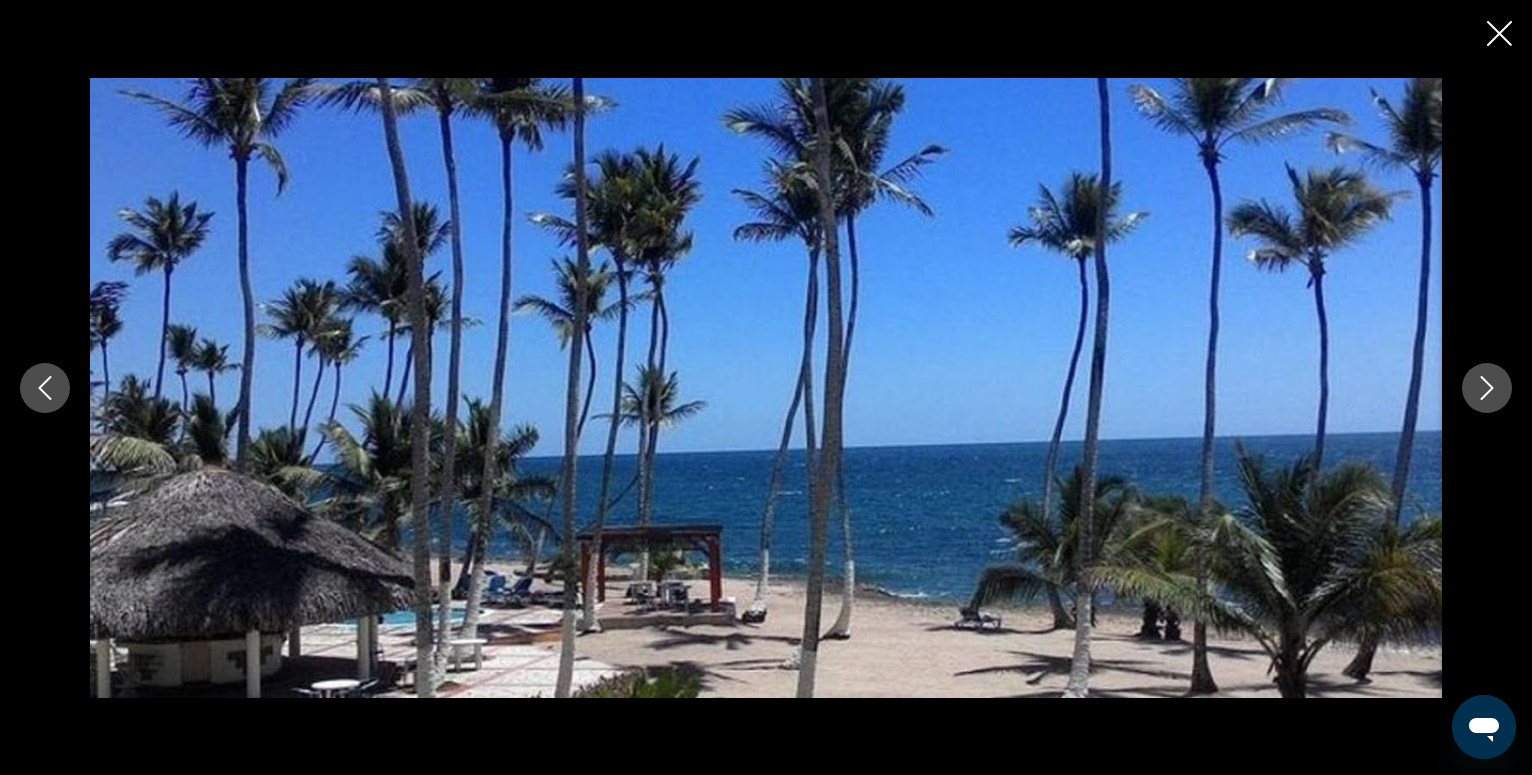 click at bounding box center [1487, 388] 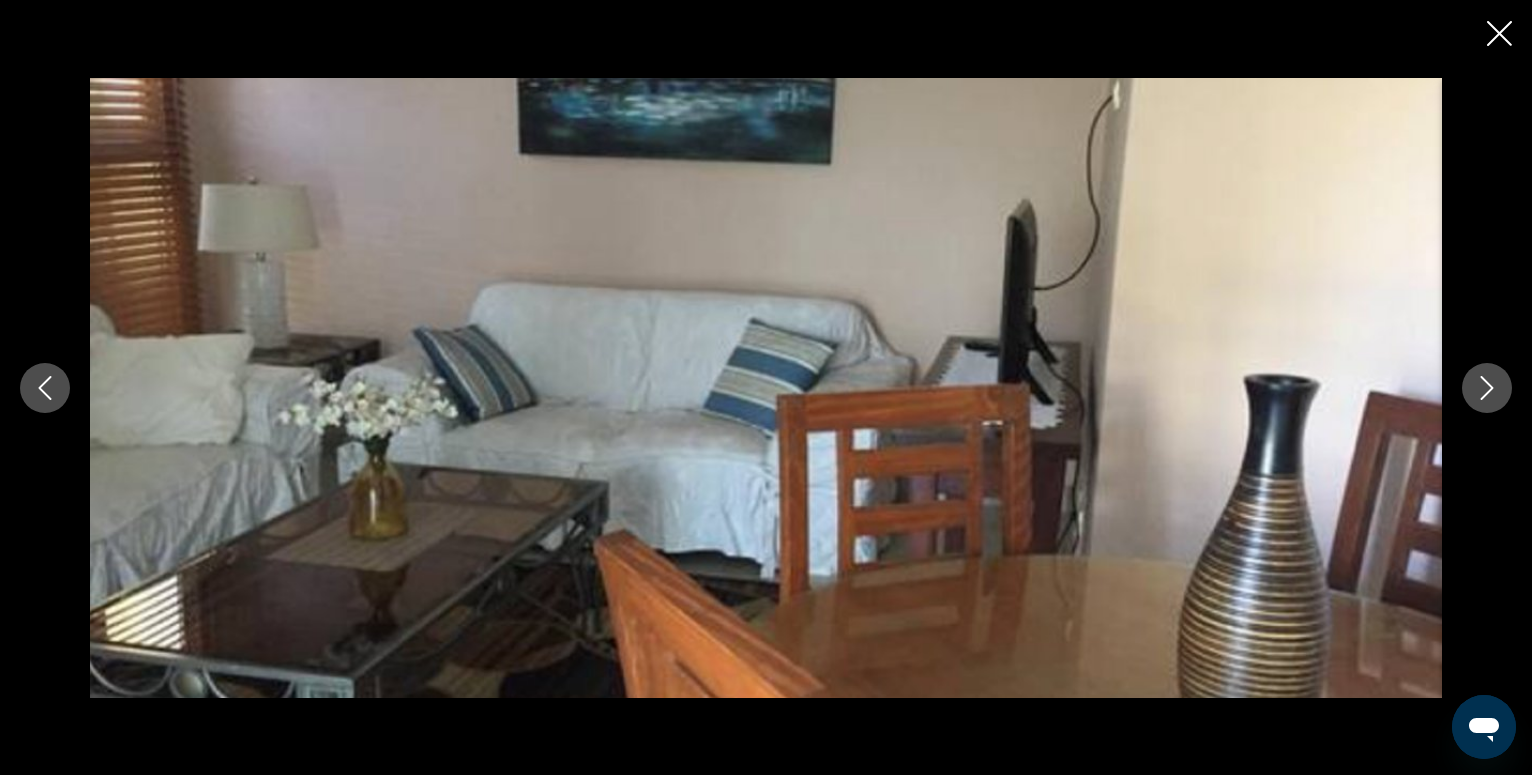 click 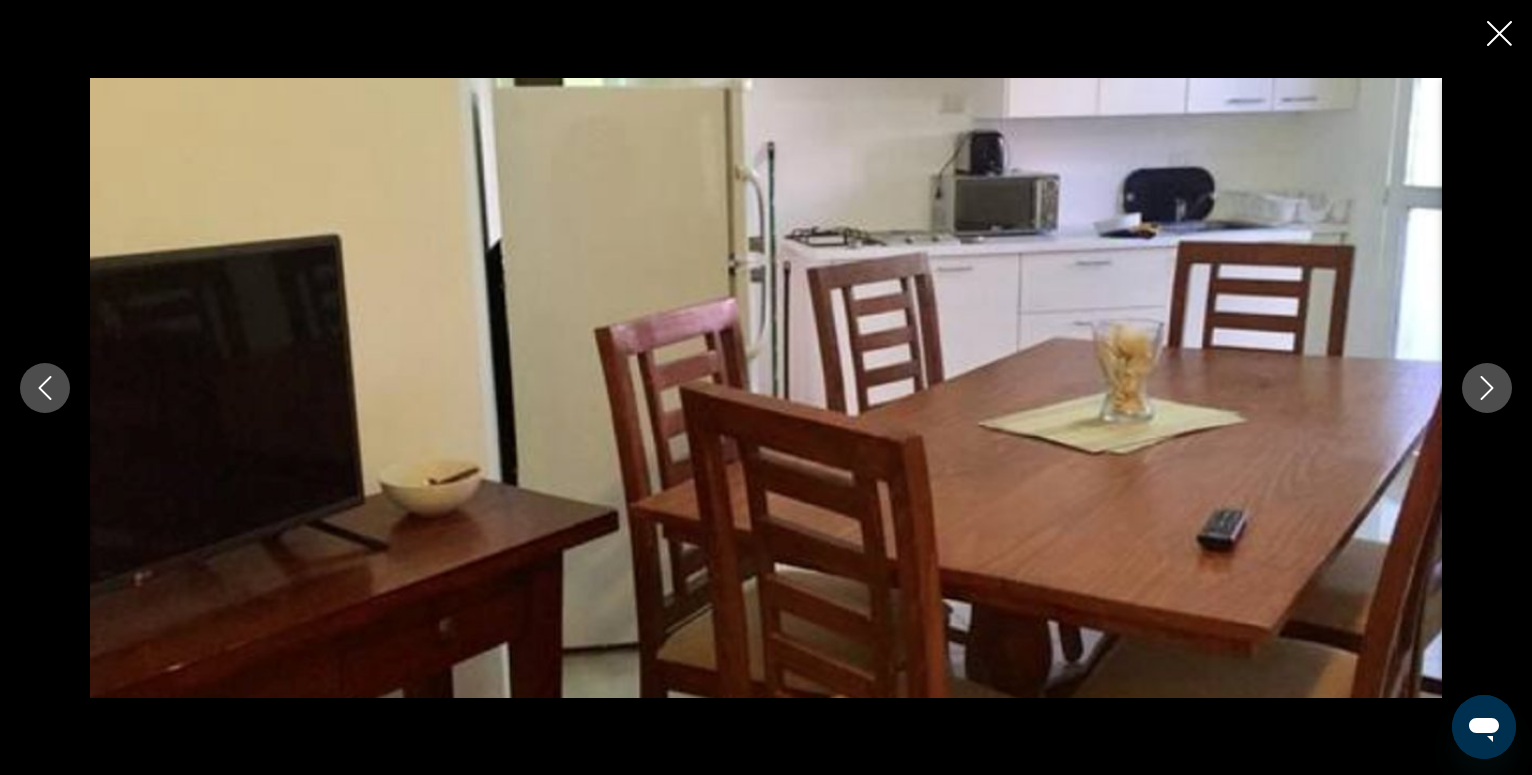 click 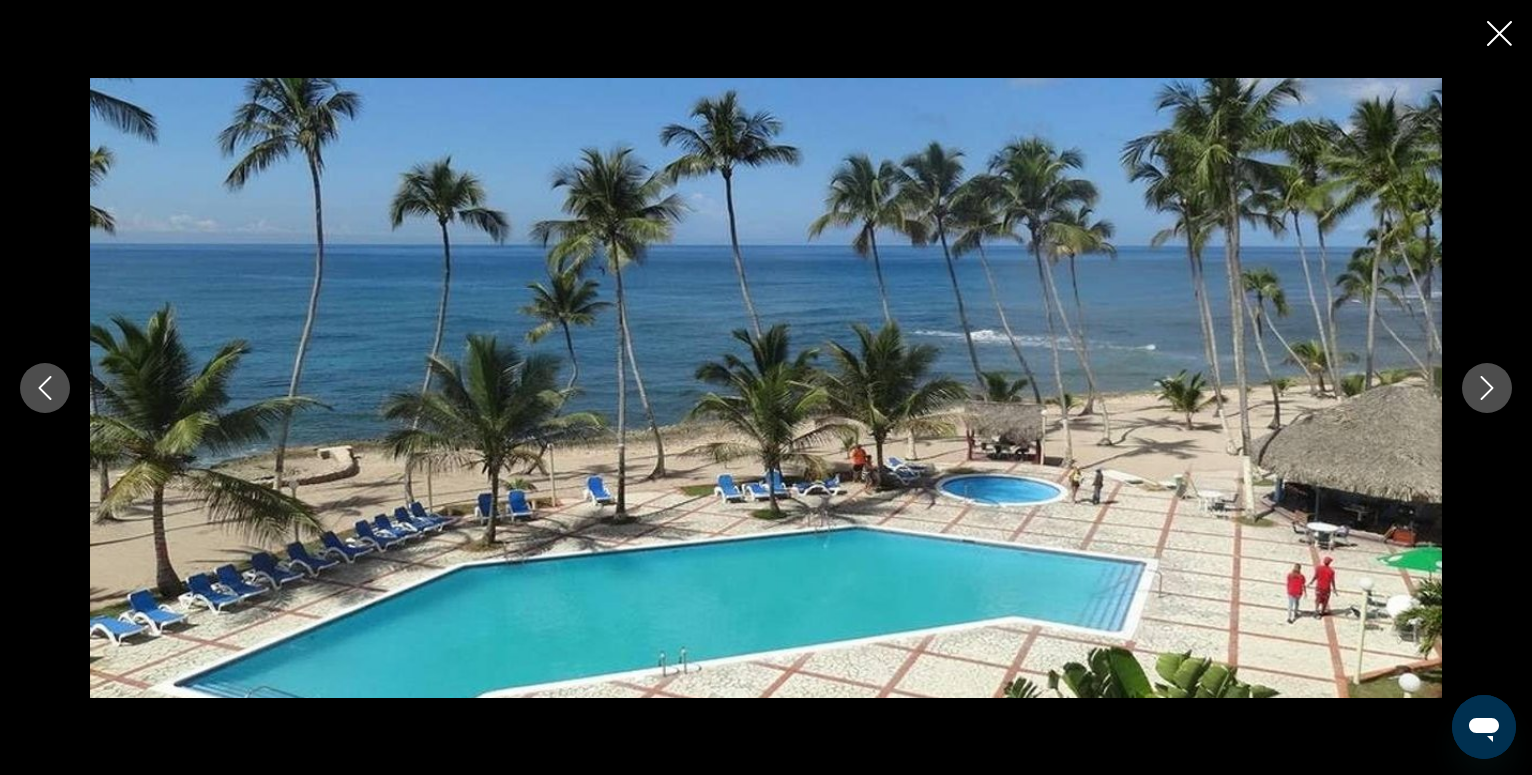 click 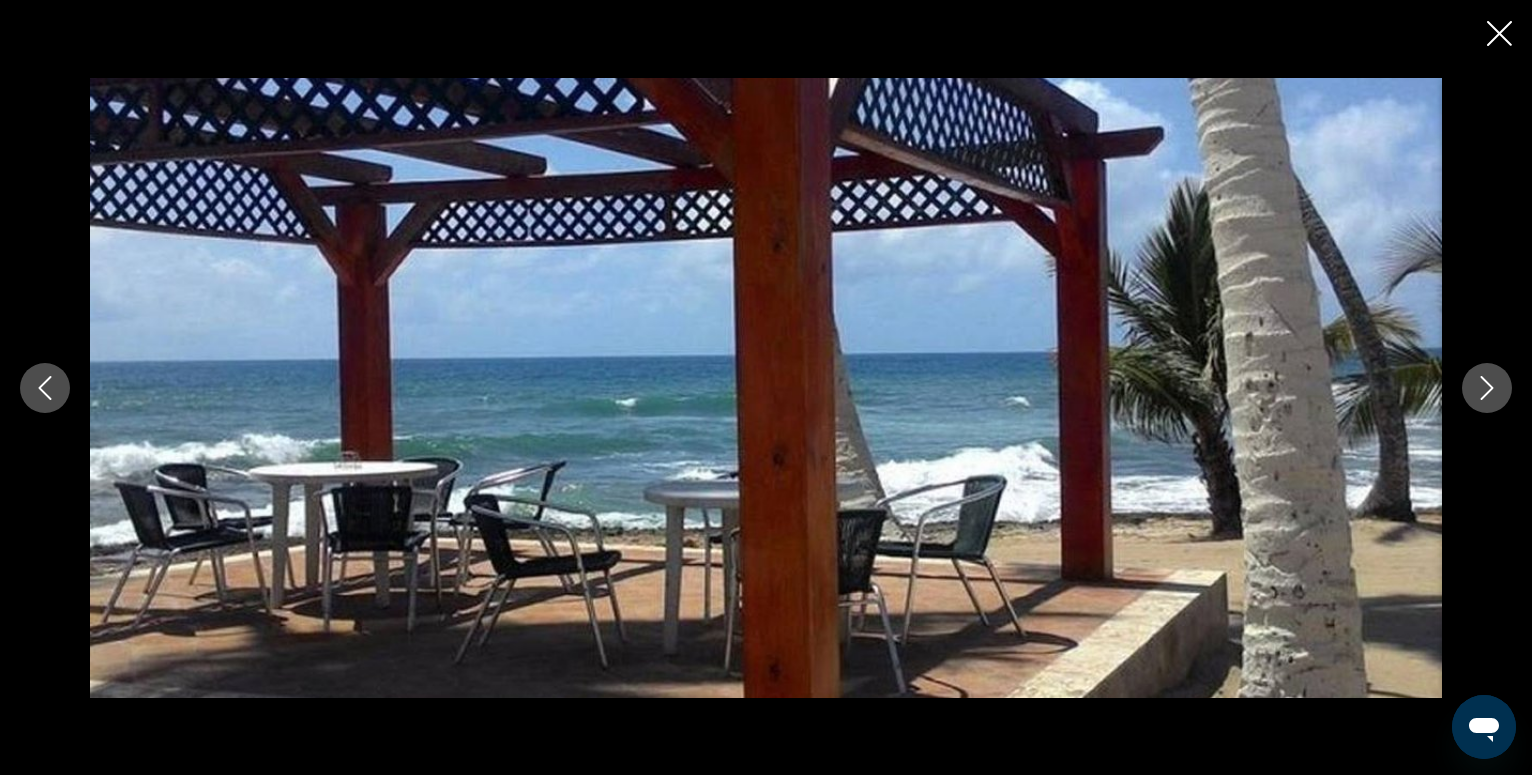 click 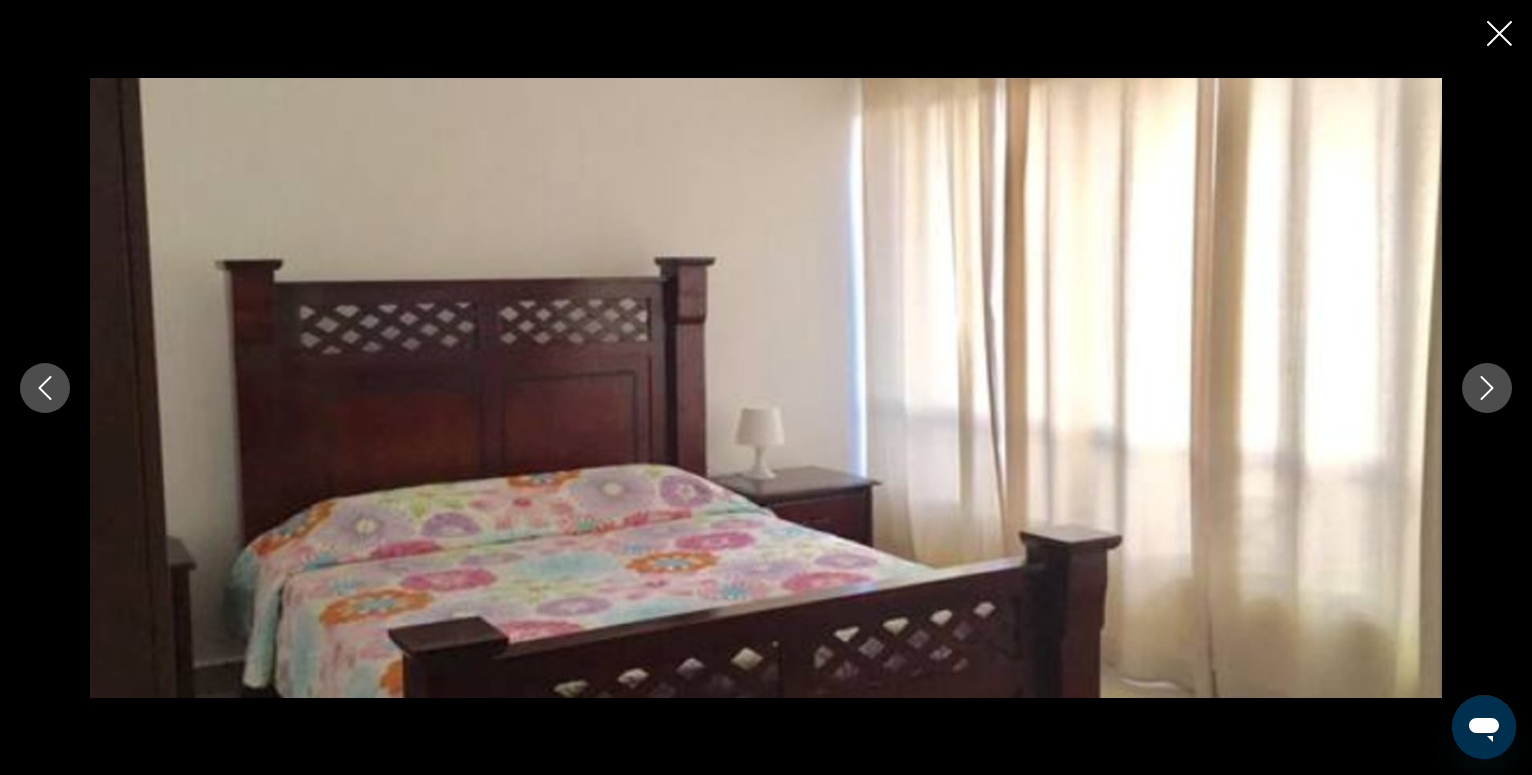 click 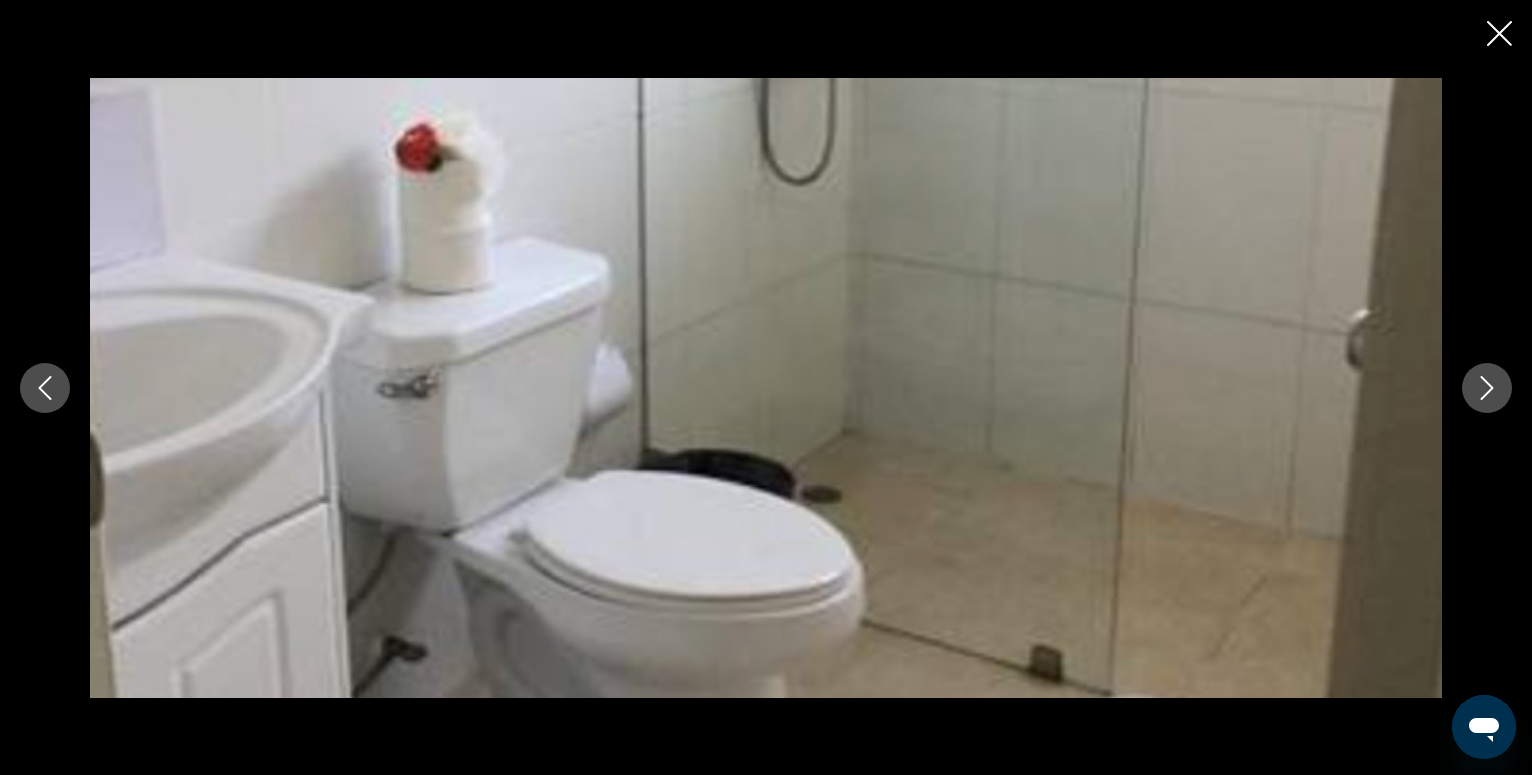 click 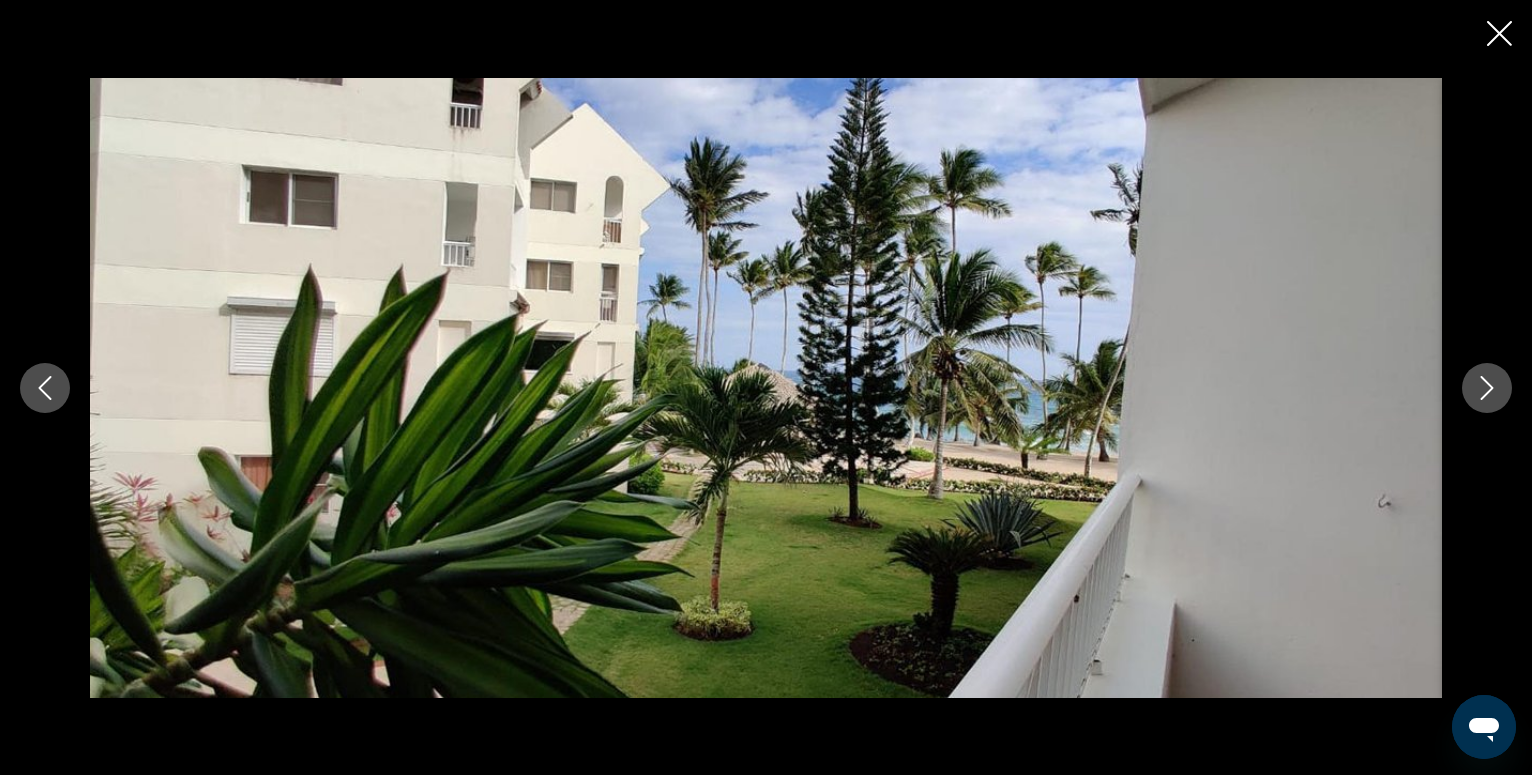 click 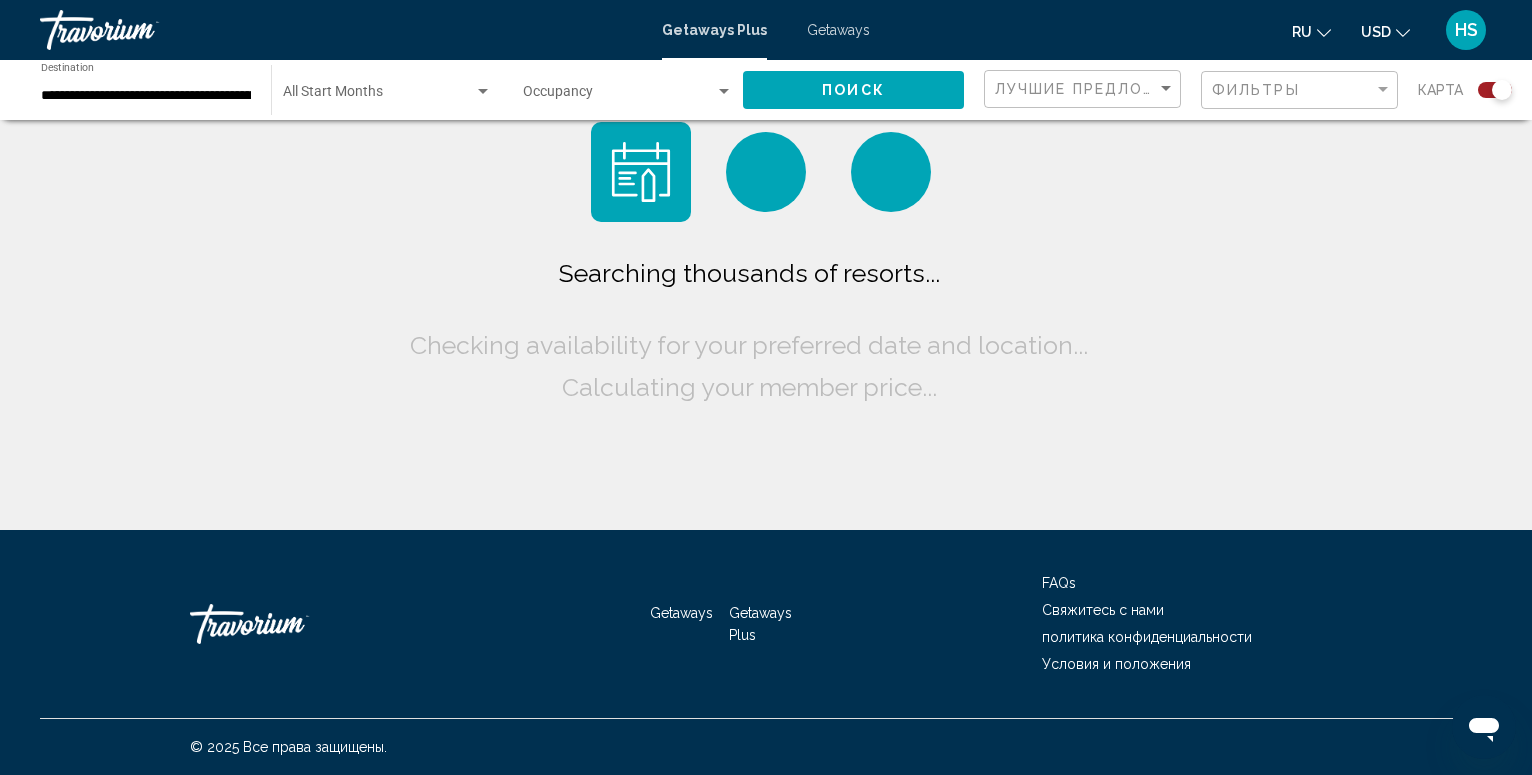 scroll, scrollTop: 0, scrollLeft: 0, axis: both 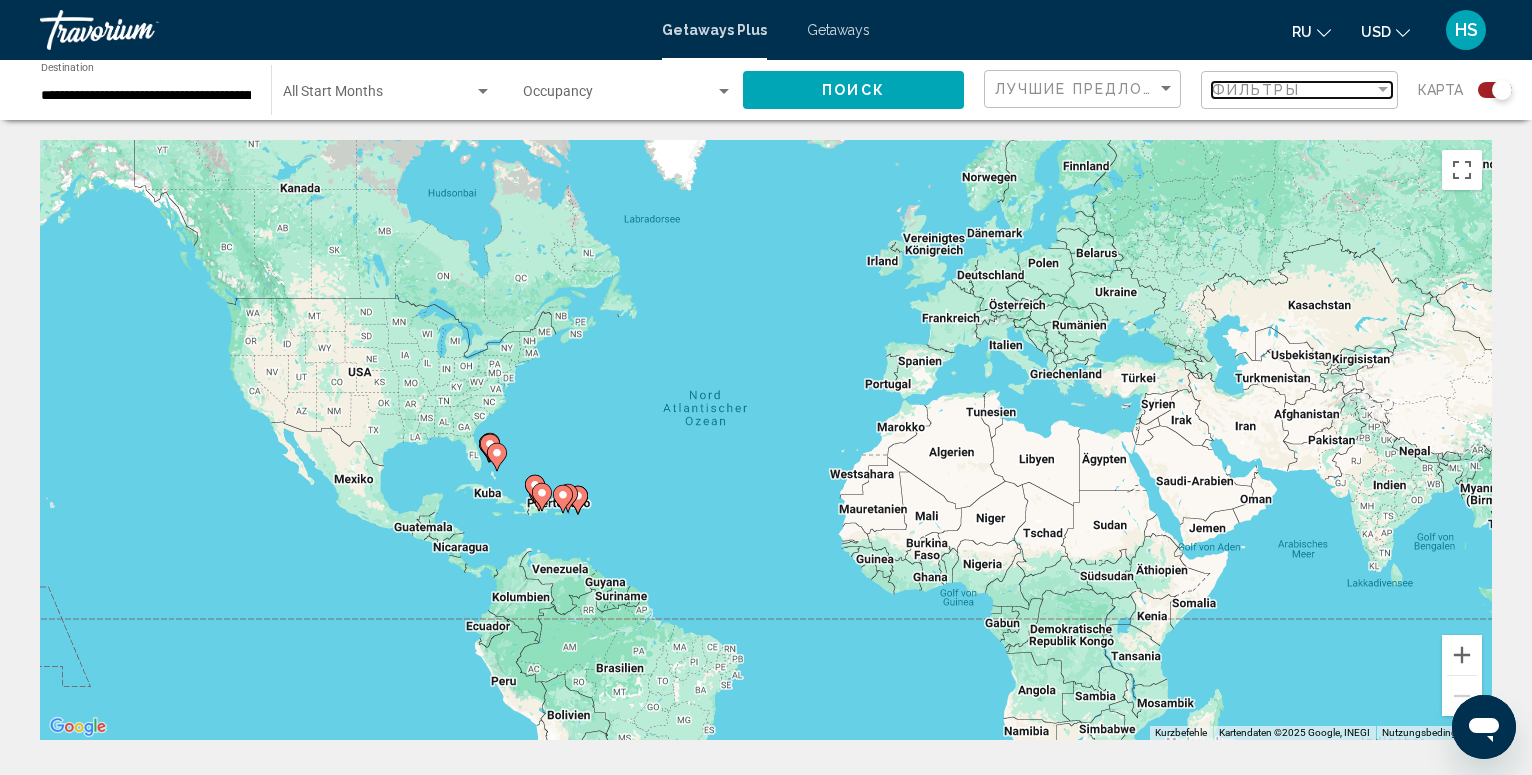 click at bounding box center [1383, 89] 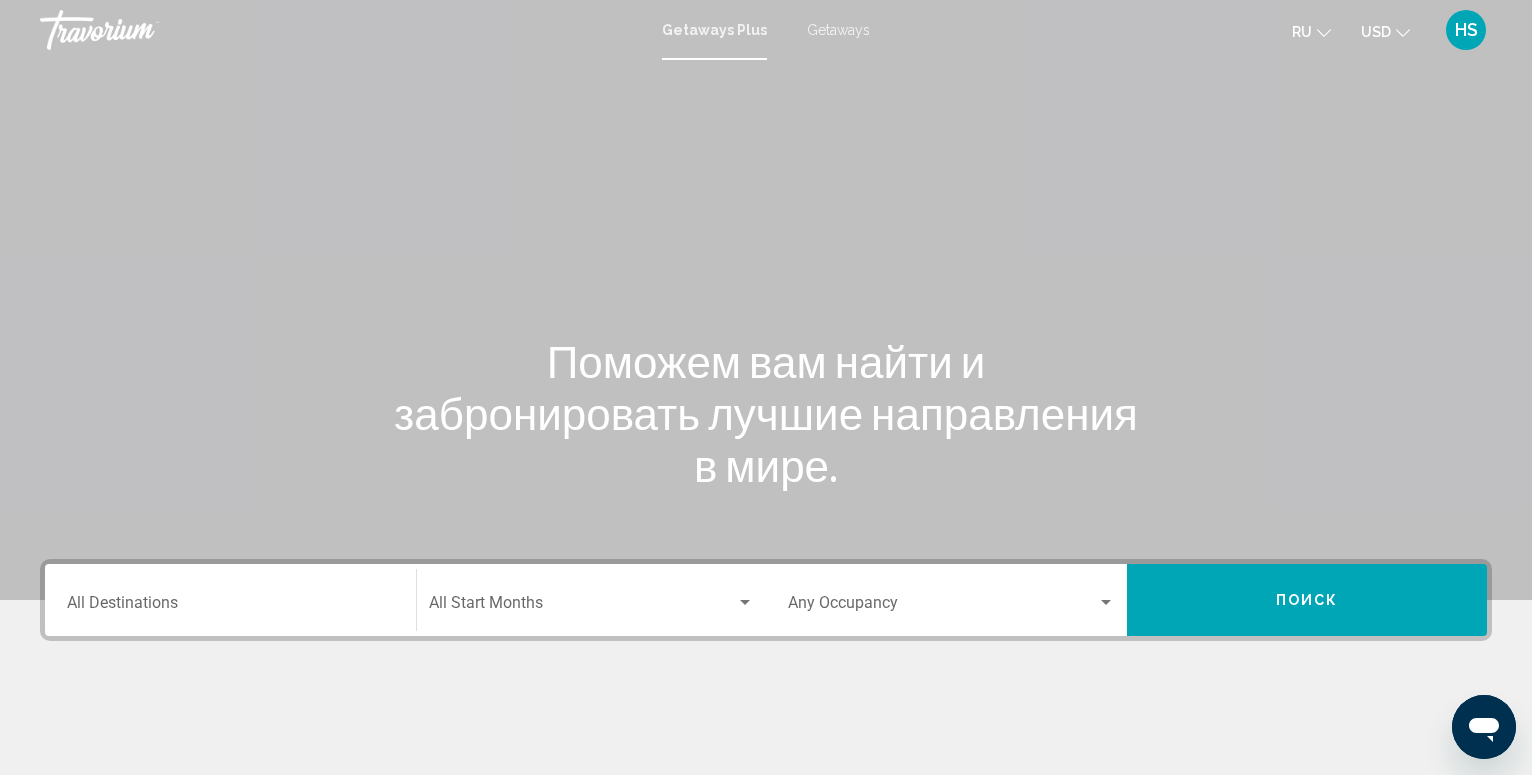 click on "Destination All Destinations" at bounding box center (230, 607) 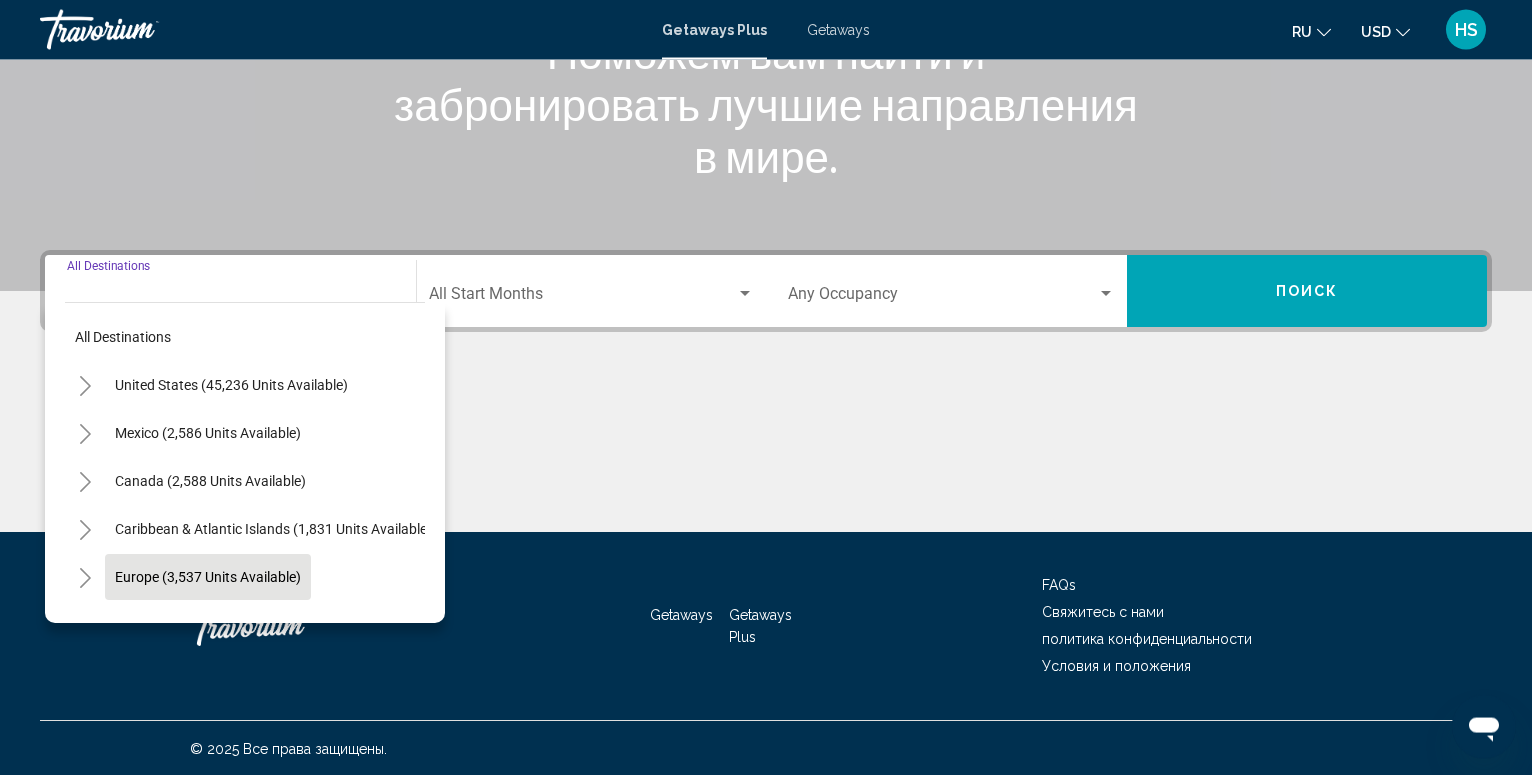 scroll, scrollTop: 311, scrollLeft: 0, axis: vertical 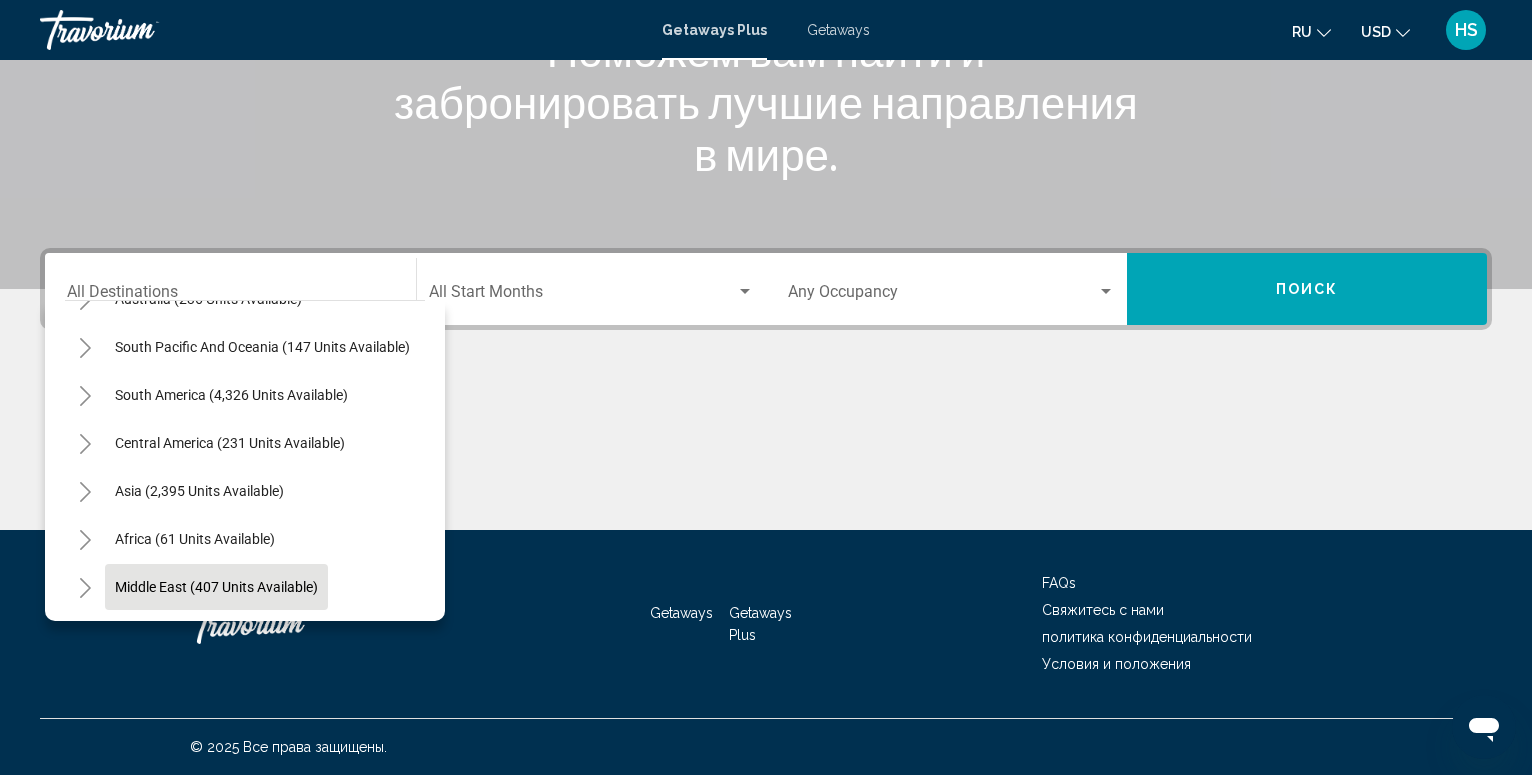 click on "Middle East (407 units available)" 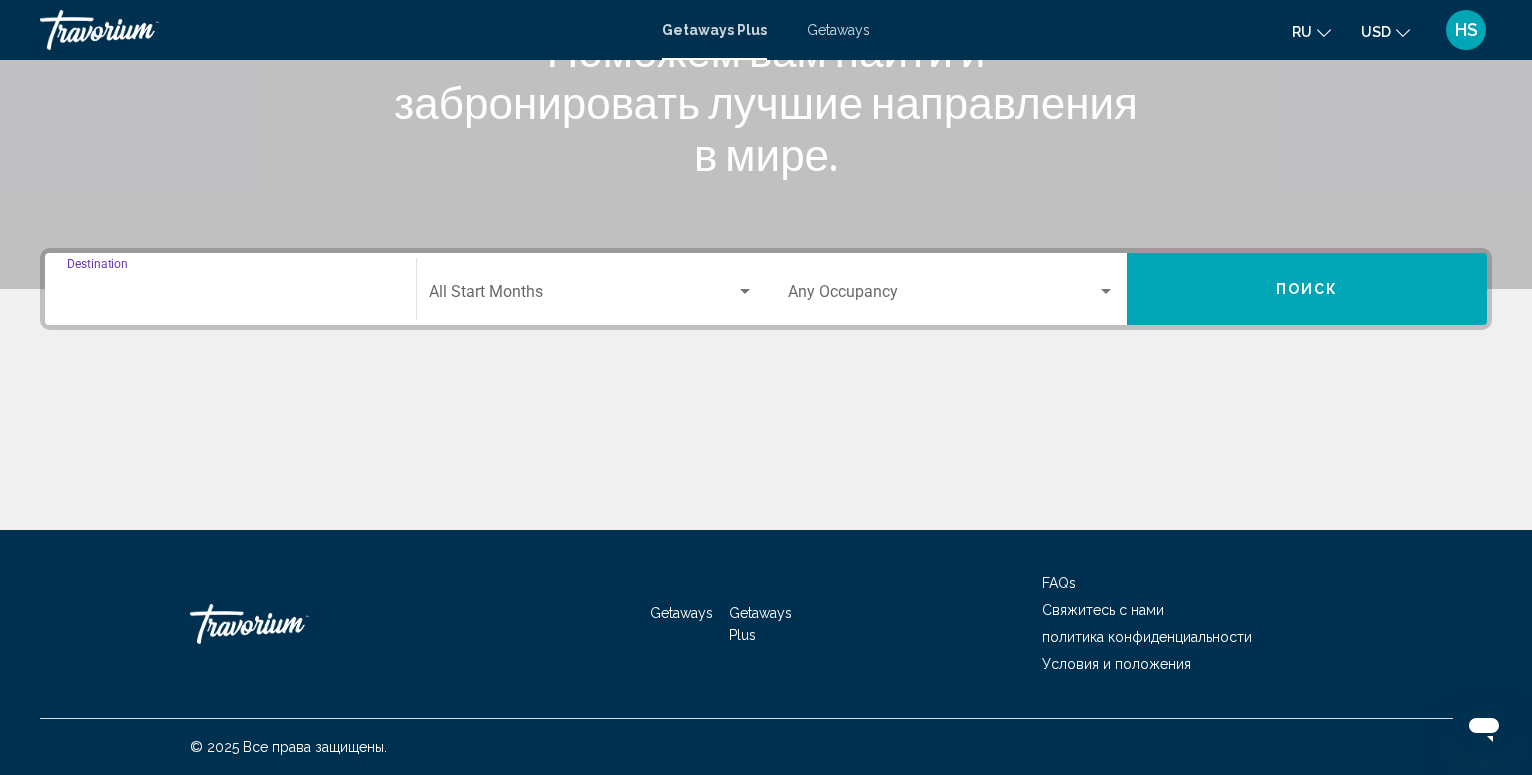 type on "**********" 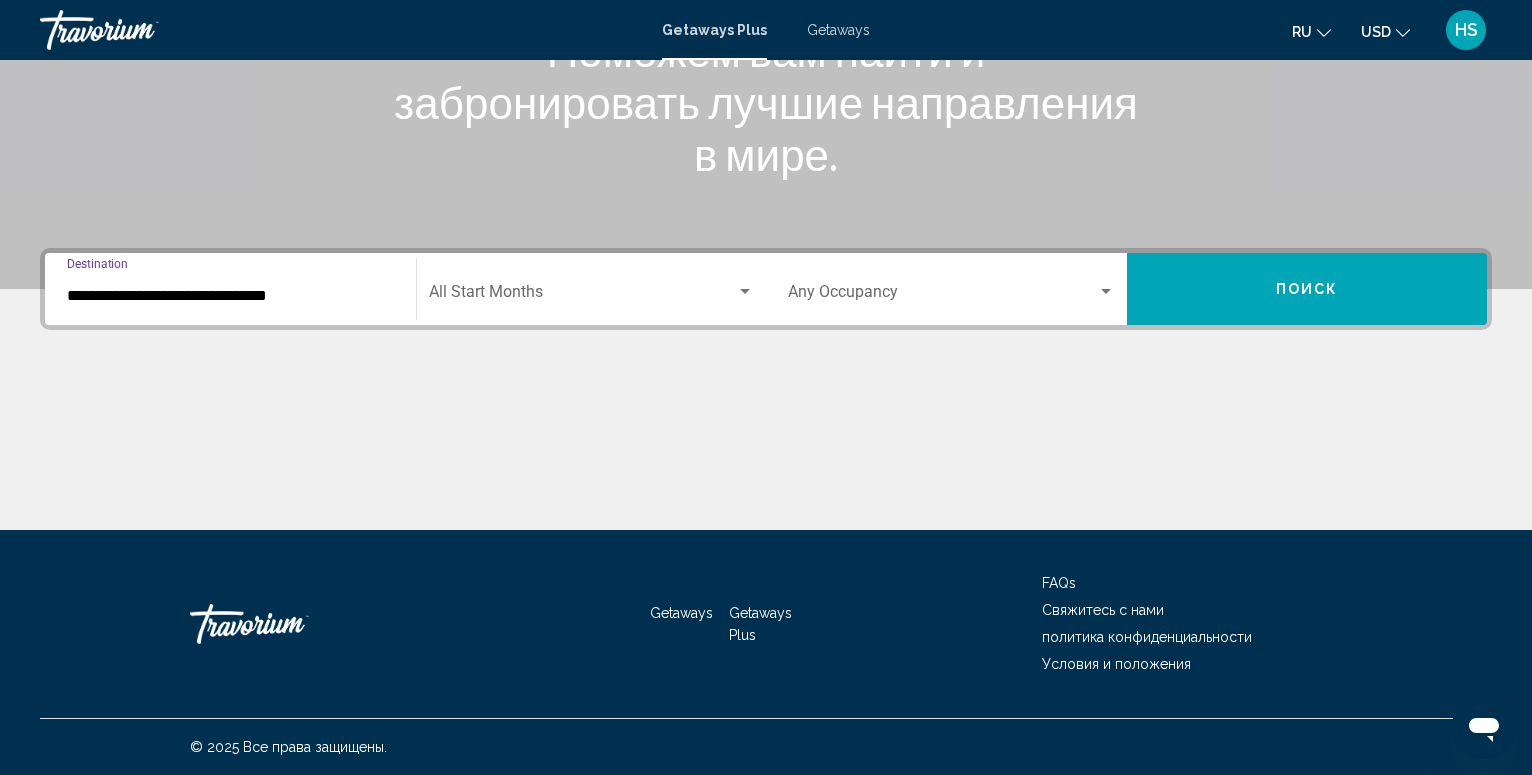 click on "Поиск" at bounding box center (1307, 289) 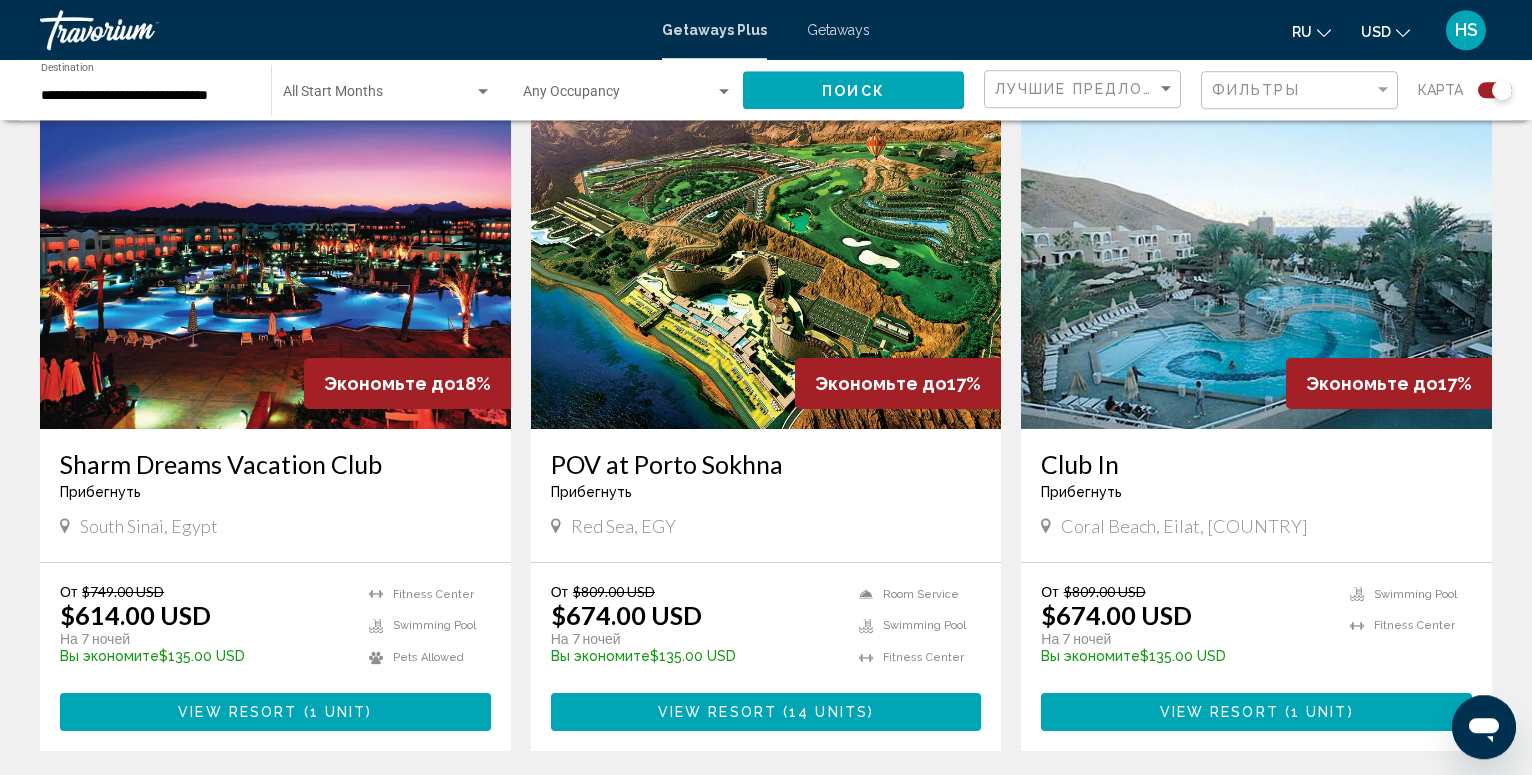 scroll, scrollTop: 1428, scrollLeft: 0, axis: vertical 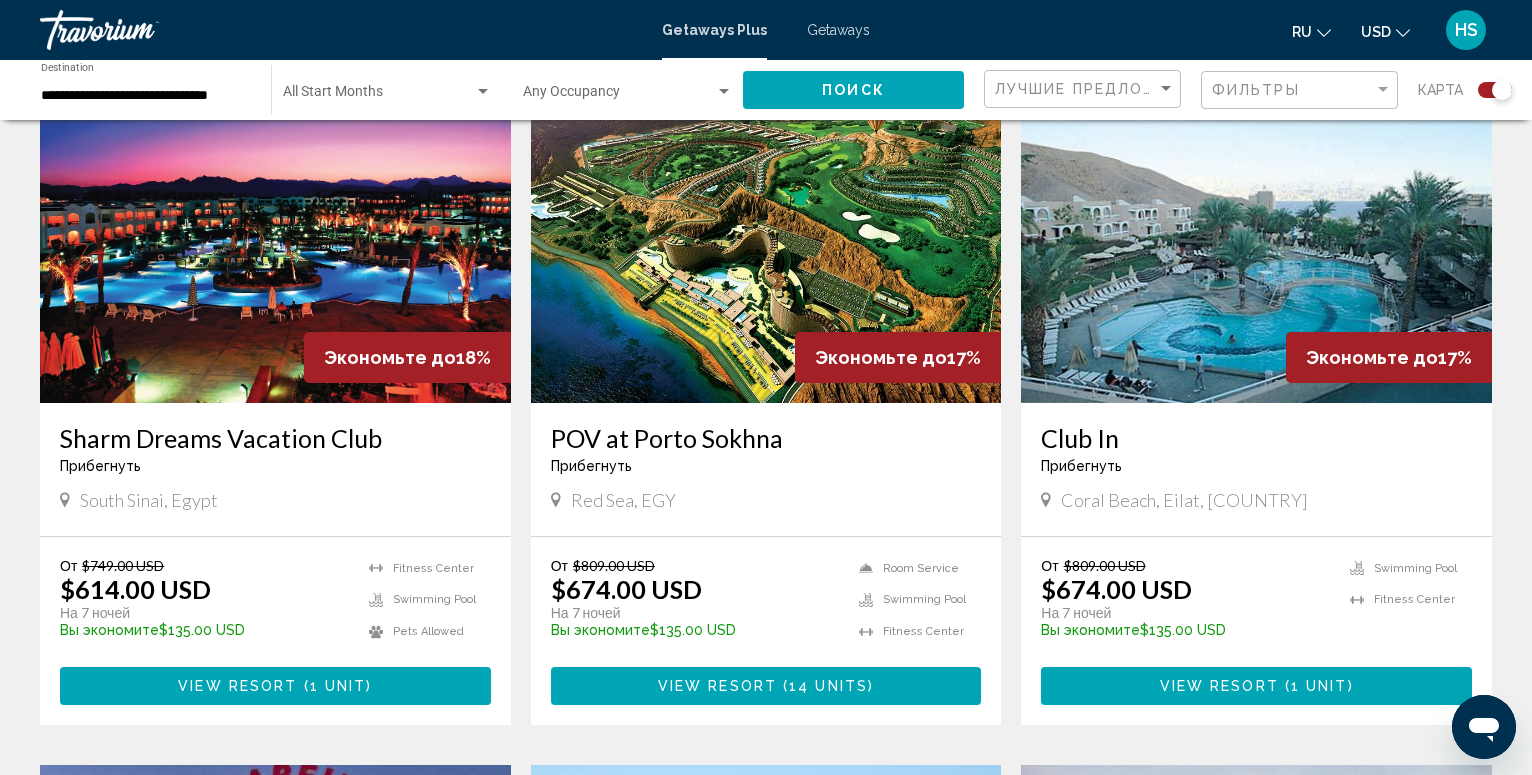 click at bounding box center (766, 243) 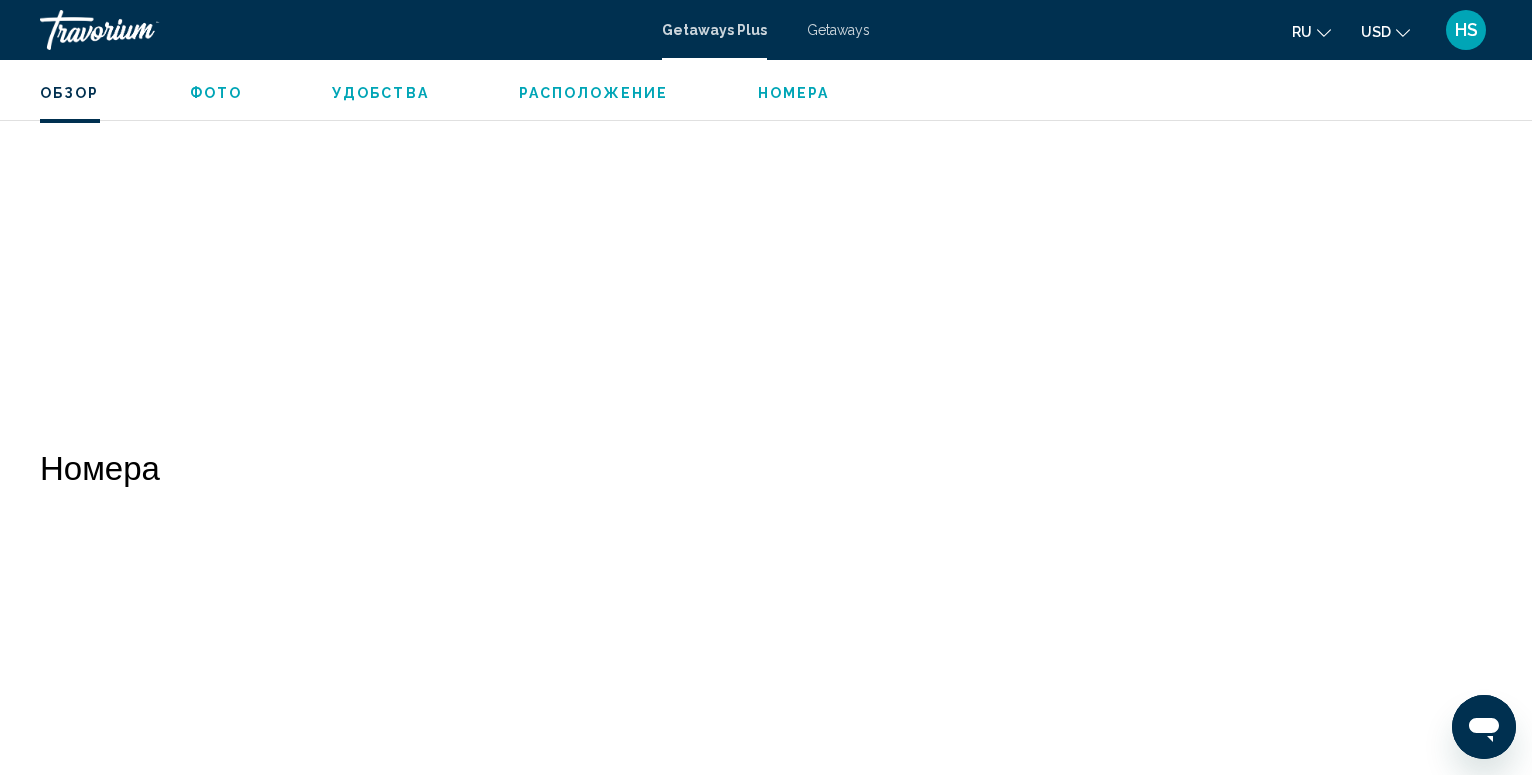 scroll, scrollTop: 6475, scrollLeft: 0, axis: vertical 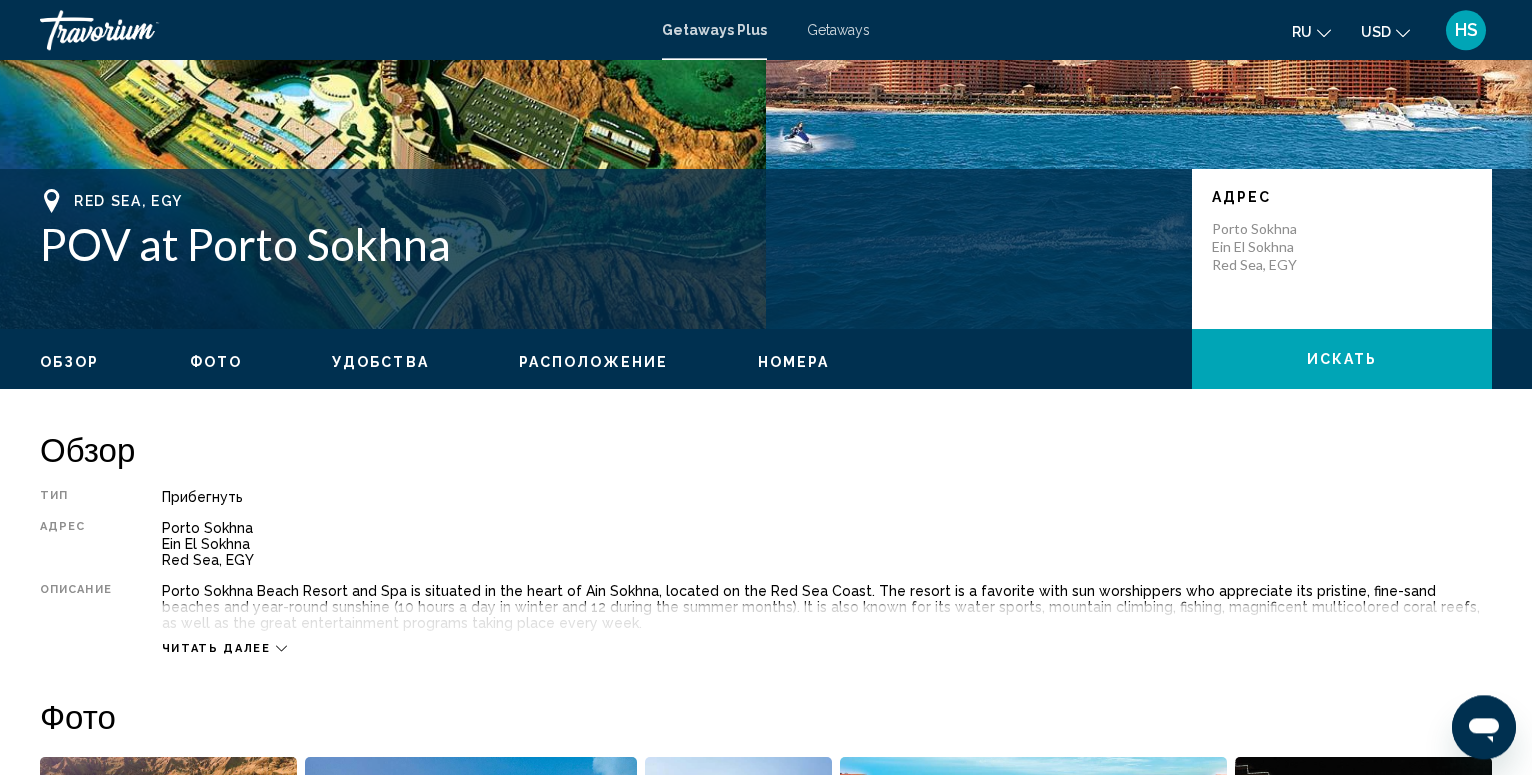 click on "Фото" at bounding box center (216, 362) 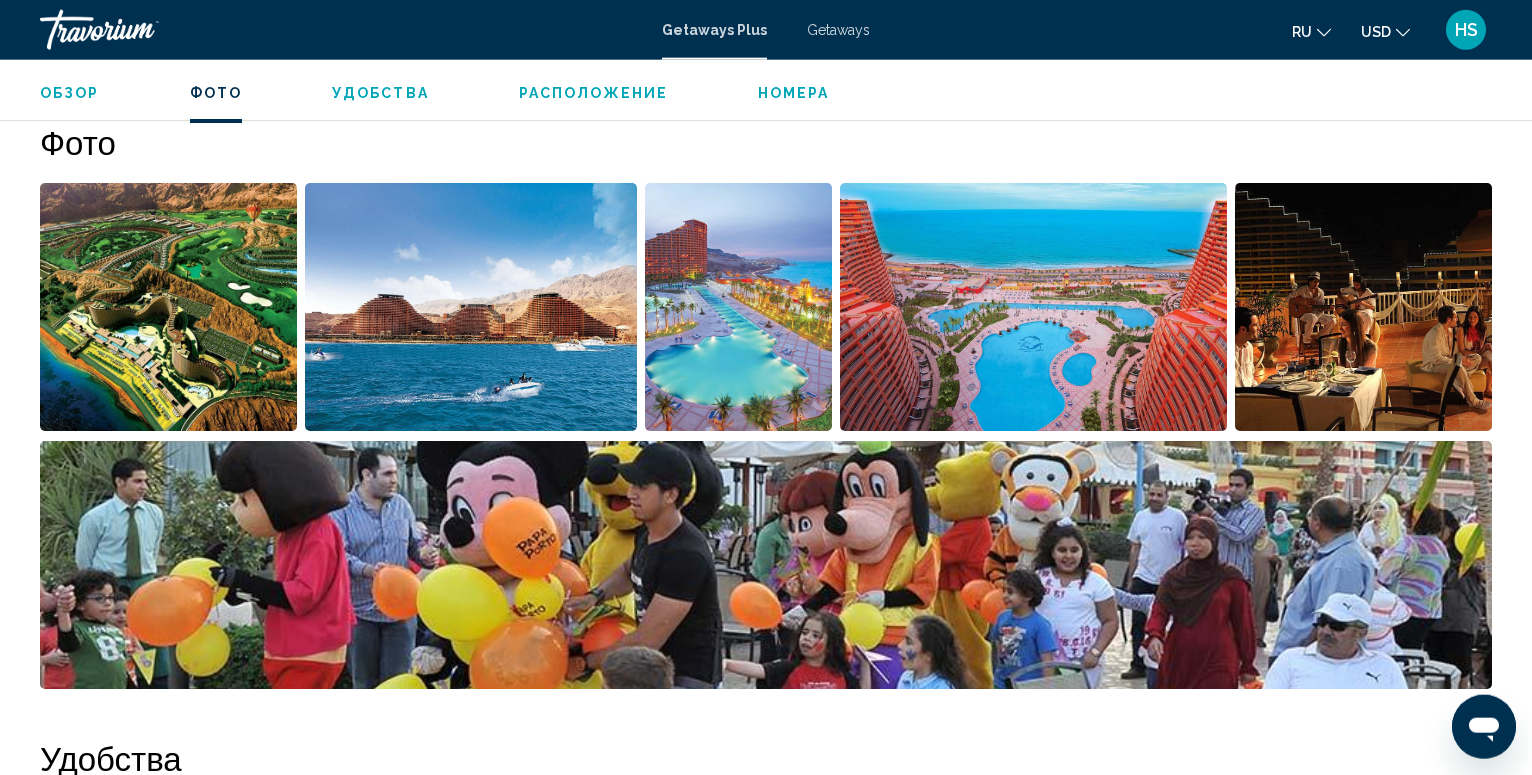 scroll, scrollTop: 907, scrollLeft: 0, axis: vertical 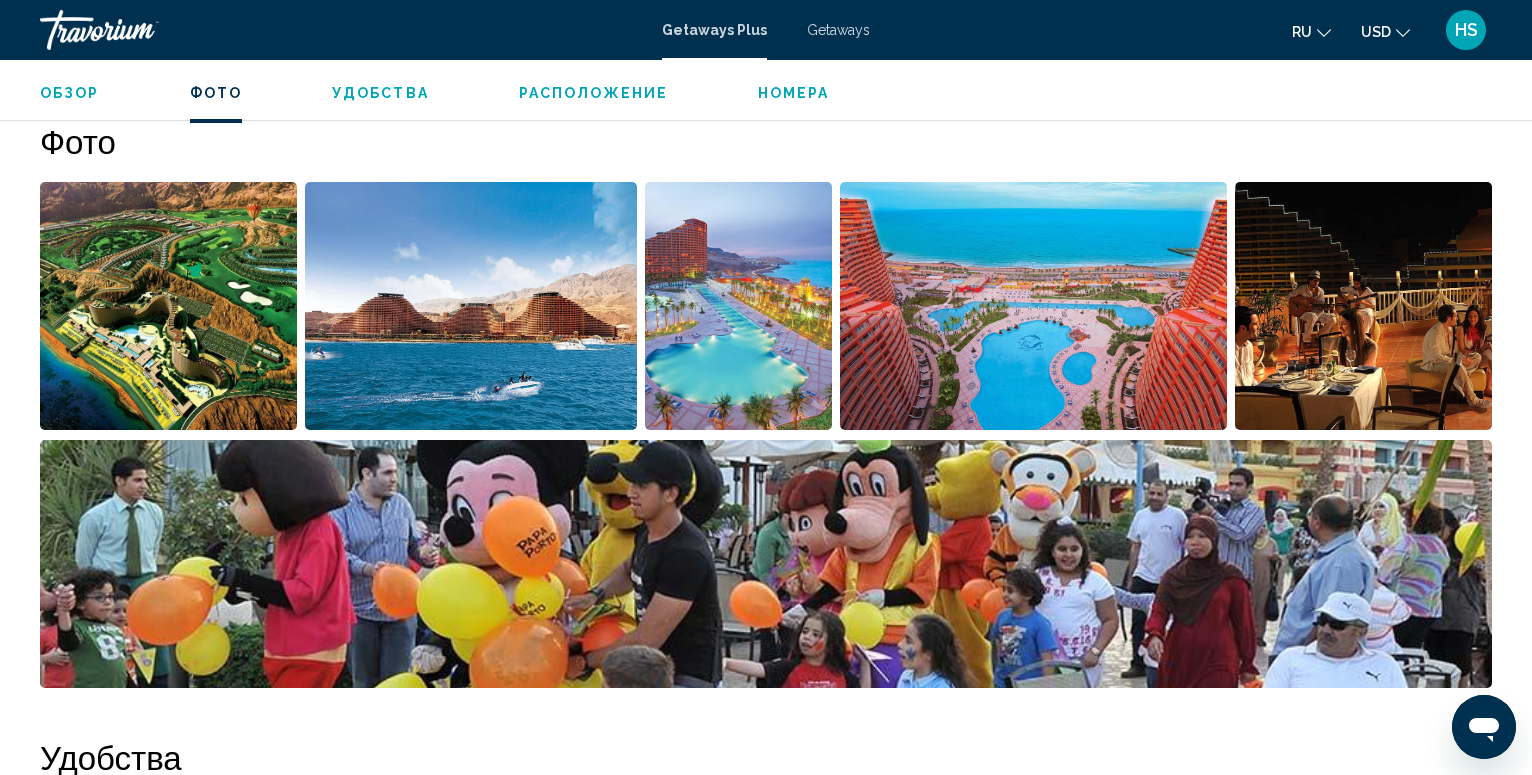 click at bounding box center (168, 306) 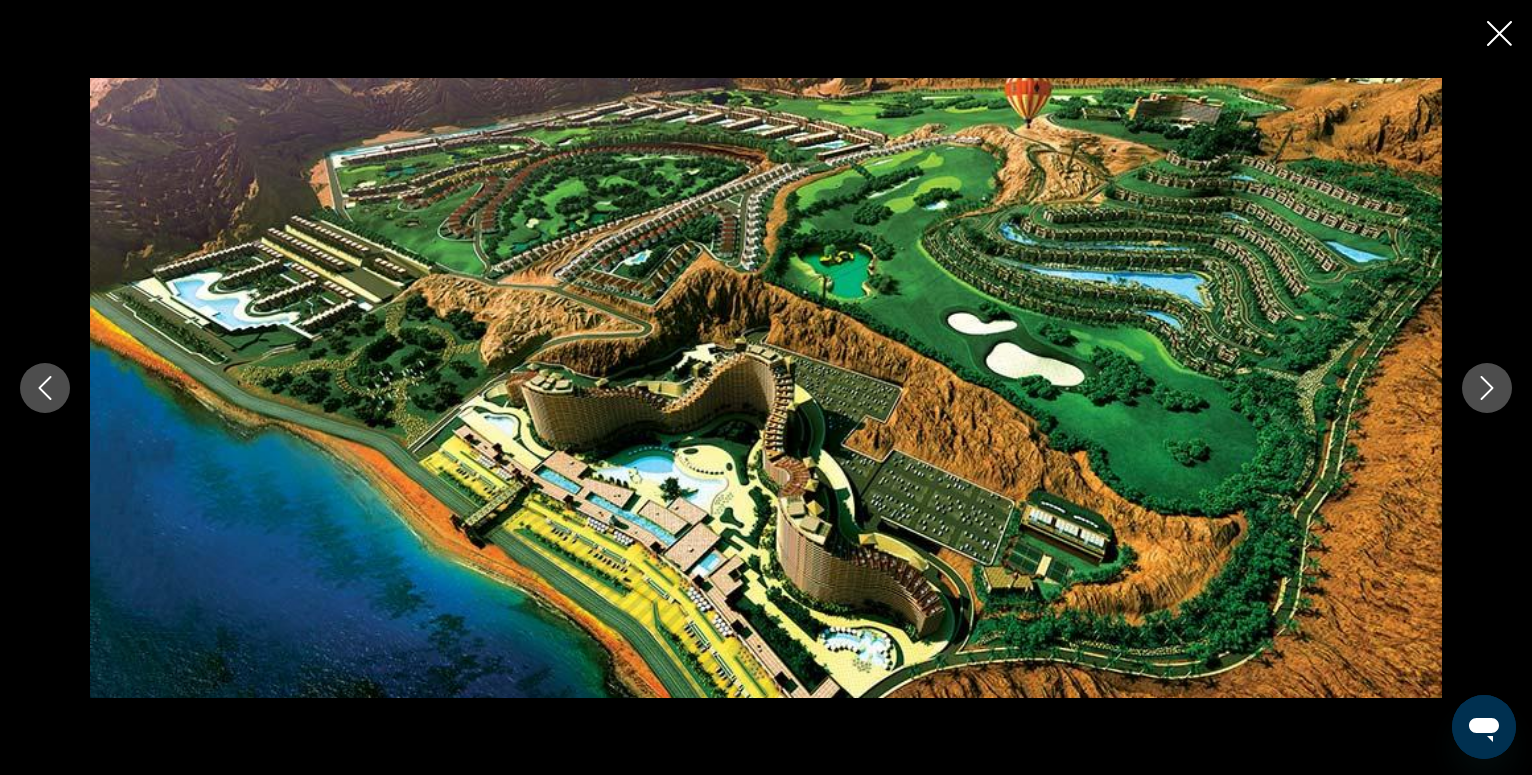 click 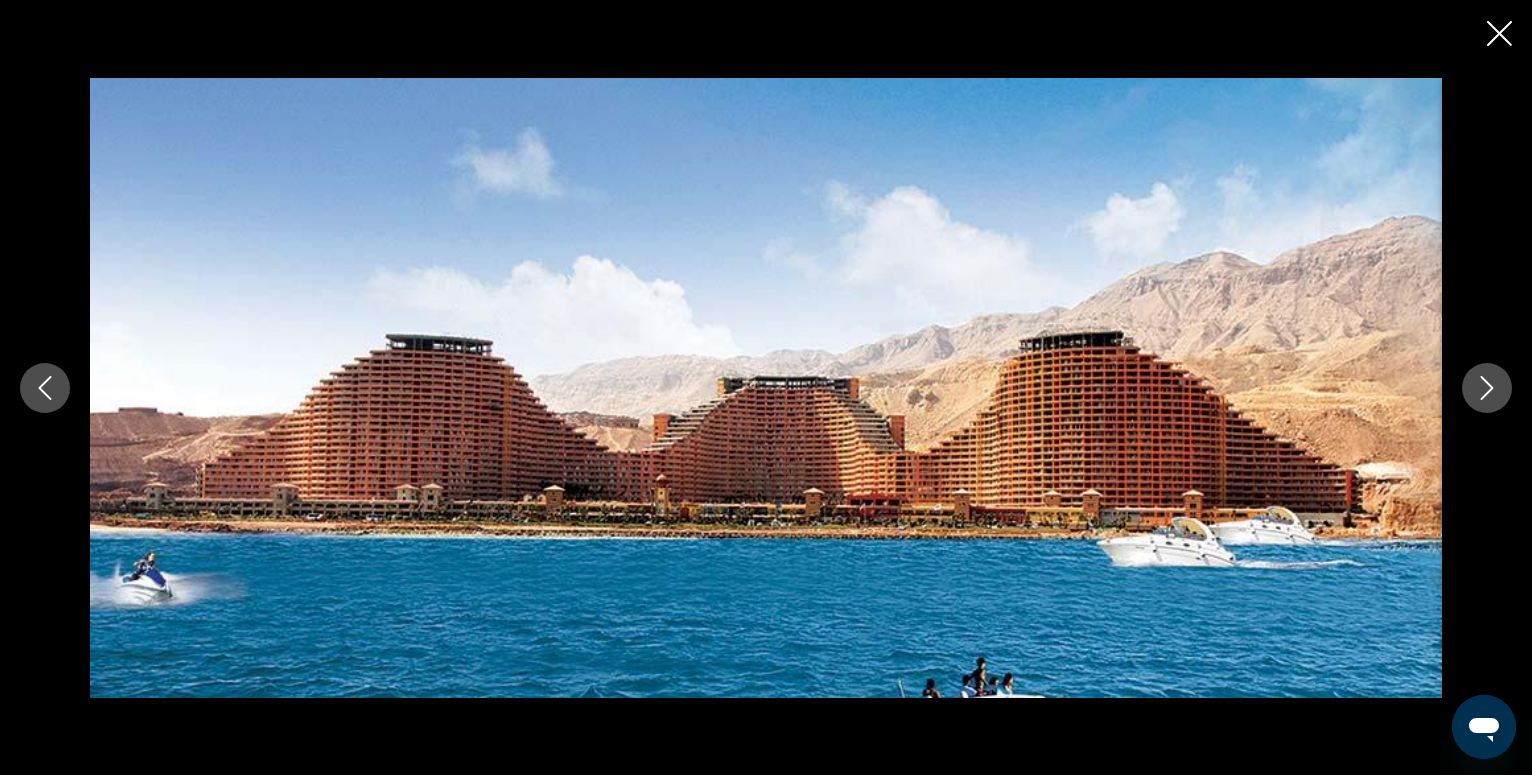 click 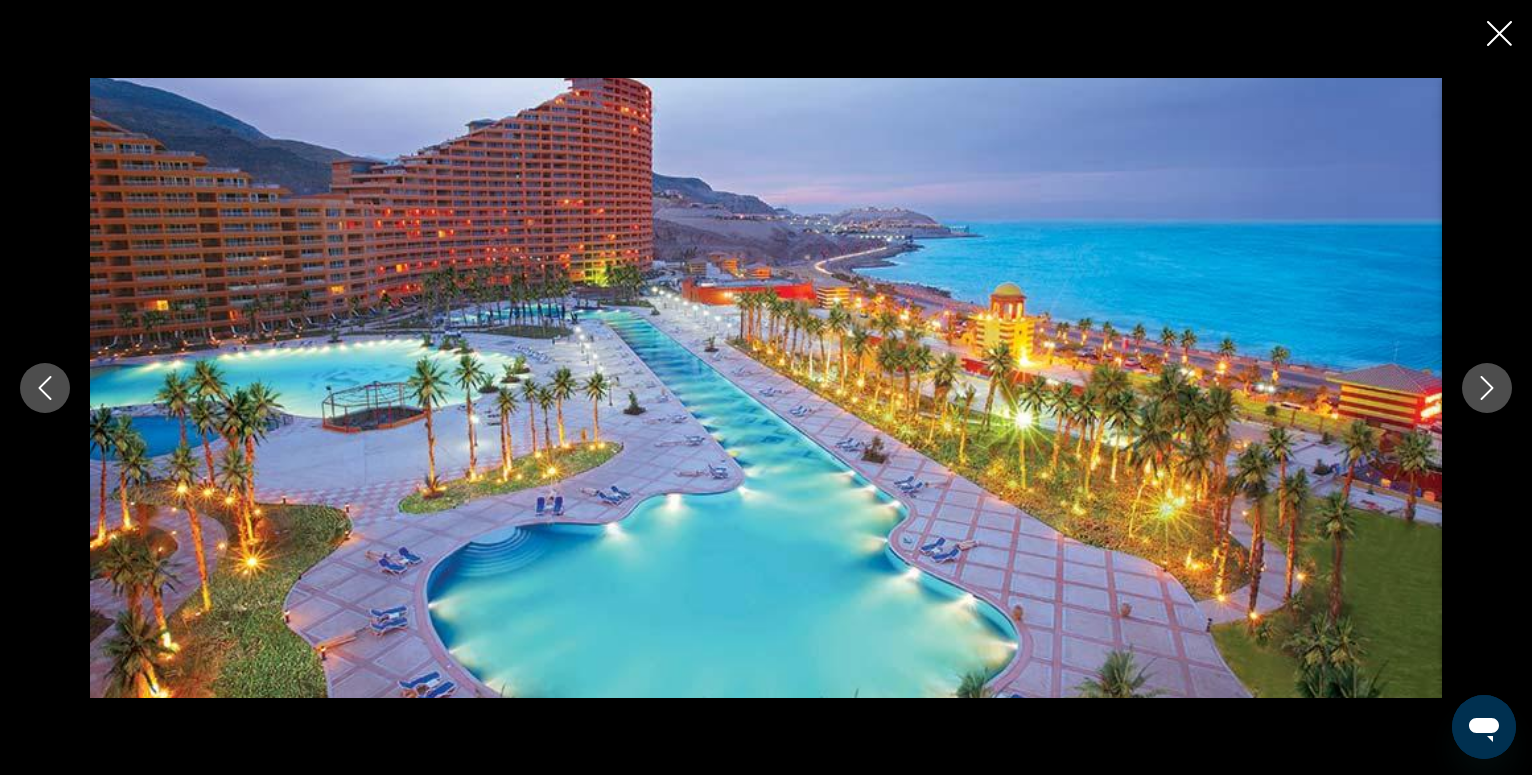 click 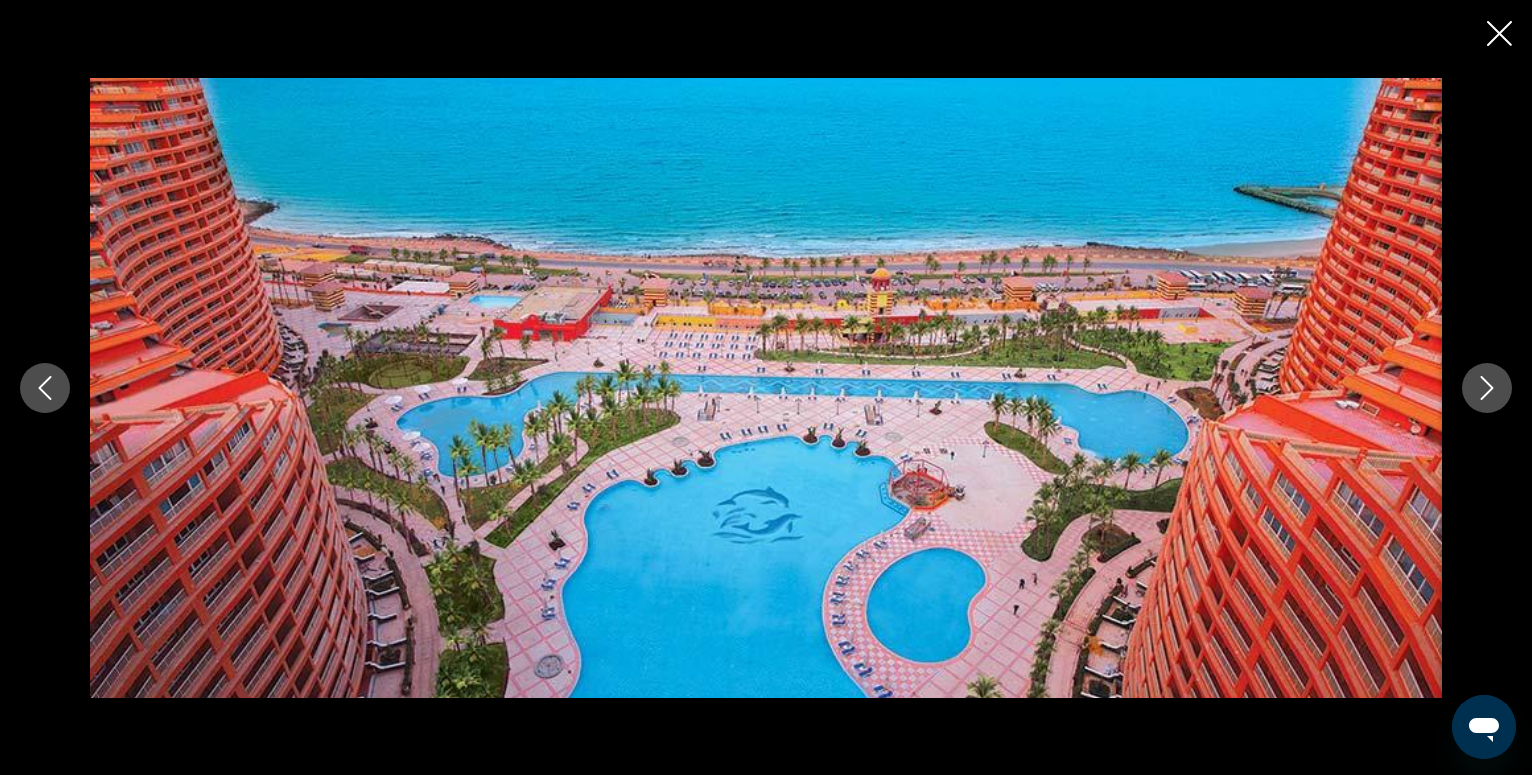 click 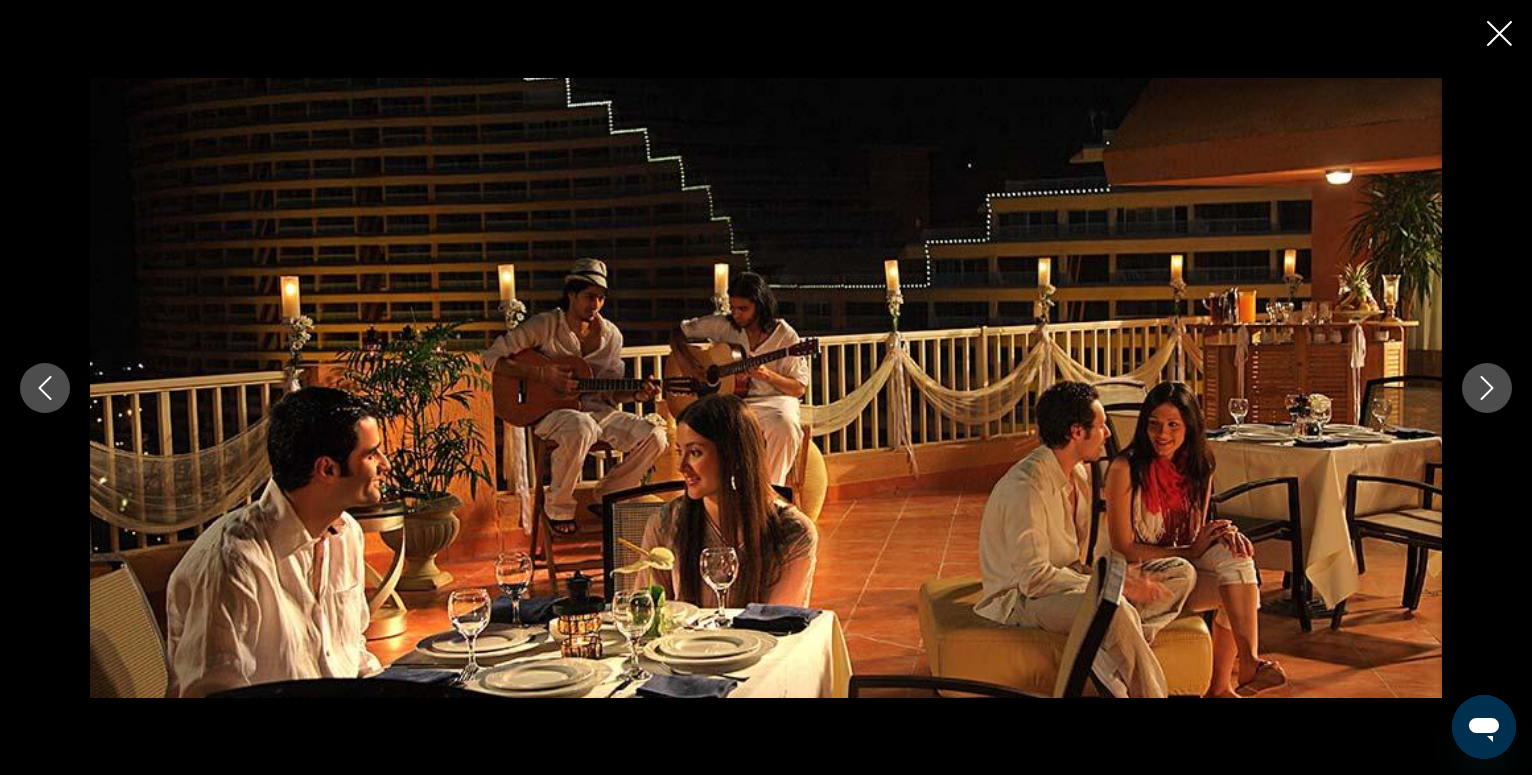 click 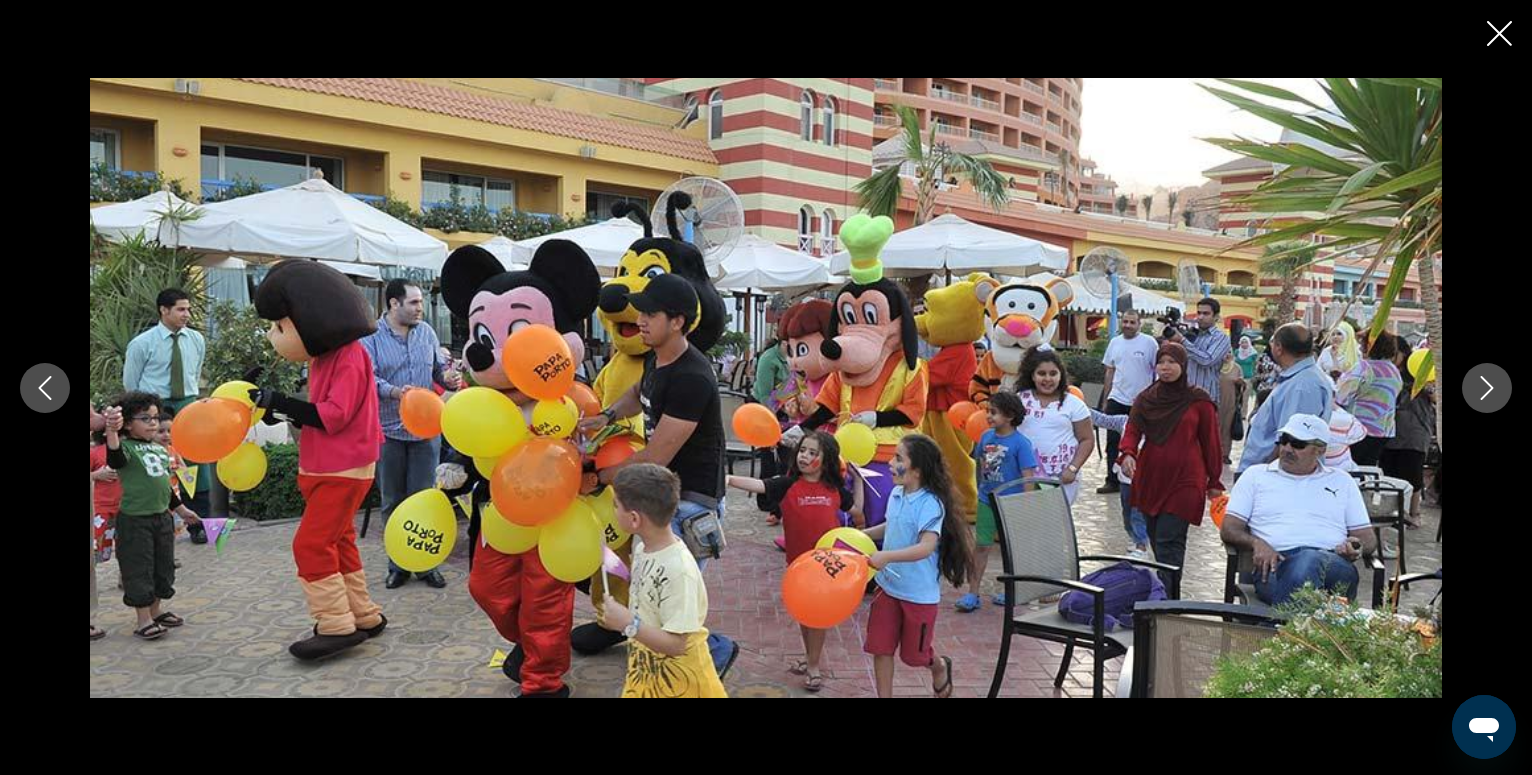 click 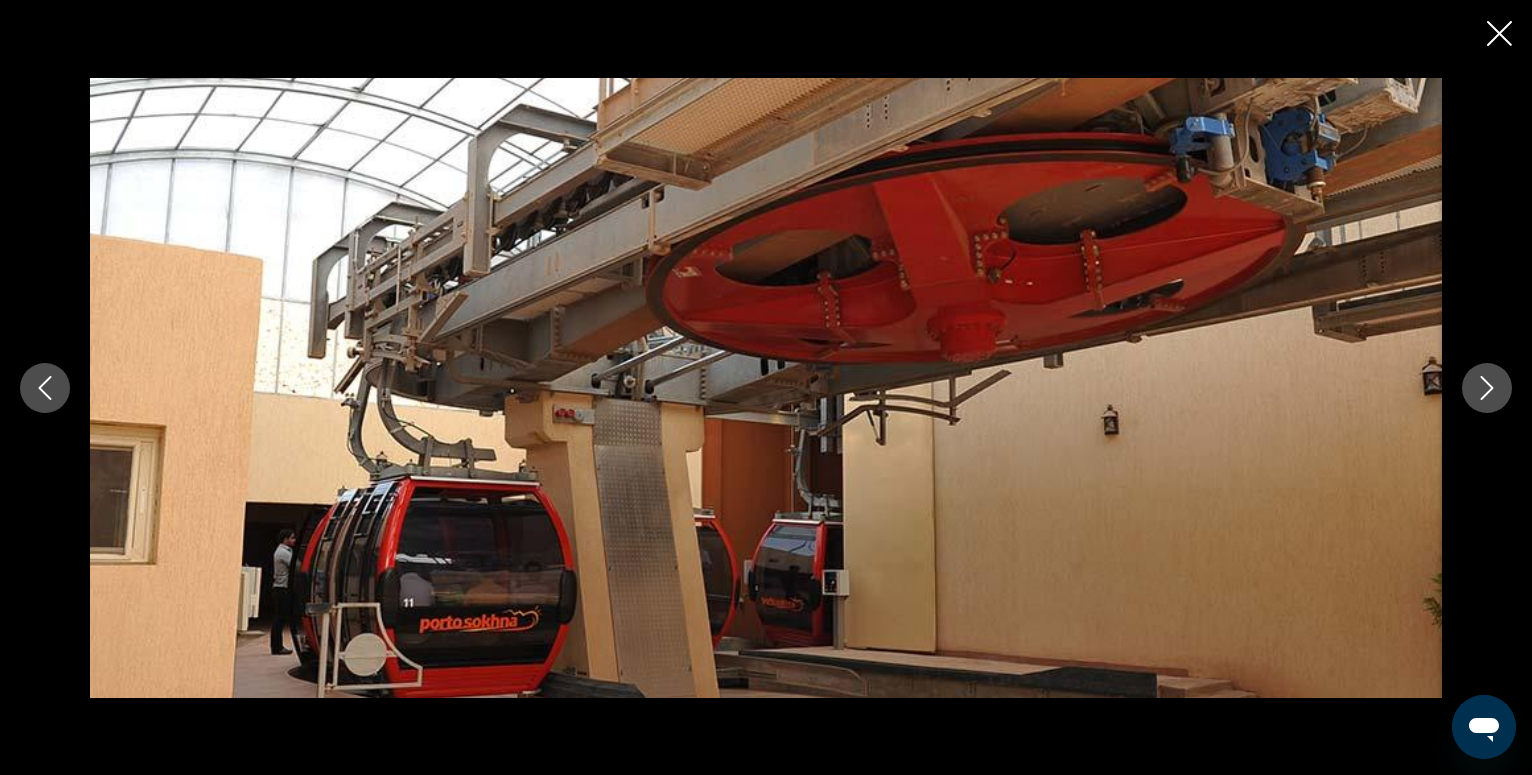 click 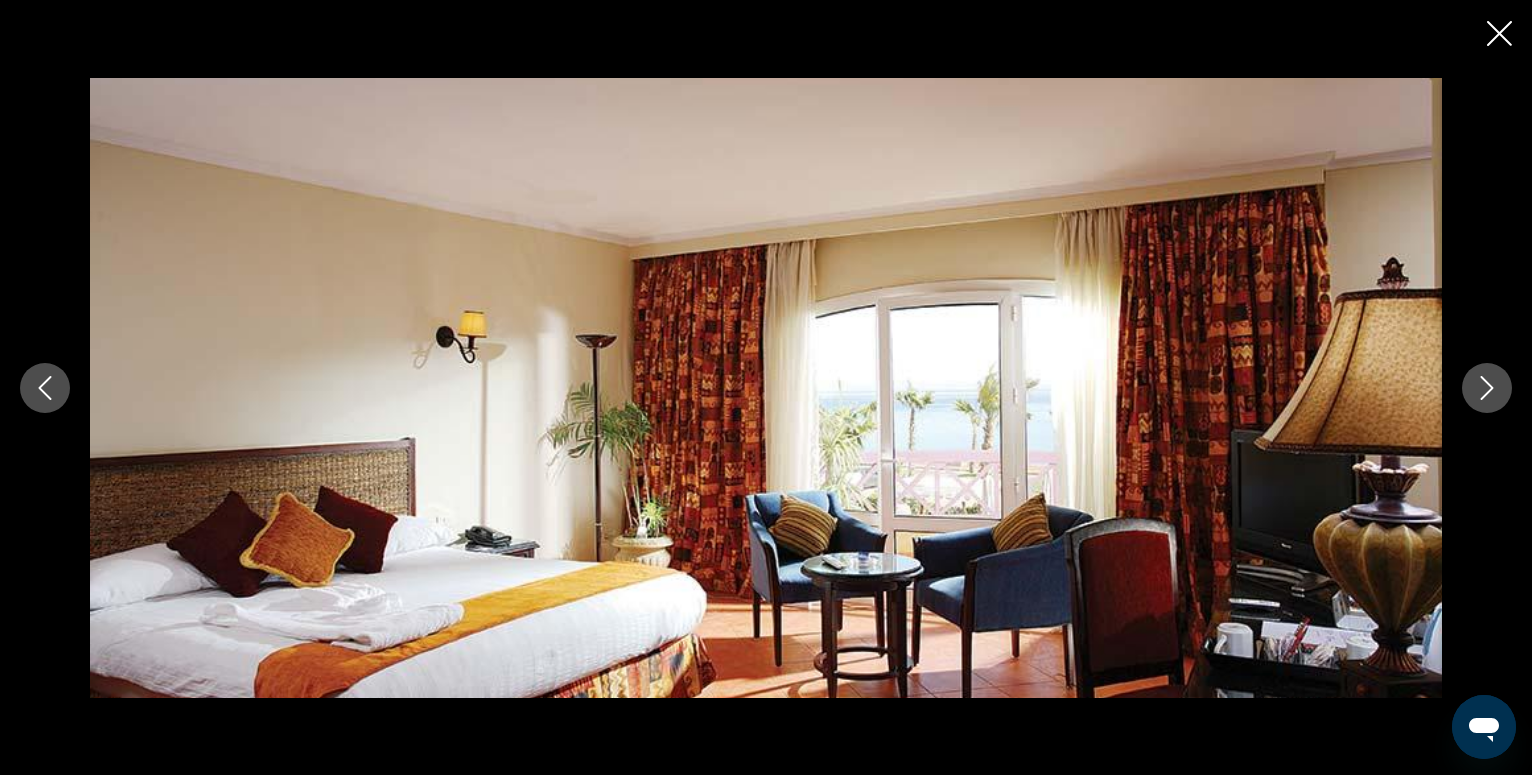 click 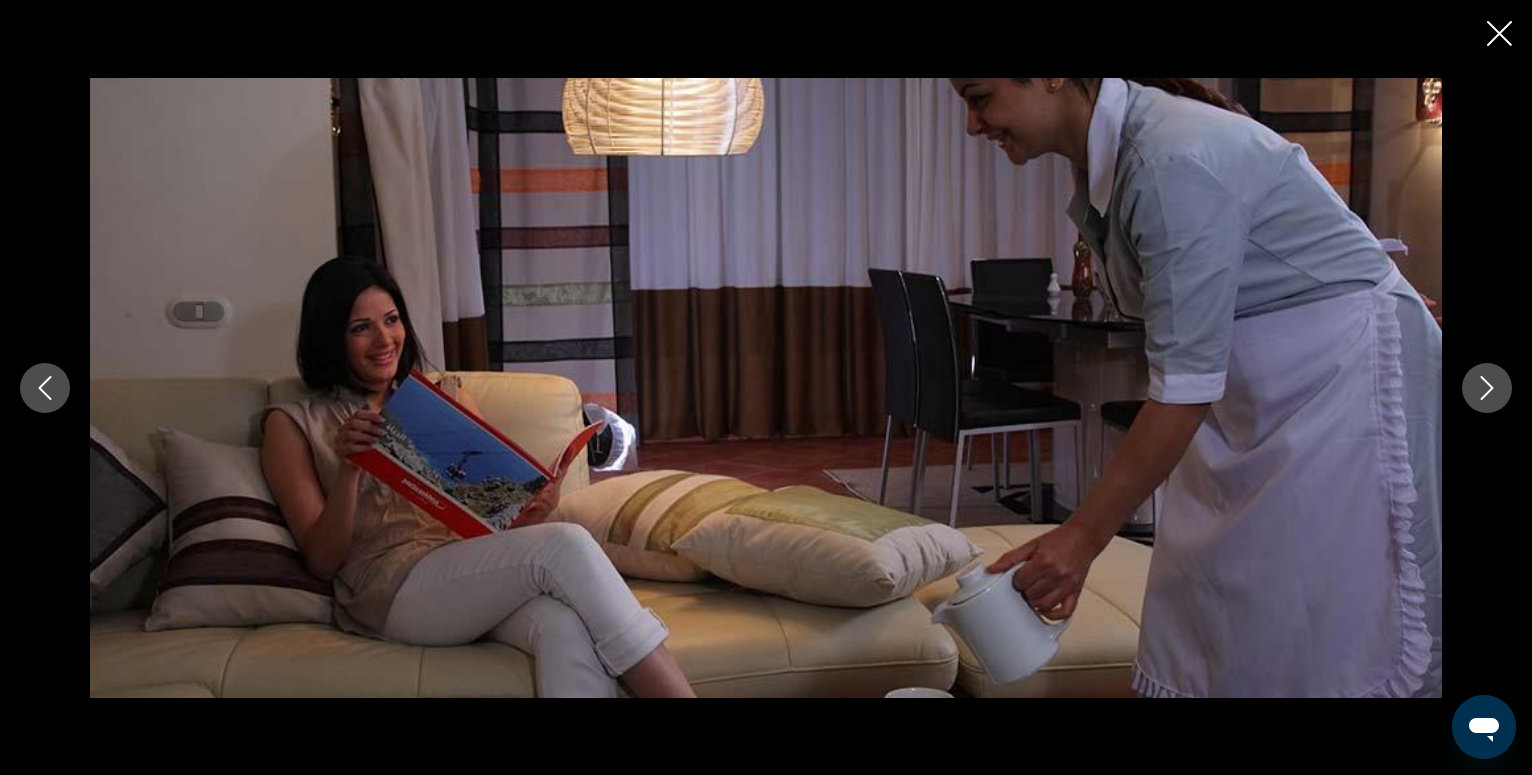 click 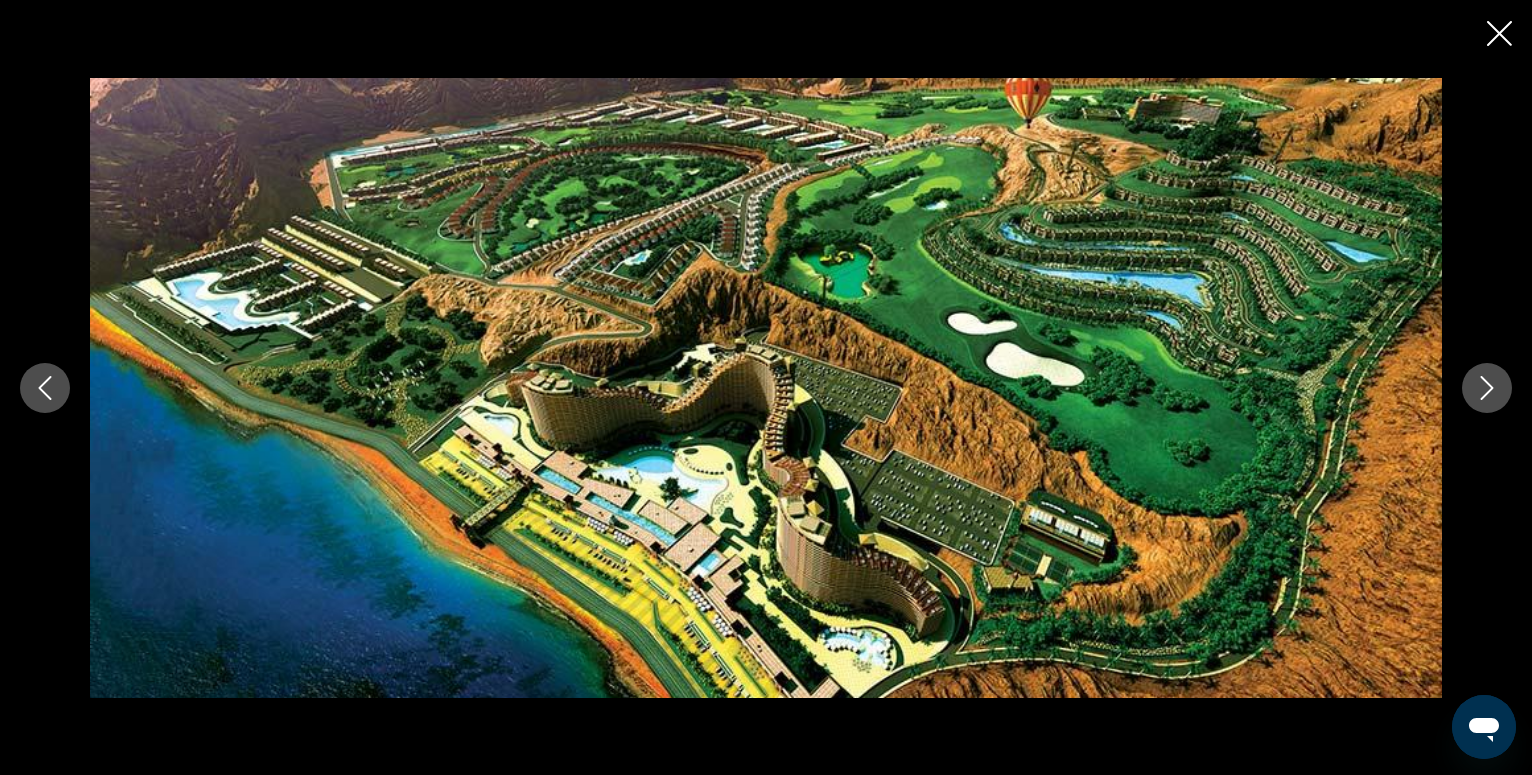 click 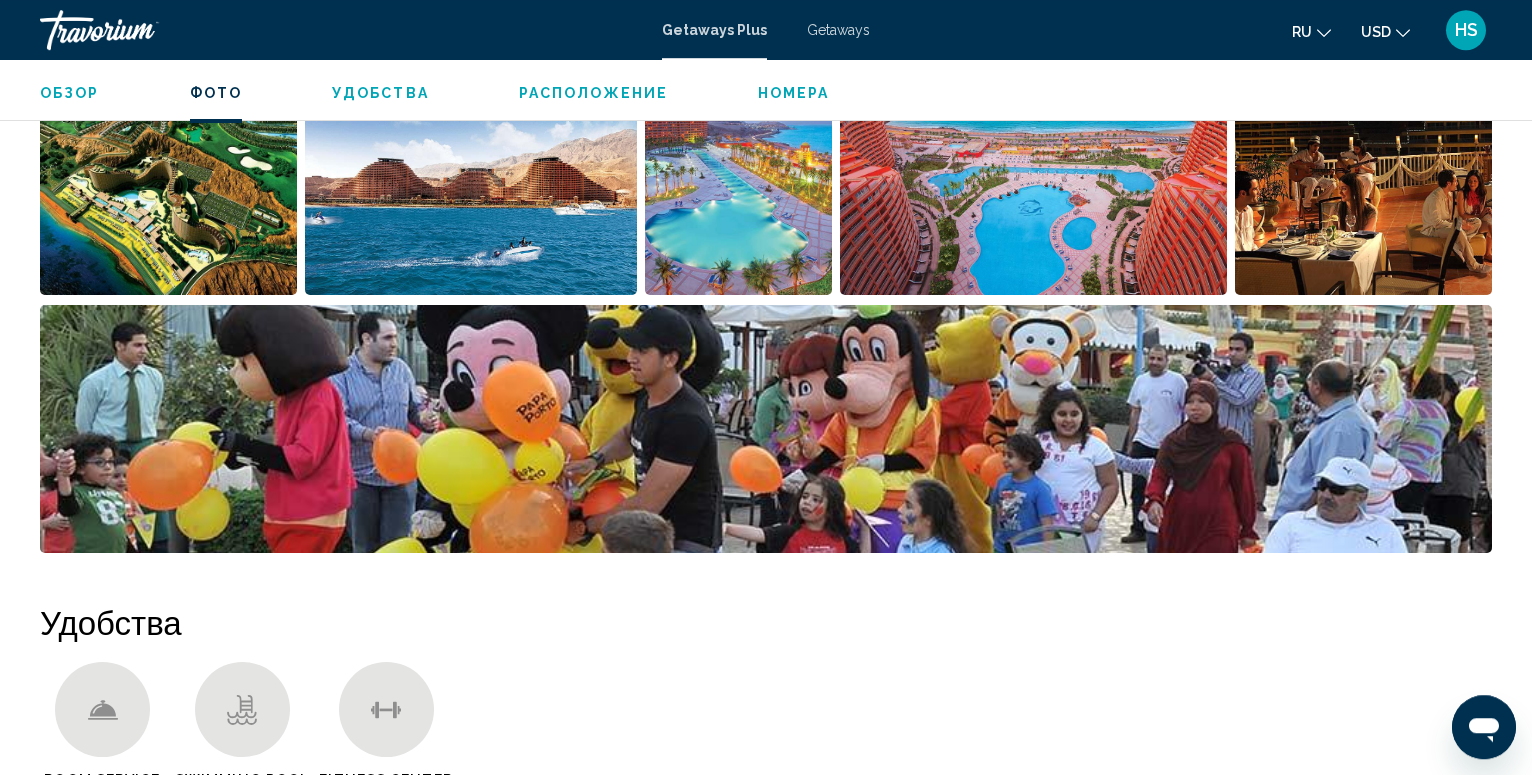 scroll, scrollTop: 1009, scrollLeft: 0, axis: vertical 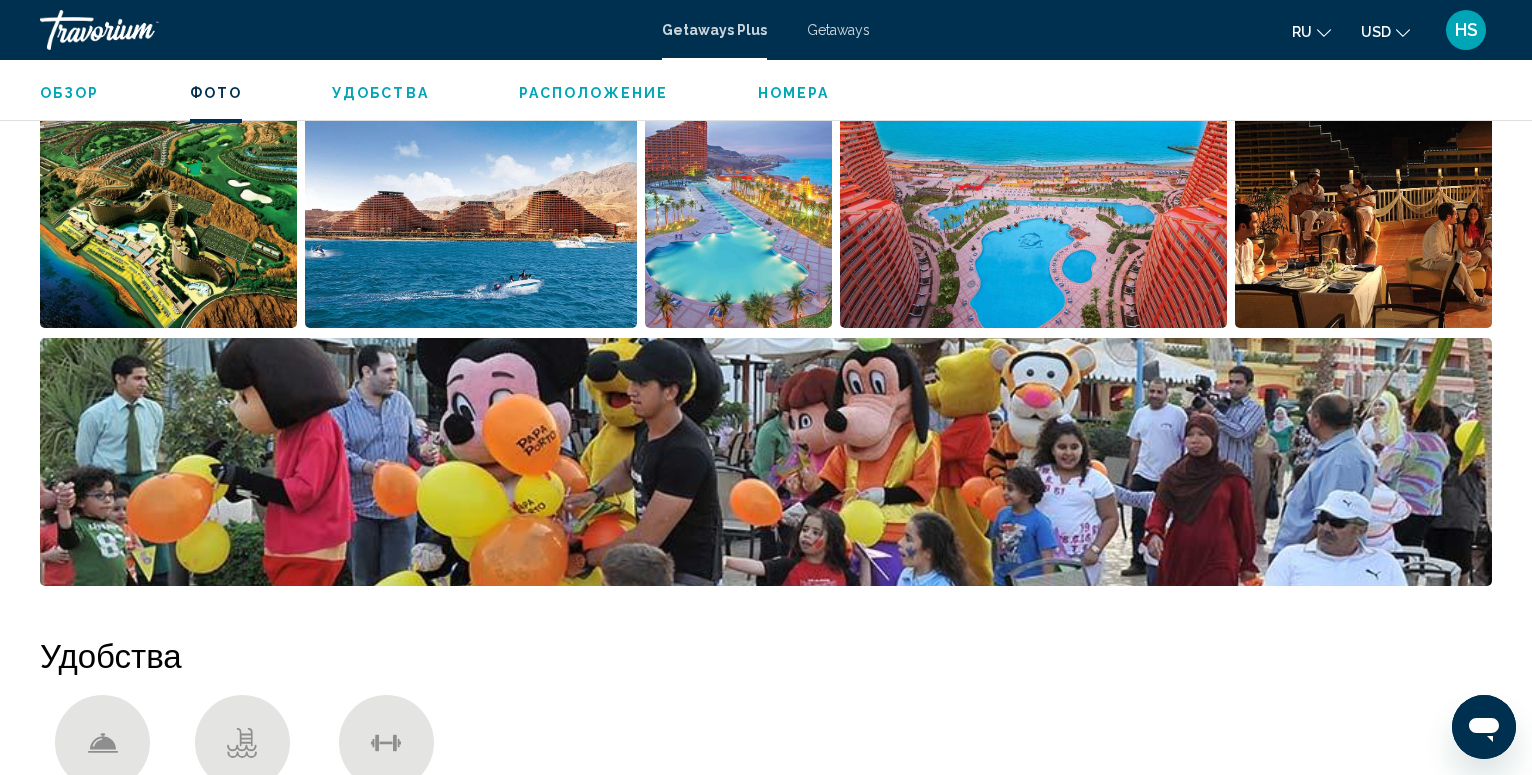 click on "Номера" at bounding box center (794, 93) 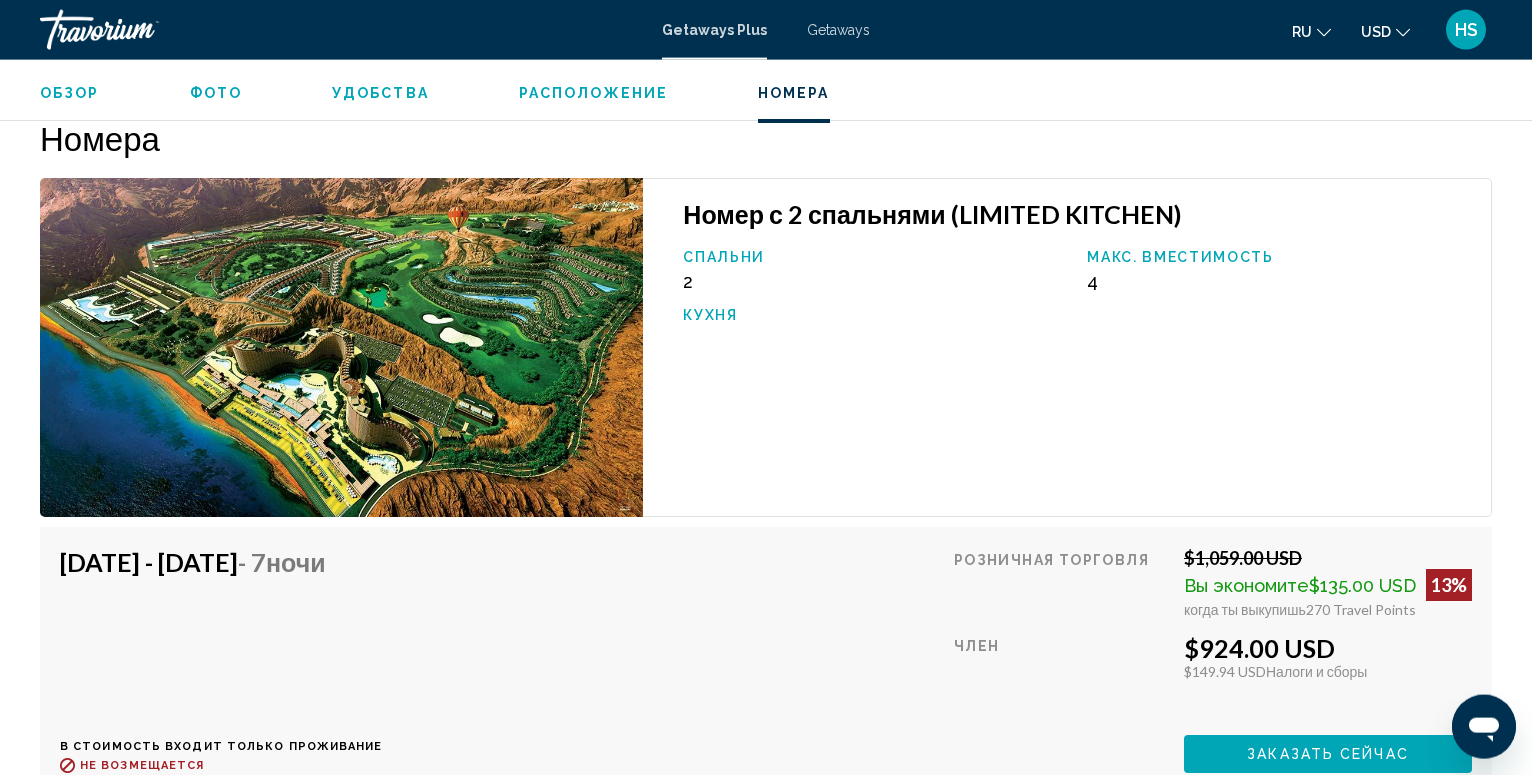 scroll, scrollTop: 3132, scrollLeft: 0, axis: vertical 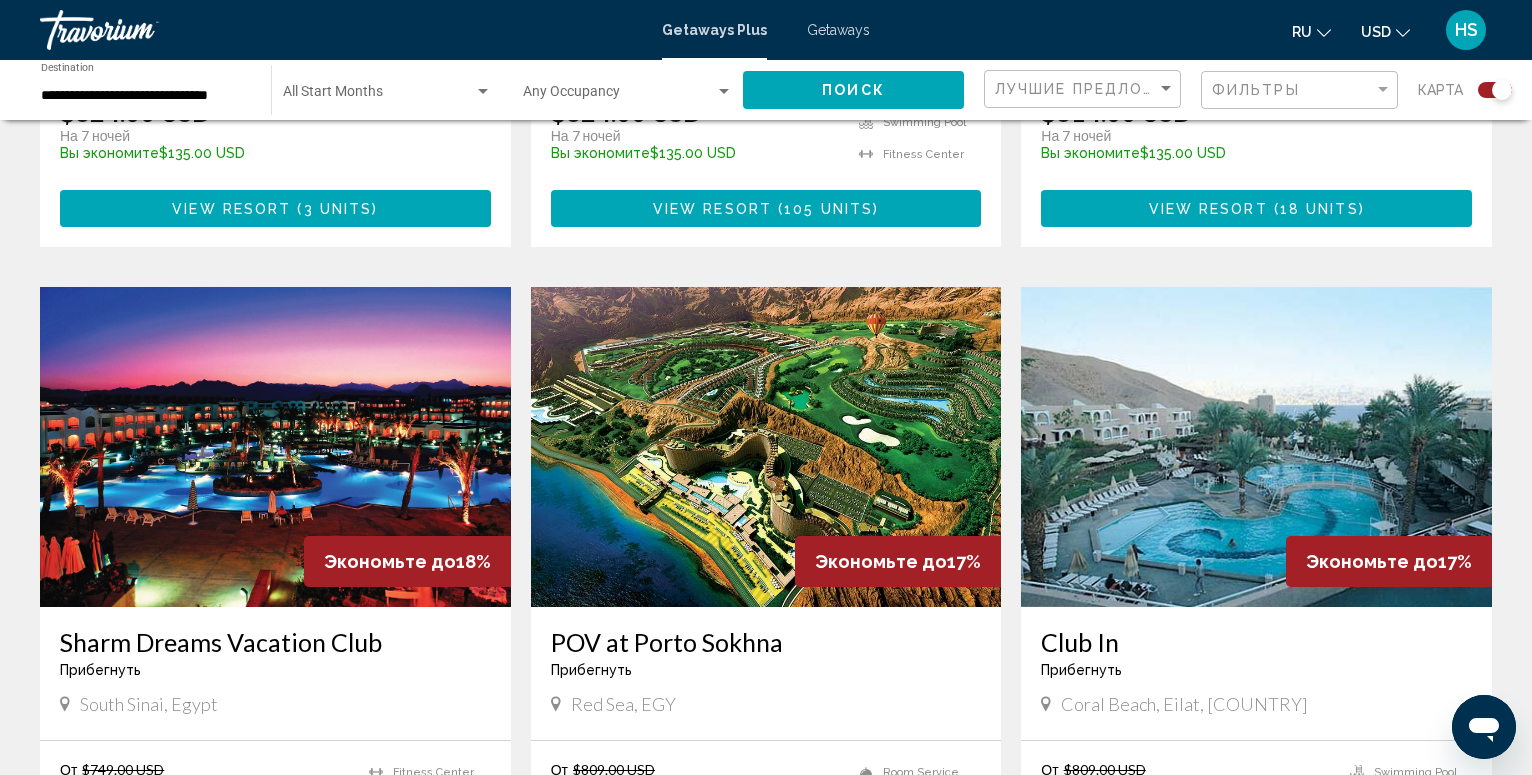 click at bounding box center [275, 447] 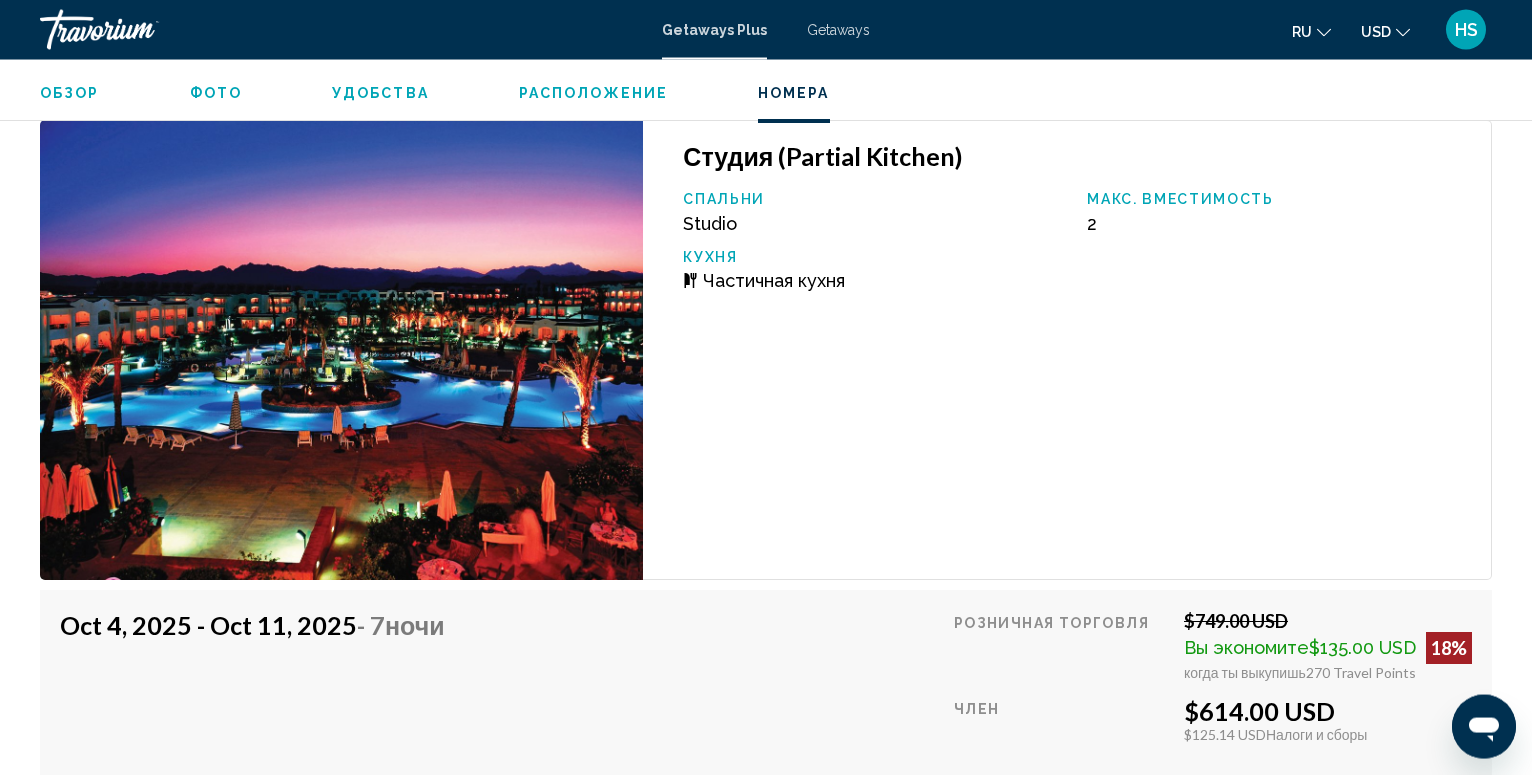 scroll, scrollTop: 3090, scrollLeft: 0, axis: vertical 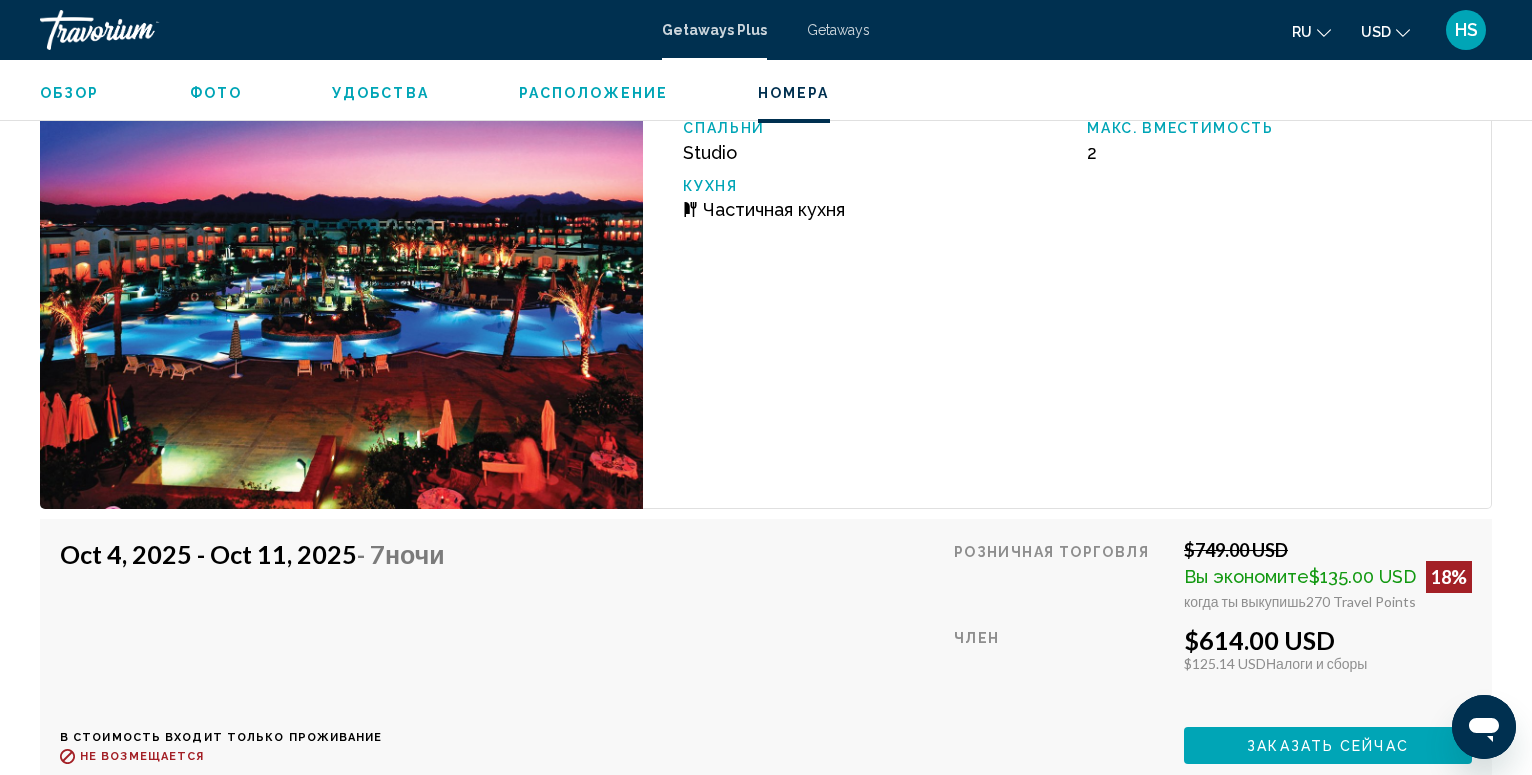 click on "Фото" at bounding box center (216, 93) 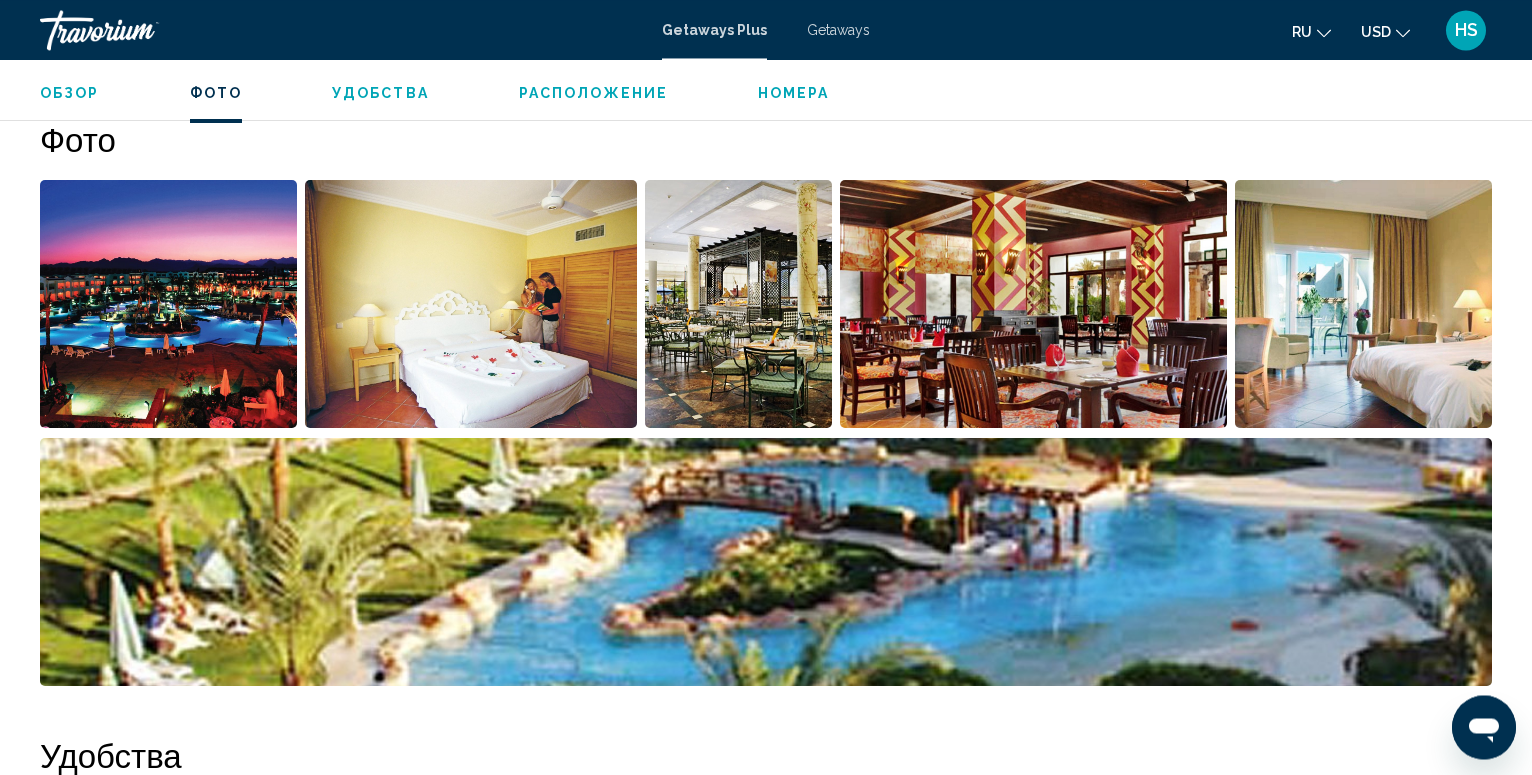 scroll, scrollTop: 908, scrollLeft: 0, axis: vertical 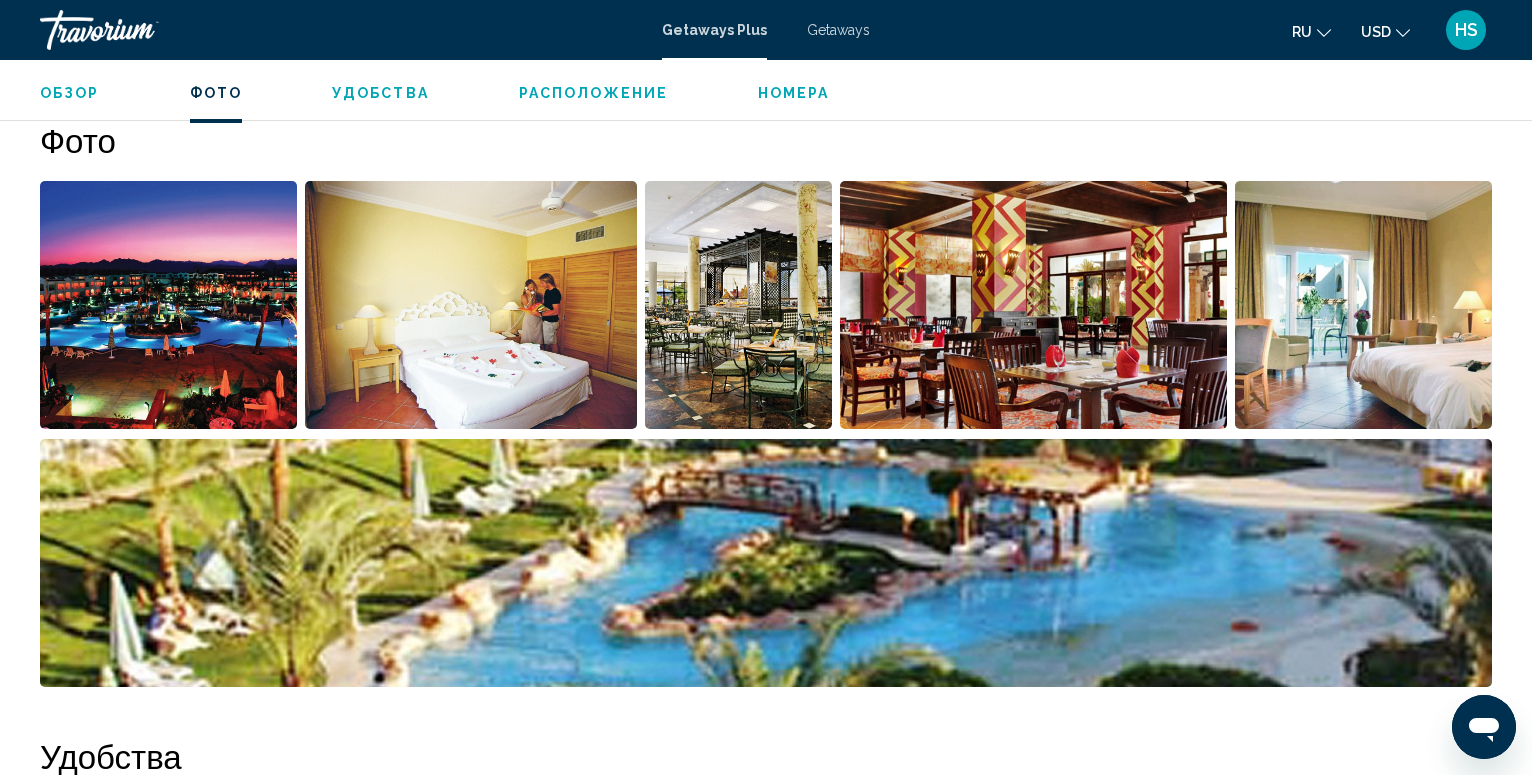 click at bounding box center (168, 305) 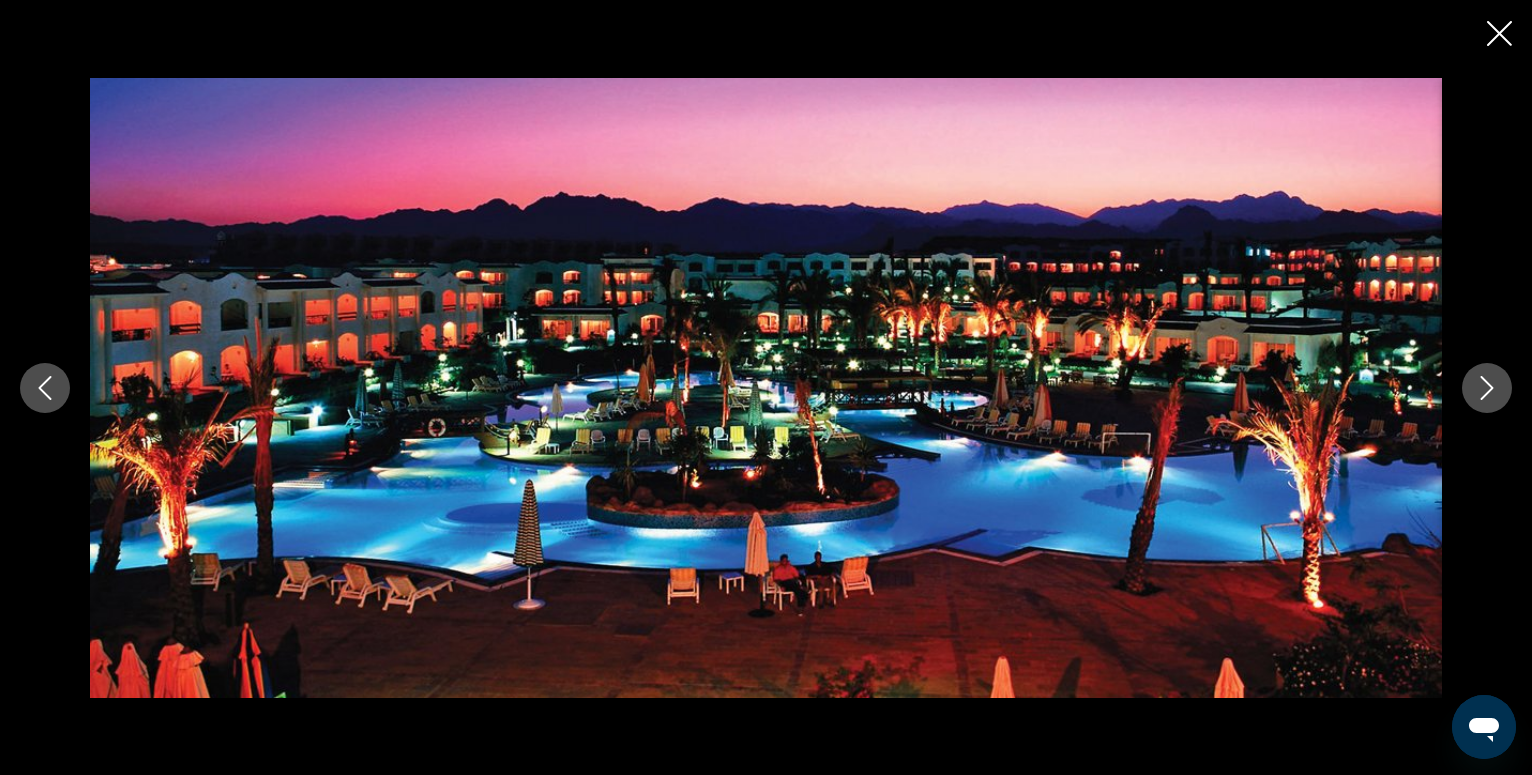 click 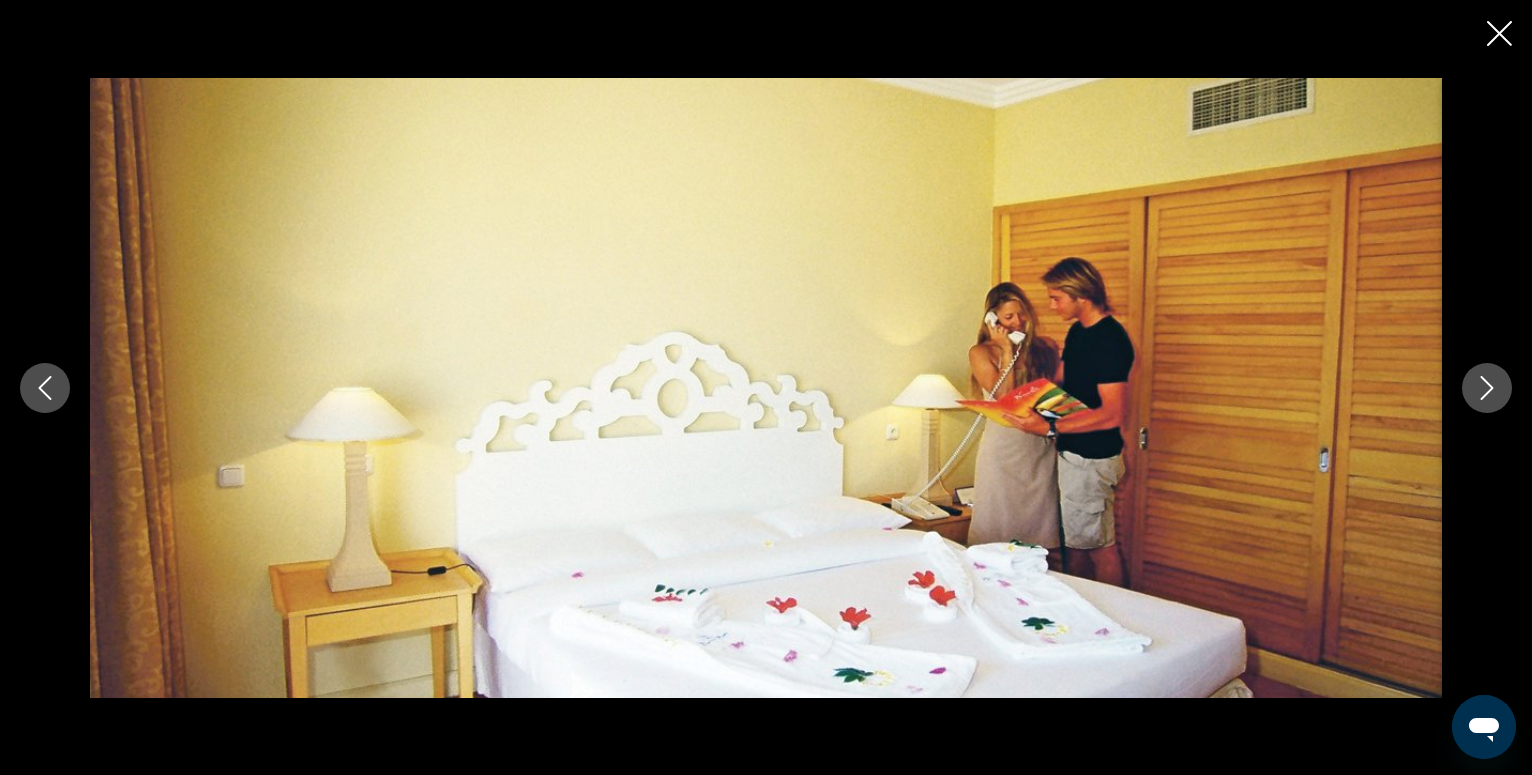 click 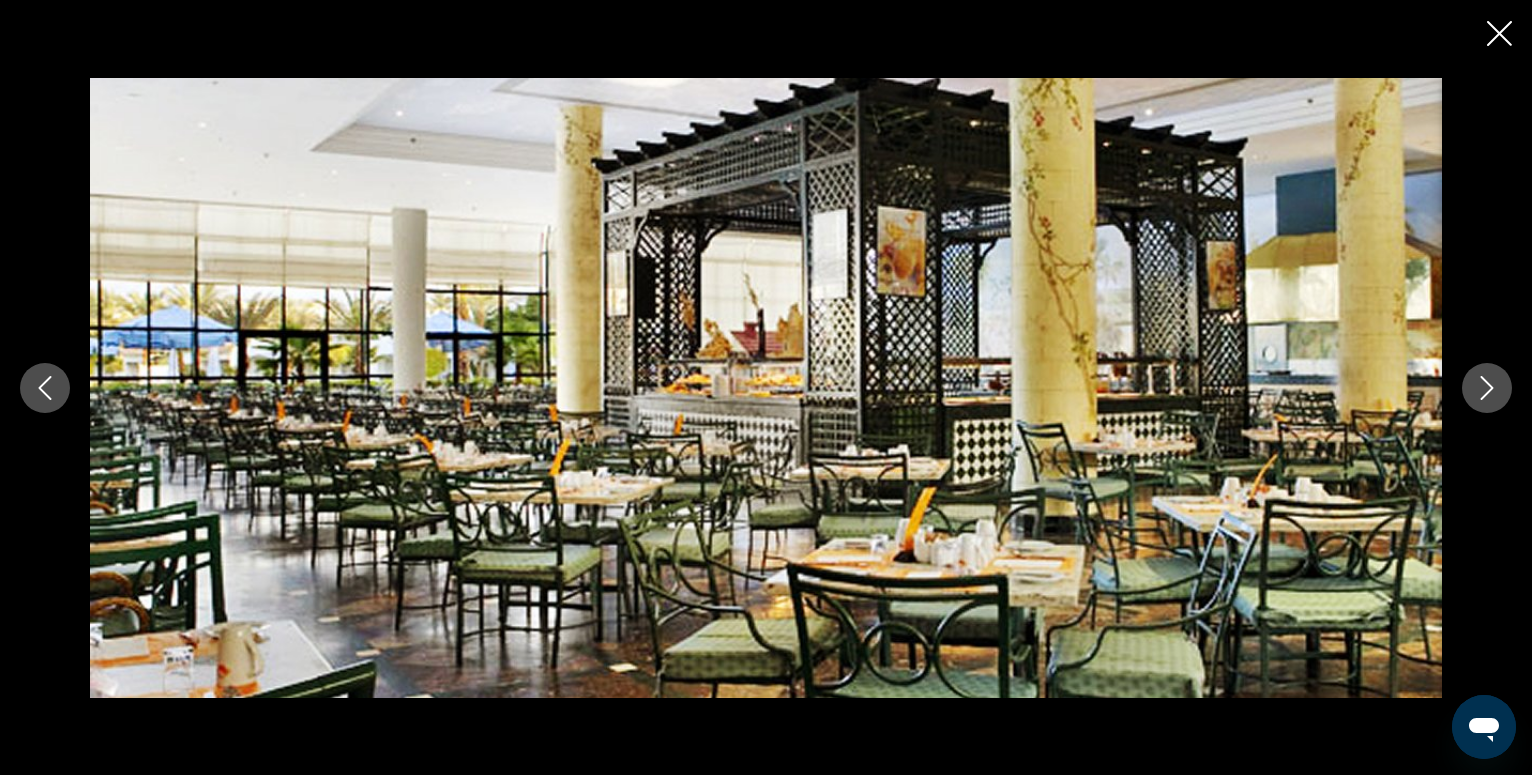 click 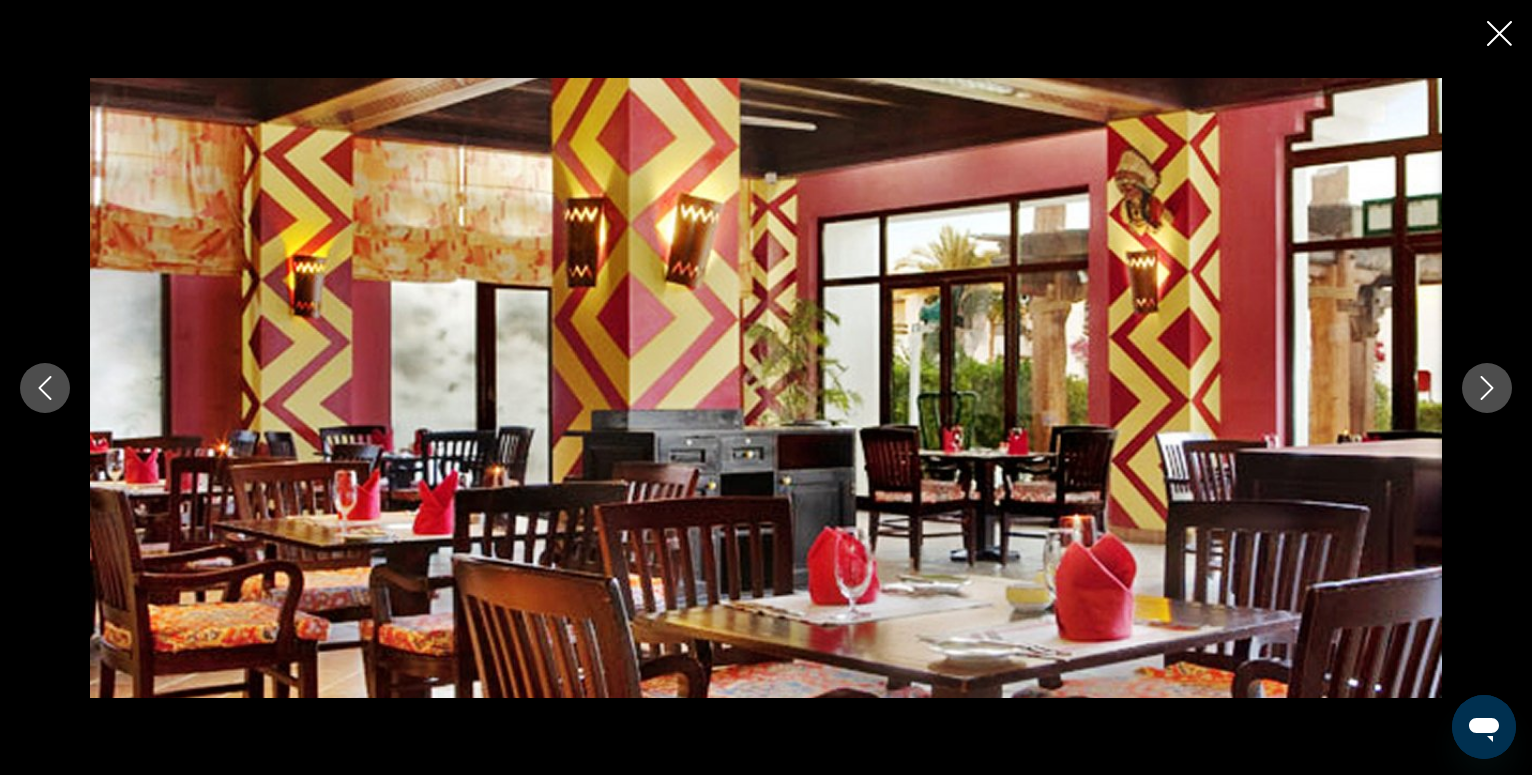 click 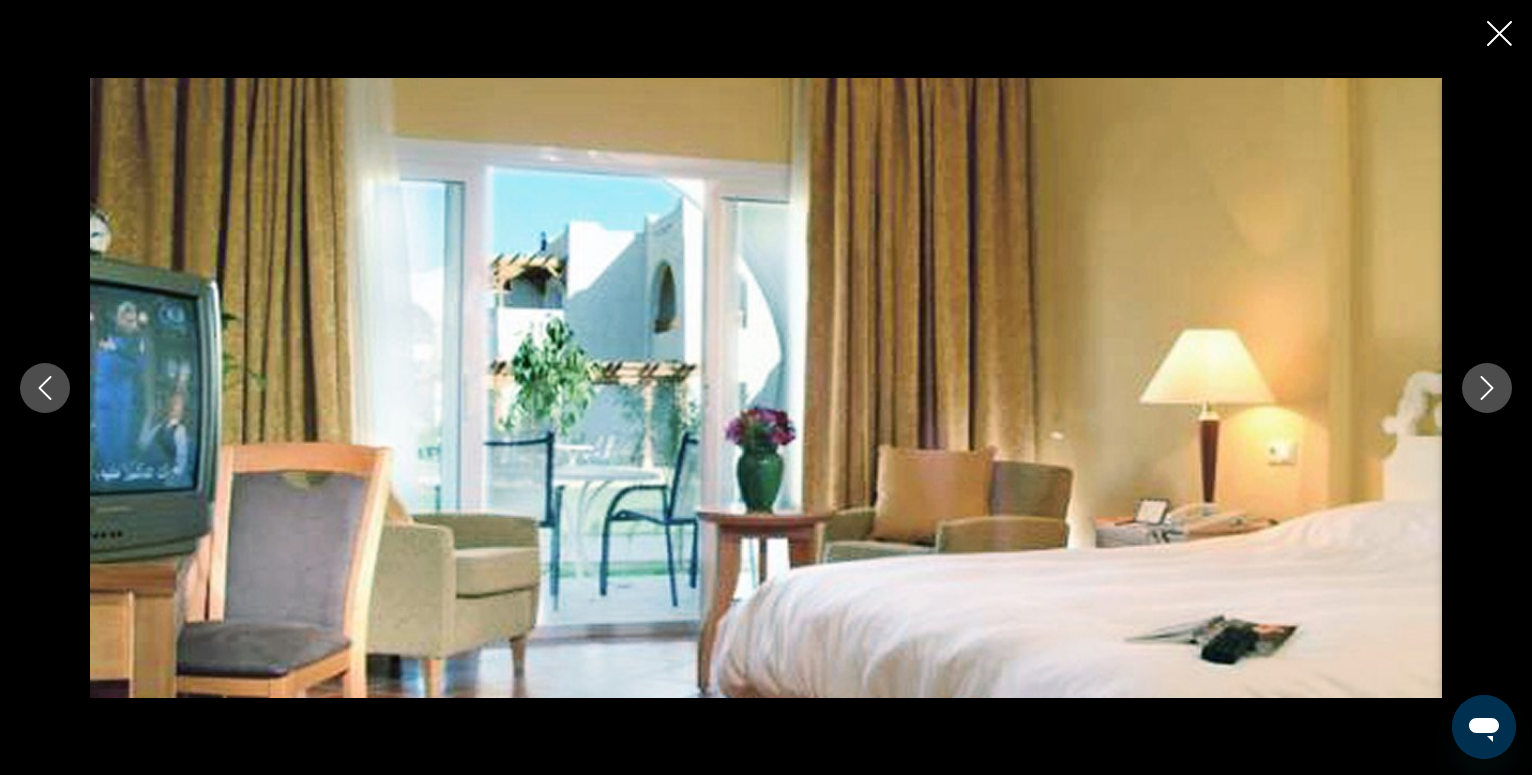 click 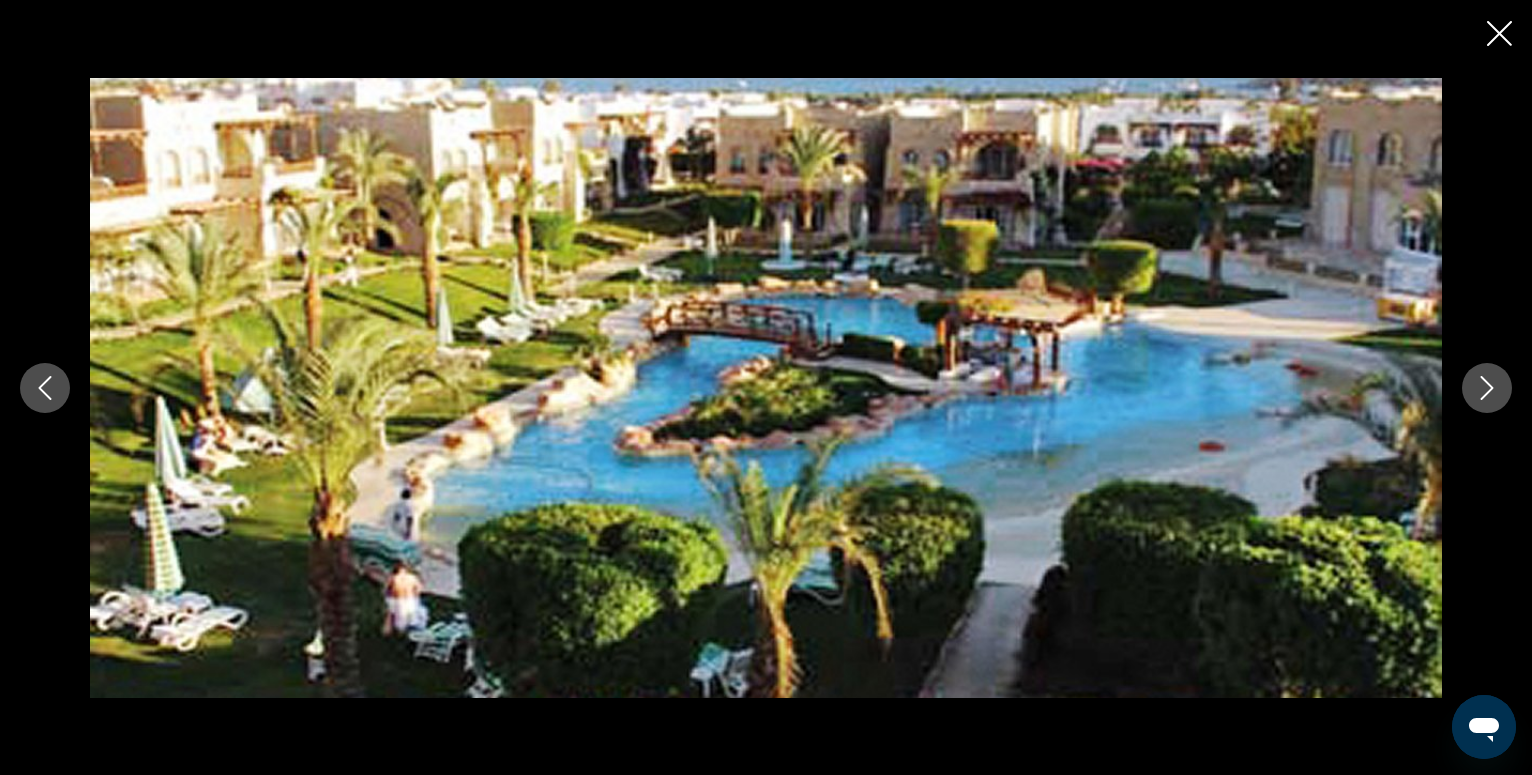 click 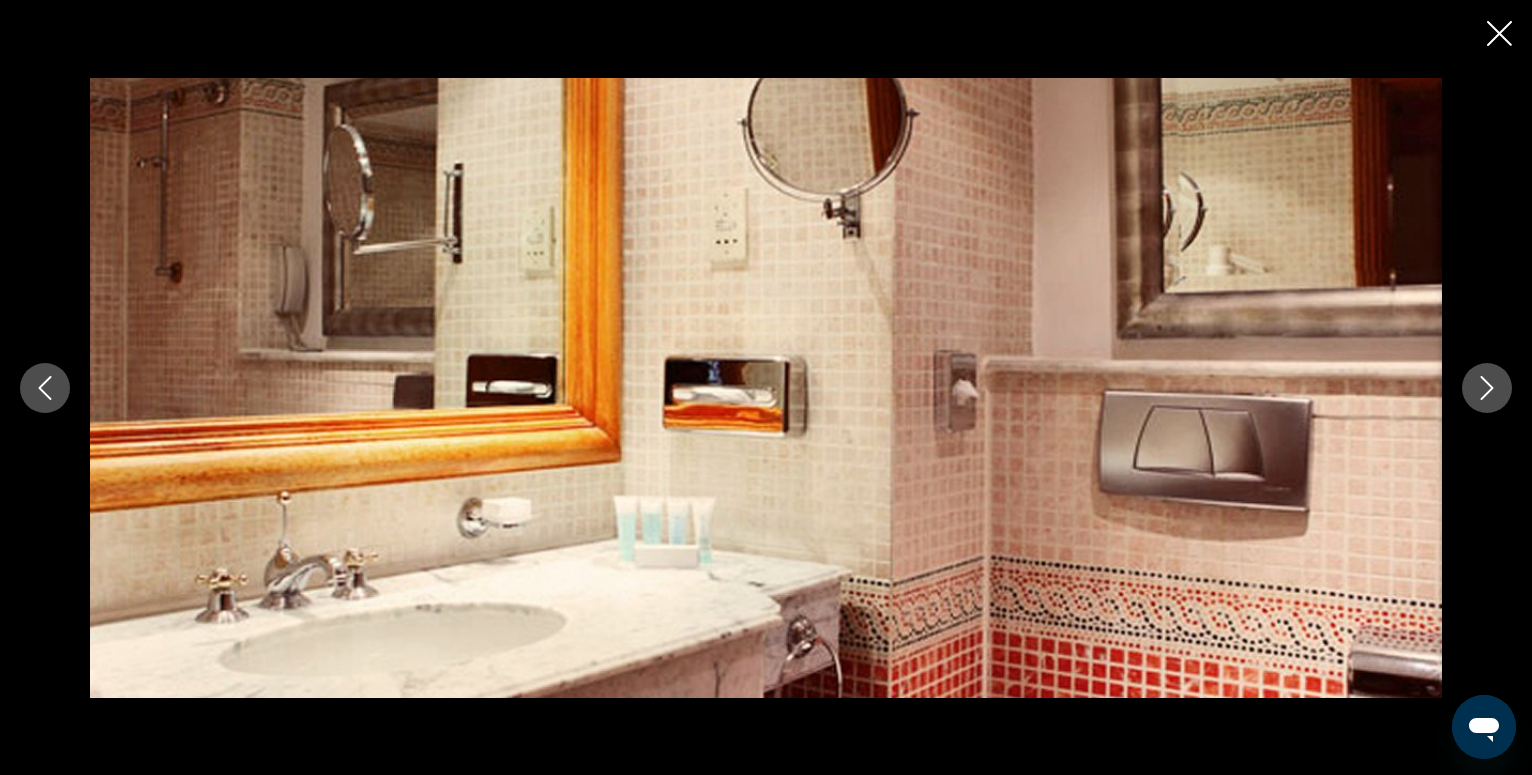 click 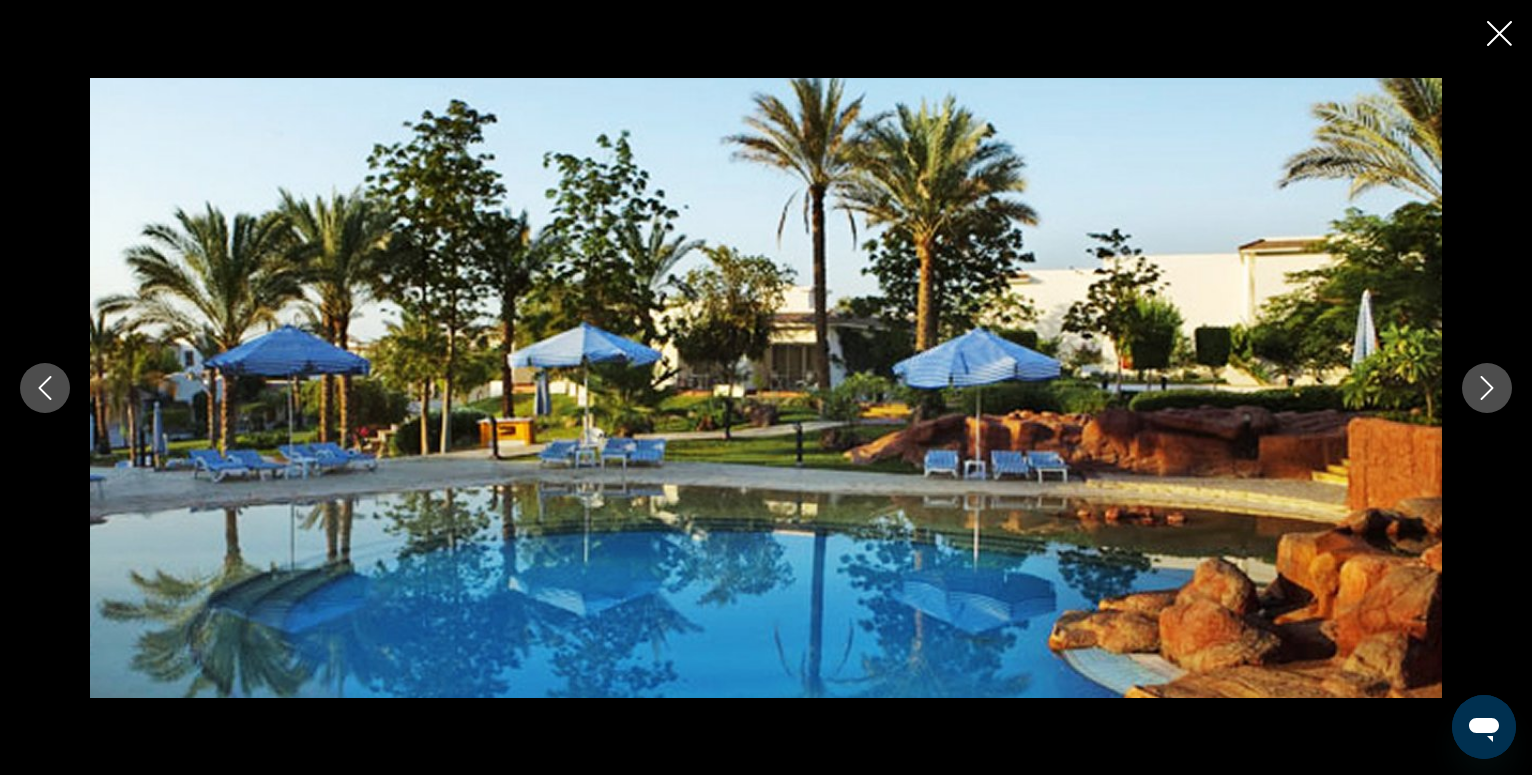click 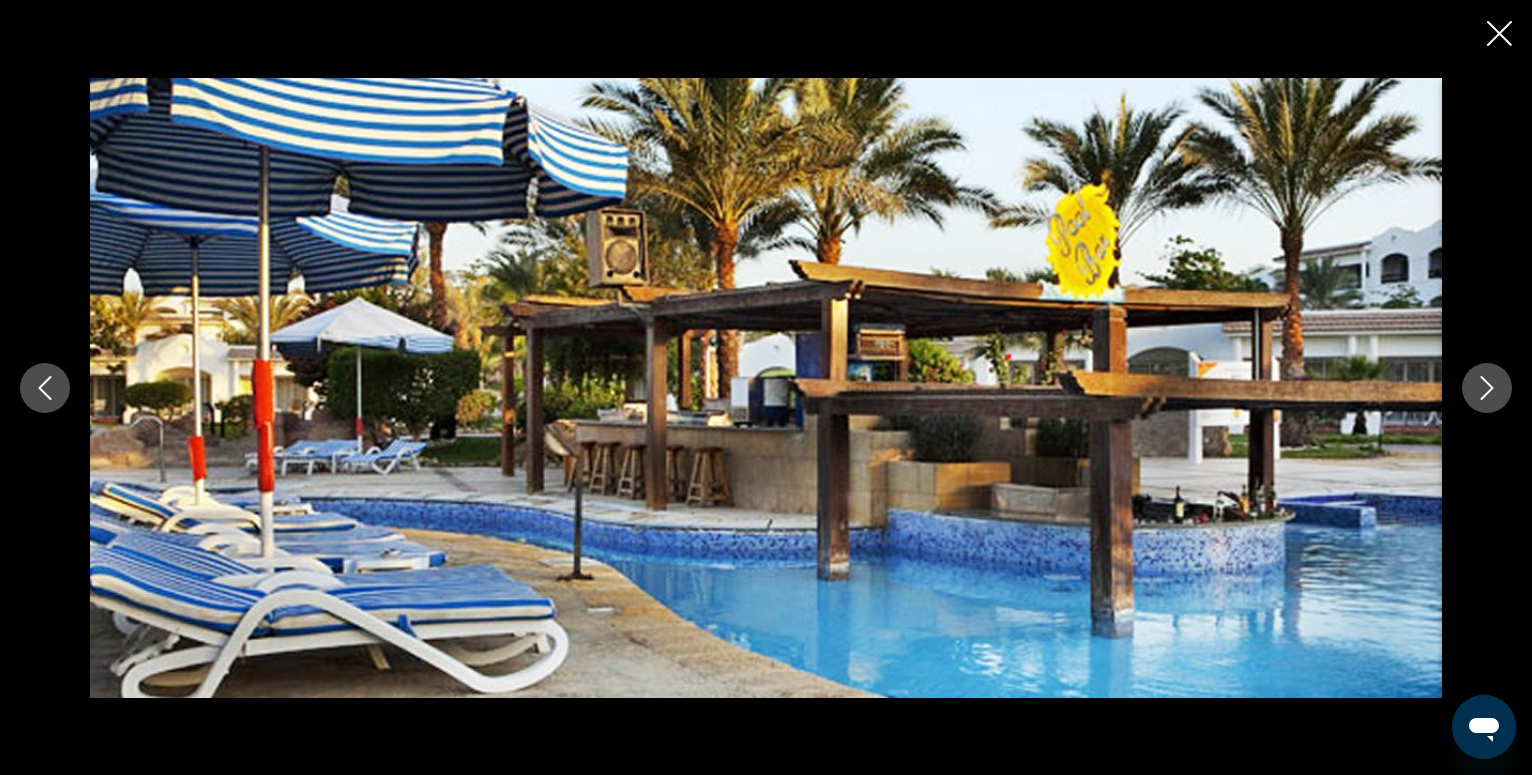 click 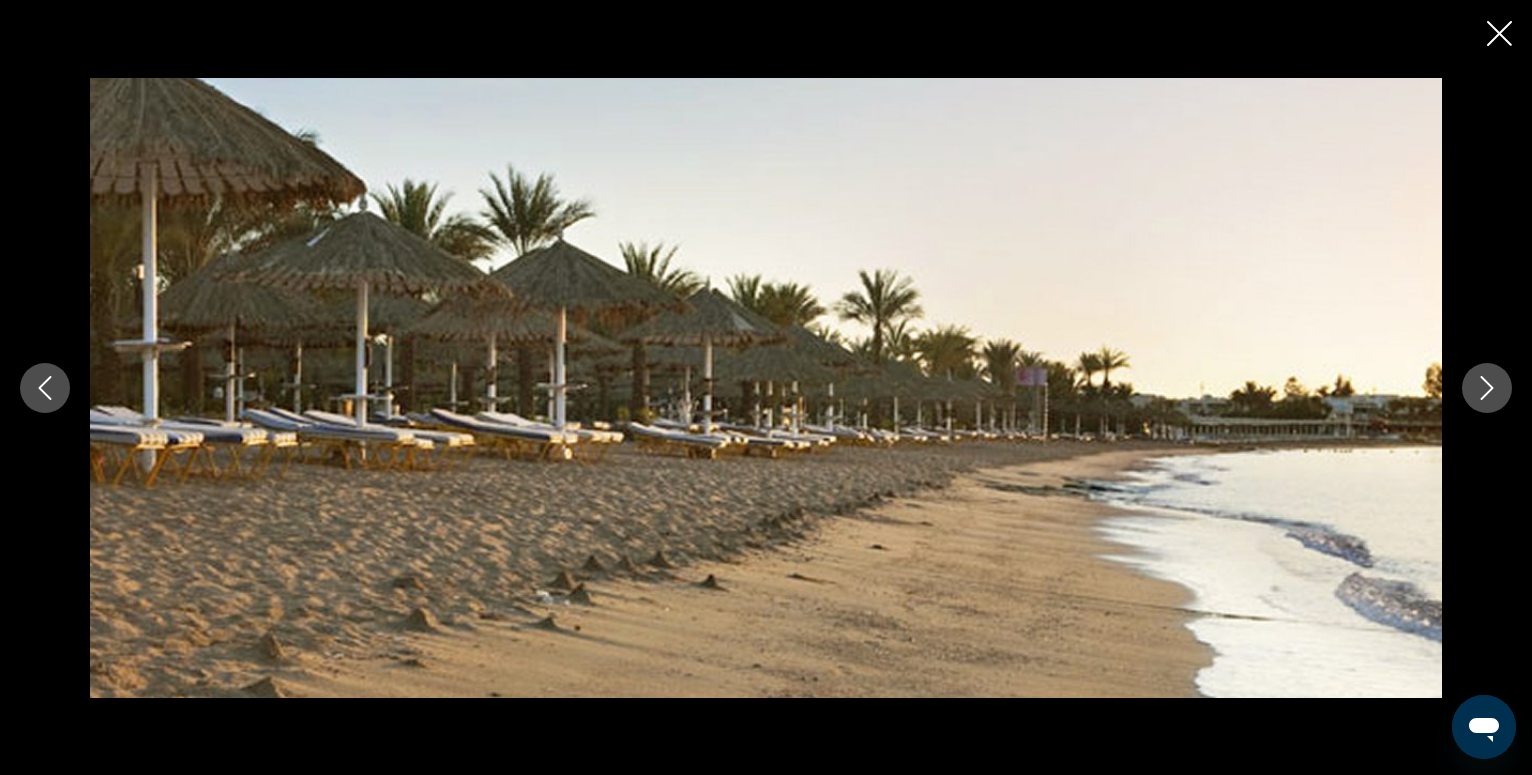 click 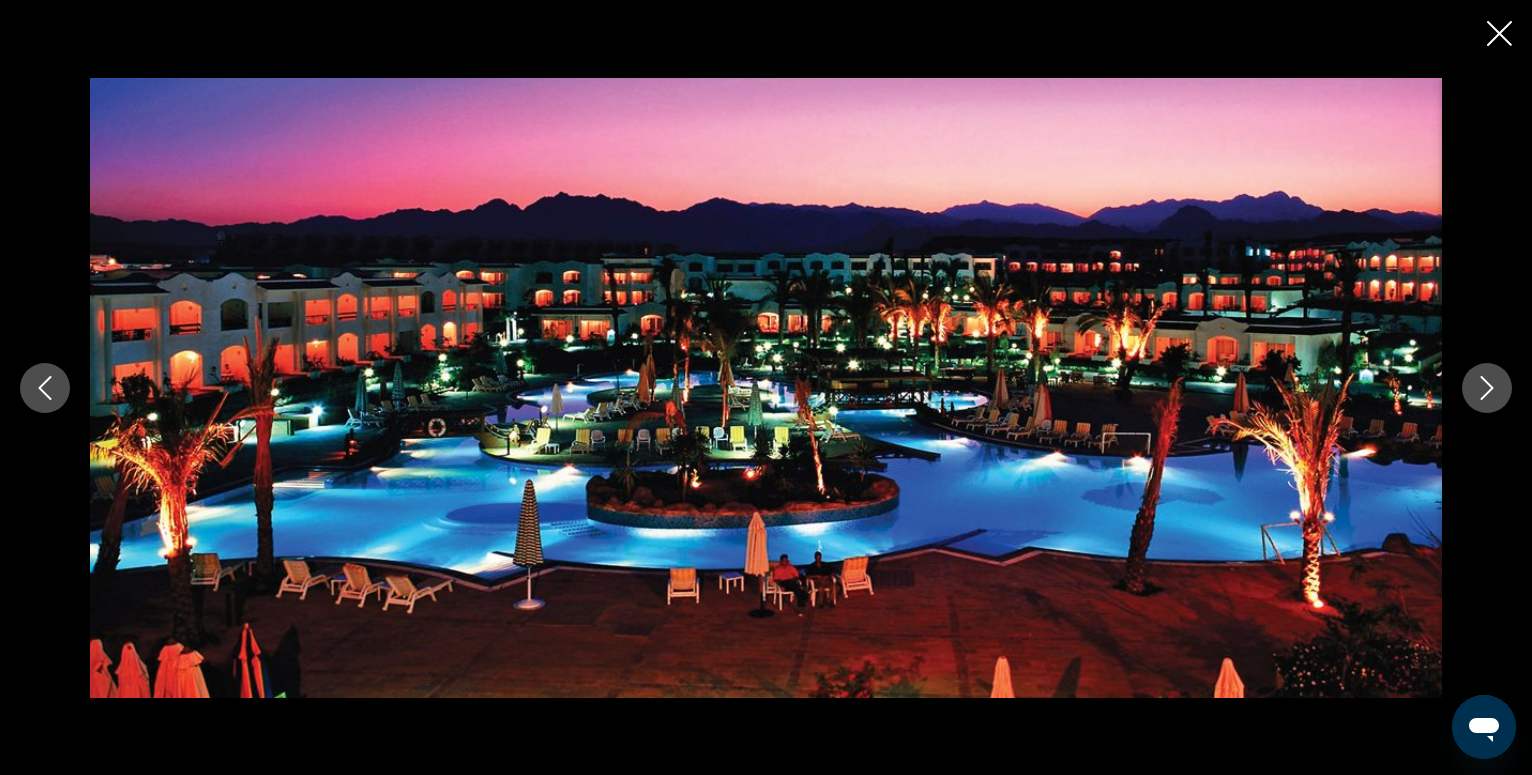 click 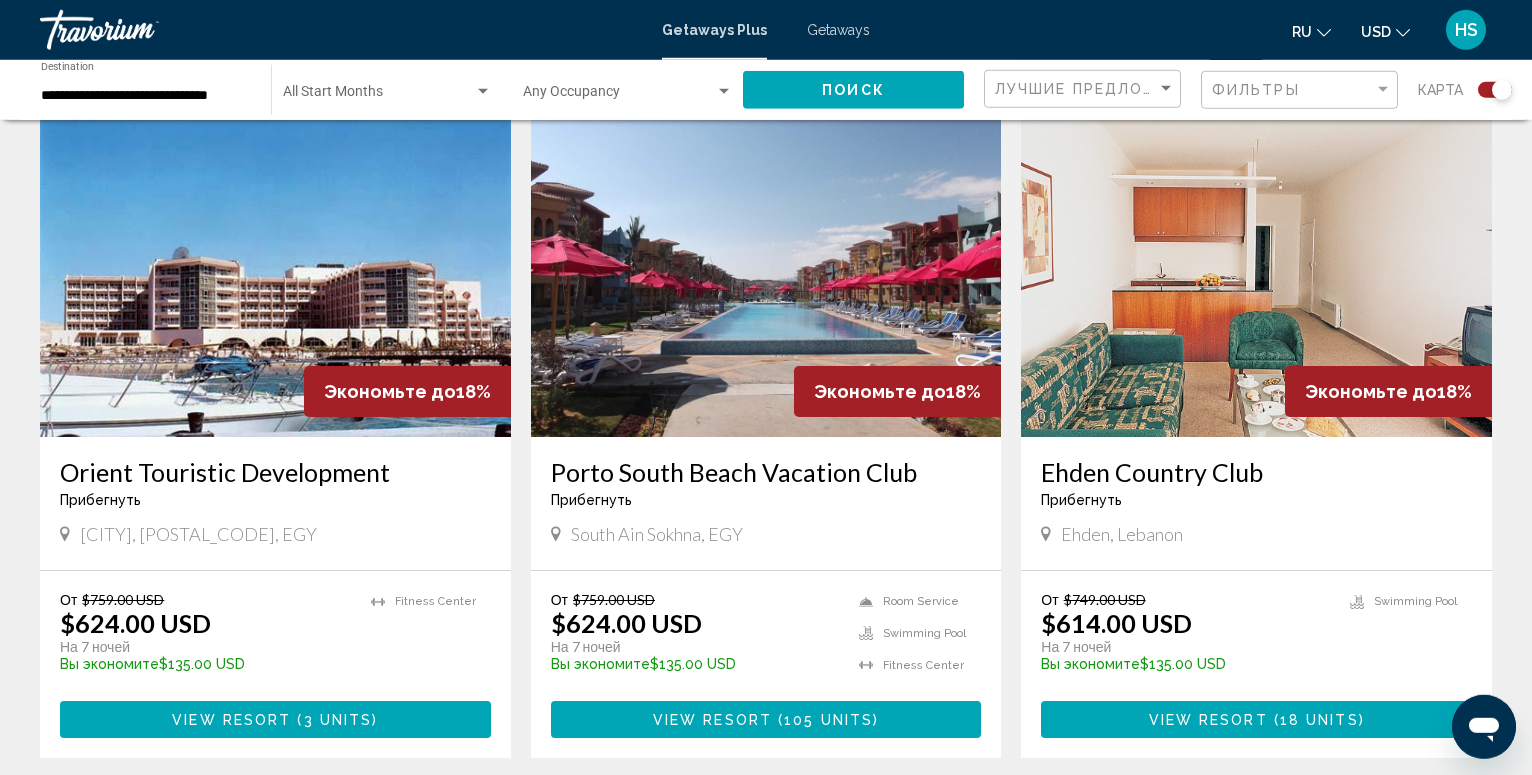 scroll, scrollTop: 714, scrollLeft: 0, axis: vertical 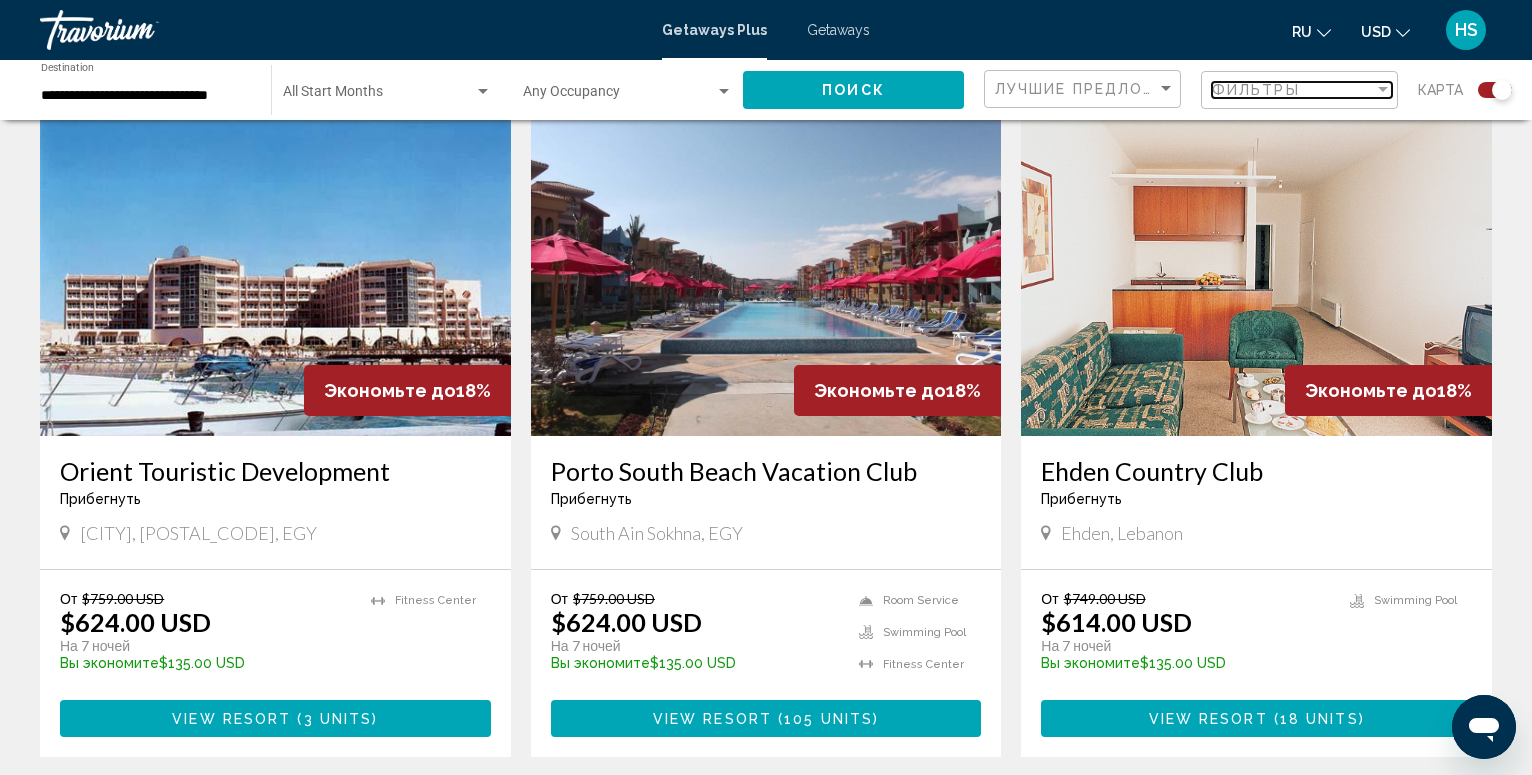 click at bounding box center (1383, 89) 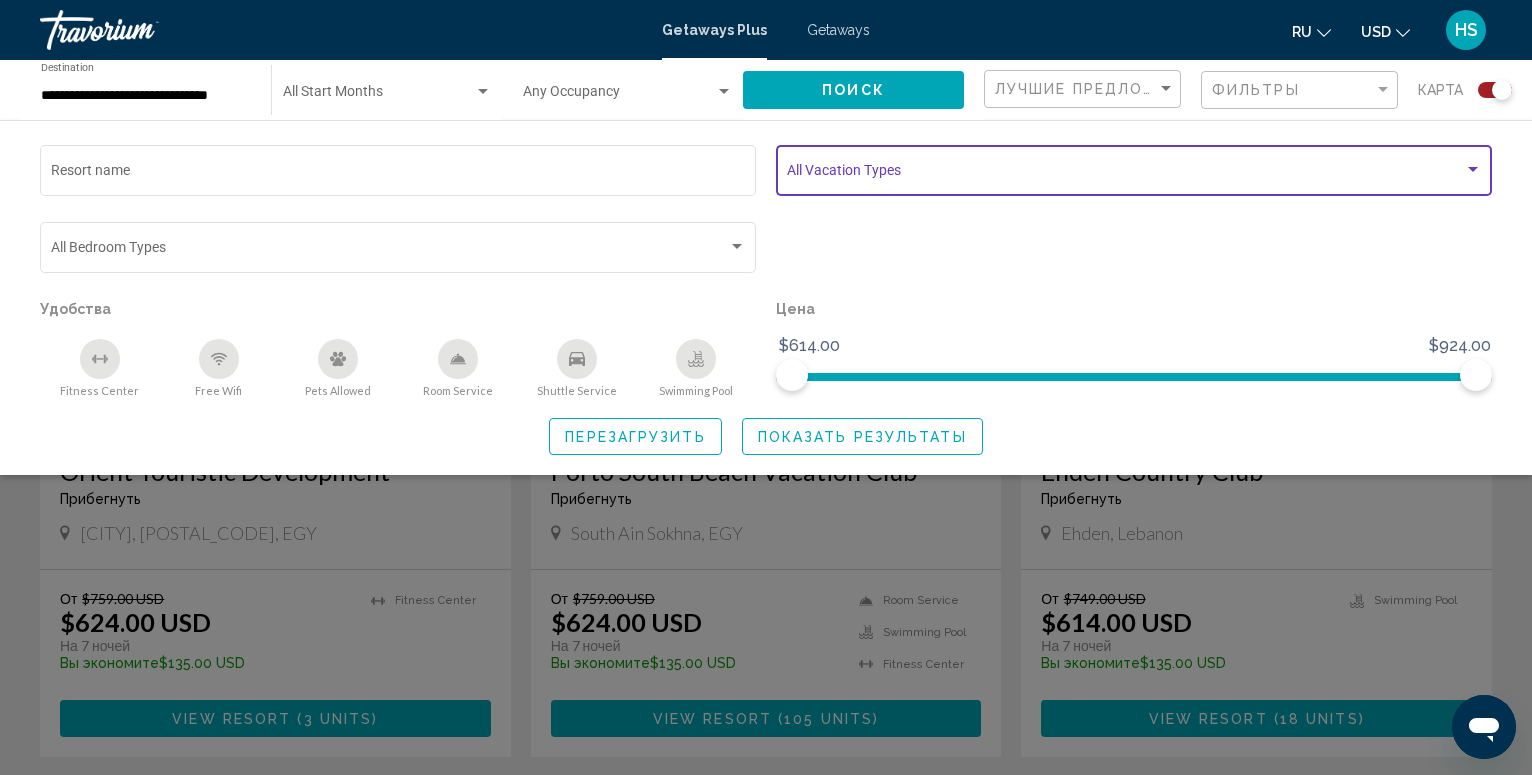 click at bounding box center (1473, 170) 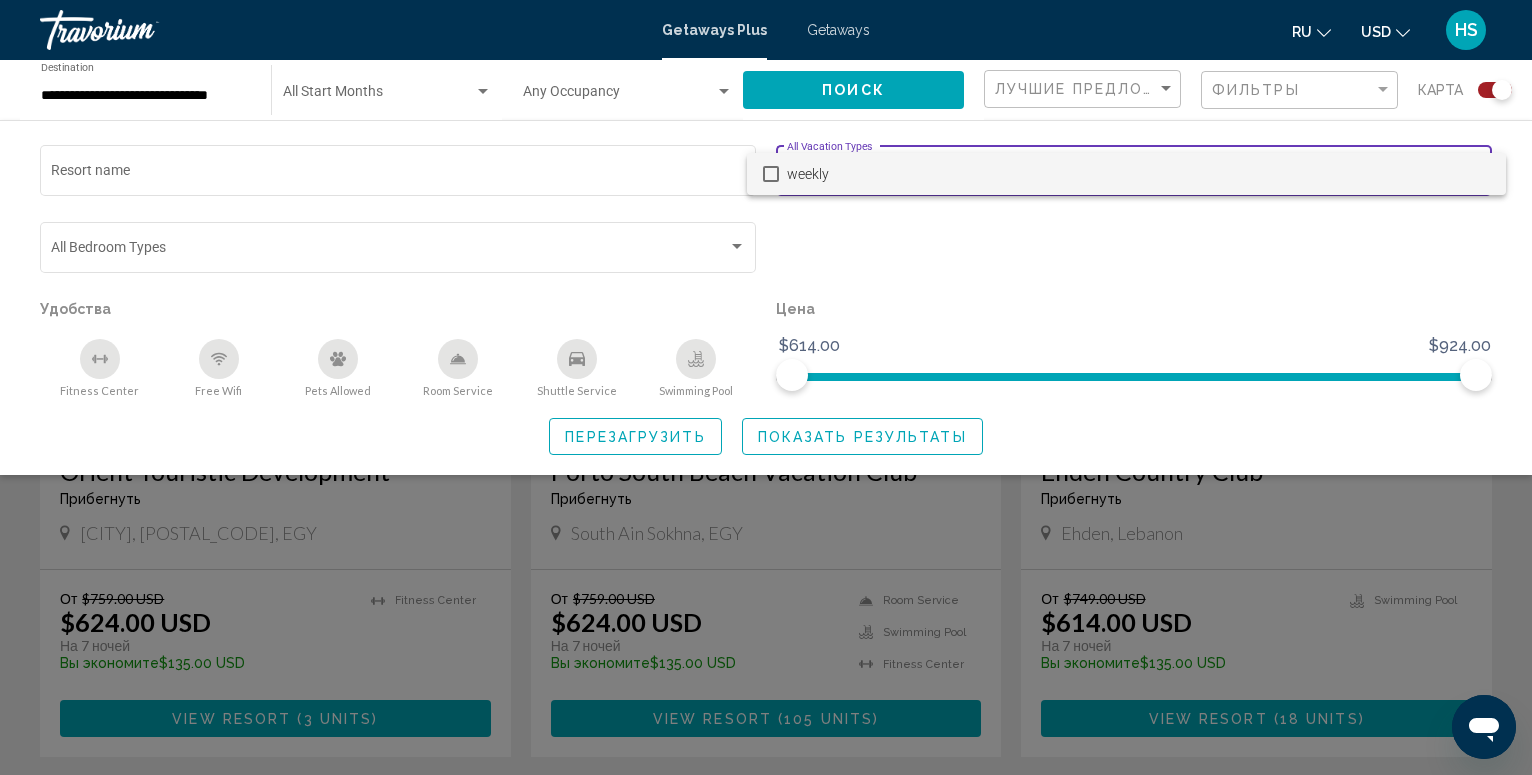 click on "weekly" at bounding box center (1138, 174) 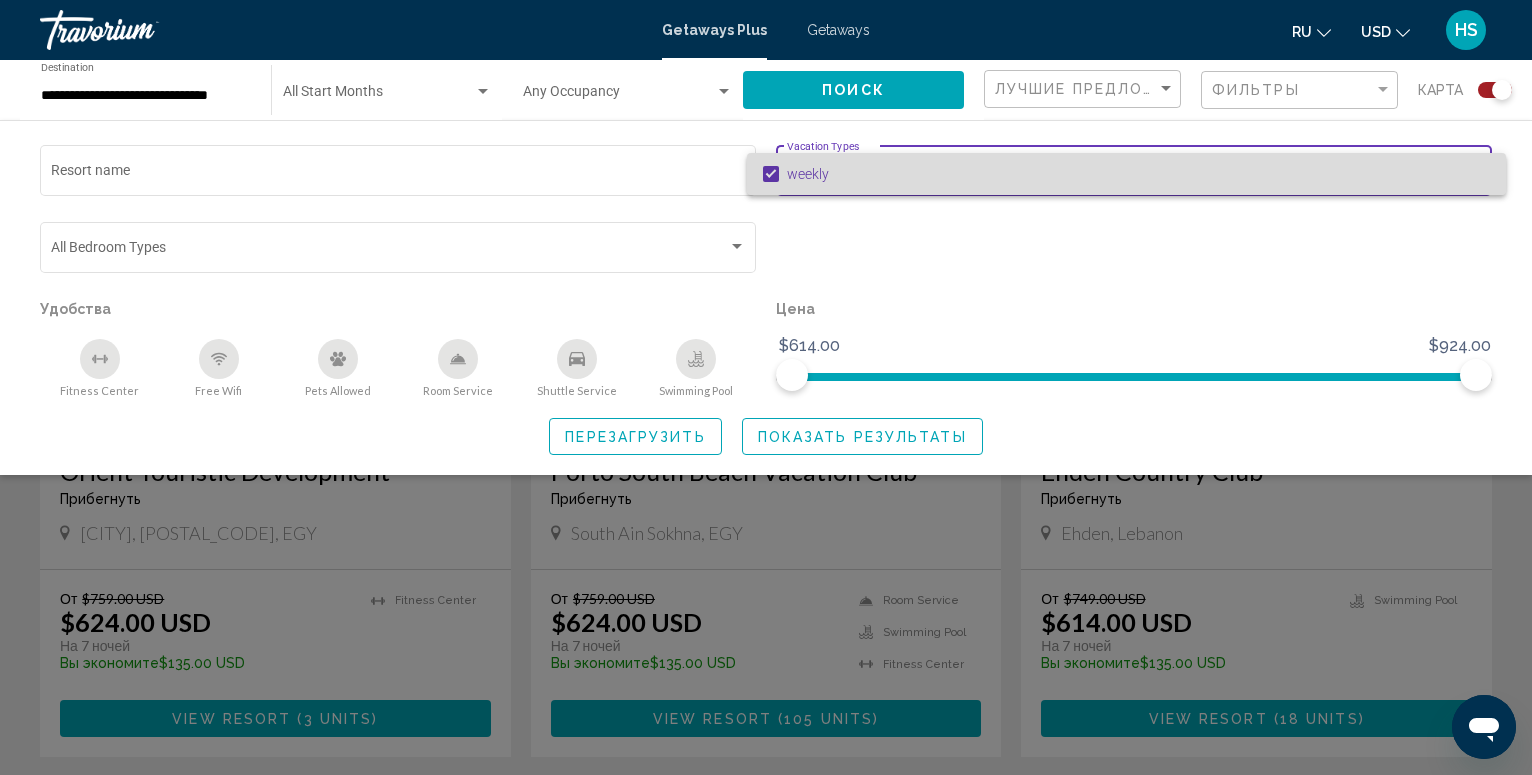 click on "weekly" at bounding box center [1138, 174] 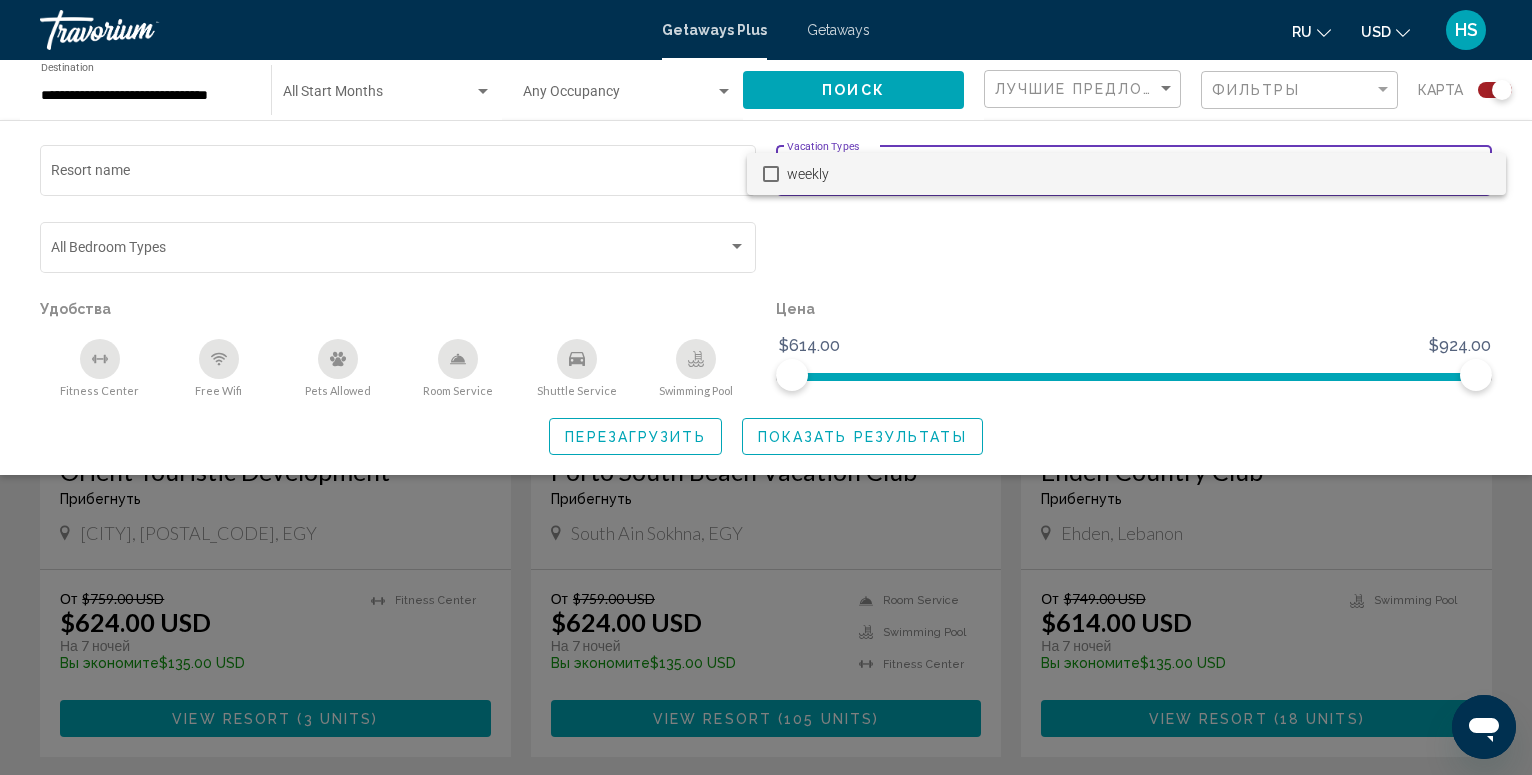 click at bounding box center [766, 387] 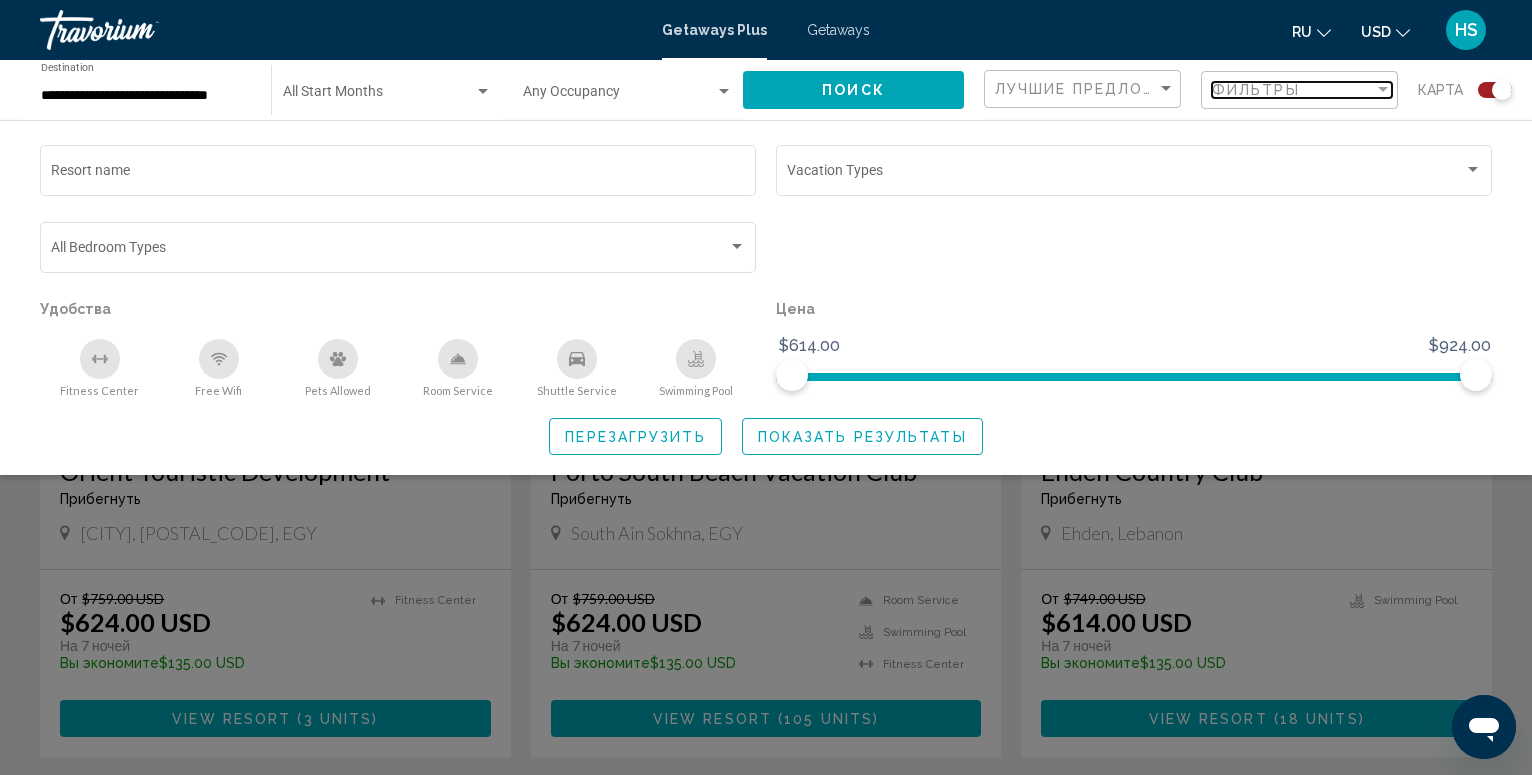 click at bounding box center [1383, 89] 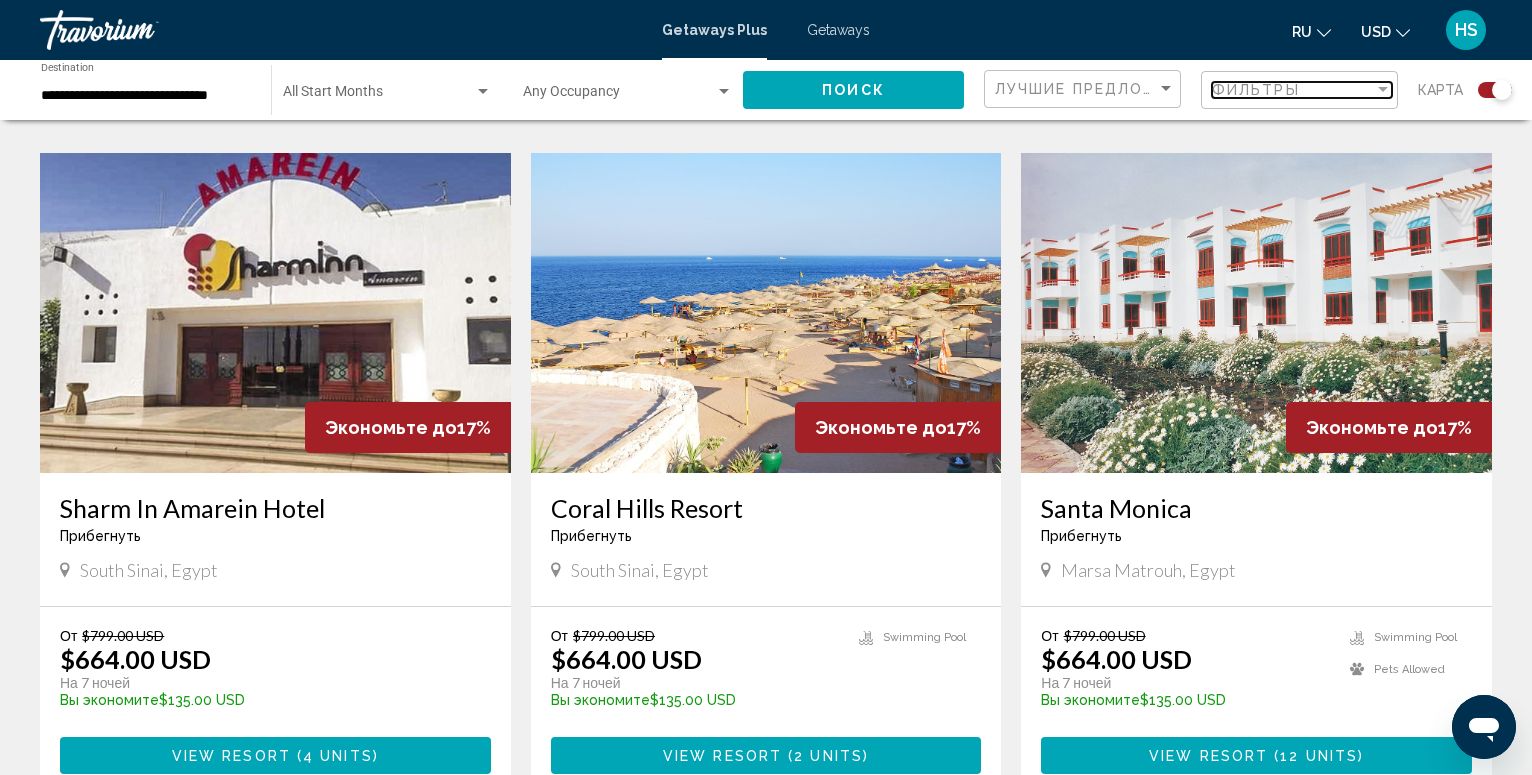 scroll, scrollTop: 2142, scrollLeft: 0, axis: vertical 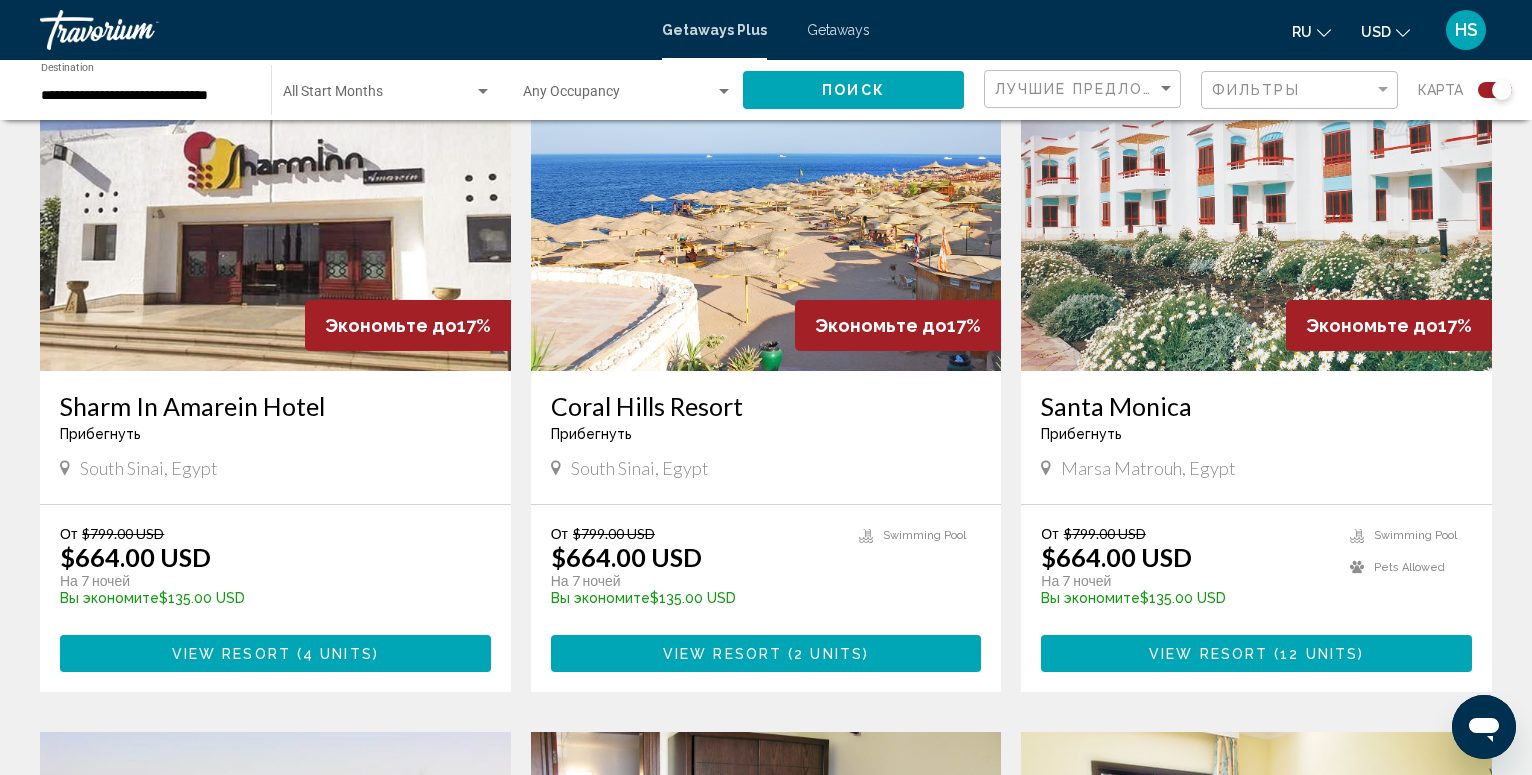 click at bounding box center [1256, 211] 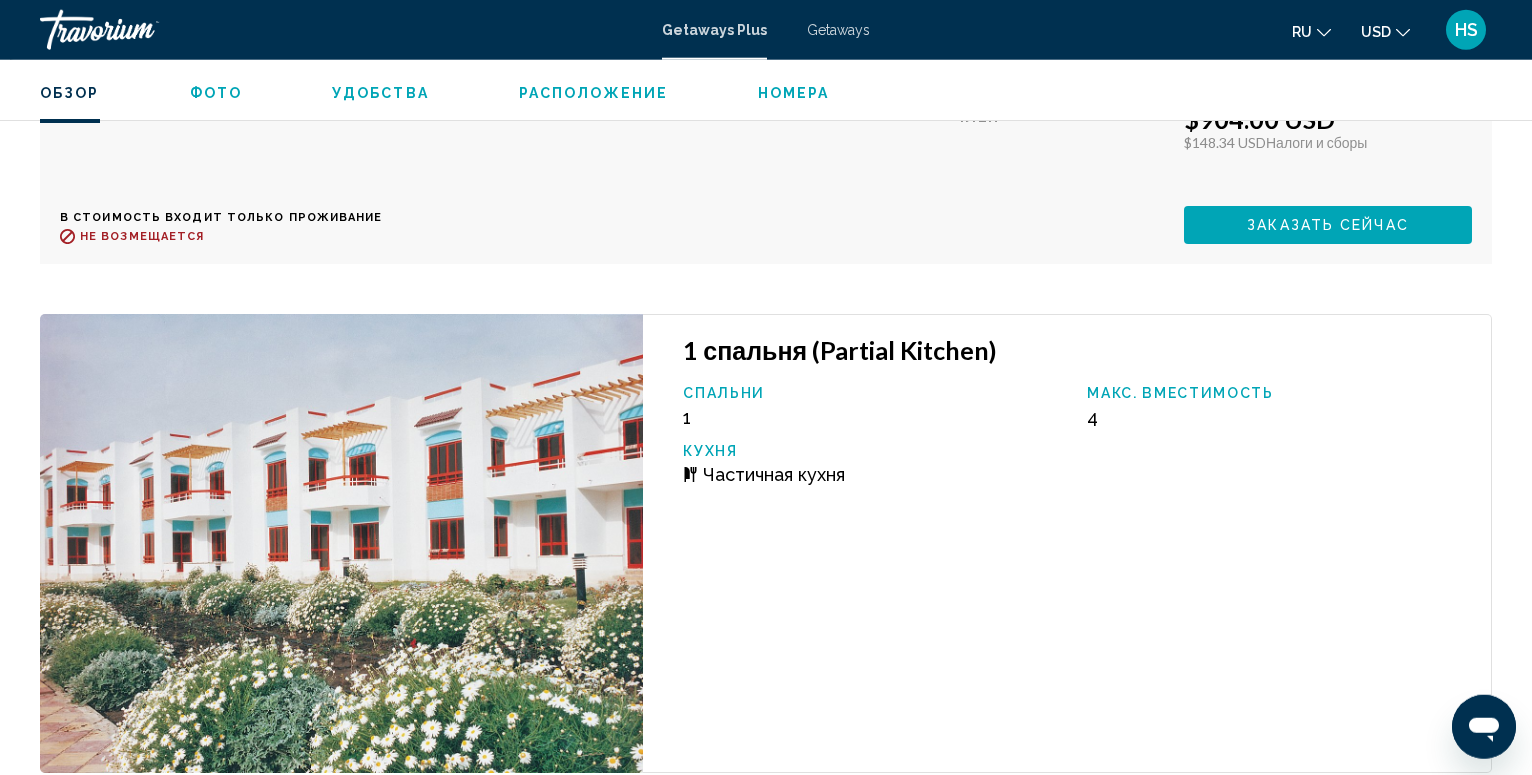 scroll, scrollTop: 5099, scrollLeft: 0, axis: vertical 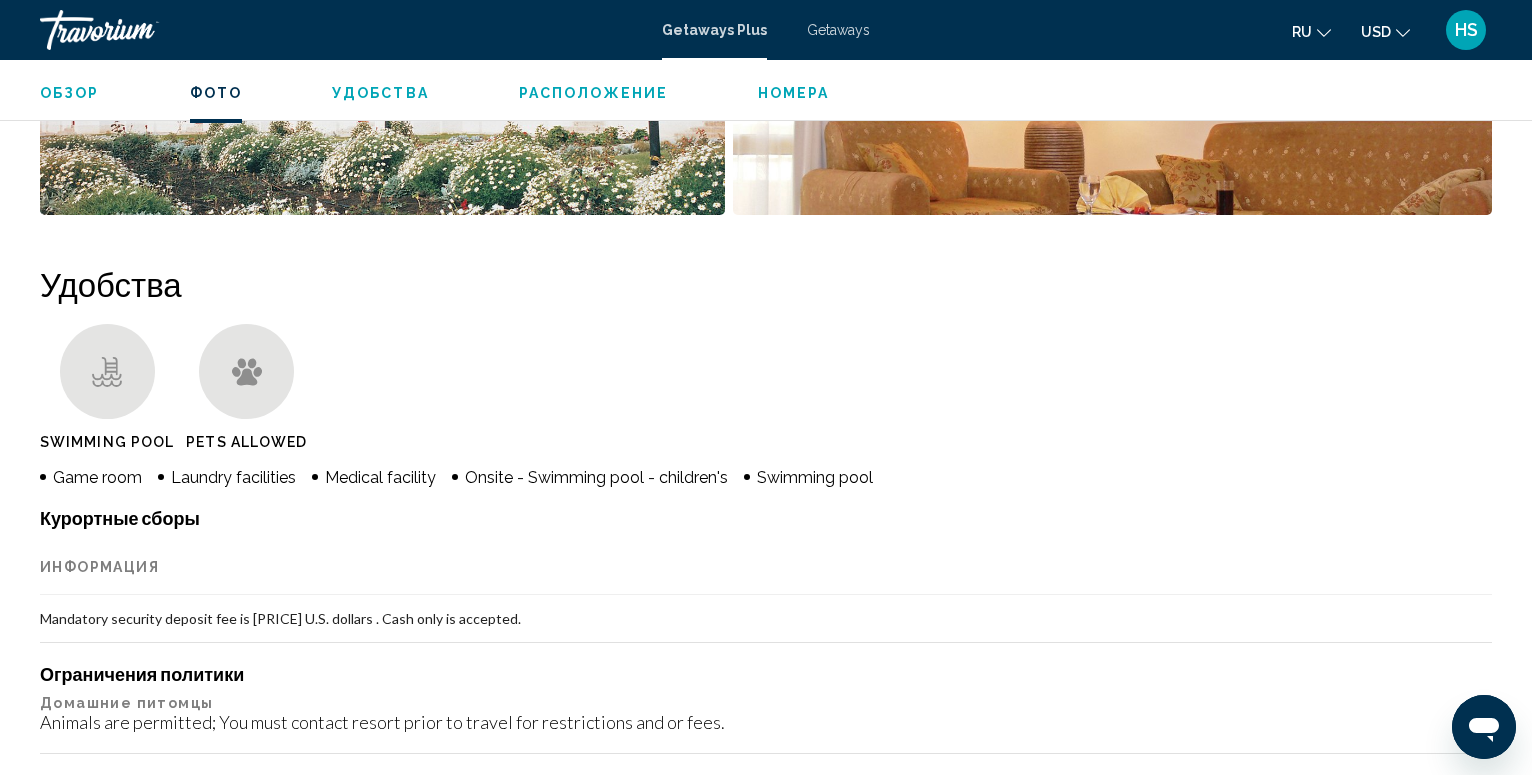 click on "Номера" at bounding box center [794, 93] 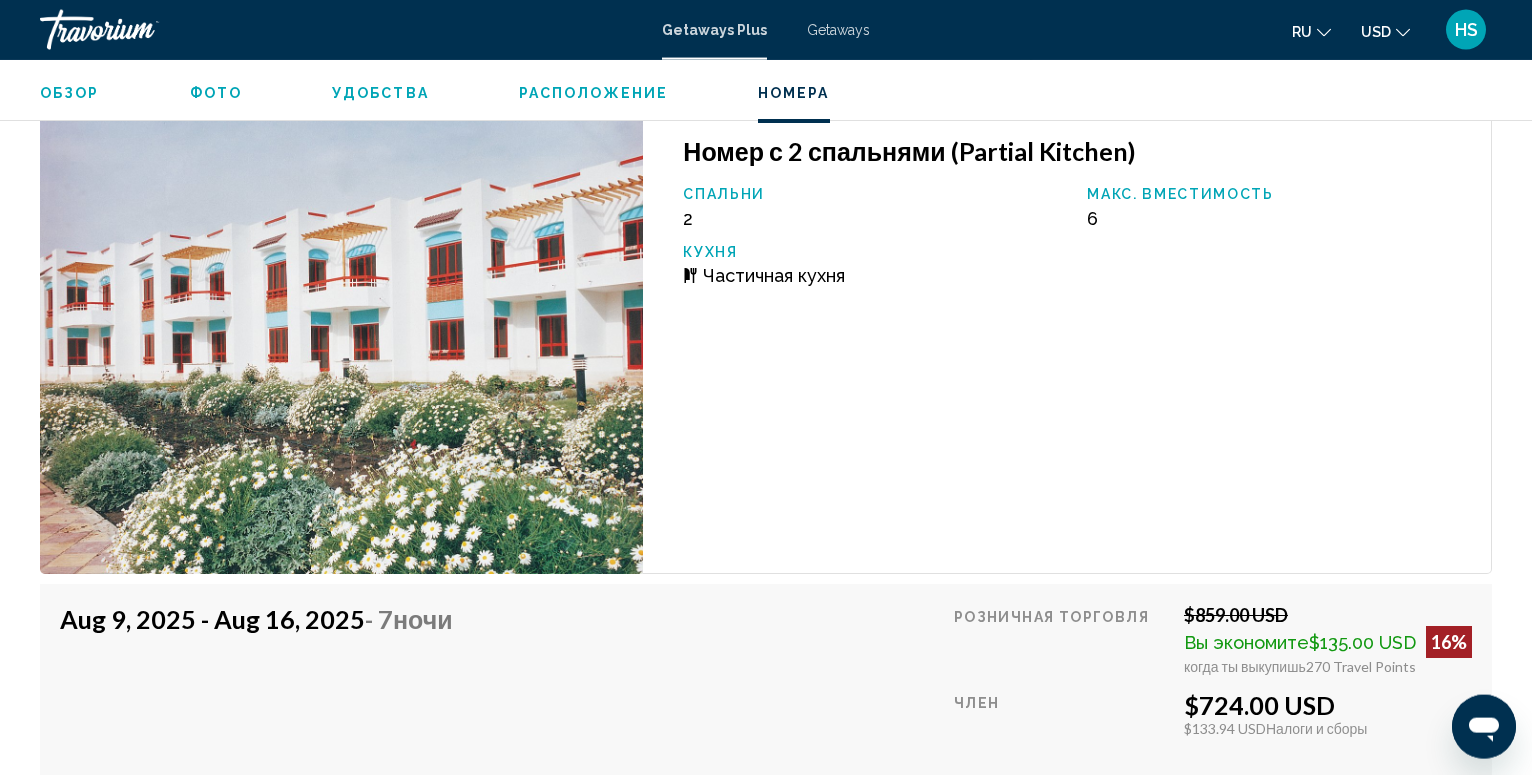 scroll, scrollTop: 3097, scrollLeft: 0, axis: vertical 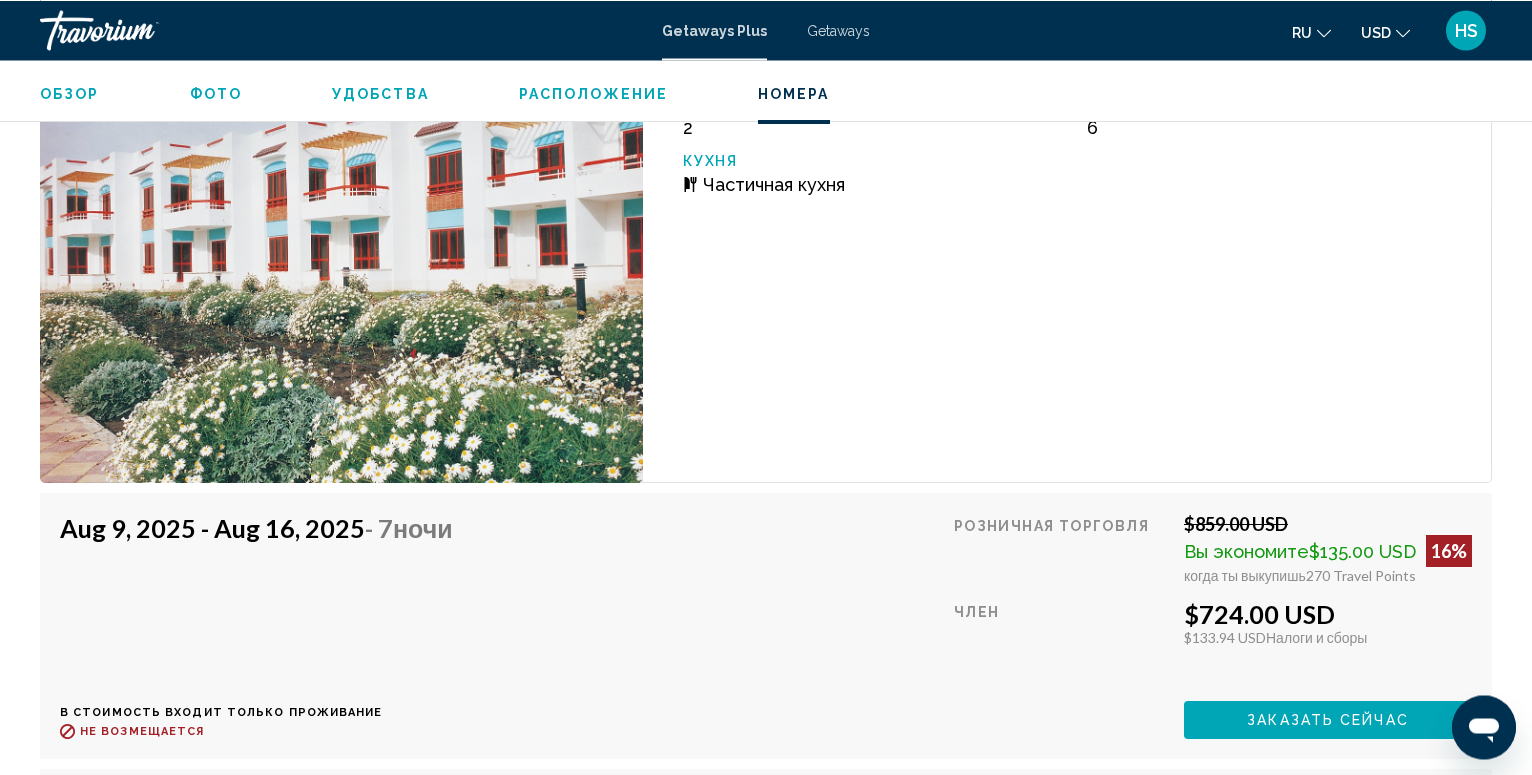 click on "Фото" at bounding box center [216, 93] 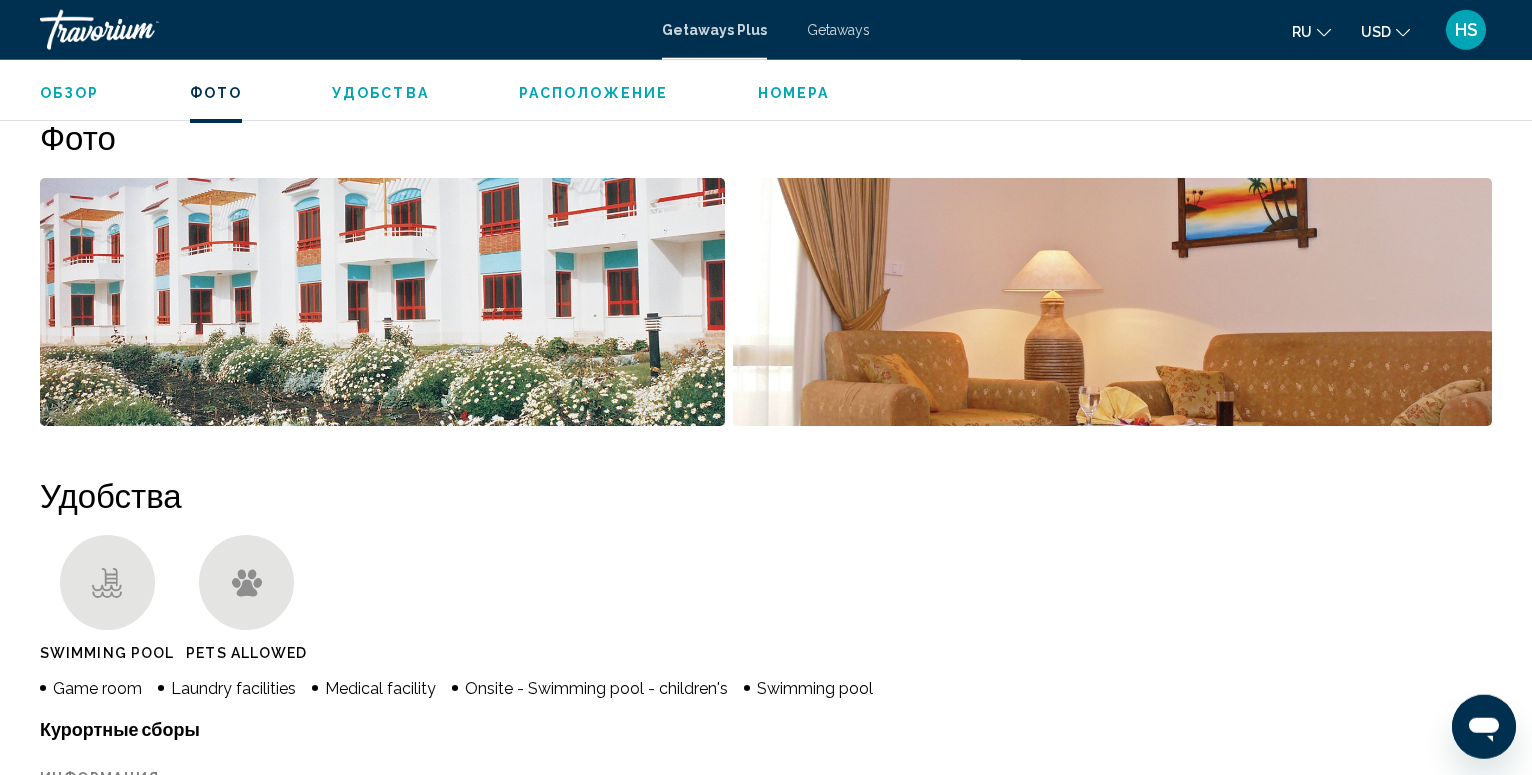 scroll, scrollTop: 908, scrollLeft: 0, axis: vertical 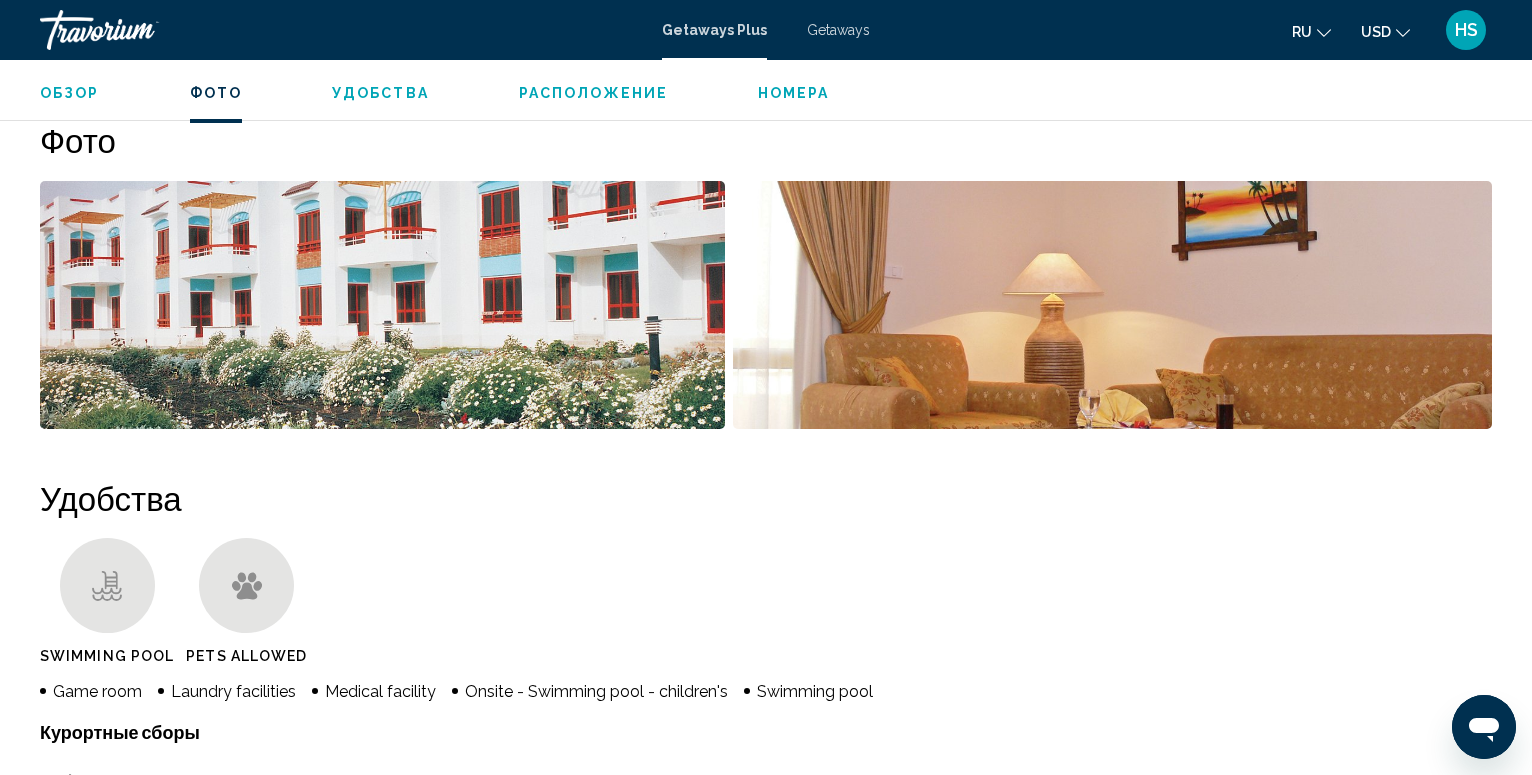 click at bounding box center [382, 305] 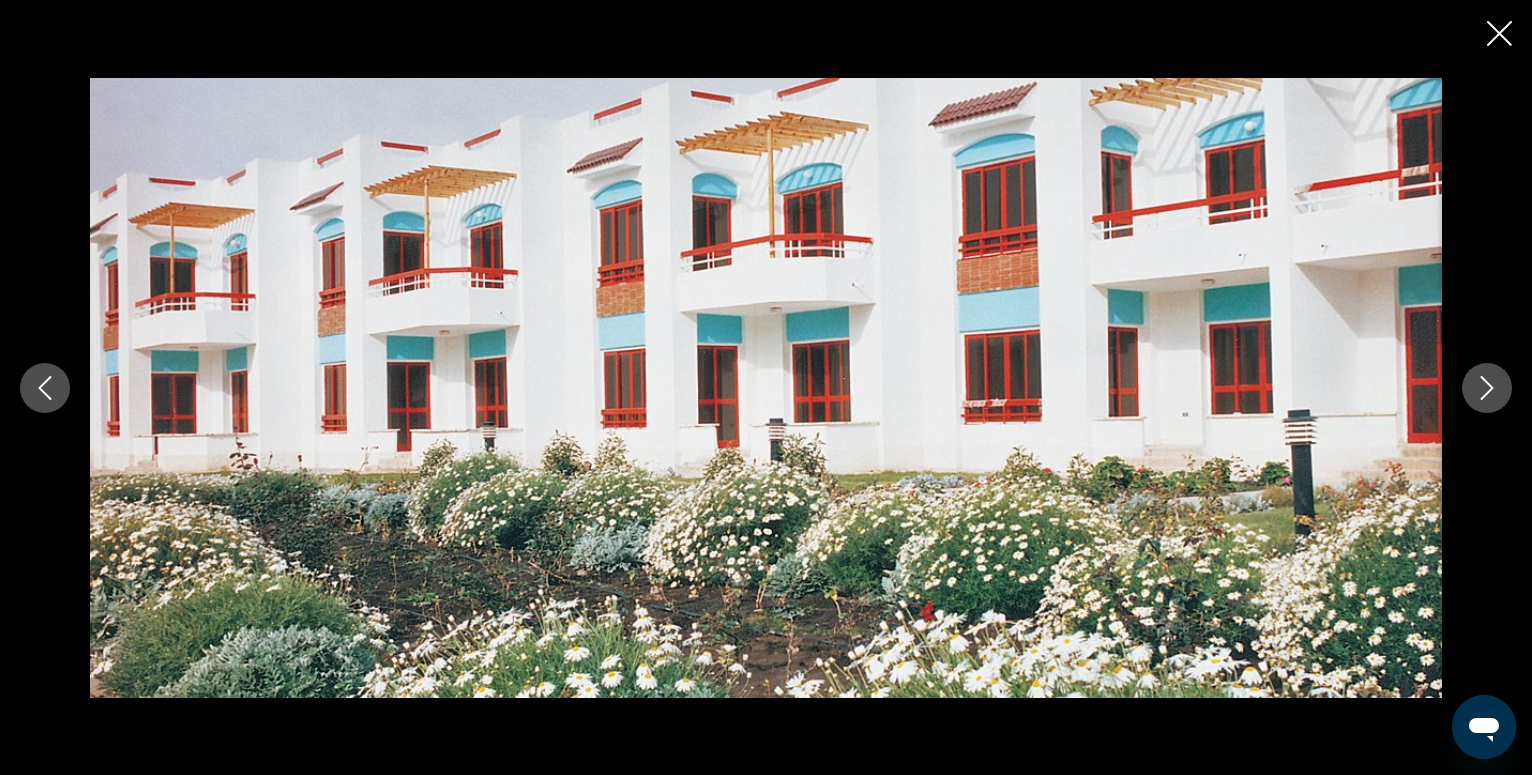 click 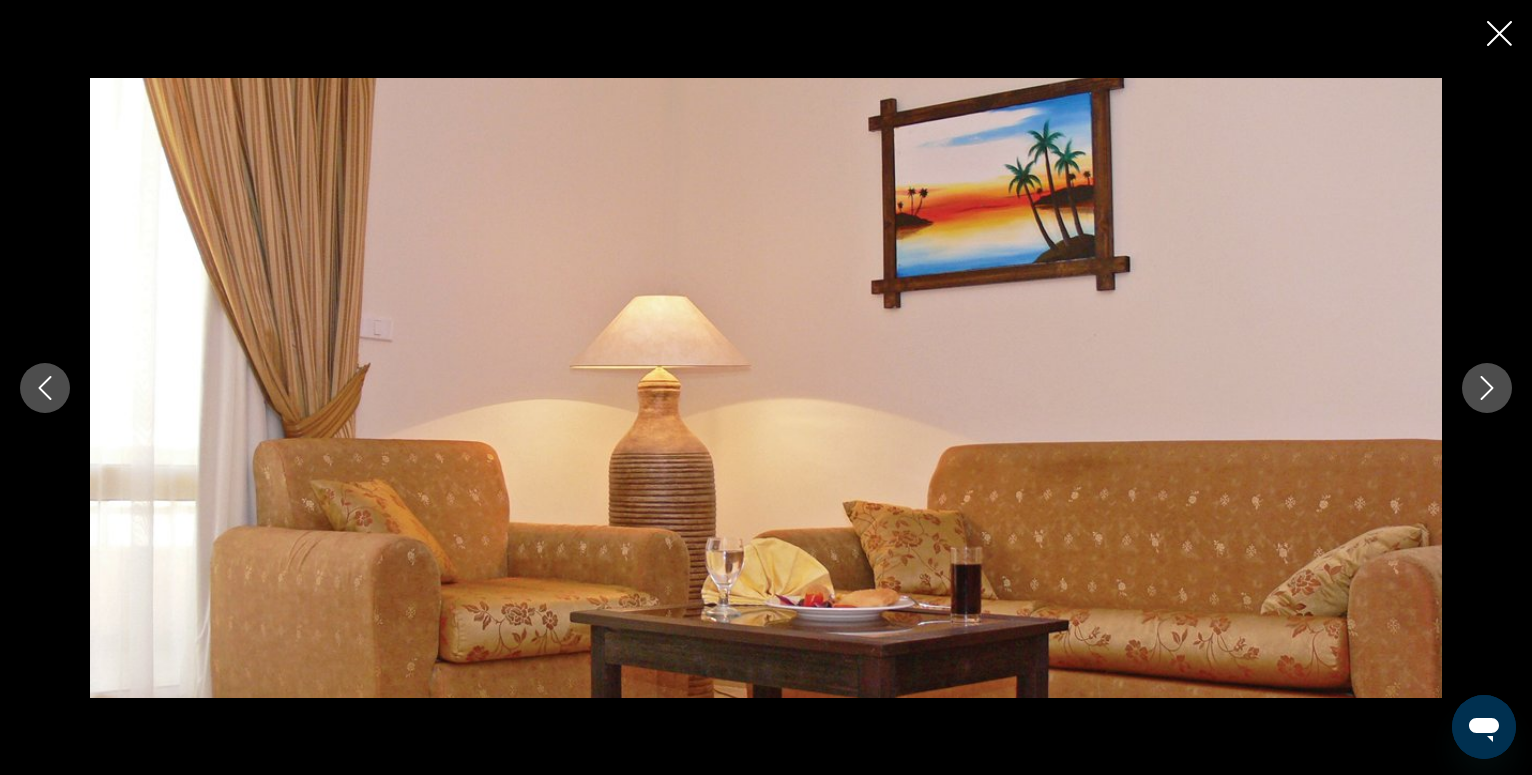 click 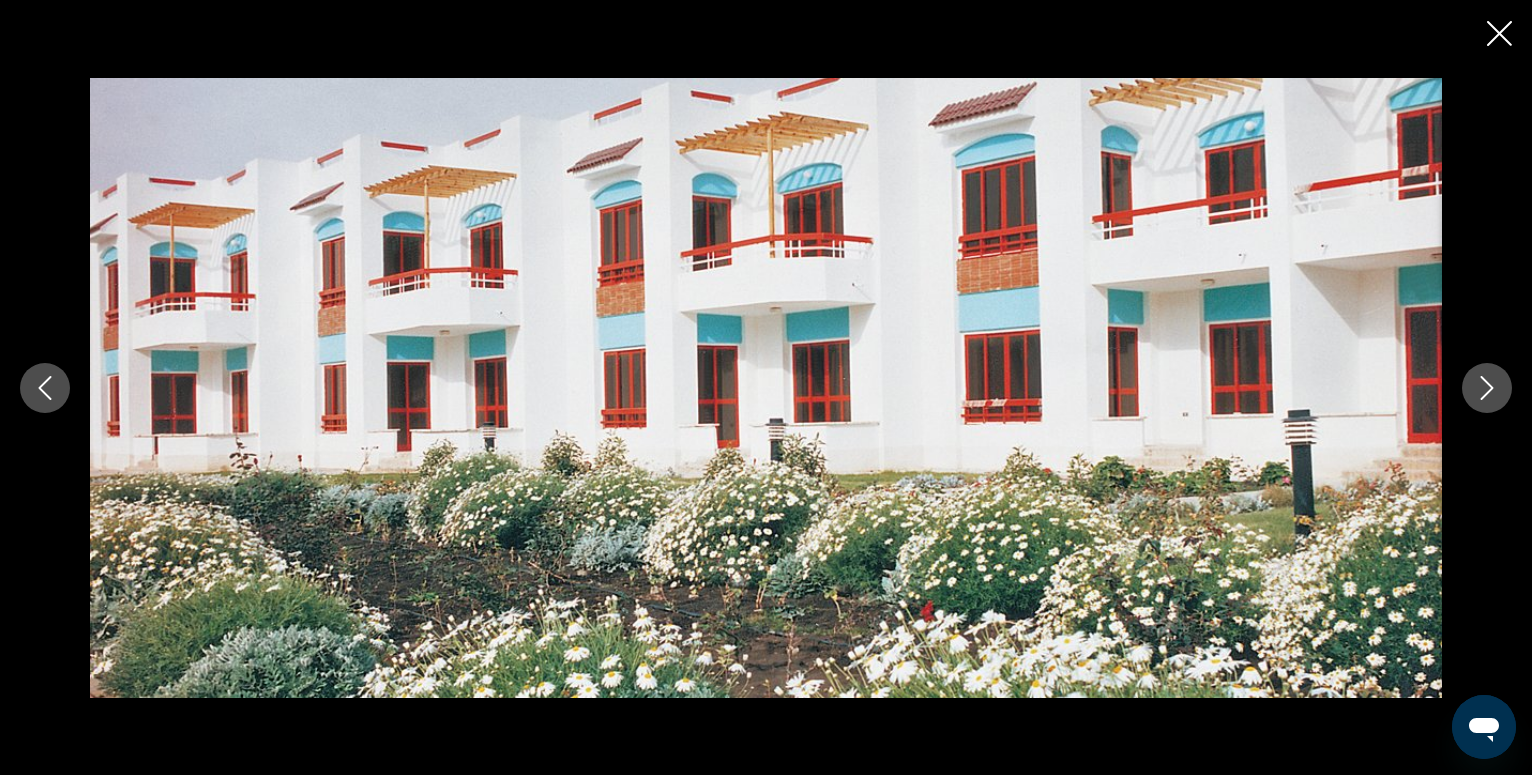 click 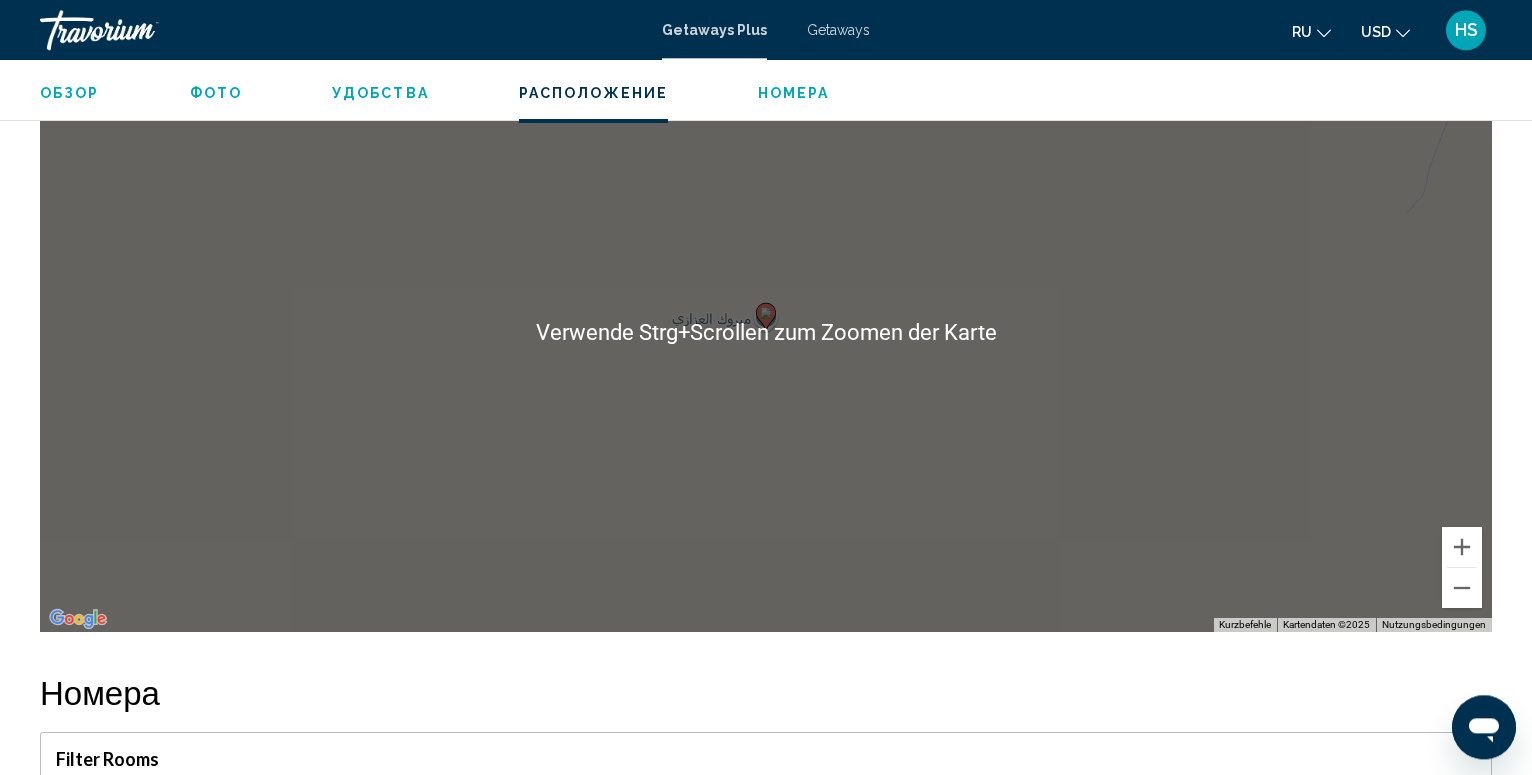 scroll, scrollTop: 2234, scrollLeft: 0, axis: vertical 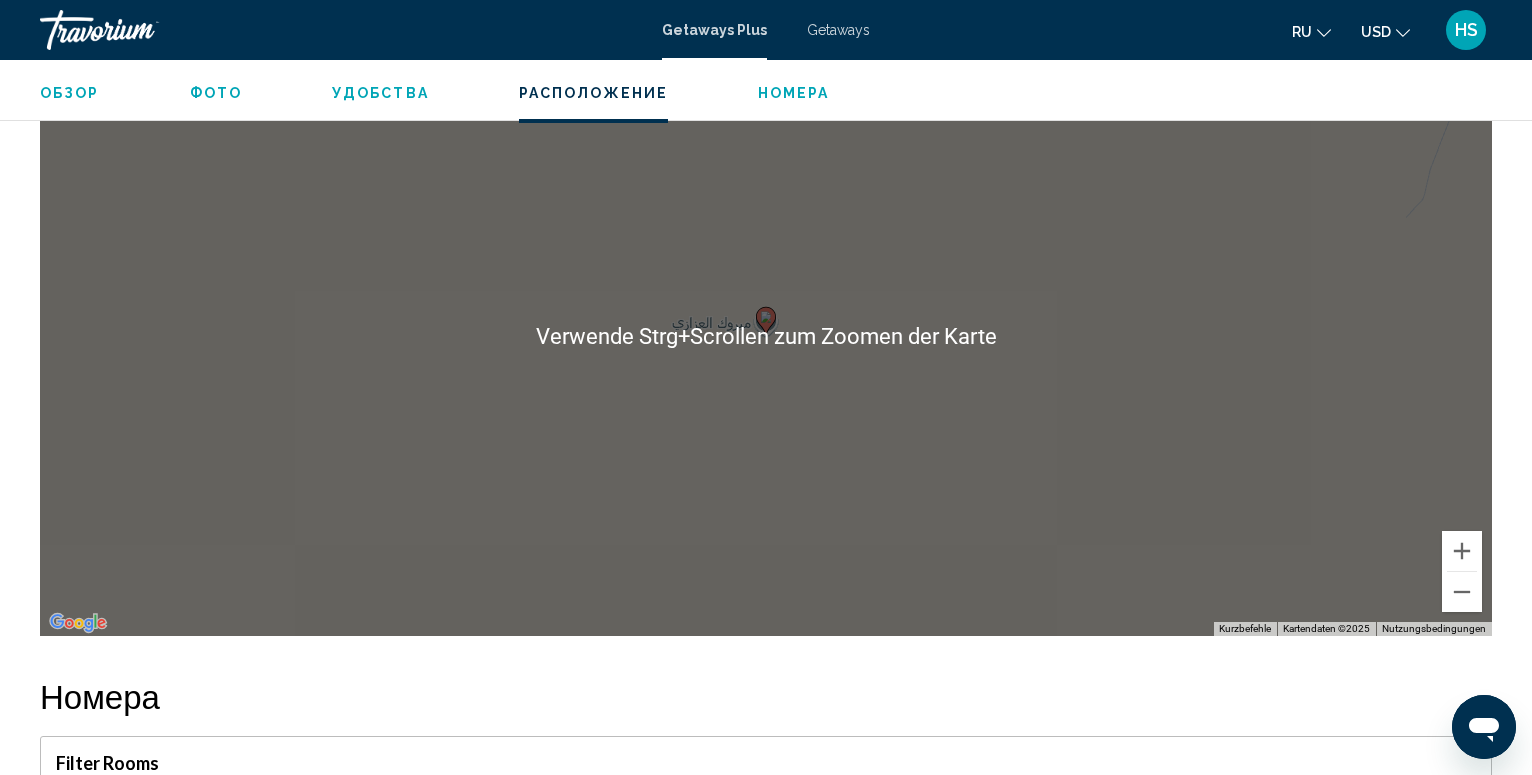 click on "Um den Modus zum Ziehen mit der Tastatur zu aktivieren, drückst du Alt + Eingabetaste. Wenn du den Modus aktiviert hast, kannst du die Markierung mit den Pfeiltasten verschieben. Nachdem du sie an die gewünschte Stelle gezogen bzw. verschoben hast, drückst du einfach die Eingabetaste. Durch Drücken der Esc-Taste kannst du den Vorgang abbrechen." at bounding box center [766, 336] 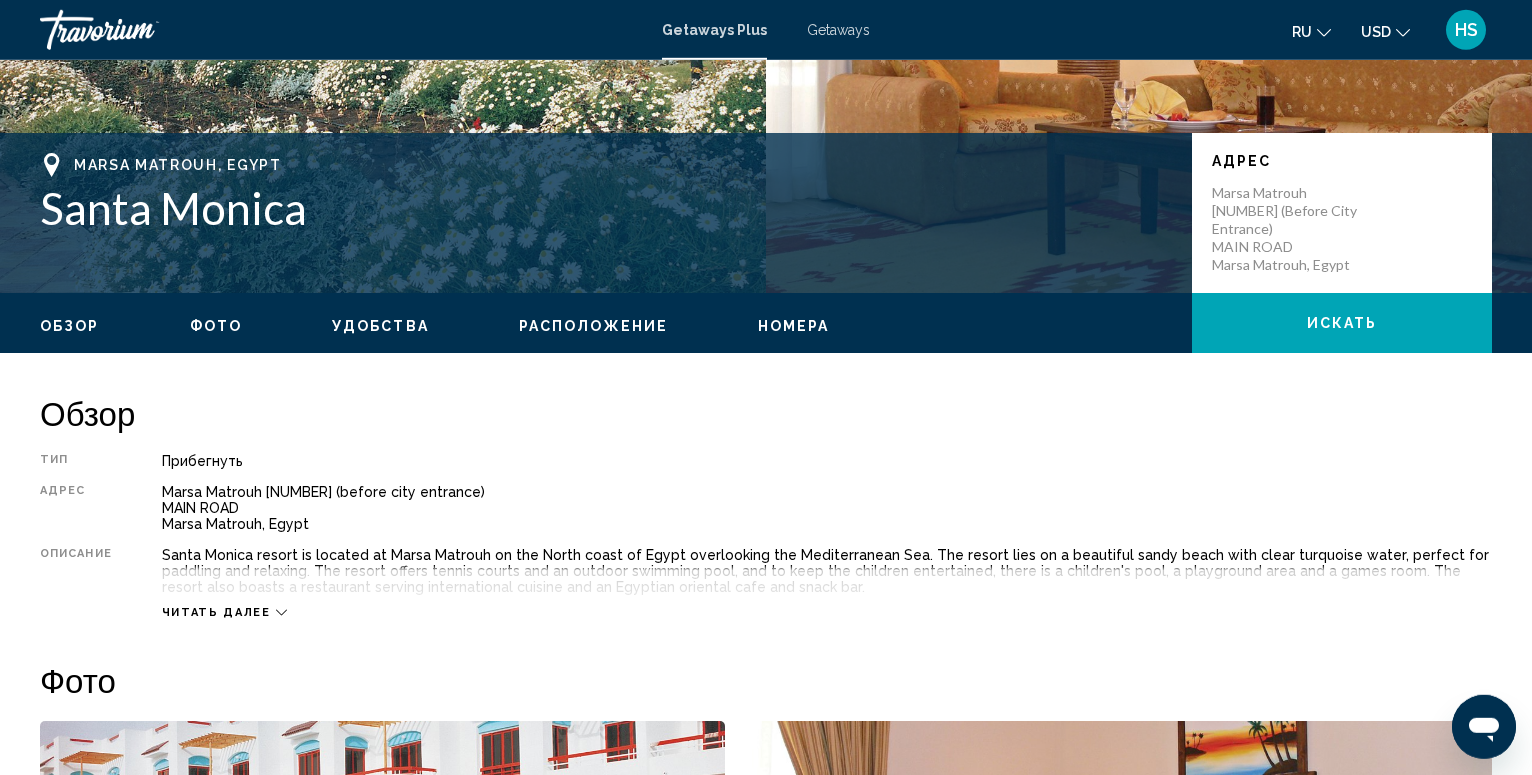 scroll, scrollTop: 510, scrollLeft: 0, axis: vertical 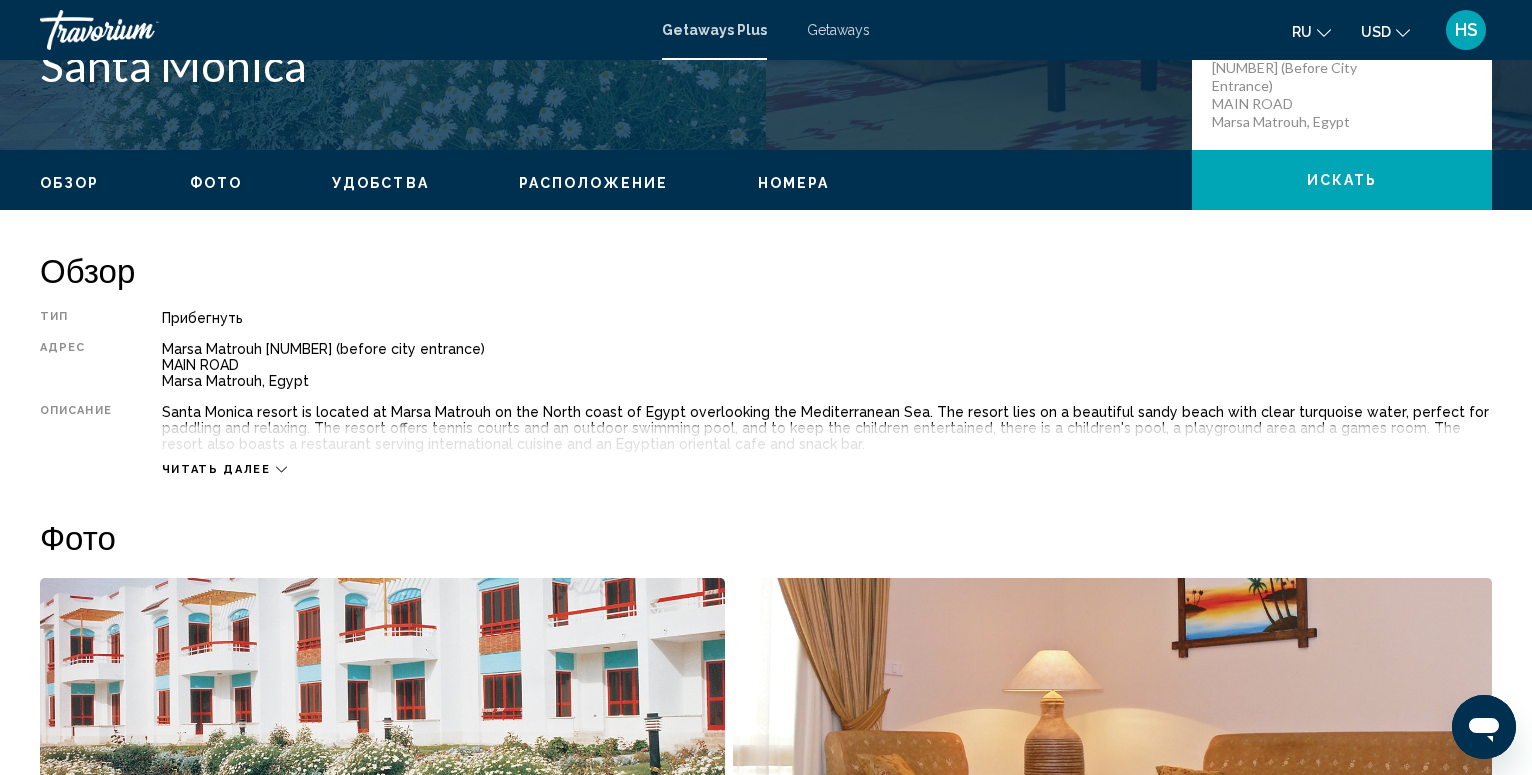 click on "Номера" at bounding box center [794, 183] 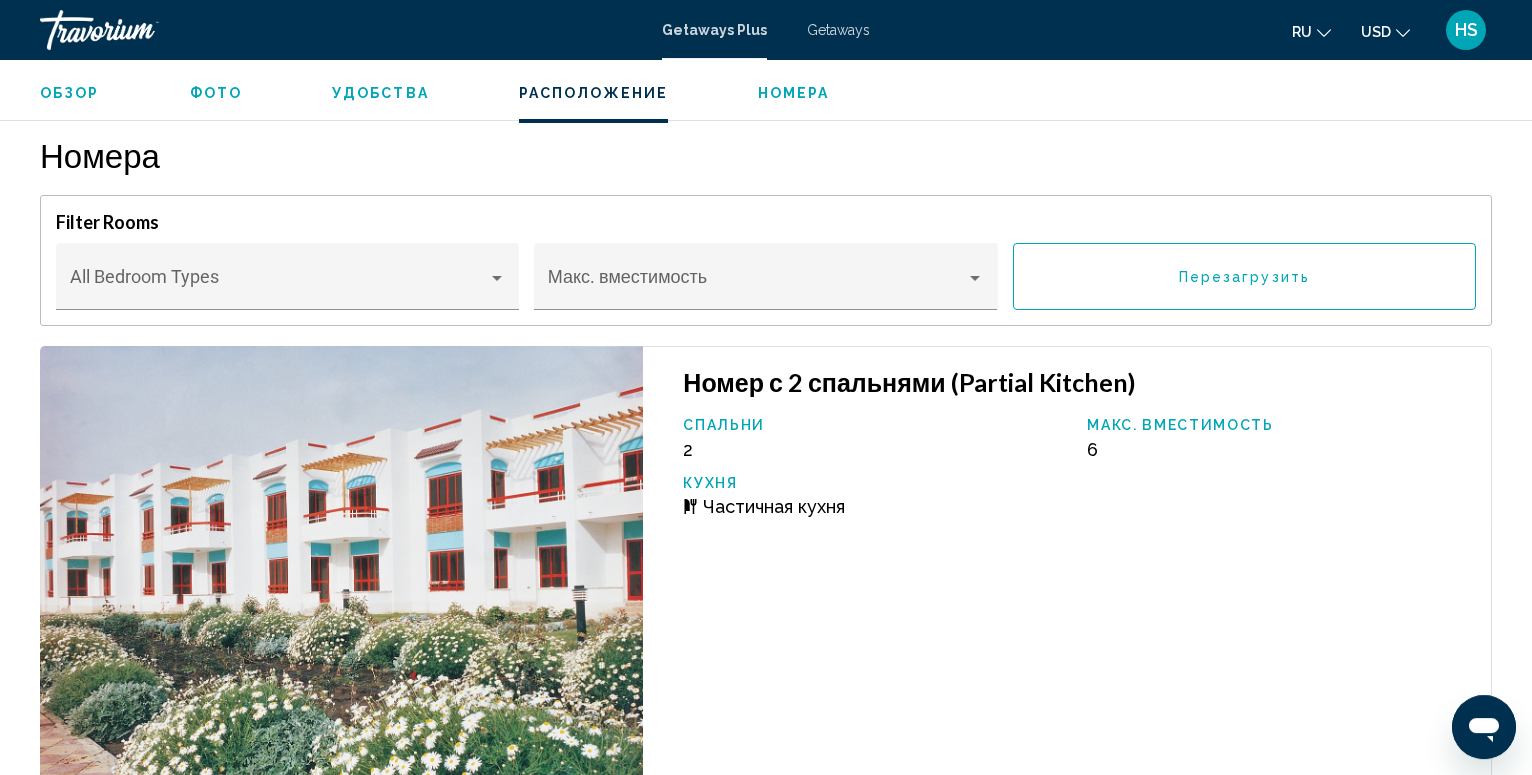 scroll, scrollTop: 2483, scrollLeft: 0, axis: vertical 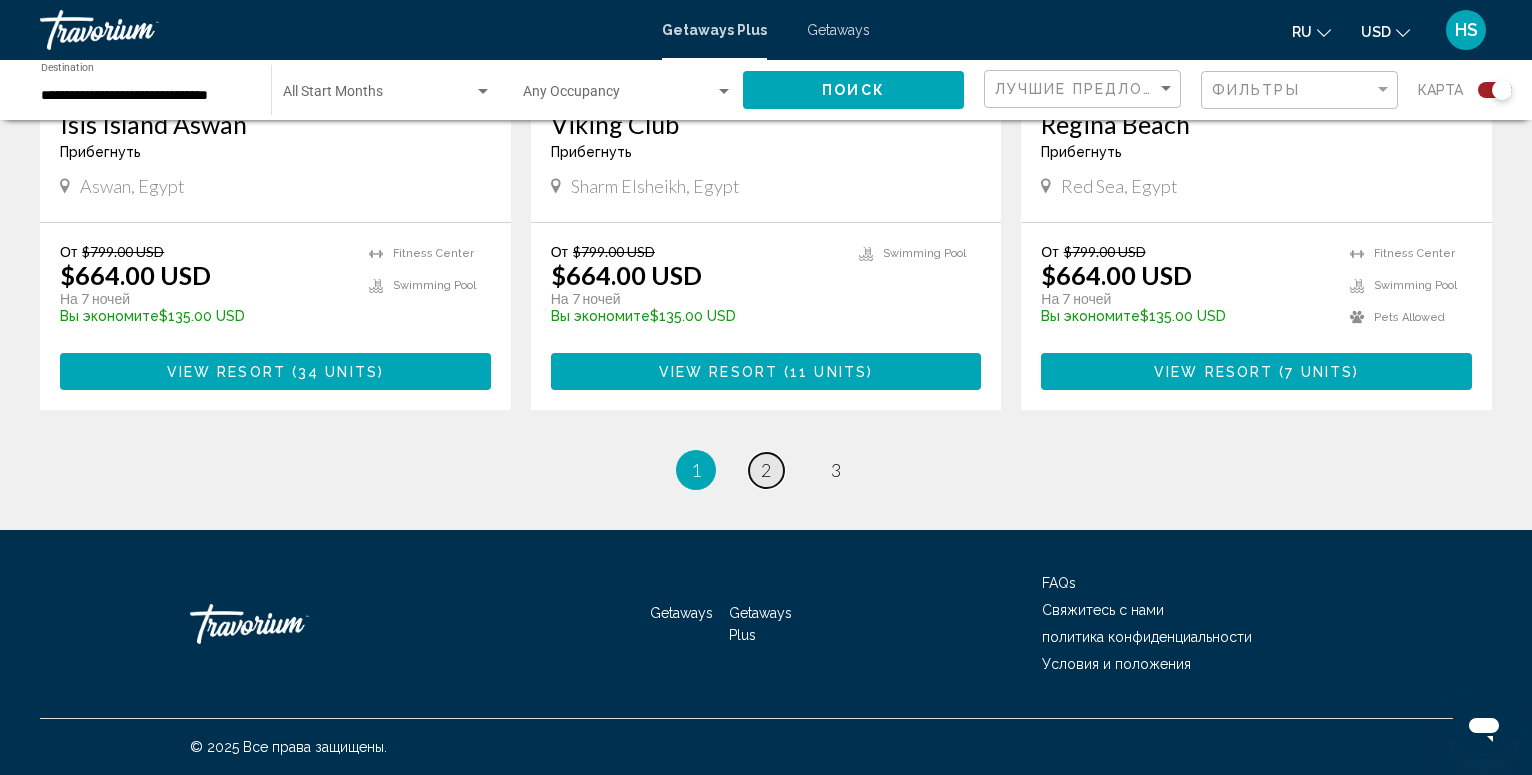 click on "2" at bounding box center (766, 470) 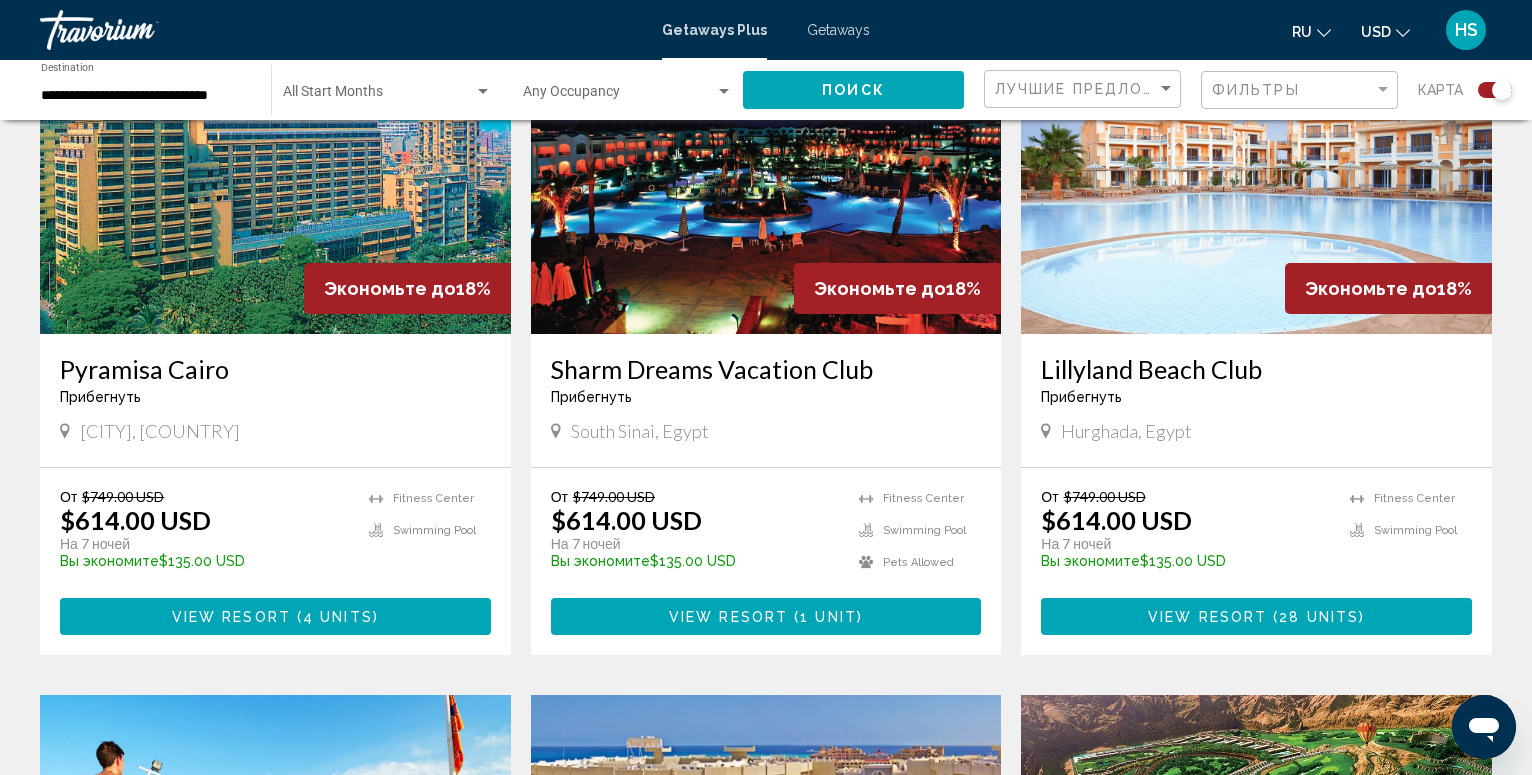 scroll, scrollTop: 714, scrollLeft: 0, axis: vertical 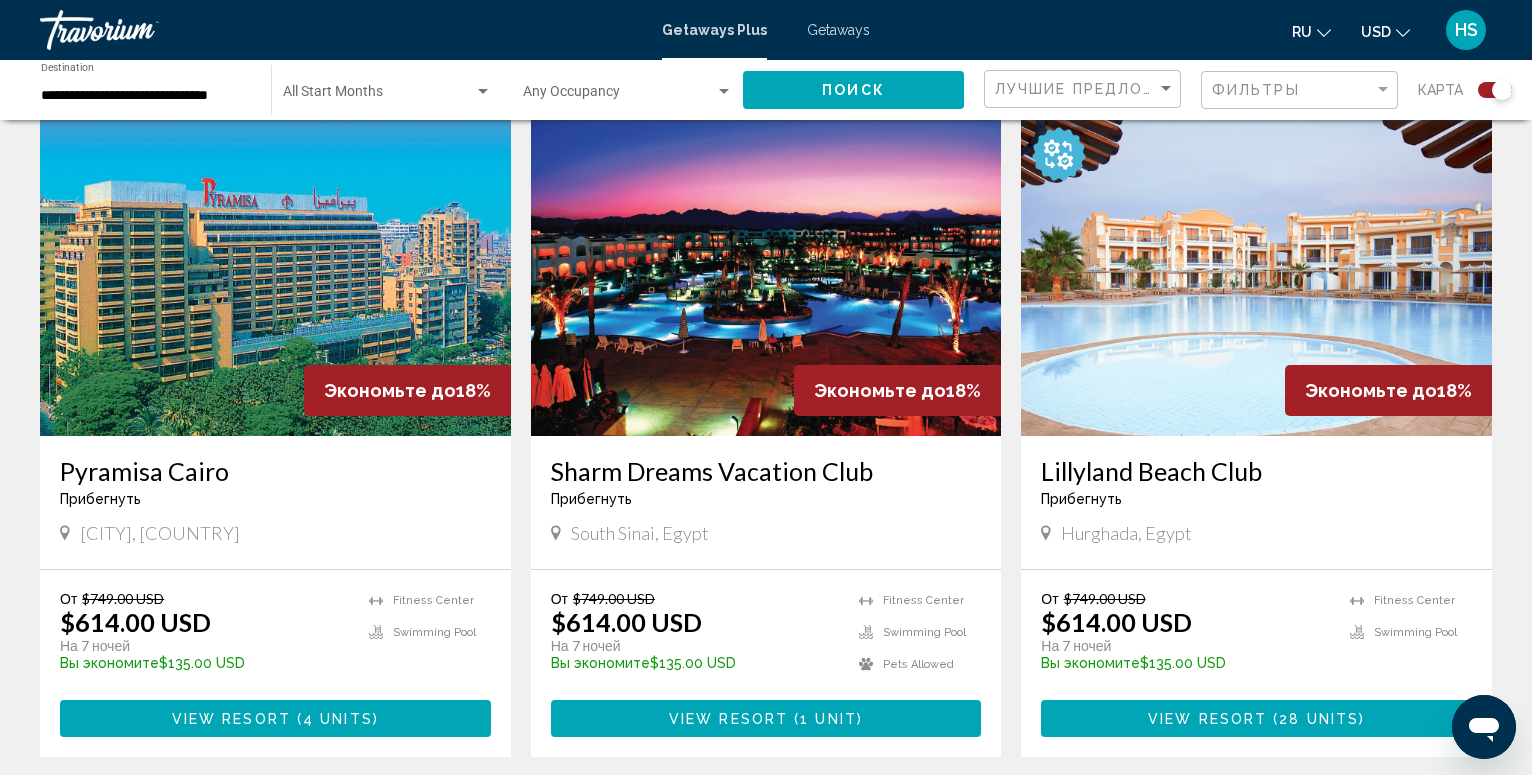 click at bounding box center [1256, 276] 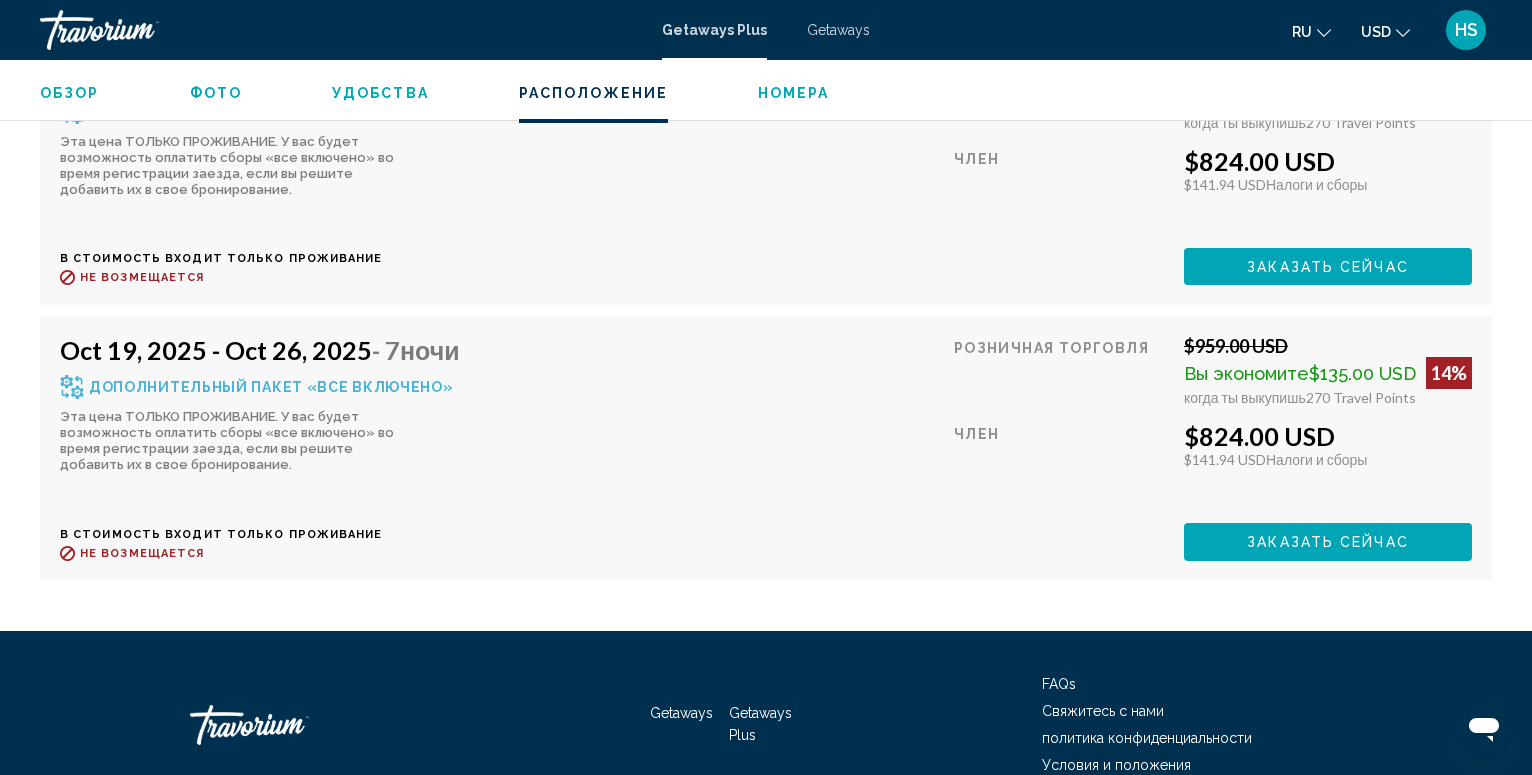 scroll, scrollTop: 6704, scrollLeft: 0, axis: vertical 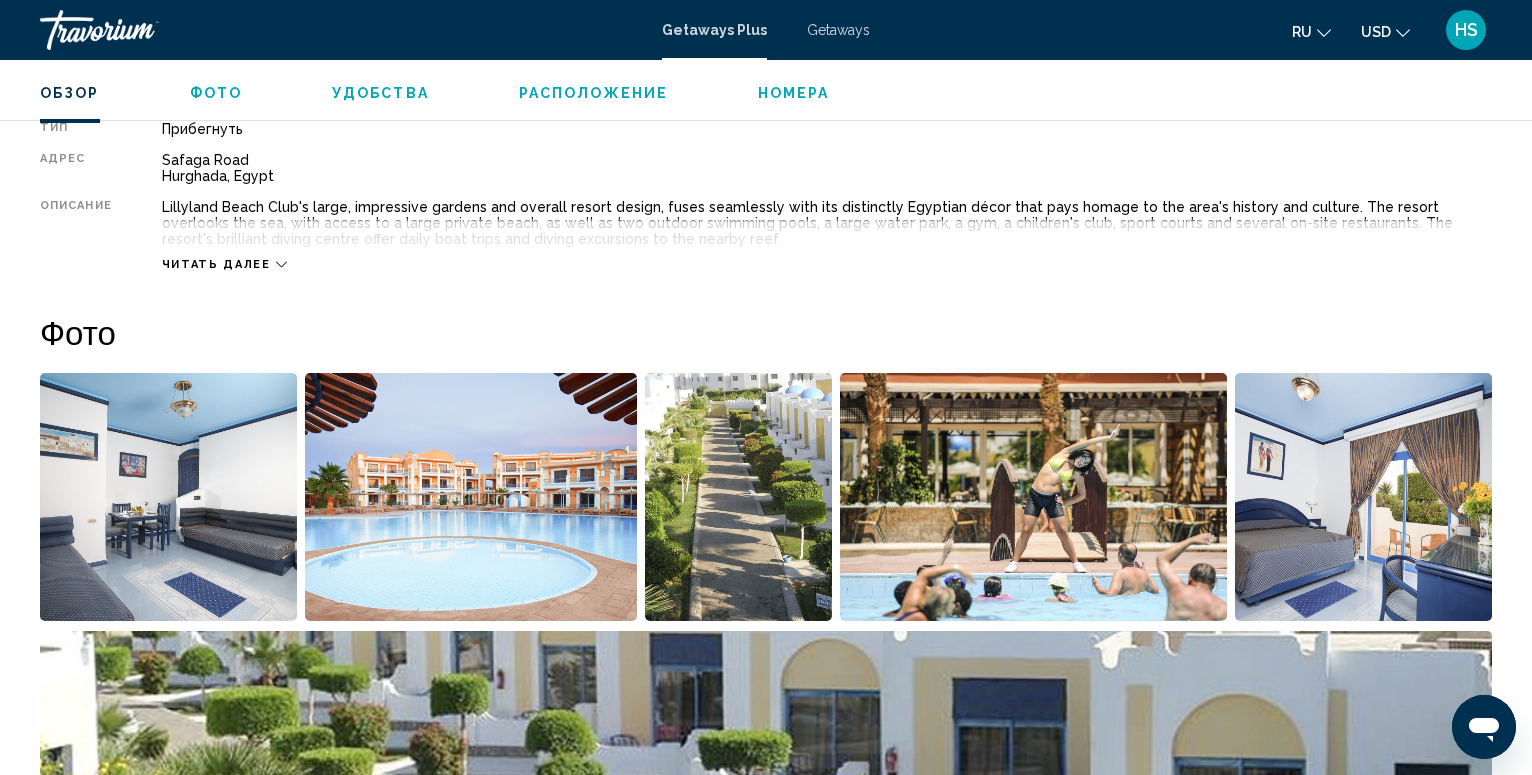 click at bounding box center (168, 497) 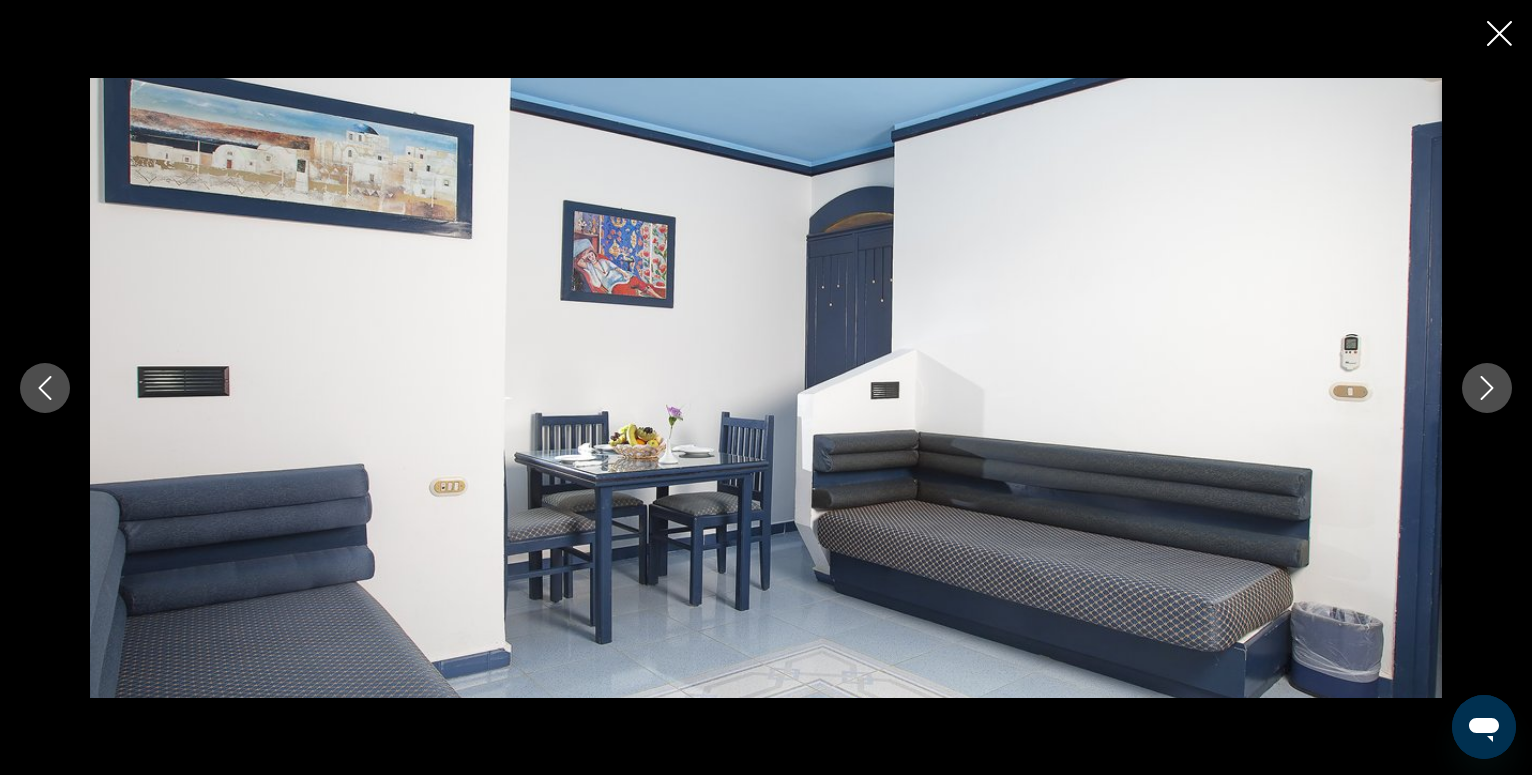 click 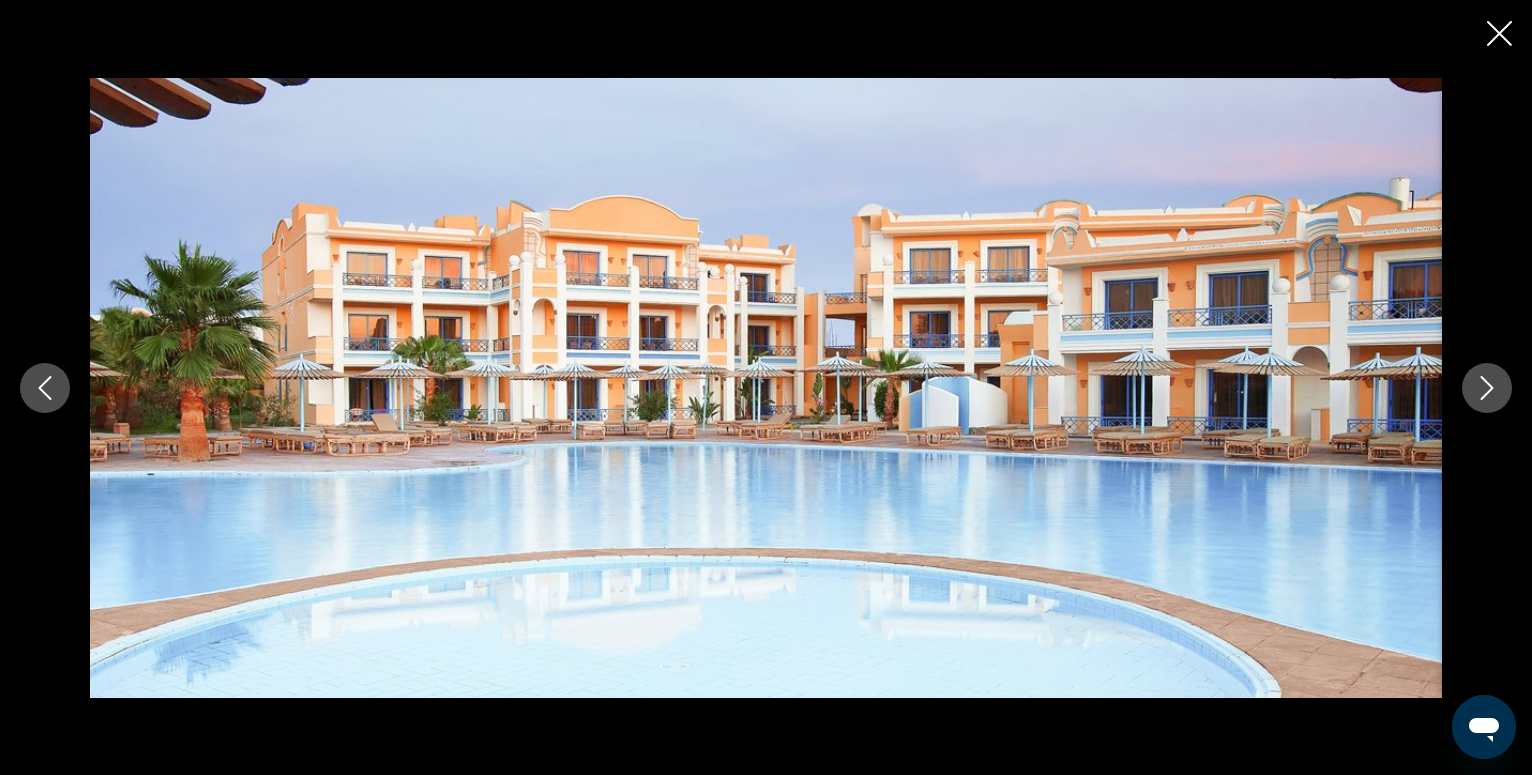 click 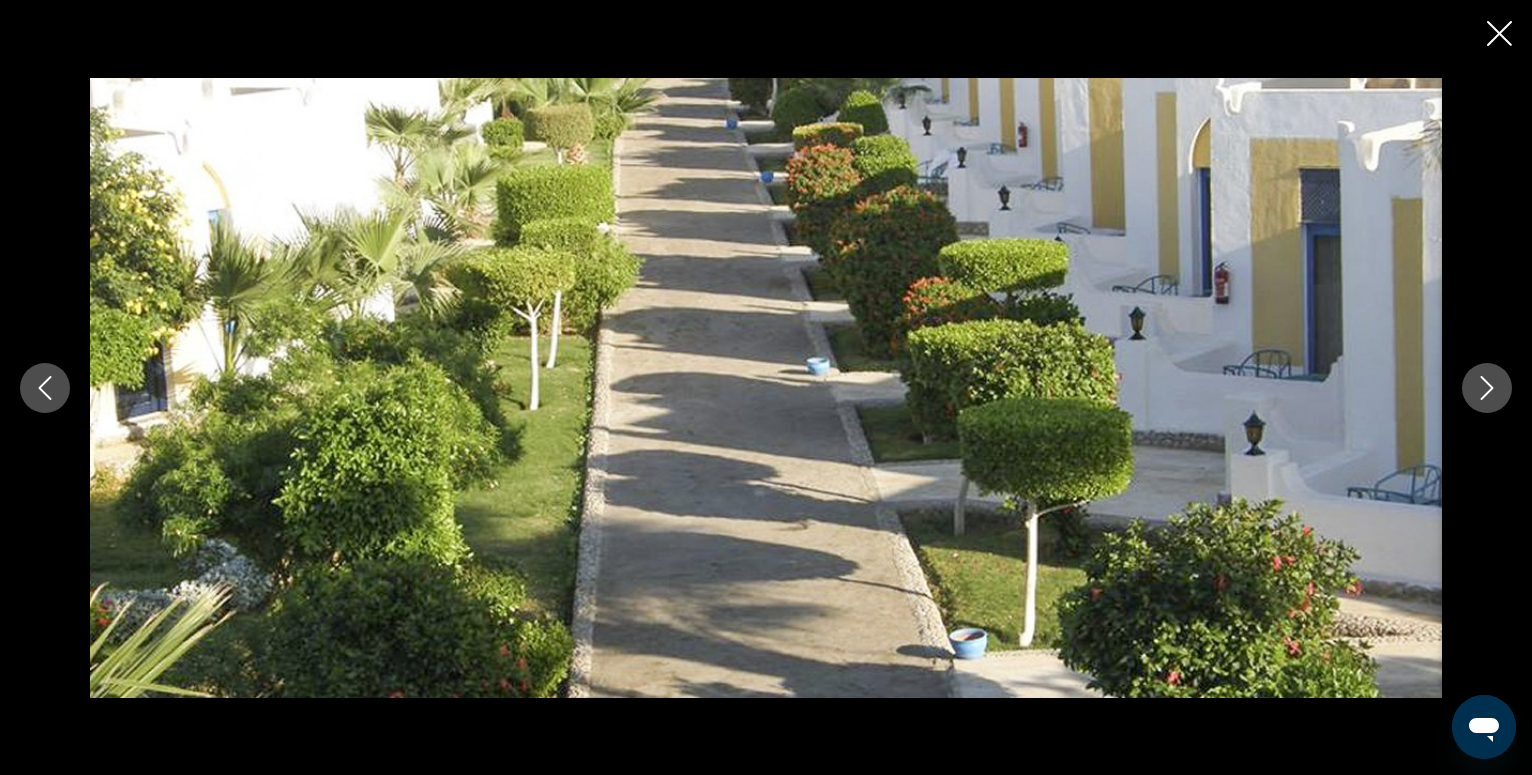 click 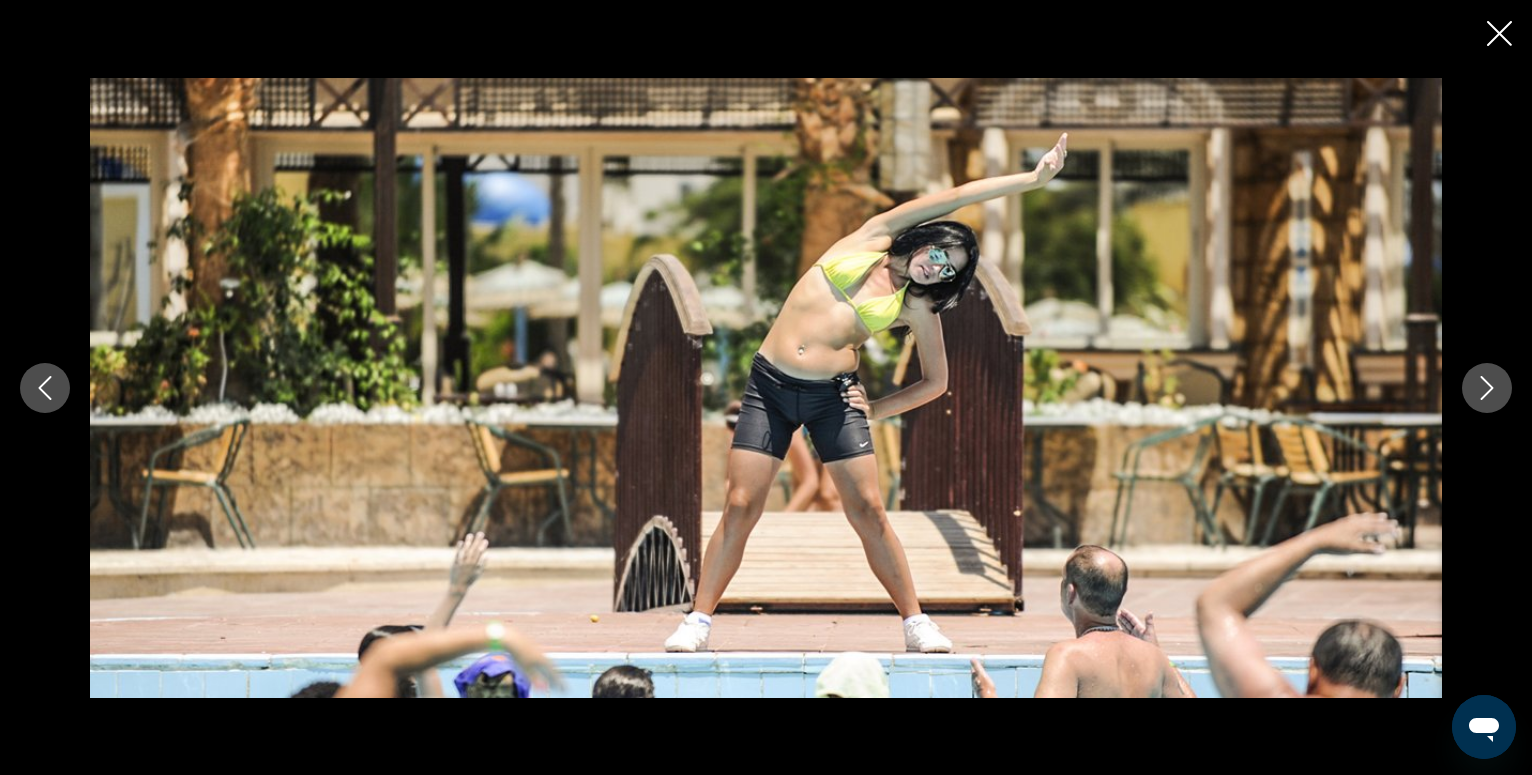 click 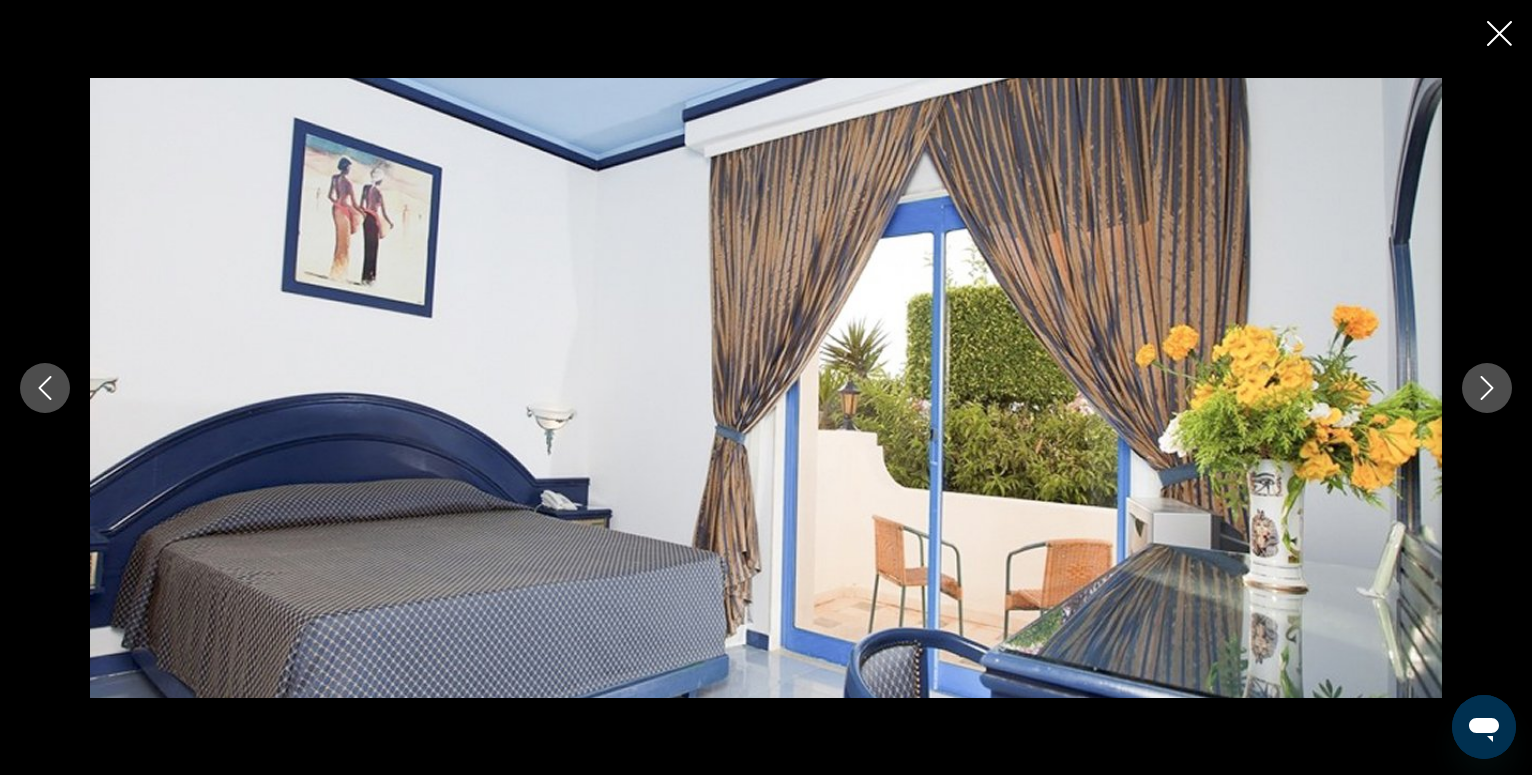 click 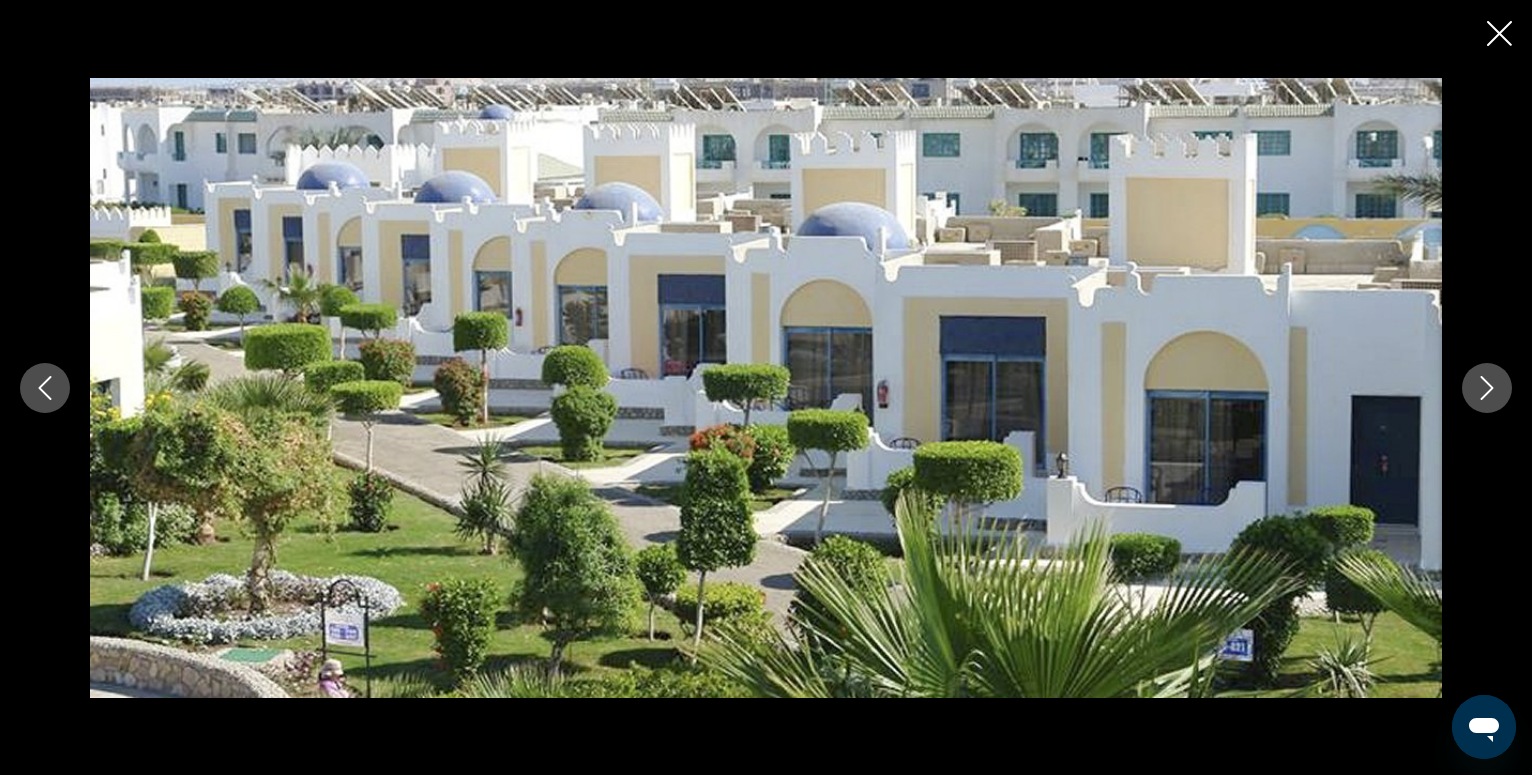 click 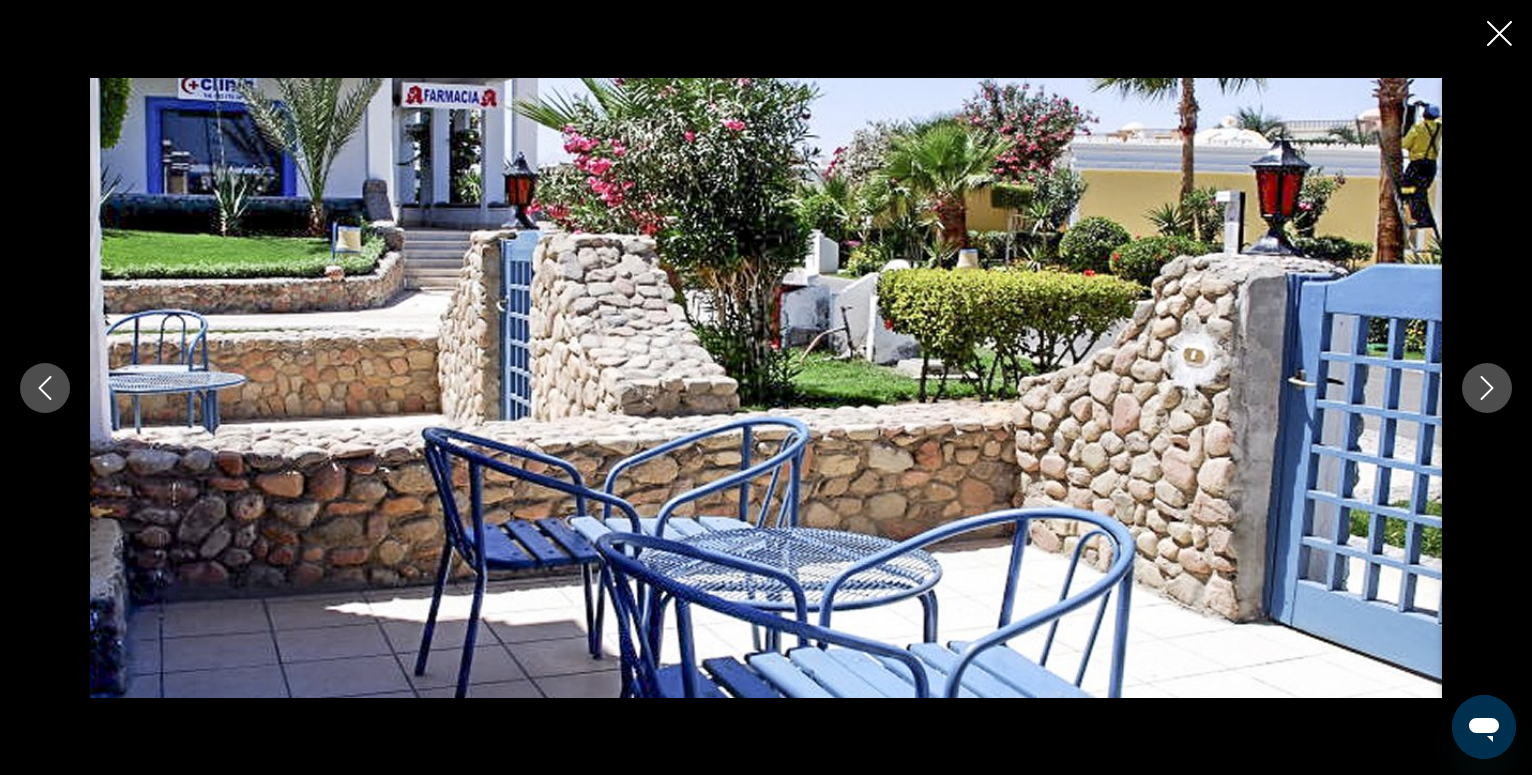 click 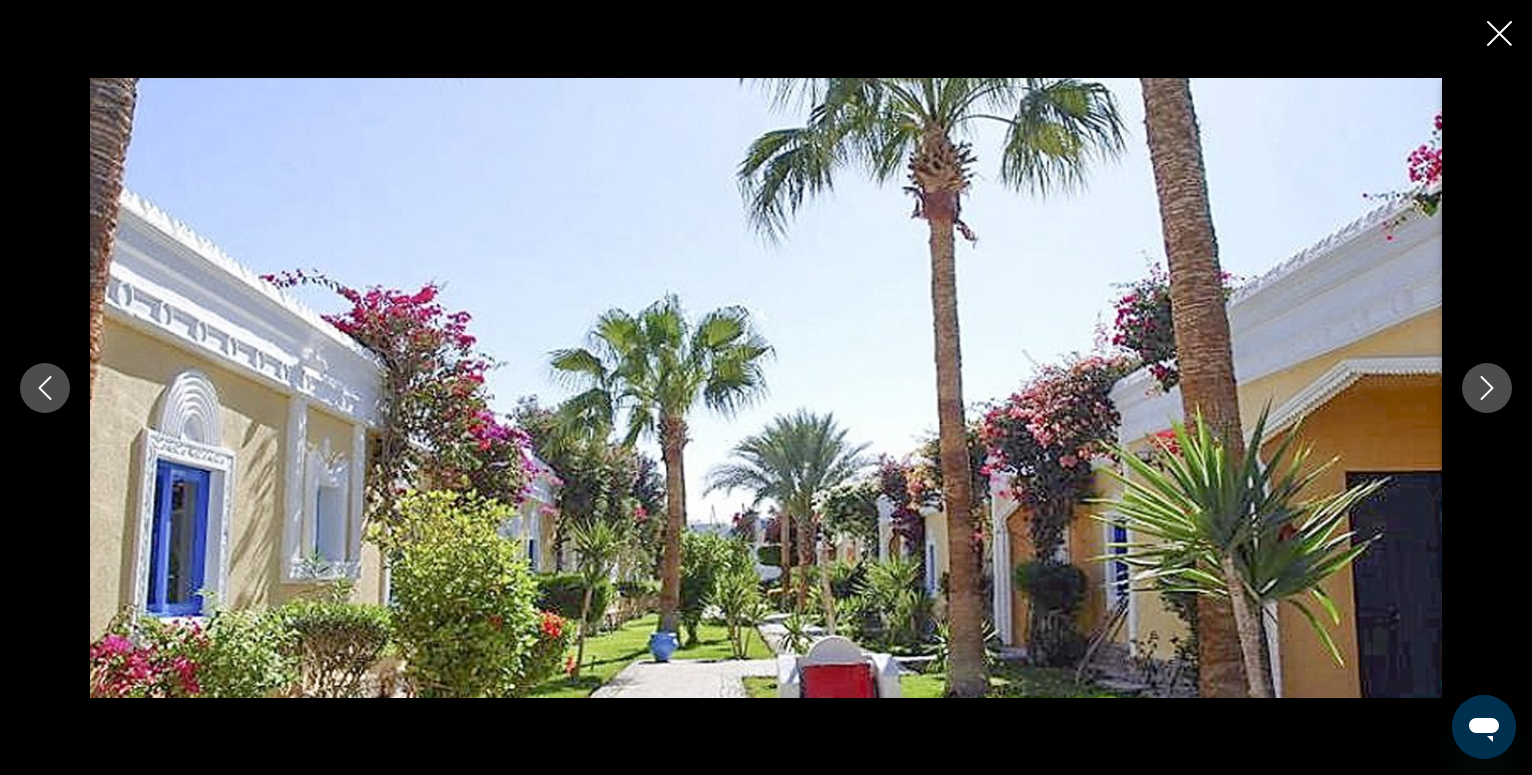 click 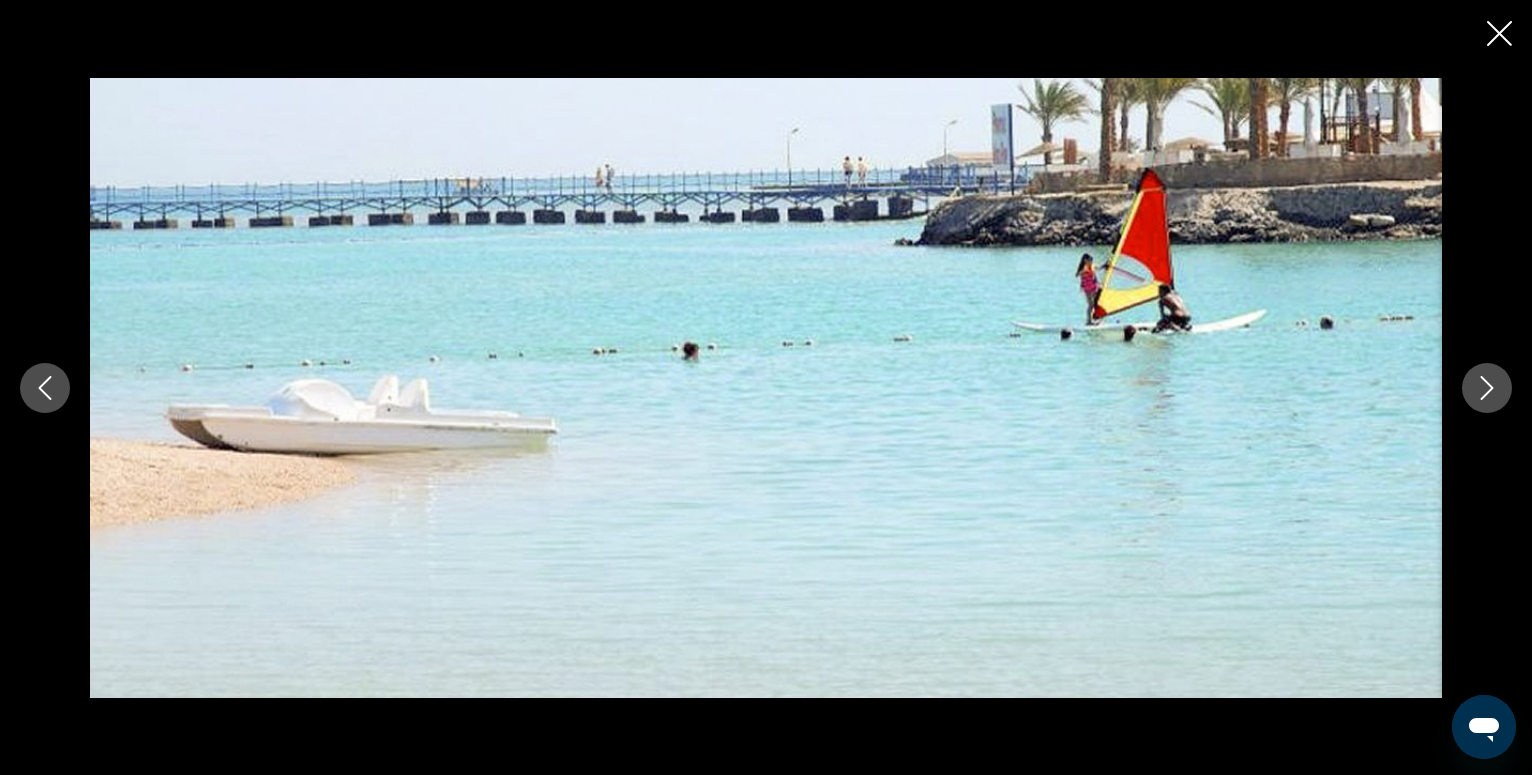 click 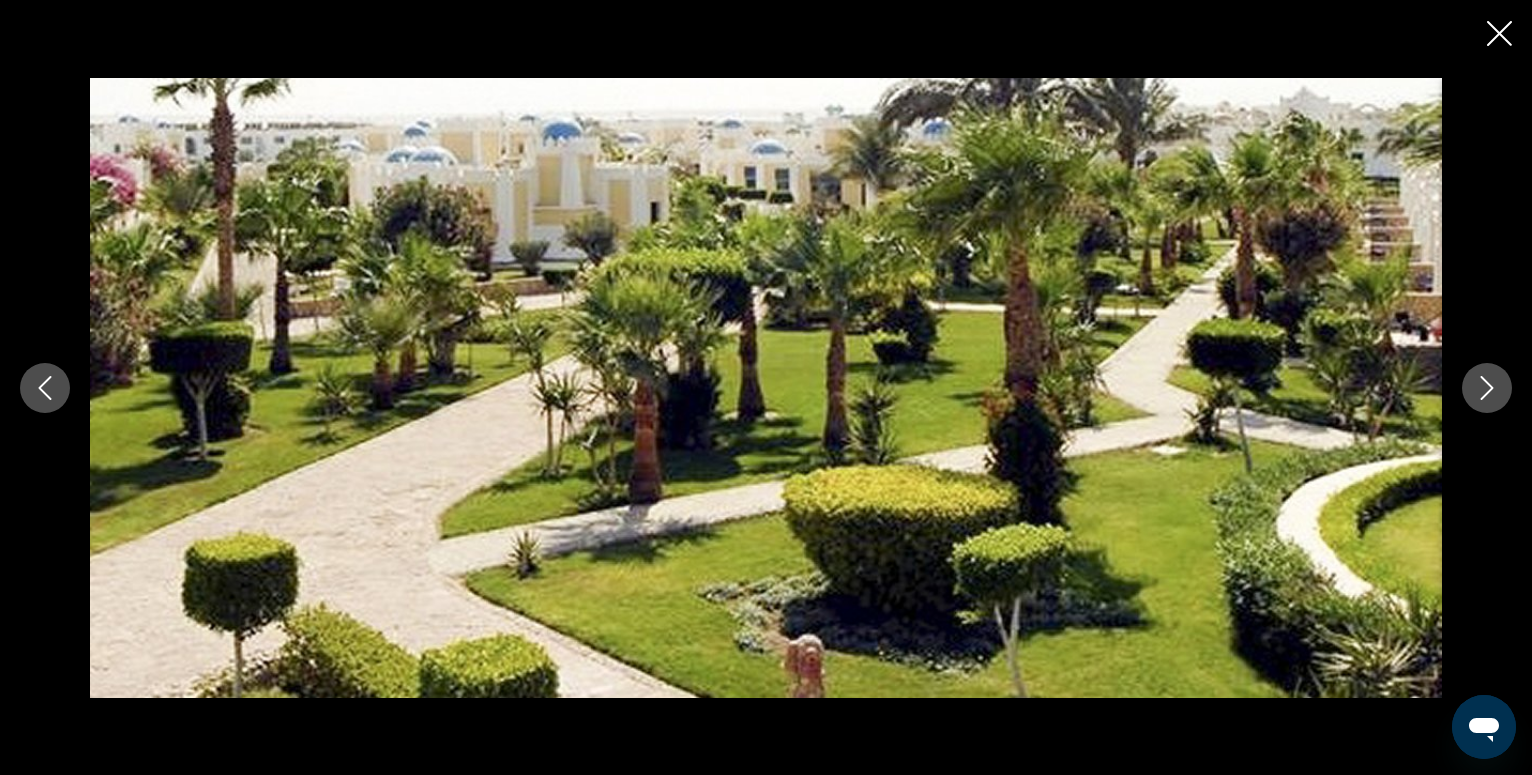 click 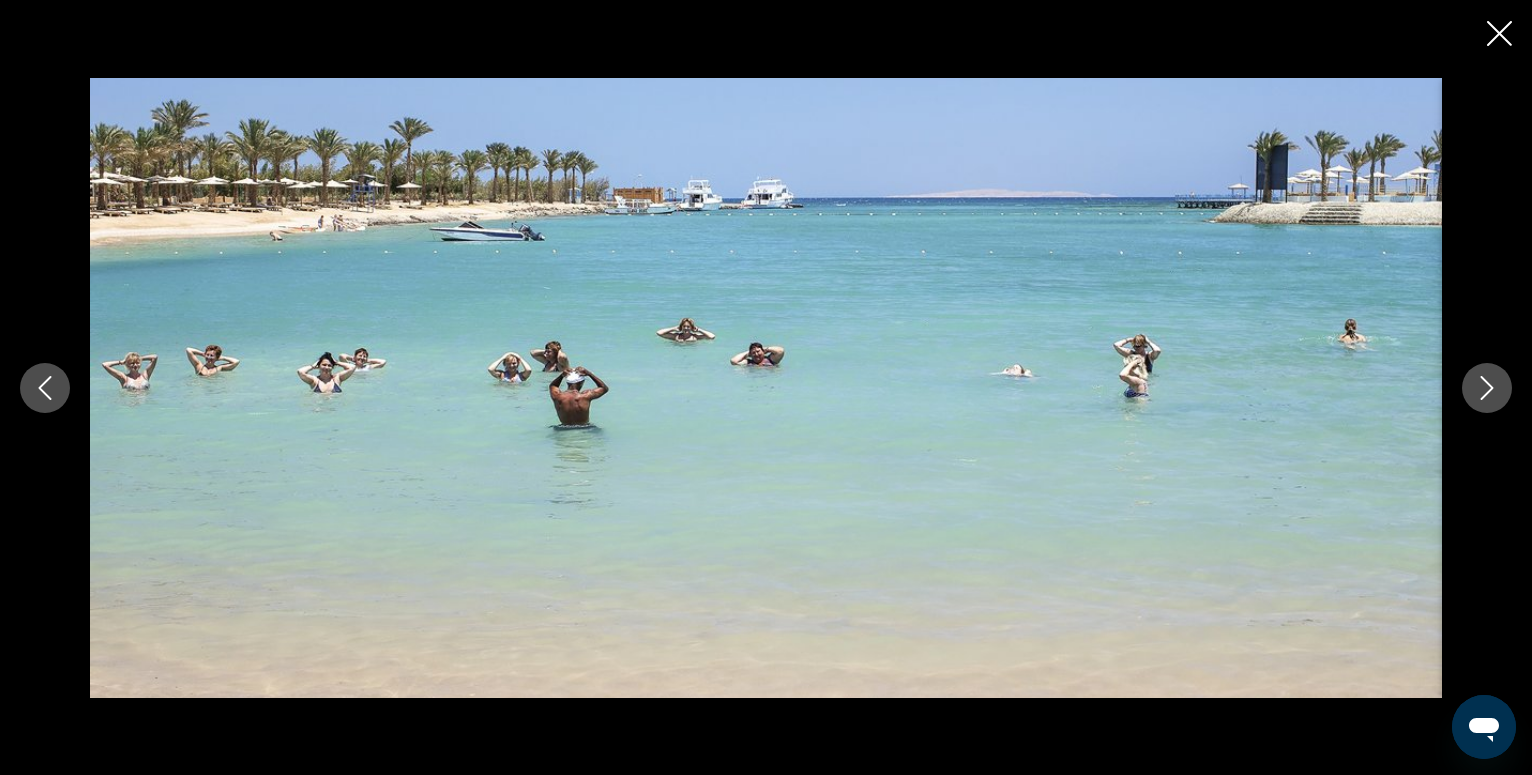 click 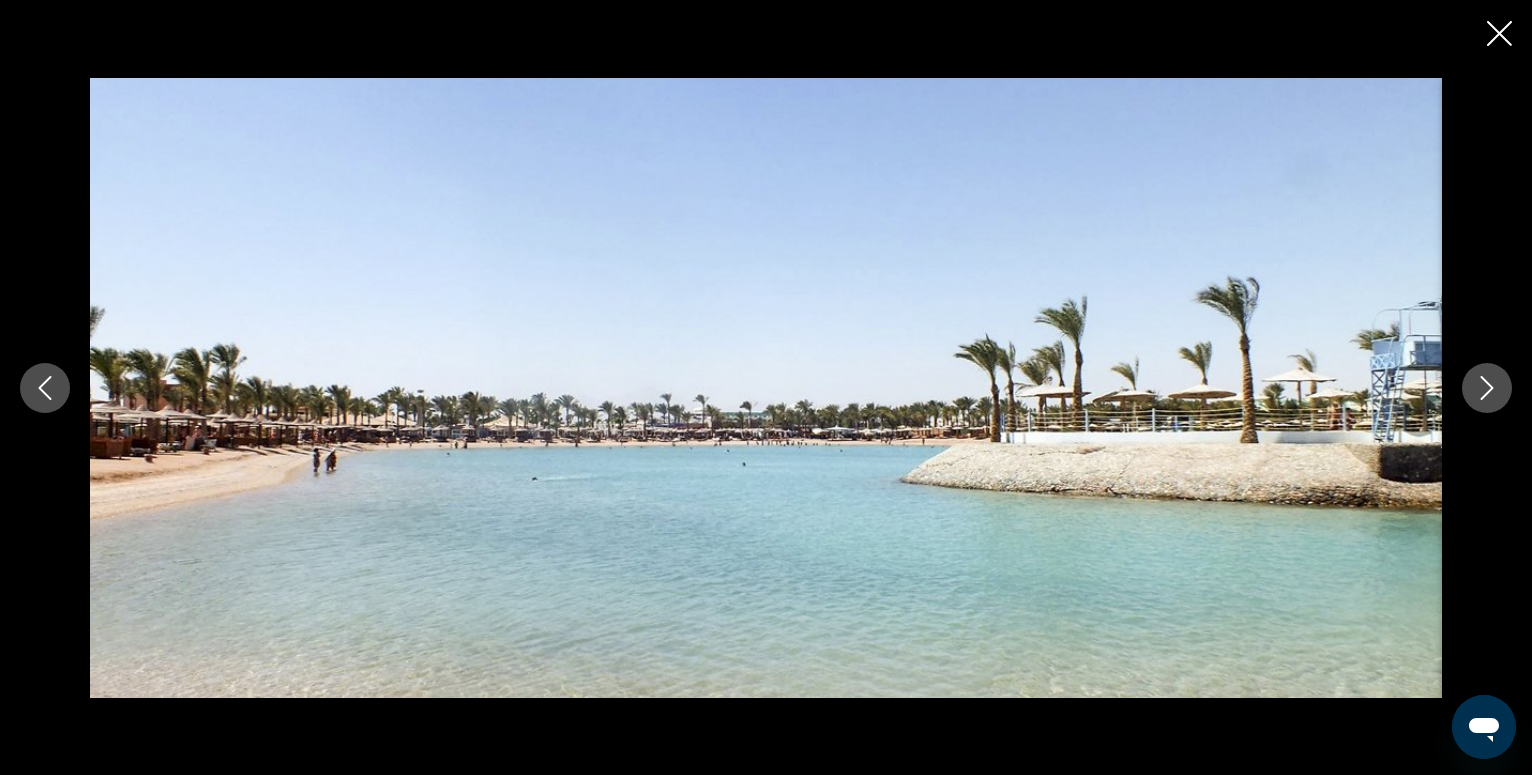 click 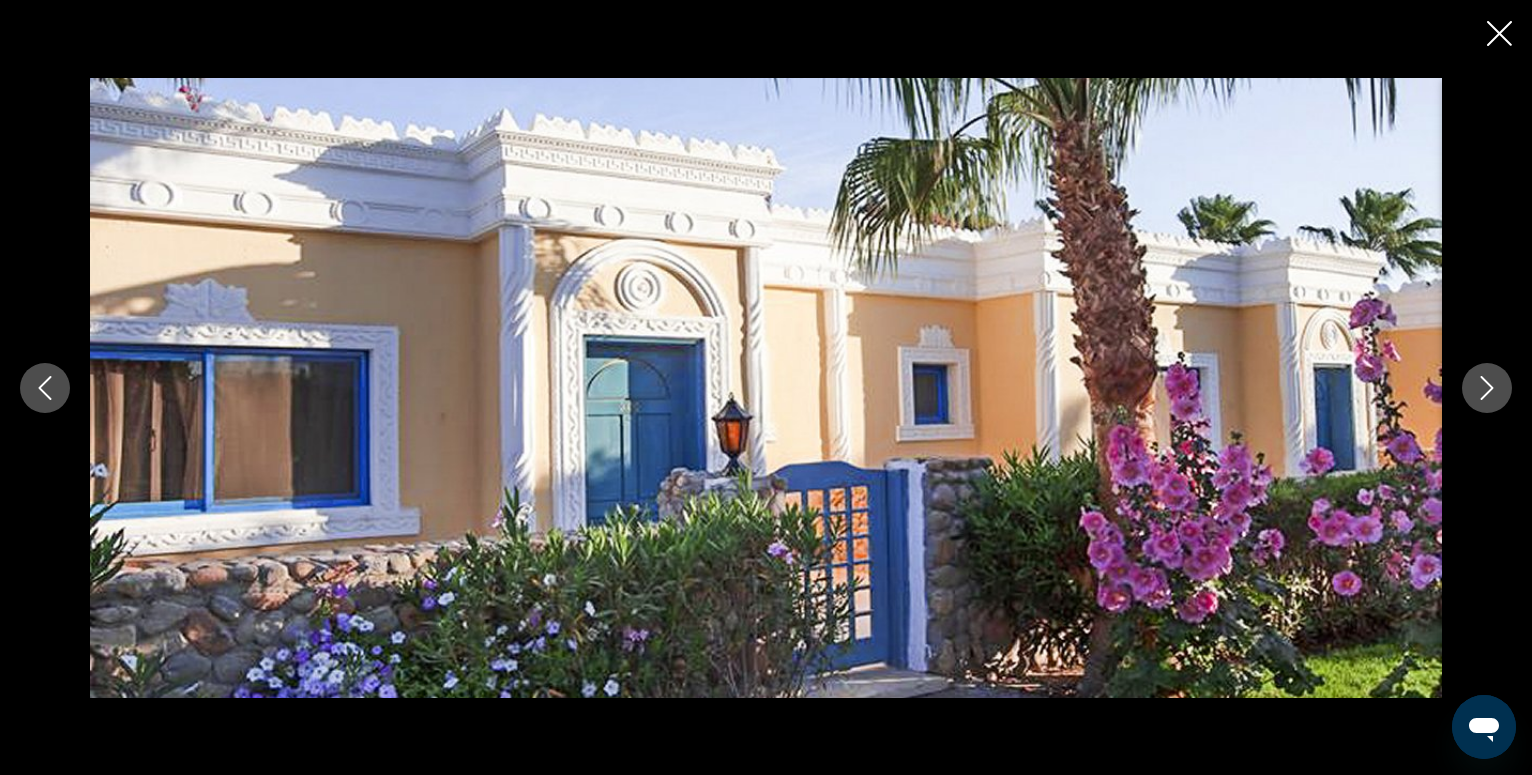 click 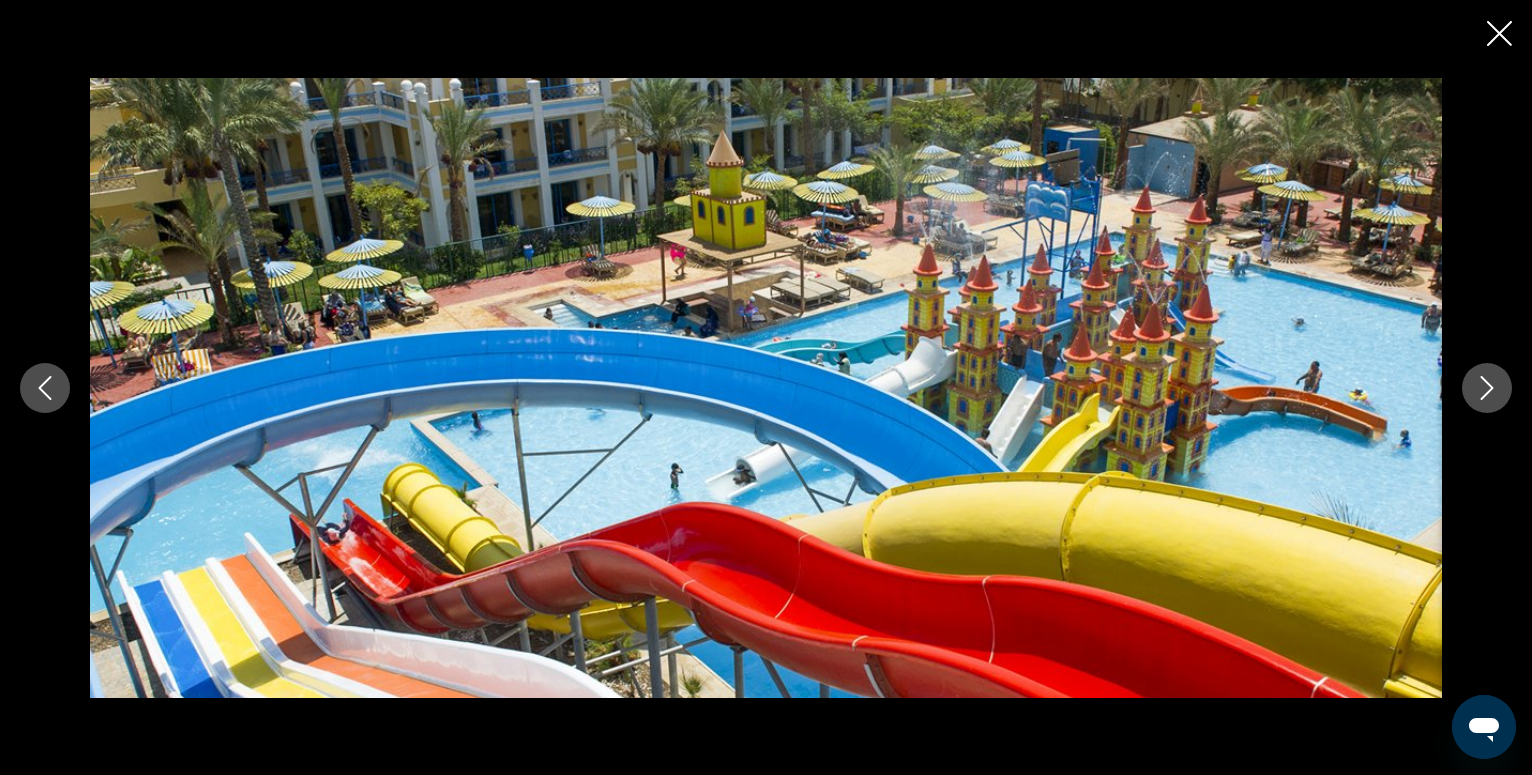 click 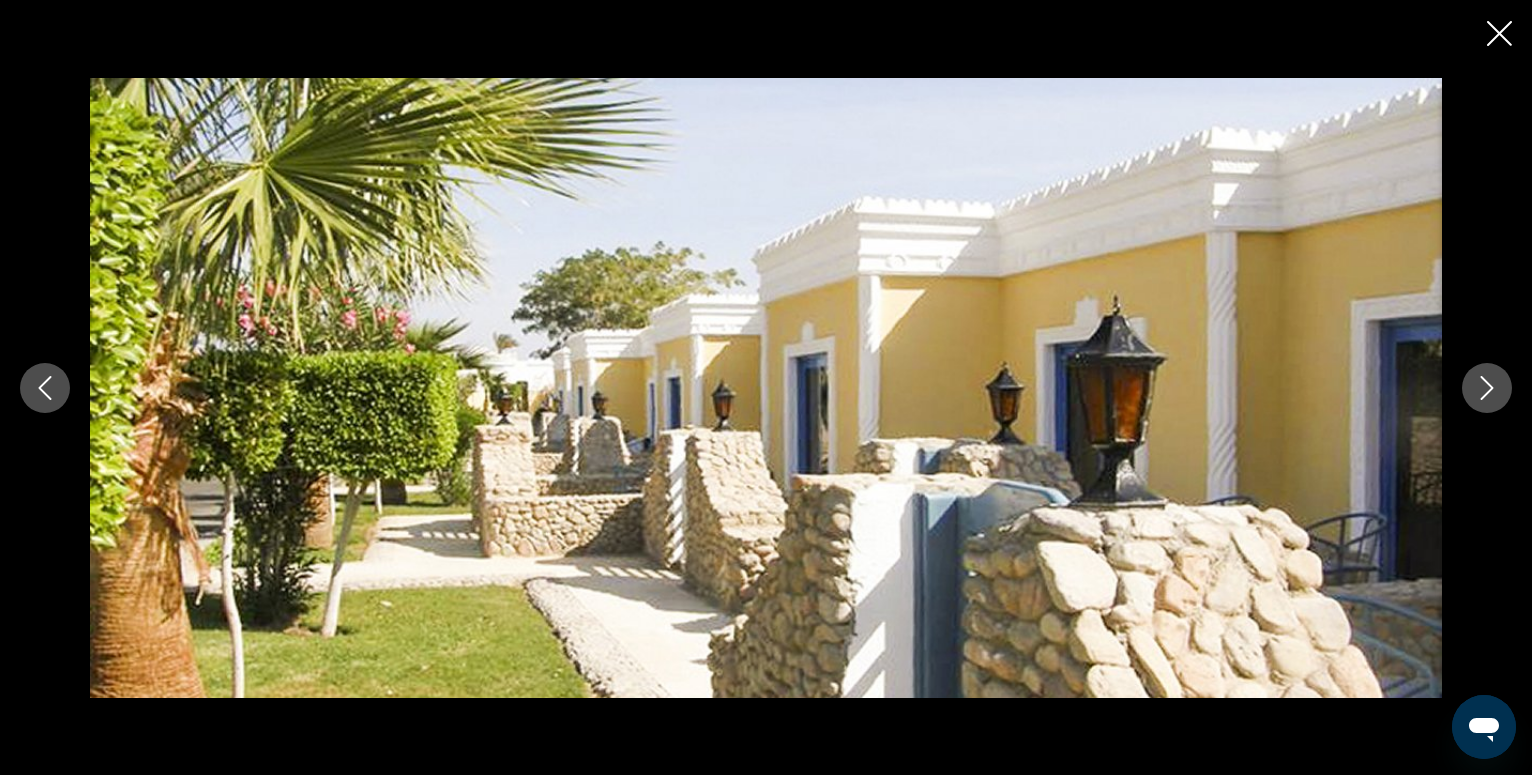 click 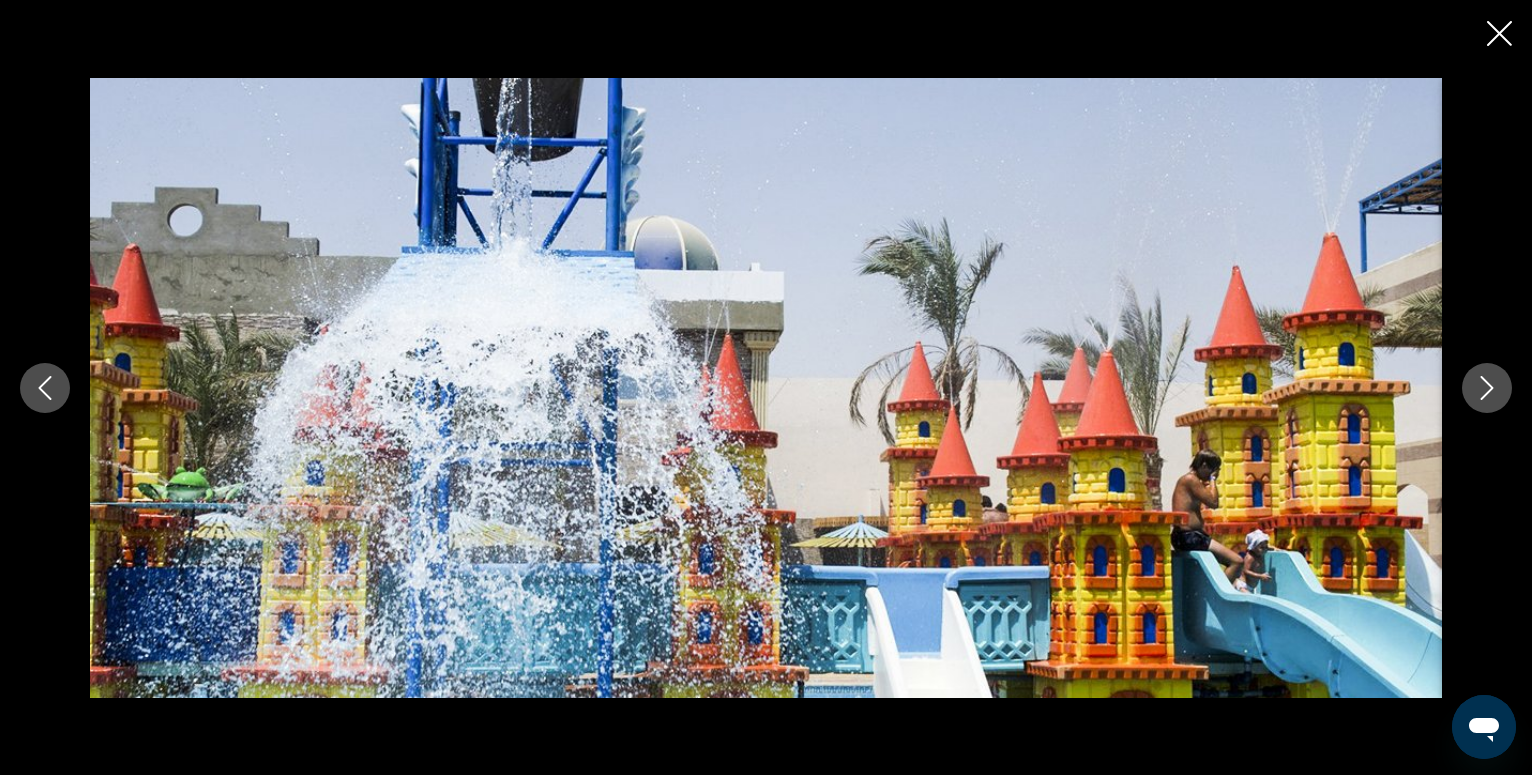 click 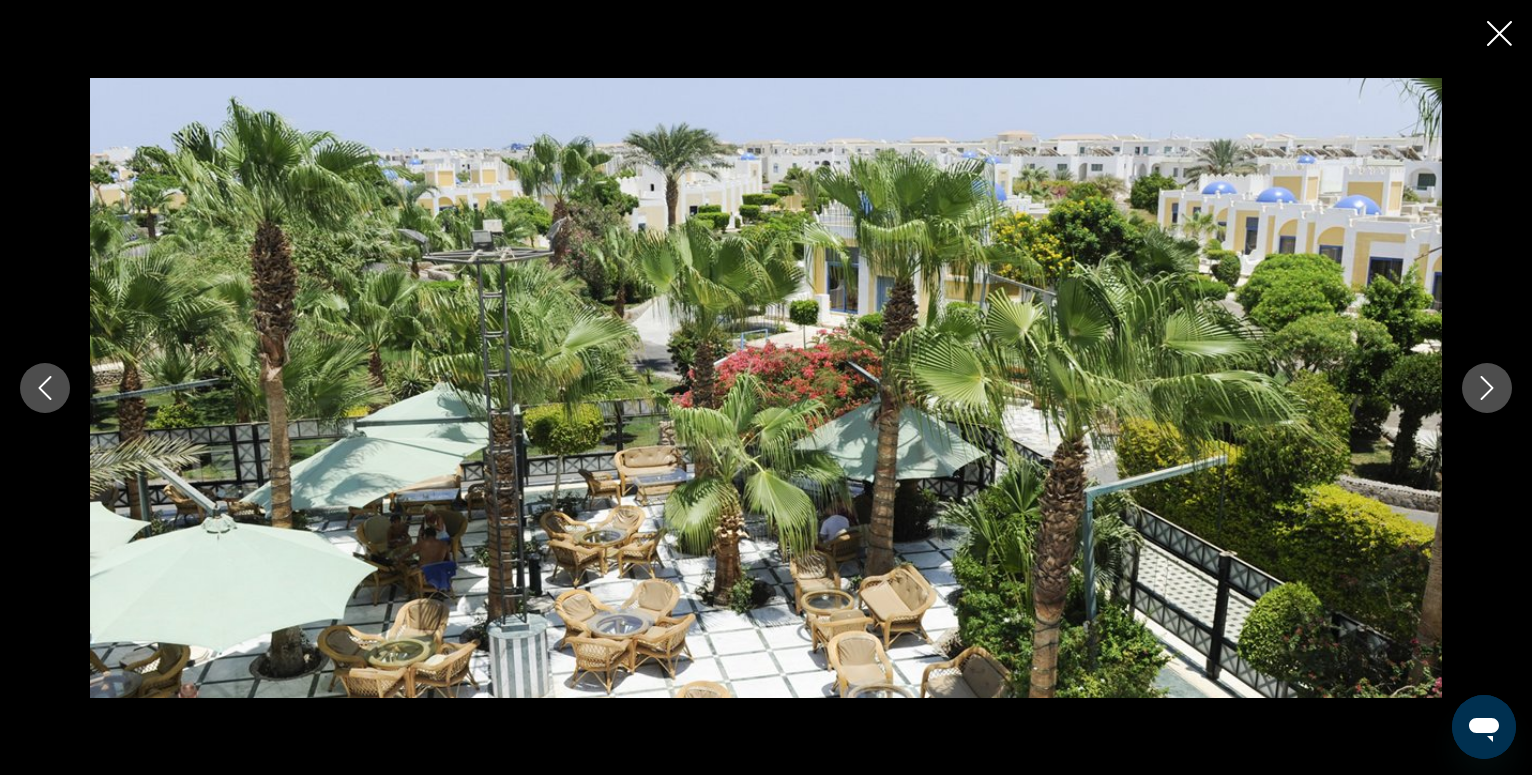 click 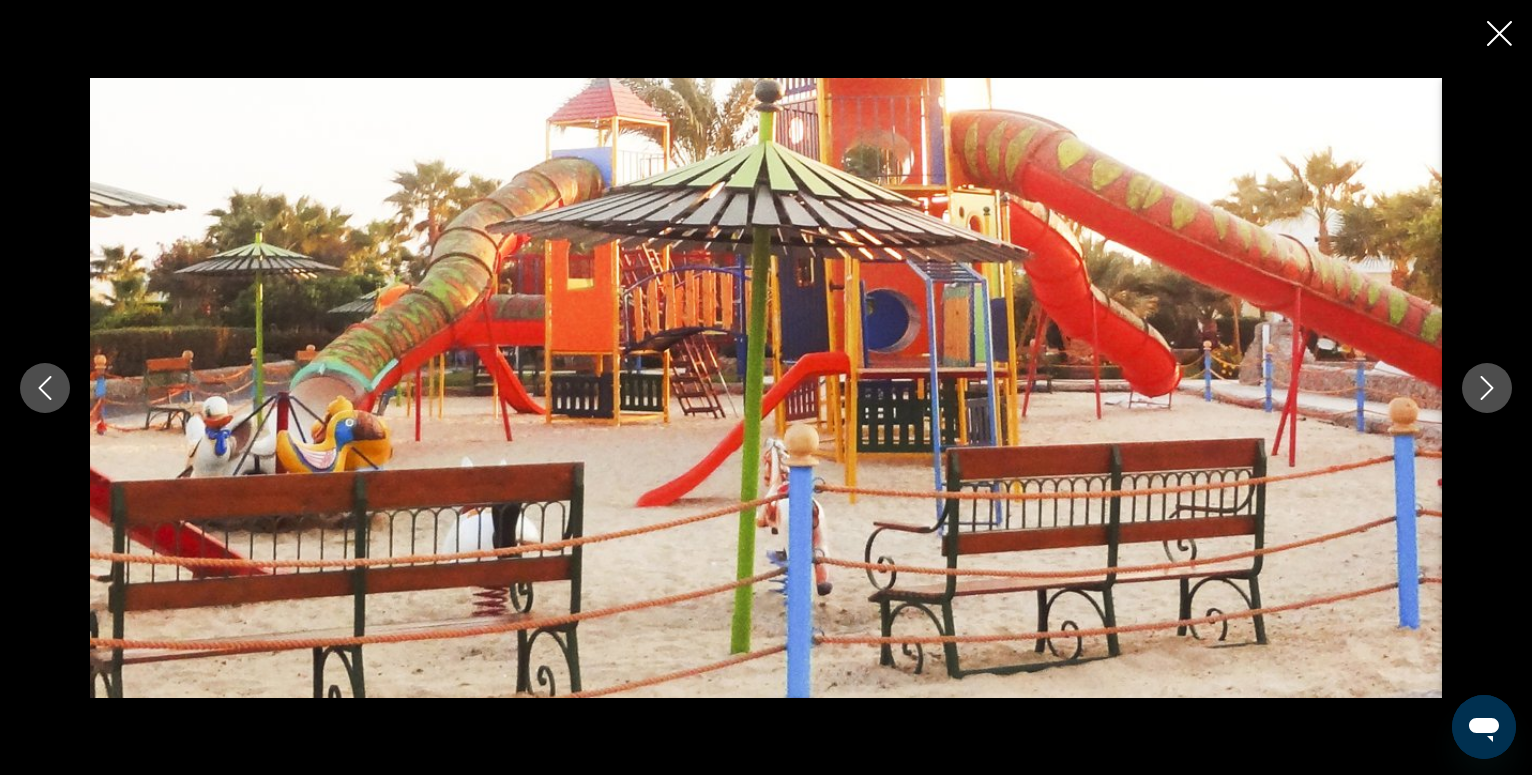 click 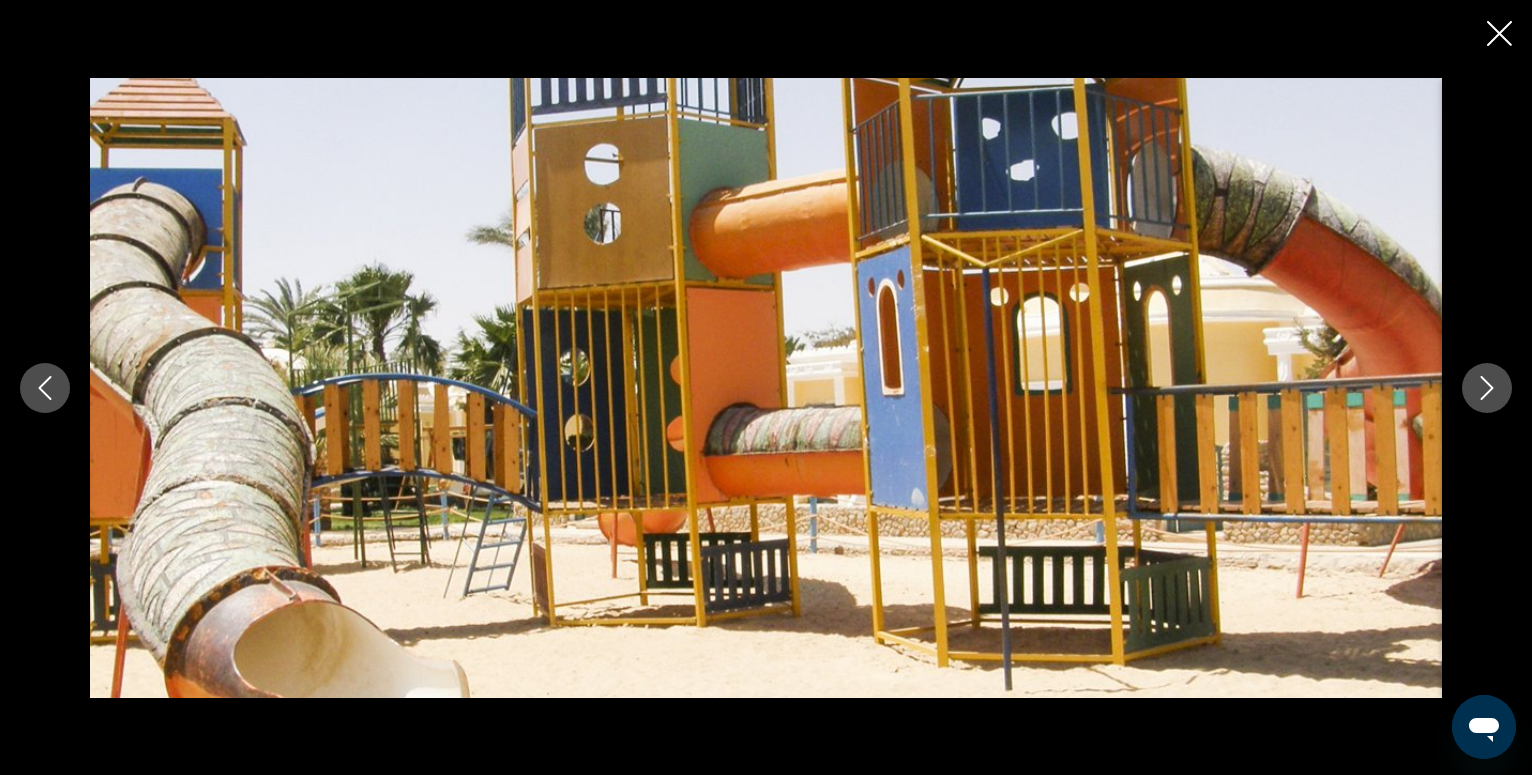 click 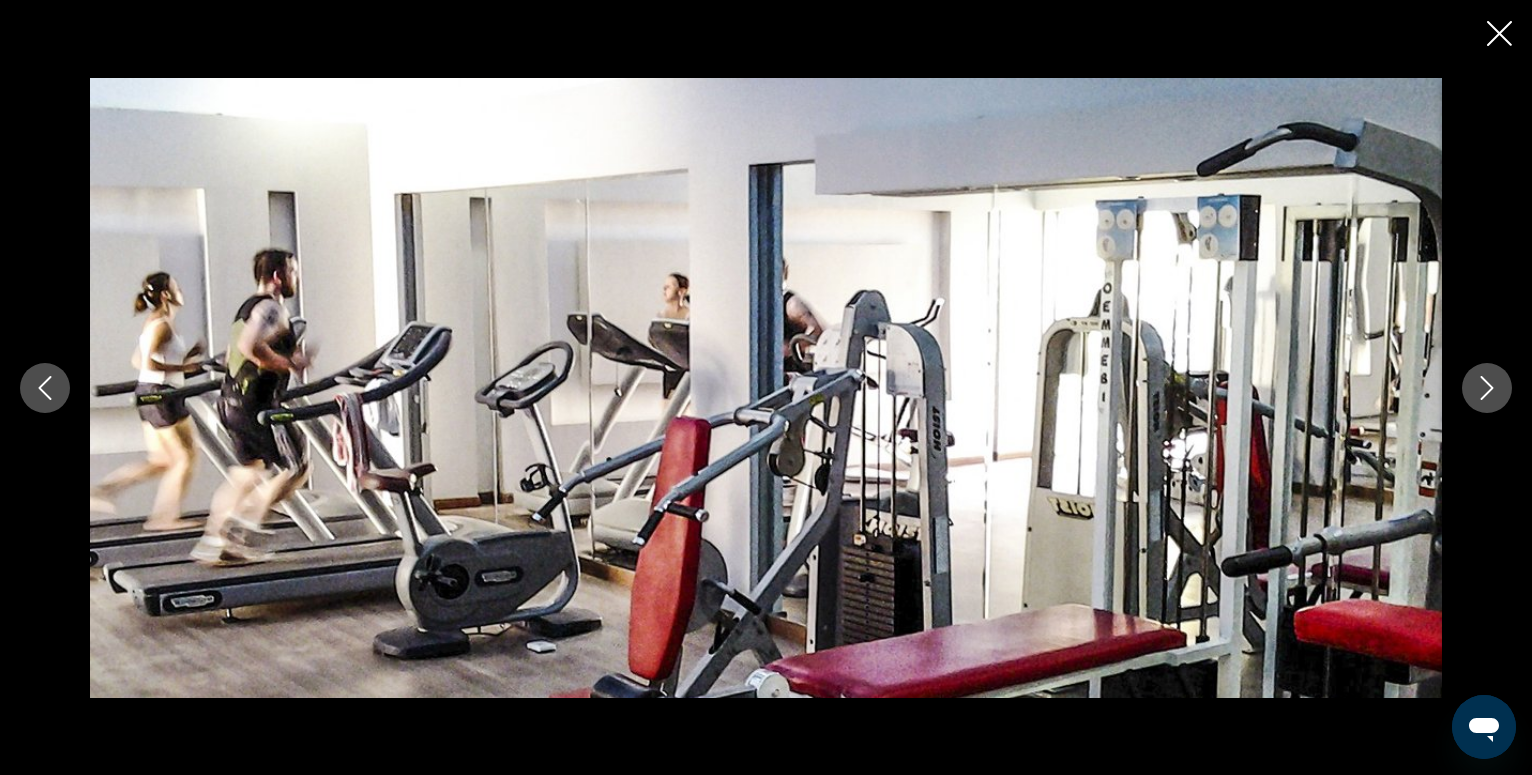 click 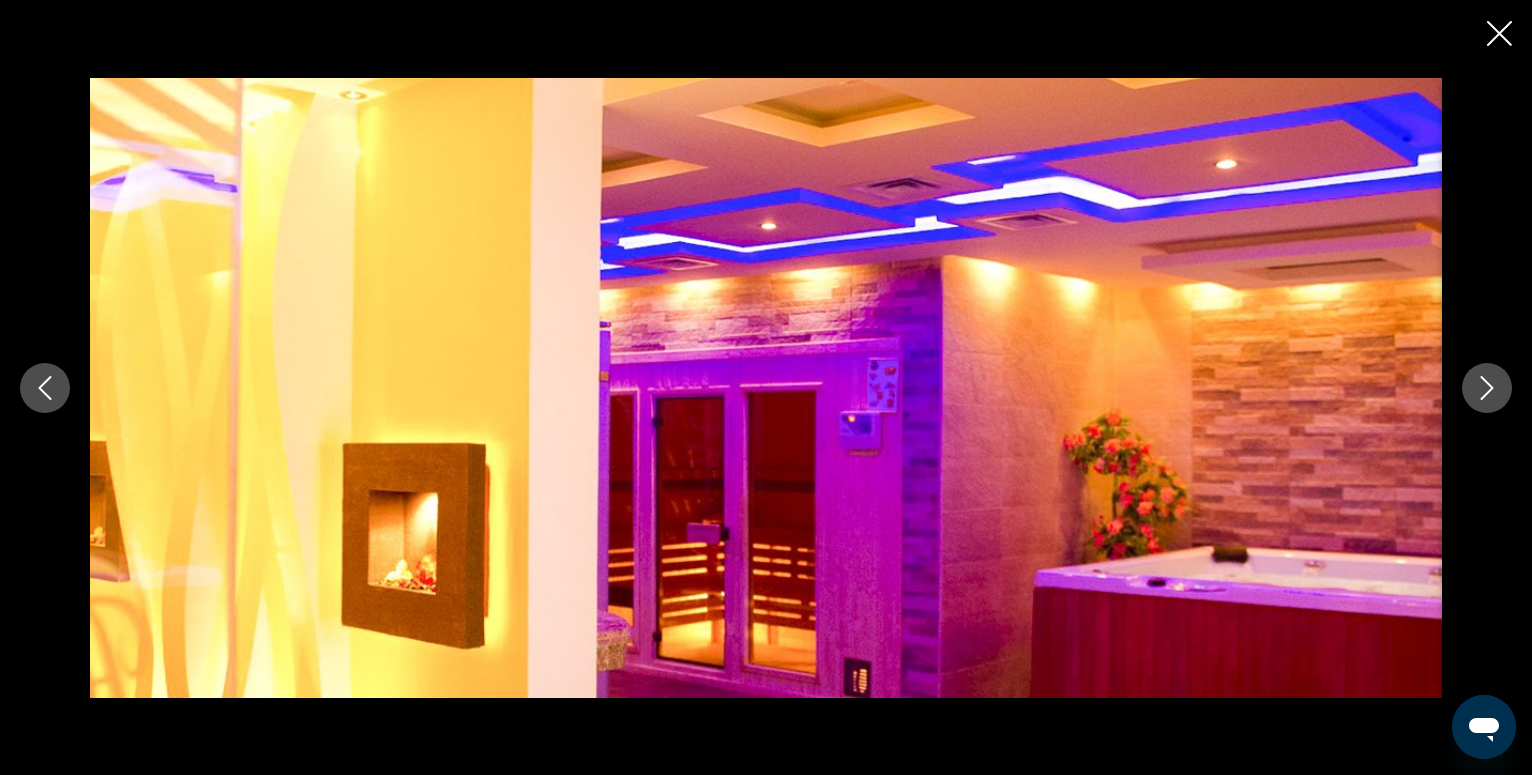 click 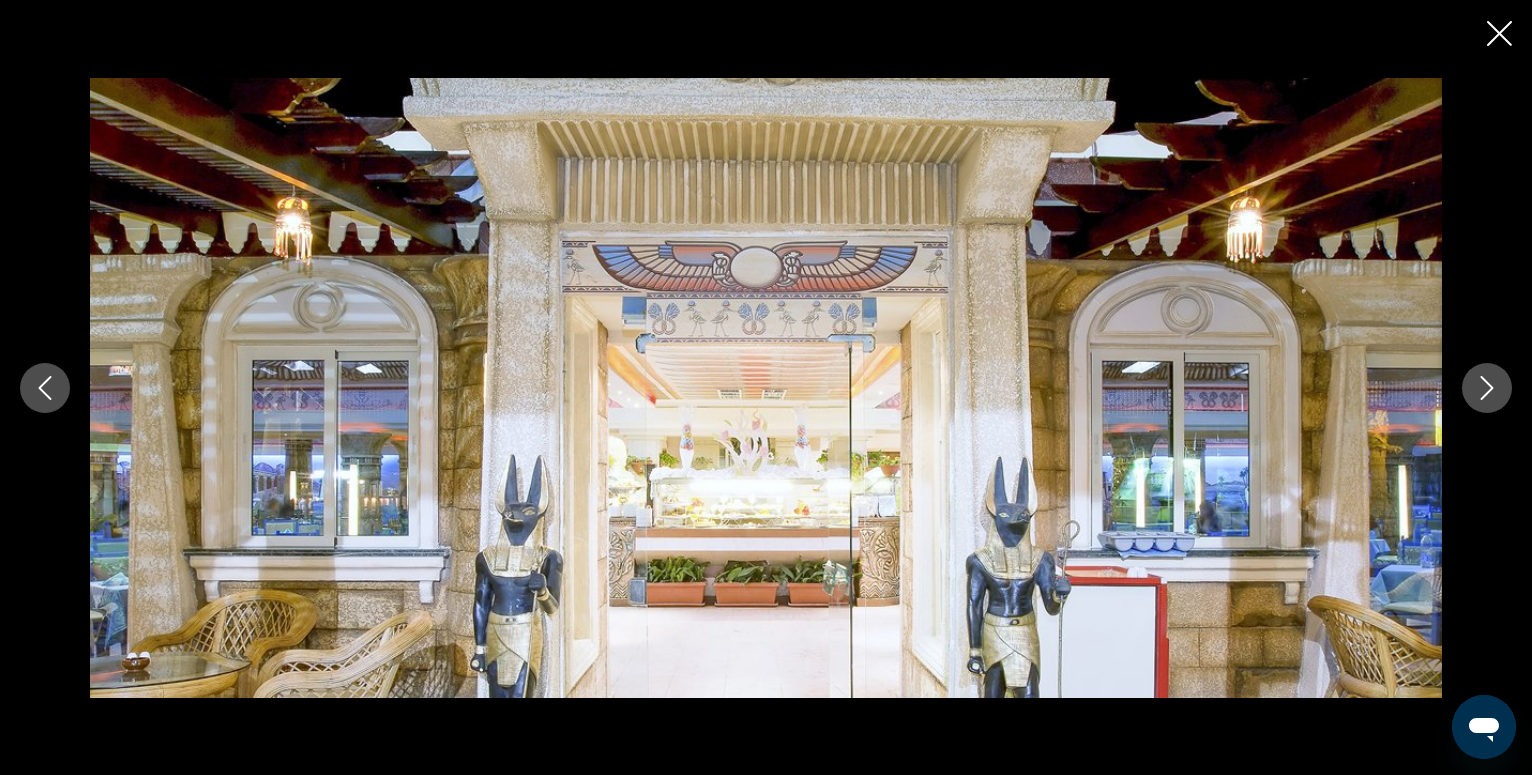 click 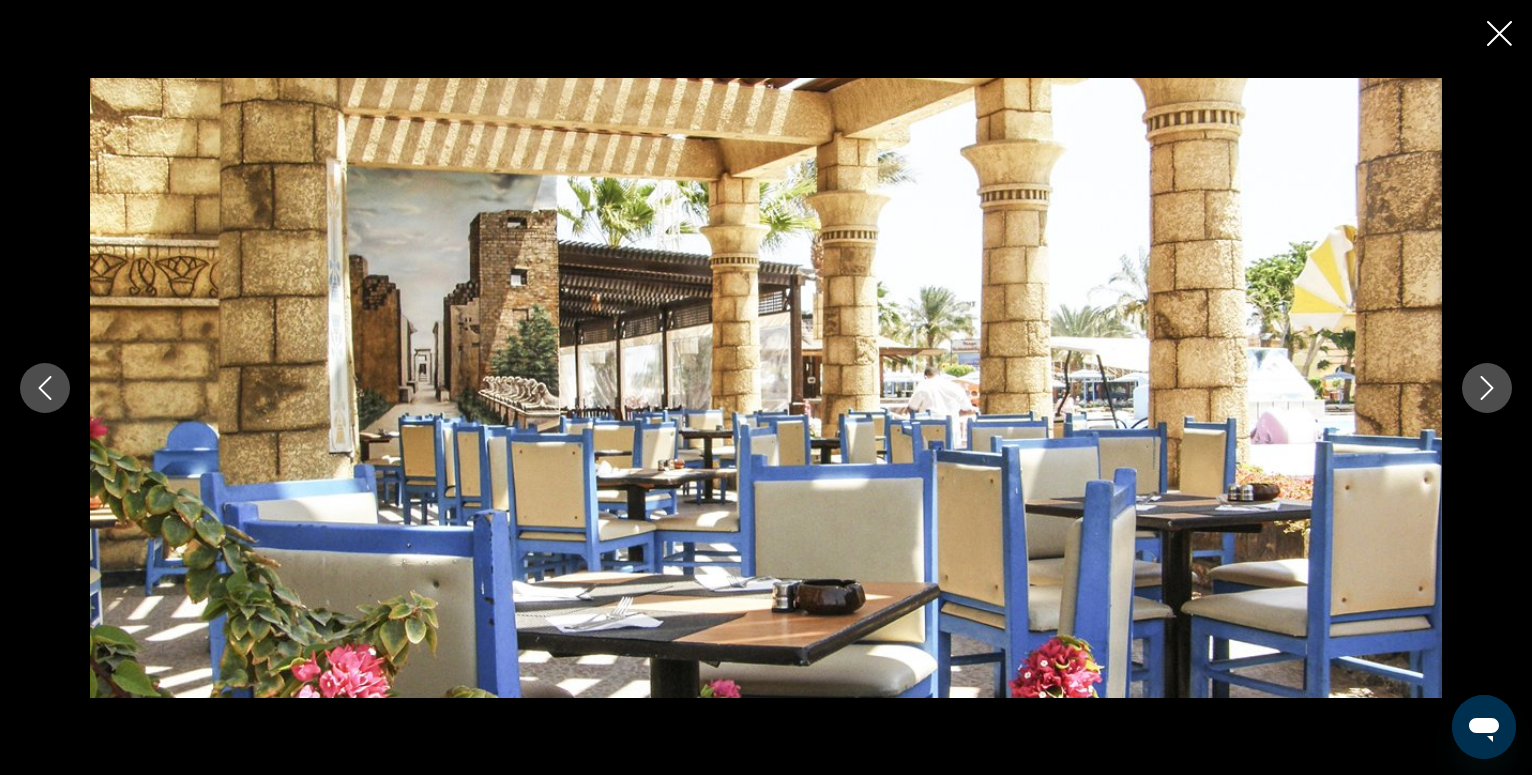 click 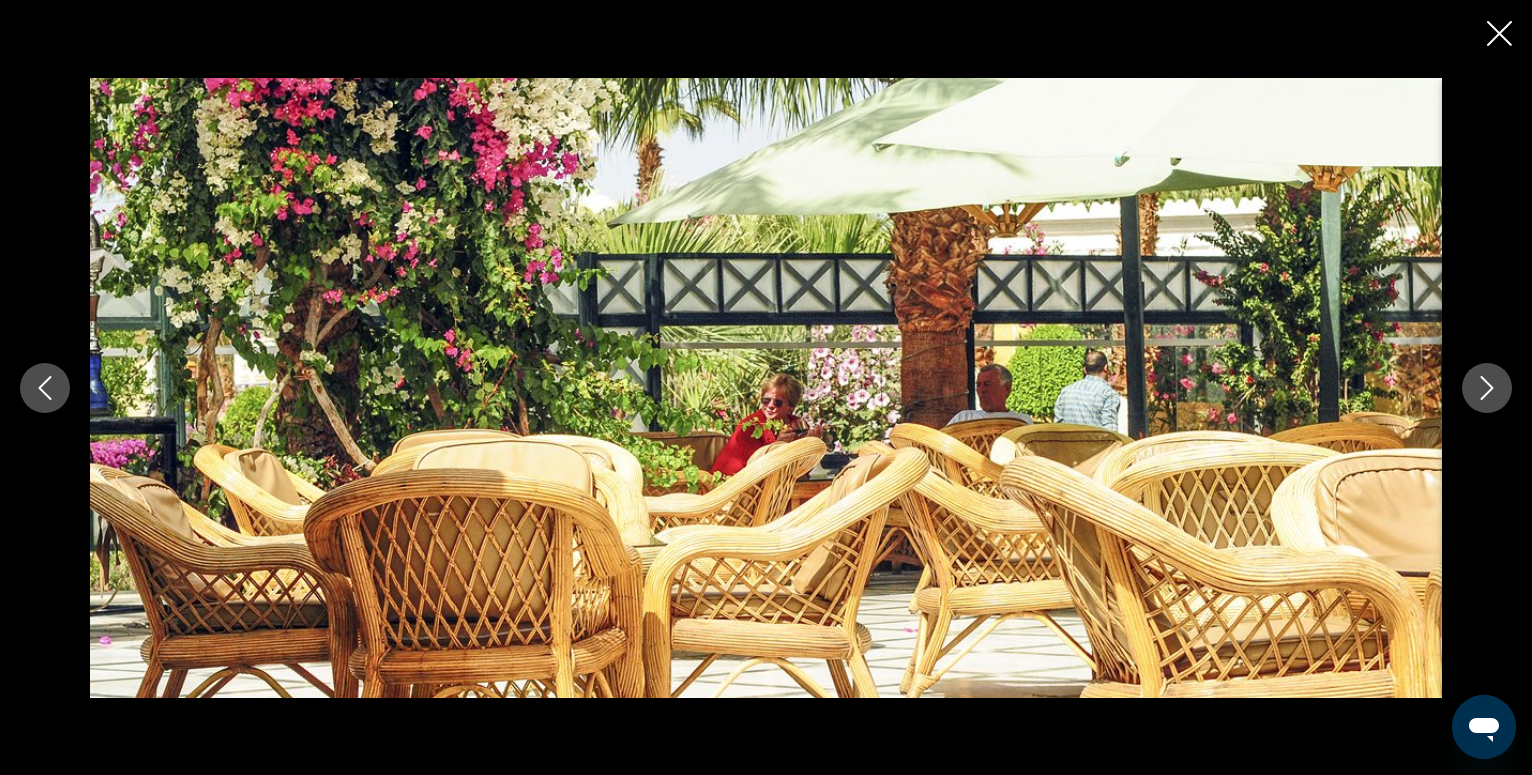 click 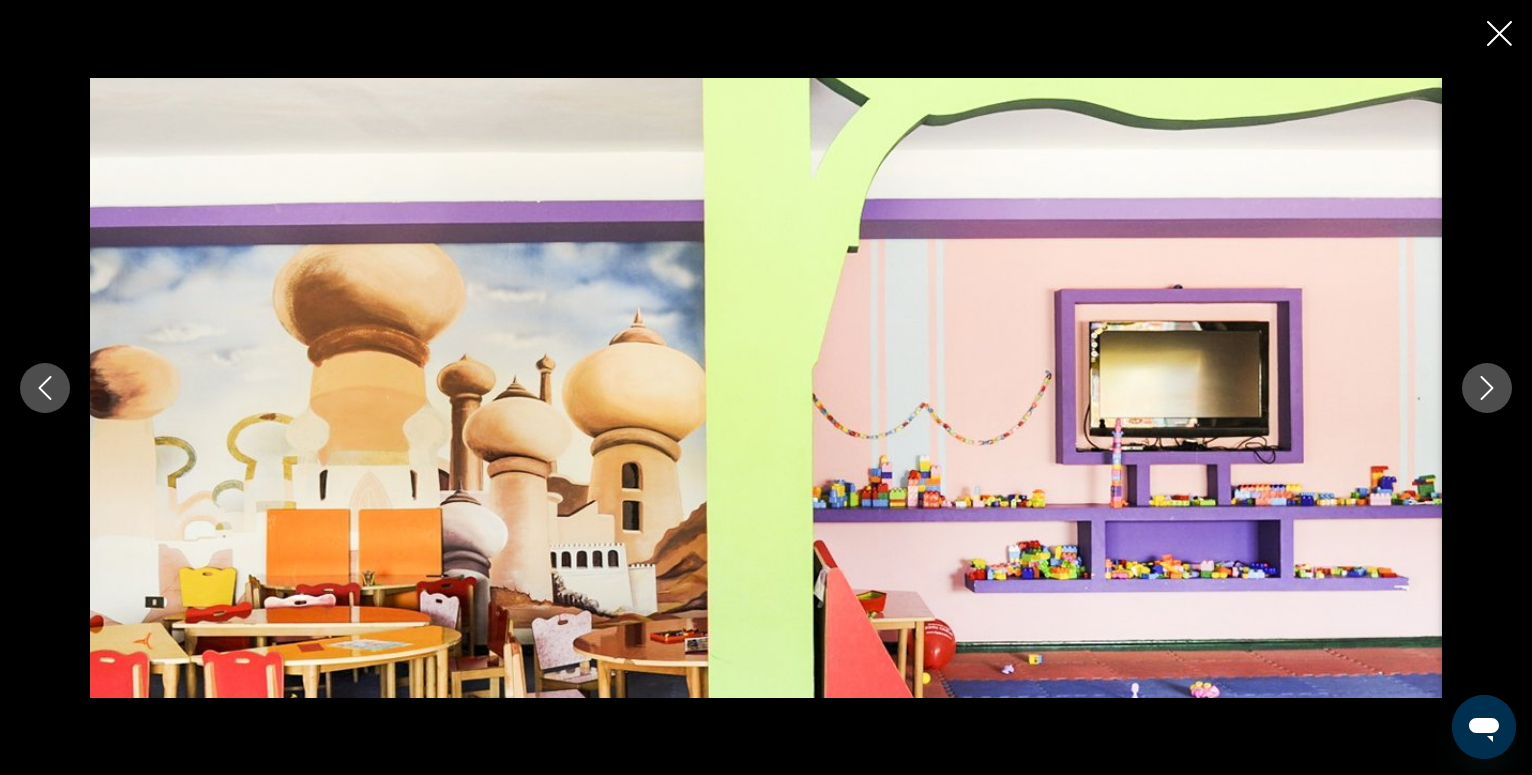 click 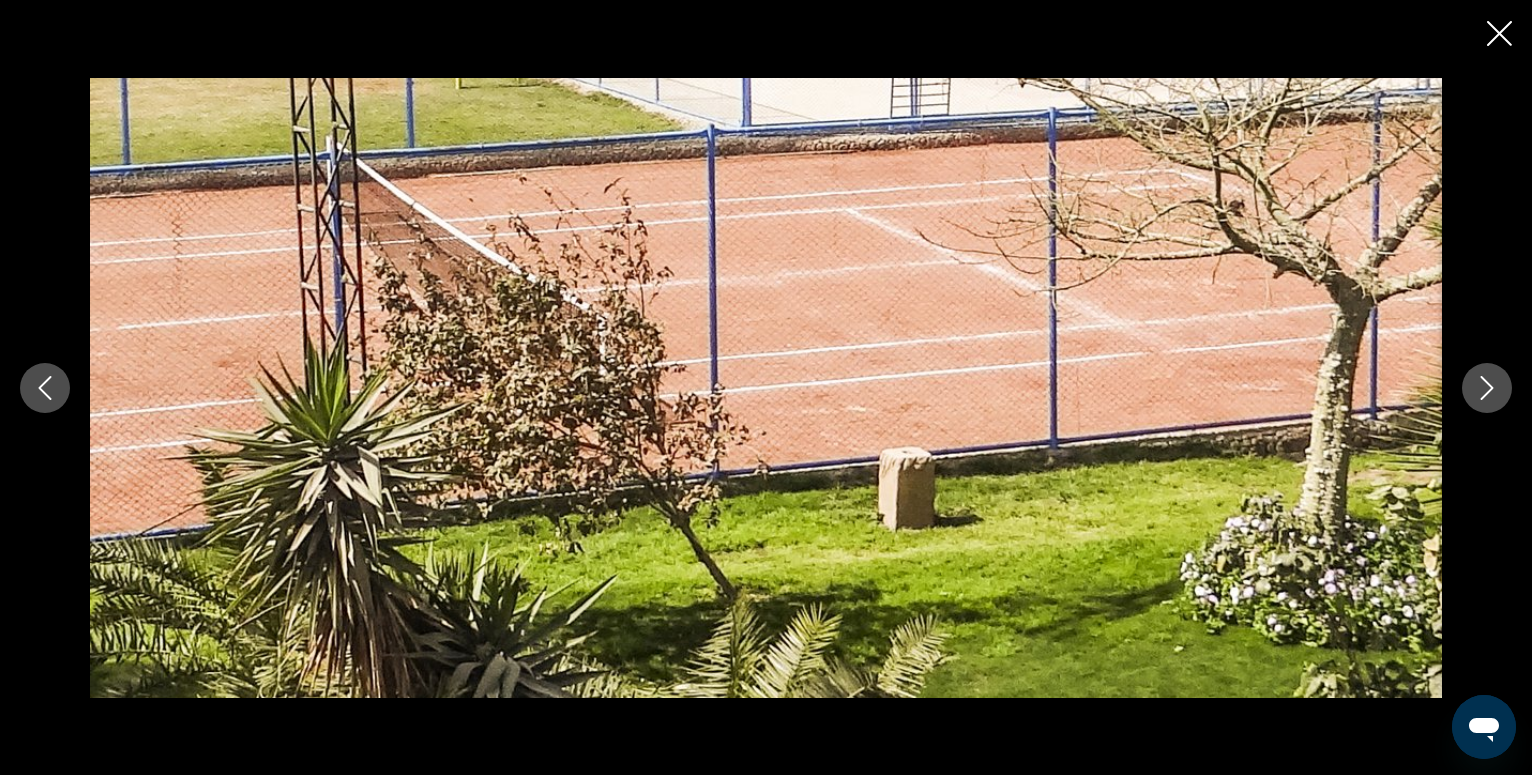 click 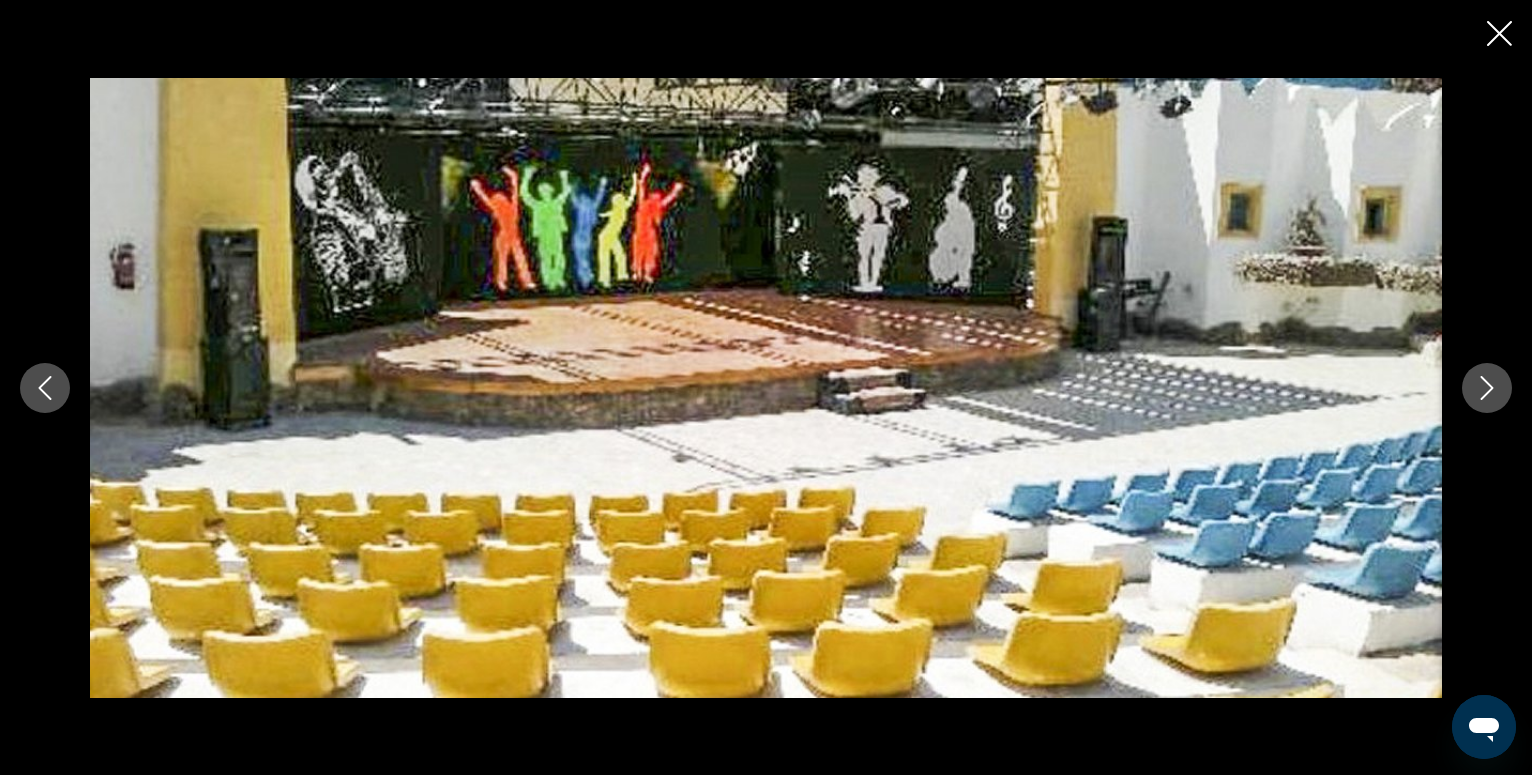 click 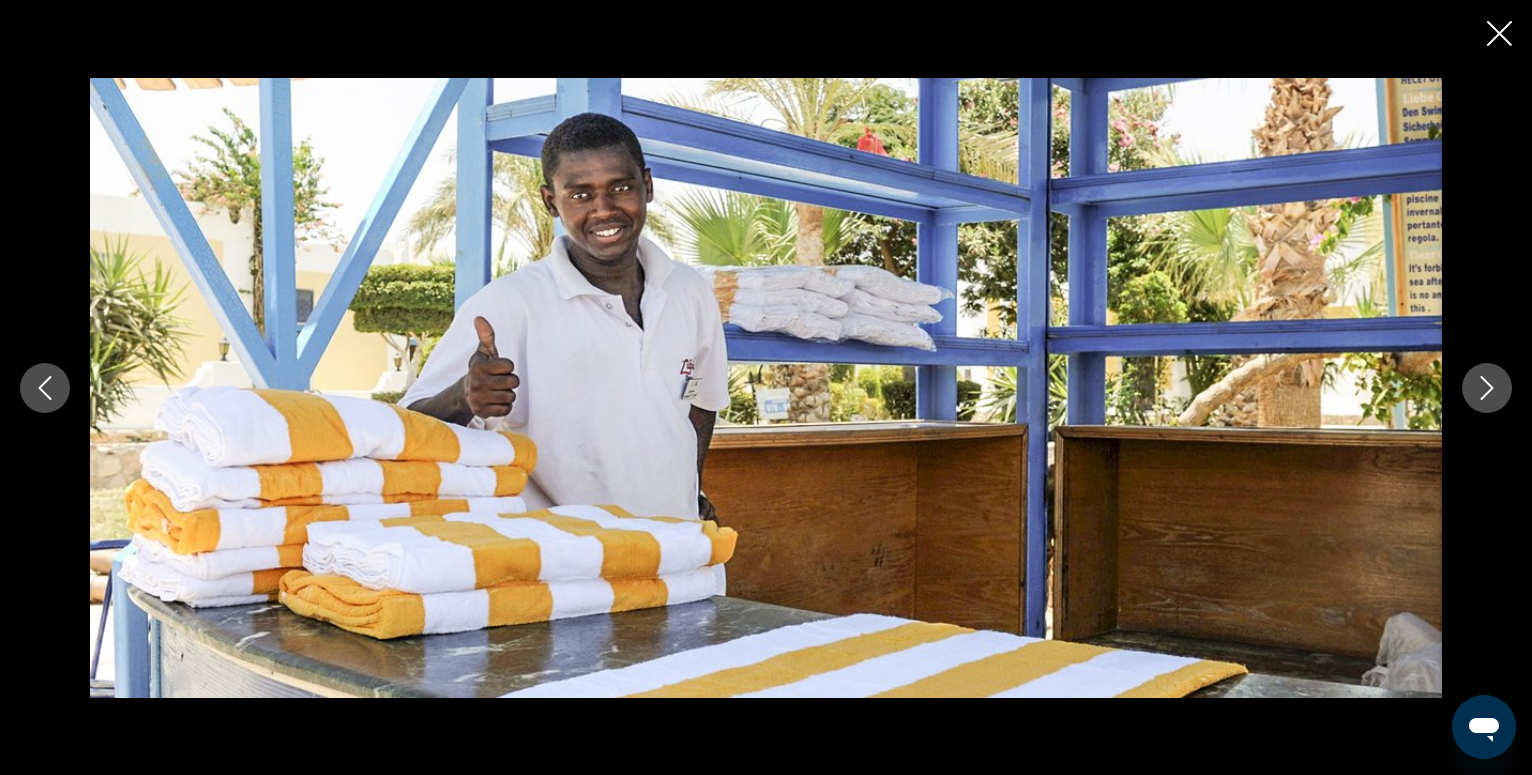 click 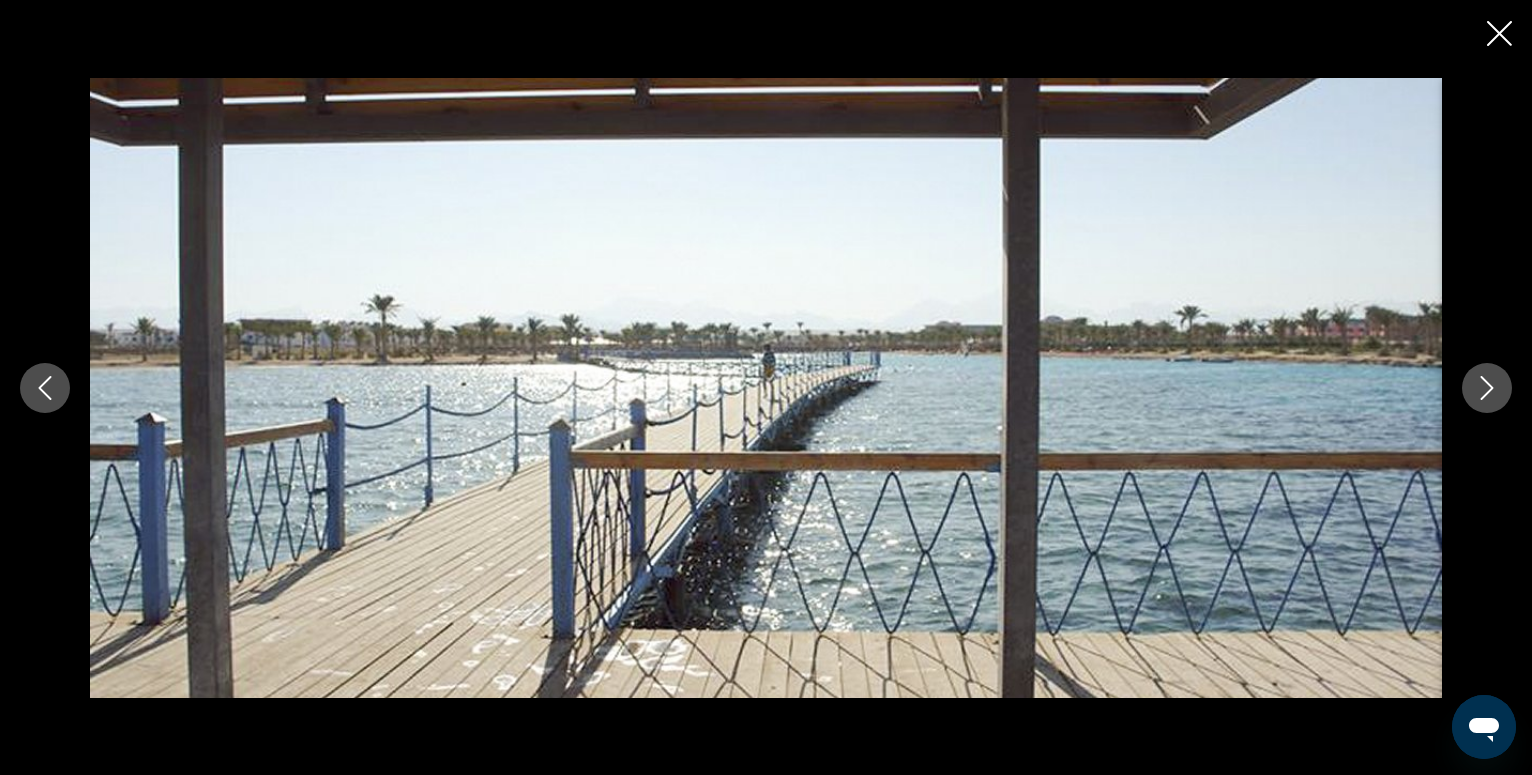 click 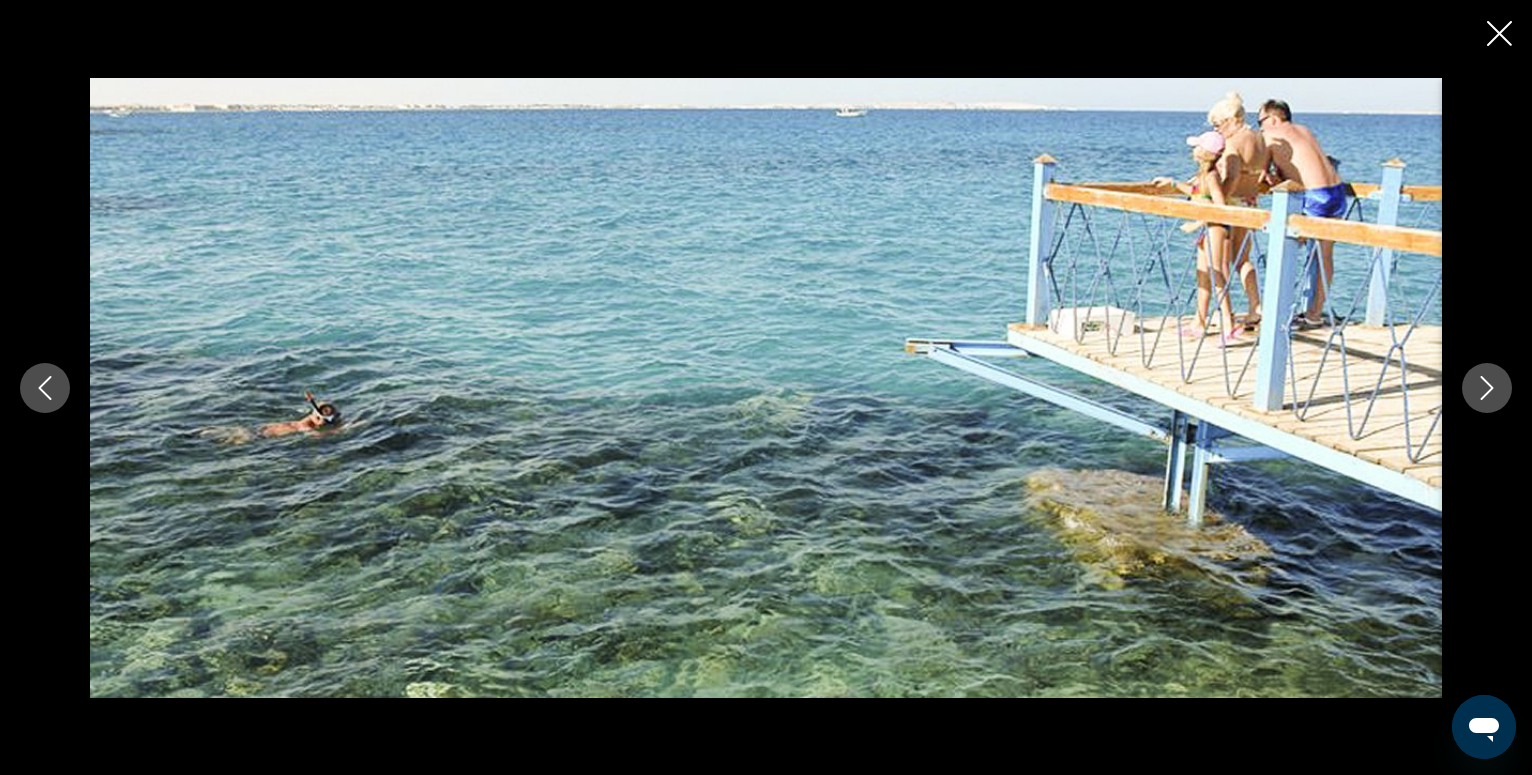 click 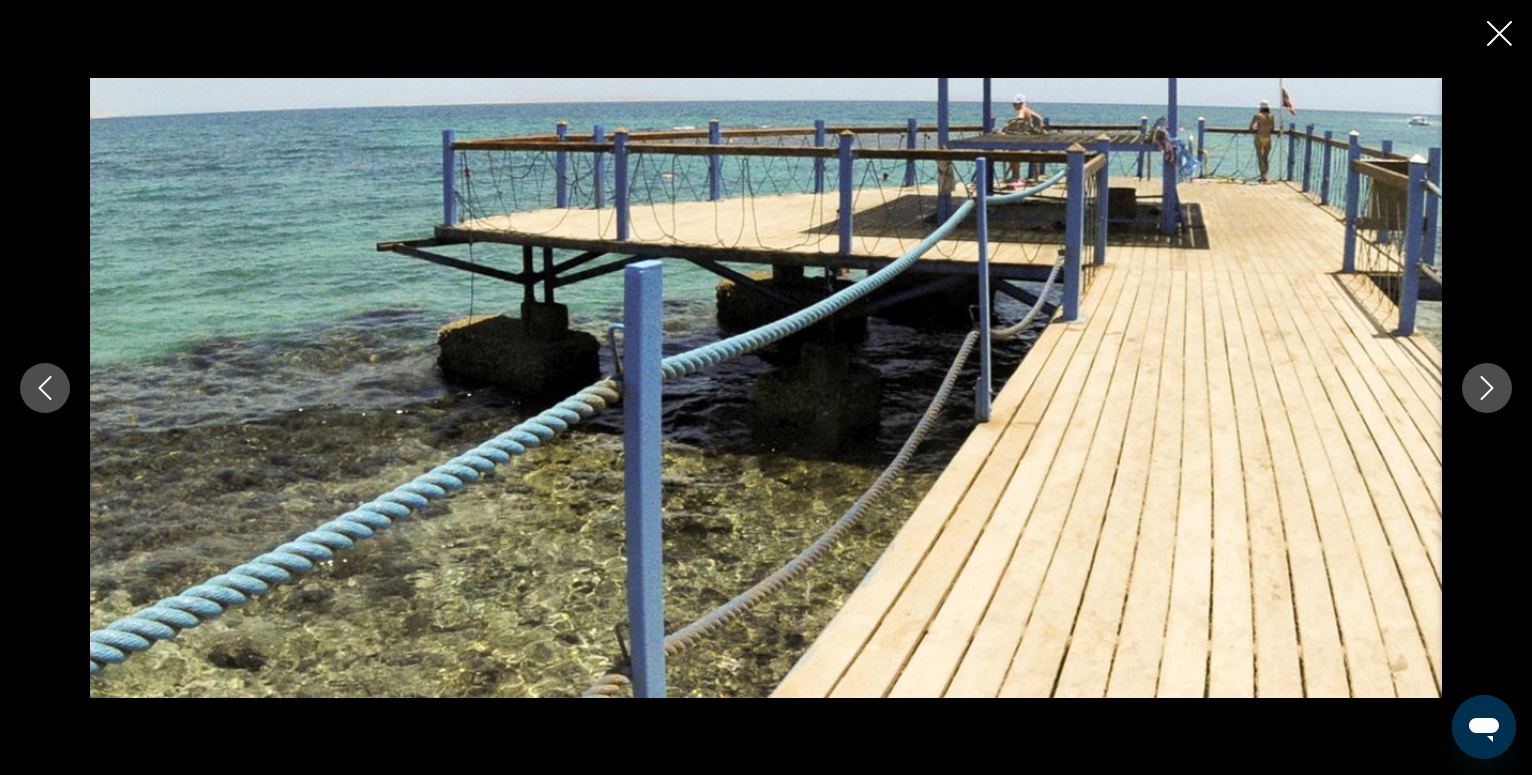 click 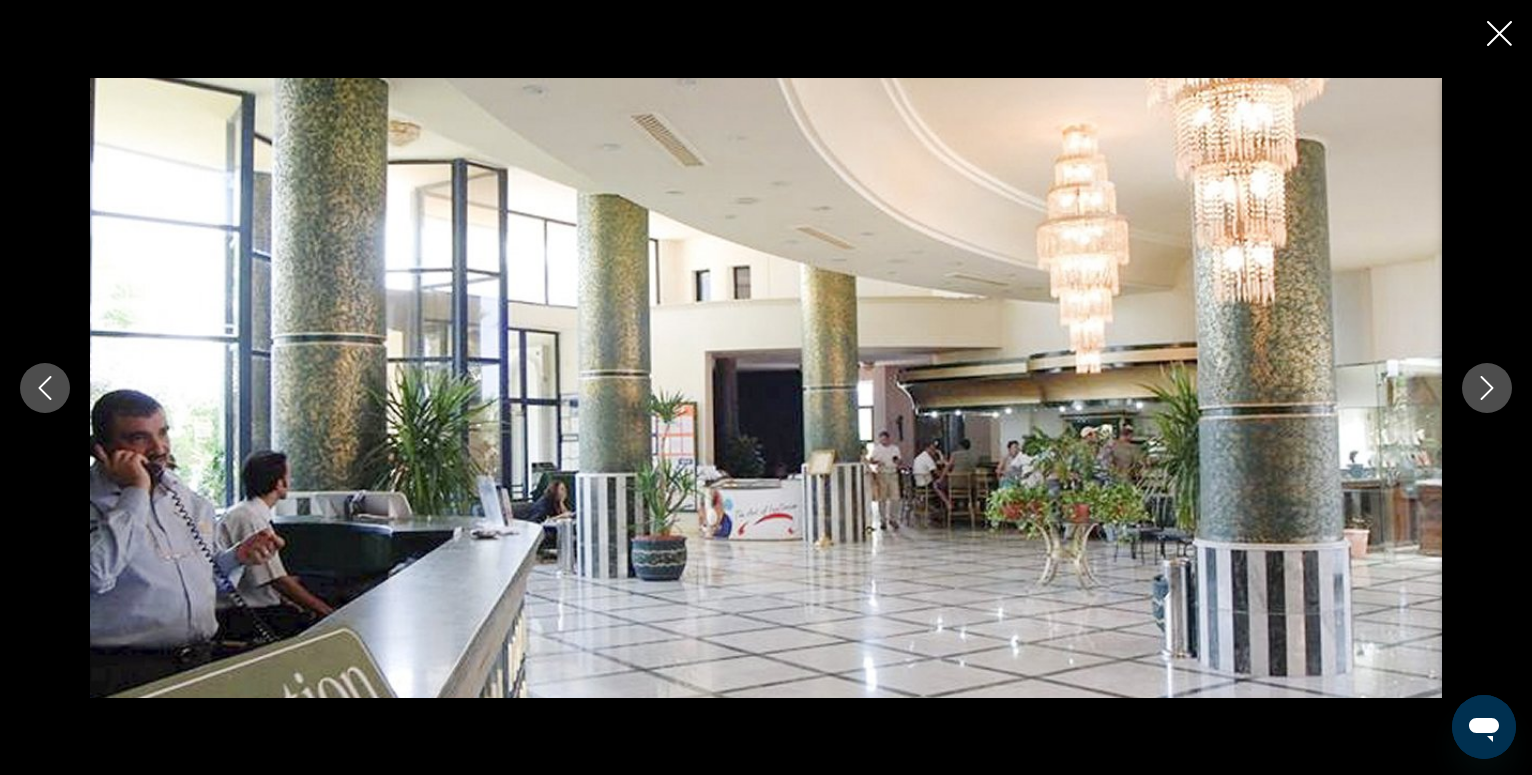 click 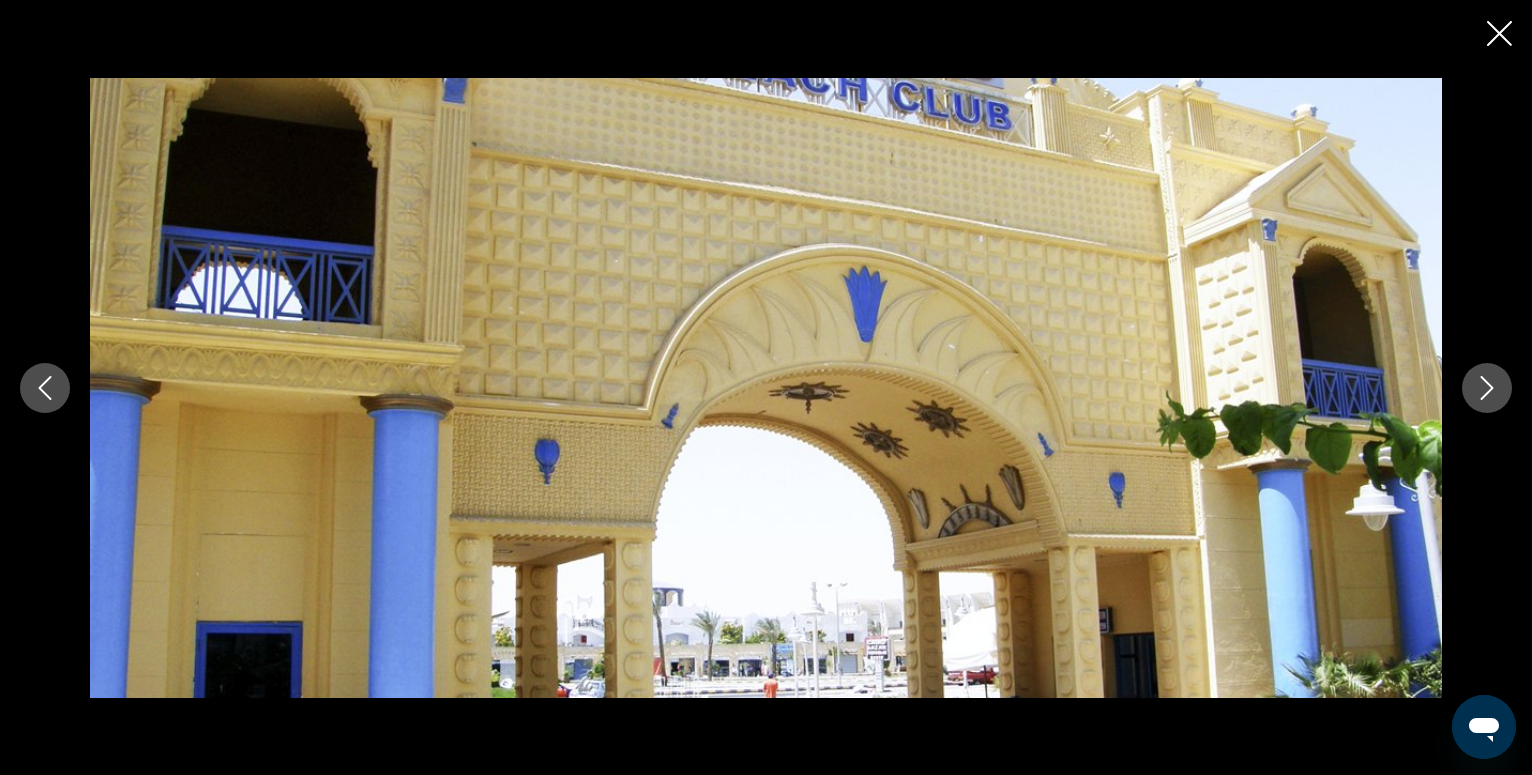click 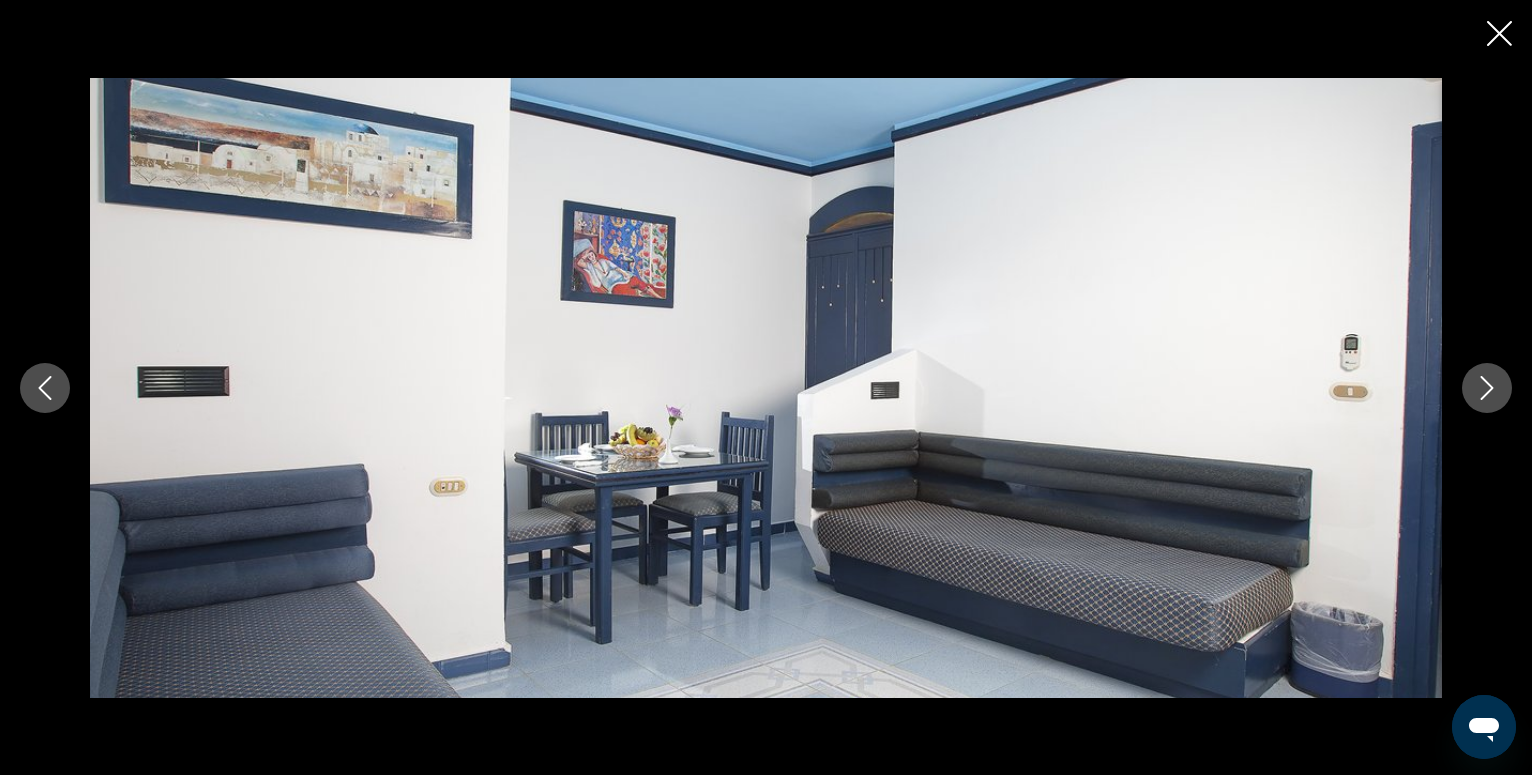 click 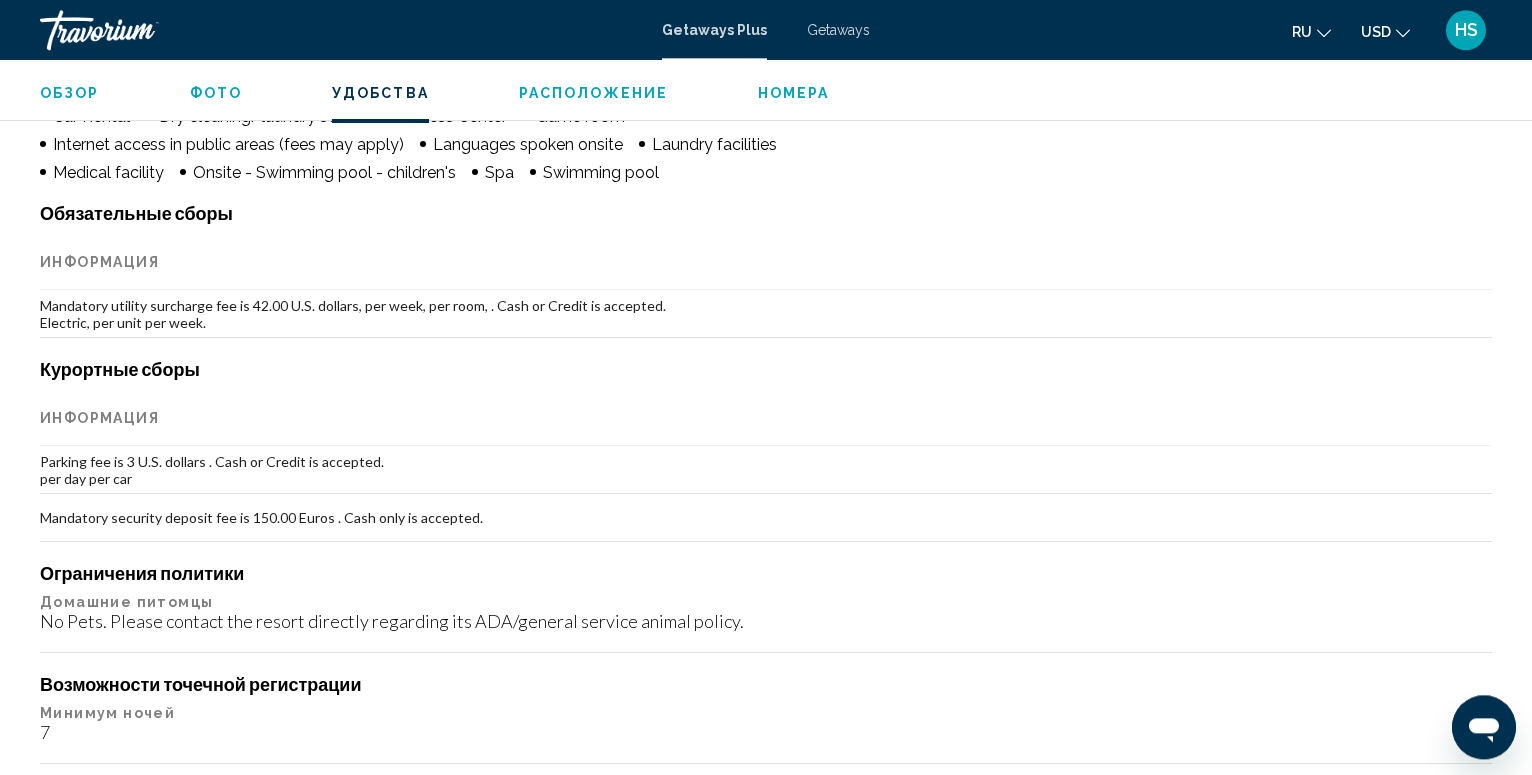scroll, scrollTop: 1924, scrollLeft: 0, axis: vertical 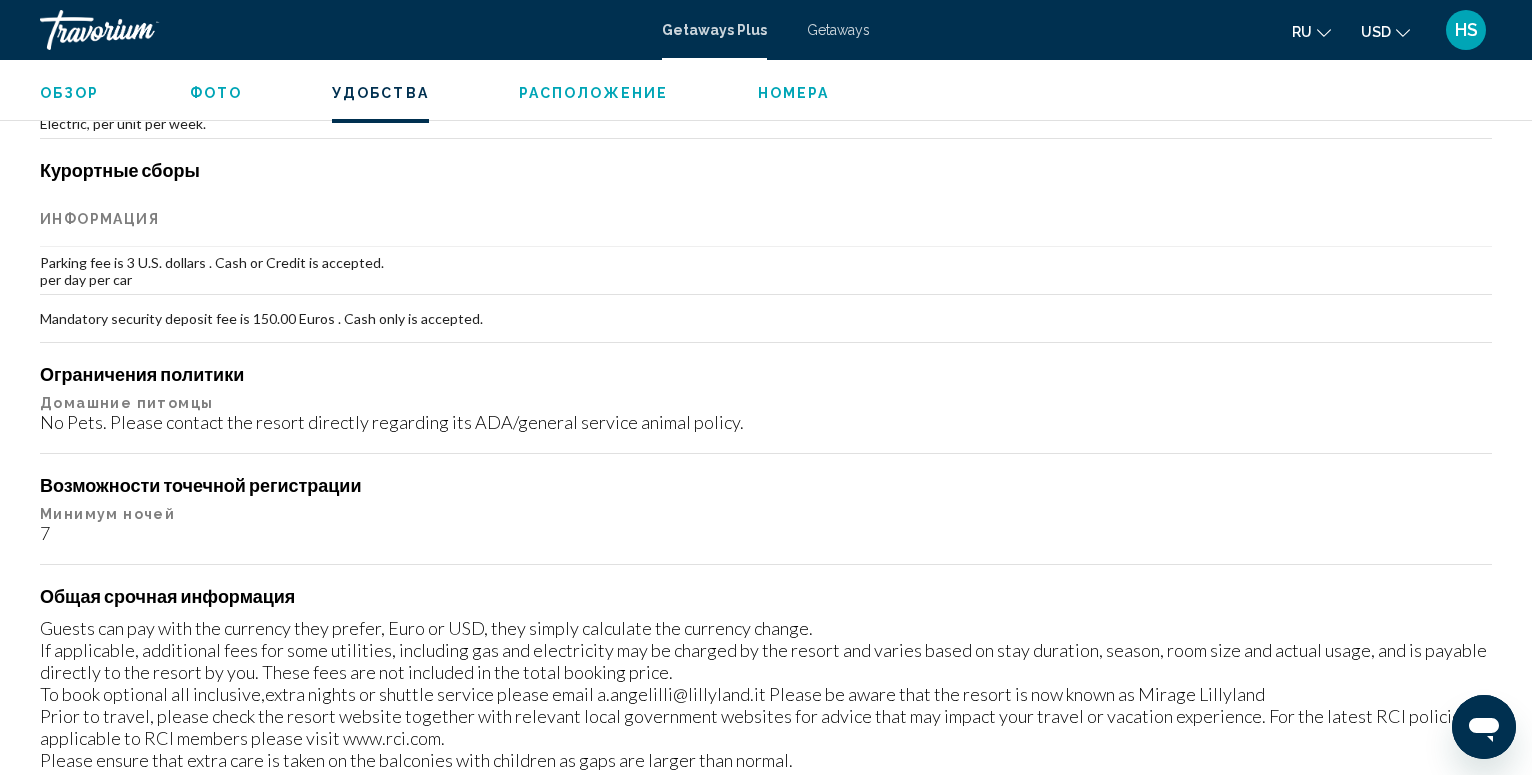 click on "Номера" at bounding box center [794, 93] 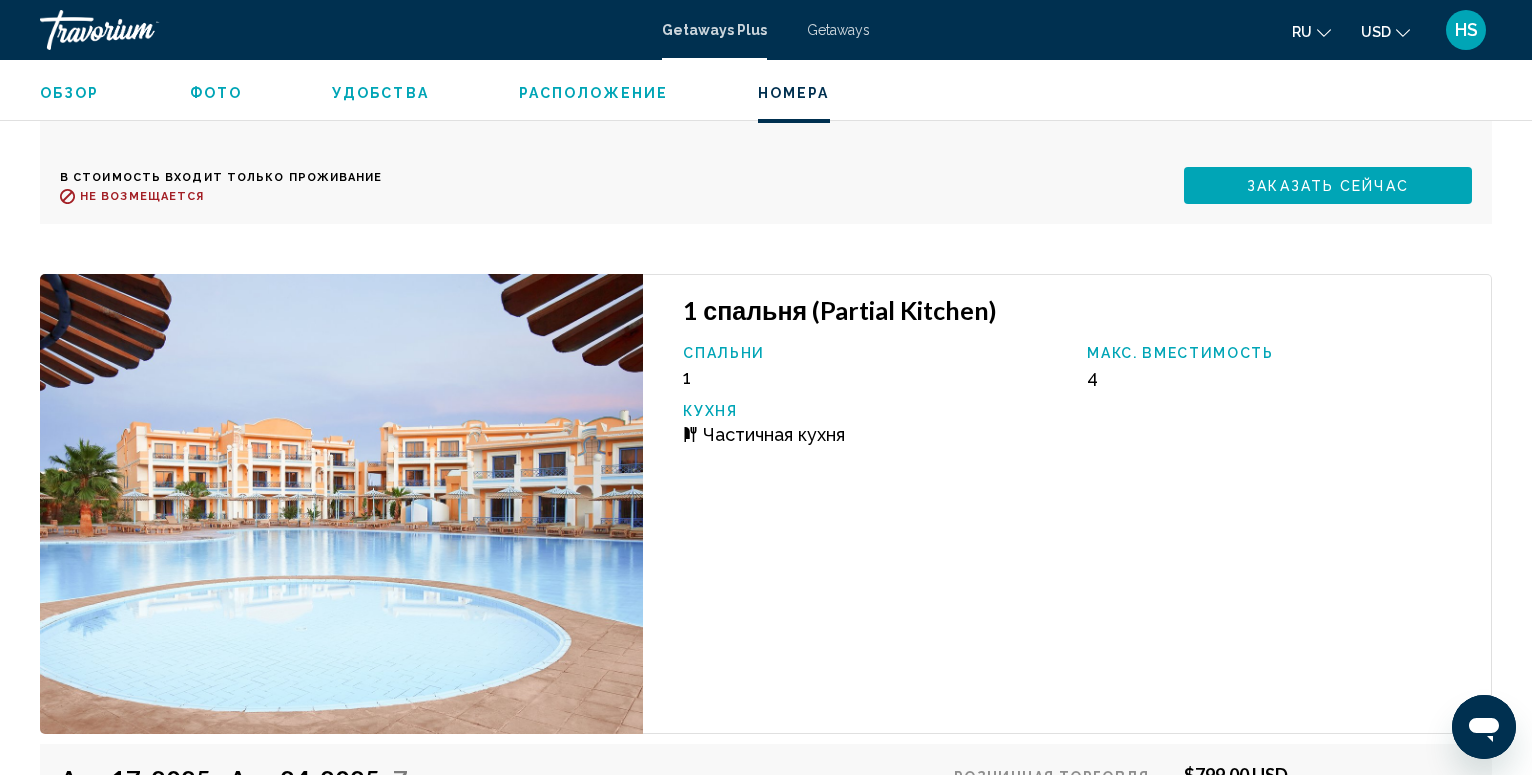 scroll, scrollTop: 5990, scrollLeft: 0, axis: vertical 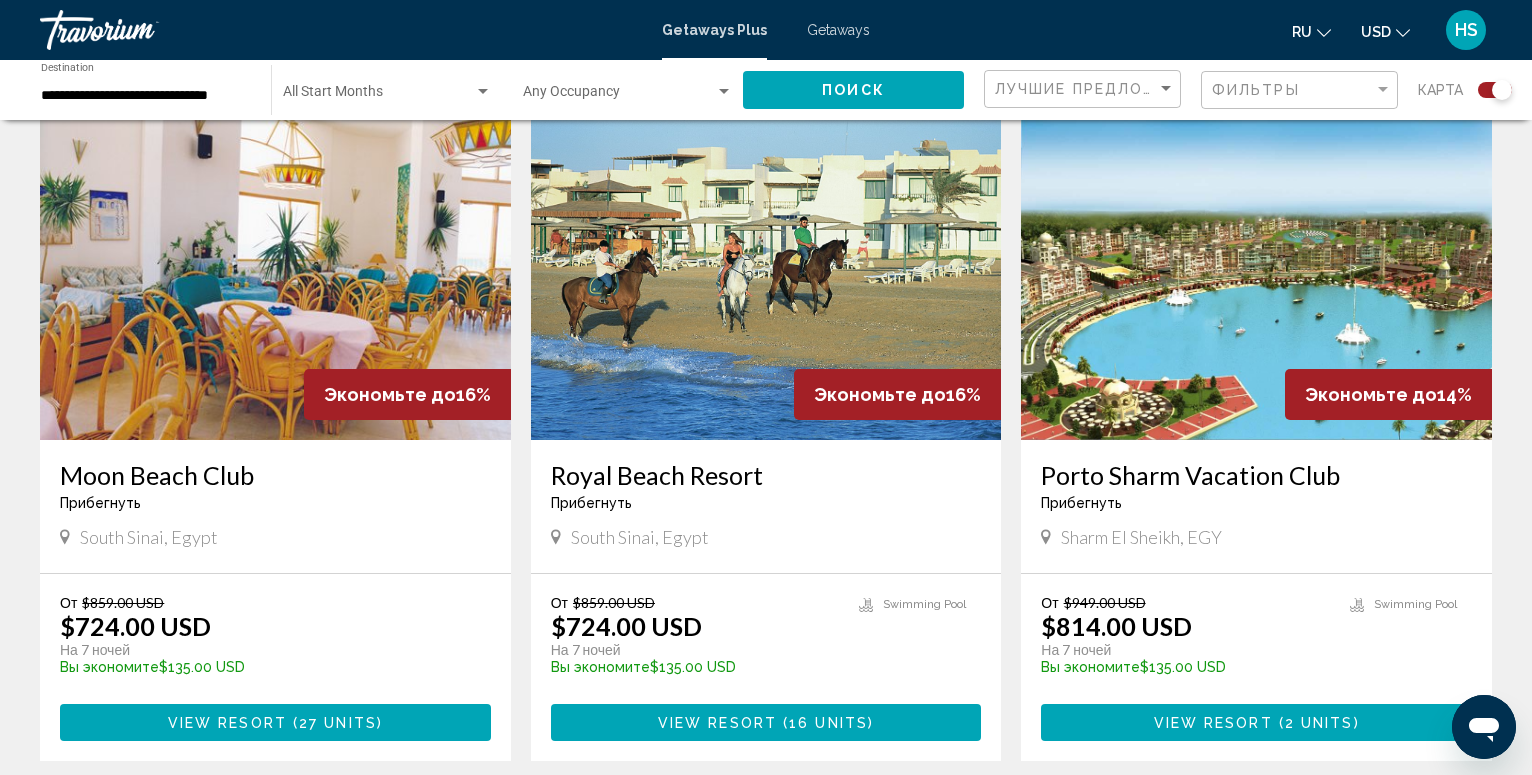click at bounding box center (1256, 280) 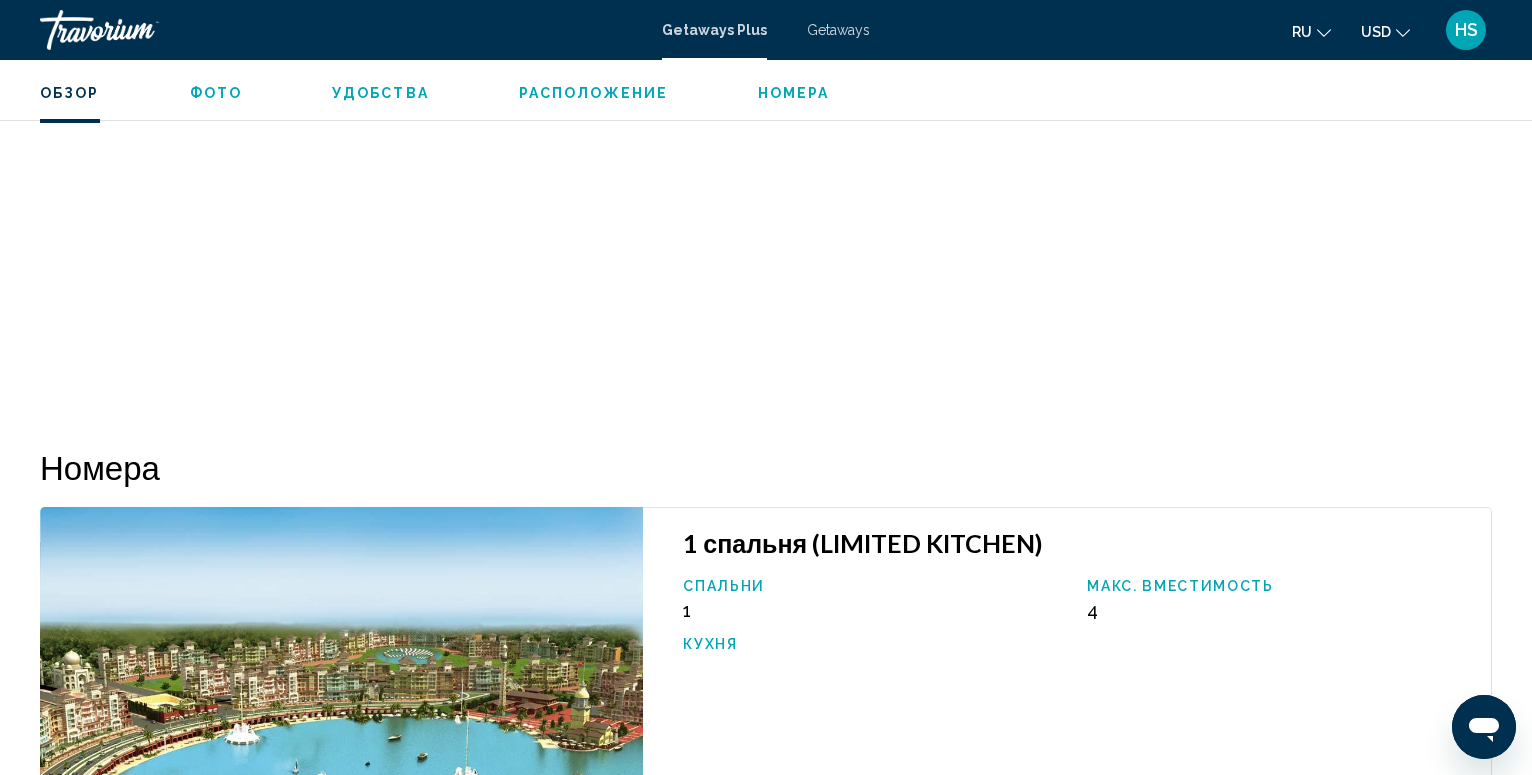 scroll, scrollTop: 3442, scrollLeft: 0, axis: vertical 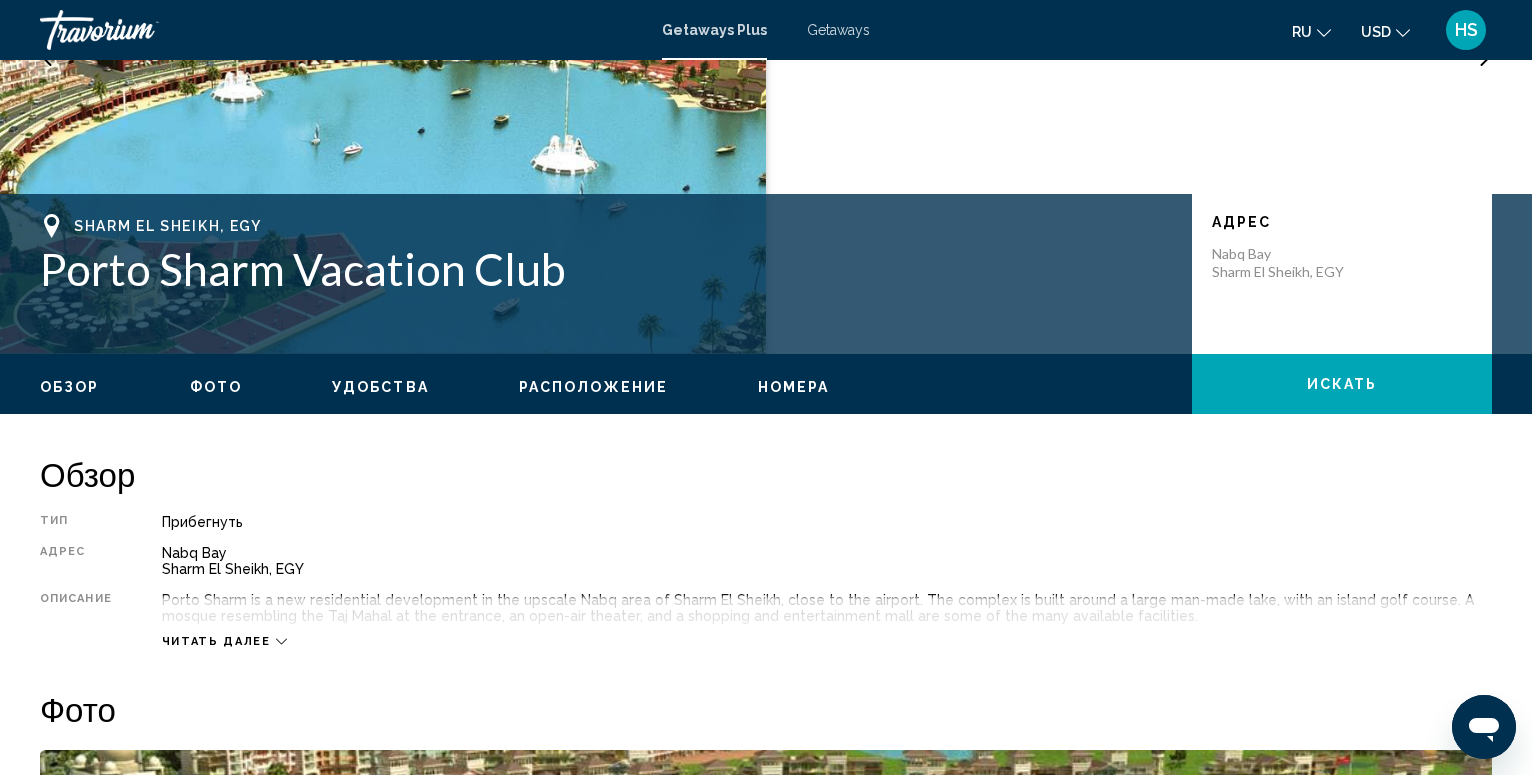 click on "Фото" at bounding box center [216, 387] 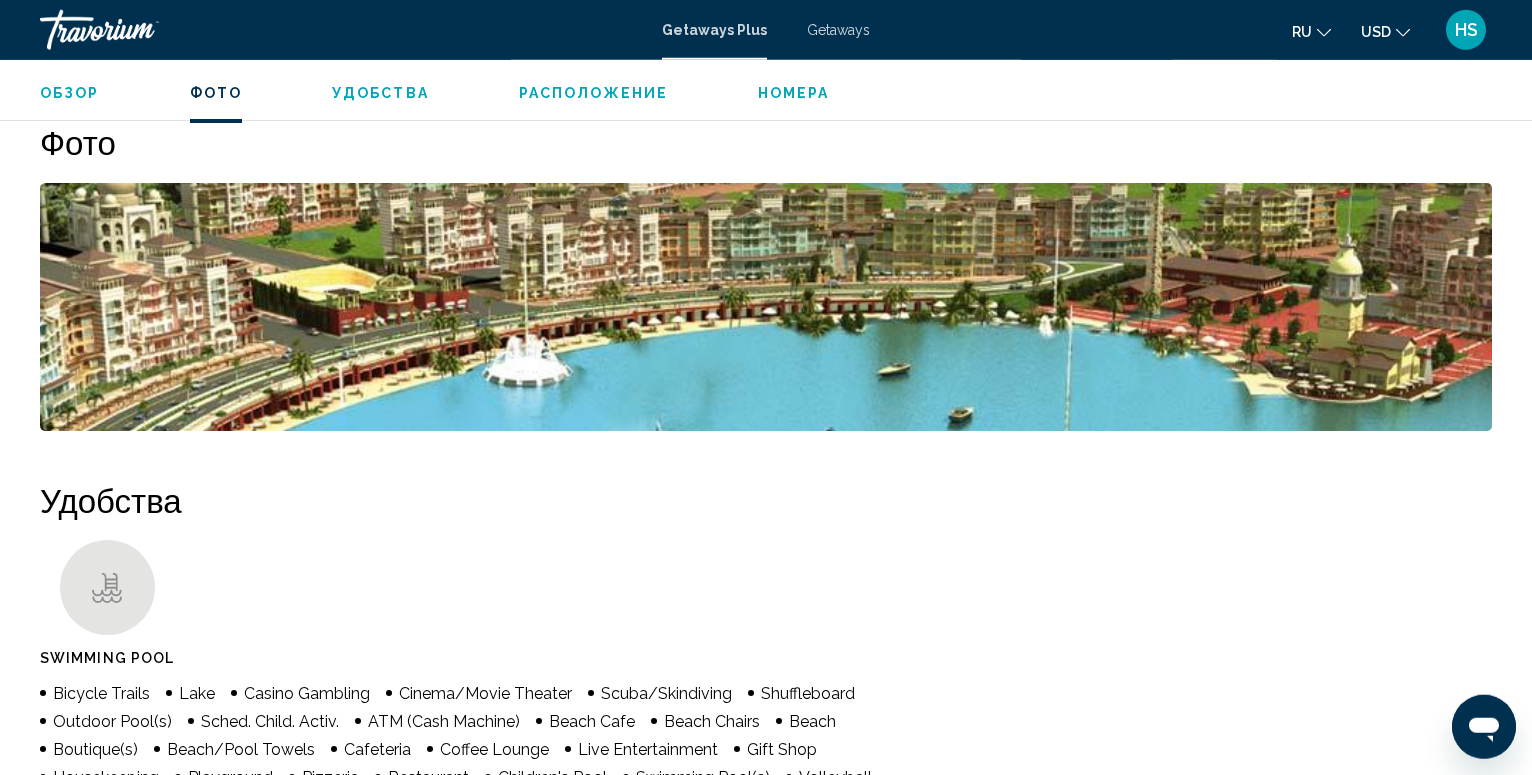 scroll, scrollTop: 875, scrollLeft: 0, axis: vertical 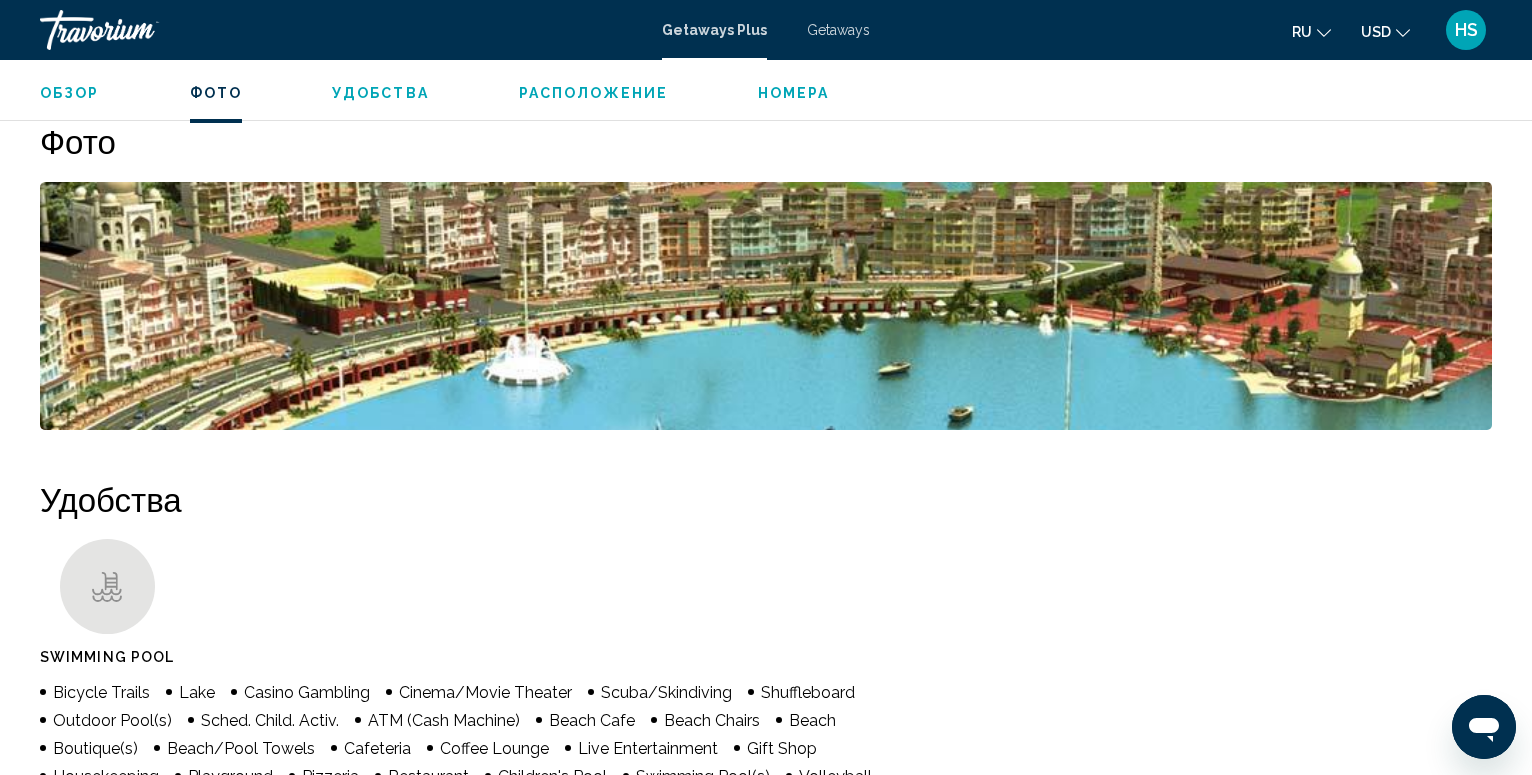 click at bounding box center (766, 306) 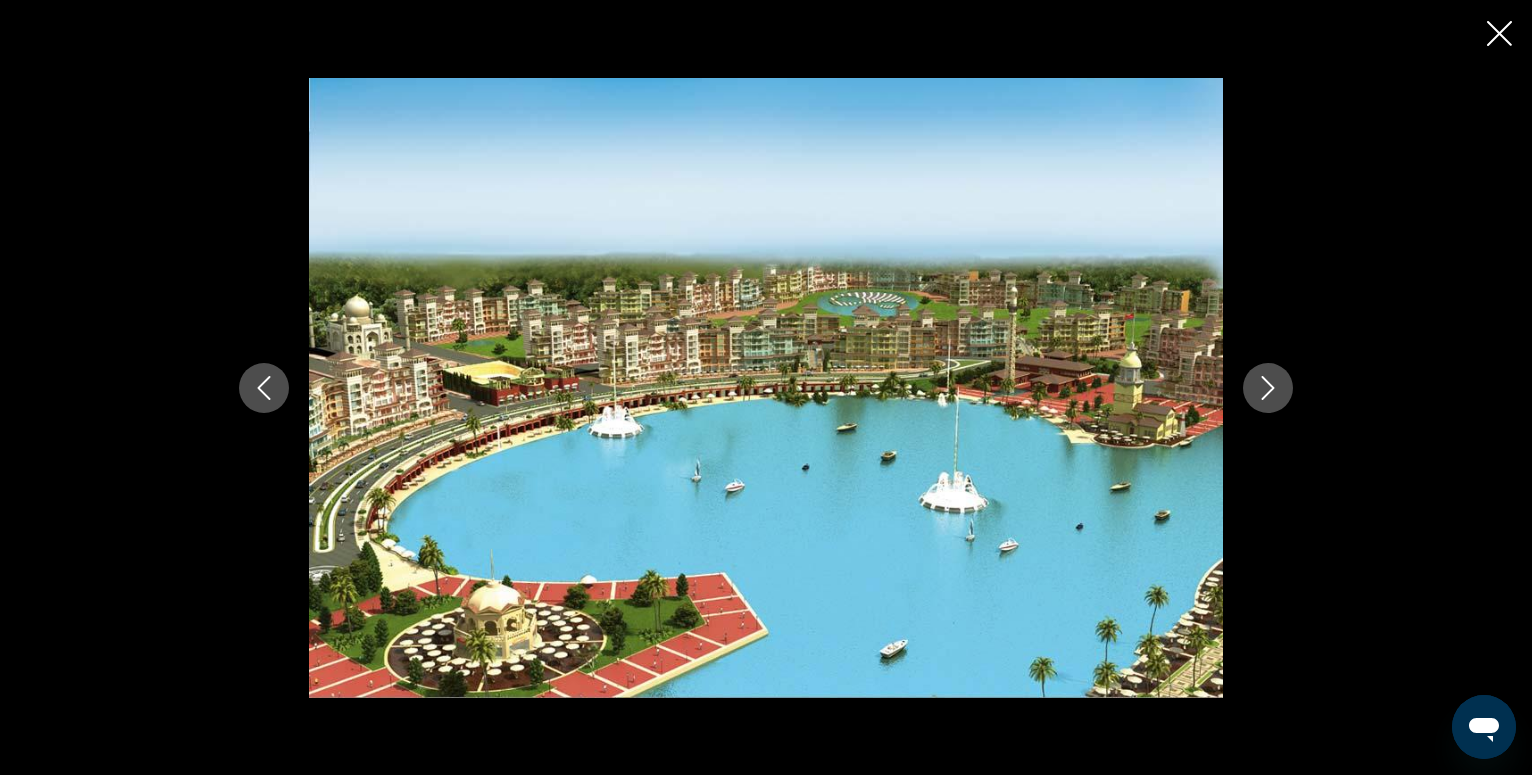 click 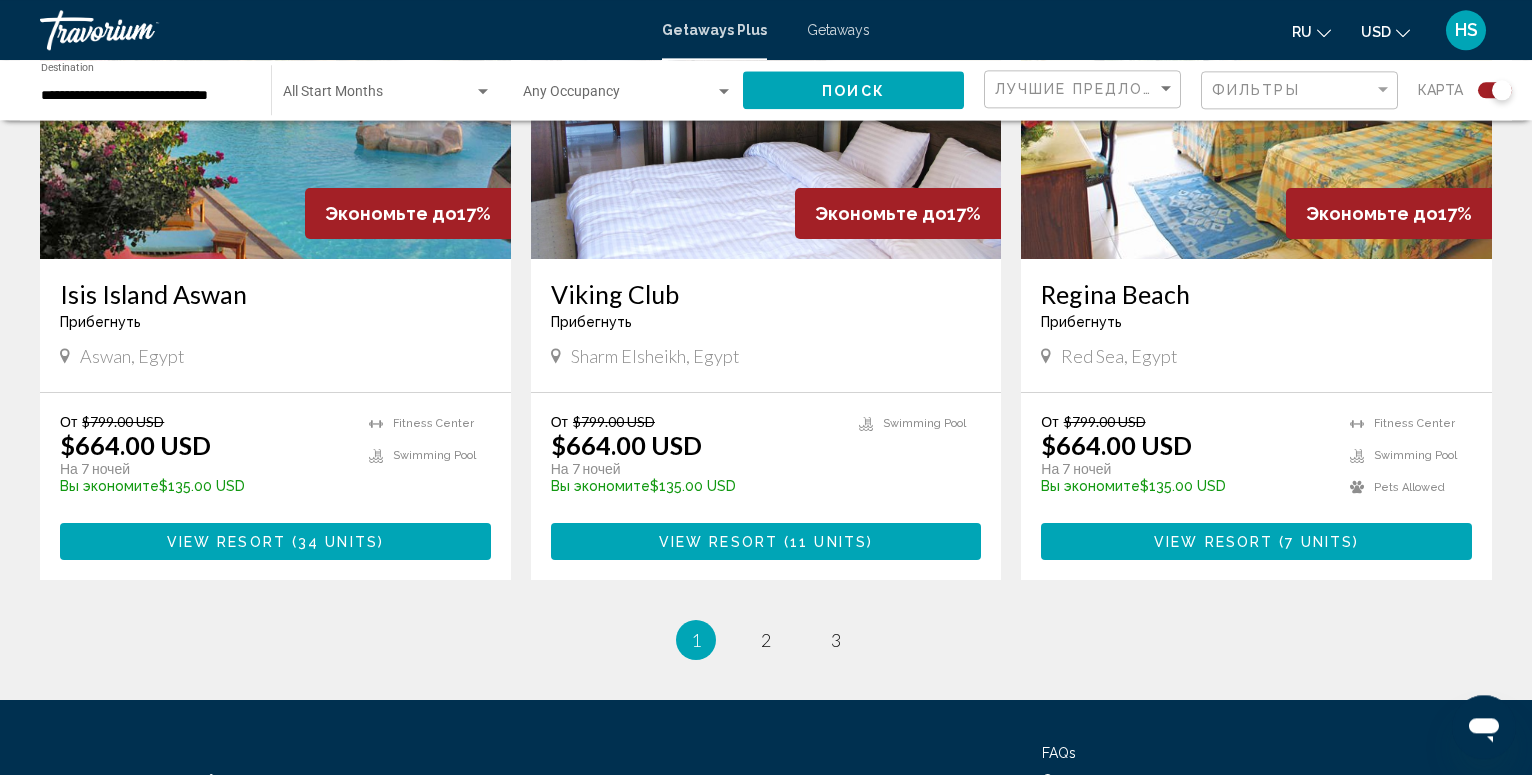 scroll, scrollTop: 3105, scrollLeft: 0, axis: vertical 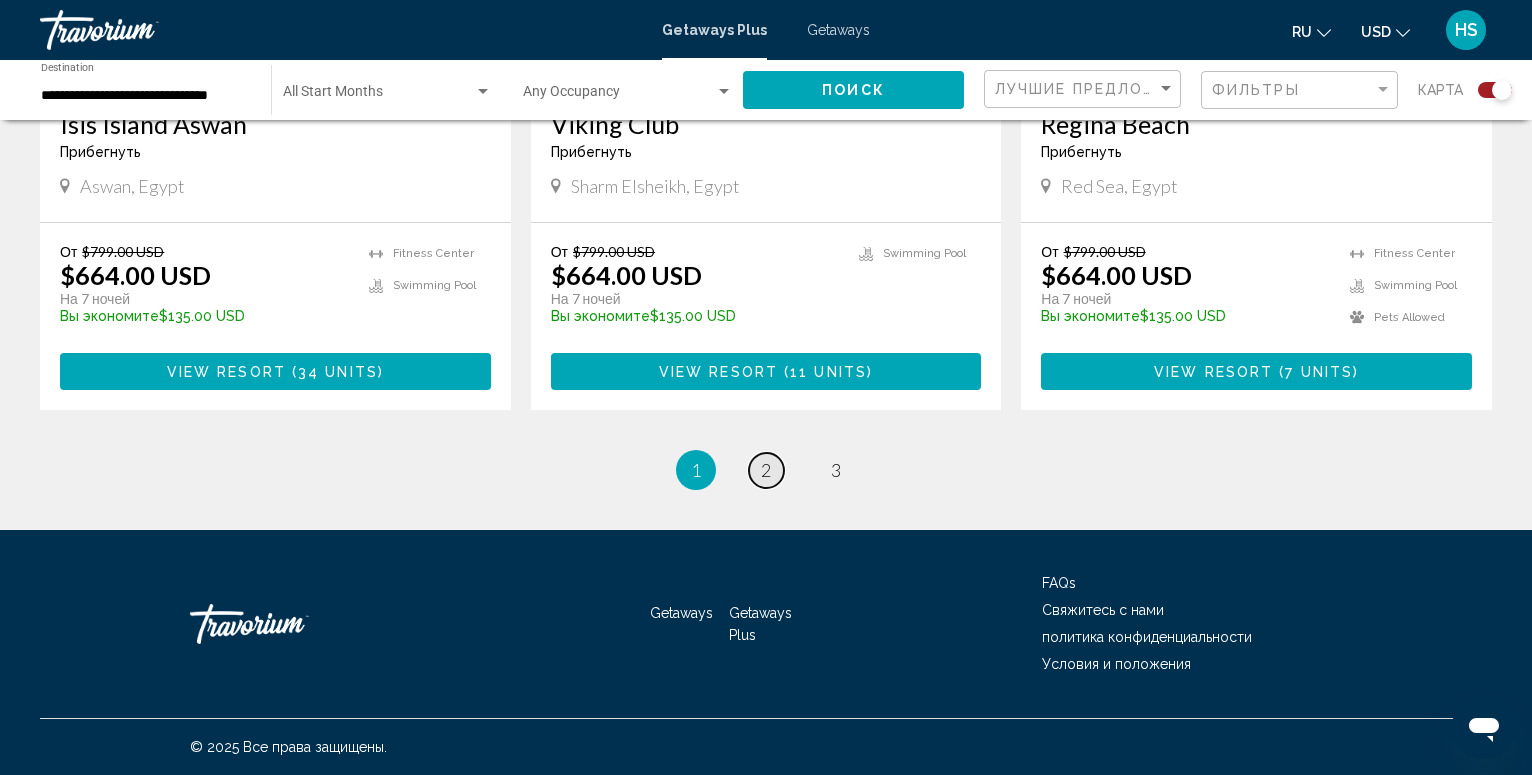 click on "2" at bounding box center [766, 470] 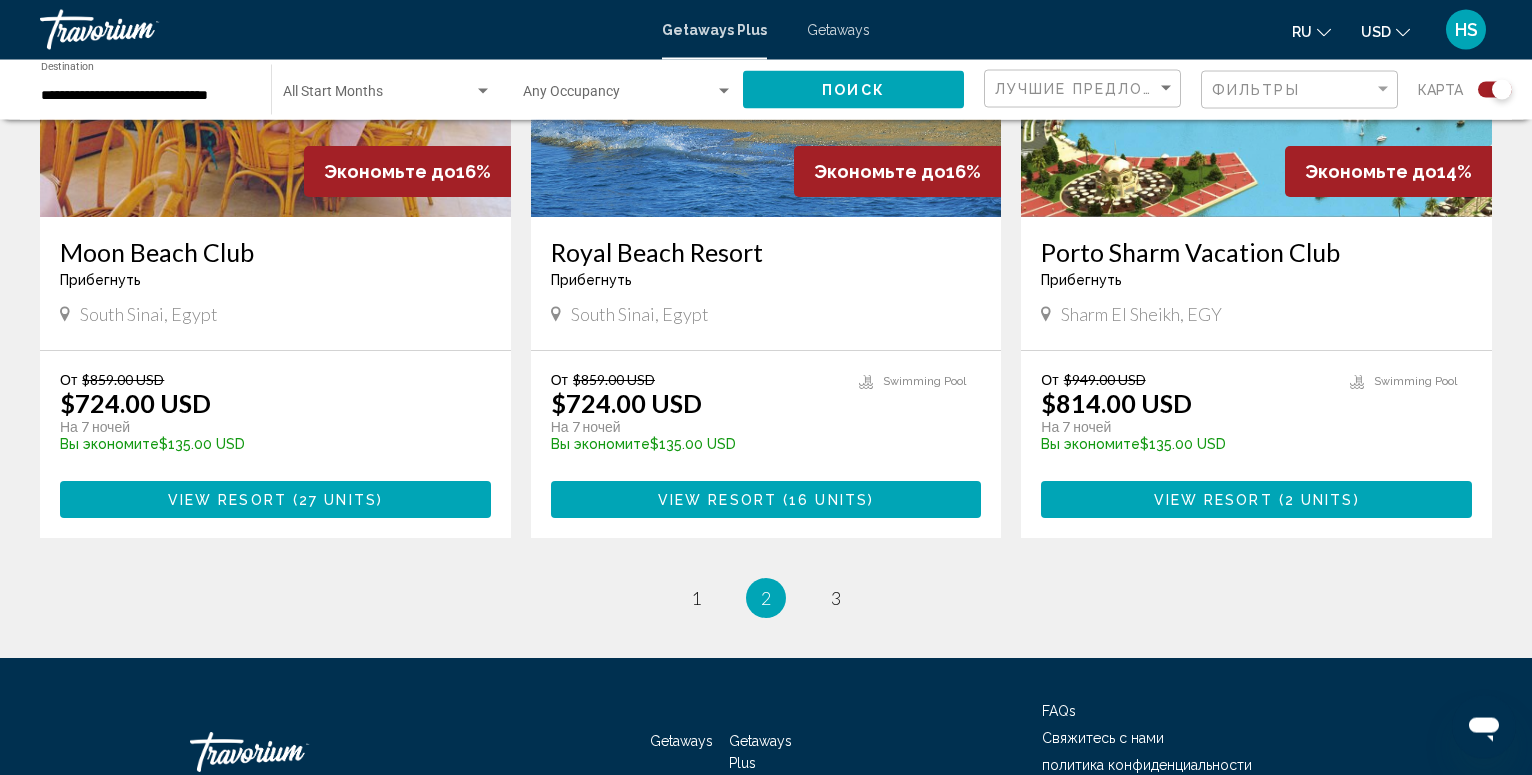 scroll, scrollTop: 3105, scrollLeft: 0, axis: vertical 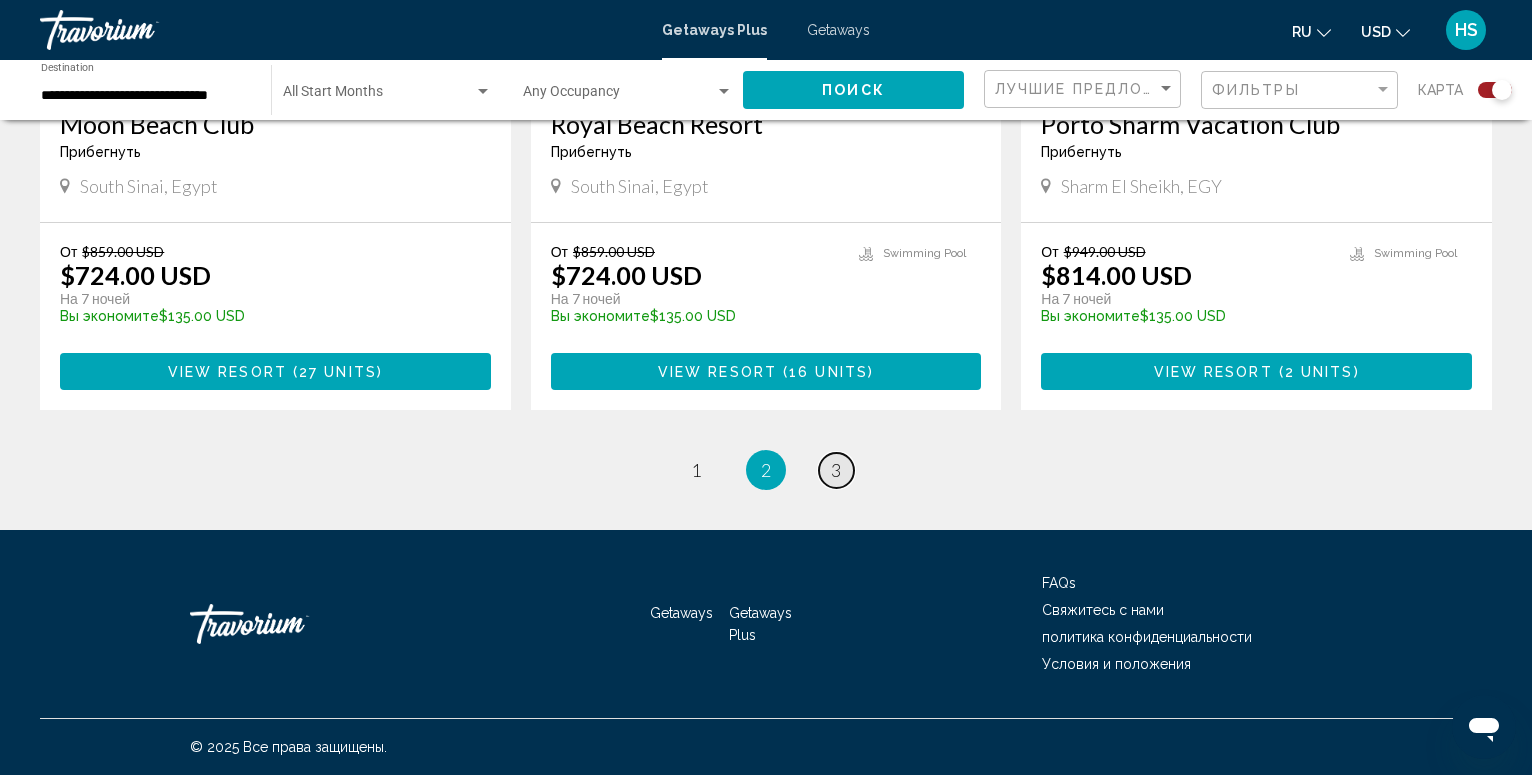 click on "page  3" at bounding box center [836, 470] 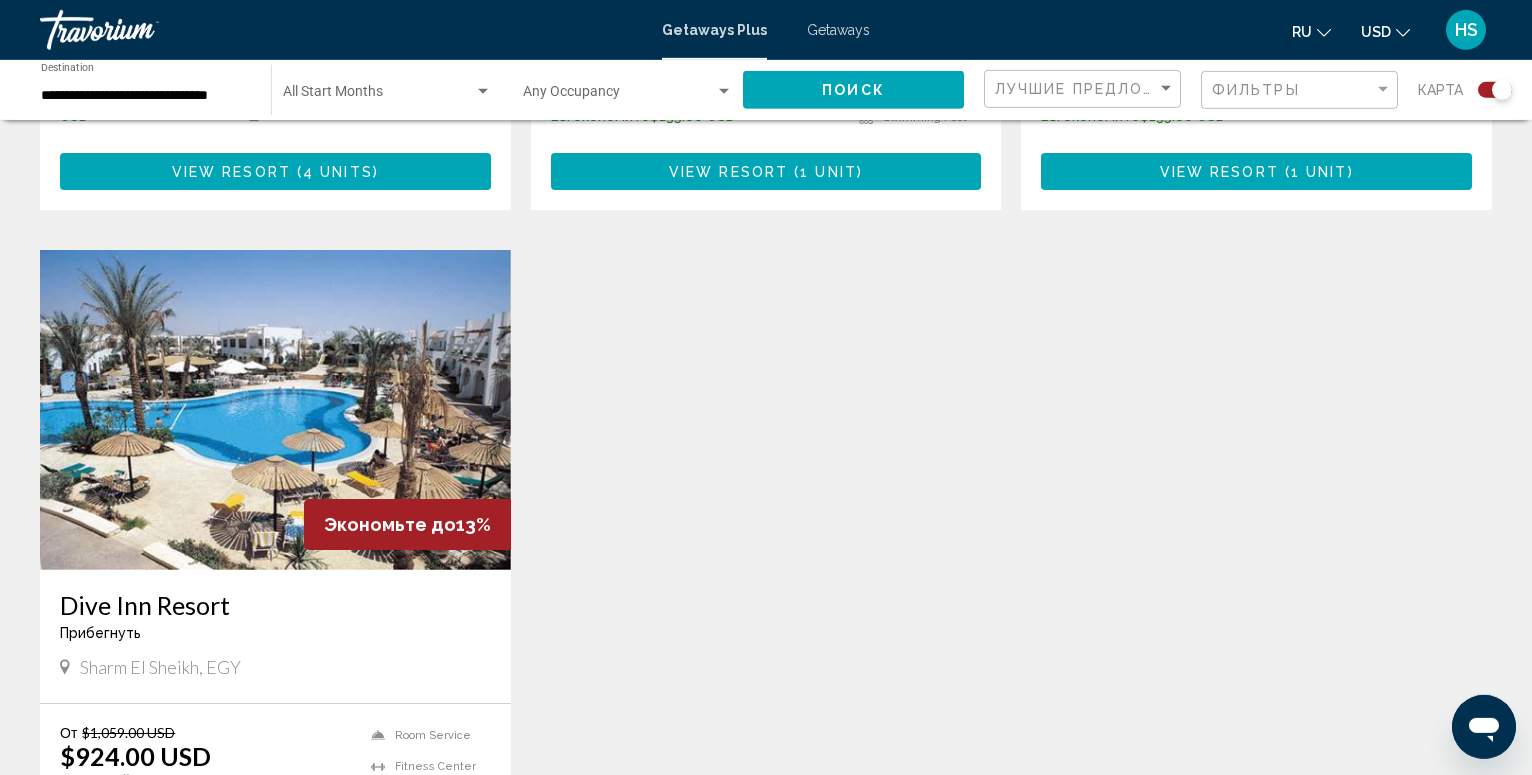 scroll, scrollTop: 1326, scrollLeft: 0, axis: vertical 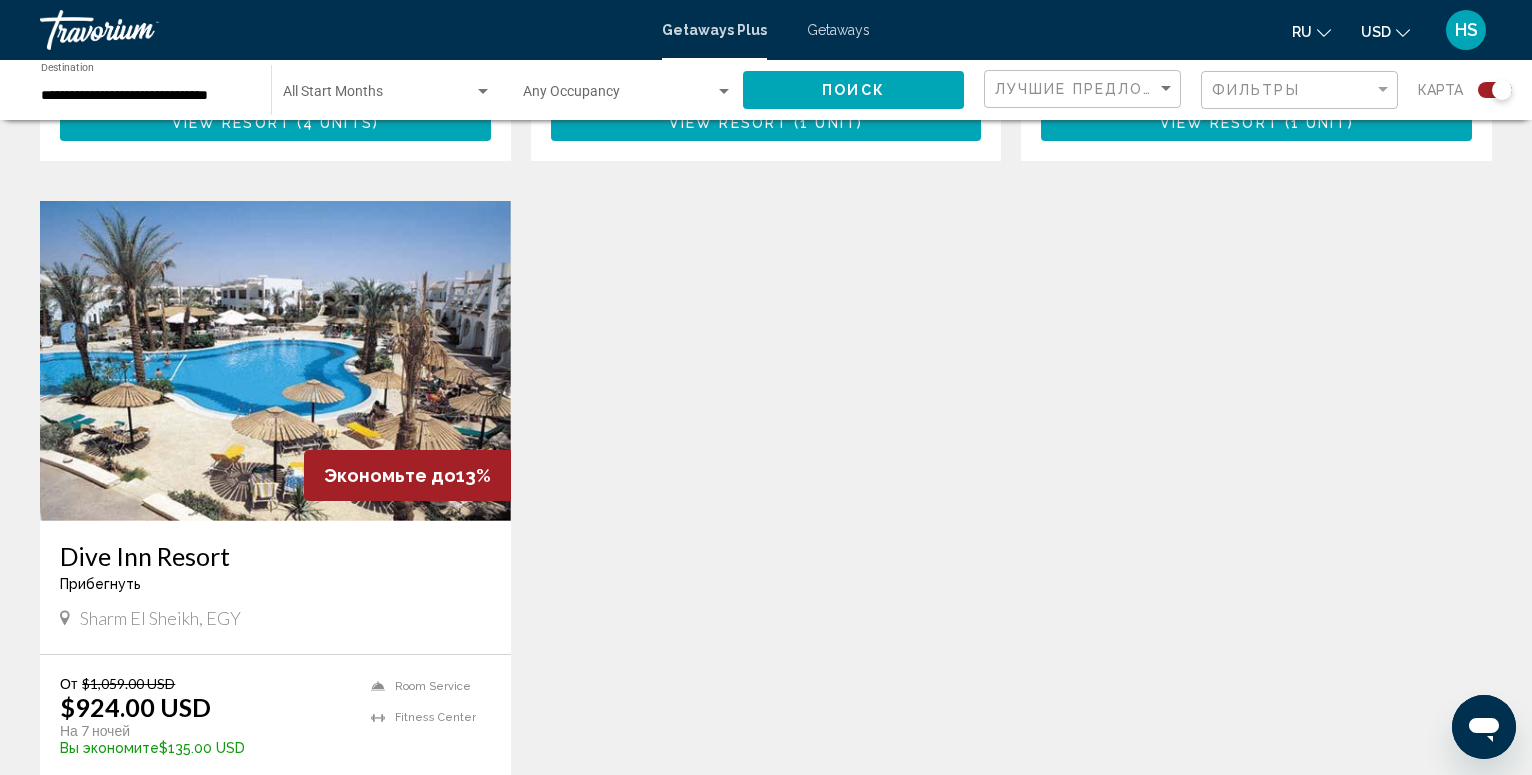 click at bounding box center [275, 361] 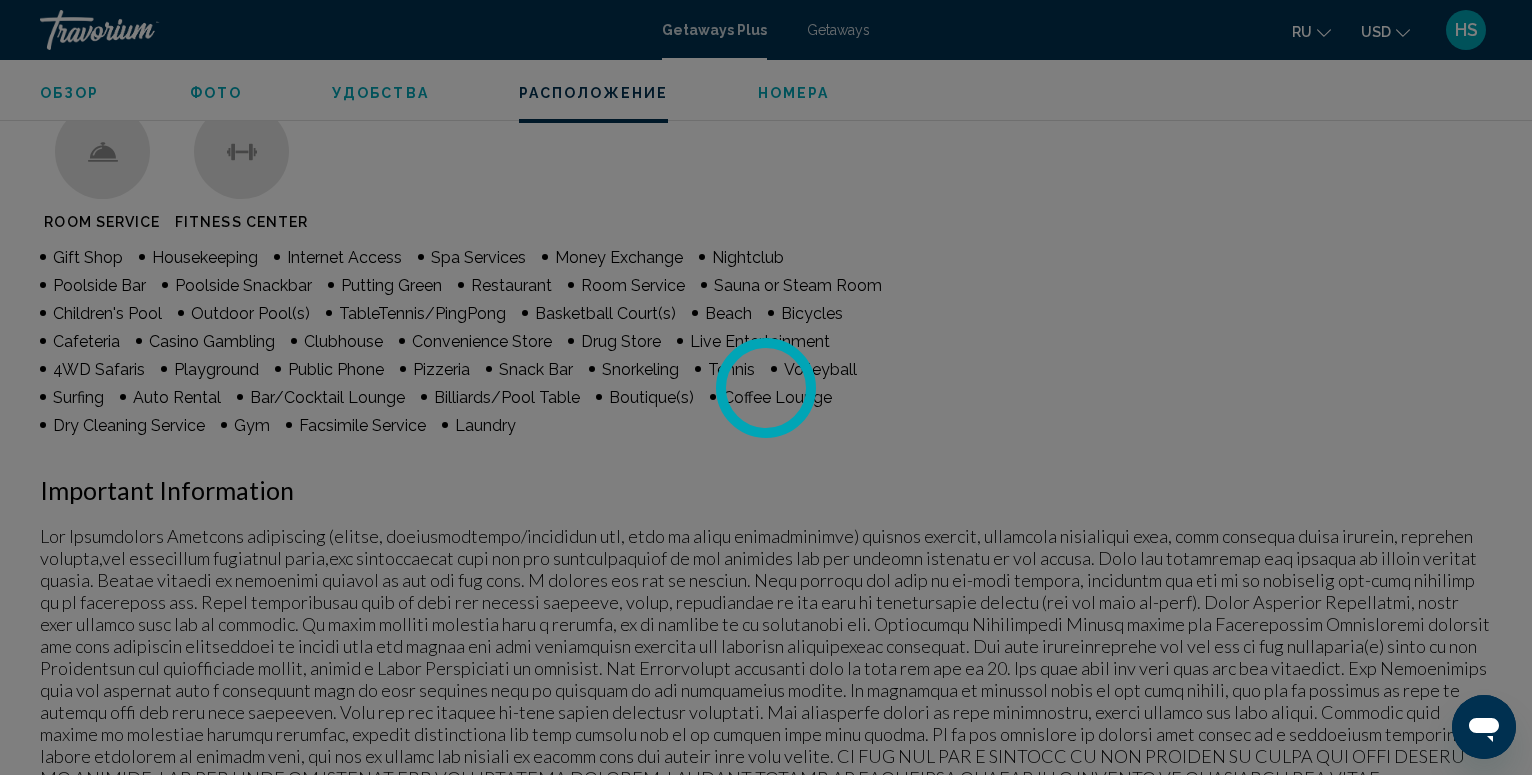 scroll, scrollTop: 5197, scrollLeft: 0, axis: vertical 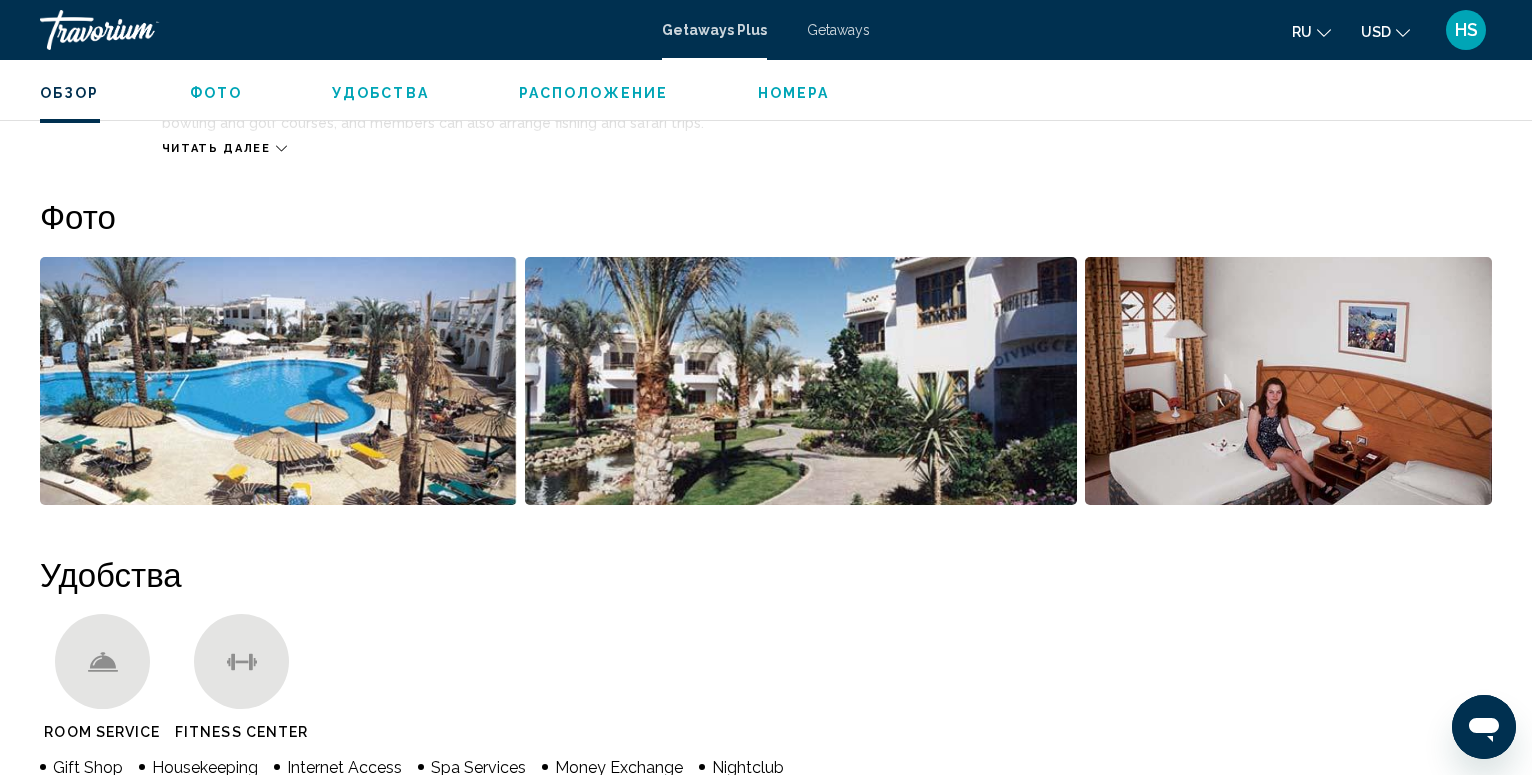 click on "Фото" at bounding box center [216, 93] 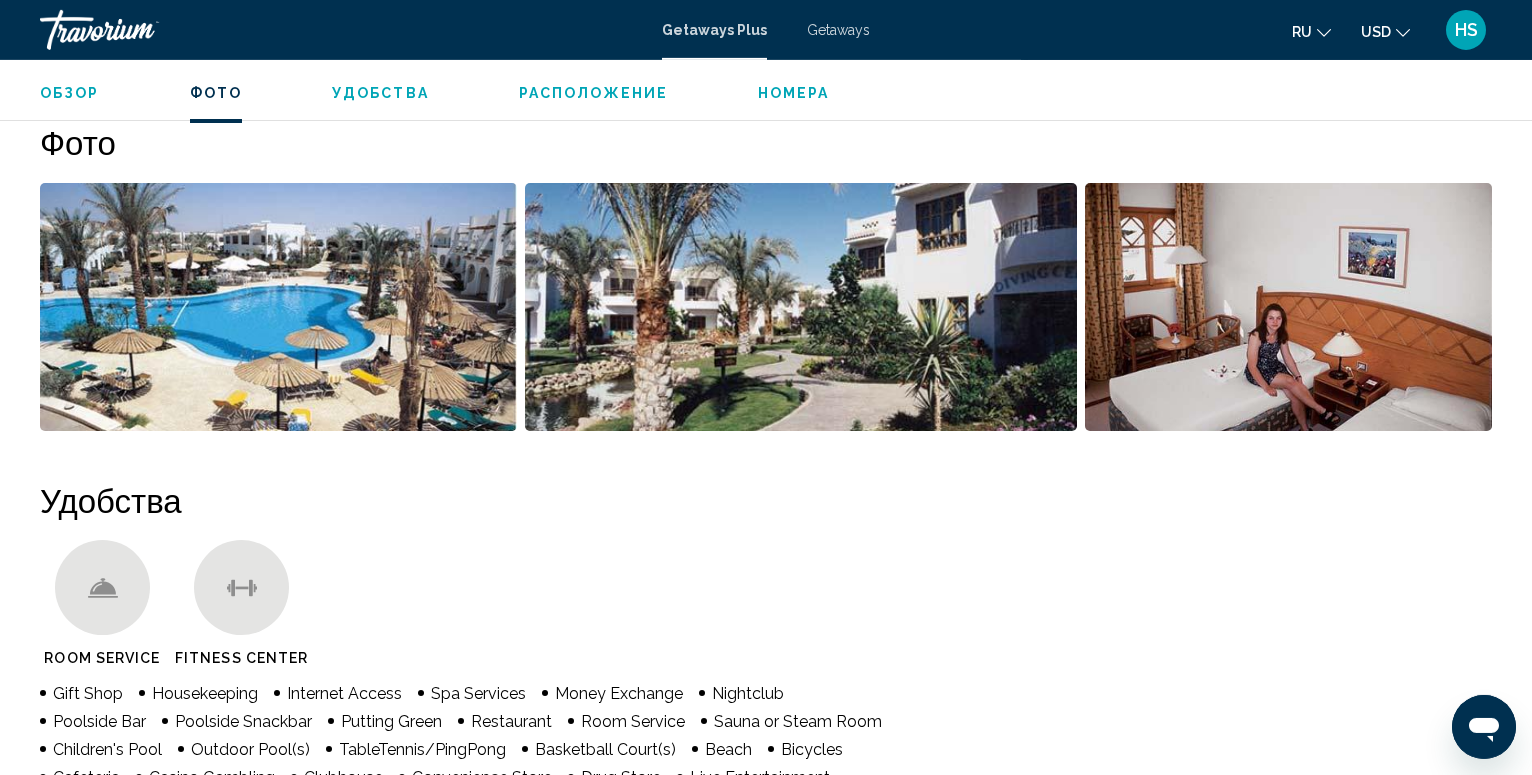scroll, scrollTop: 892, scrollLeft: 0, axis: vertical 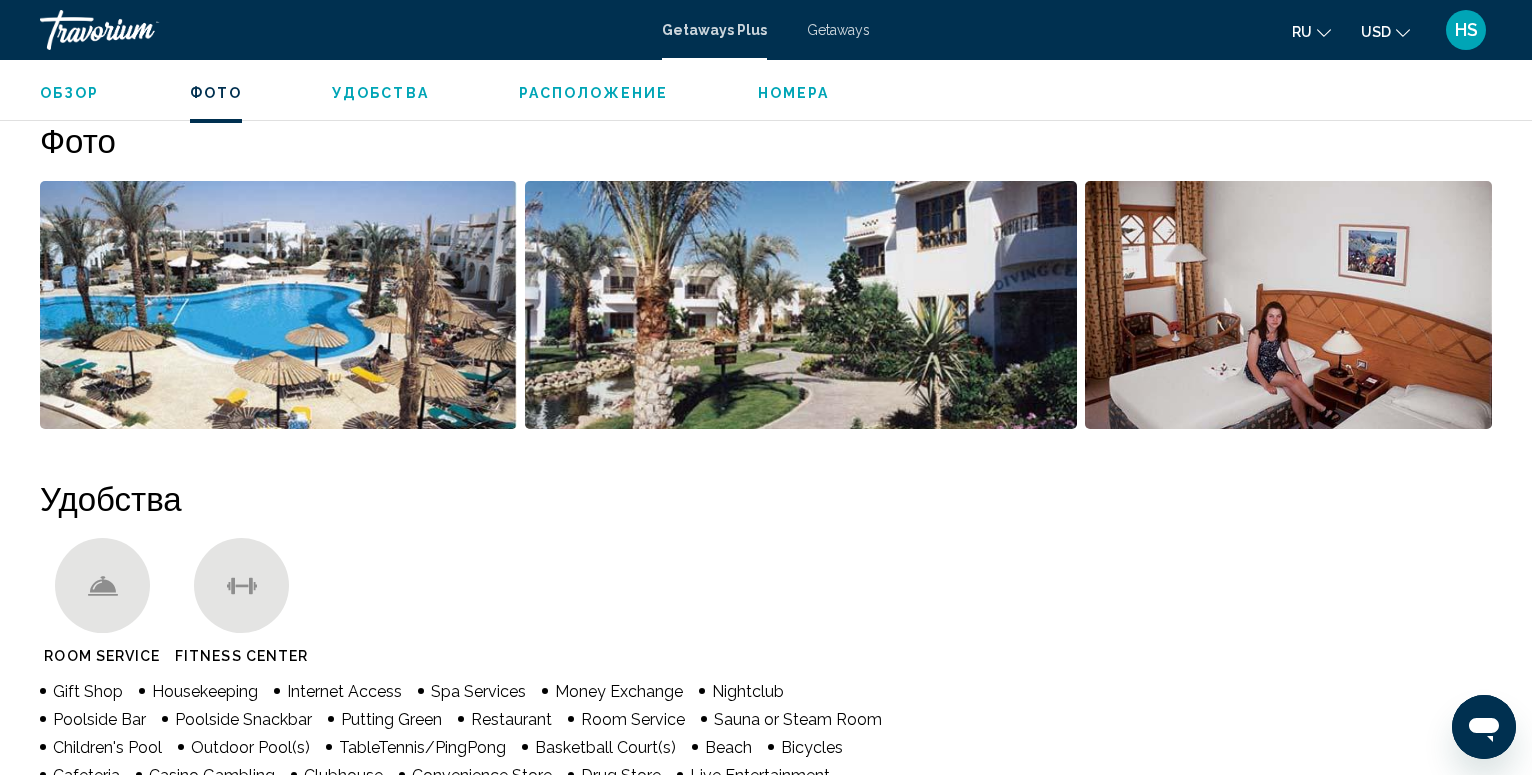 click at bounding box center (278, 305) 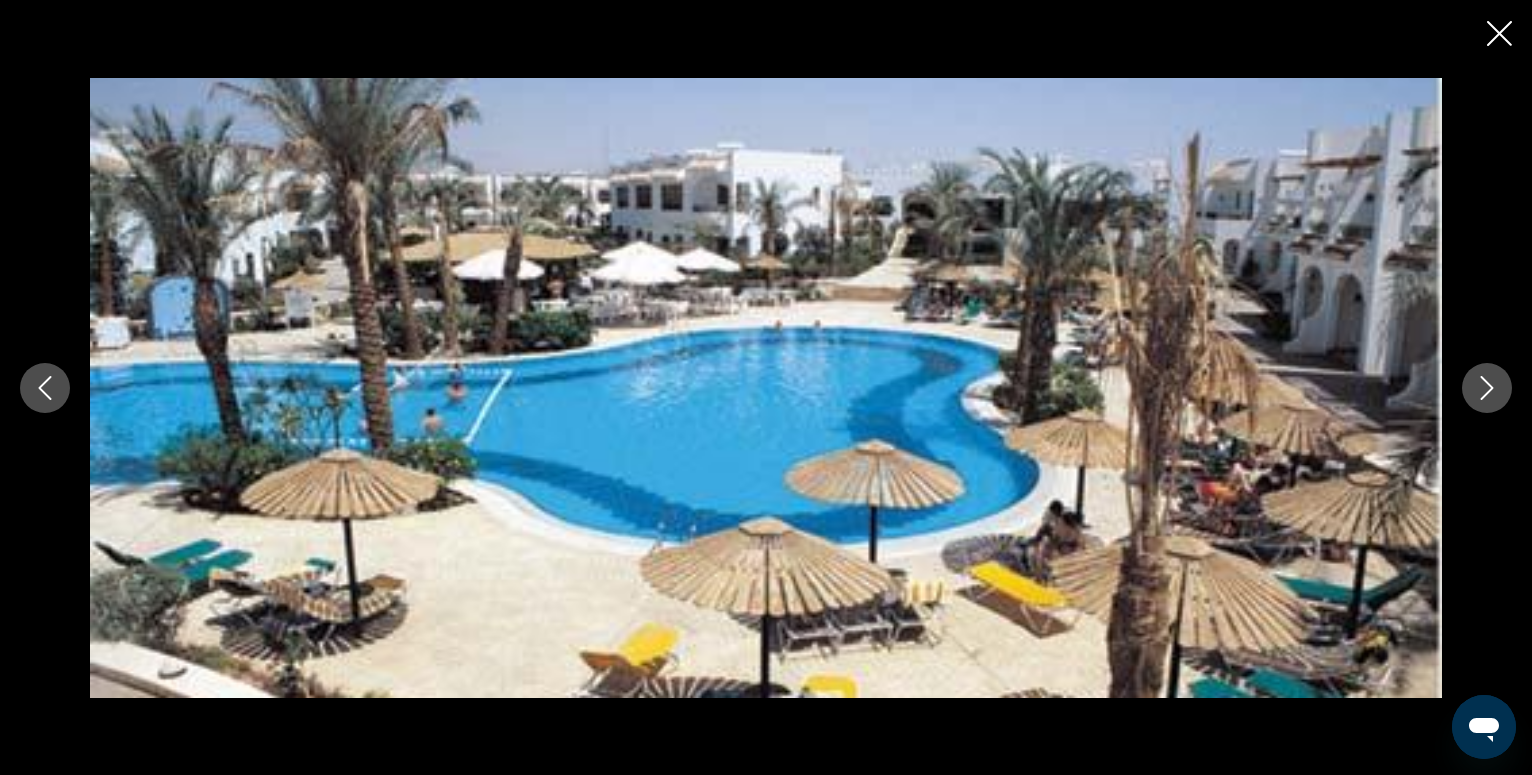 click 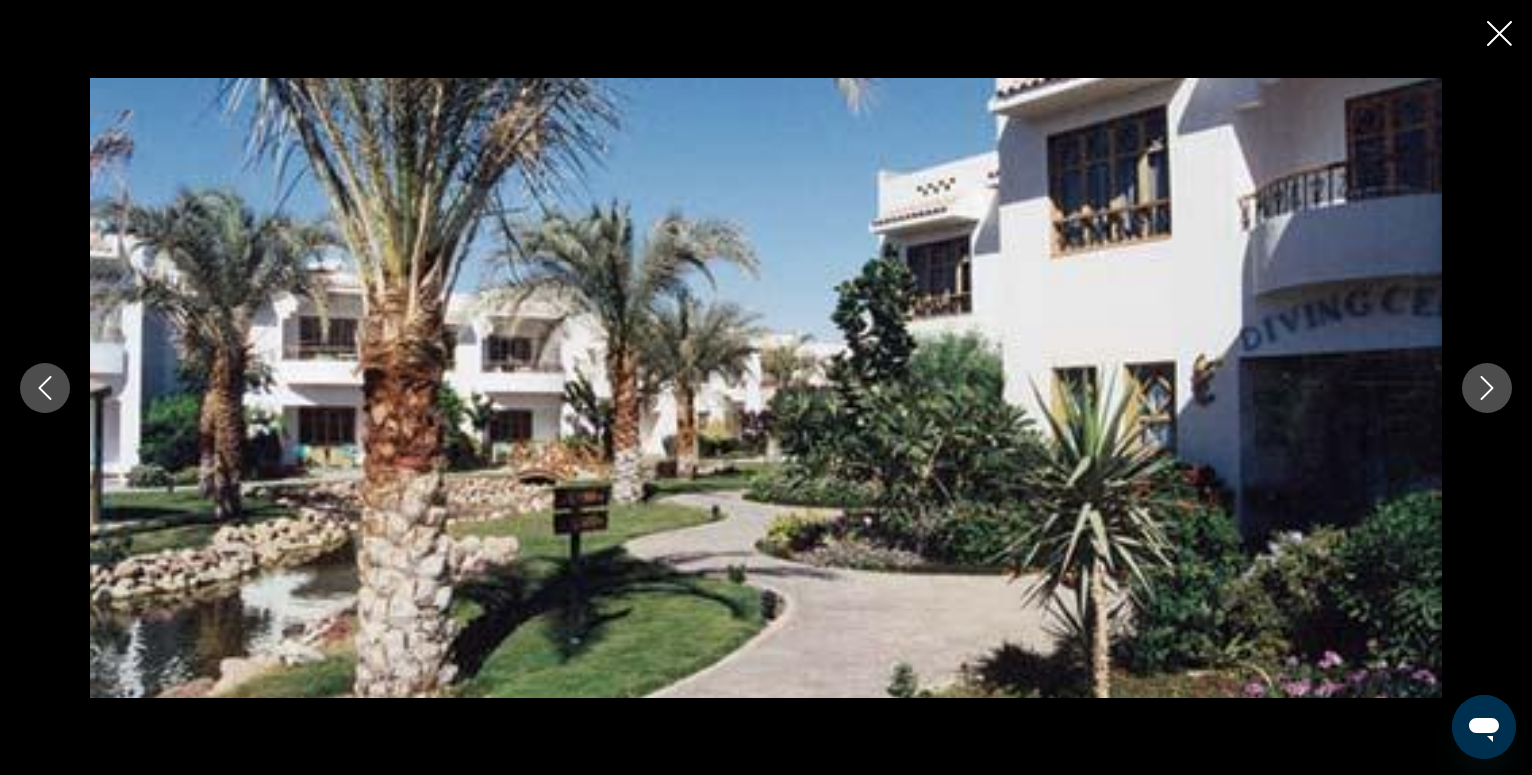 click 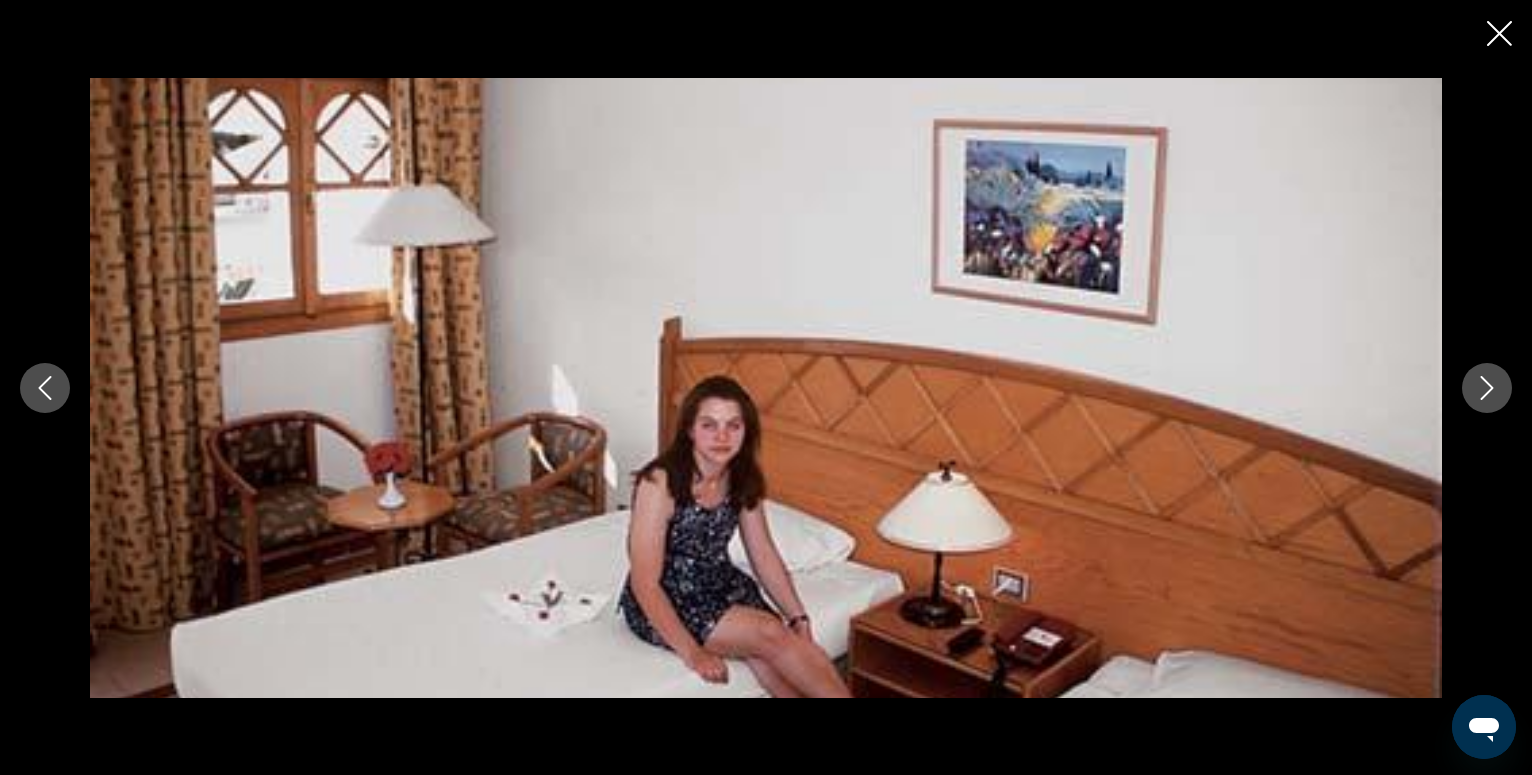 click 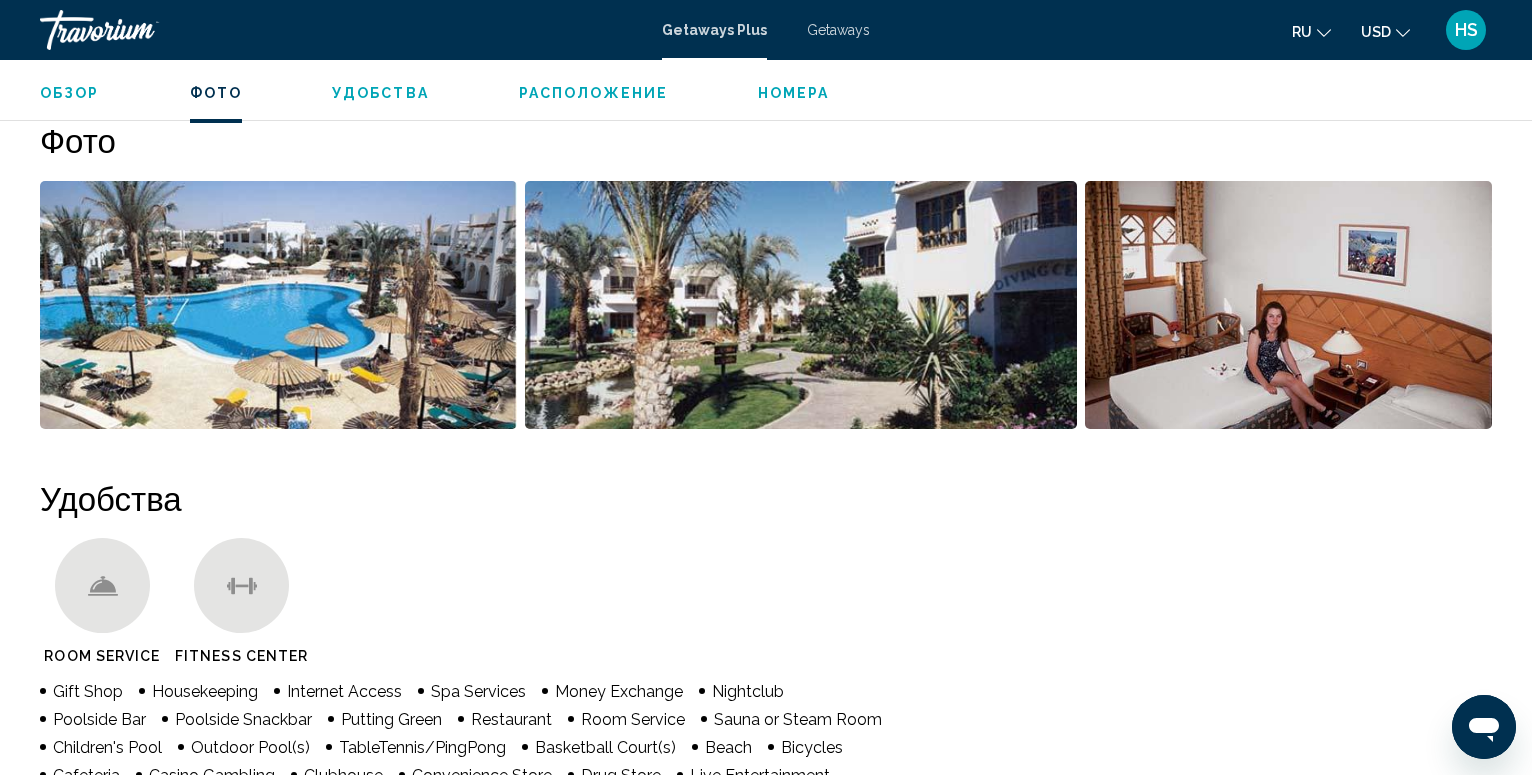 click on "Номера" at bounding box center (794, 93) 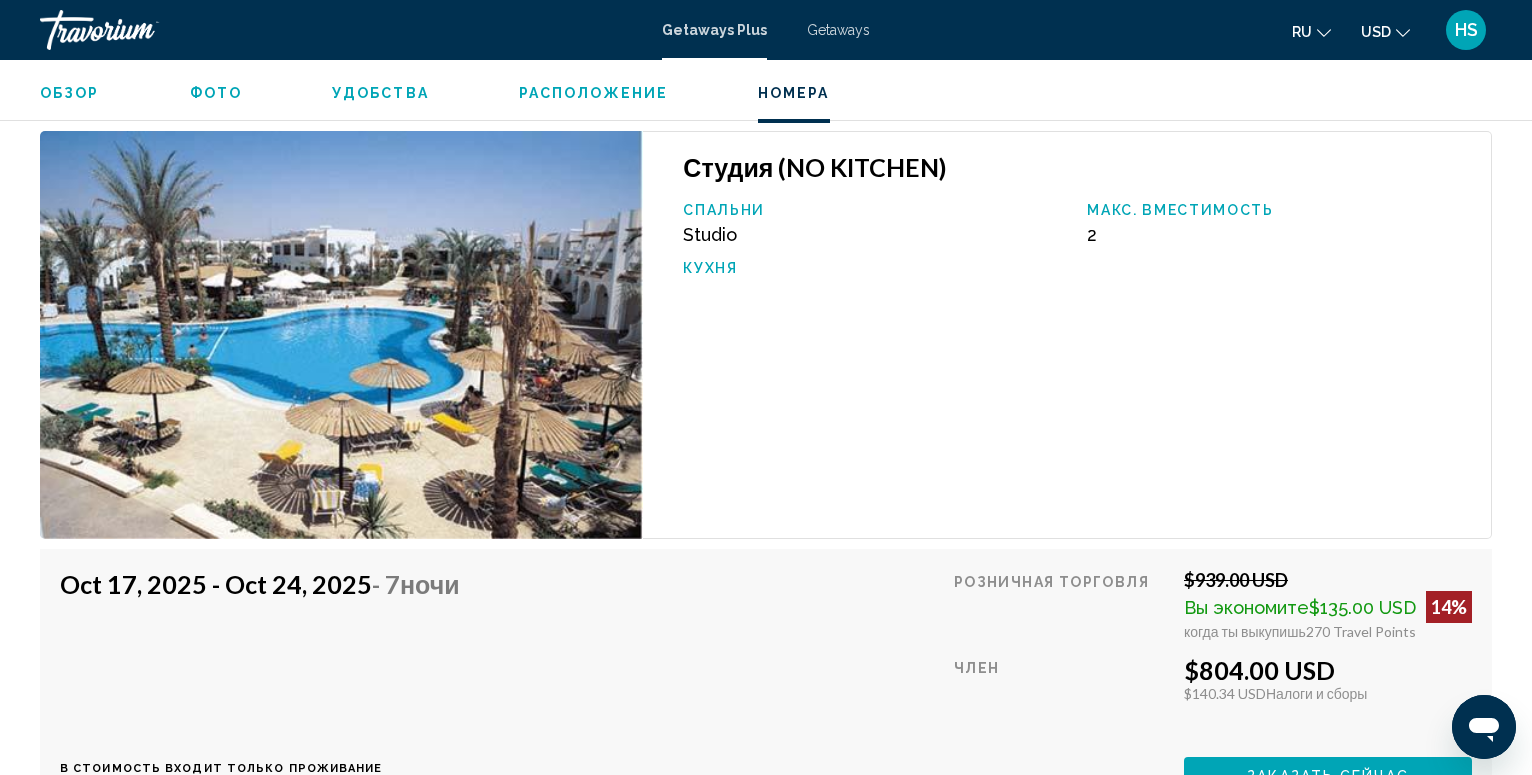 scroll, scrollTop: 4714, scrollLeft: 0, axis: vertical 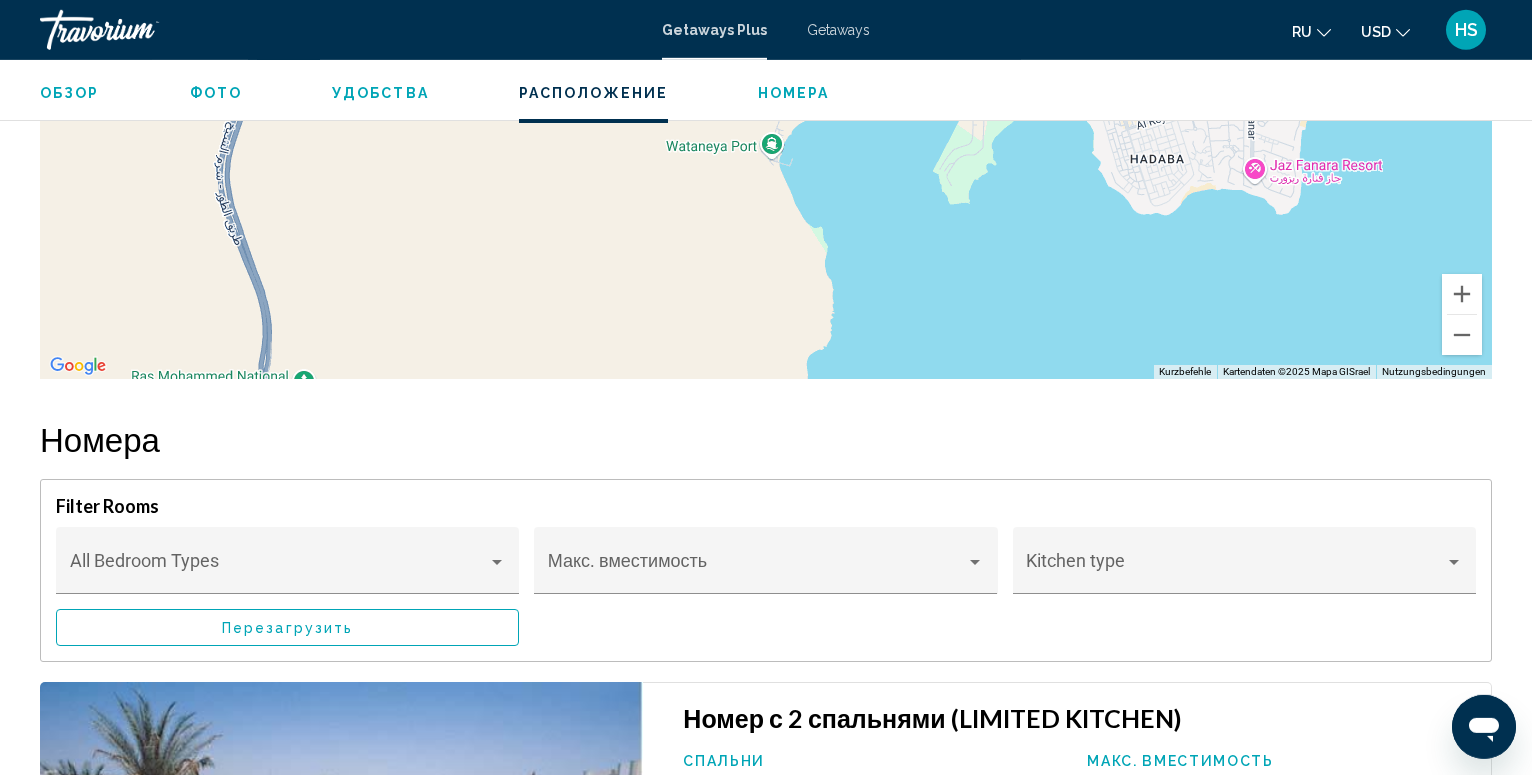 click on "Номера" at bounding box center (794, 93) 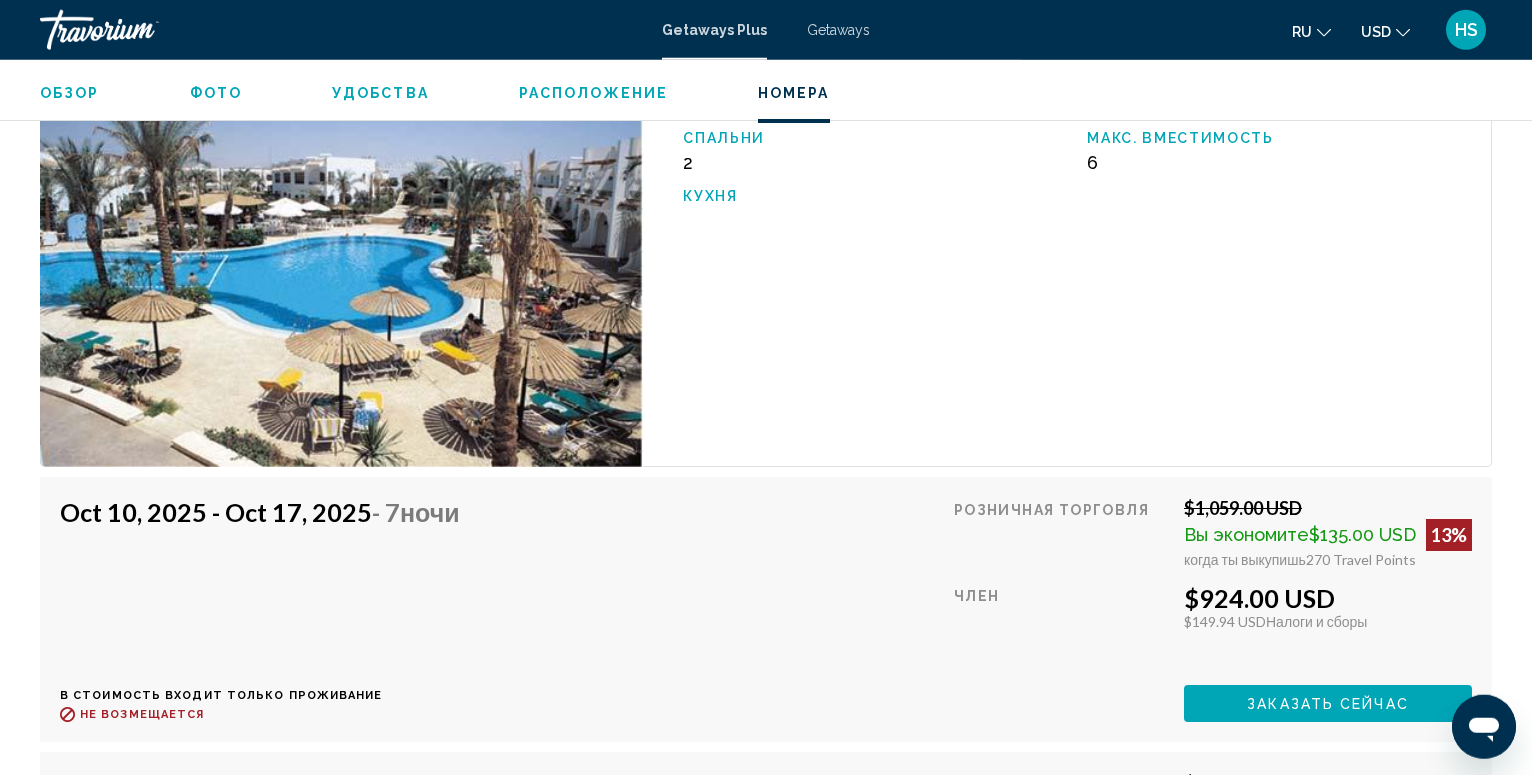 scroll, scrollTop: 3157, scrollLeft: 0, axis: vertical 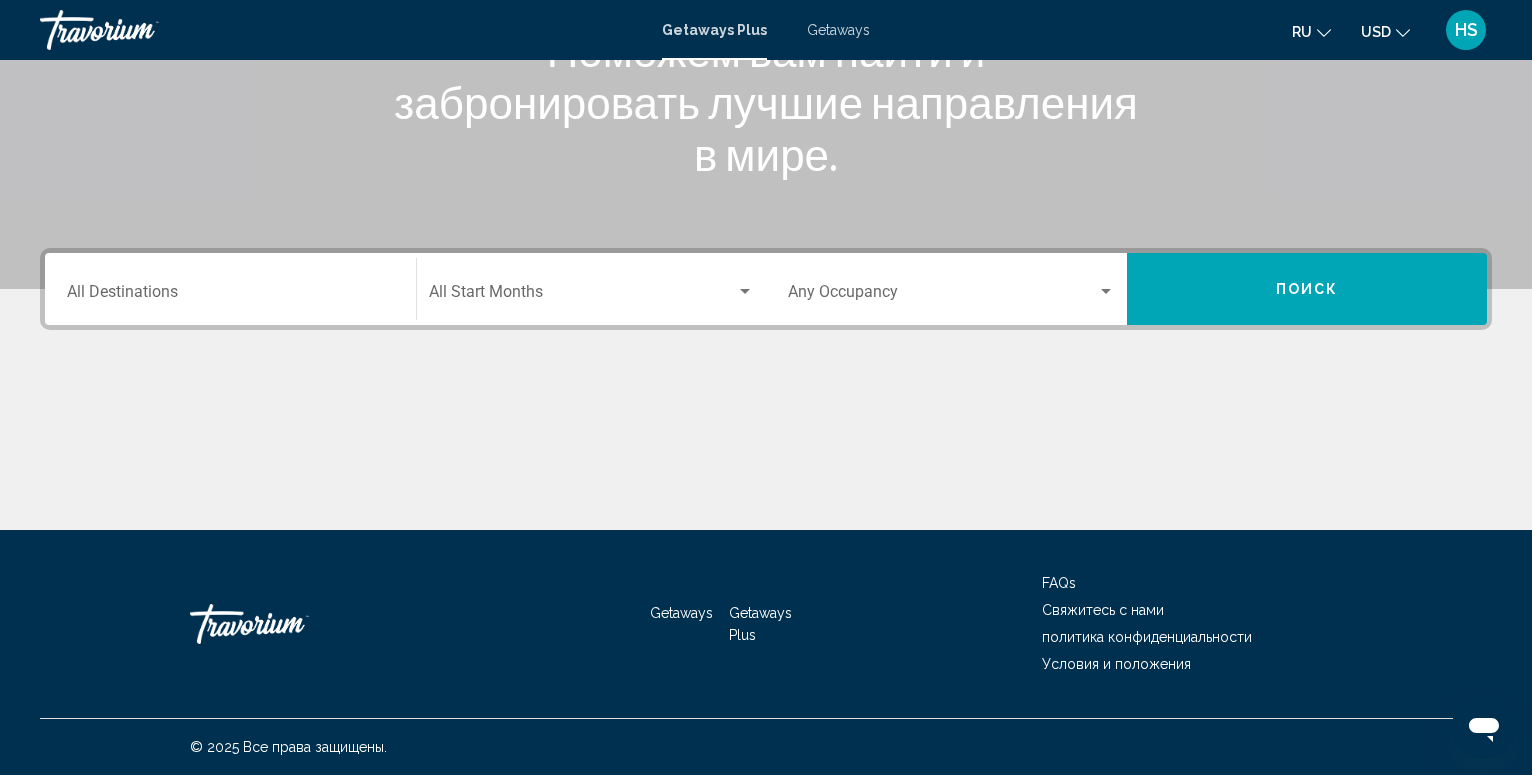 click on "Destination All Destinations" at bounding box center (230, 296) 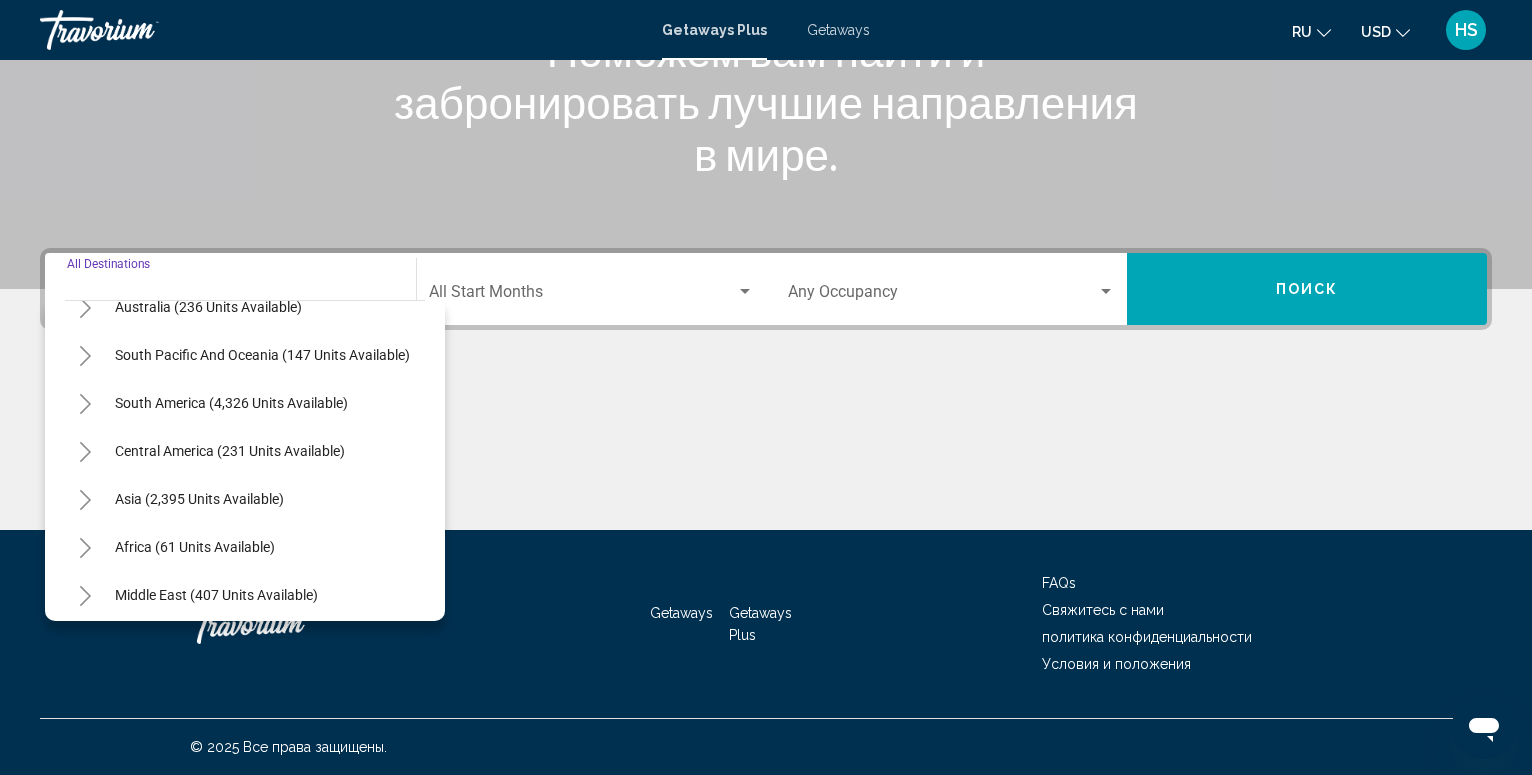 scroll, scrollTop: 341, scrollLeft: 0, axis: vertical 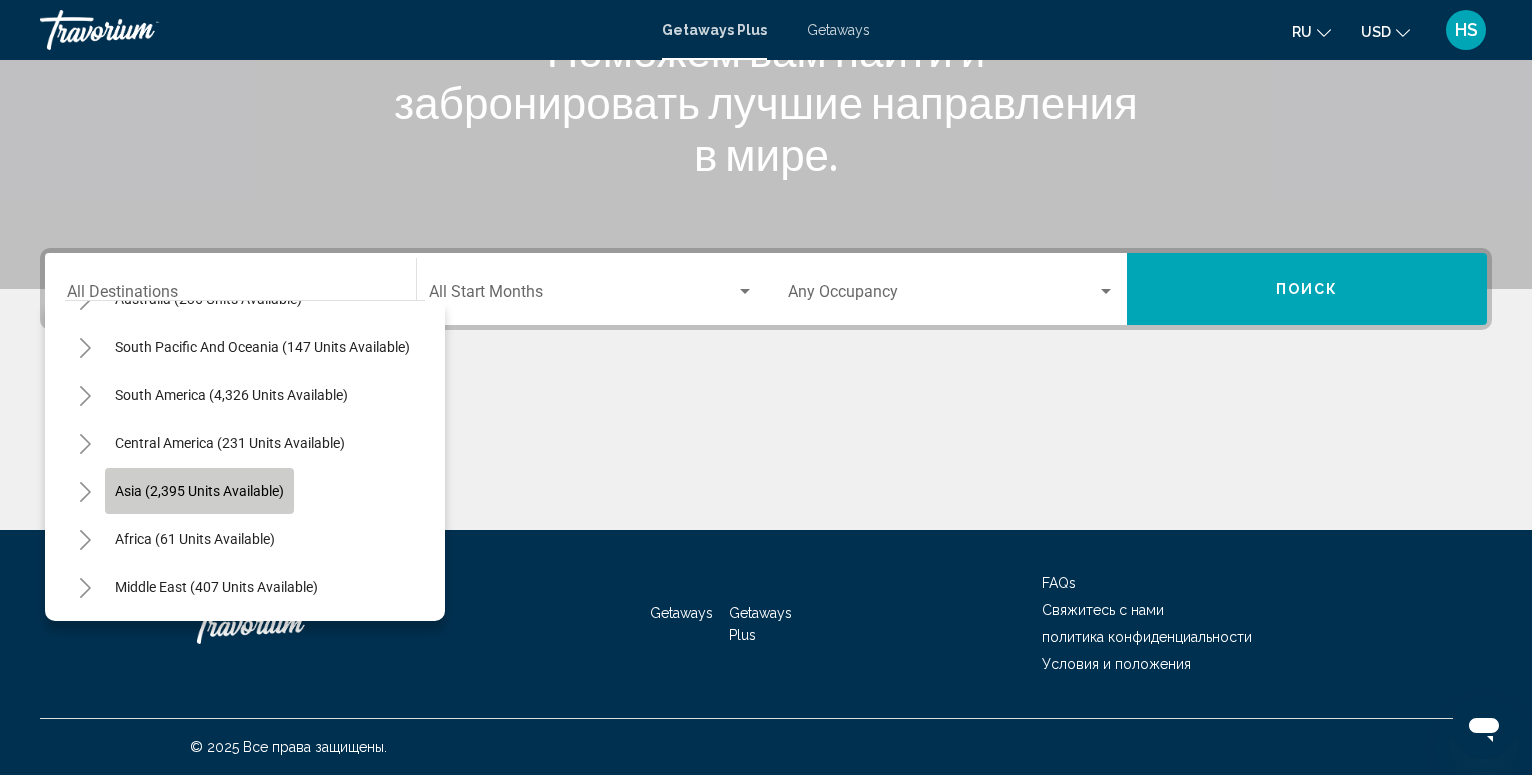 click on "Asia (2,395 units available)" 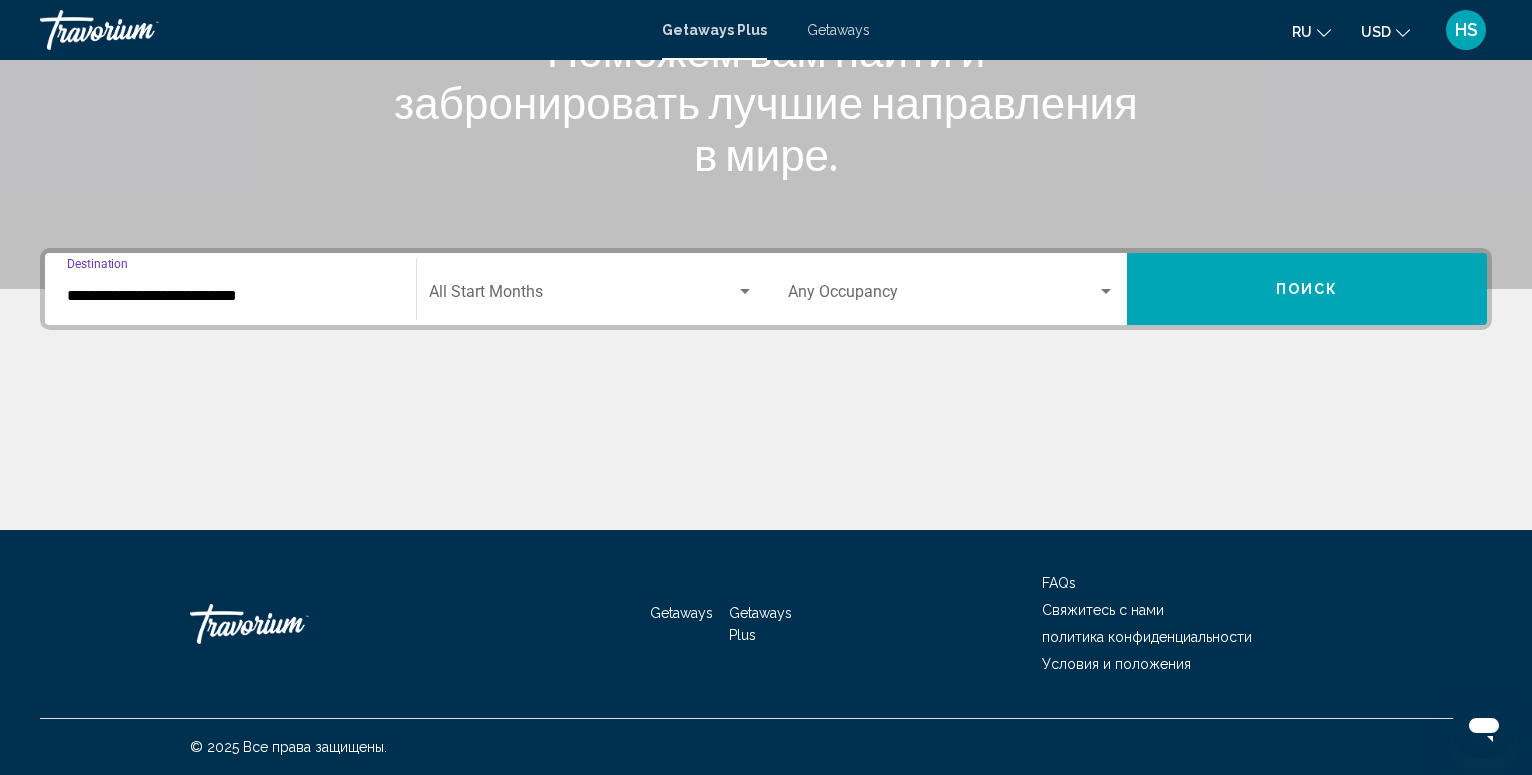 click on "Поиск" at bounding box center (1307, 290) 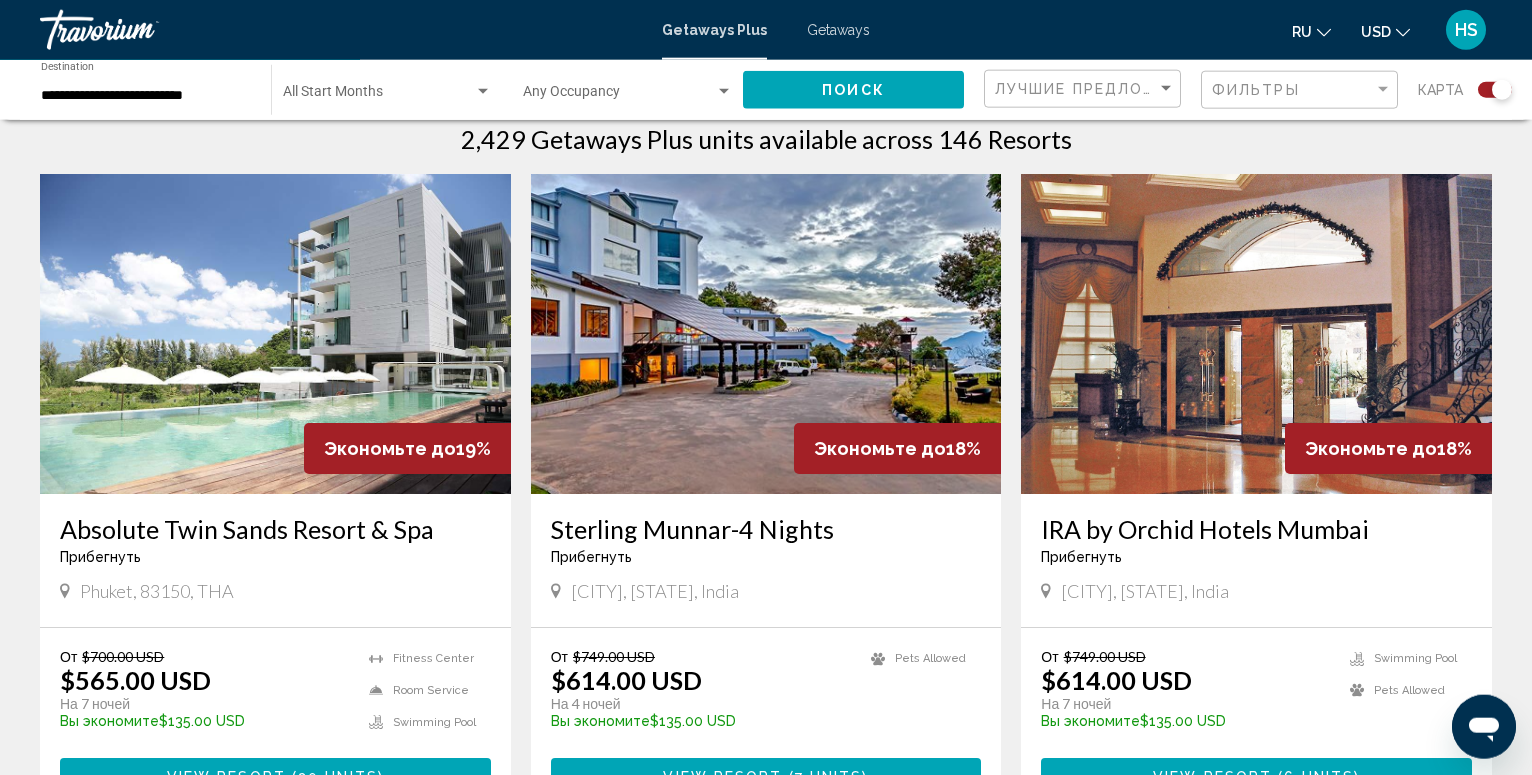 scroll, scrollTop: 714, scrollLeft: 0, axis: vertical 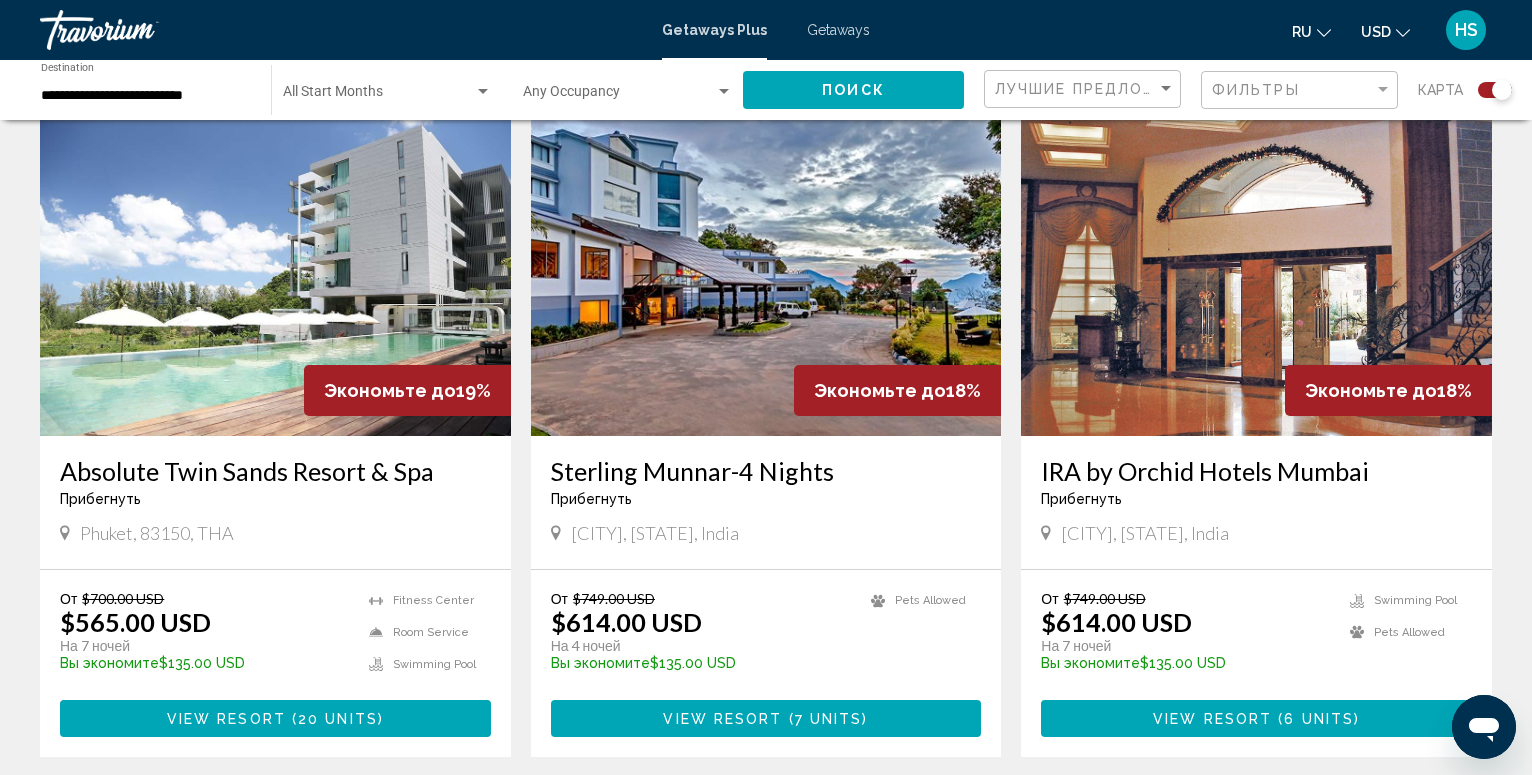 click at bounding box center (766, 276) 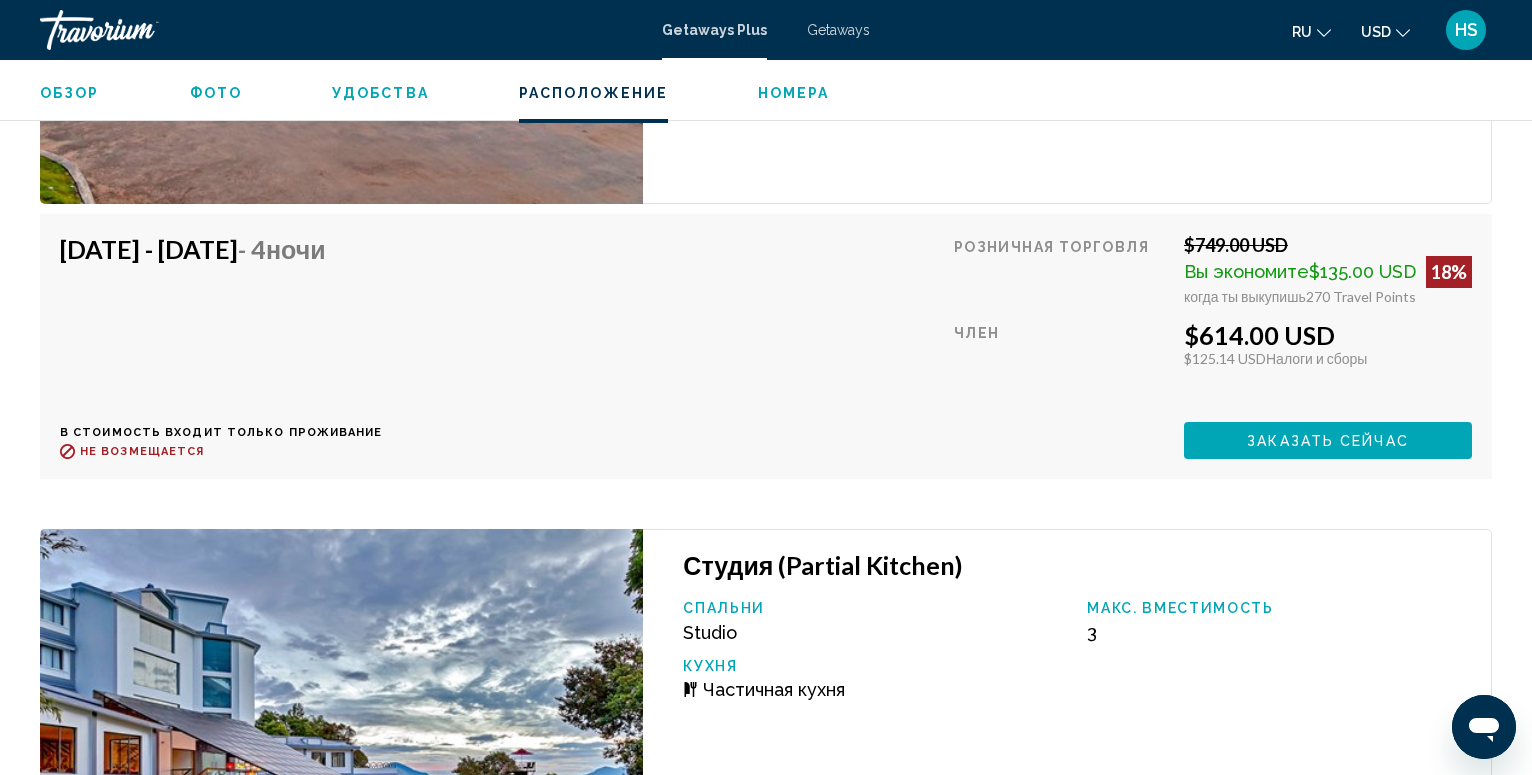 scroll, scrollTop: 6974, scrollLeft: 0, axis: vertical 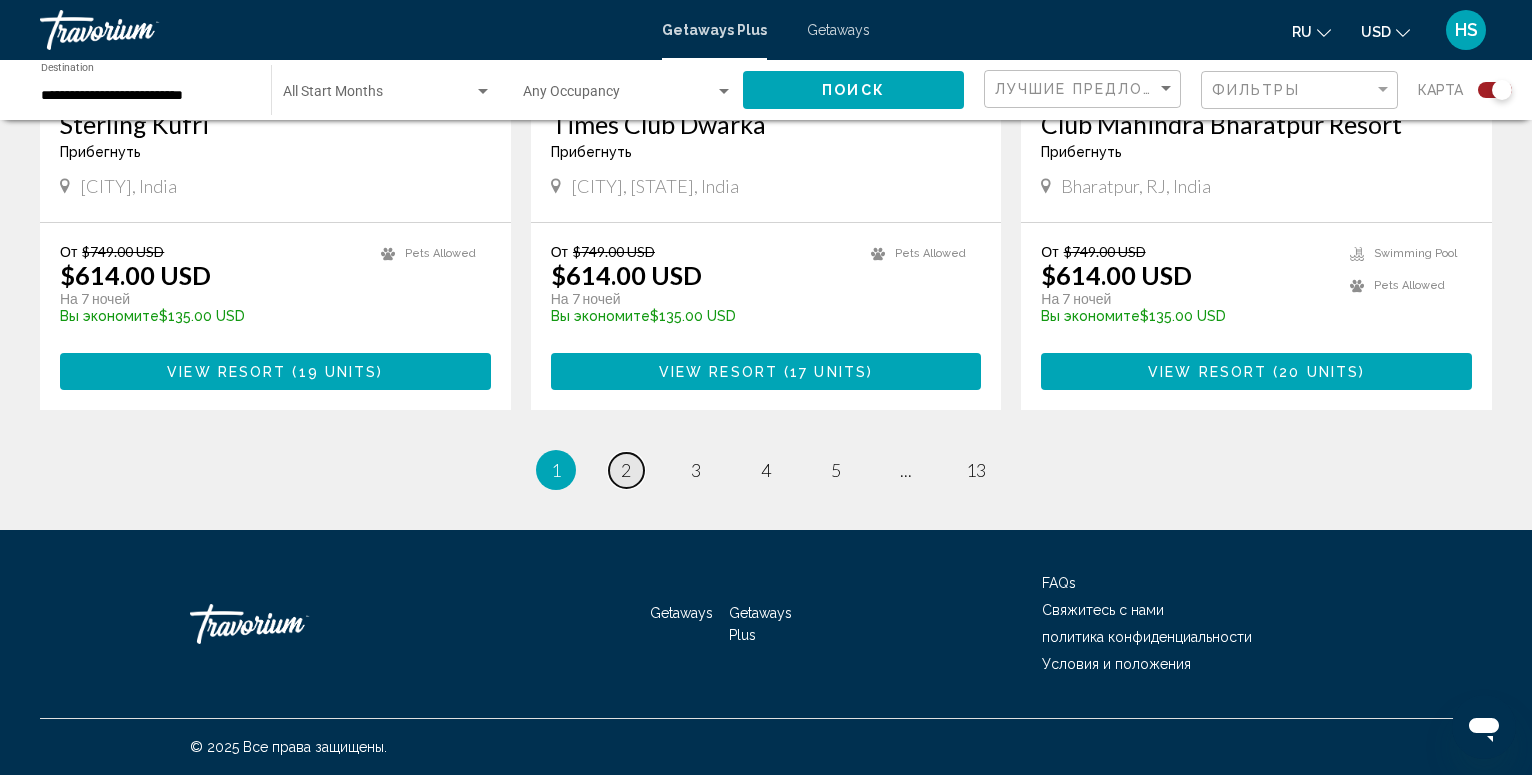 click on "page  2" at bounding box center [626, 470] 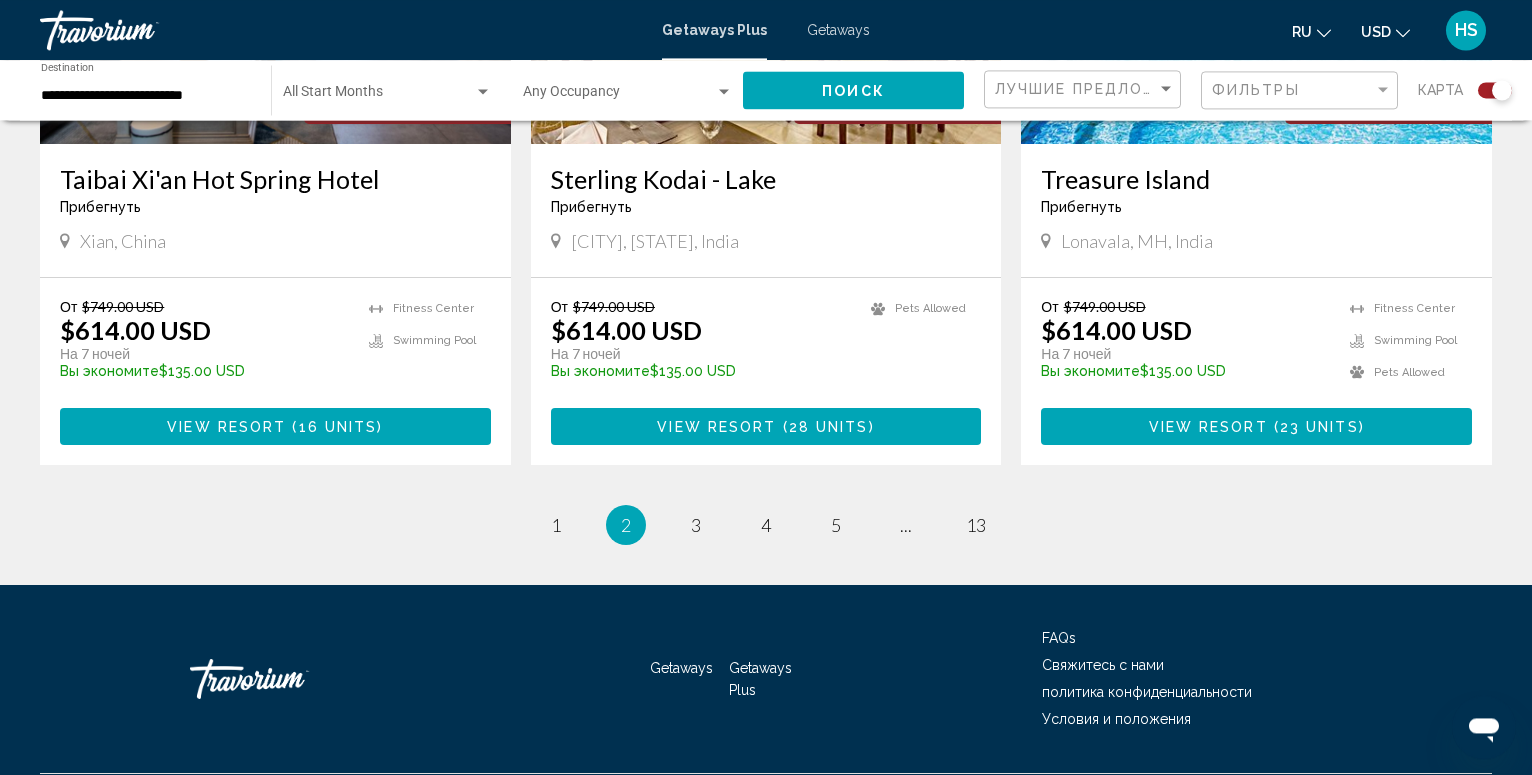 scroll, scrollTop: 3105, scrollLeft: 0, axis: vertical 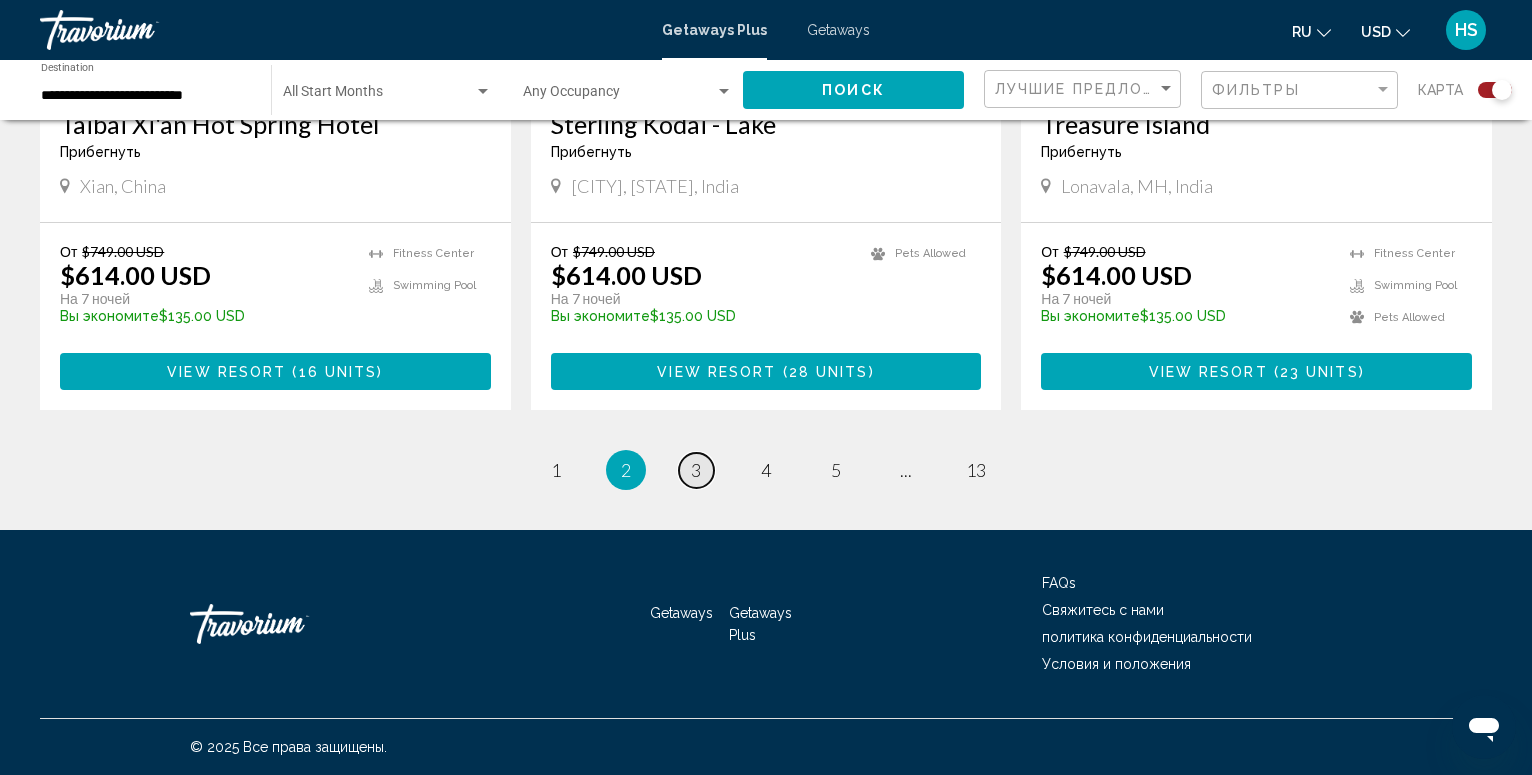 click on "3" at bounding box center [696, 470] 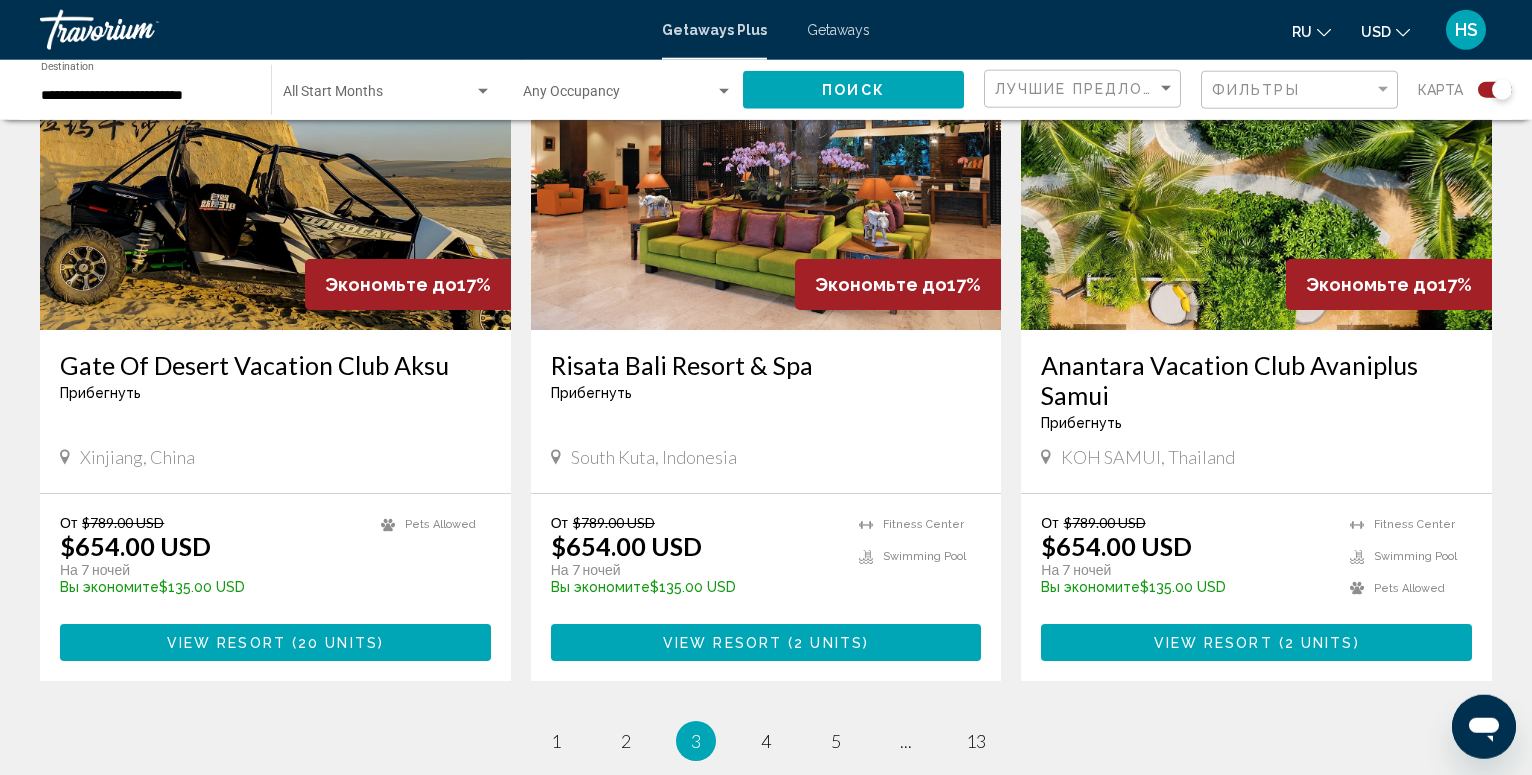 scroll, scrollTop: 2727, scrollLeft: 0, axis: vertical 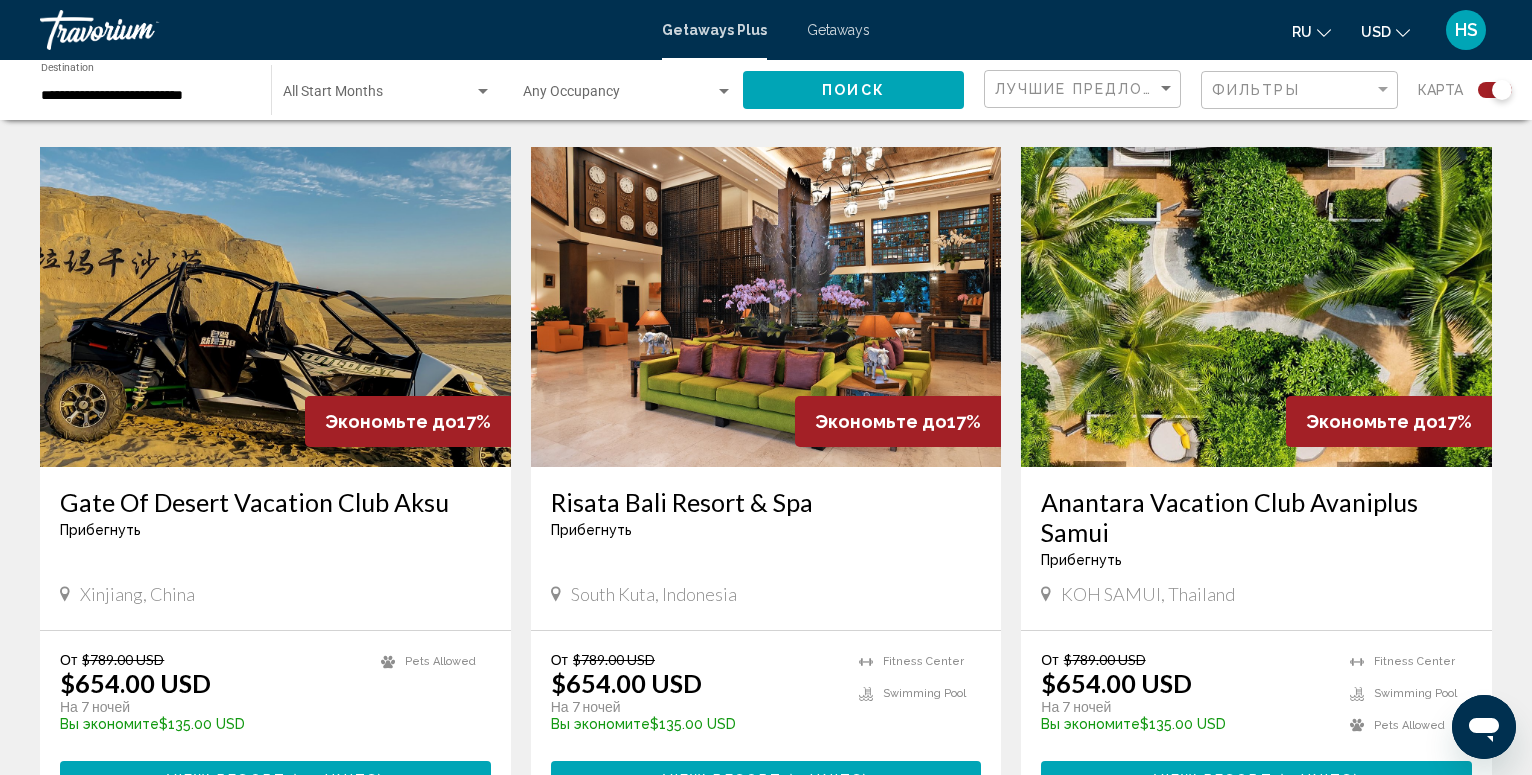 click at bounding box center (1256, 307) 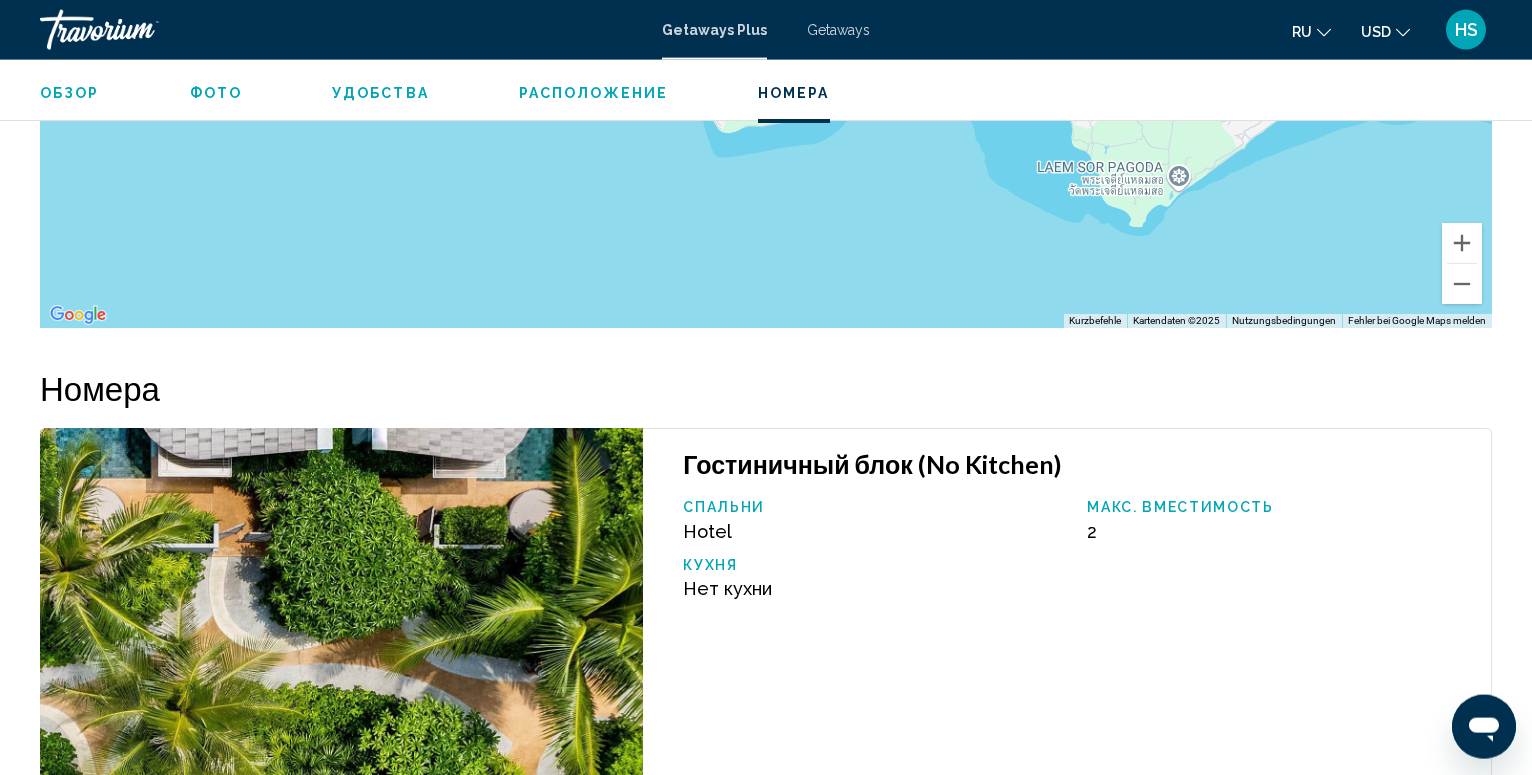 scroll, scrollTop: 2864, scrollLeft: 0, axis: vertical 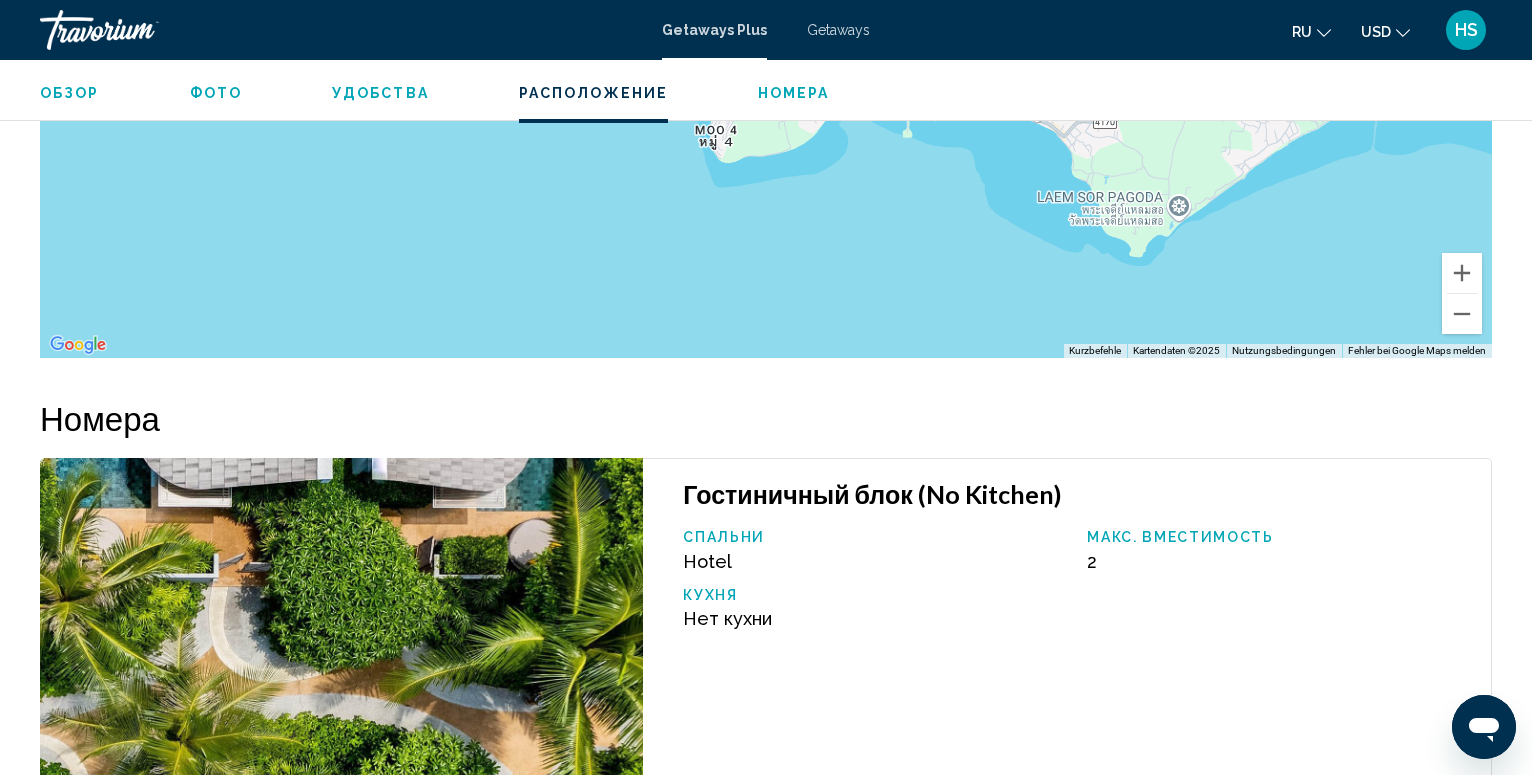click on "Фото" at bounding box center (216, 93) 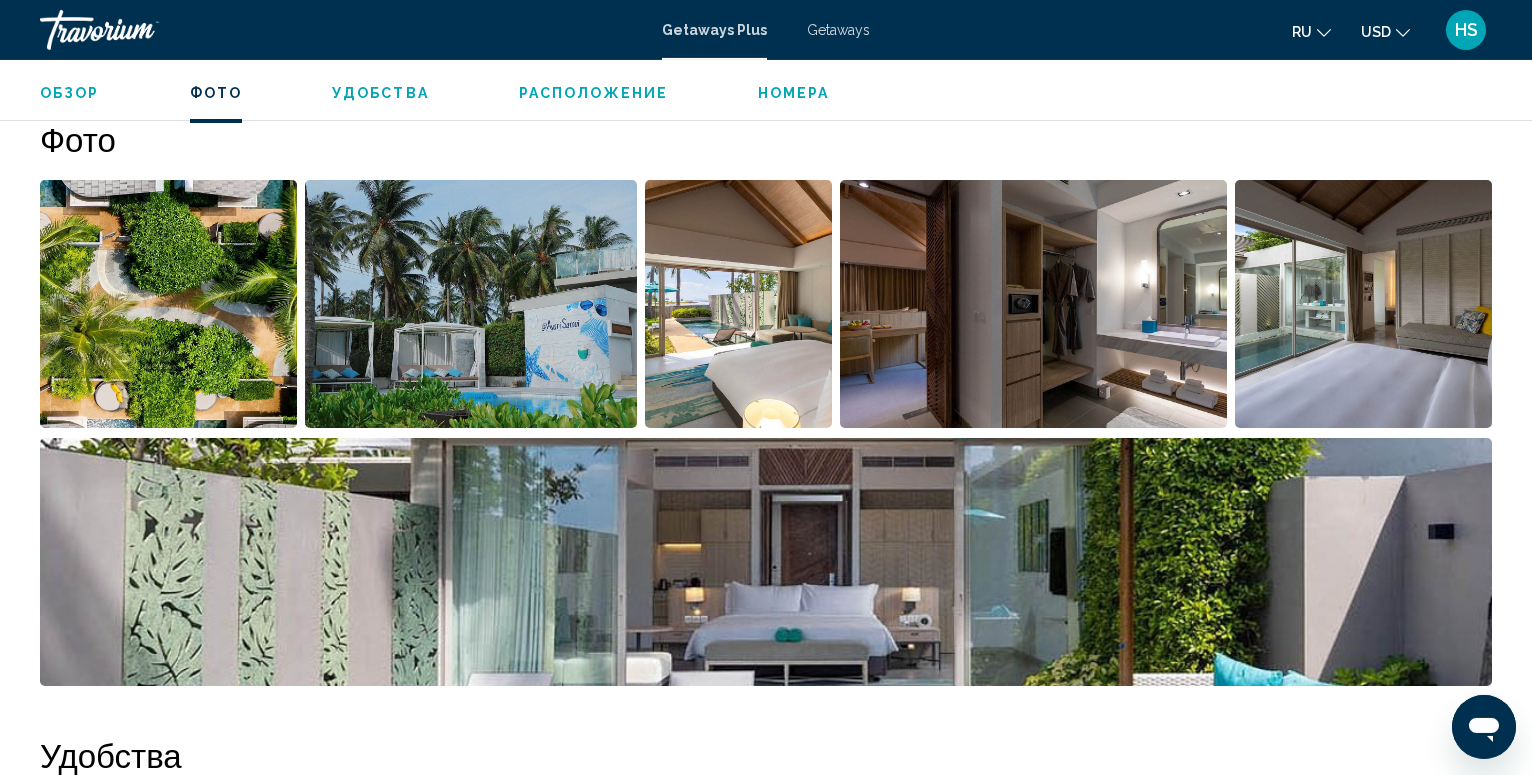 scroll, scrollTop: 907, scrollLeft: 0, axis: vertical 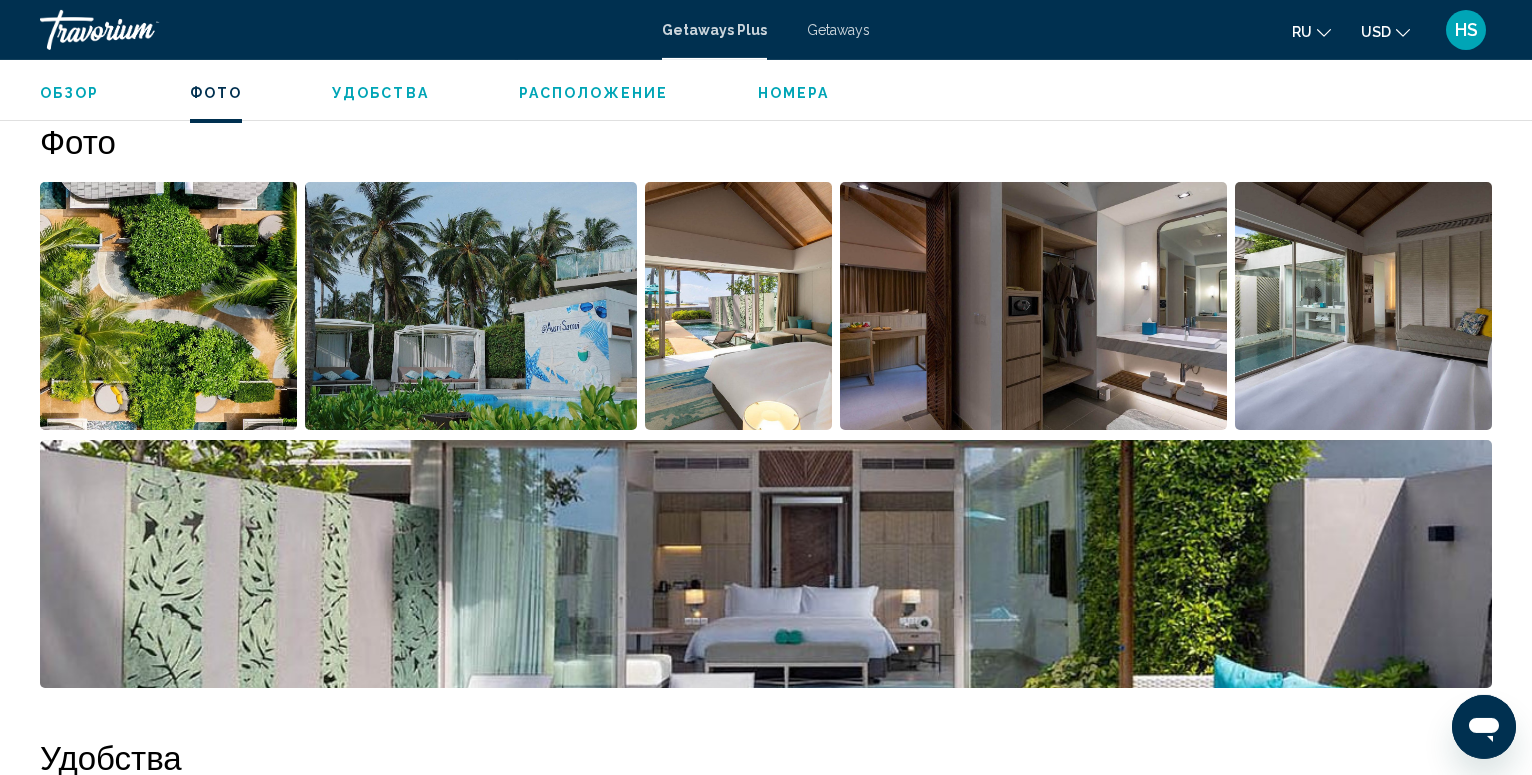 click at bounding box center [168, 306] 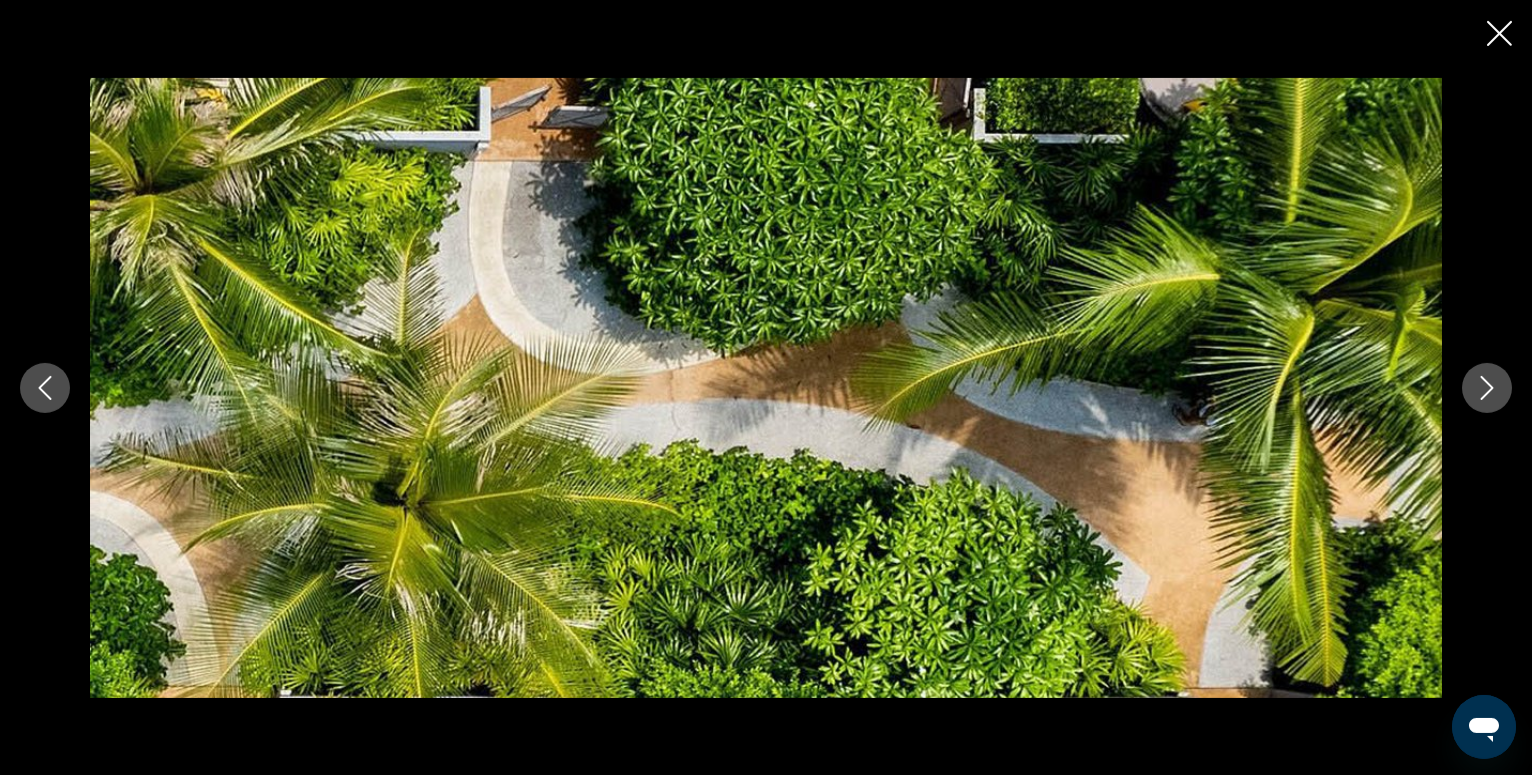 click 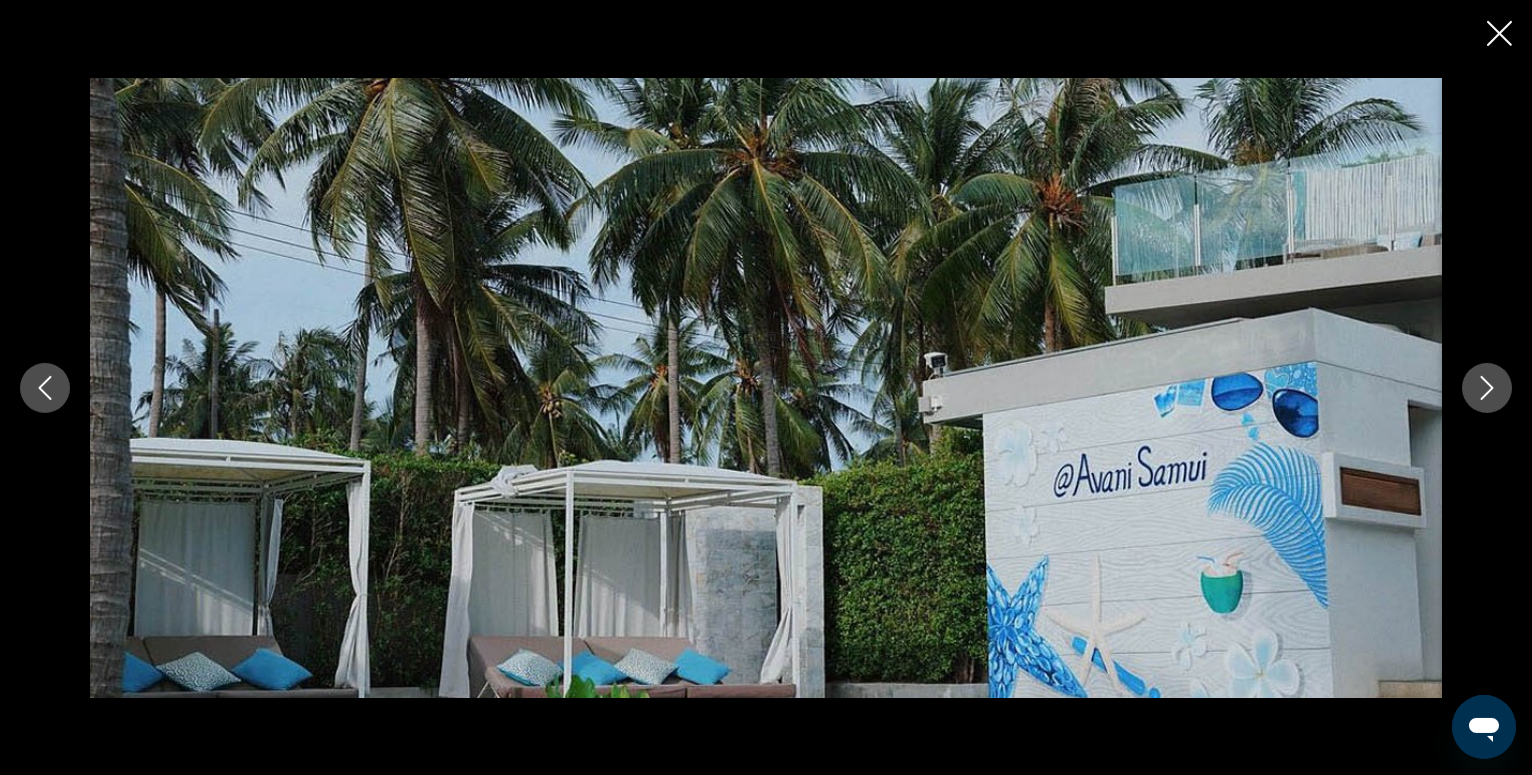 click 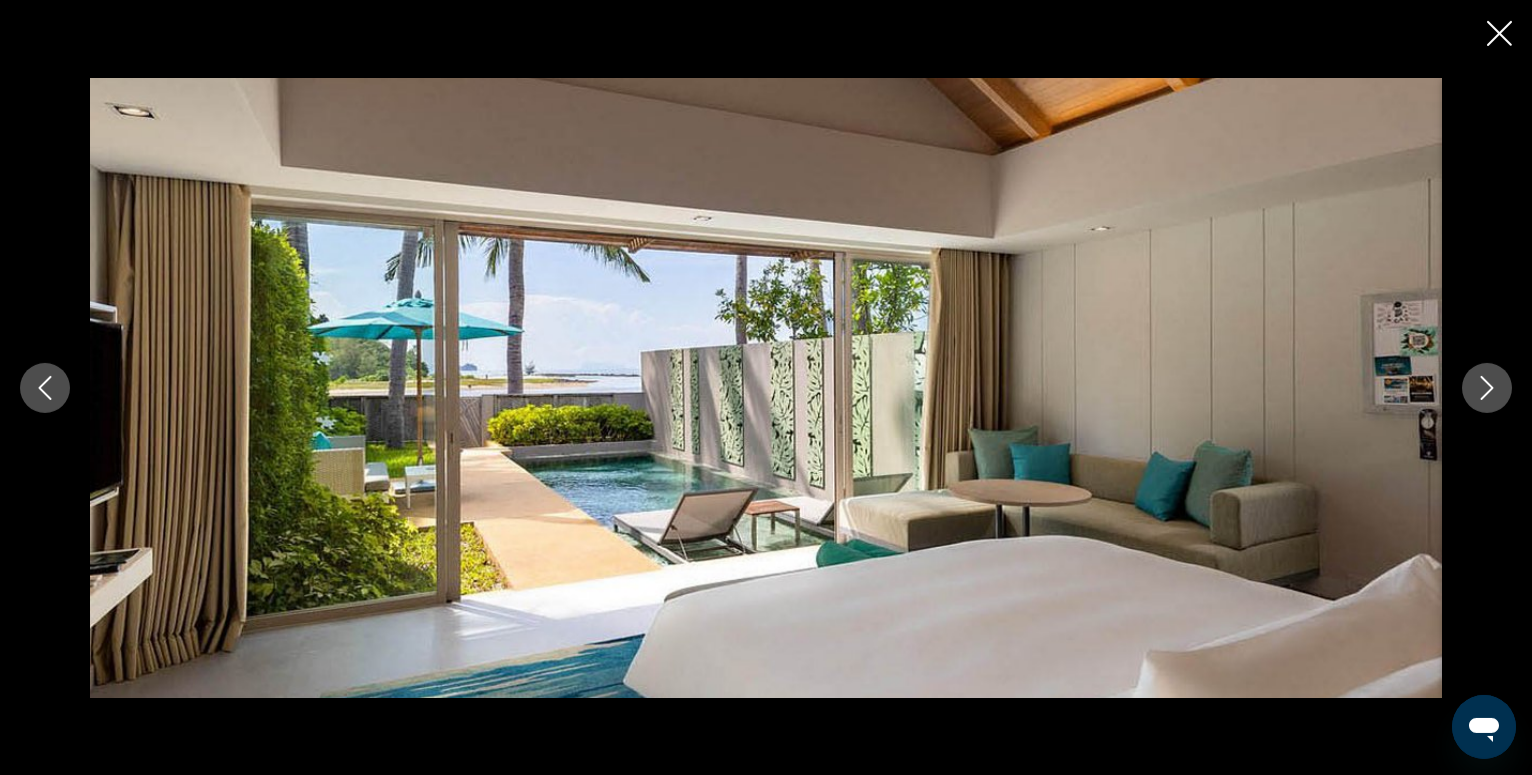 click 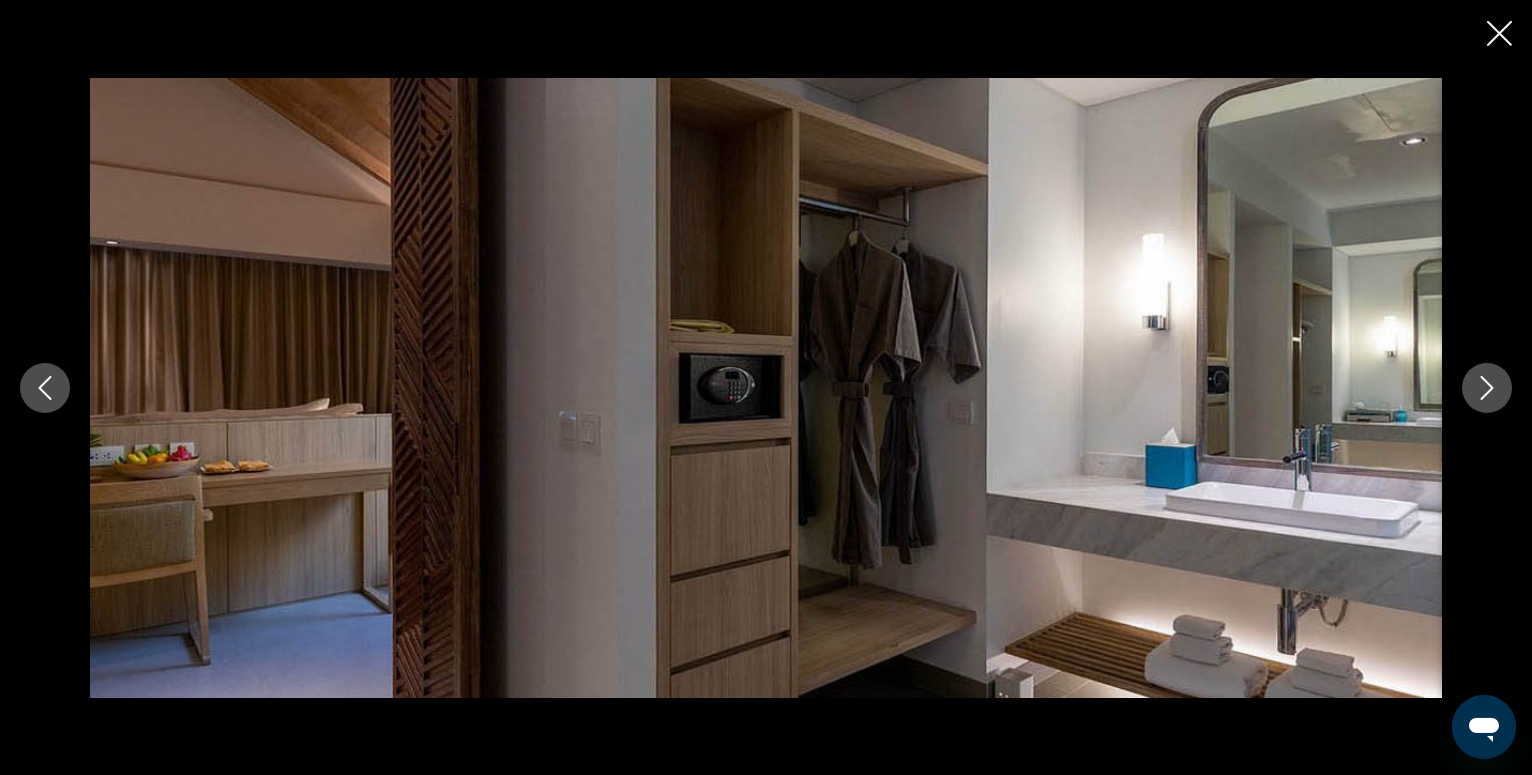 click 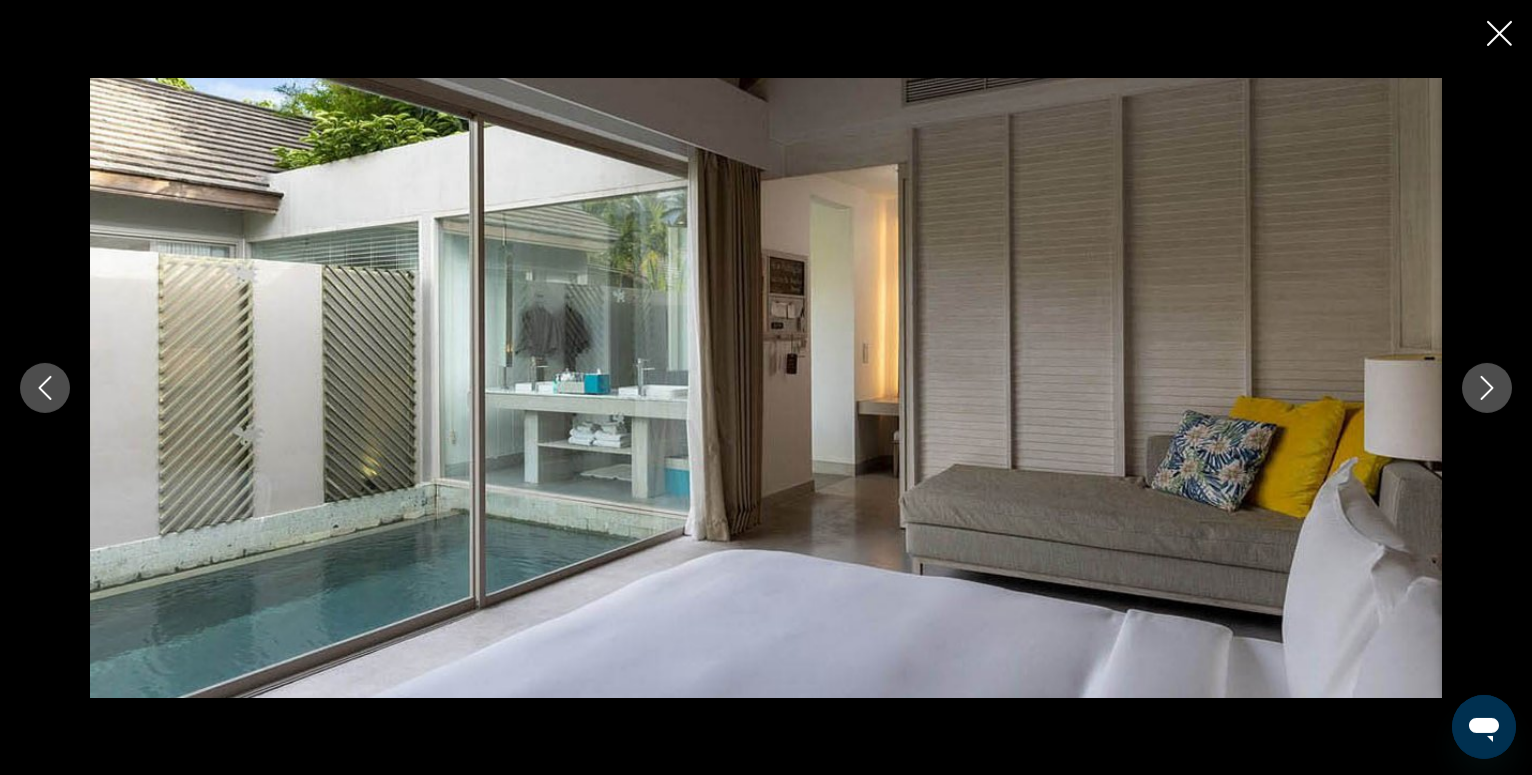 click 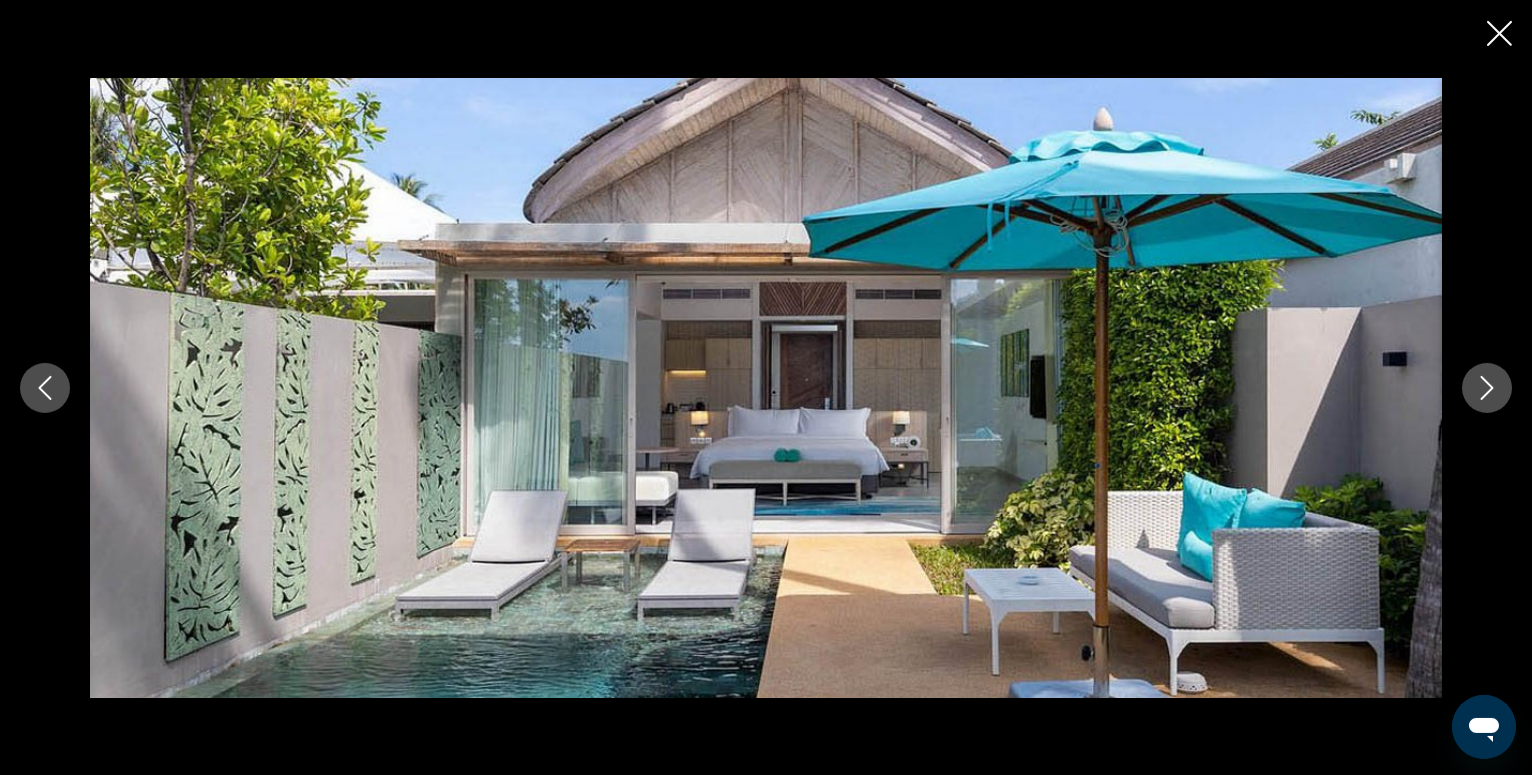 click 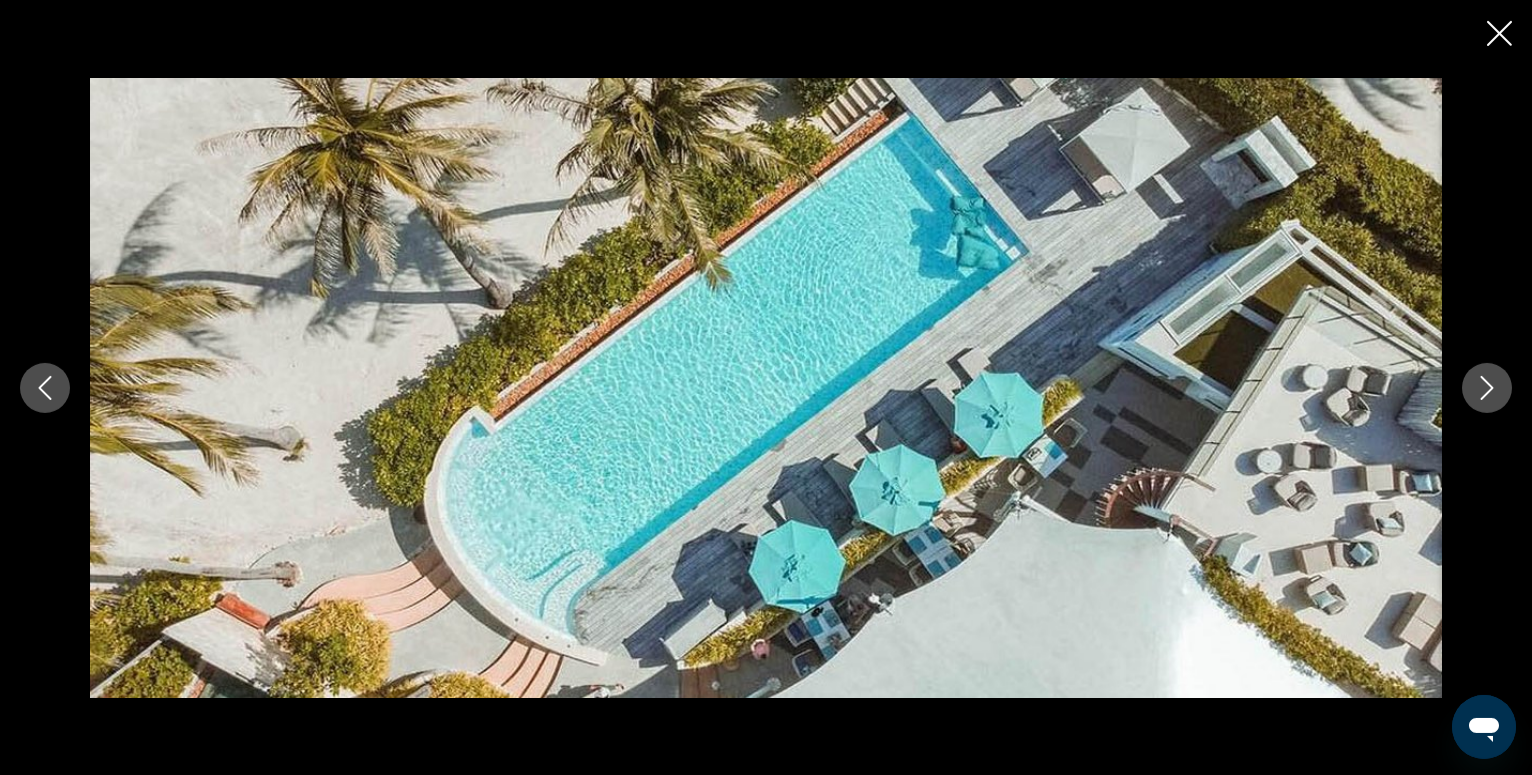 click 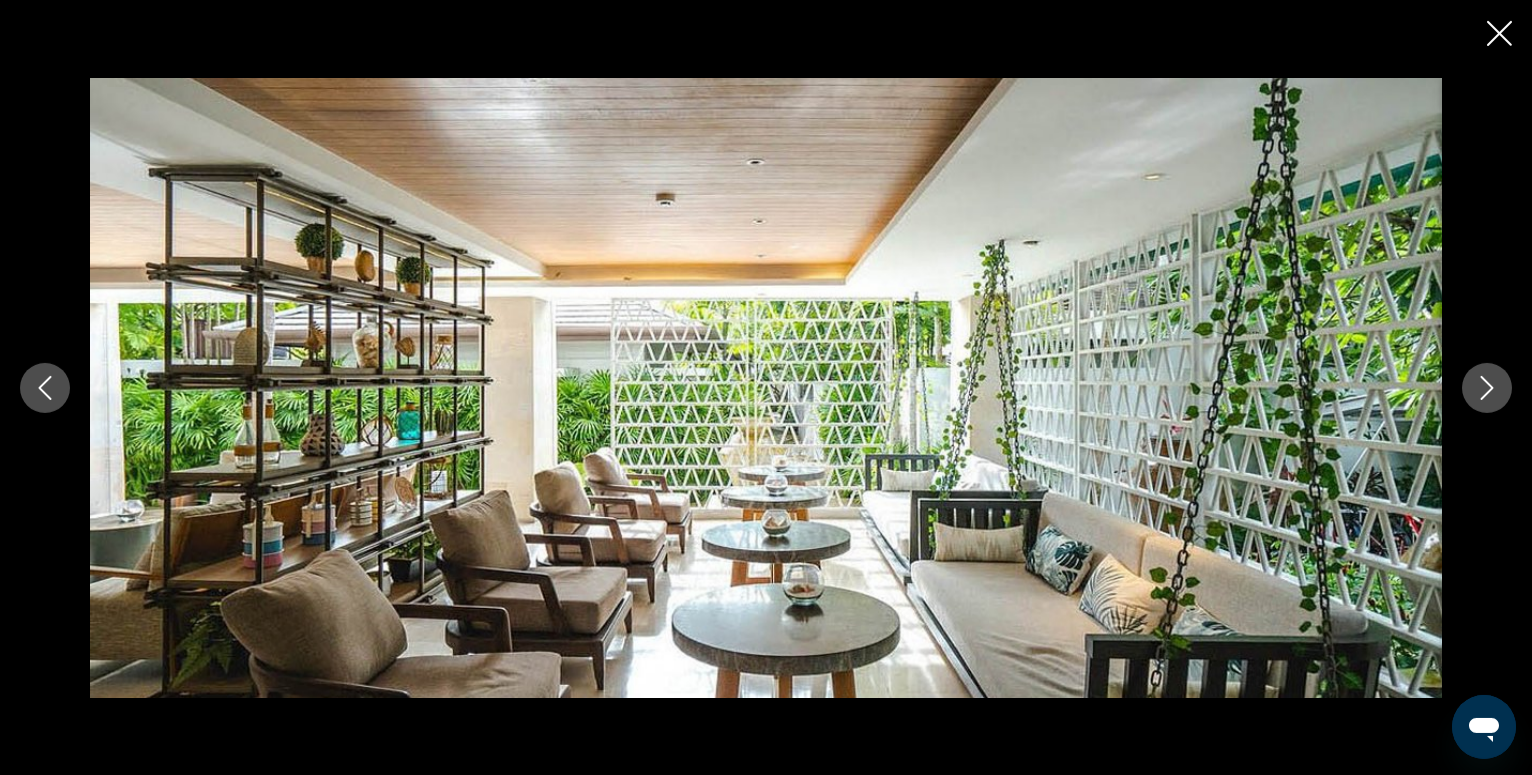 click 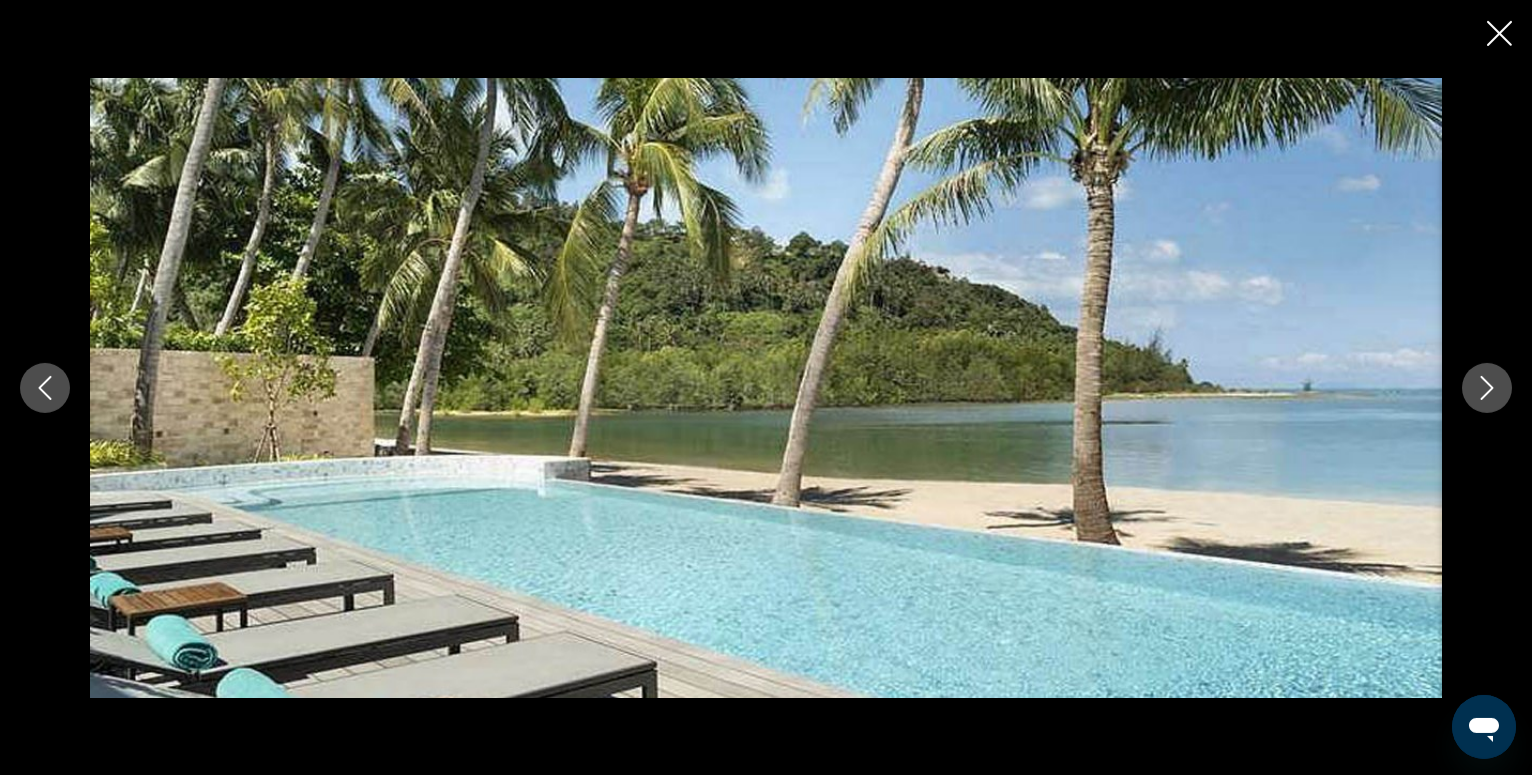 click 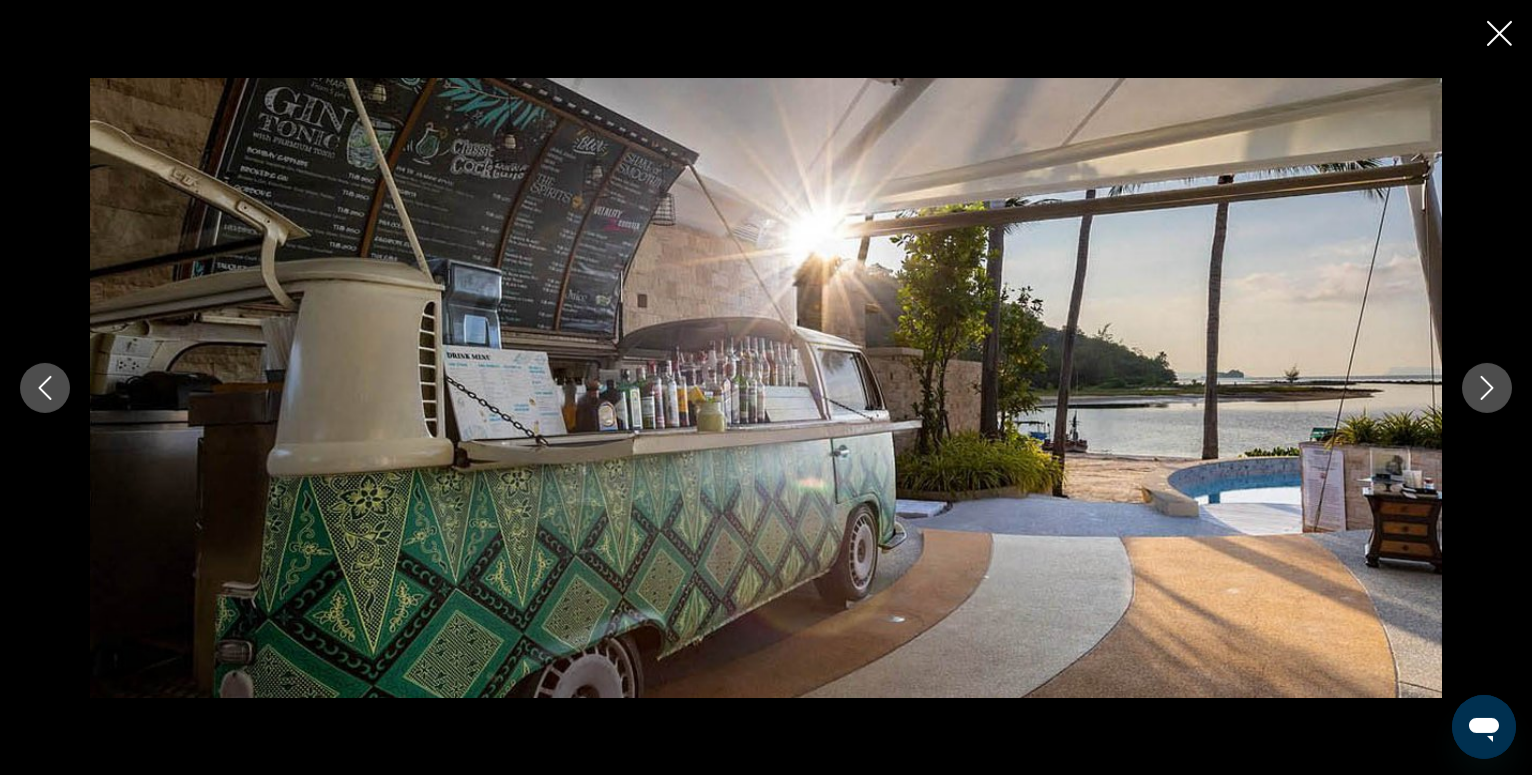 click 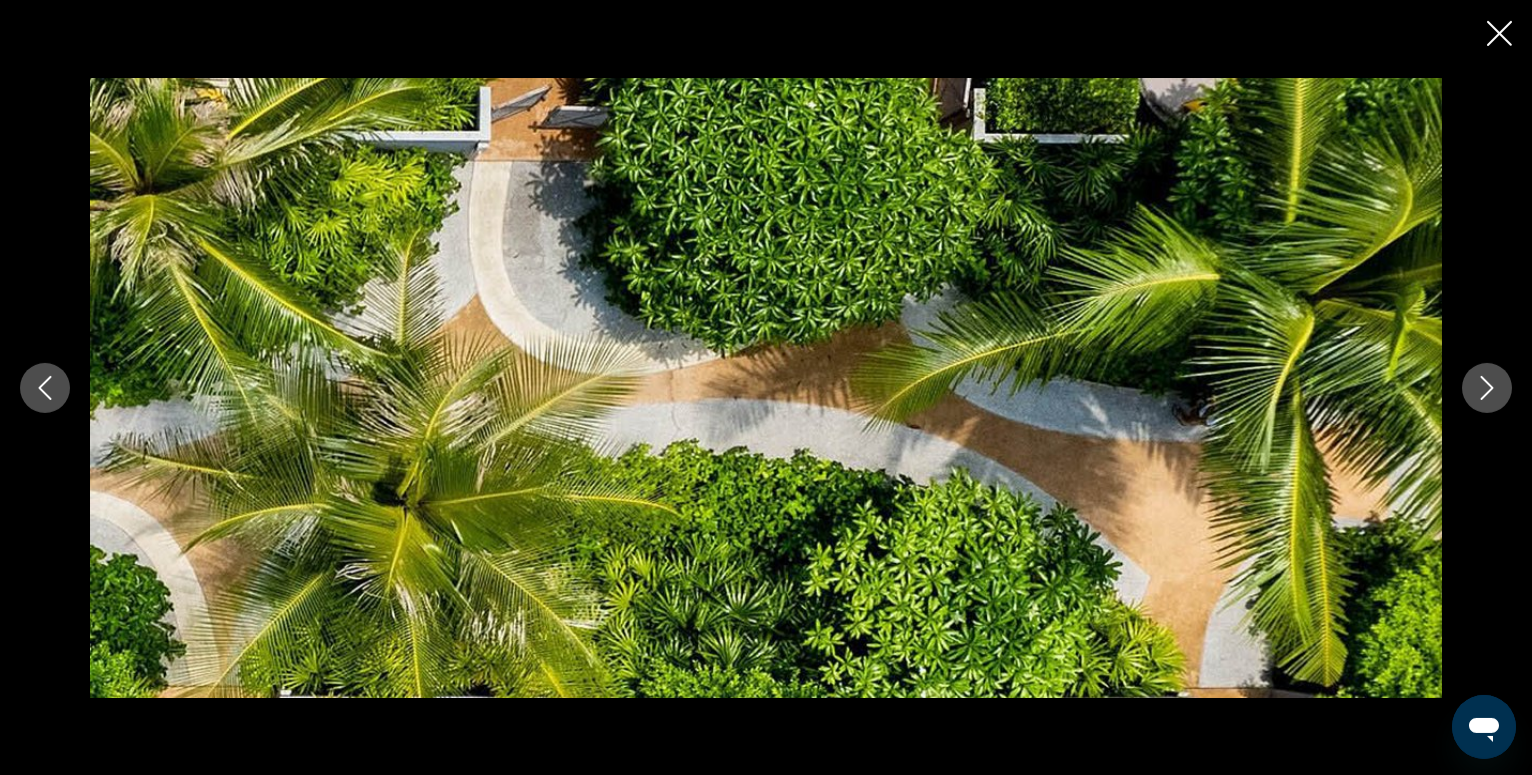 click 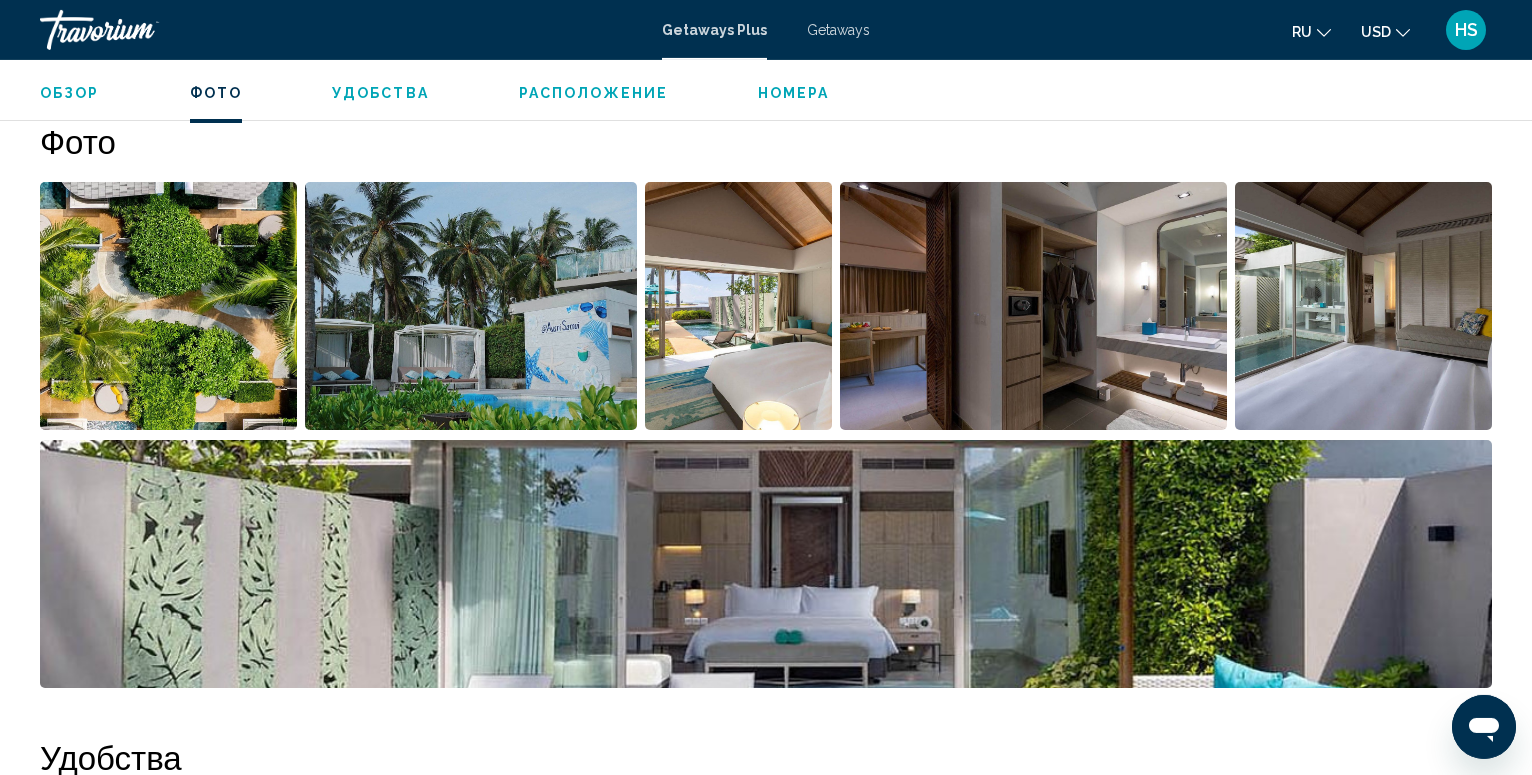 click on "Номера" at bounding box center [794, 93] 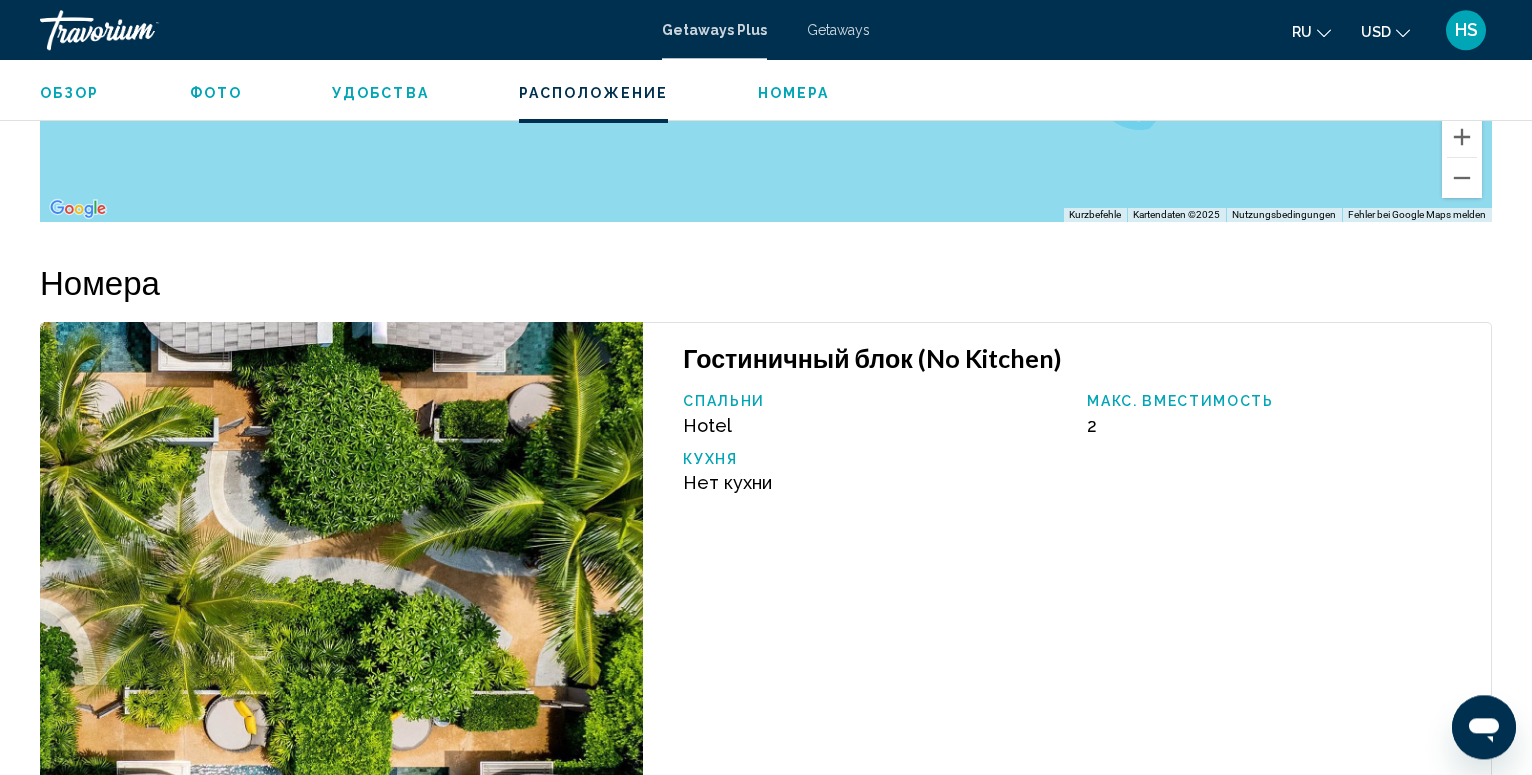 scroll, scrollTop: 2939, scrollLeft: 0, axis: vertical 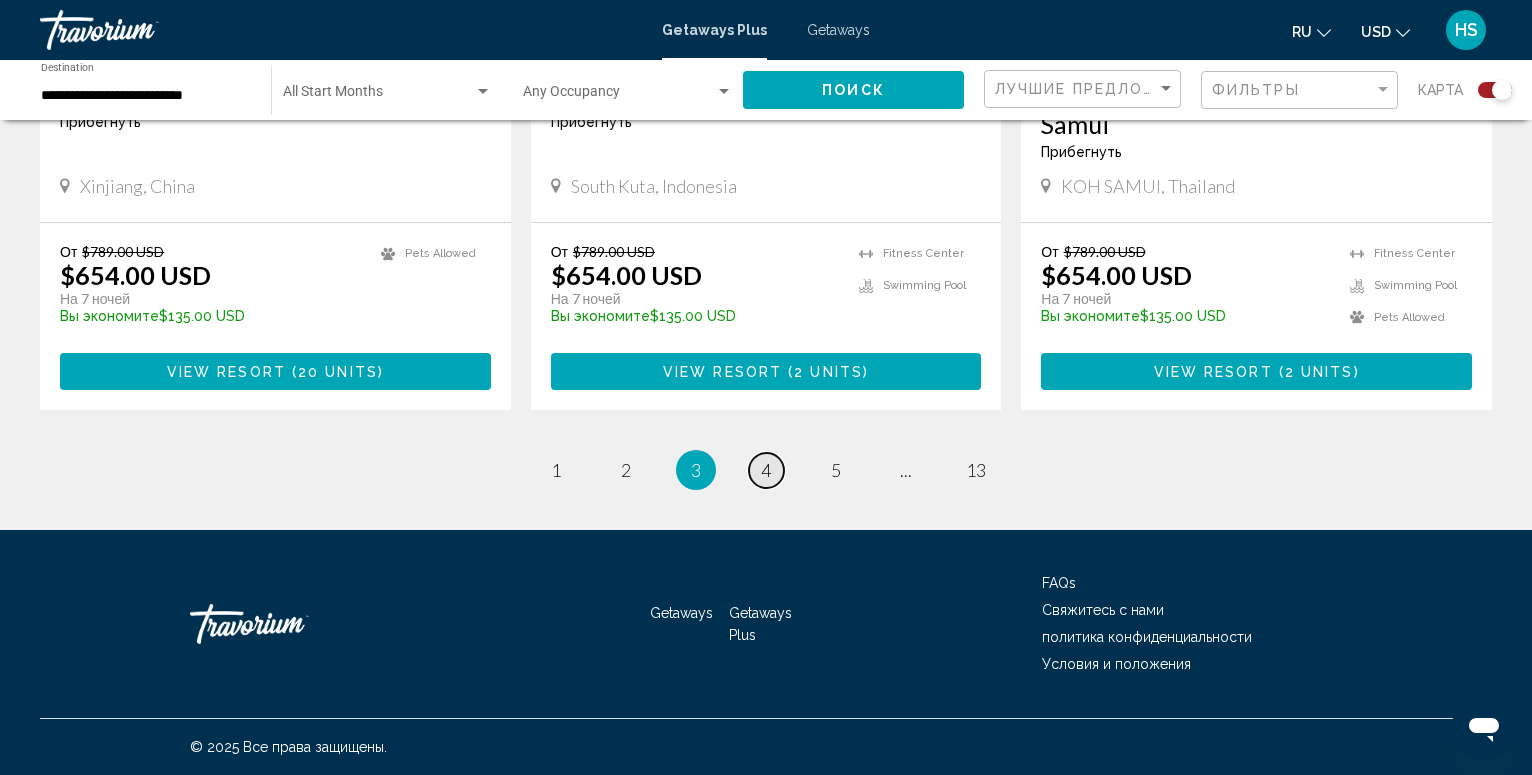 click on "4" at bounding box center (766, 470) 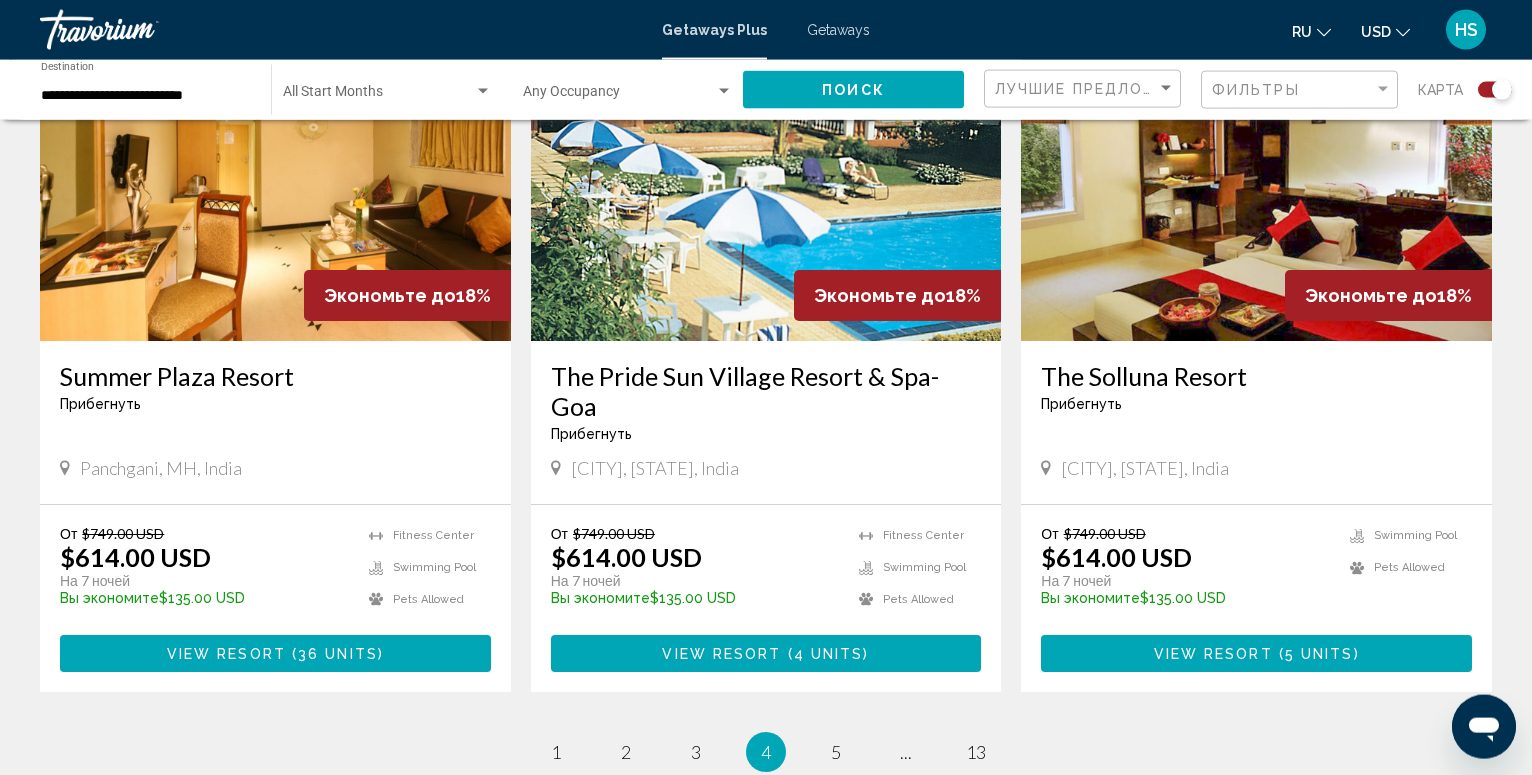 scroll, scrollTop: 2856, scrollLeft: 0, axis: vertical 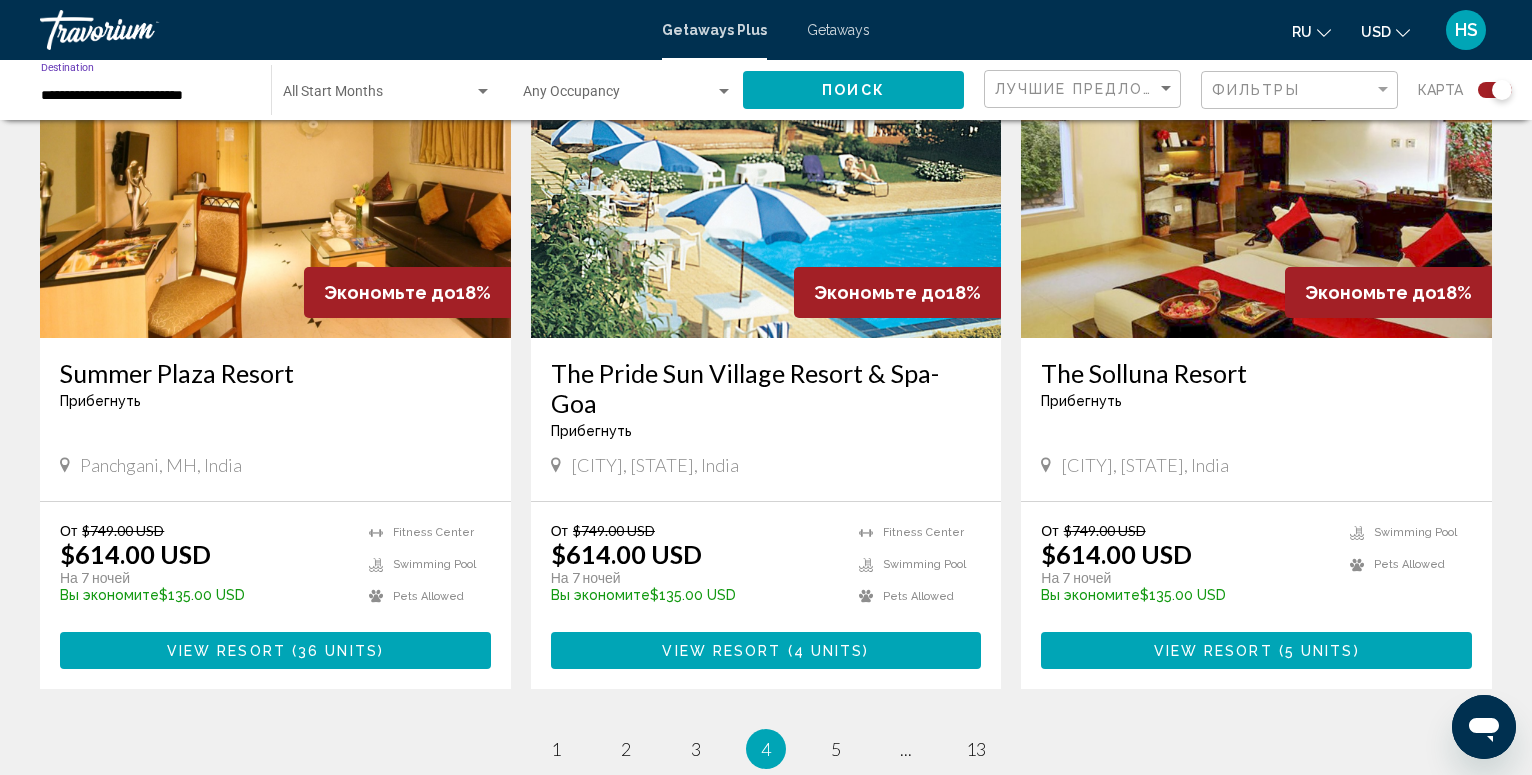 click on "**********" at bounding box center (146, 96) 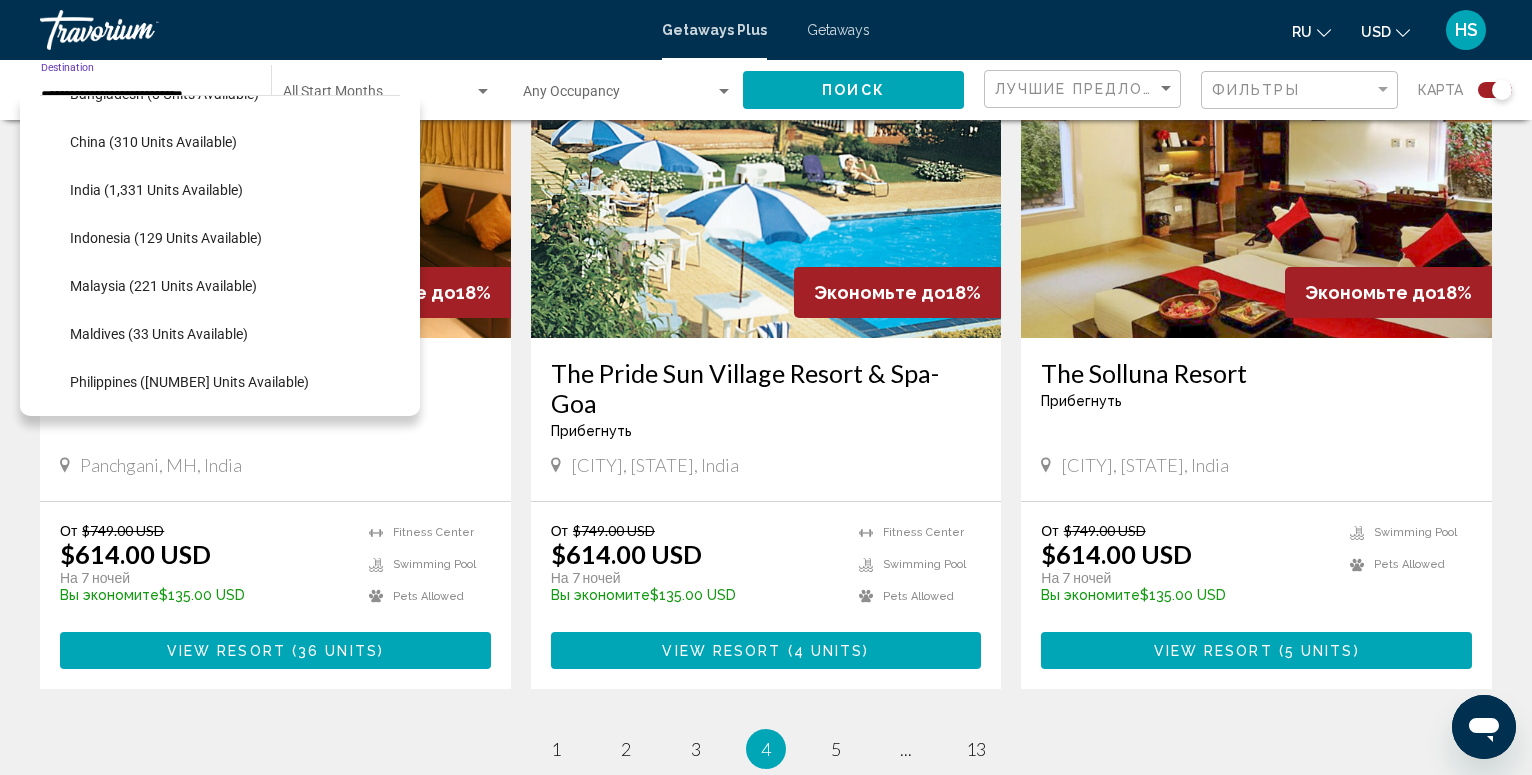scroll, scrollTop: 656, scrollLeft: 0, axis: vertical 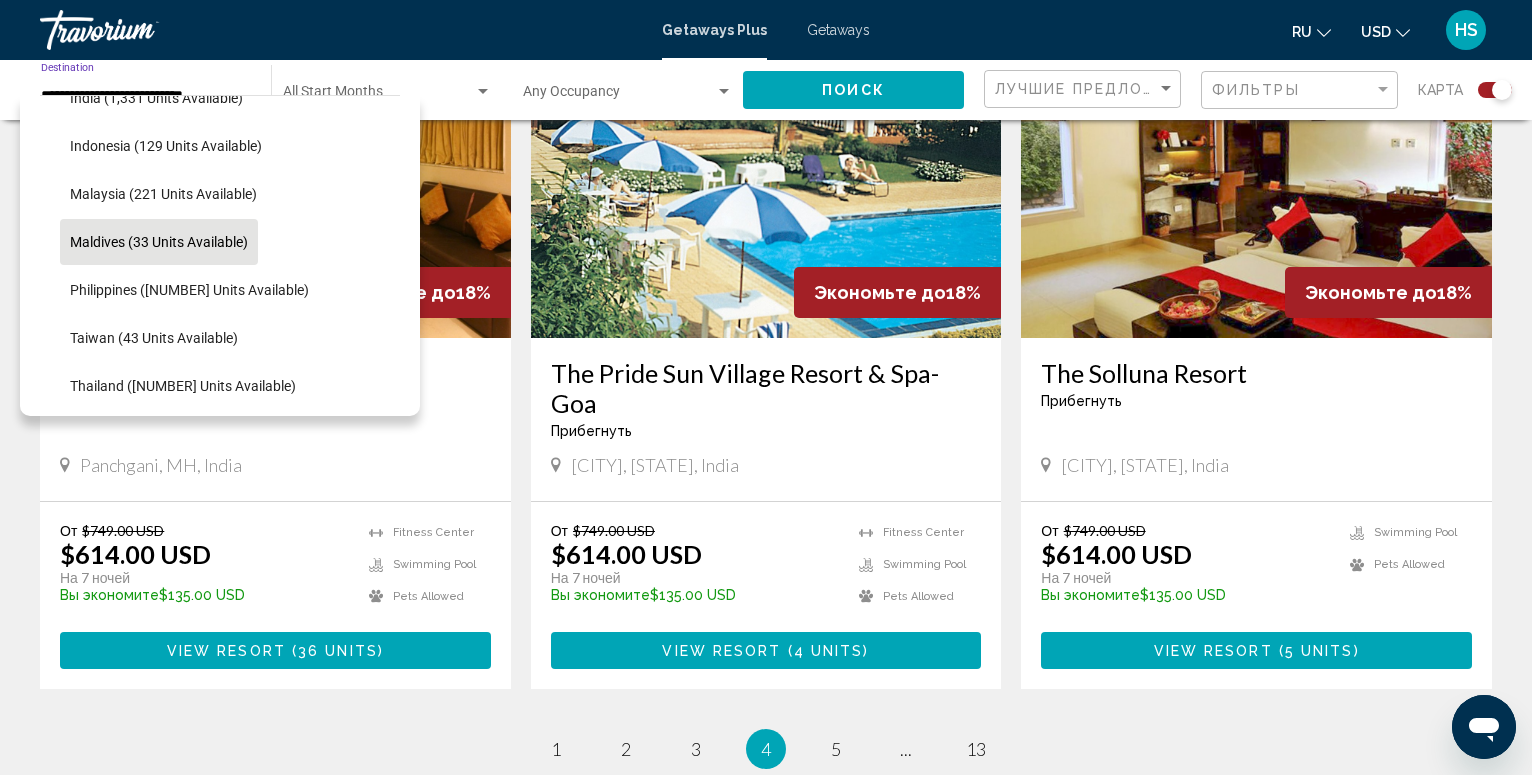 click on "Maldives (33 units available)" 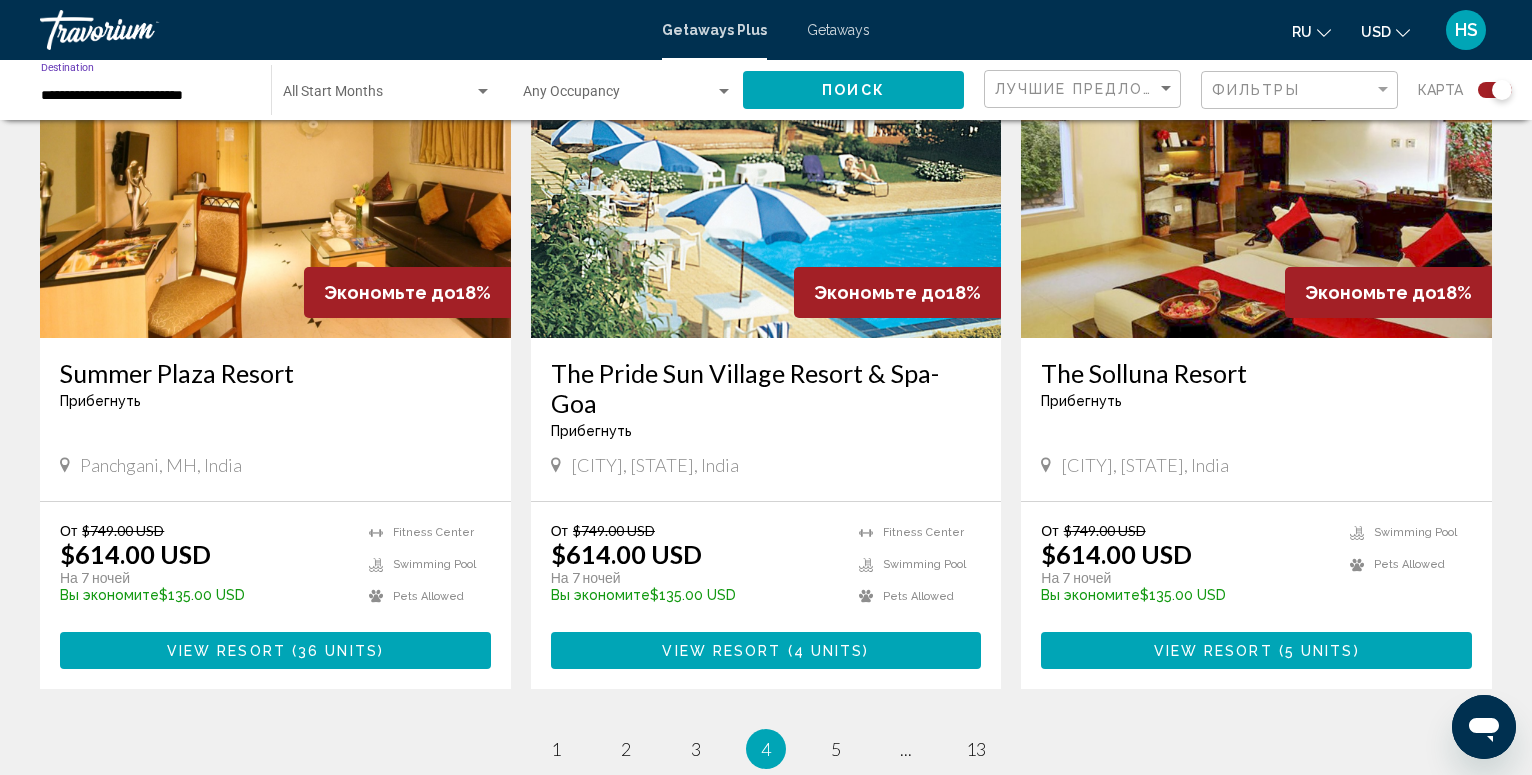type on "**********" 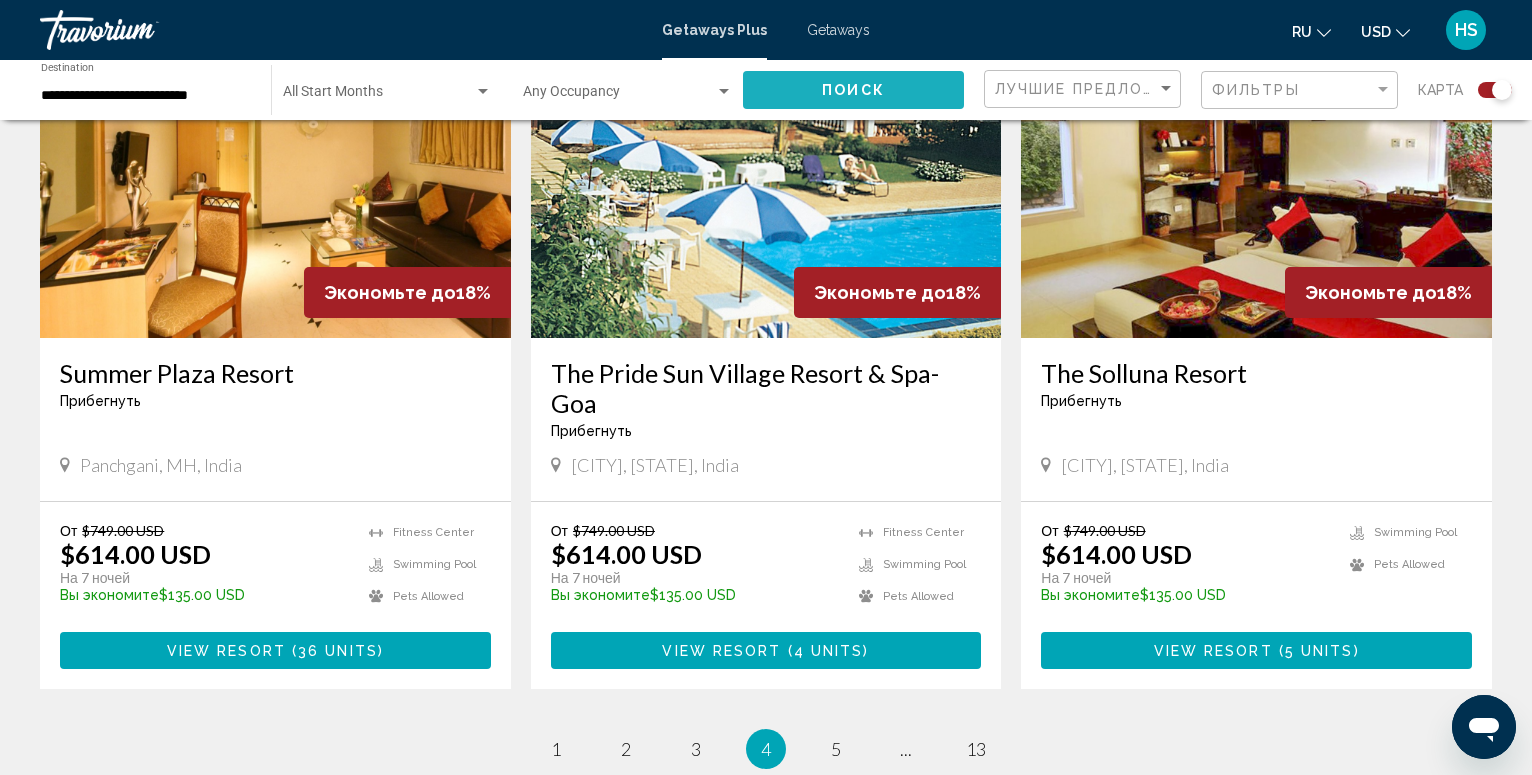 click on "Поиск" 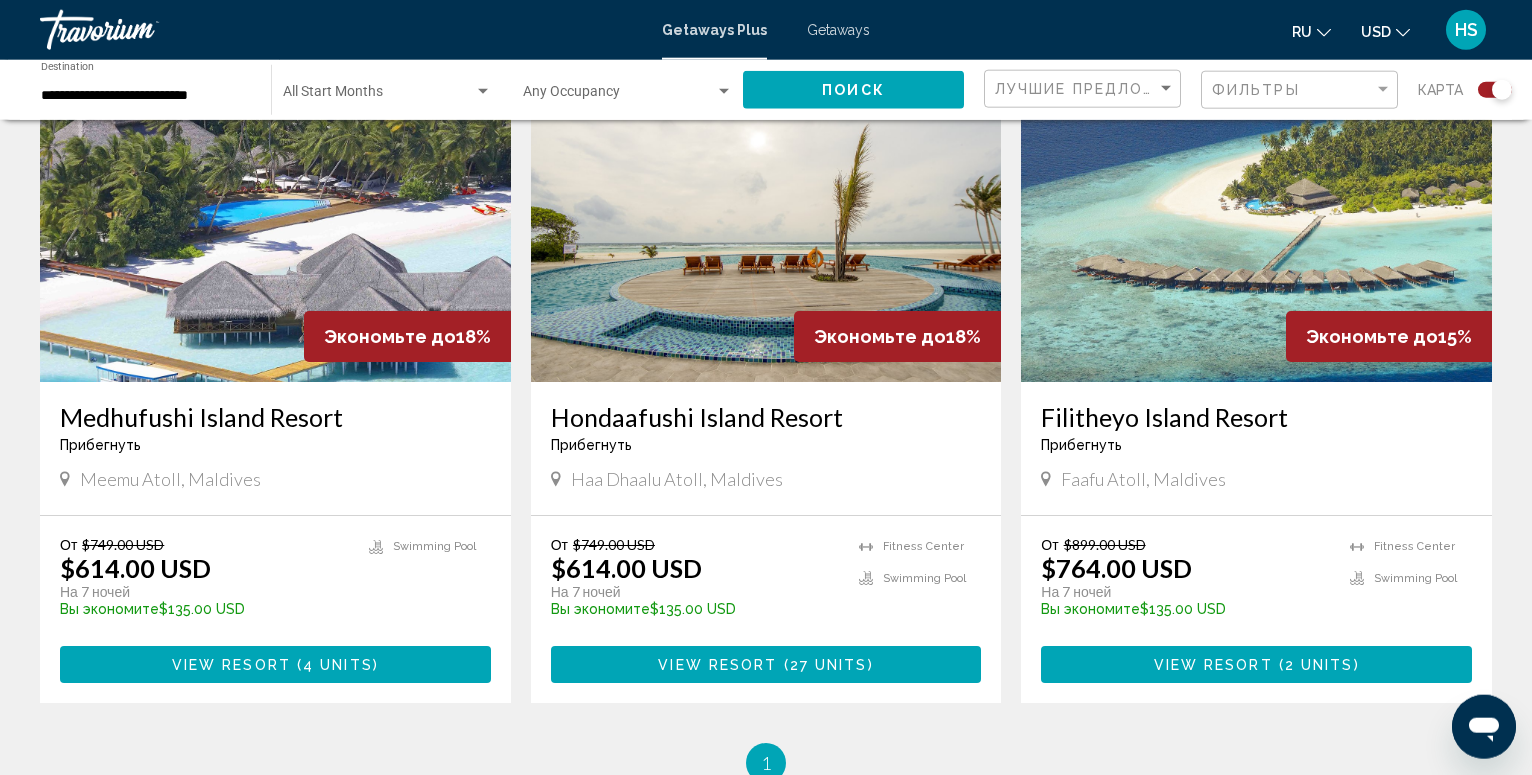 scroll, scrollTop: 816, scrollLeft: 0, axis: vertical 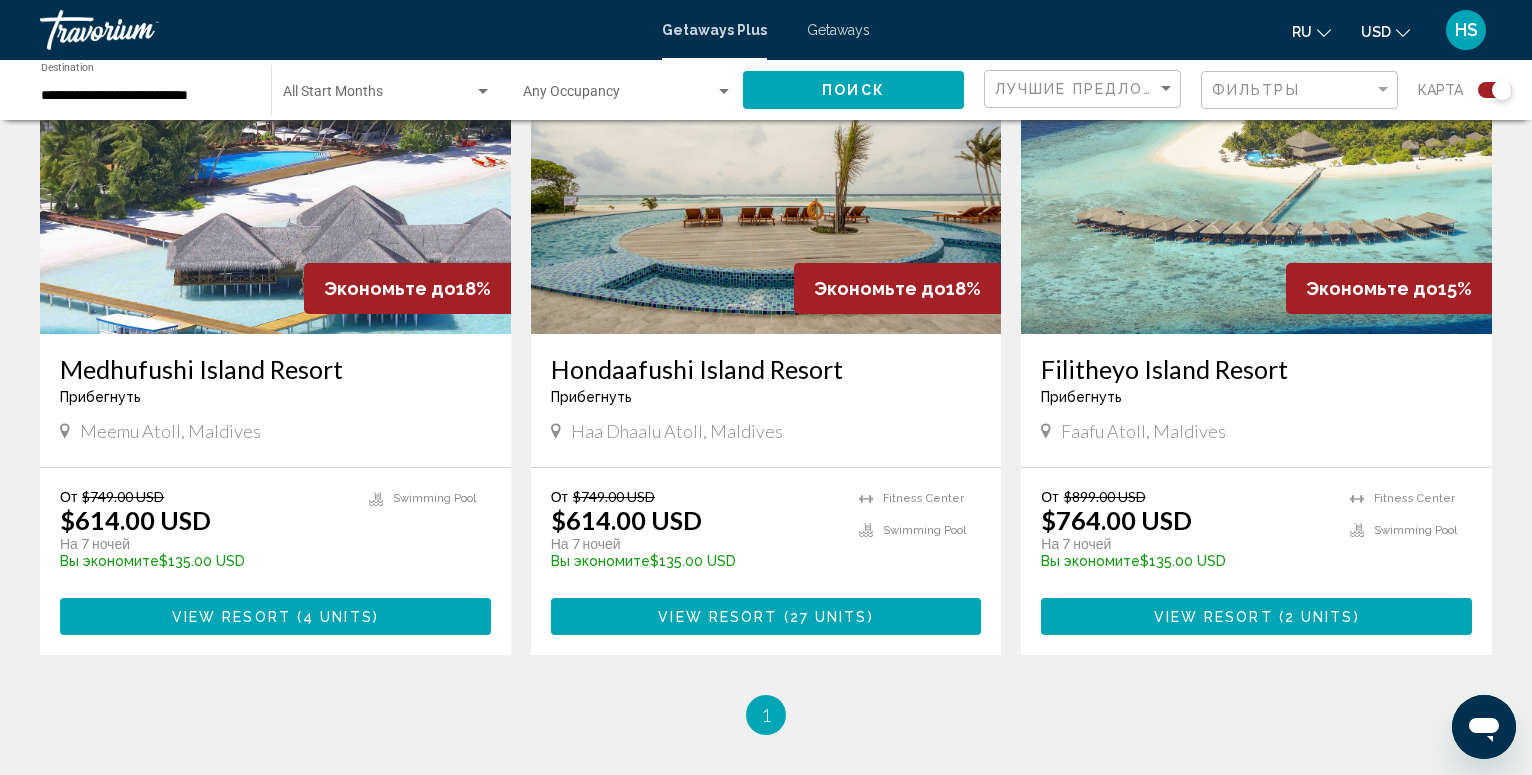 click at bounding box center (275, 174) 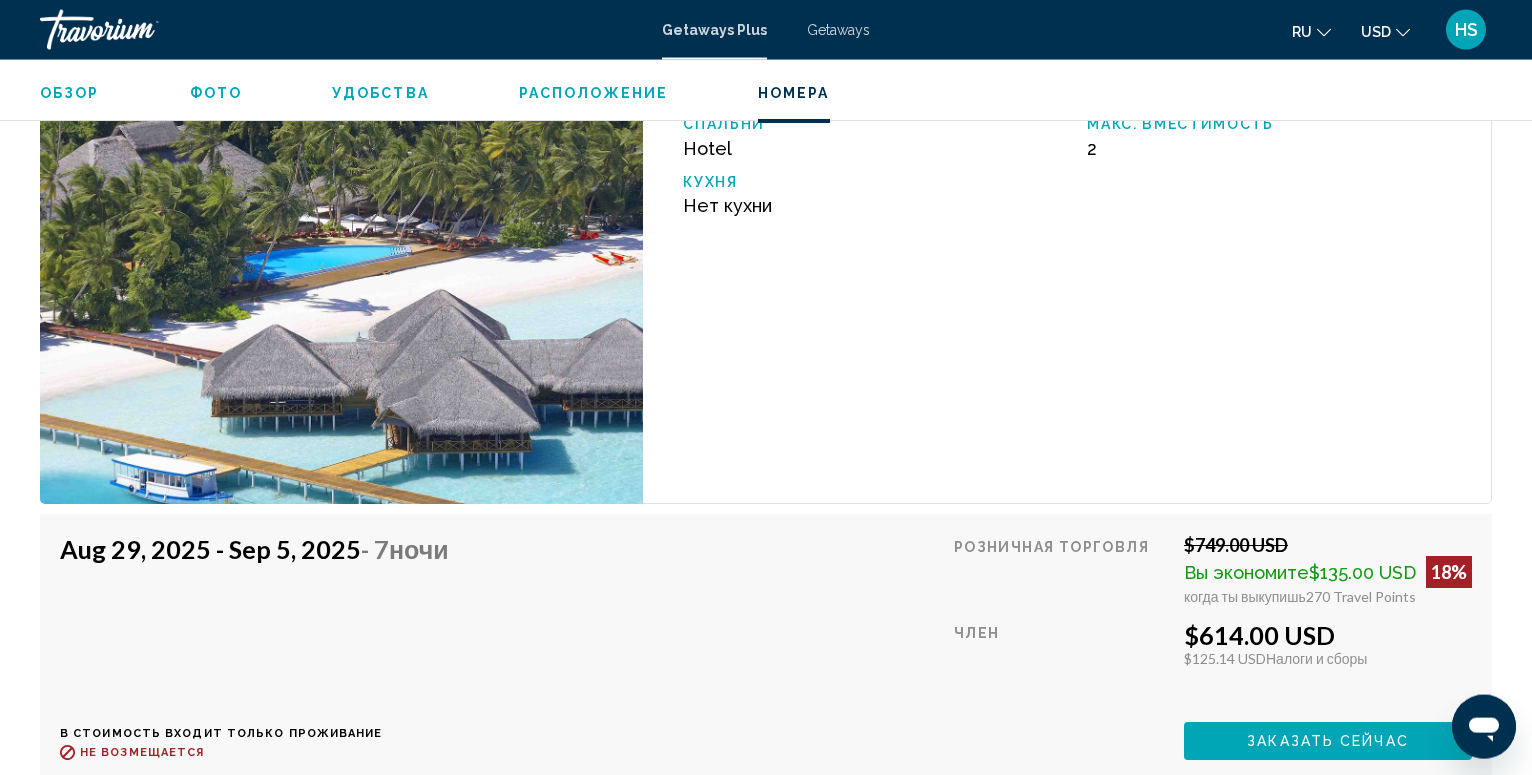 scroll, scrollTop: 4038, scrollLeft: 0, axis: vertical 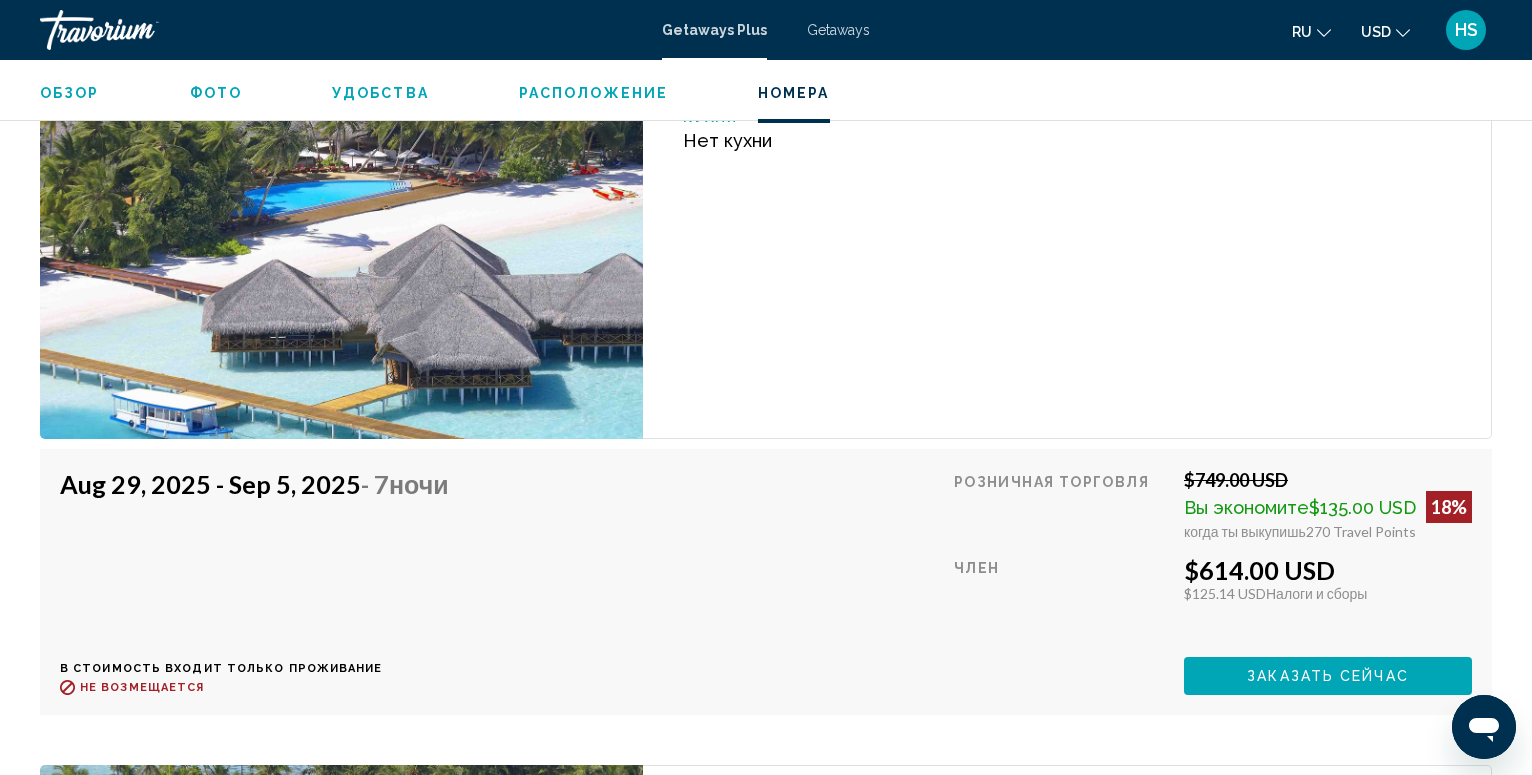click on "Фото" at bounding box center [216, 93] 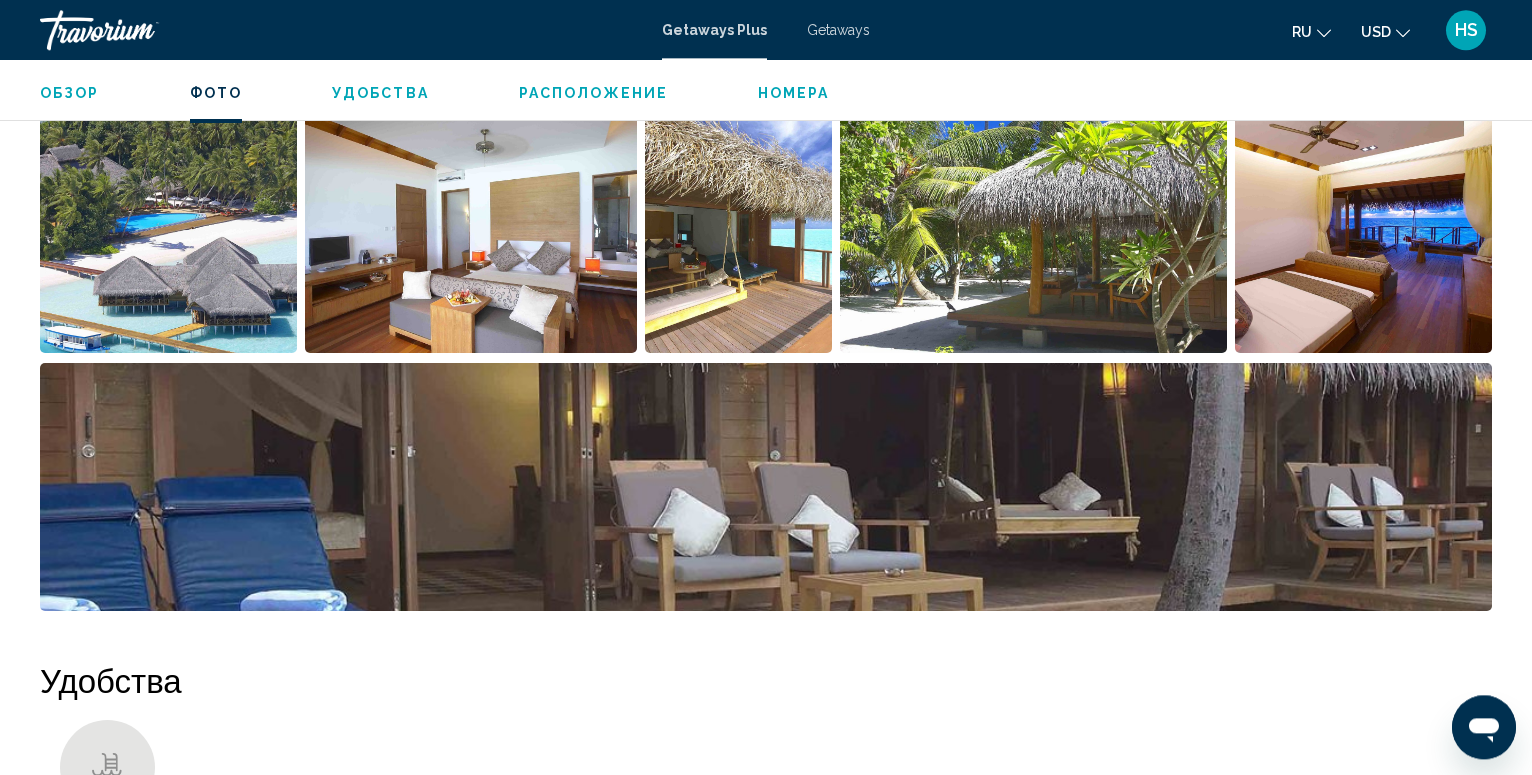scroll, scrollTop: 876, scrollLeft: 0, axis: vertical 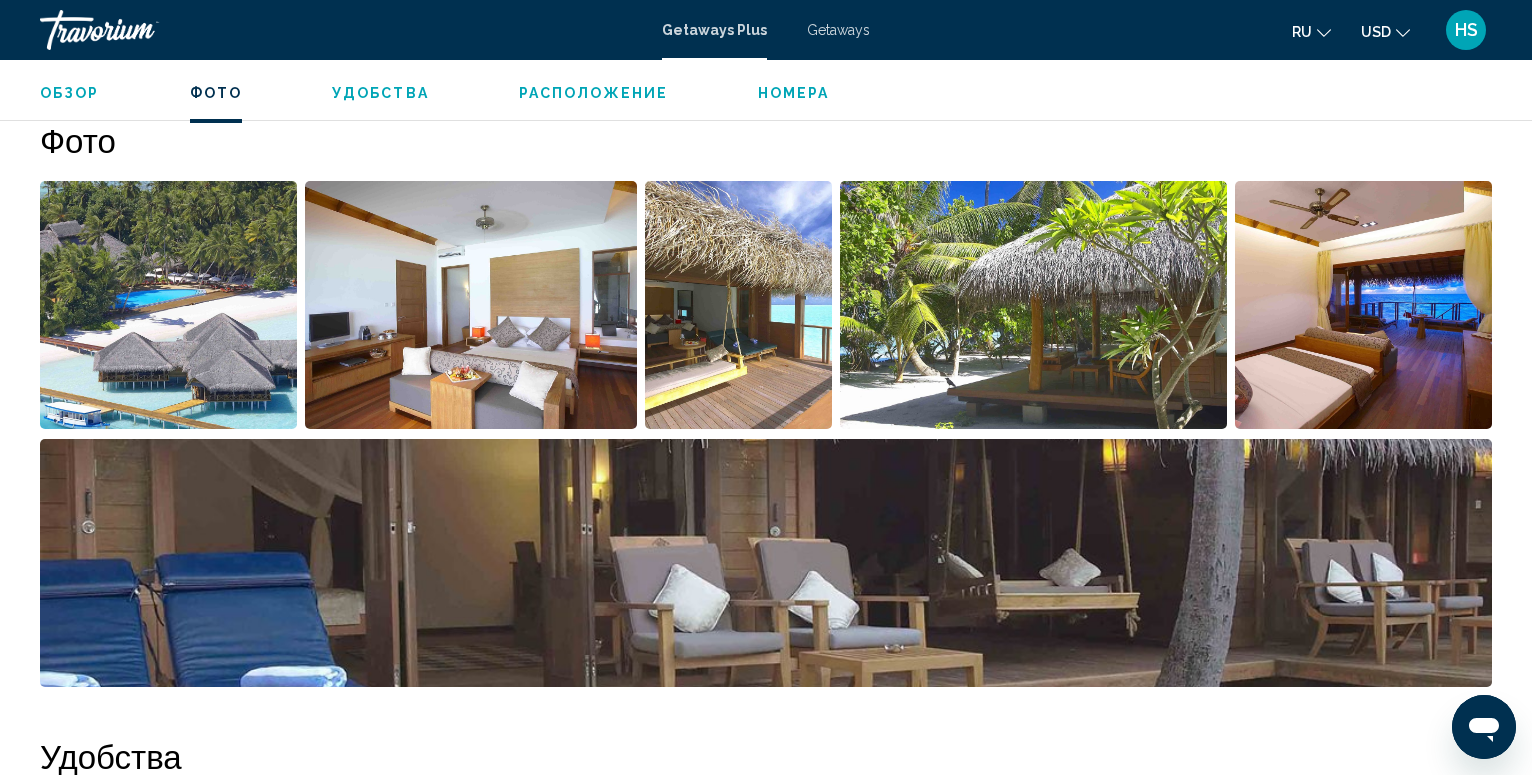 click at bounding box center (1033, 305) 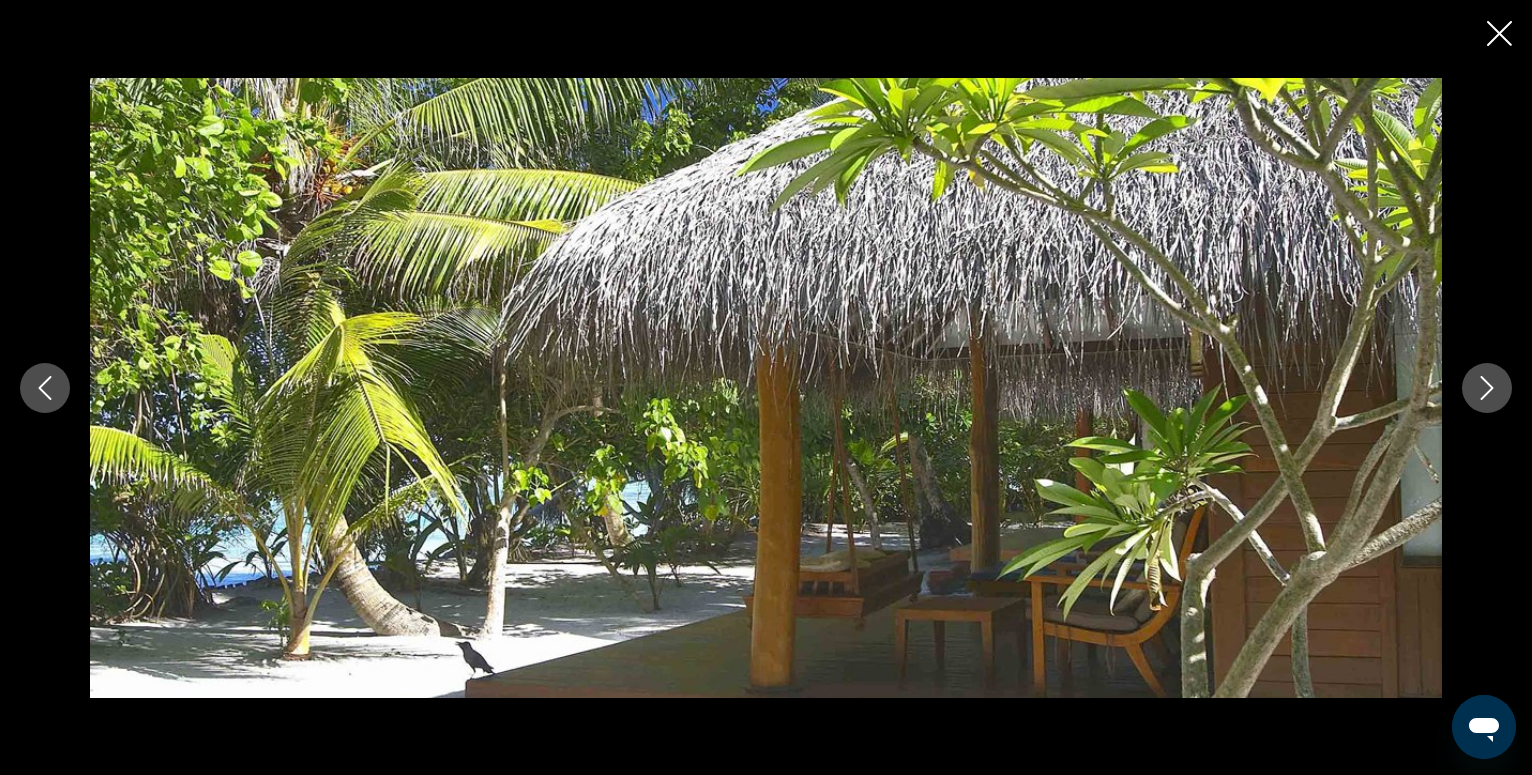 click 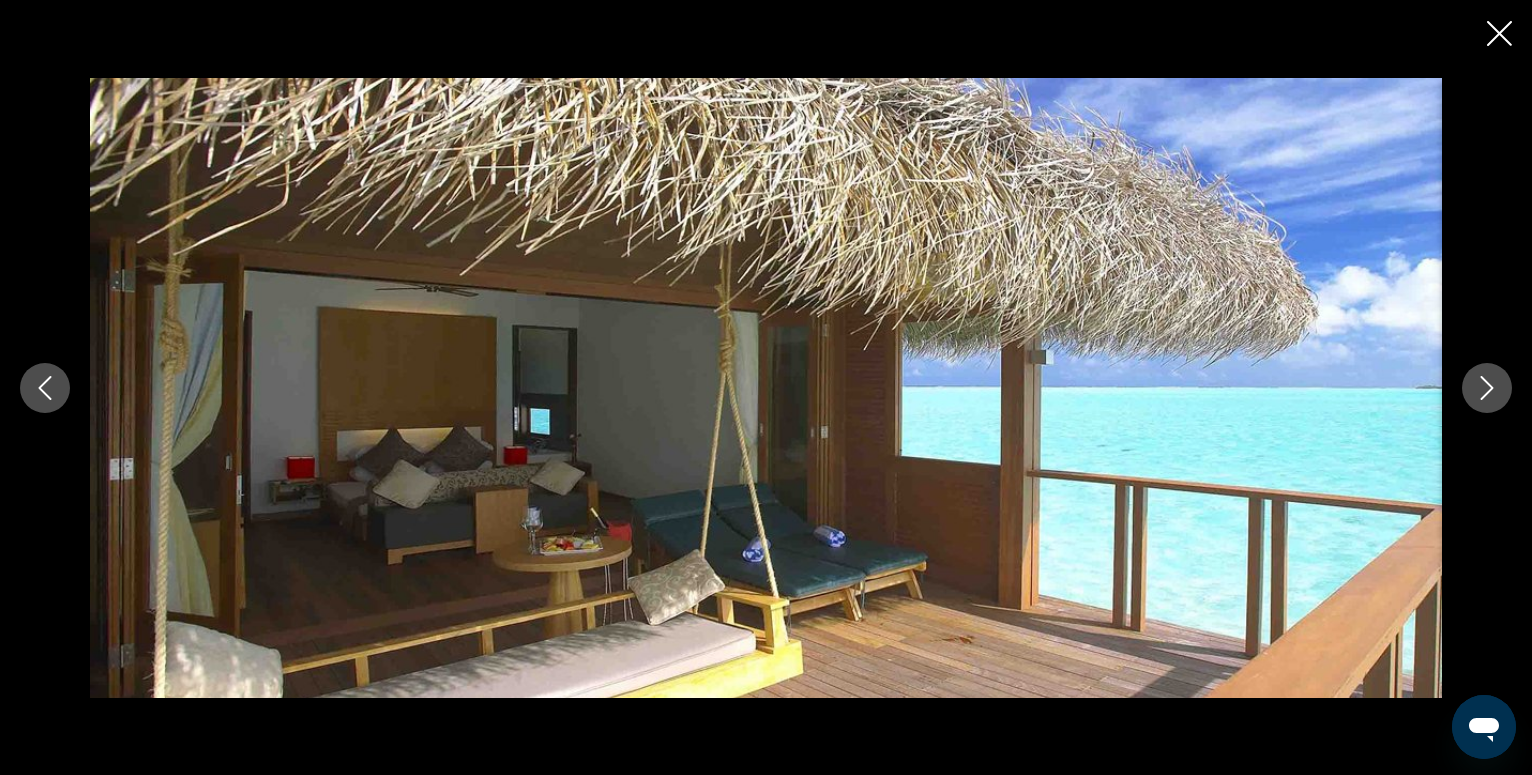click 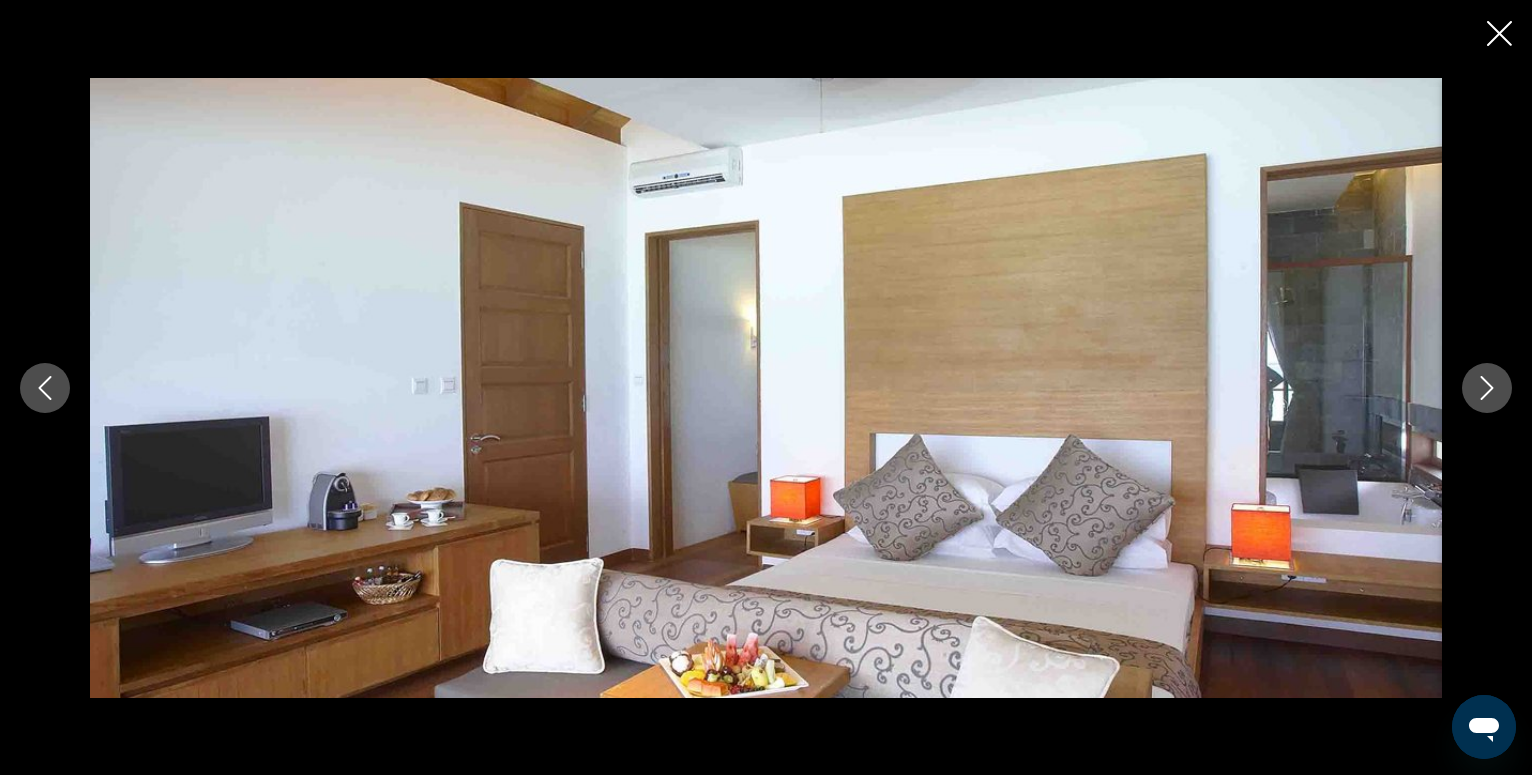 click 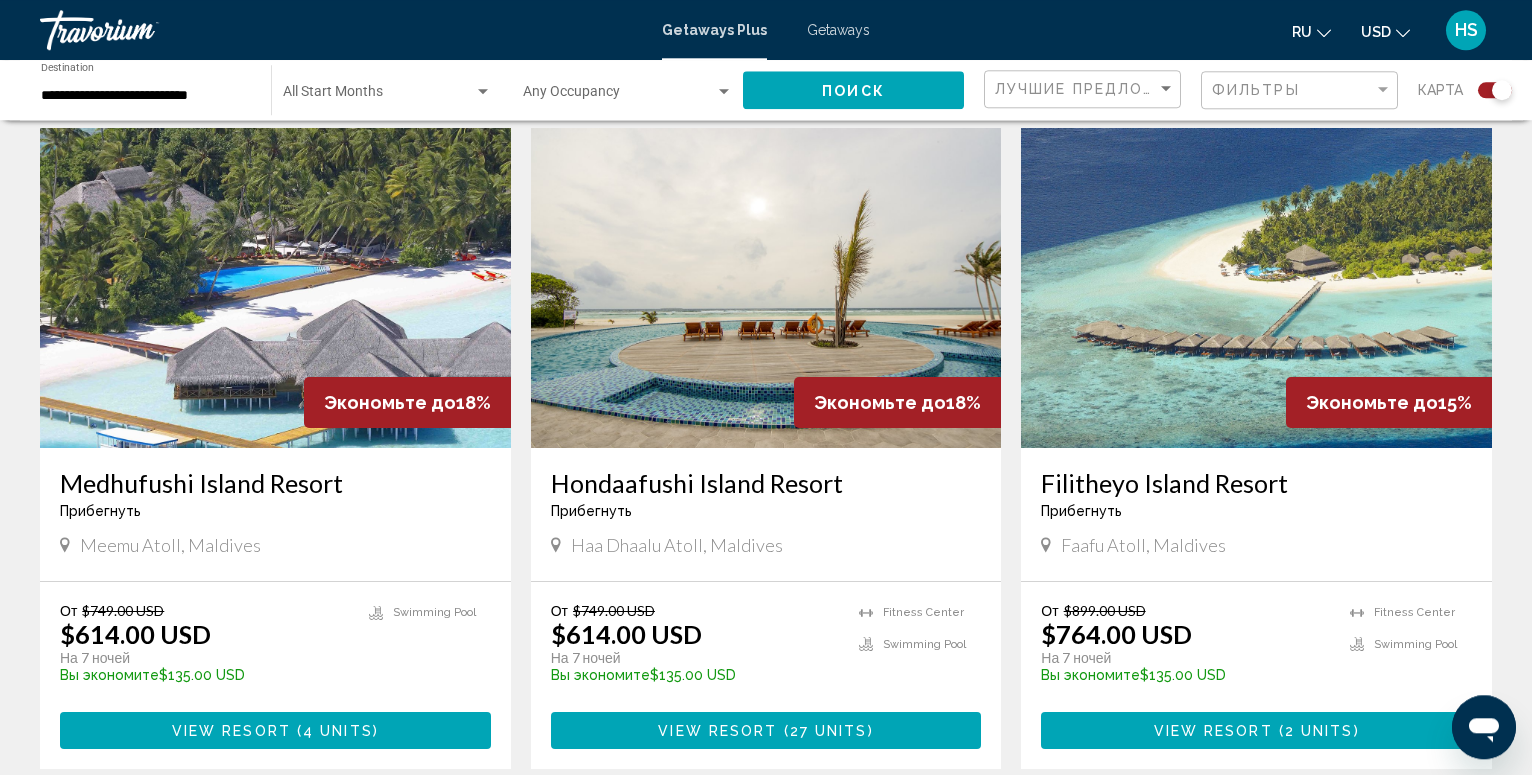 scroll, scrollTop: 653, scrollLeft: 0, axis: vertical 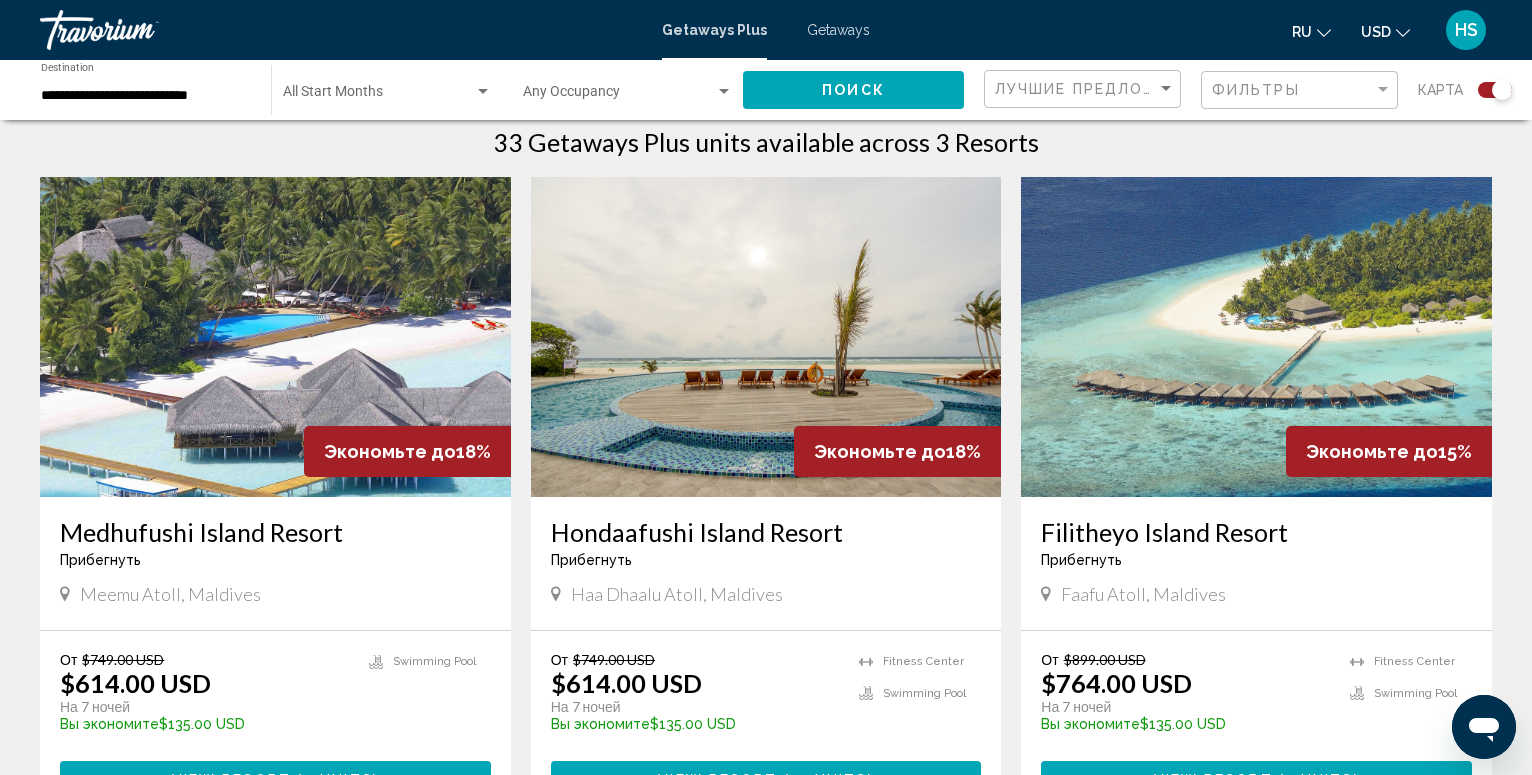 click at bounding box center [766, 337] 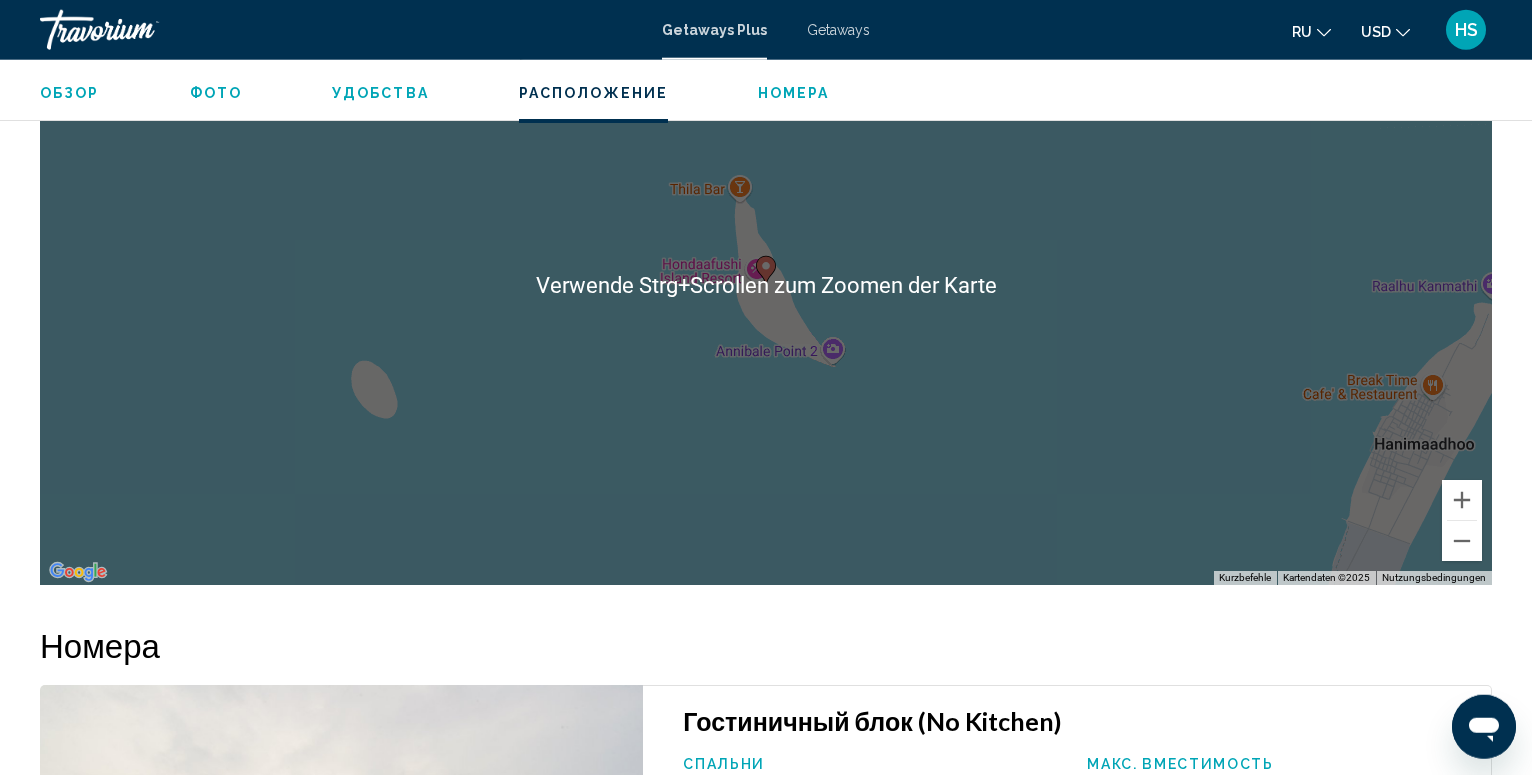 scroll, scrollTop: 3169, scrollLeft: 0, axis: vertical 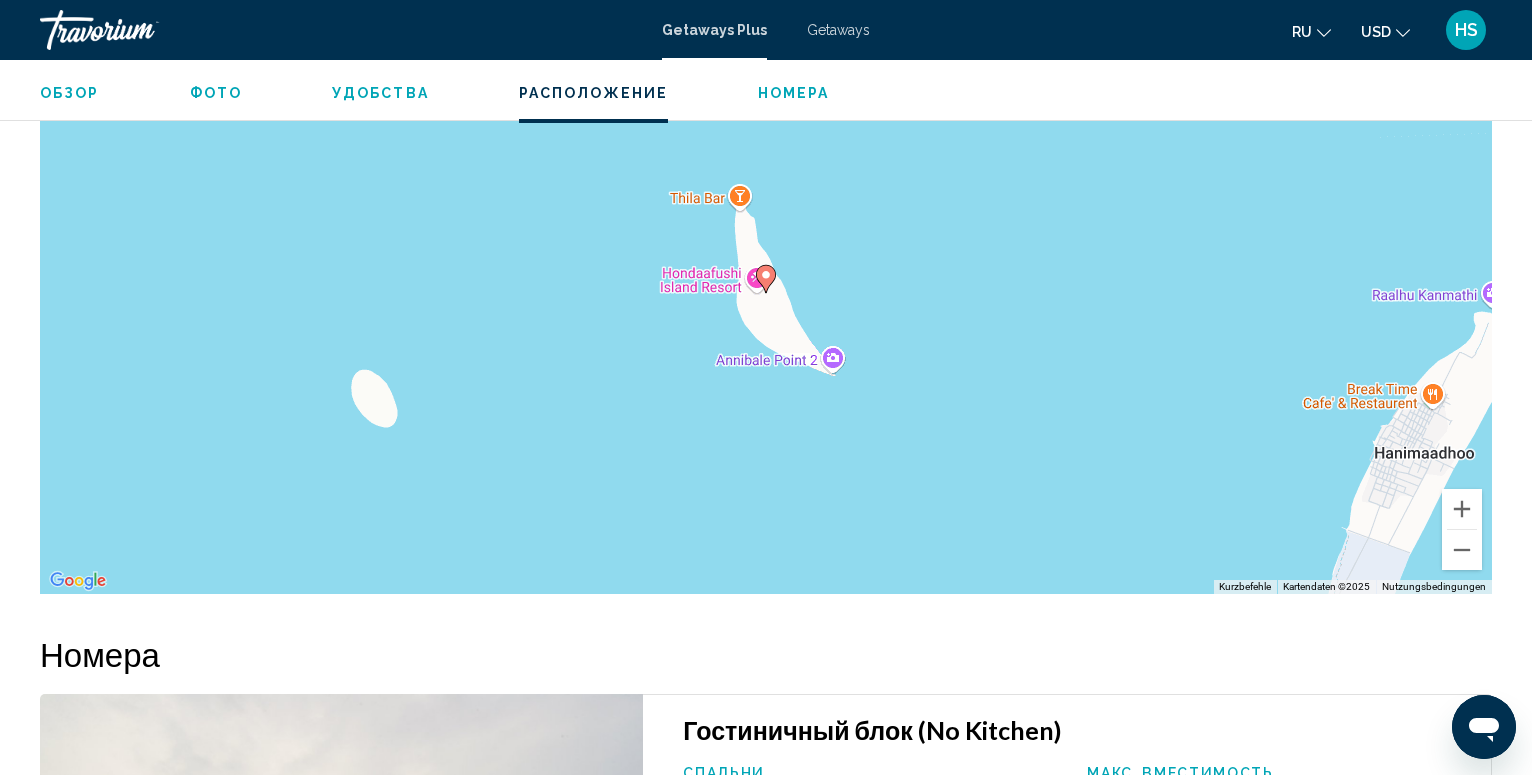 click on "Фото" at bounding box center [216, 93] 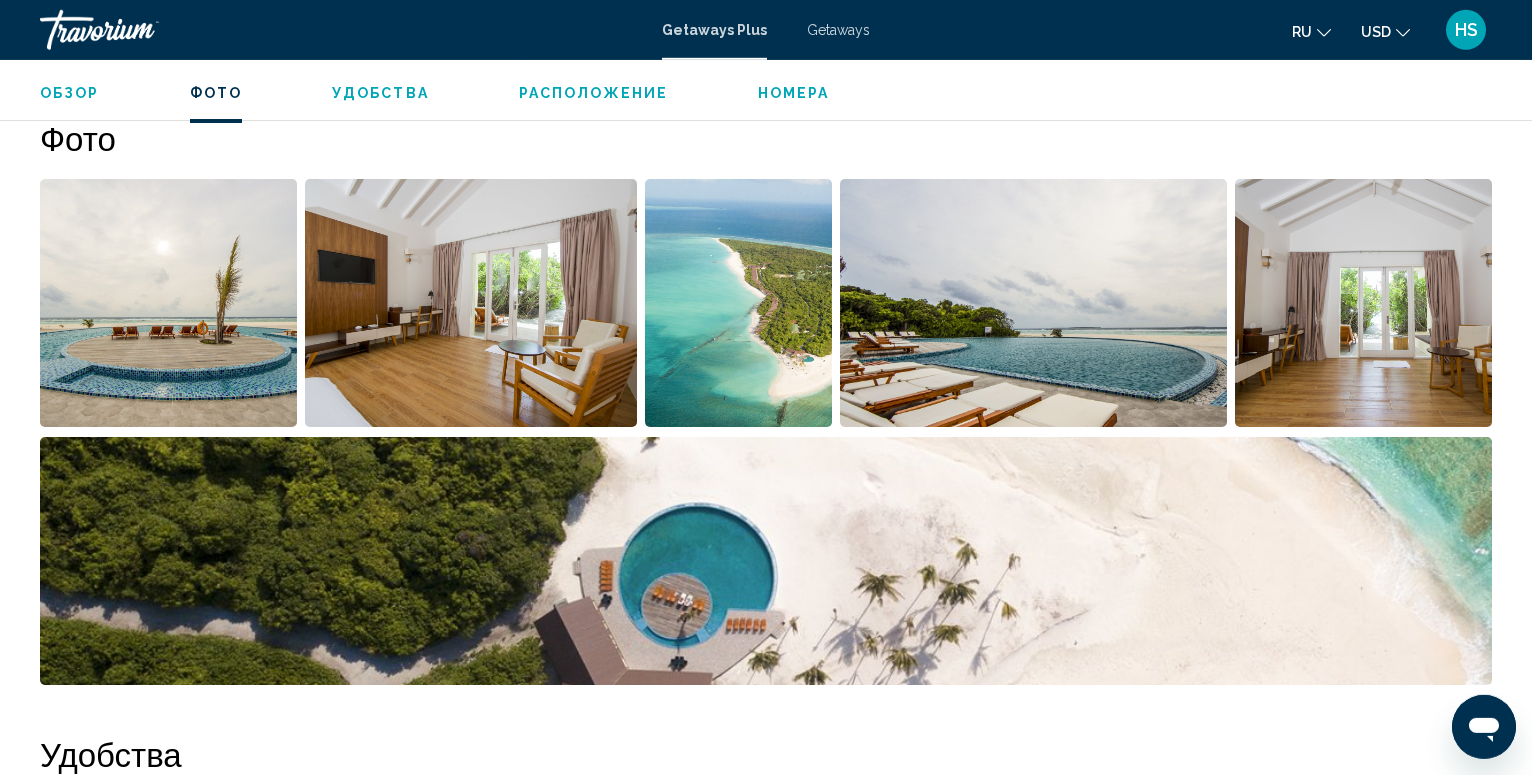 scroll, scrollTop: 924, scrollLeft: 0, axis: vertical 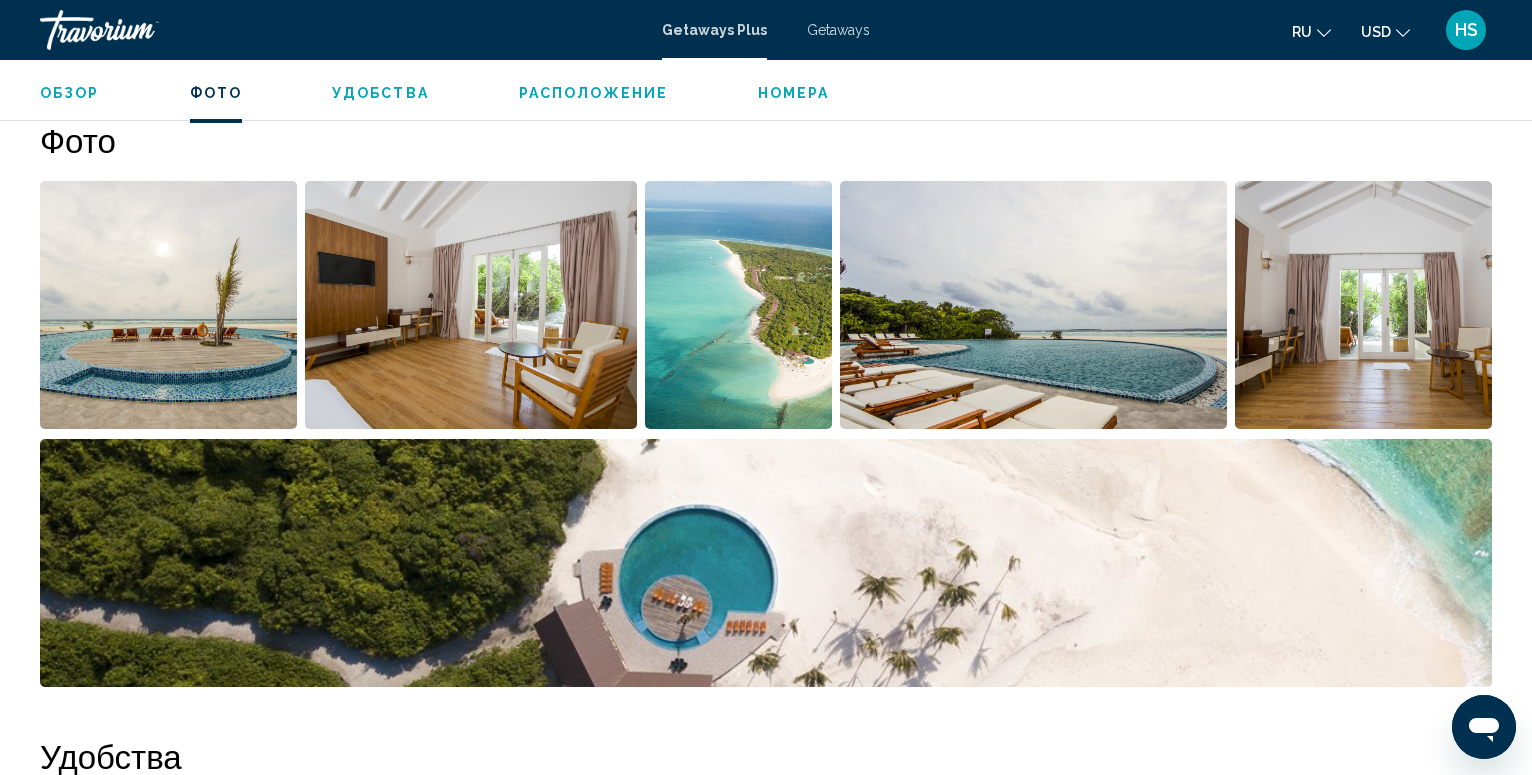 click at bounding box center [168, 305] 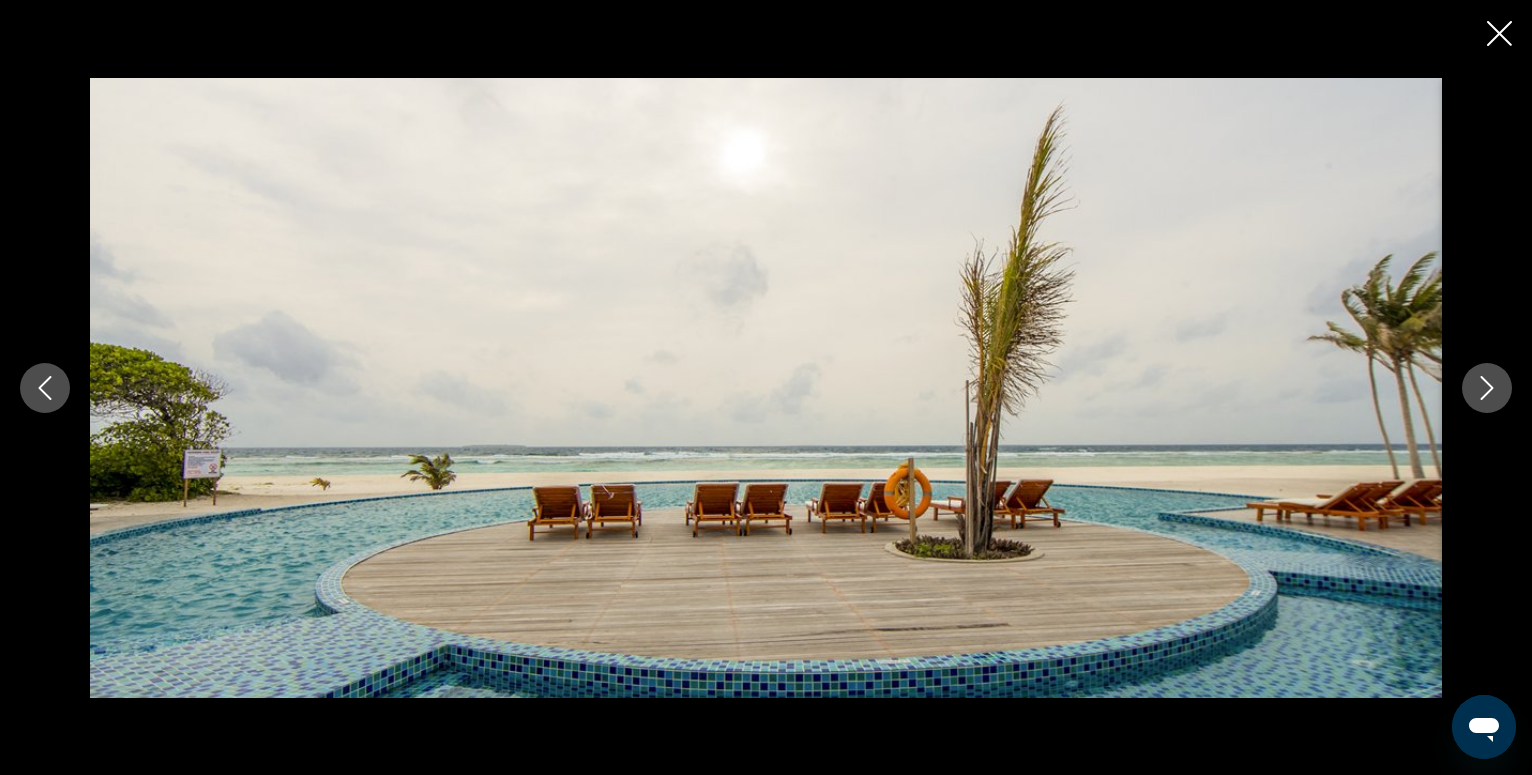 click 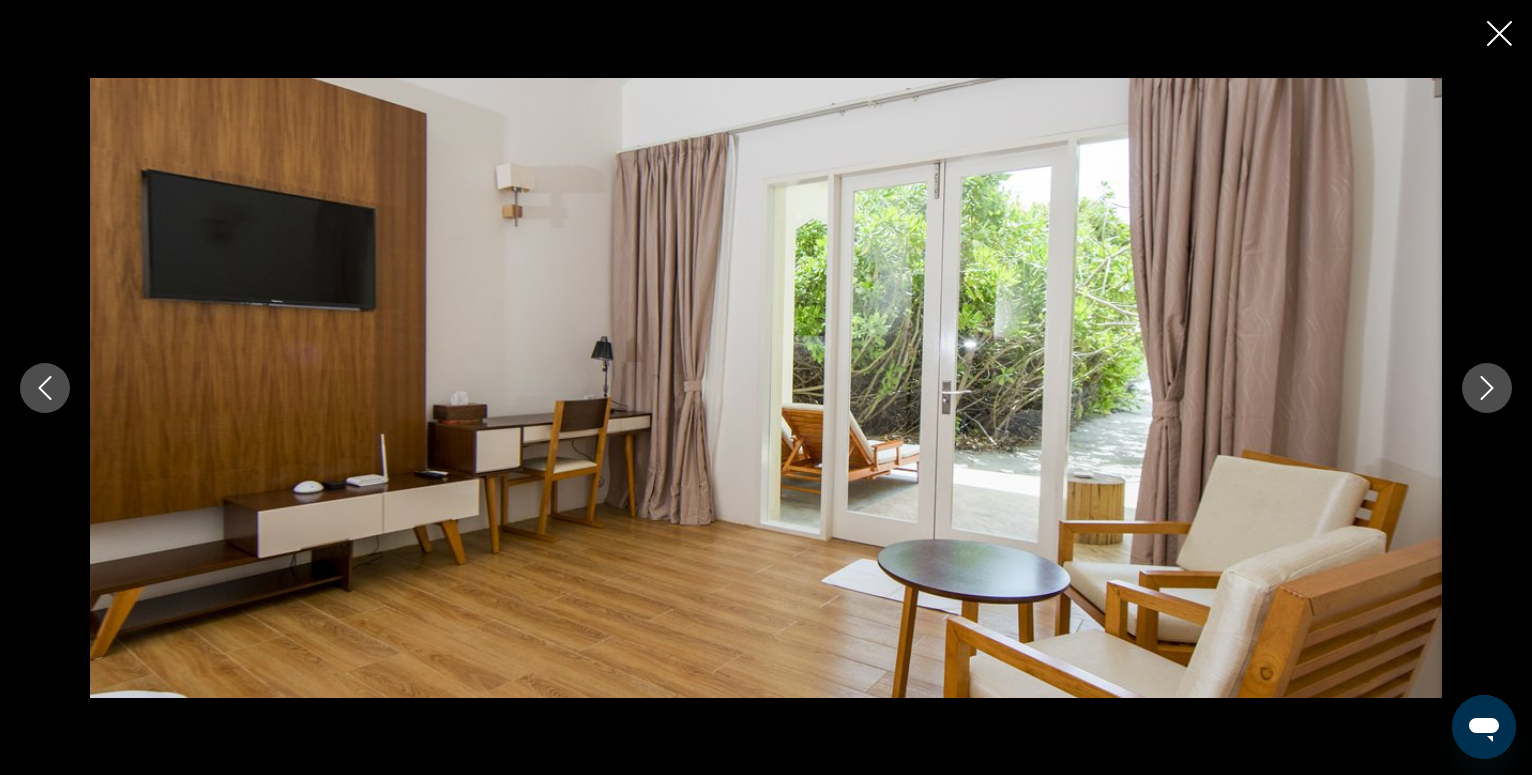click 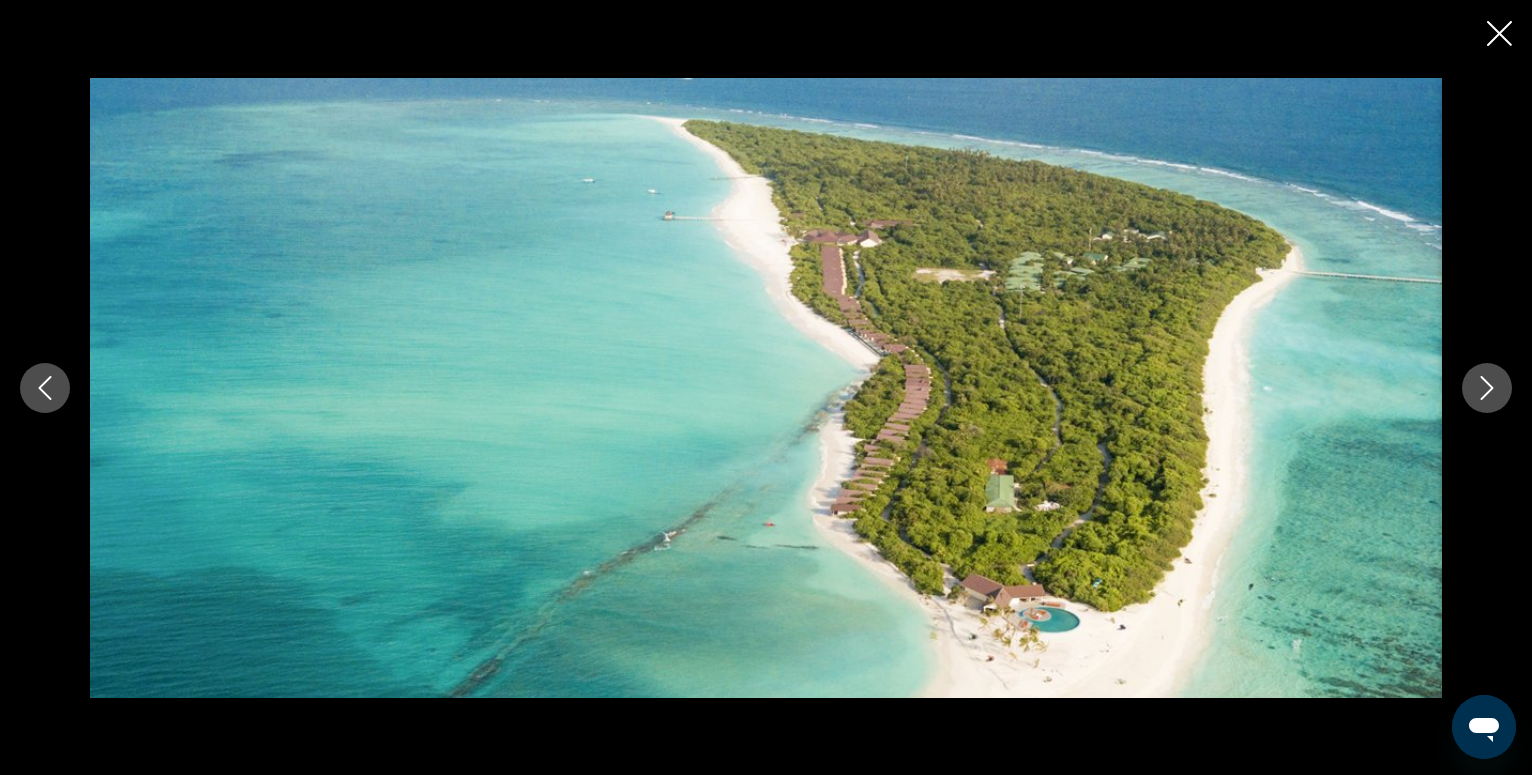 click 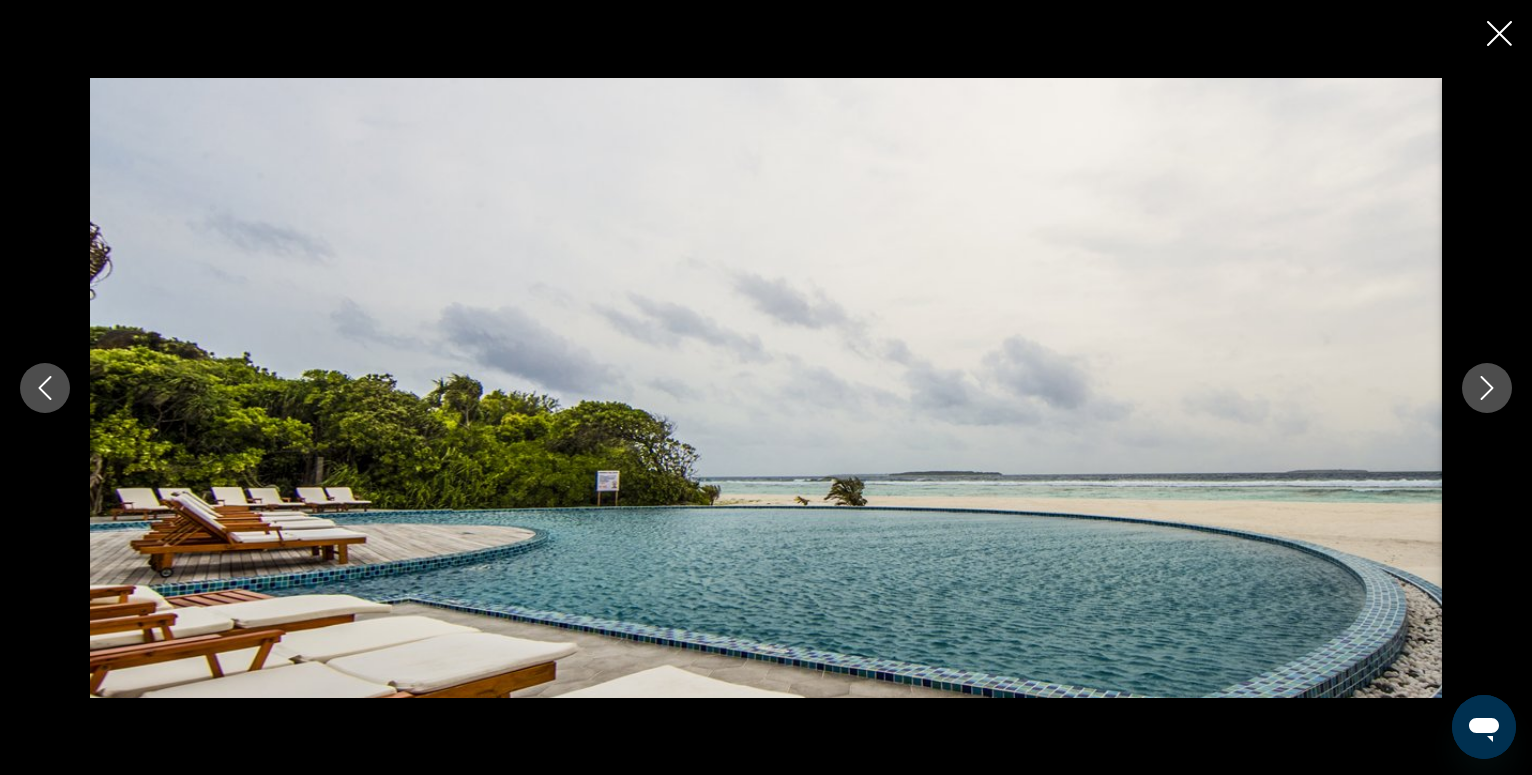 click 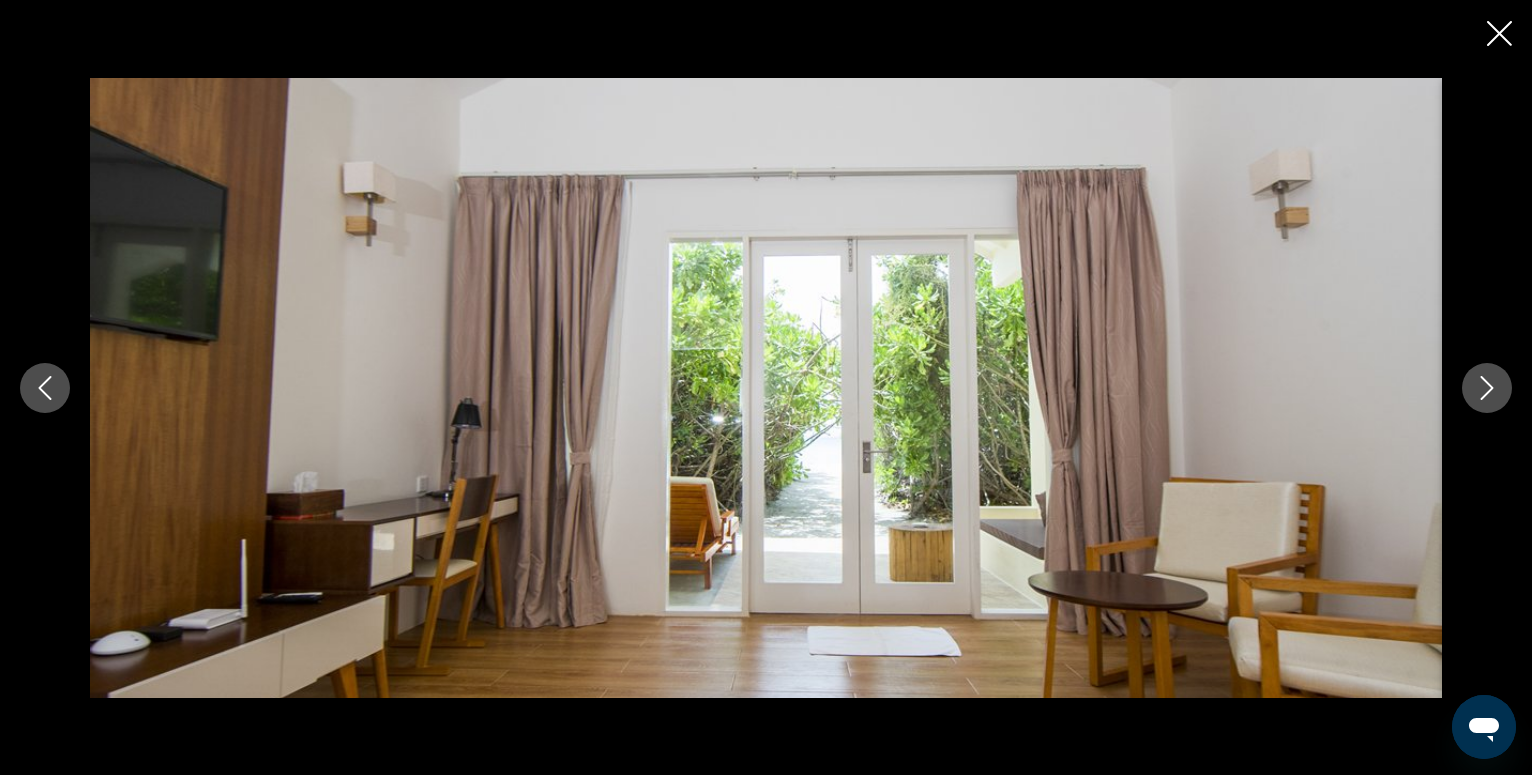 click 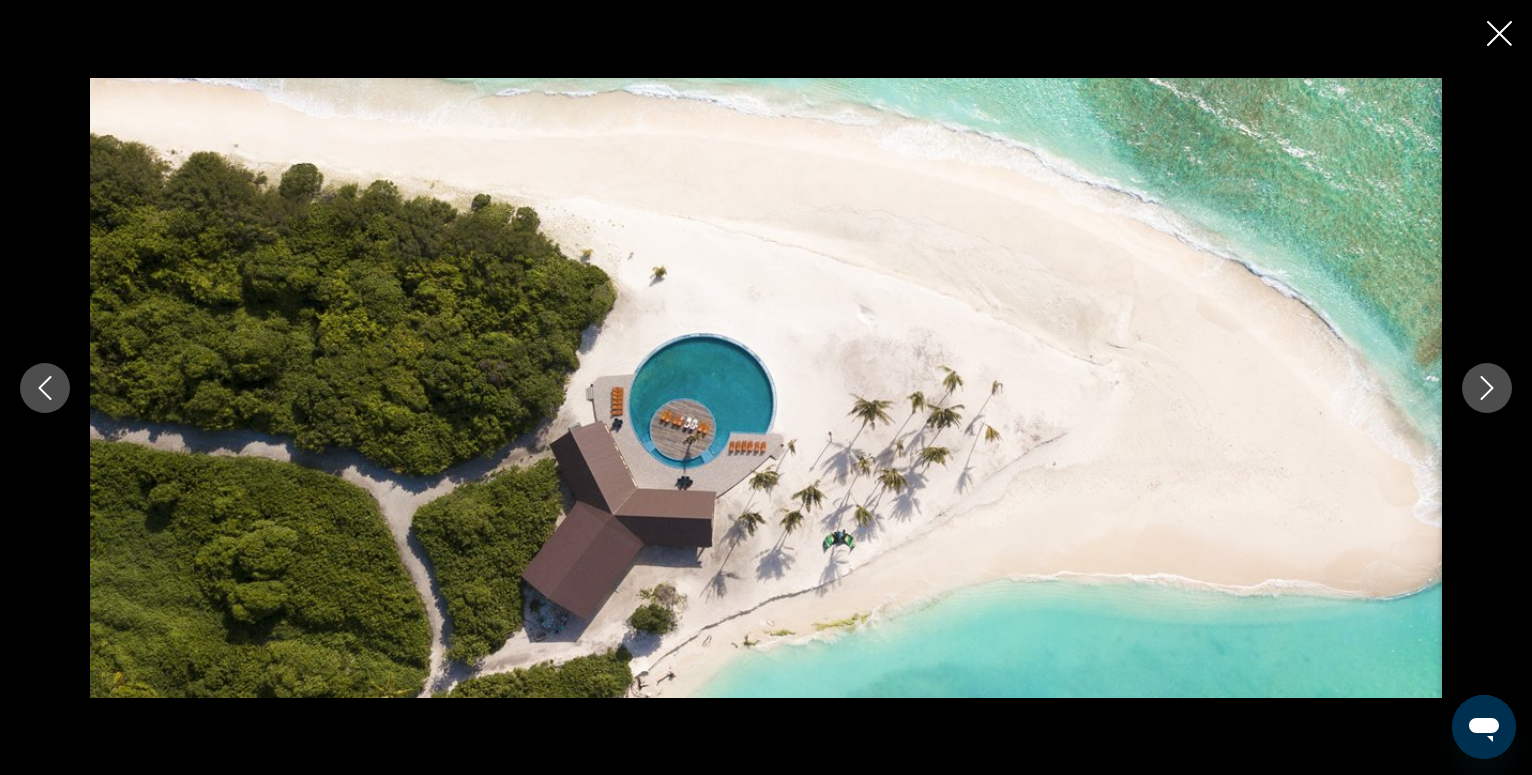 click 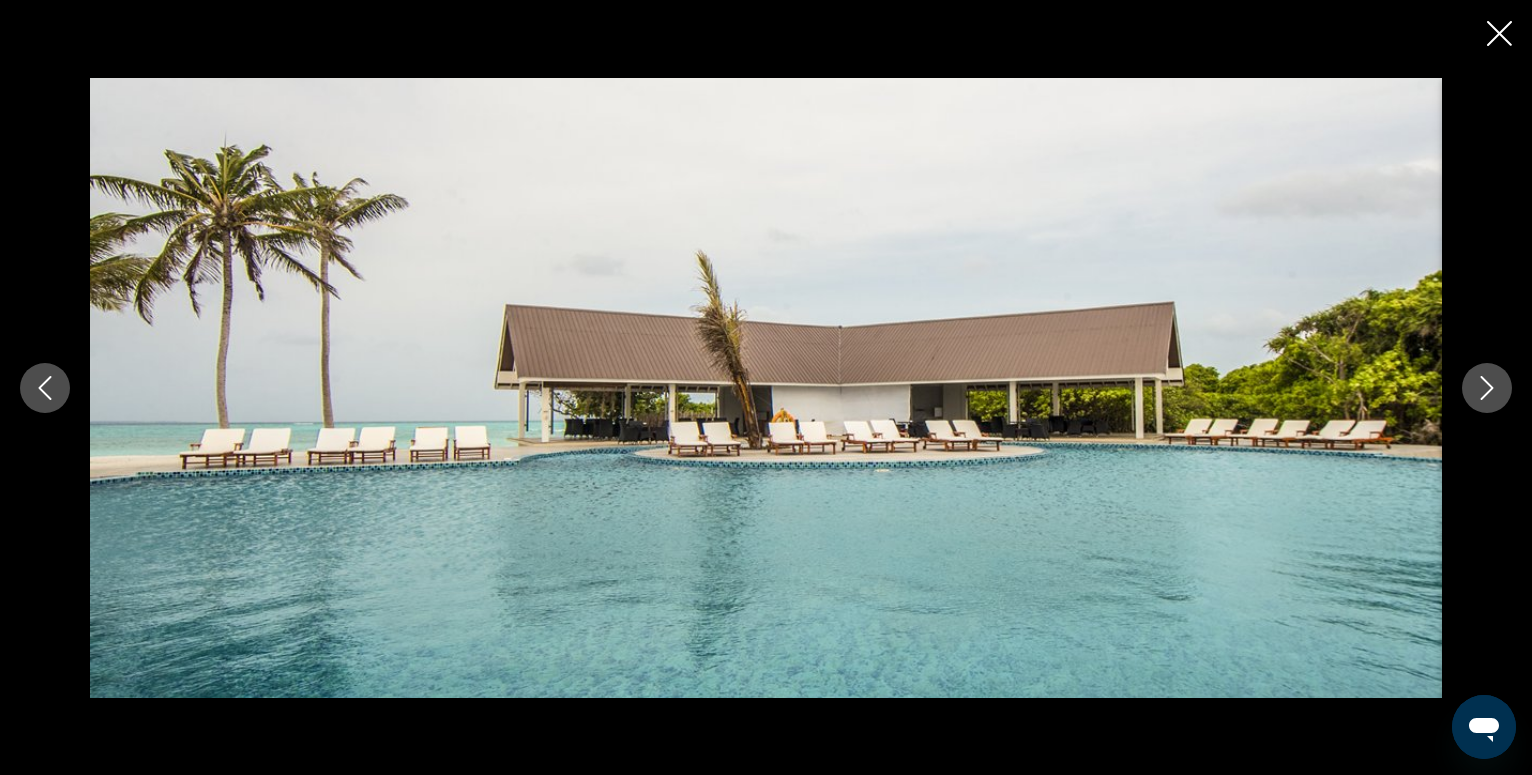click 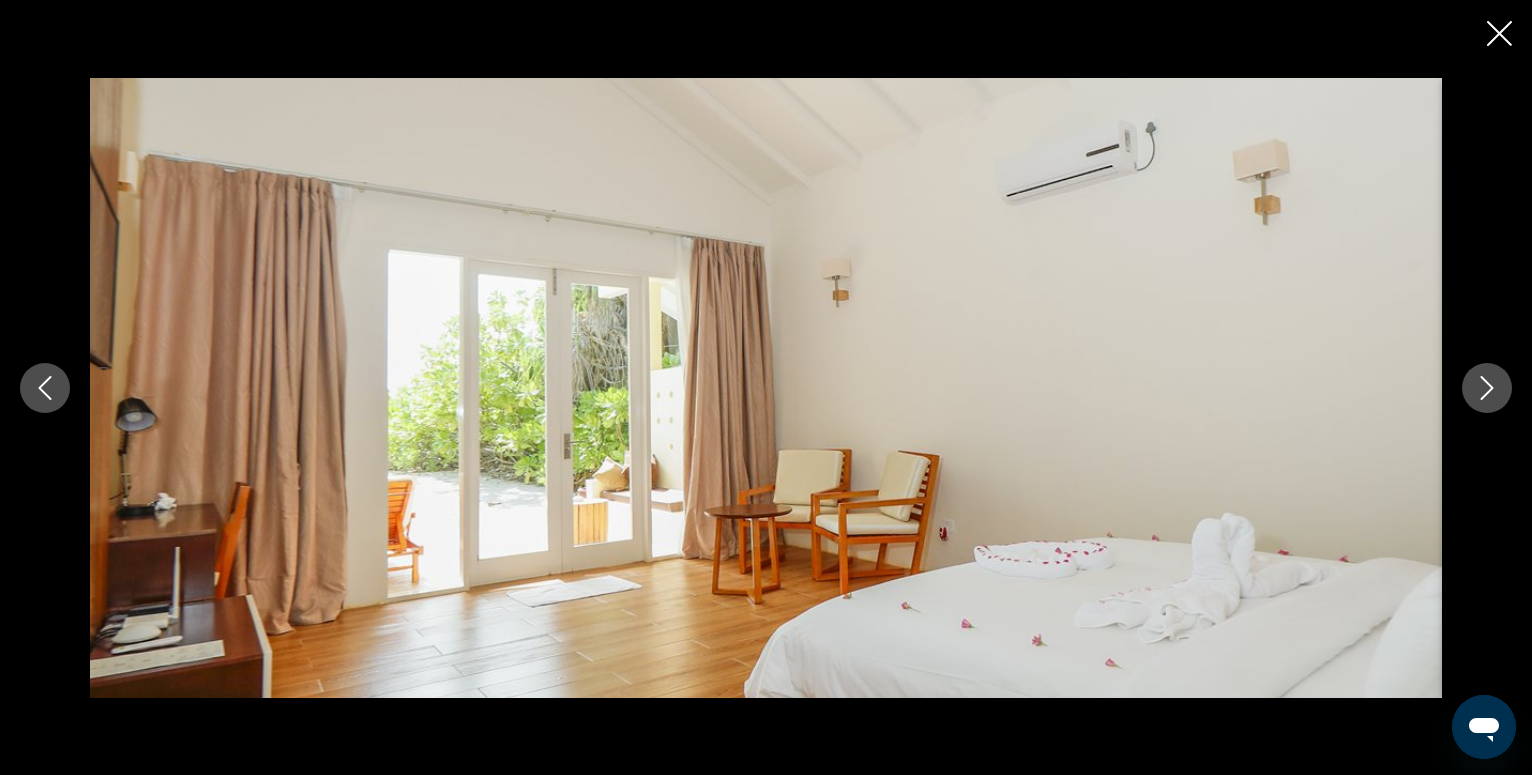 click 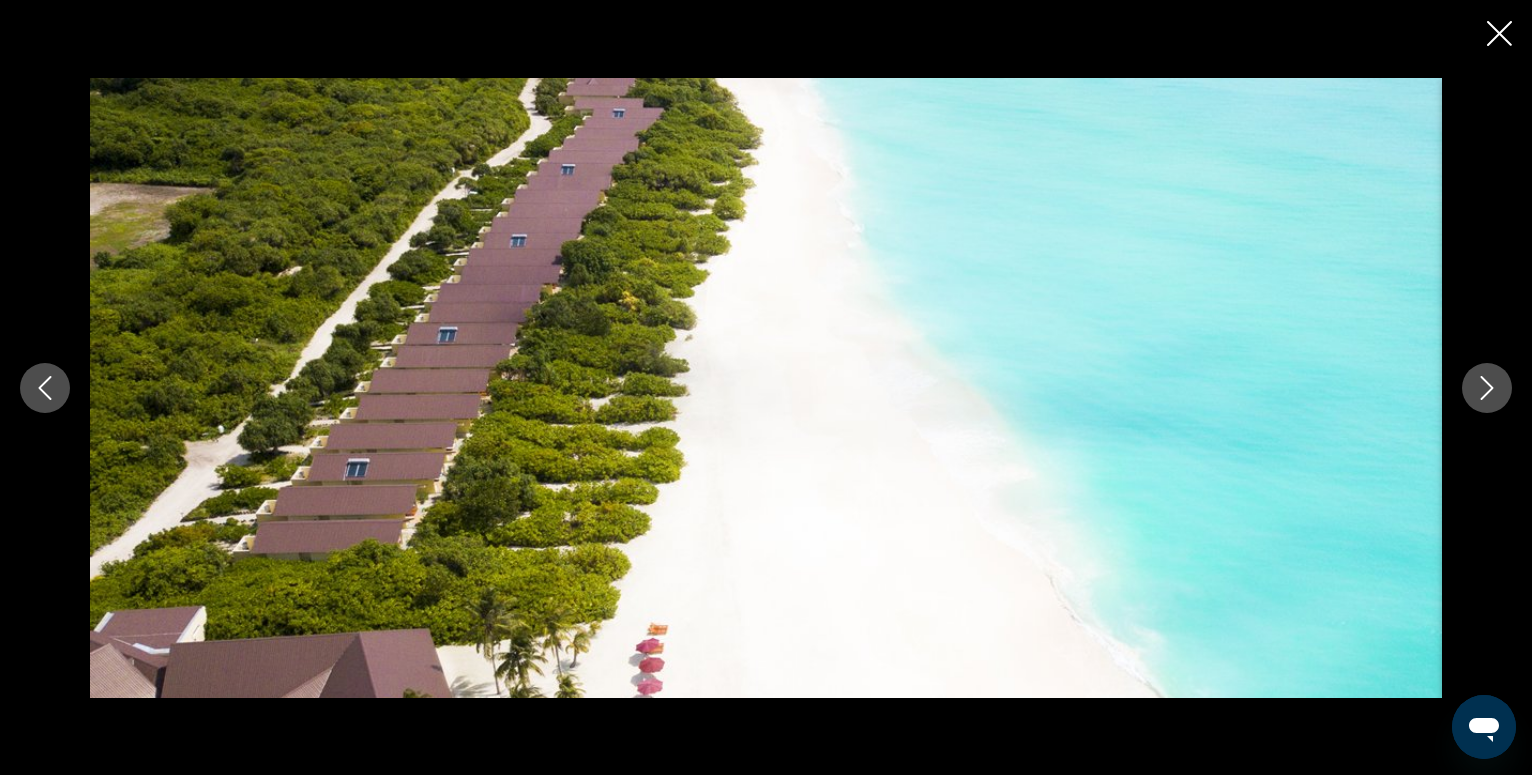click 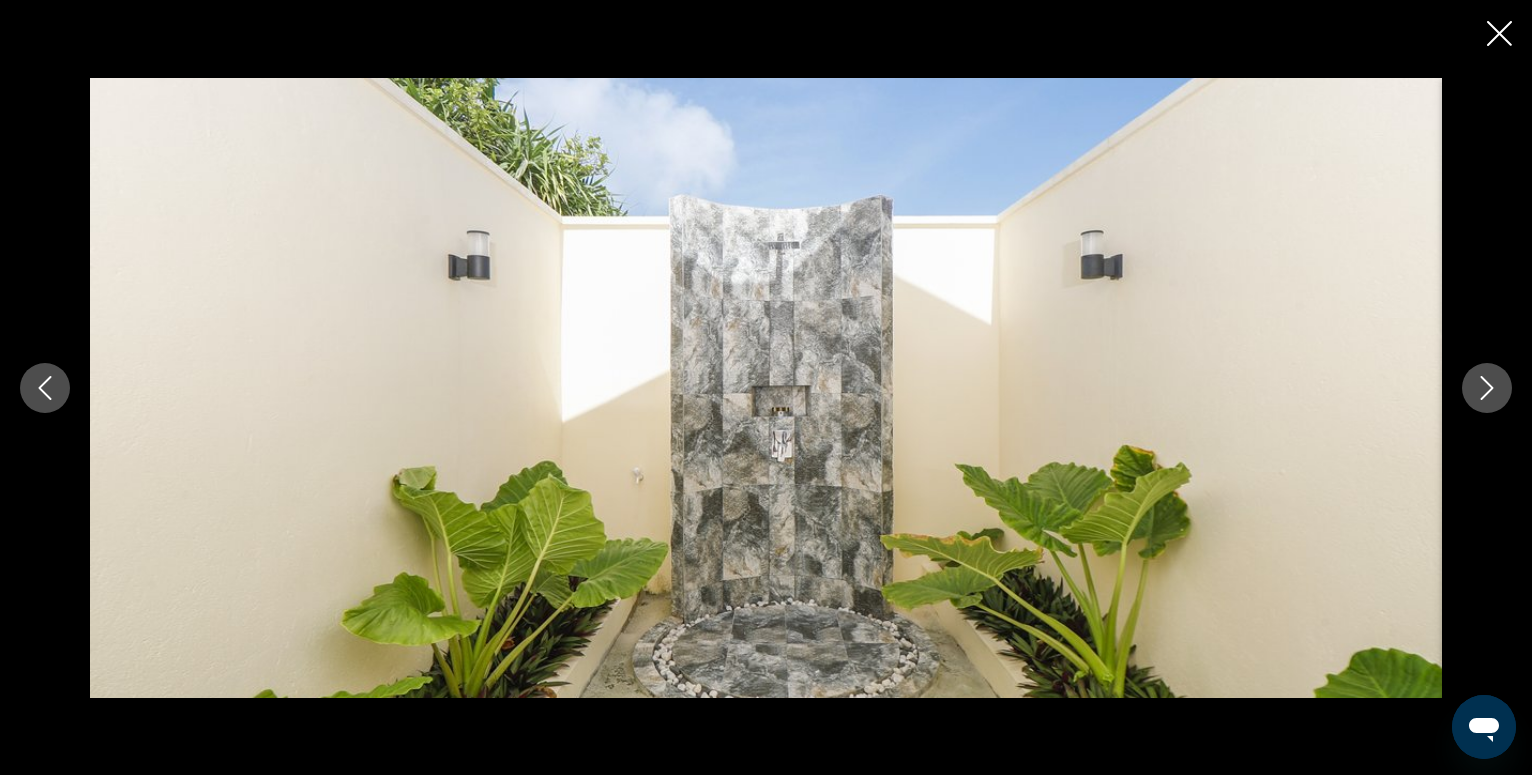 click 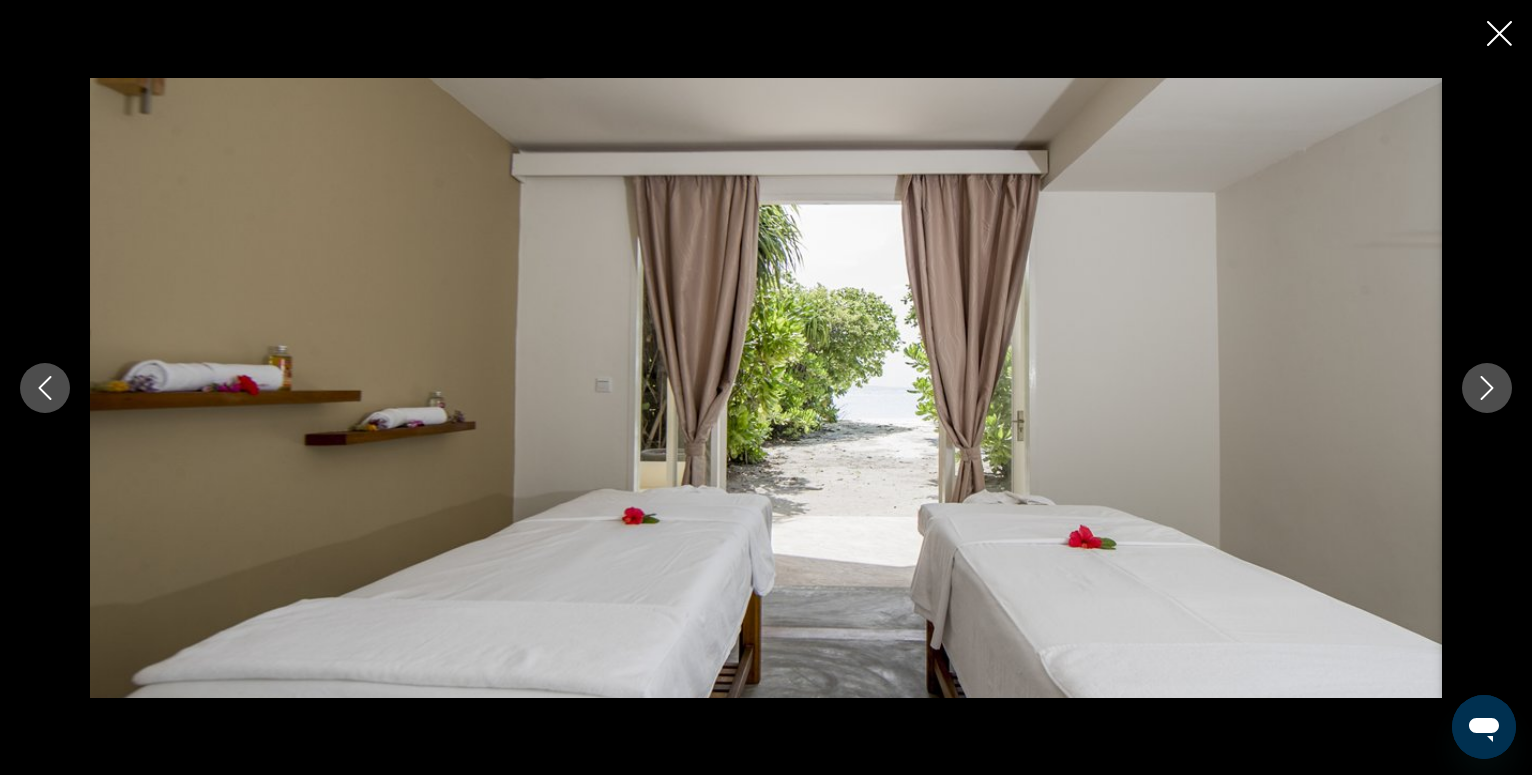 click 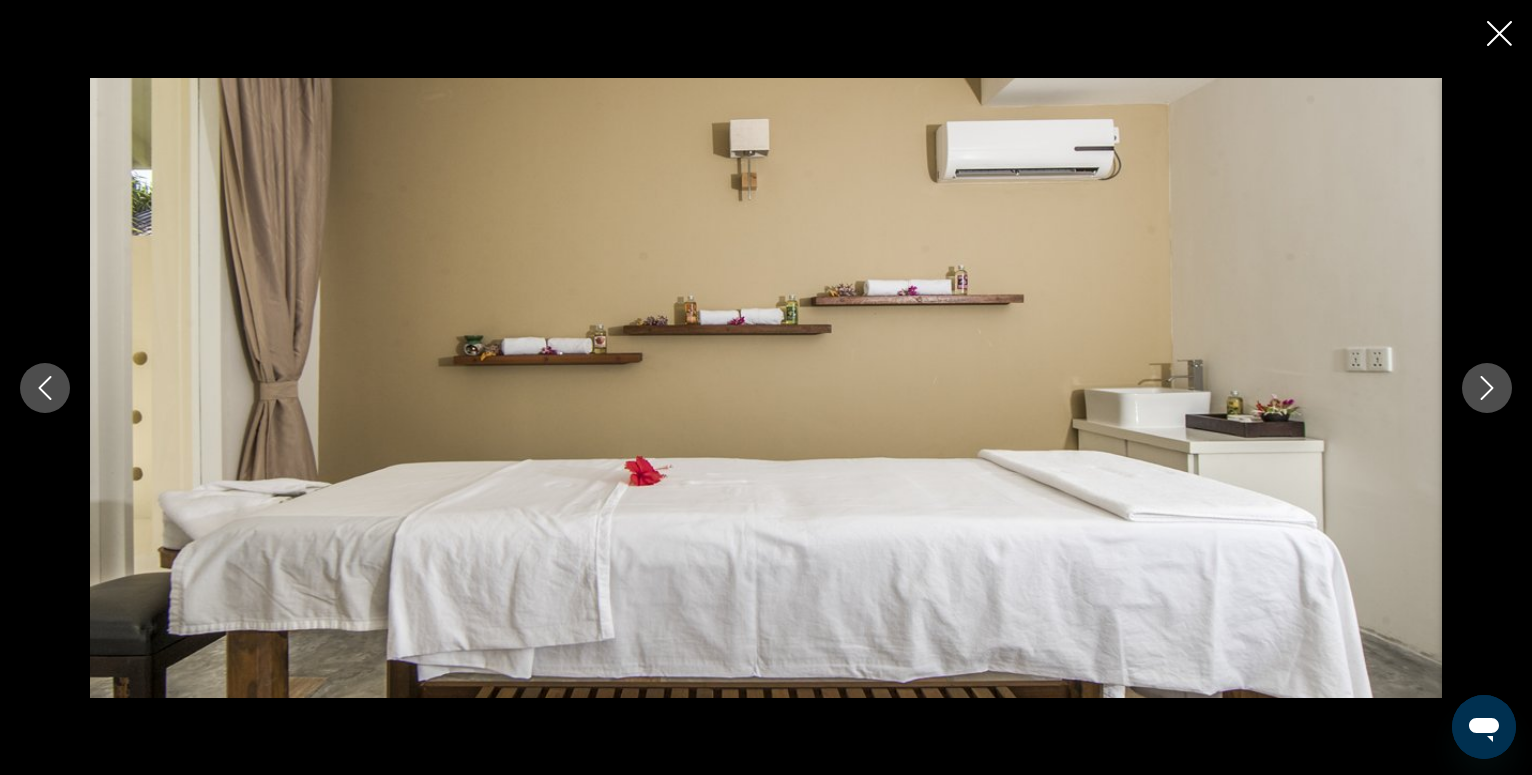 click 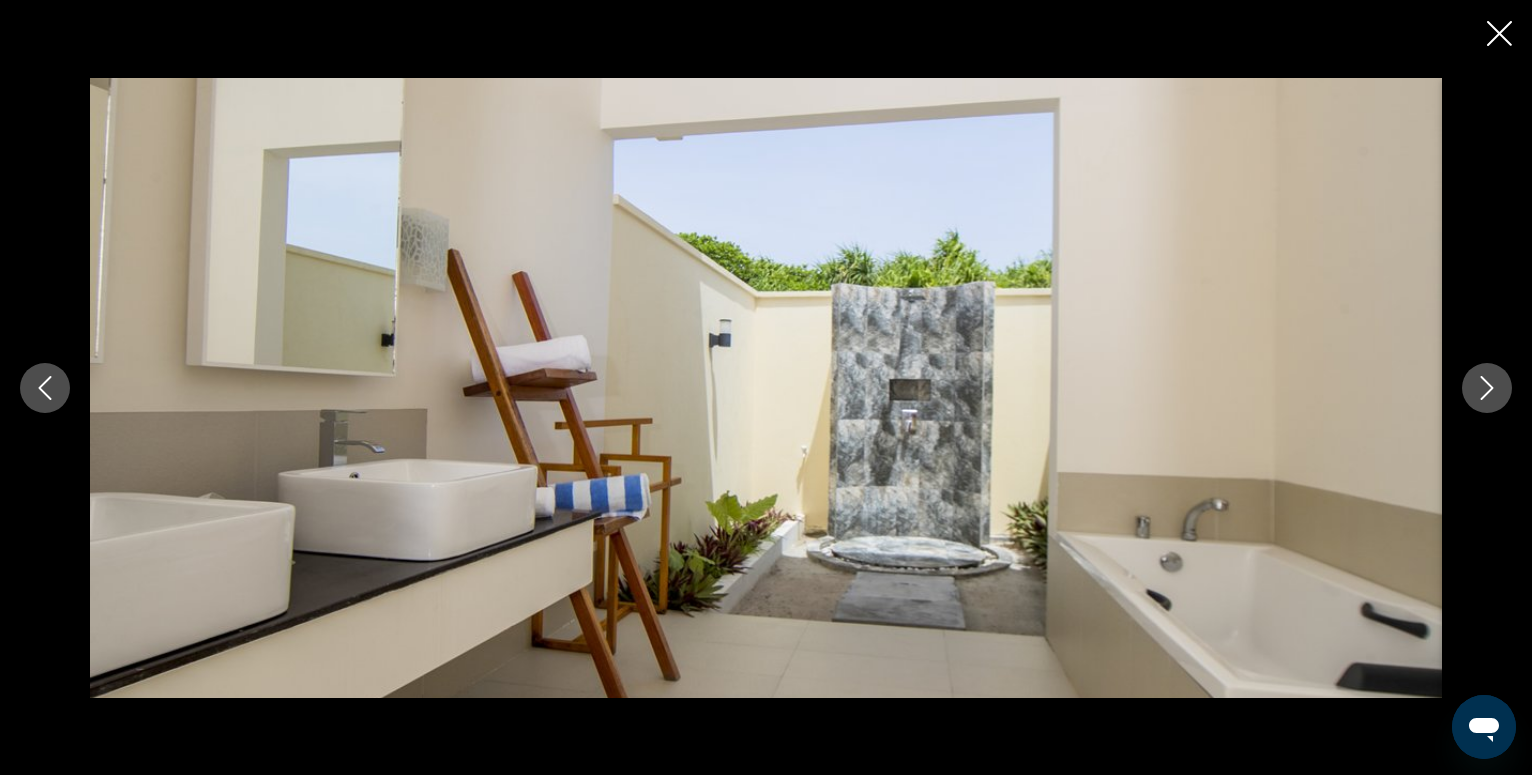 click 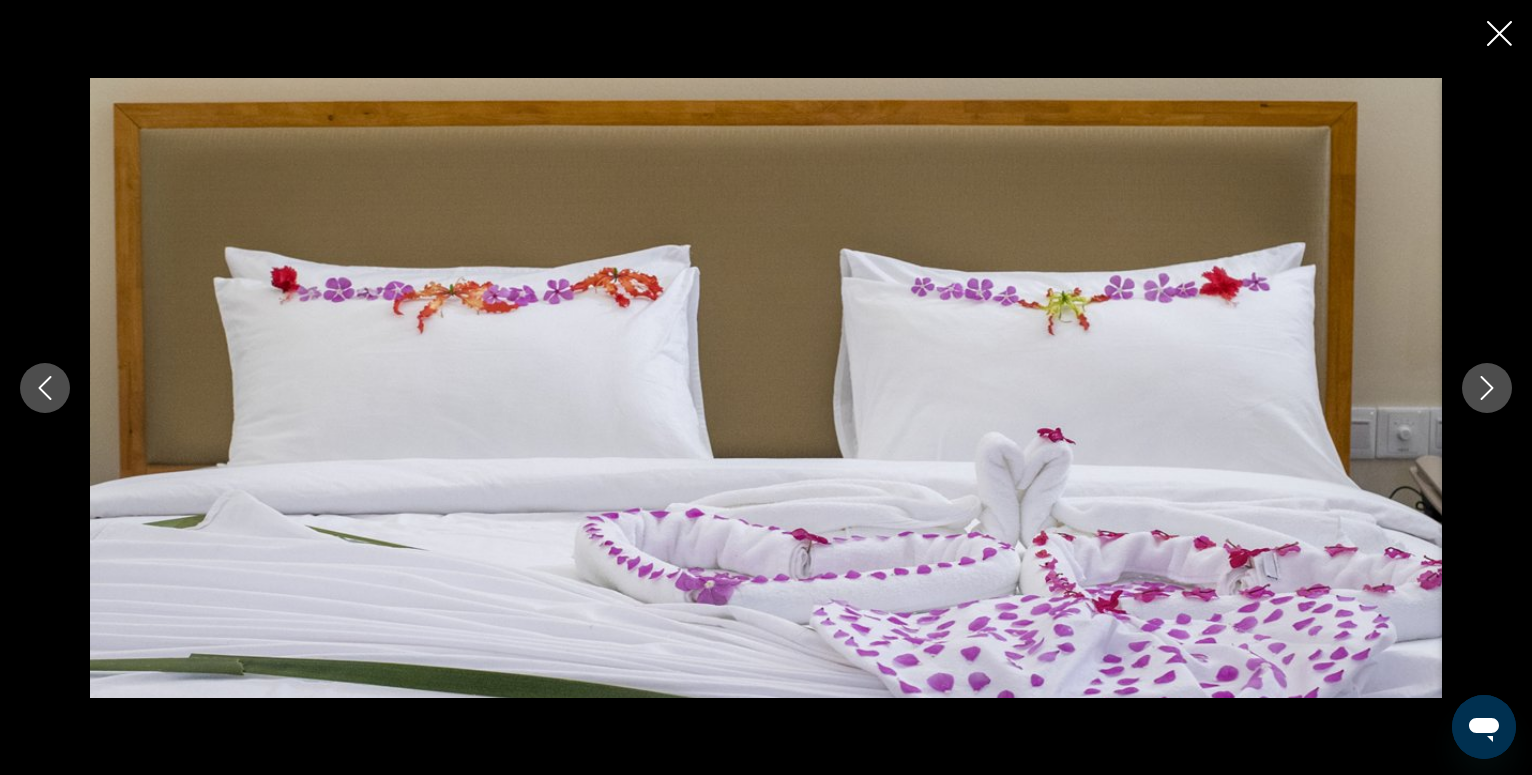 click 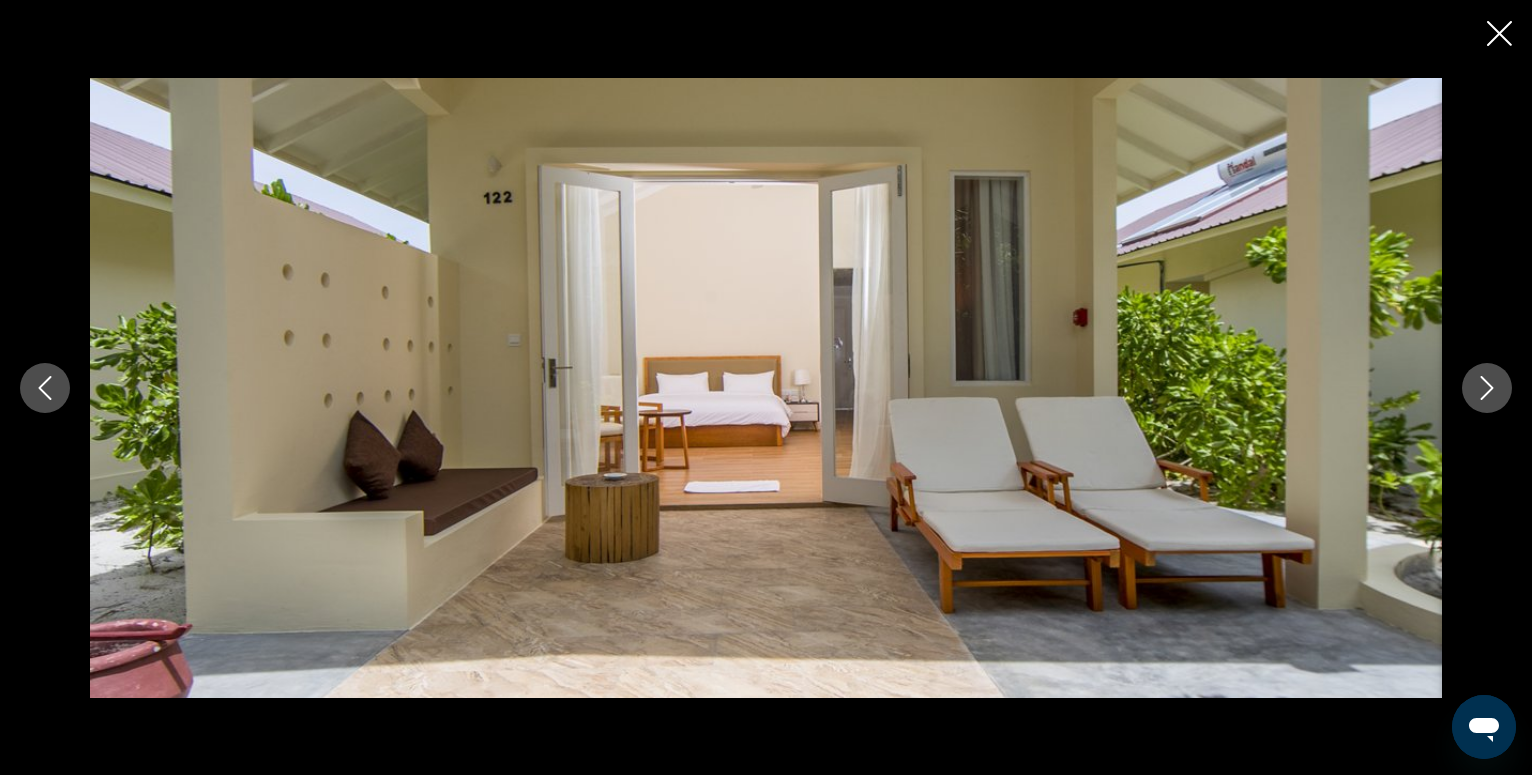 click 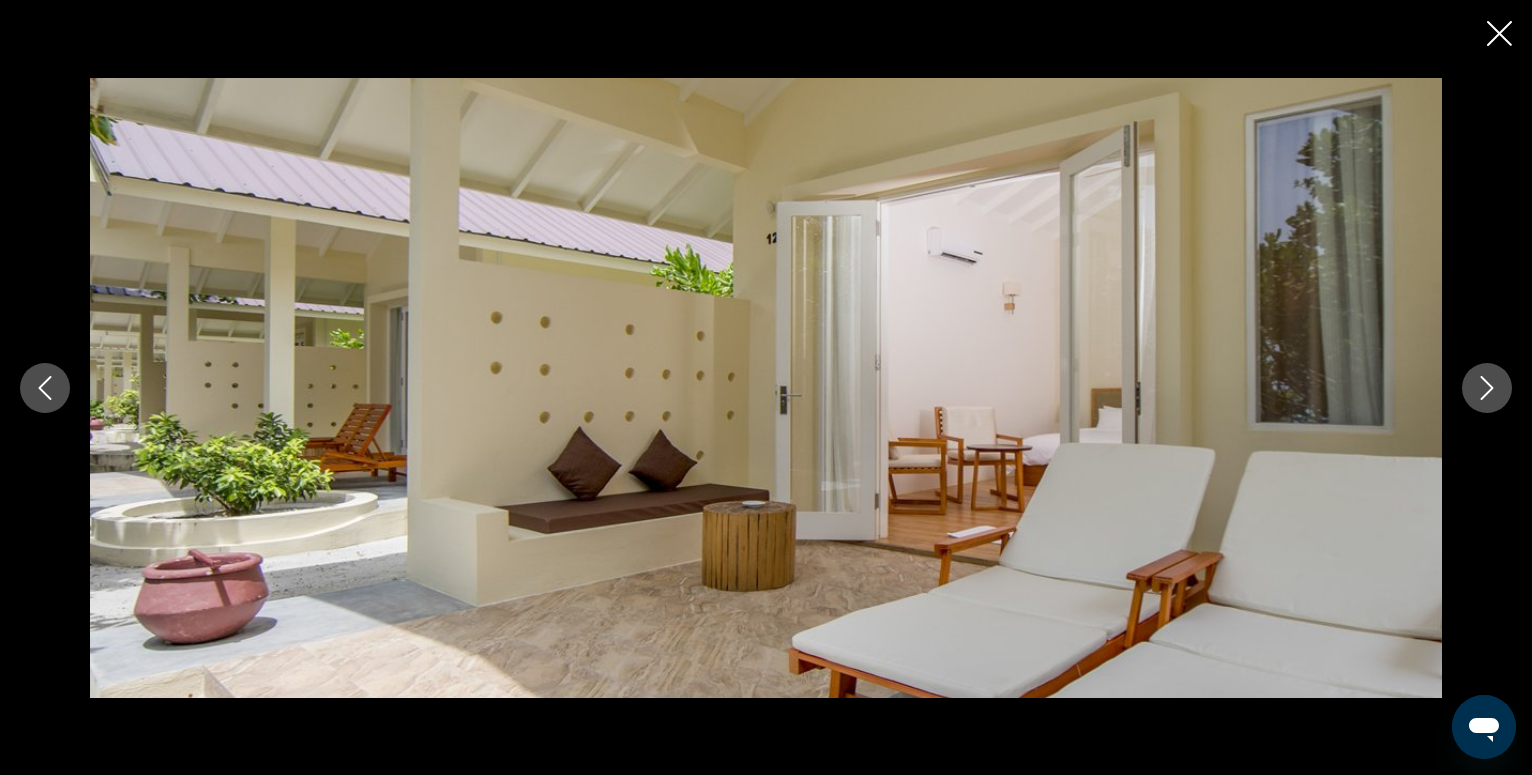 click 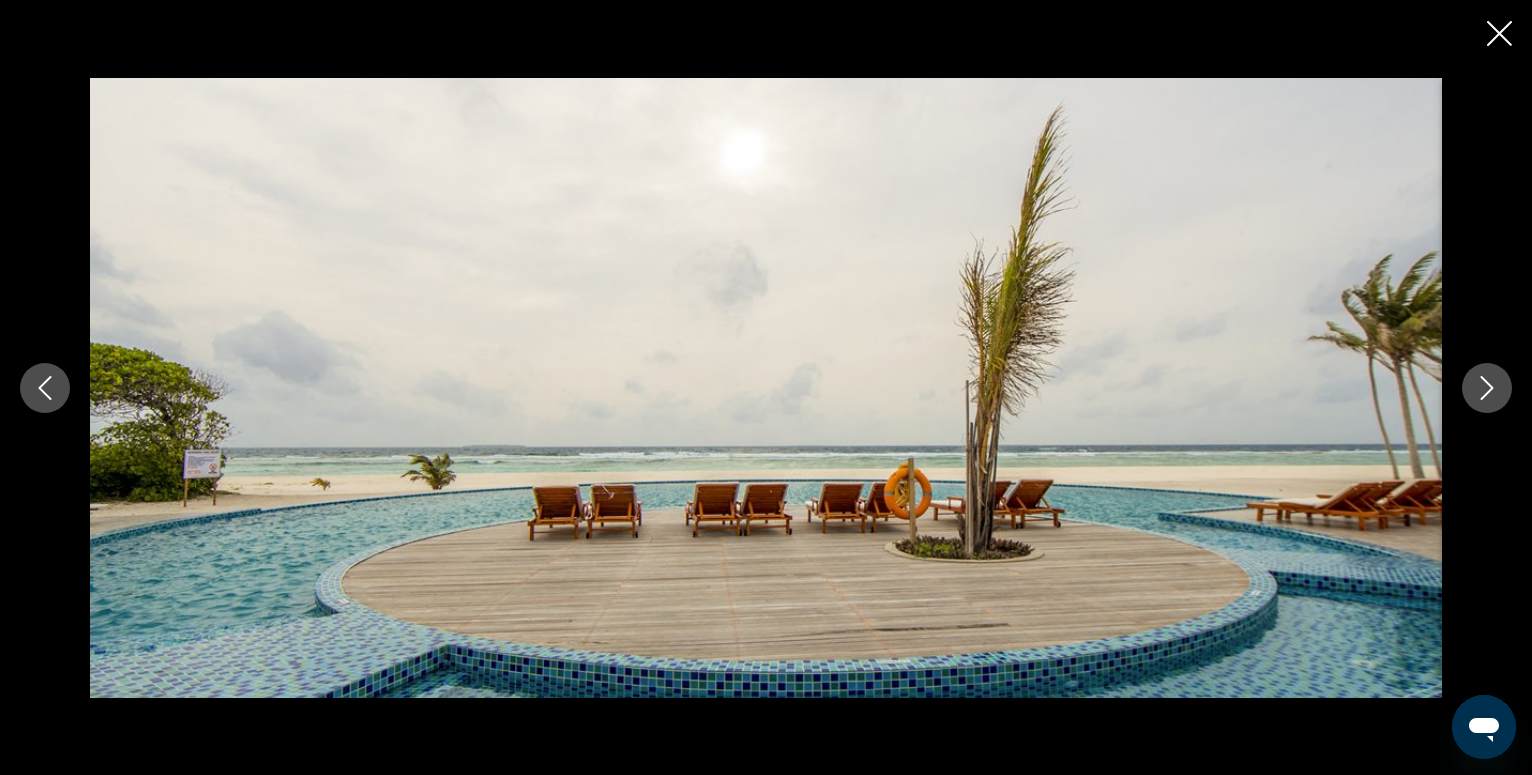 click 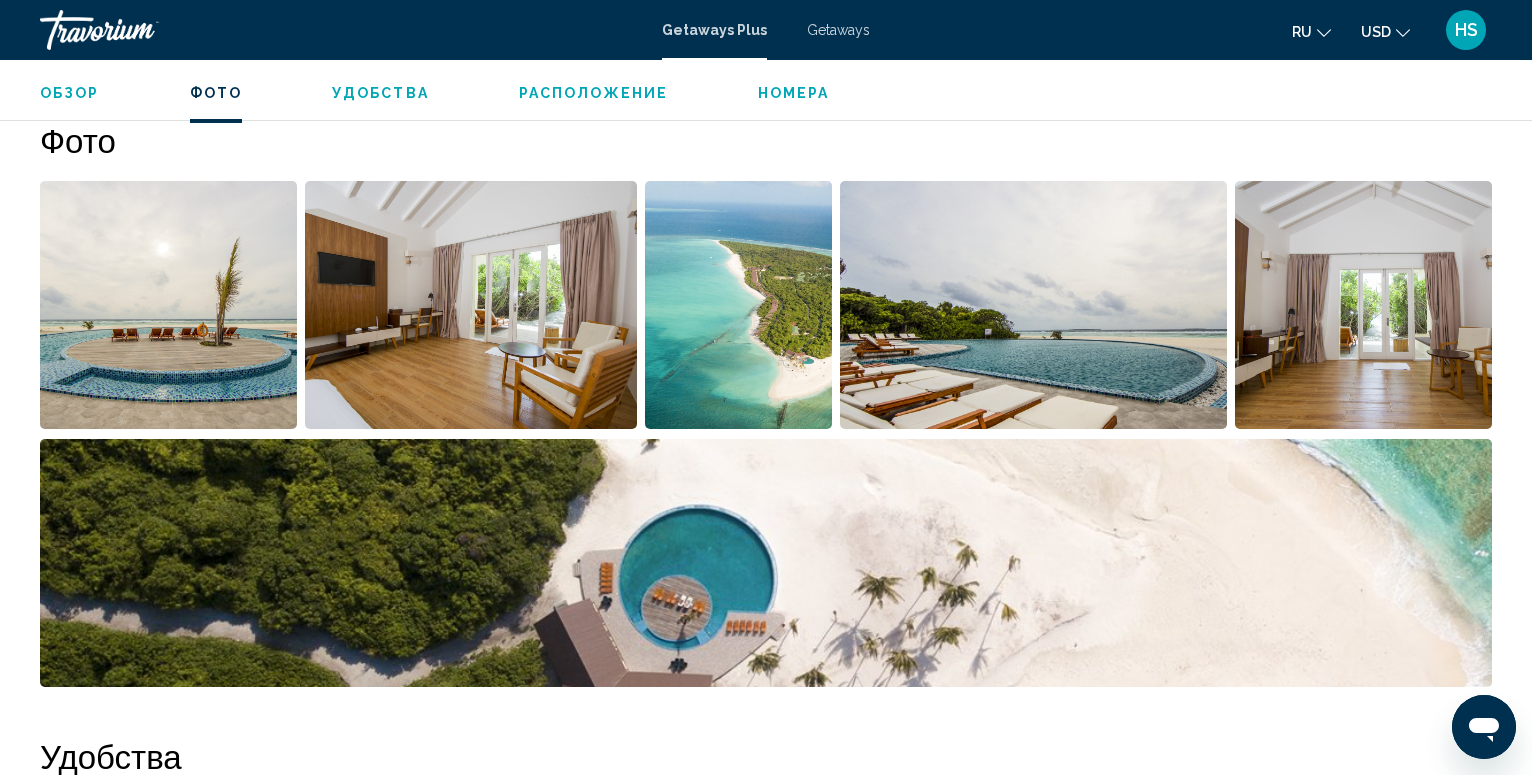 click on "Номера" at bounding box center [794, 93] 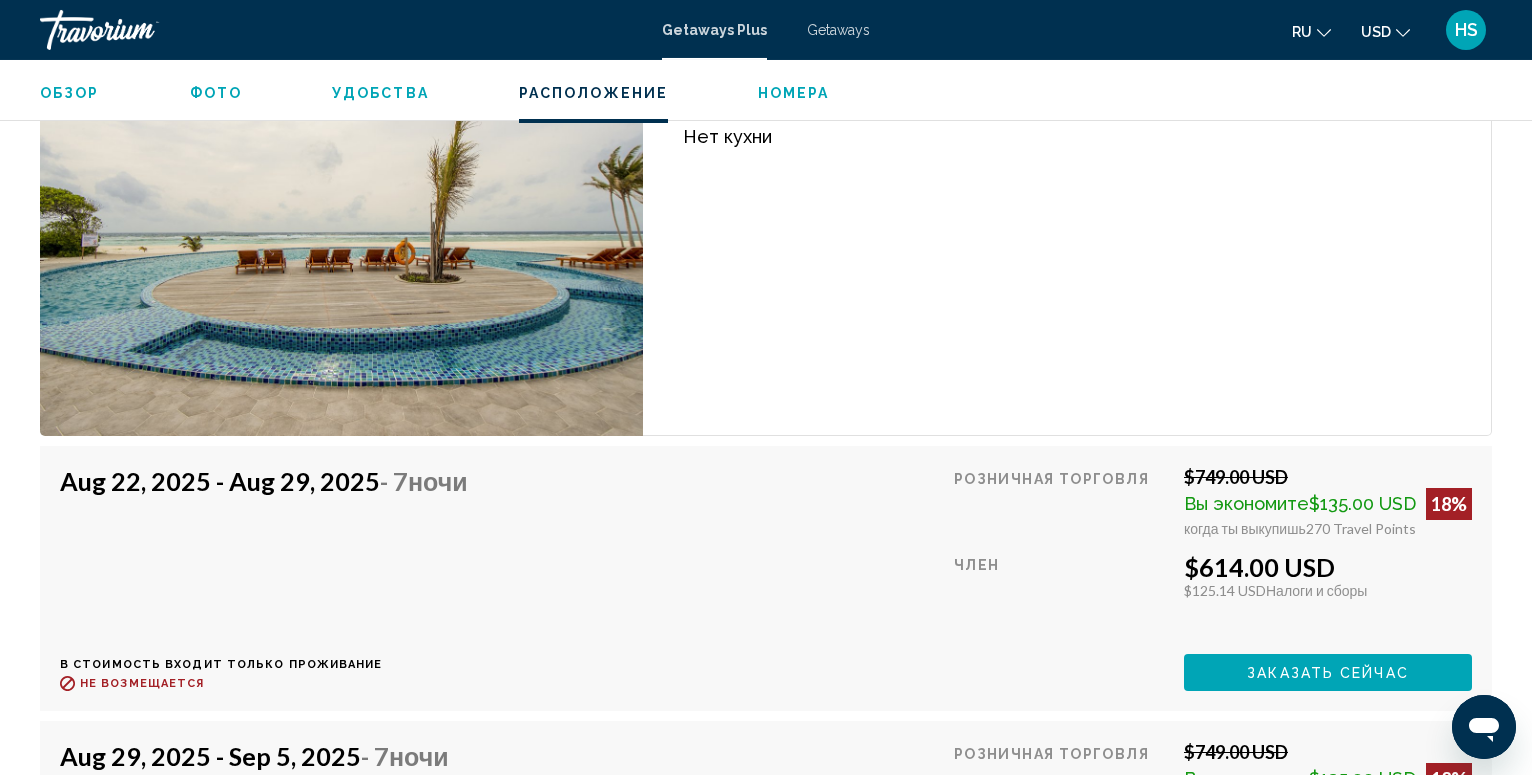 scroll, scrollTop: 3479, scrollLeft: 0, axis: vertical 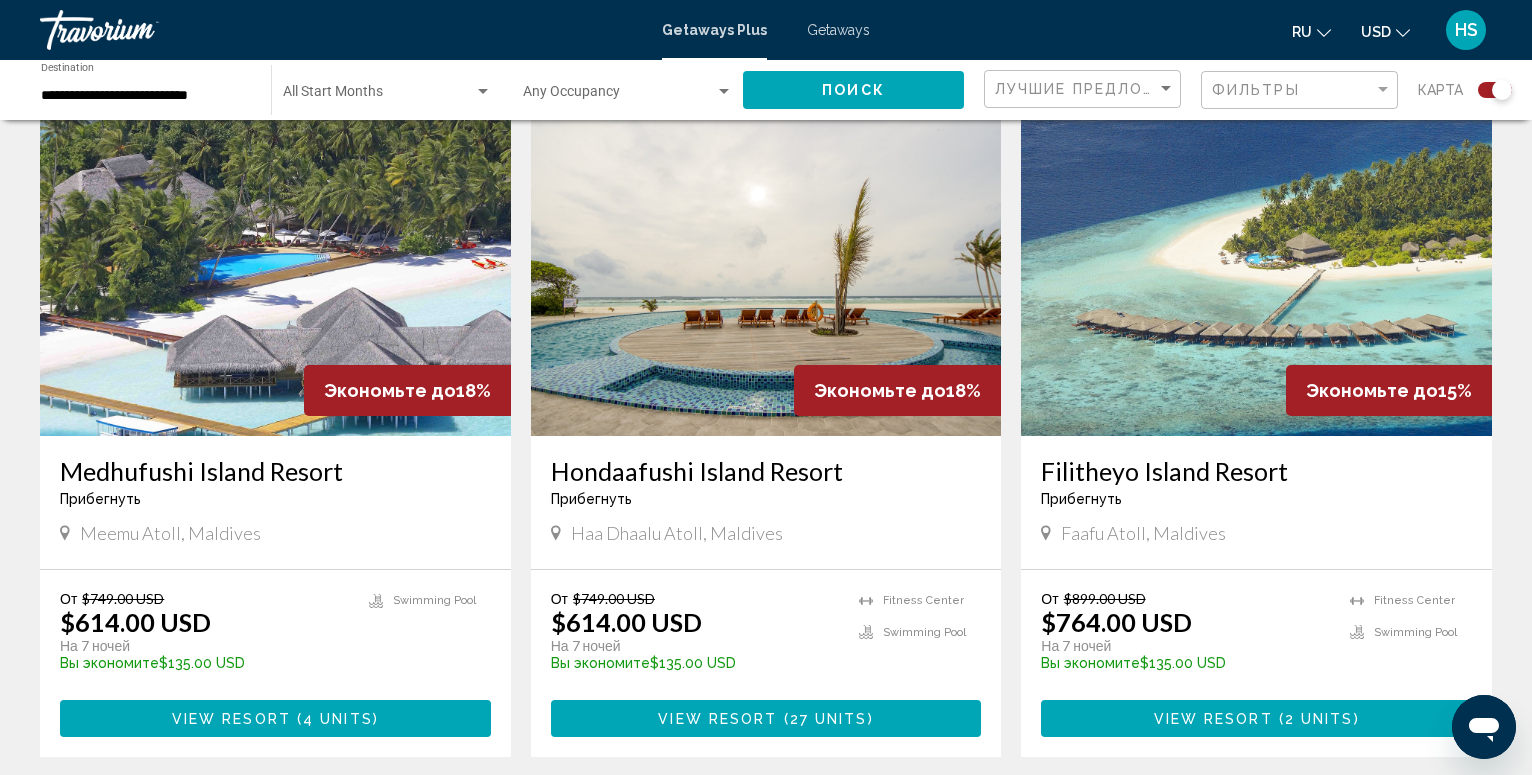 click at bounding box center [1256, 276] 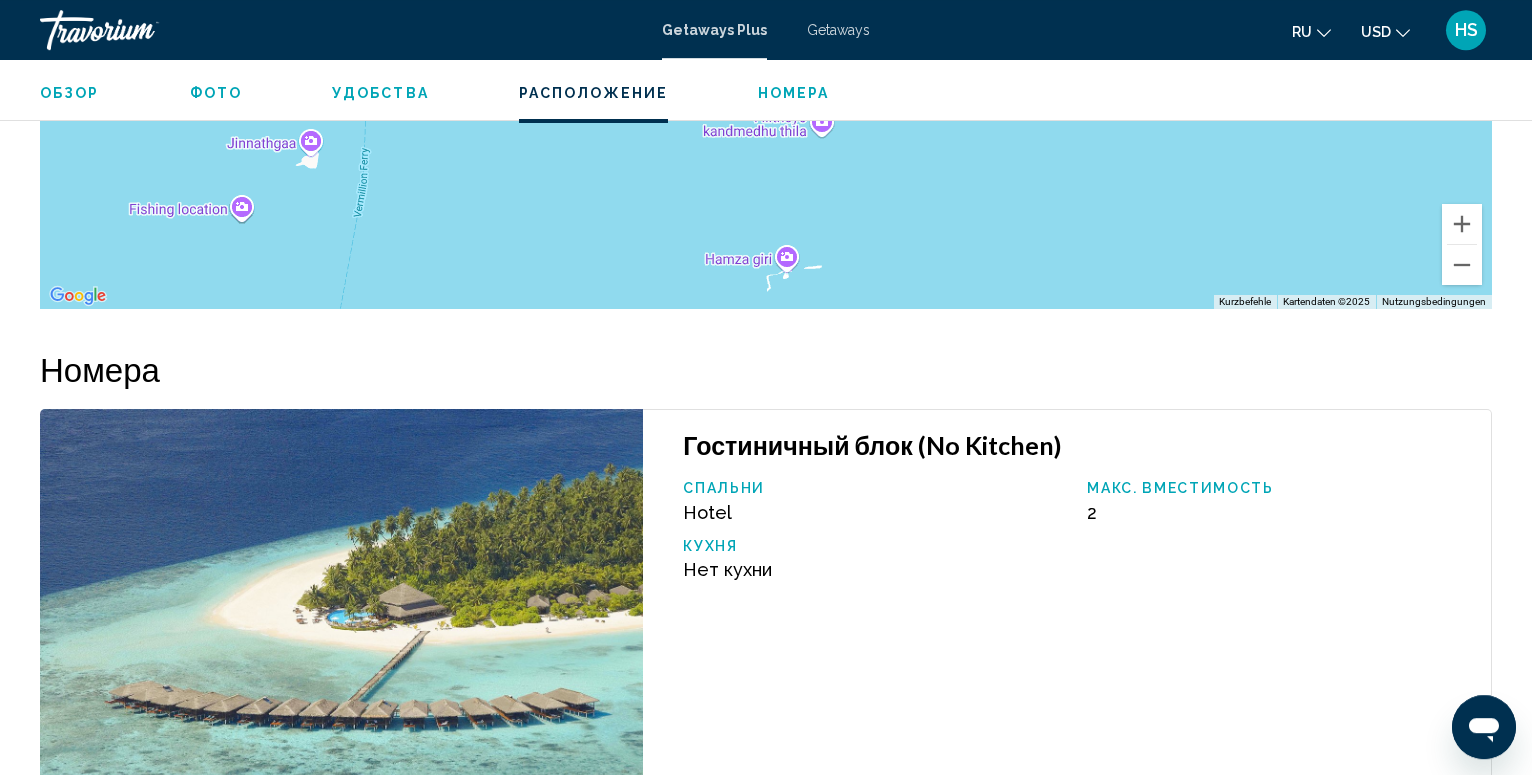 scroll, scrollTop: 3356, scrollLeft: 0, axis: vertical 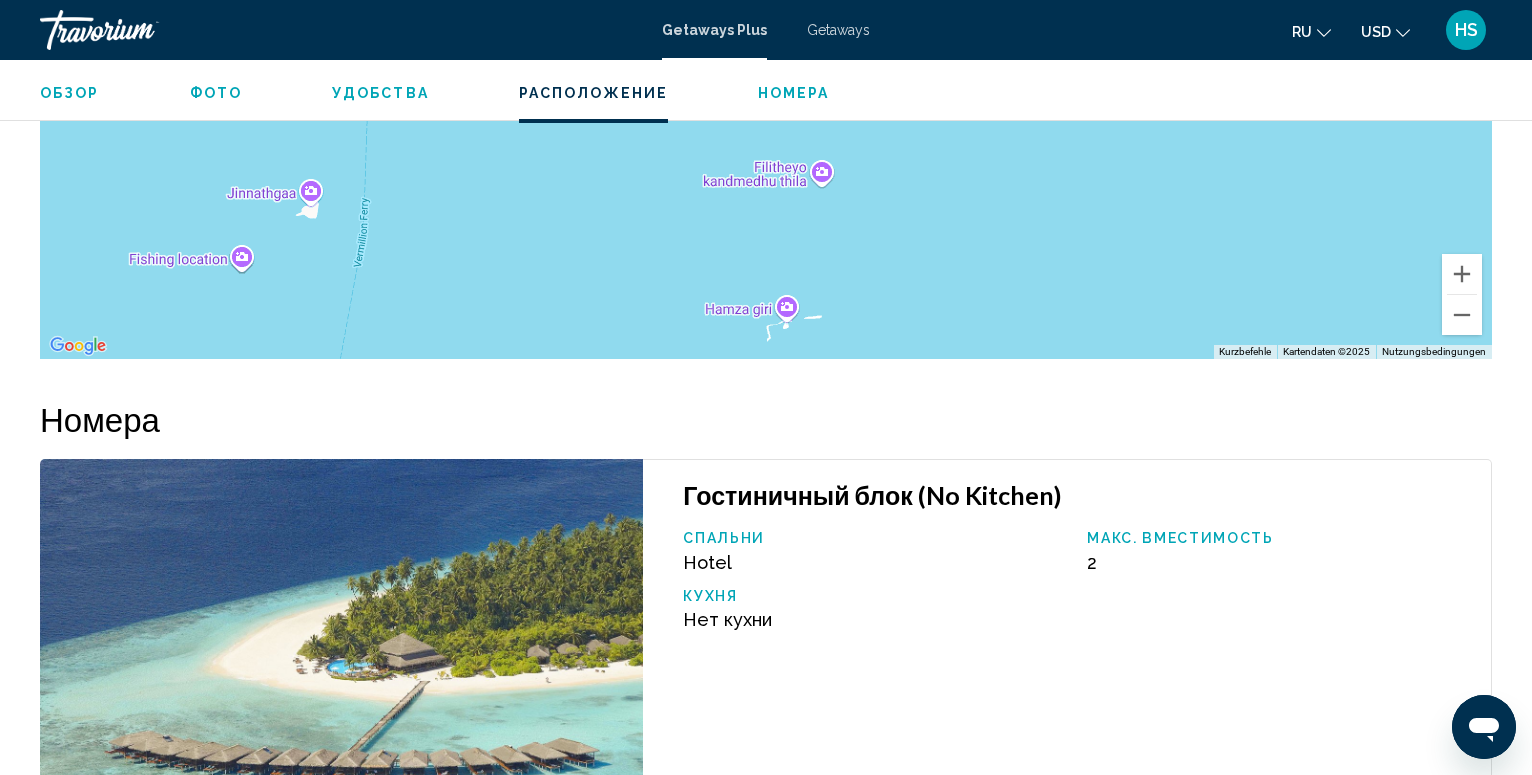 click on "Фото" at bounding box center (216, 93) 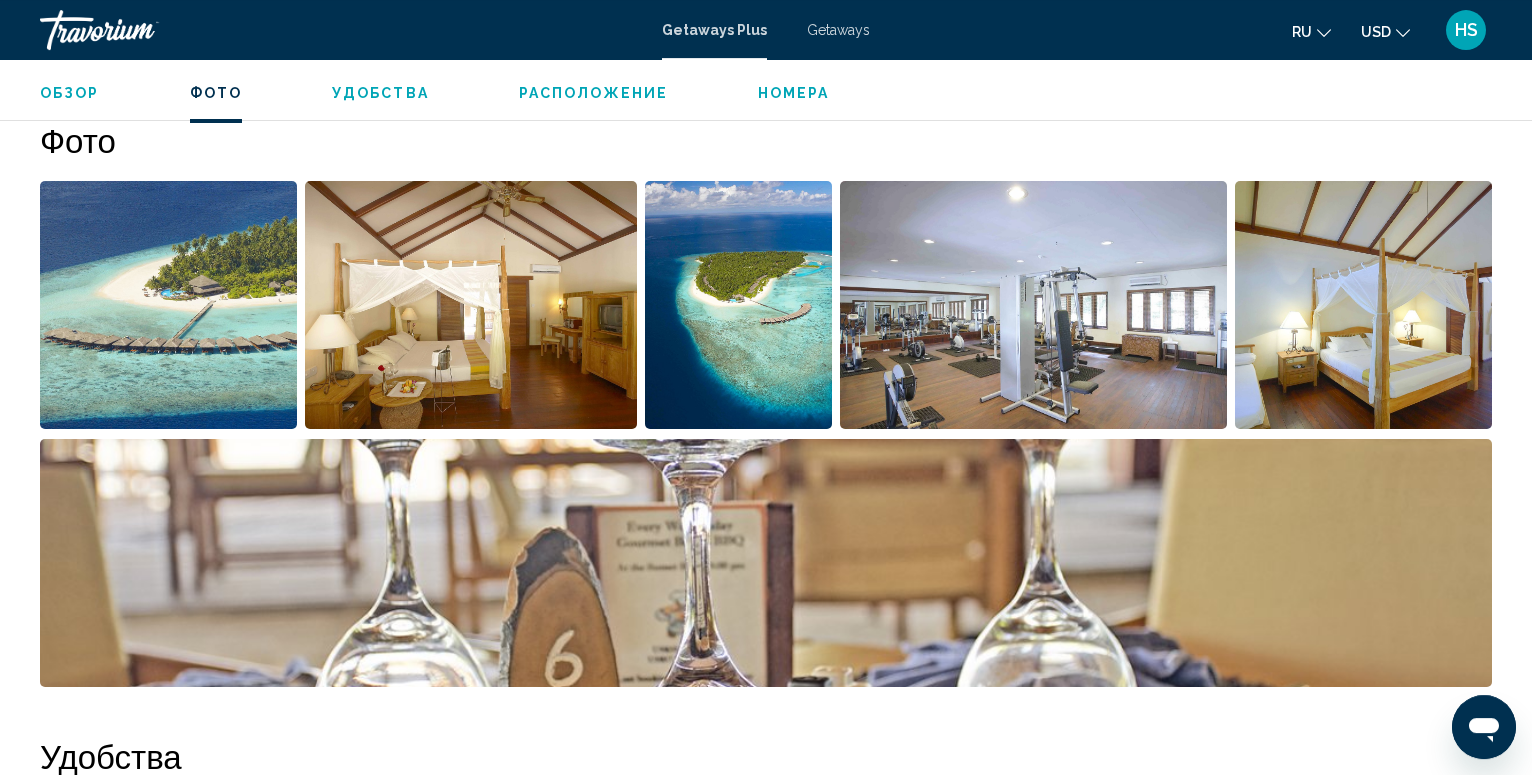 scroll, scrollTop: 891, scrollLeft: 0, axis: vertical 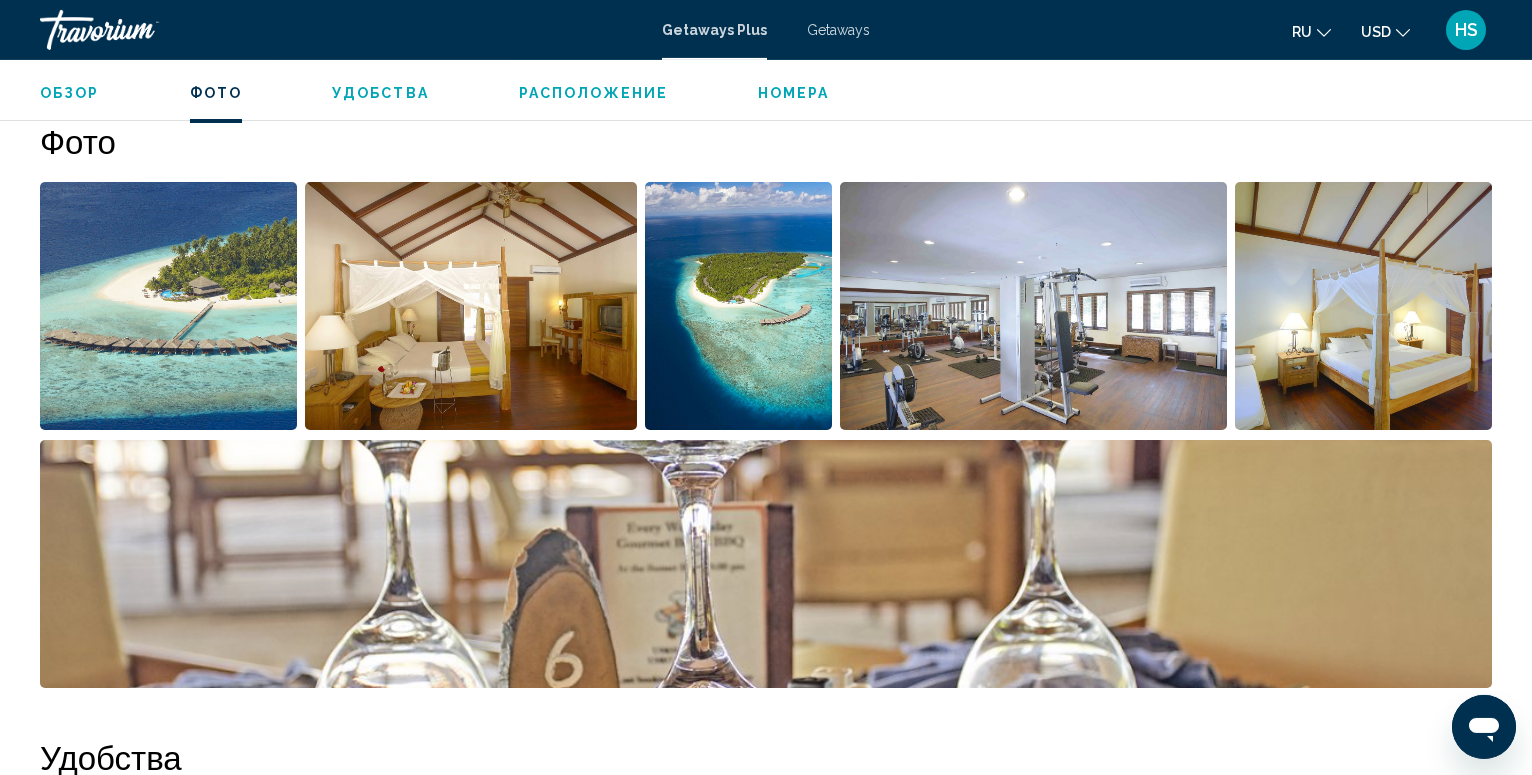 click at bounding box center (168, 306) 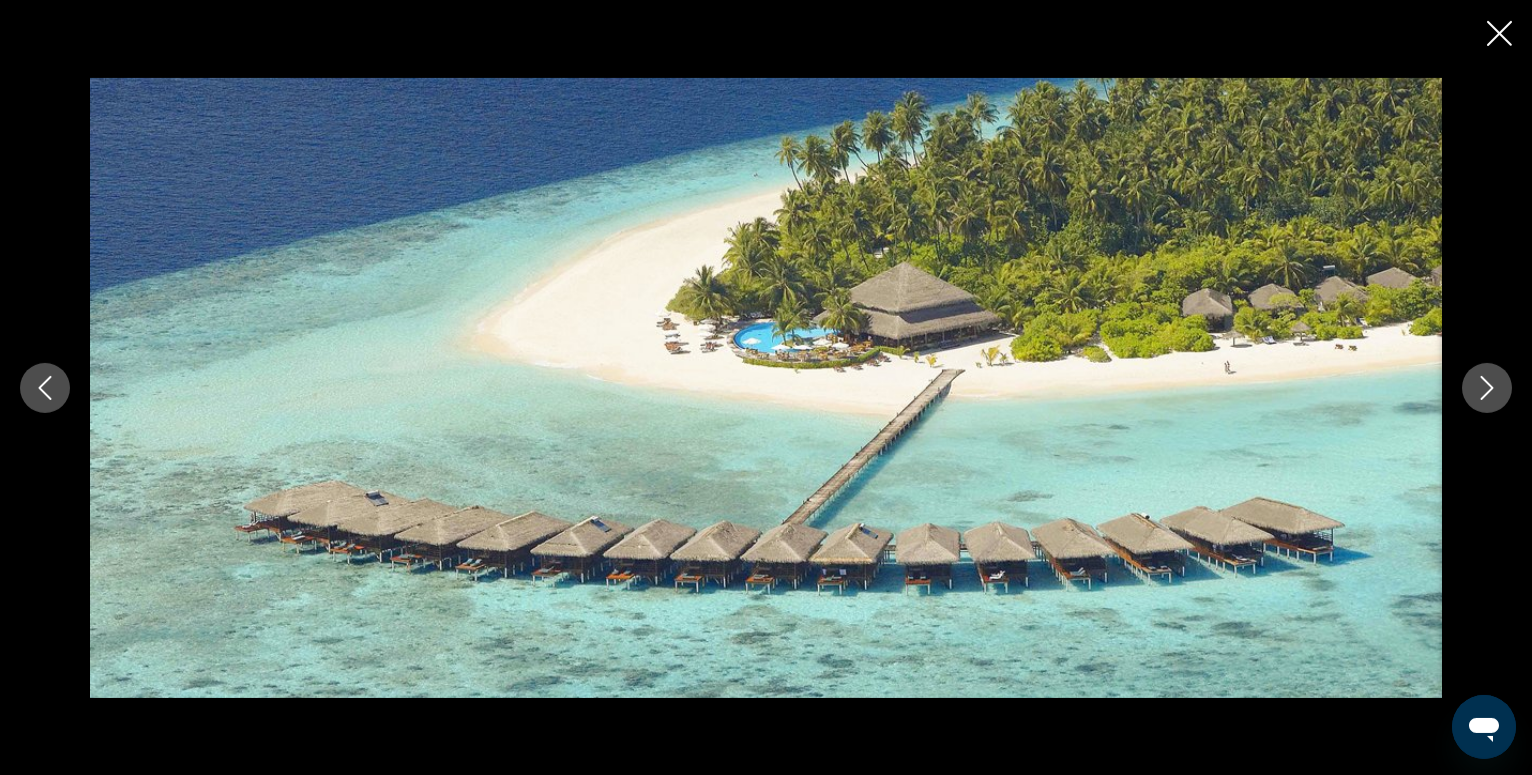 click 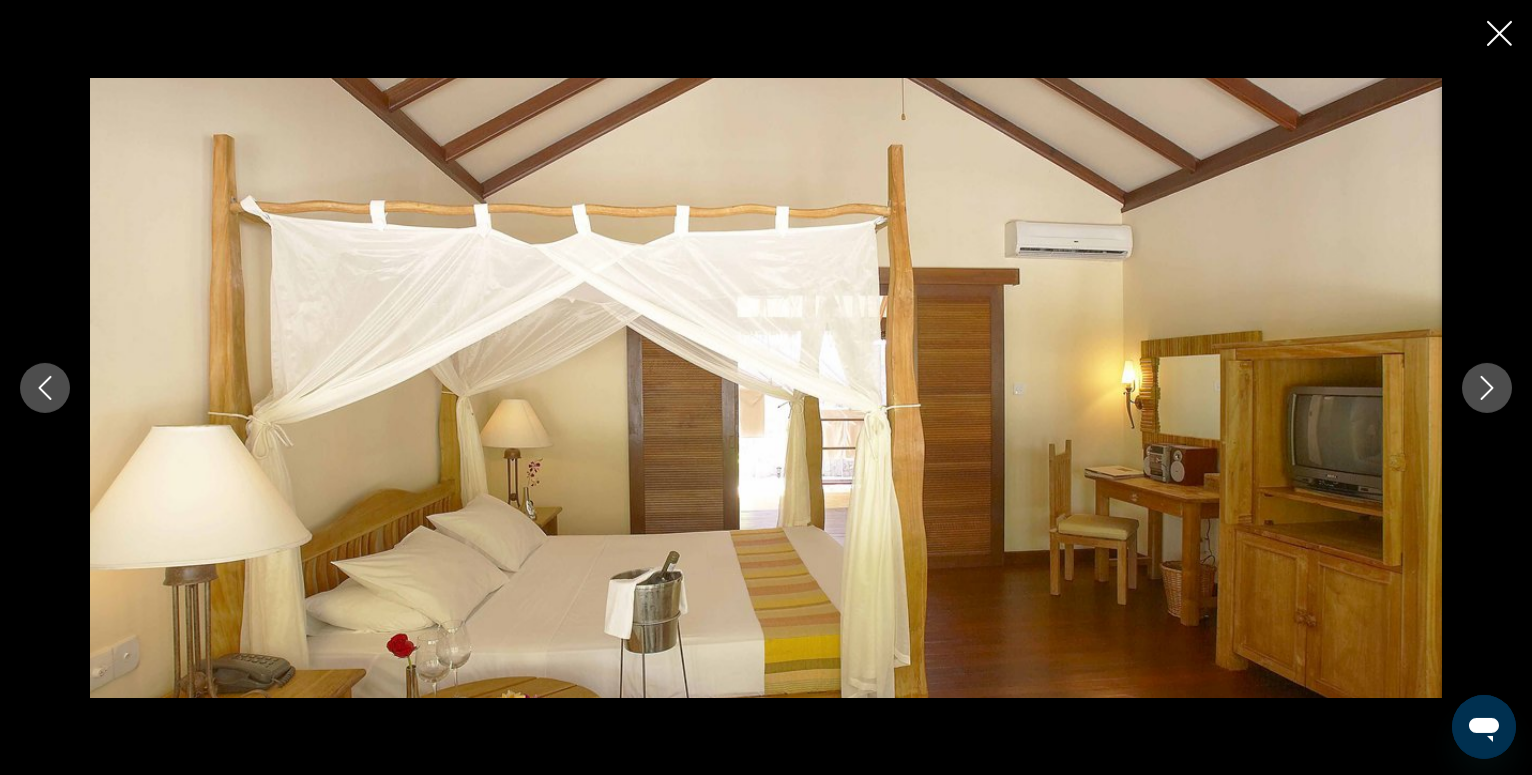 click 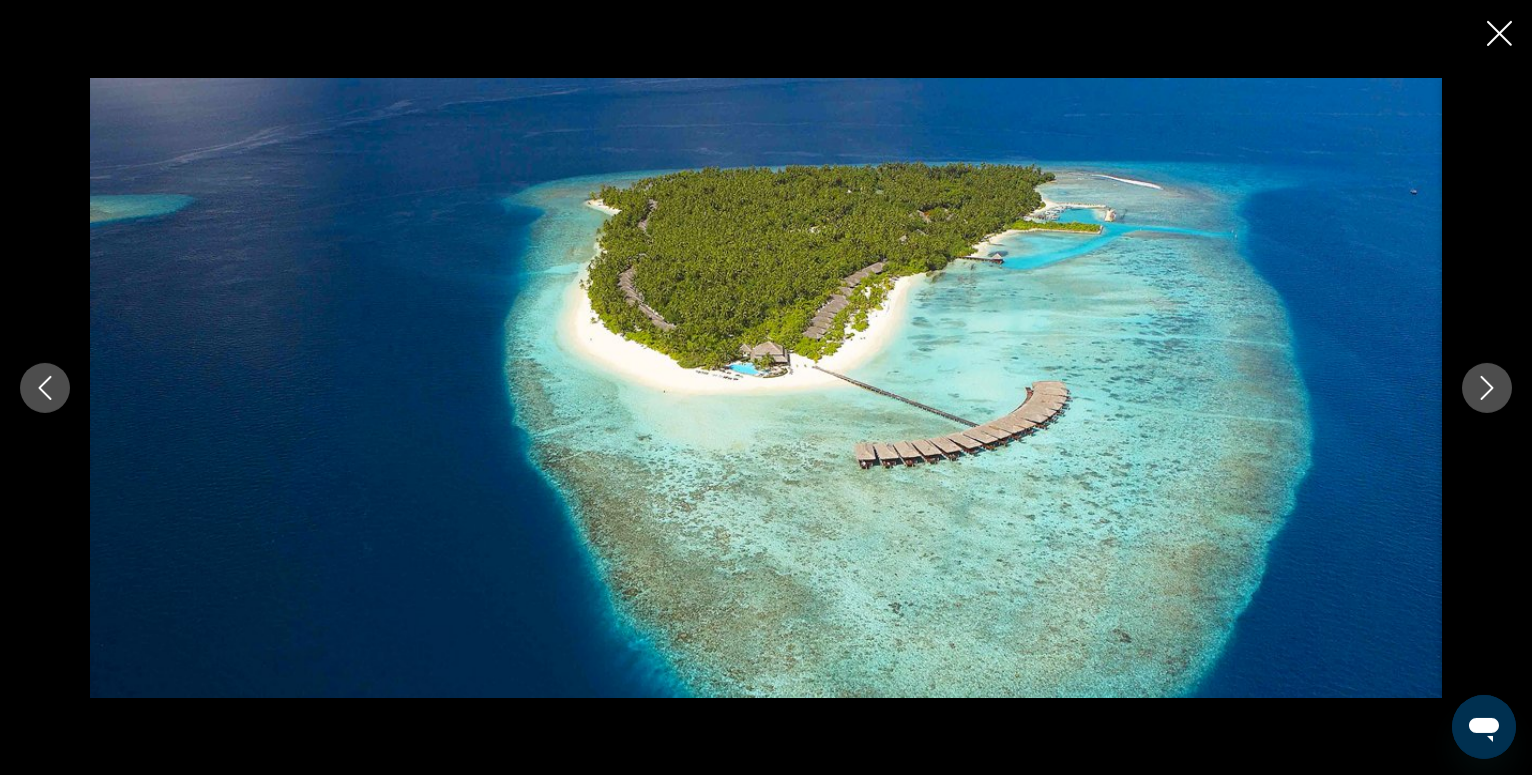 click 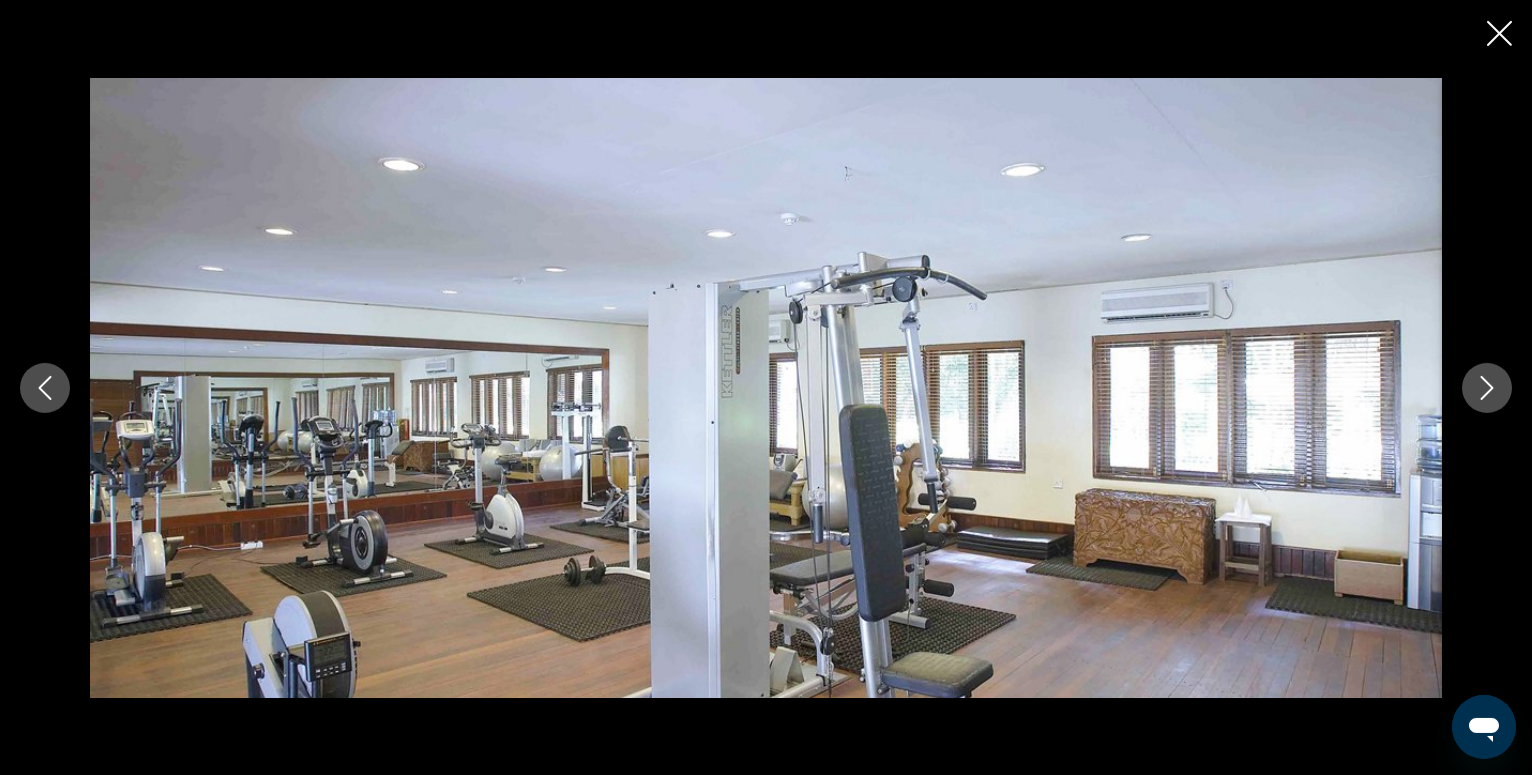 click 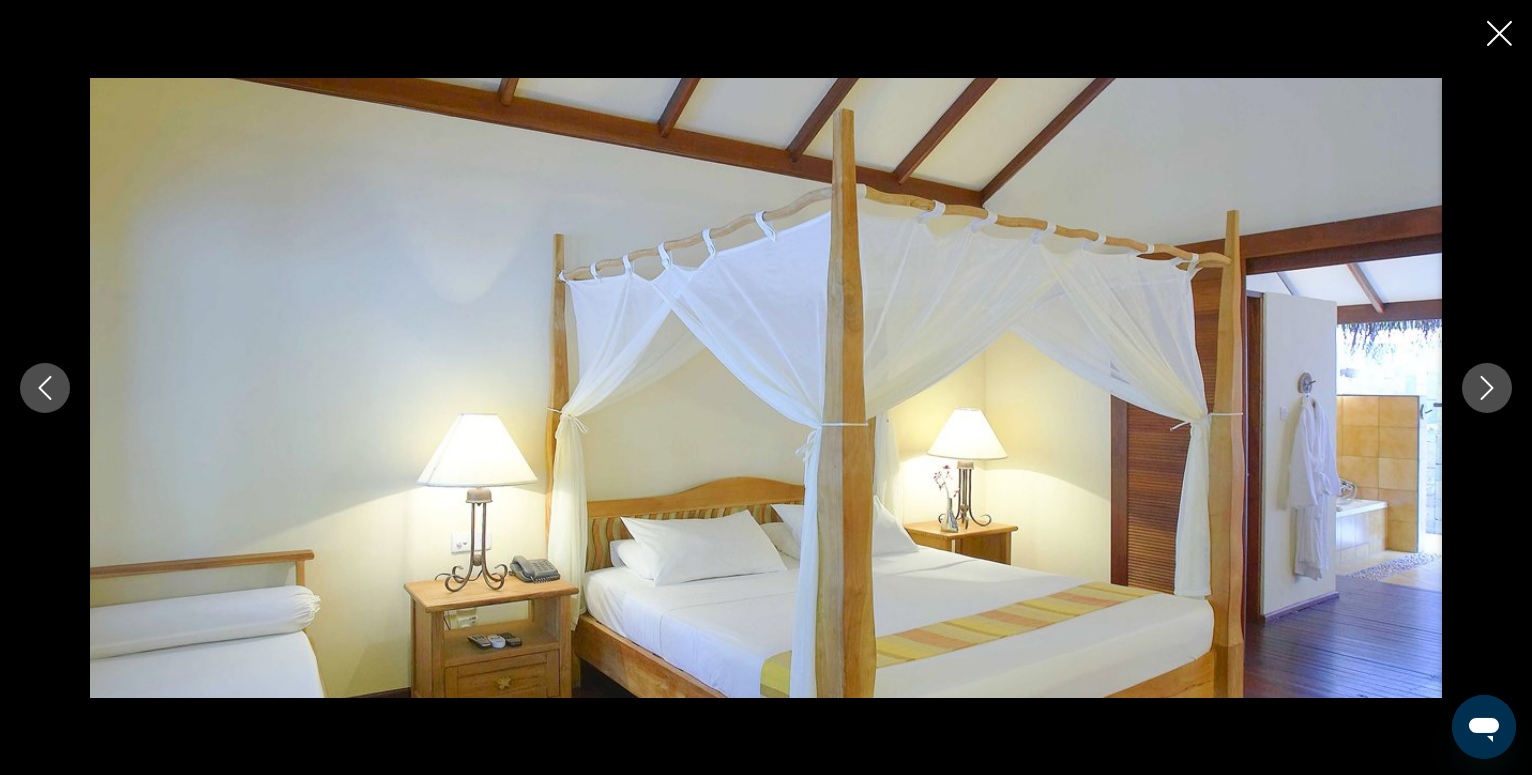 click 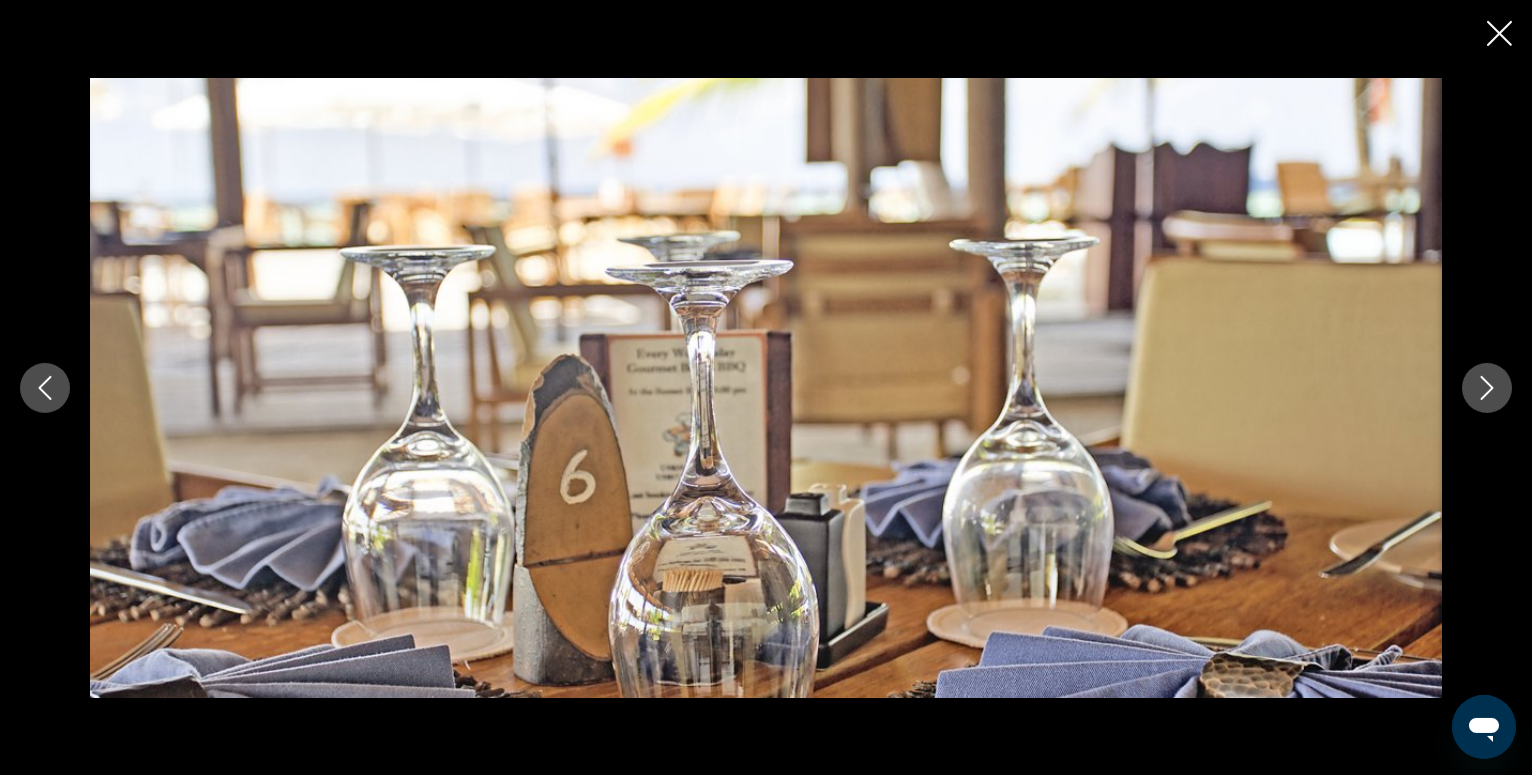 click 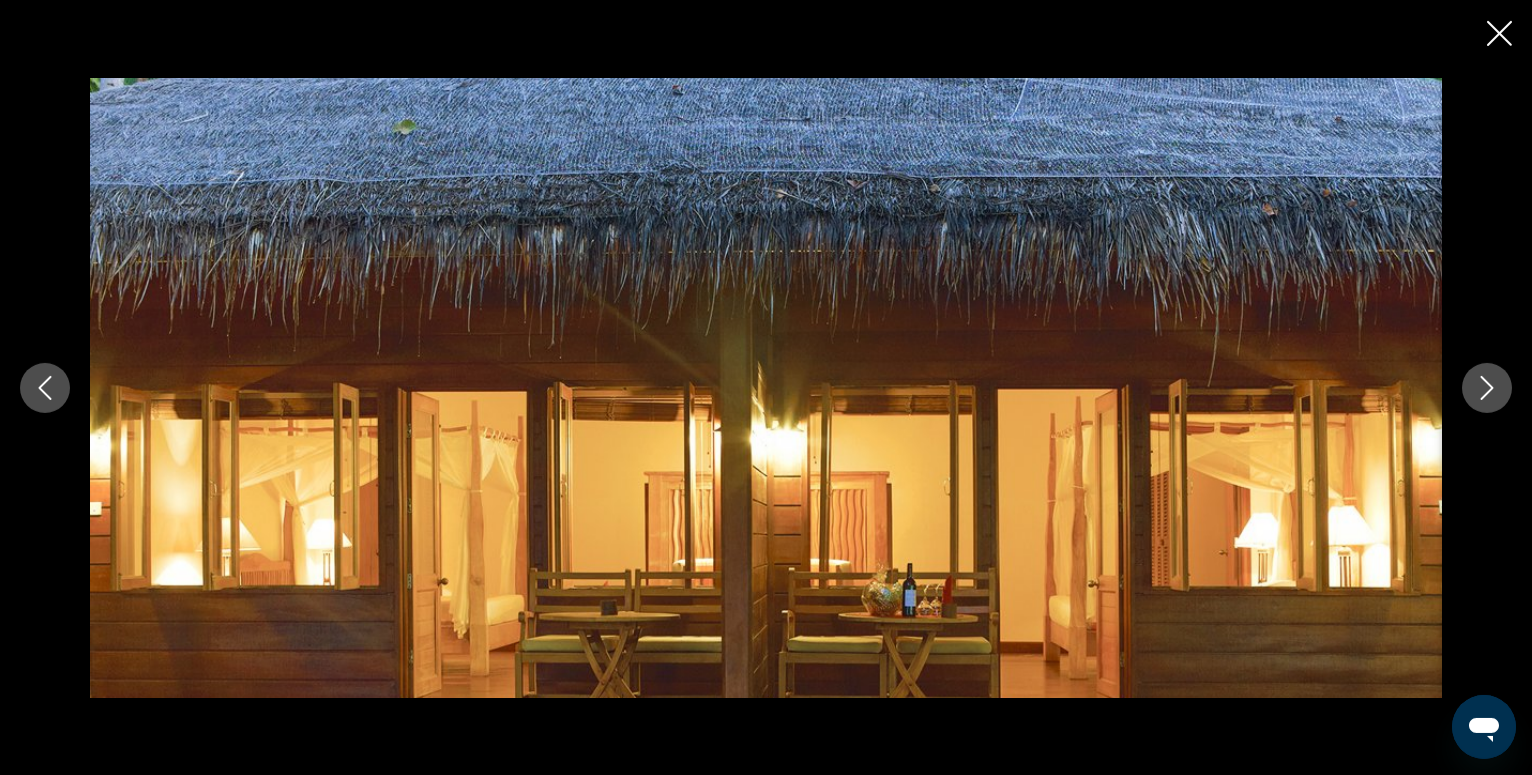 click 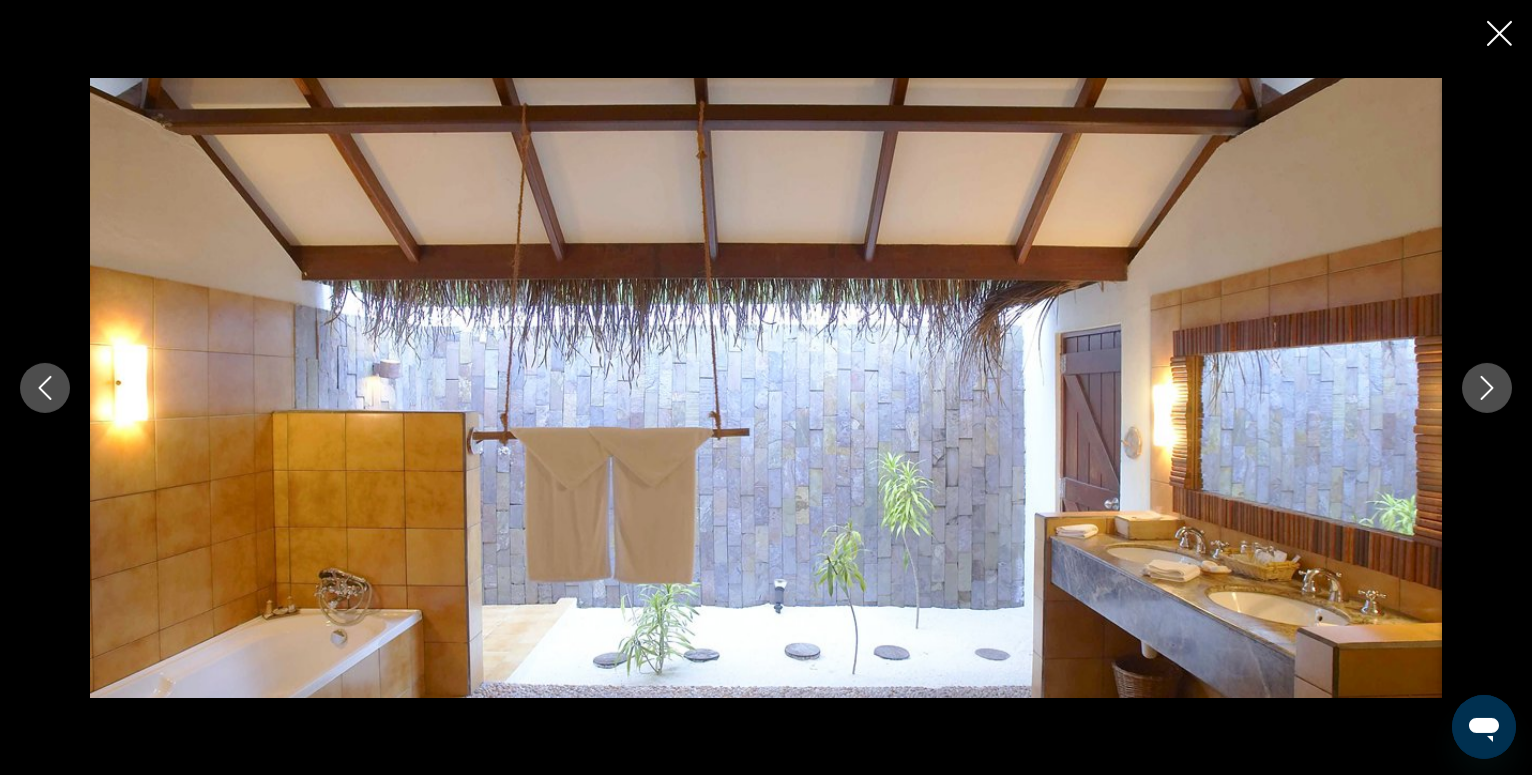 click 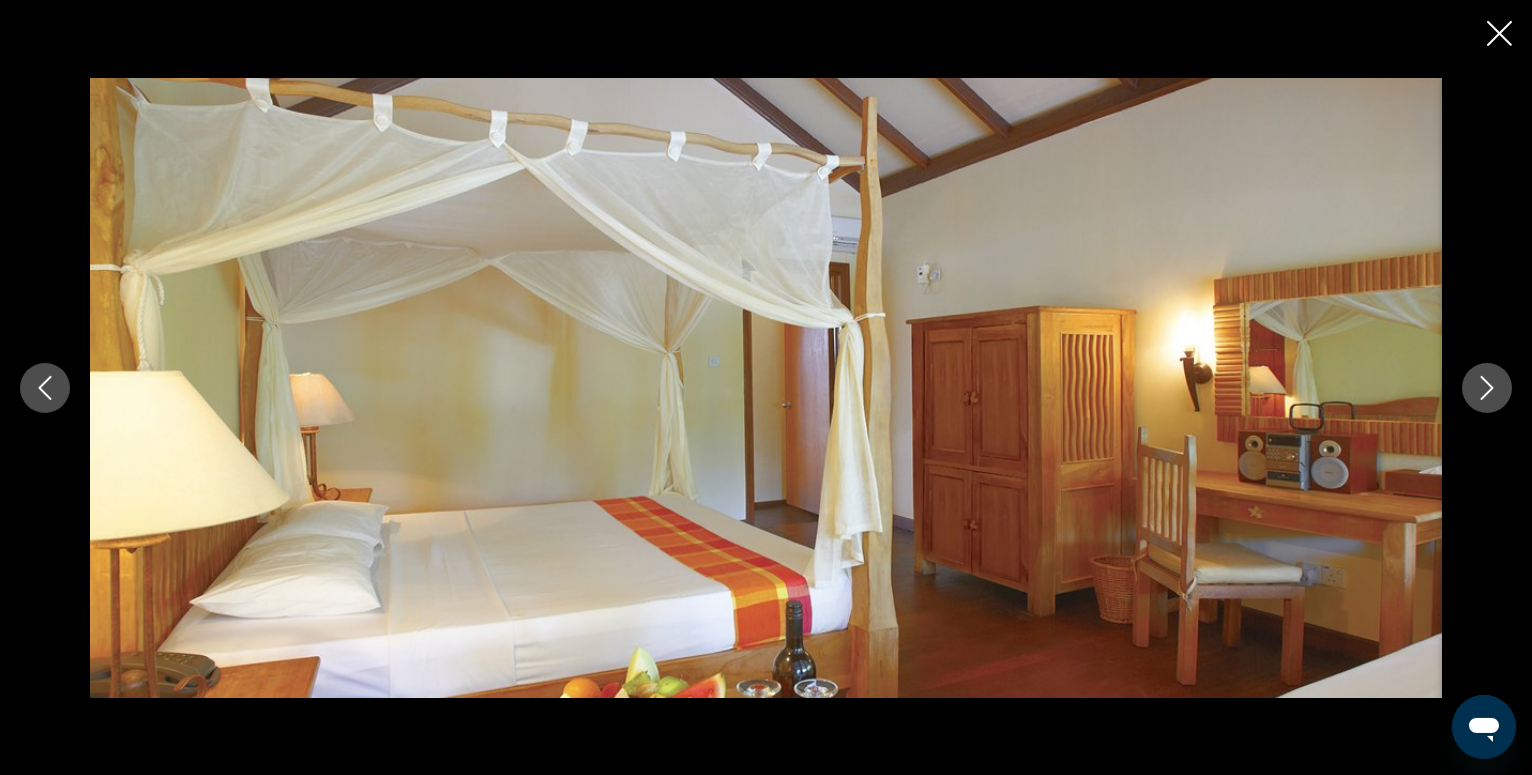 click 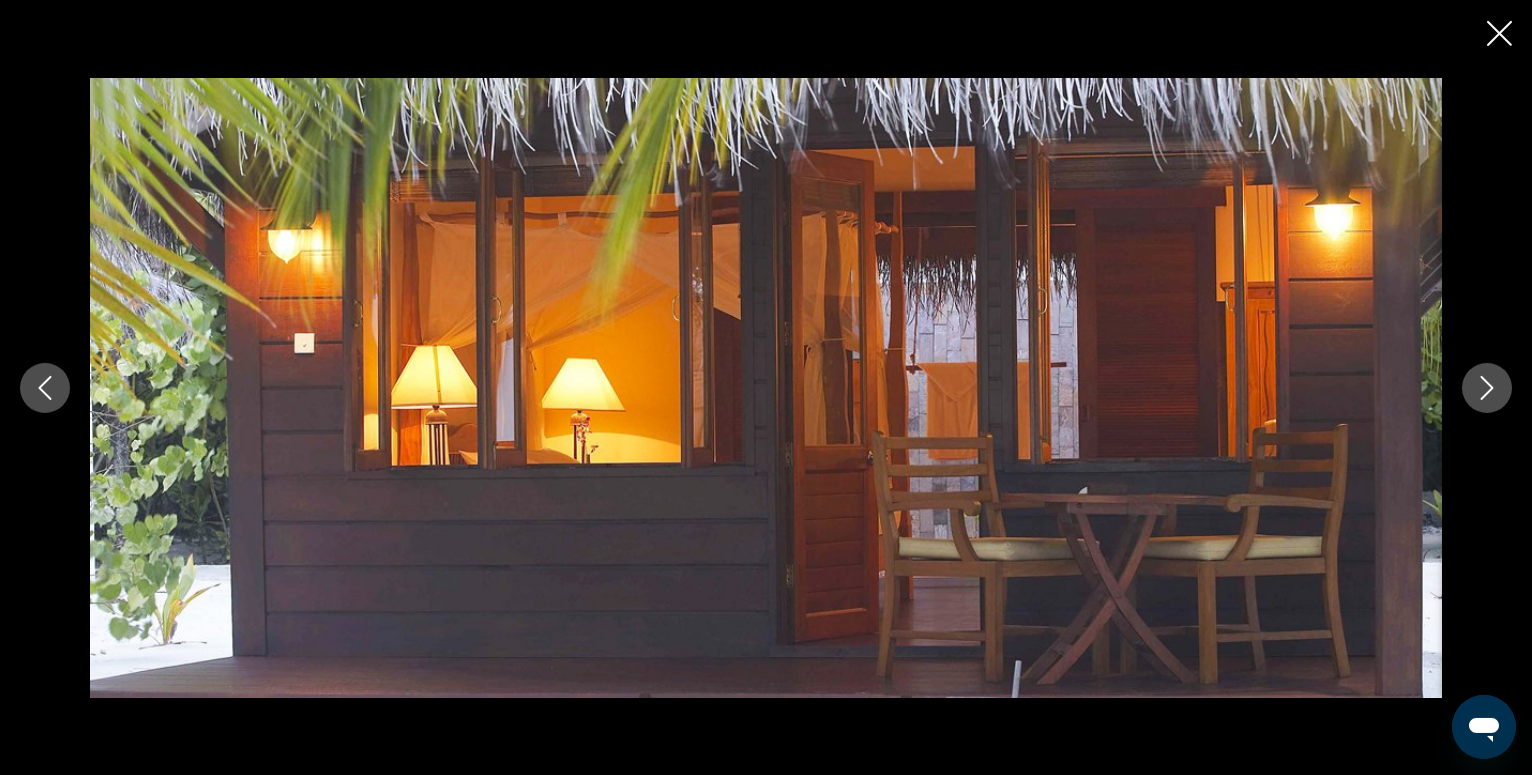 click 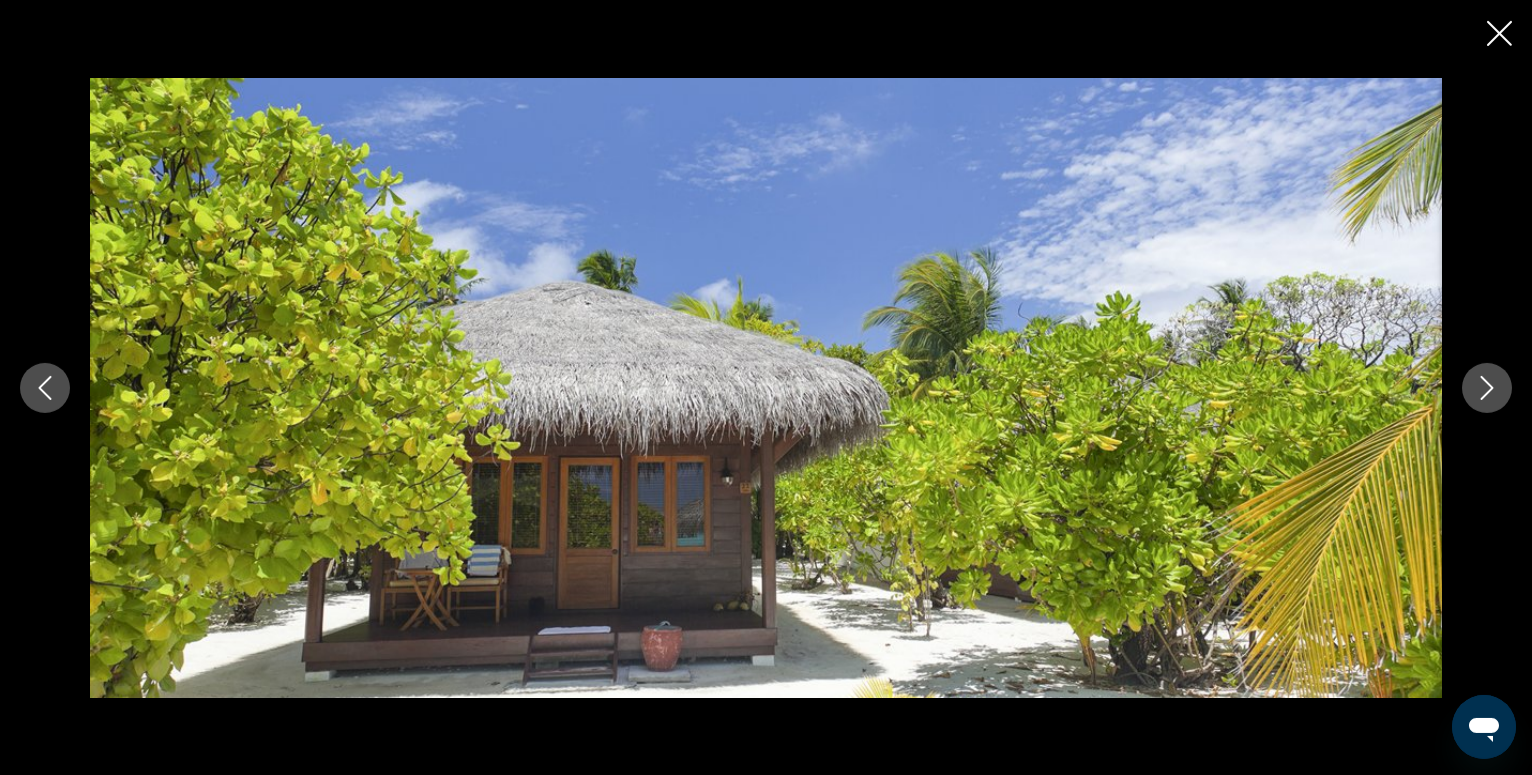 click 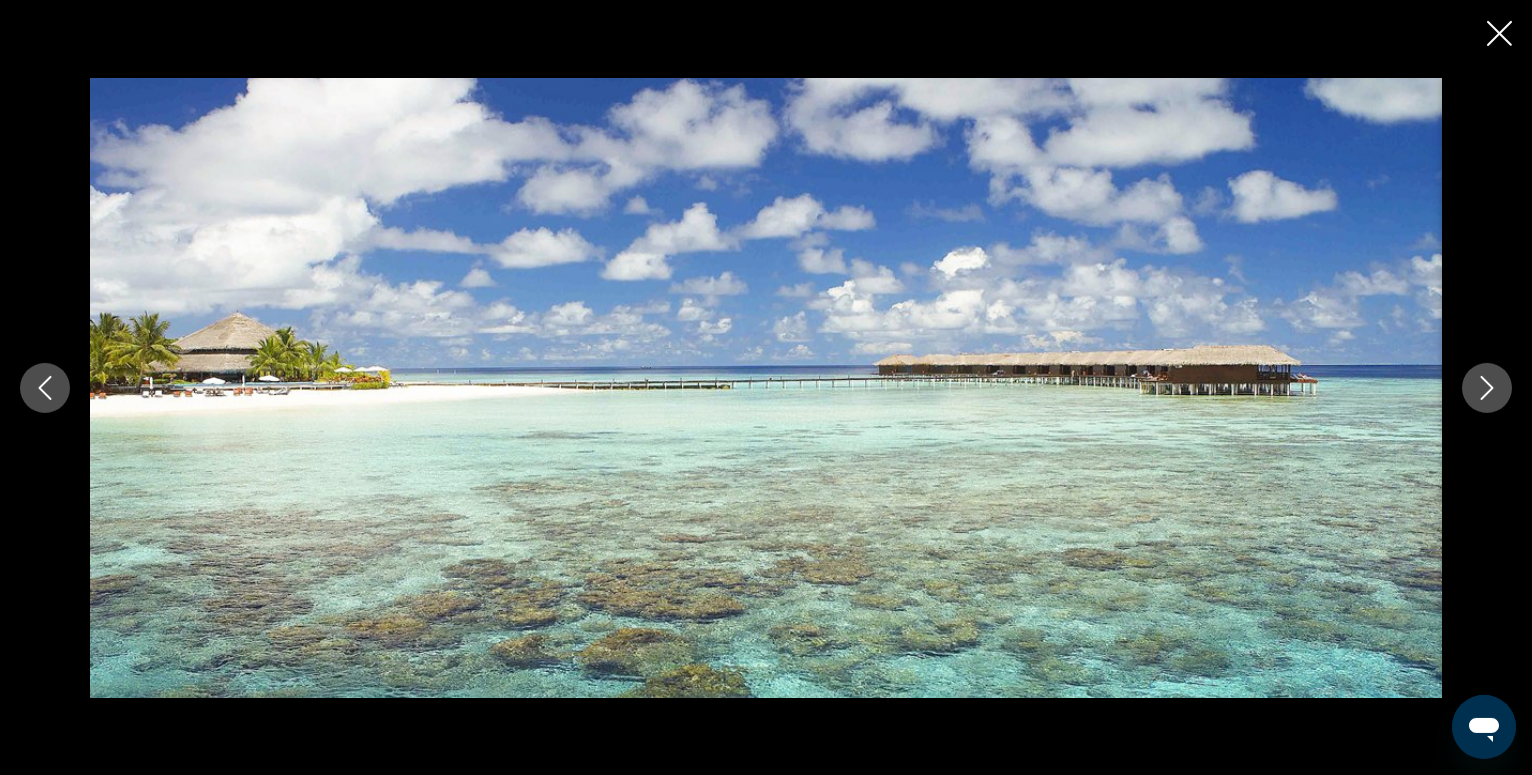 click 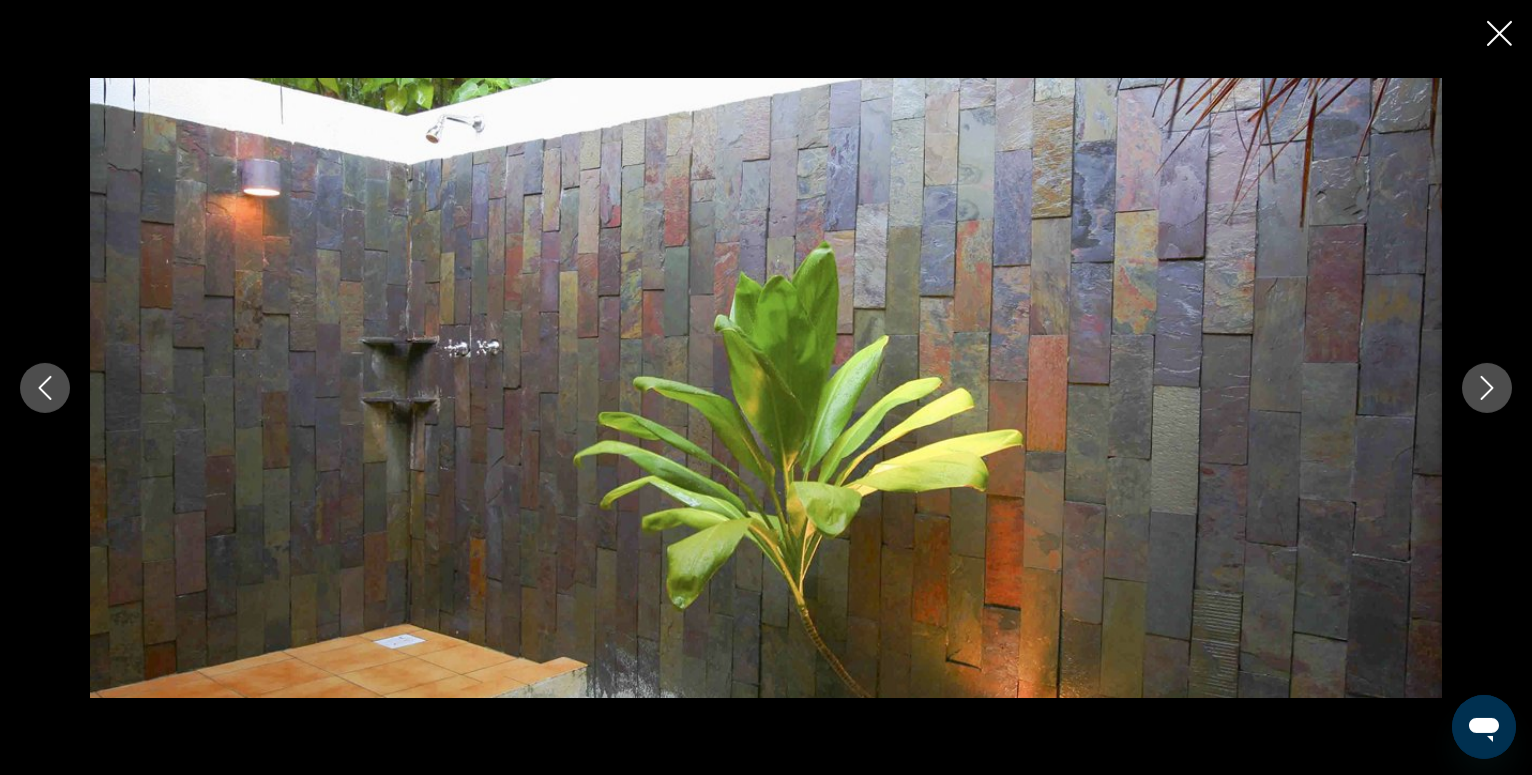 click 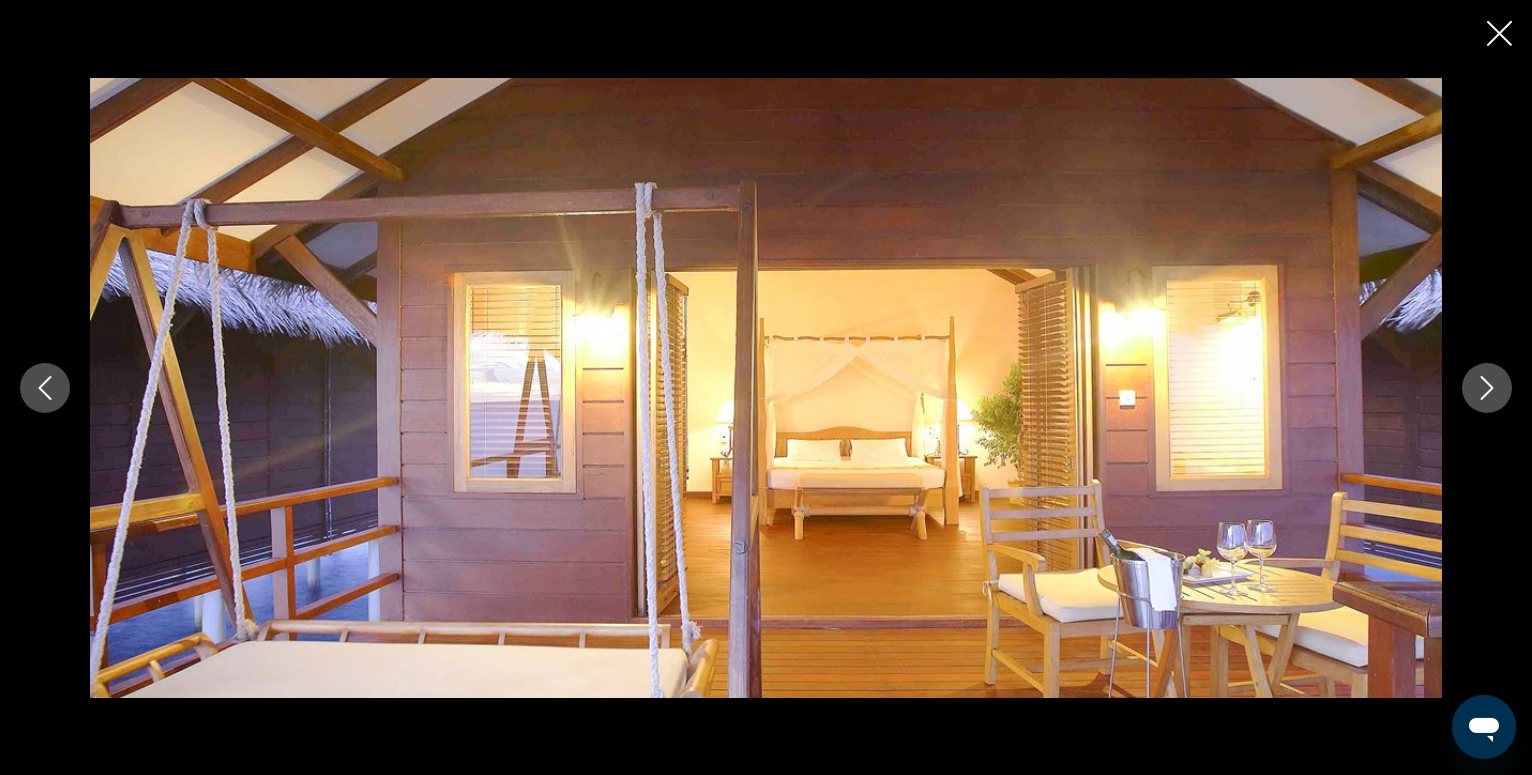 click 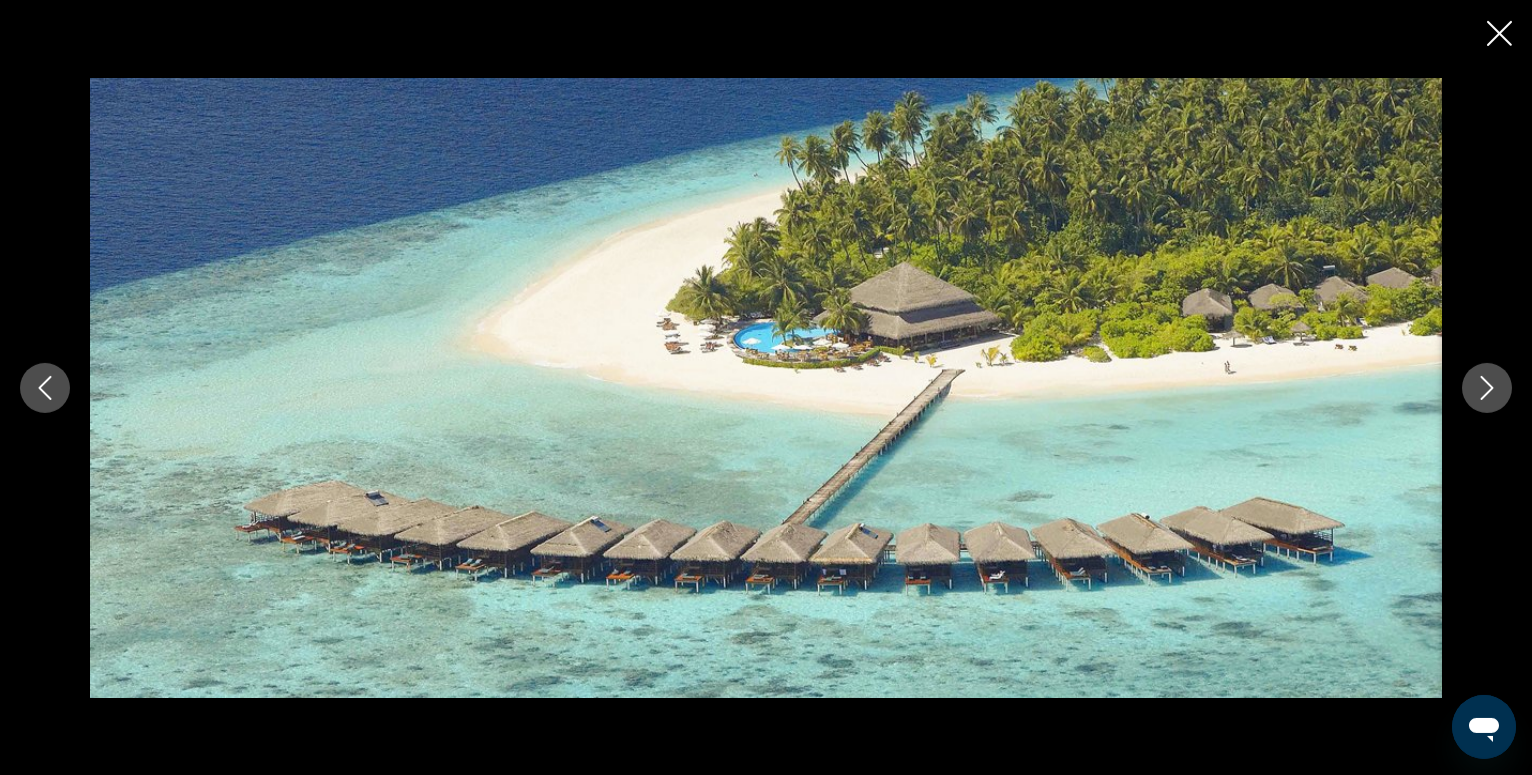 click 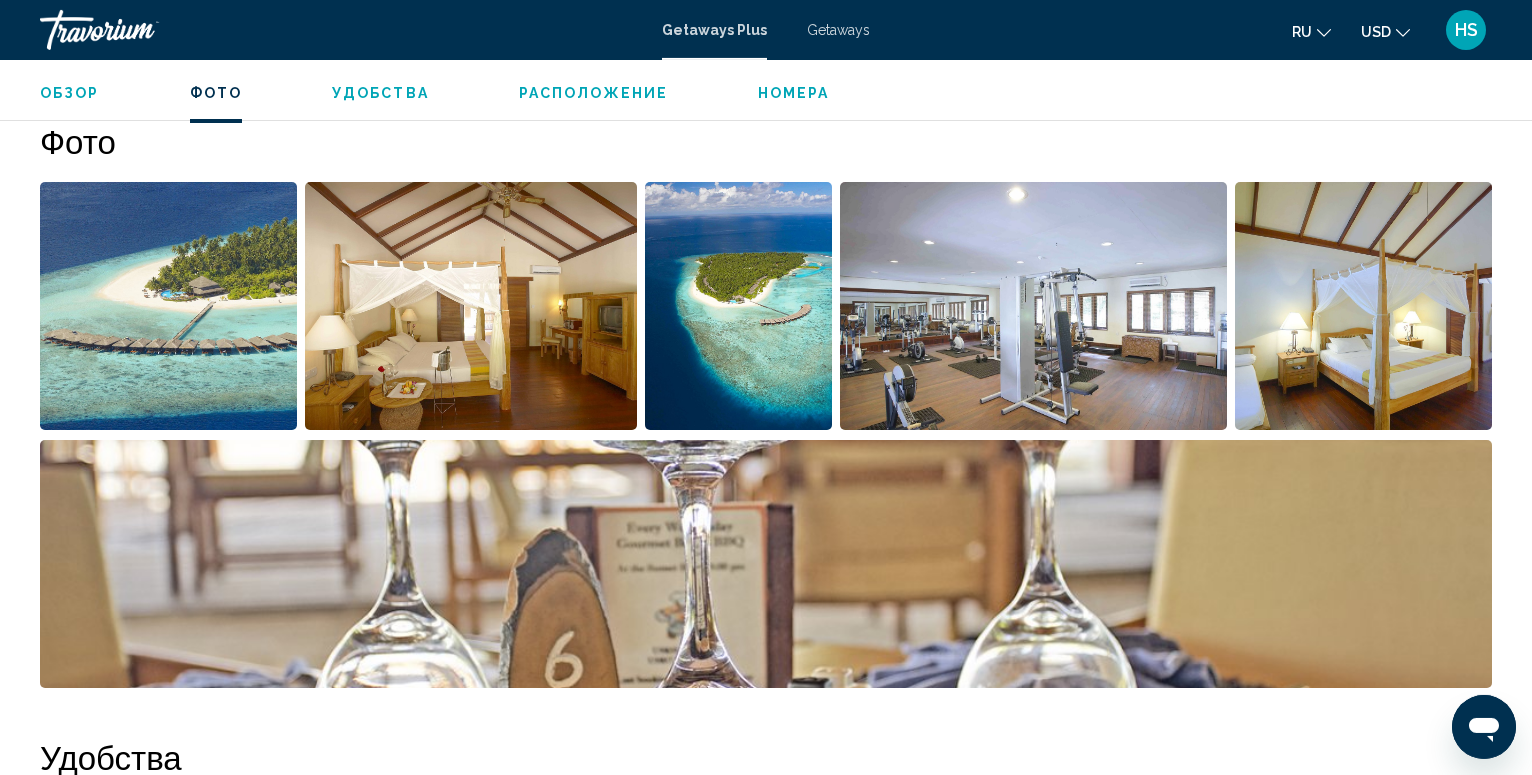 click on "Номера" at bounding box center (794, 93) 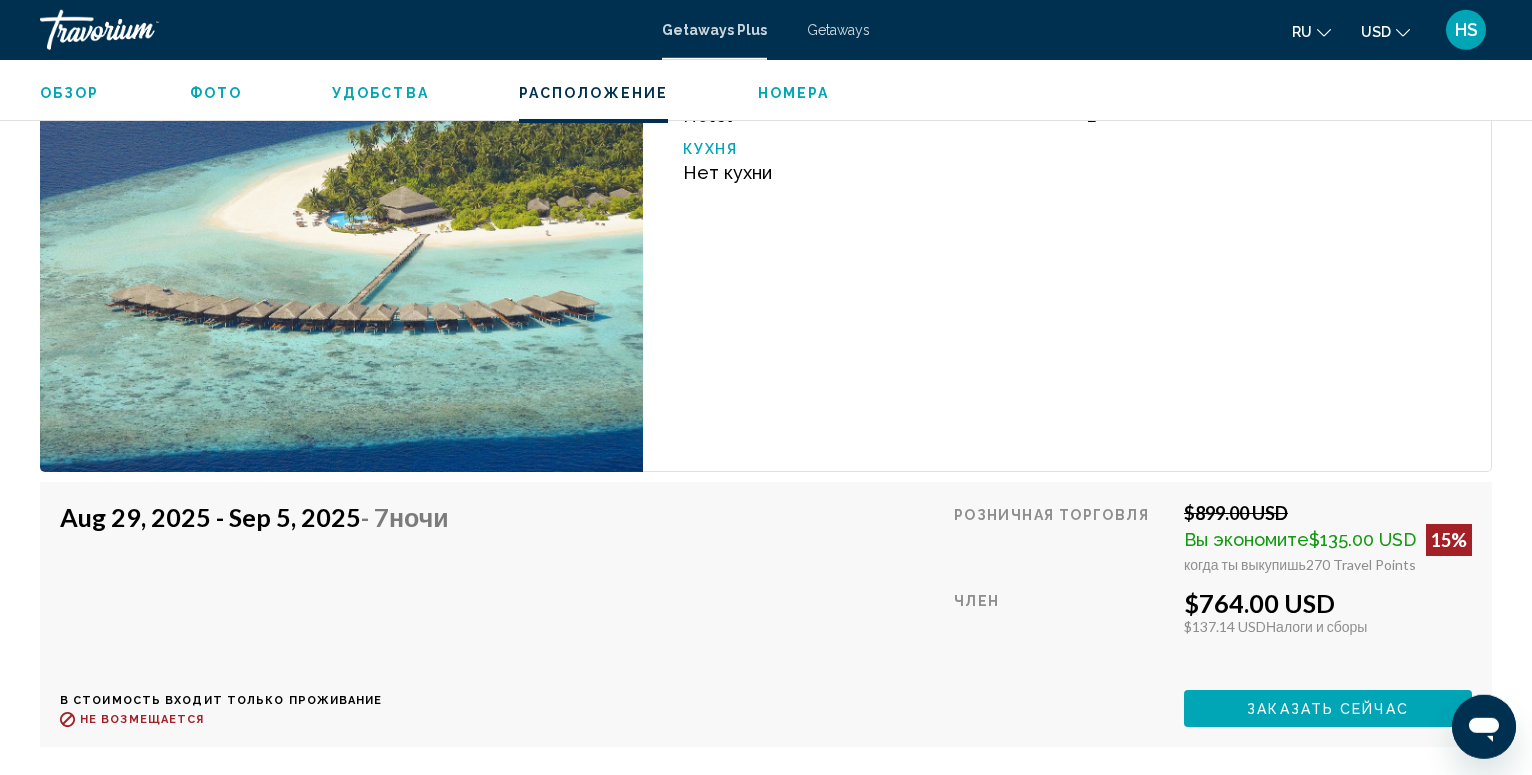 scroll, scrollTop: 3329, scrollLeft: 0, axis: vertical 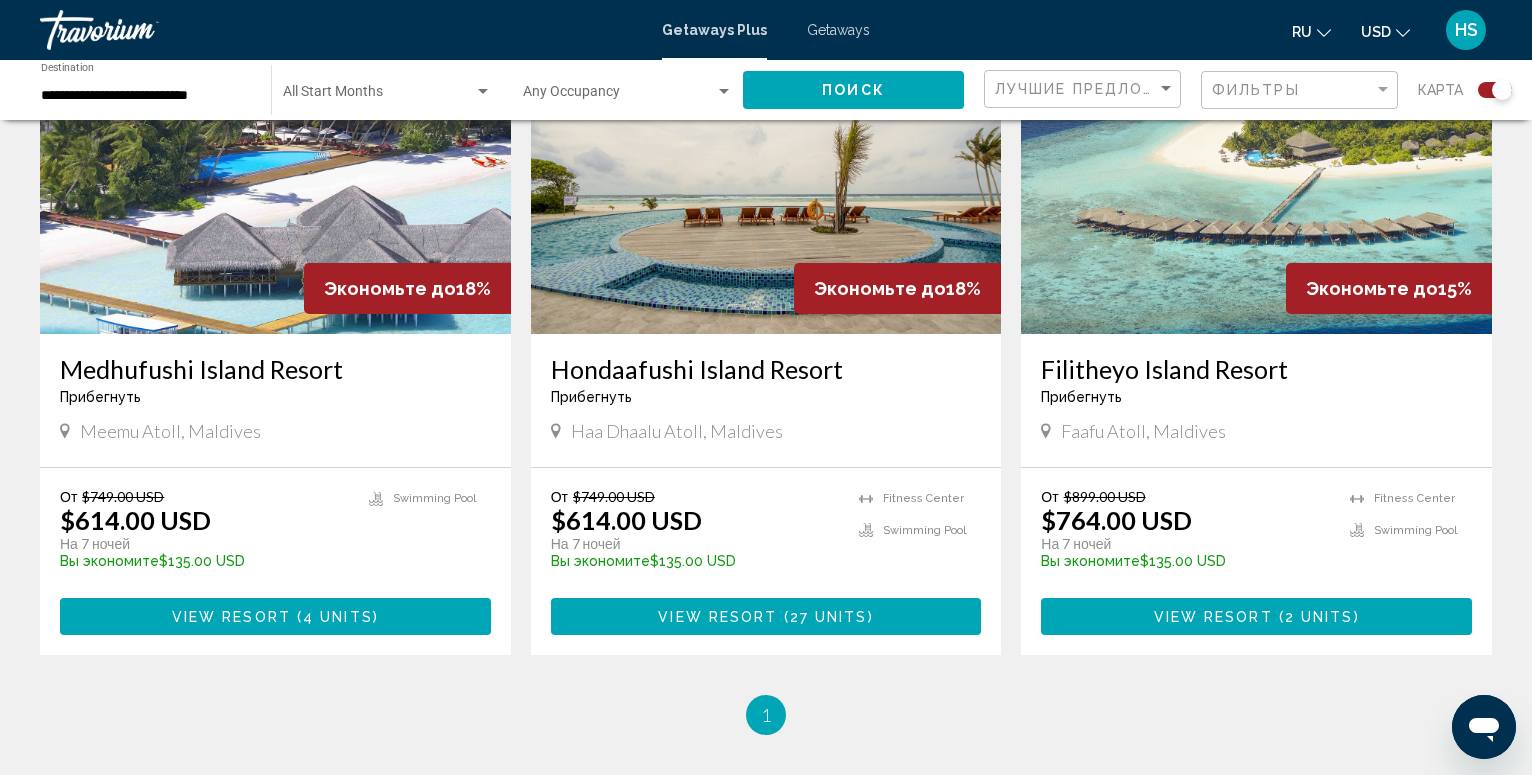 click at bounding box center (1256, 174) 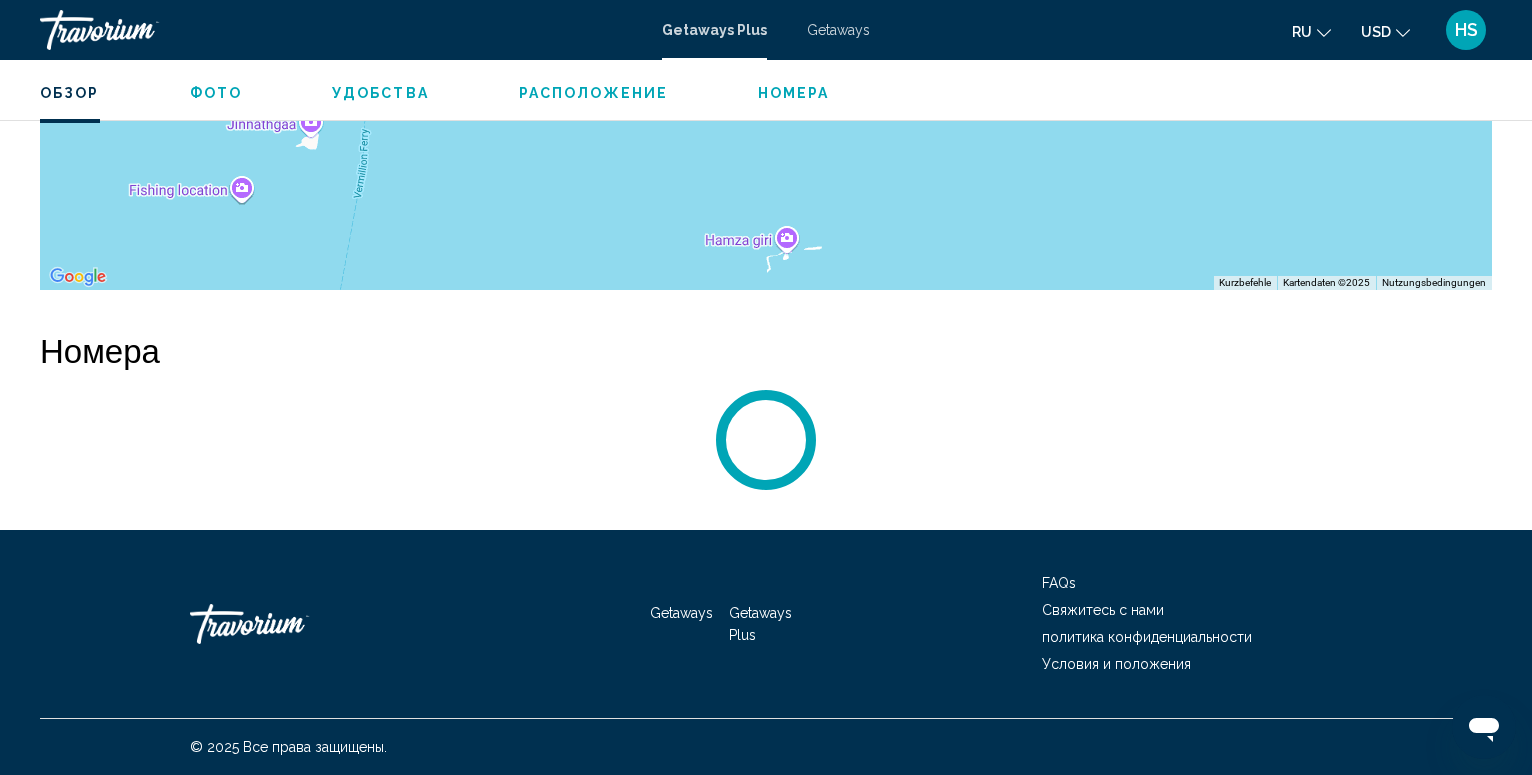 scroll, scrollTop: 4070, scrollLeft: 0, axis: vertical 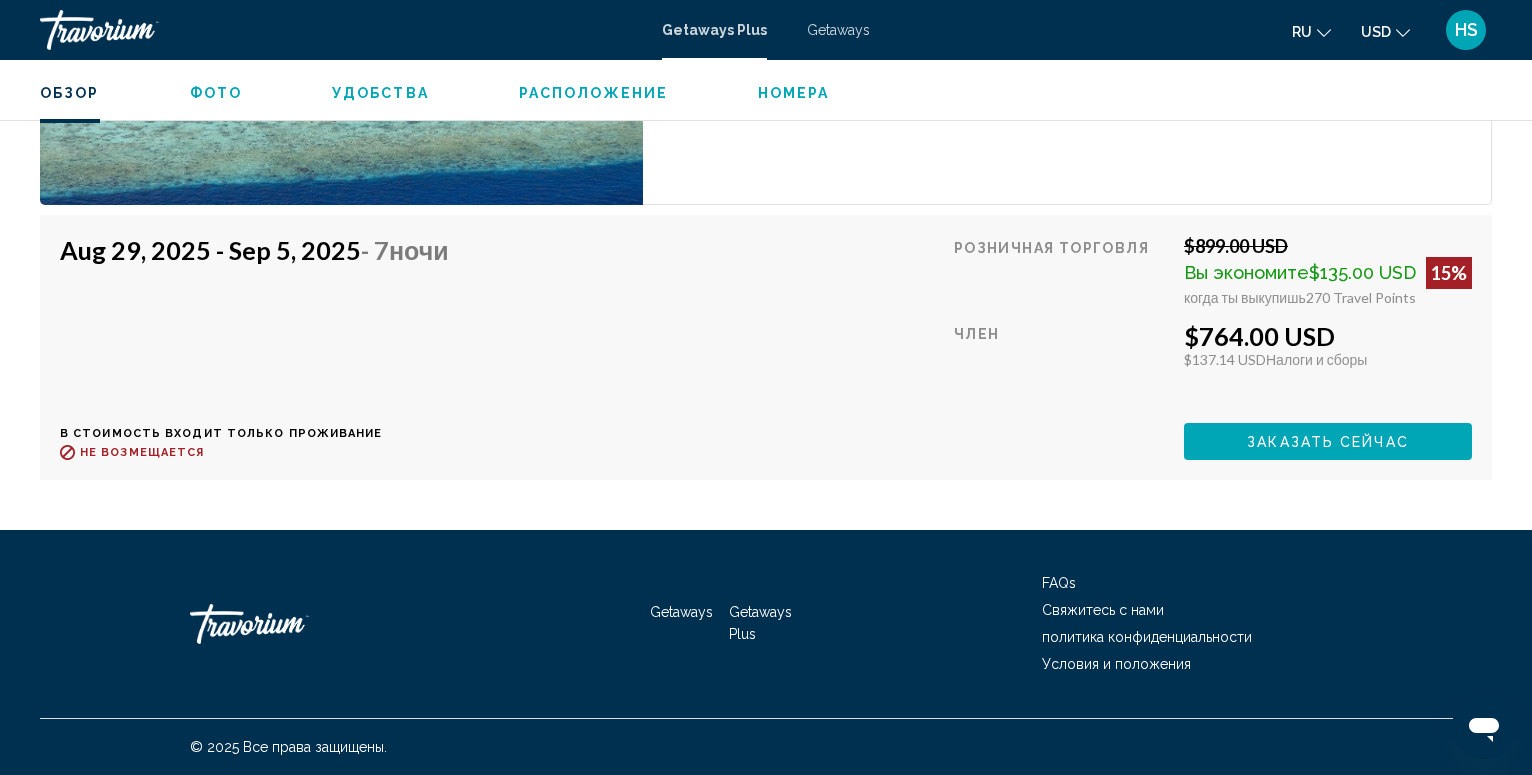 click on "Фото" at bounding box center (216, 93) 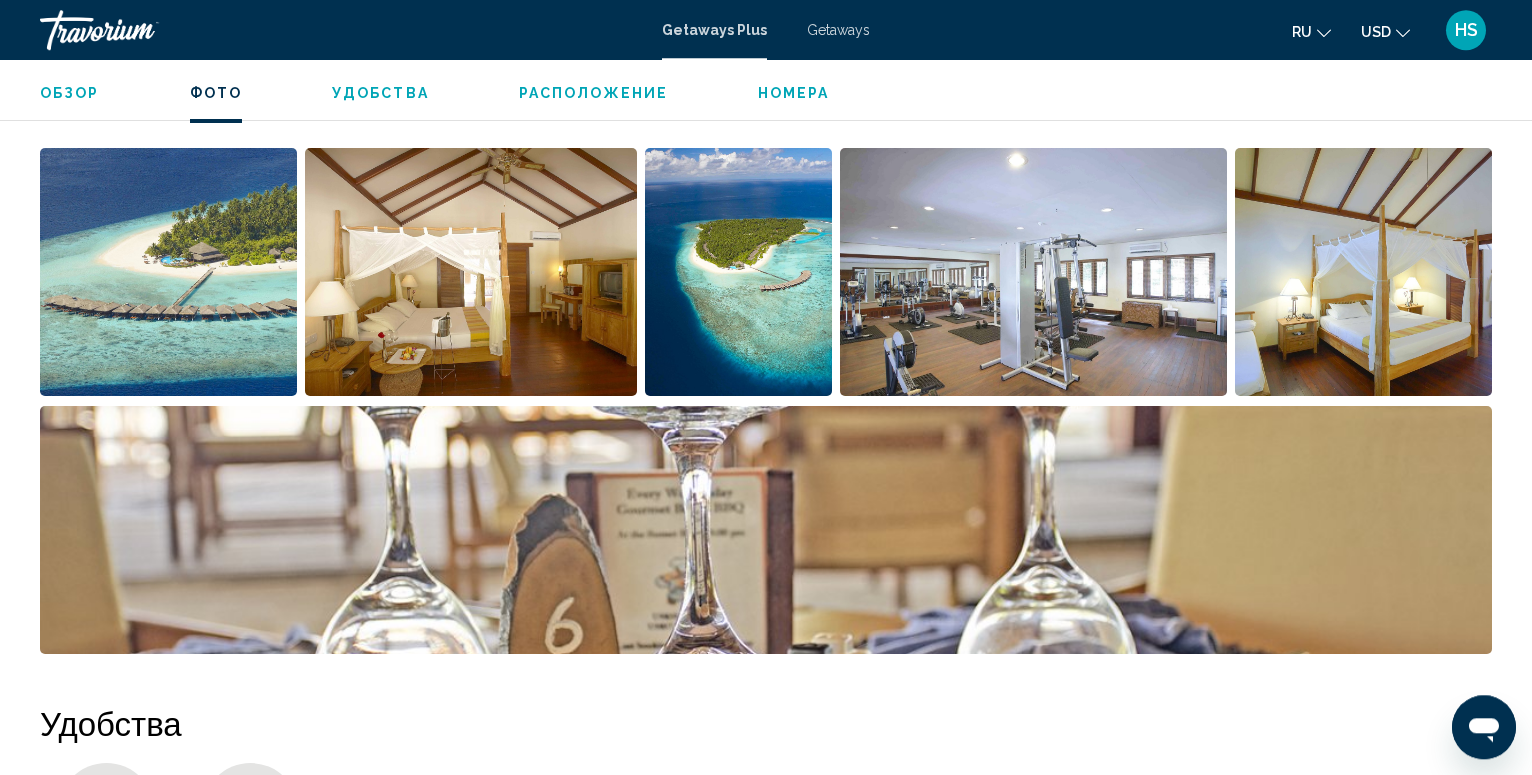 scroll, scrollTop: 891, scrollLeft: 0, axis: vertical 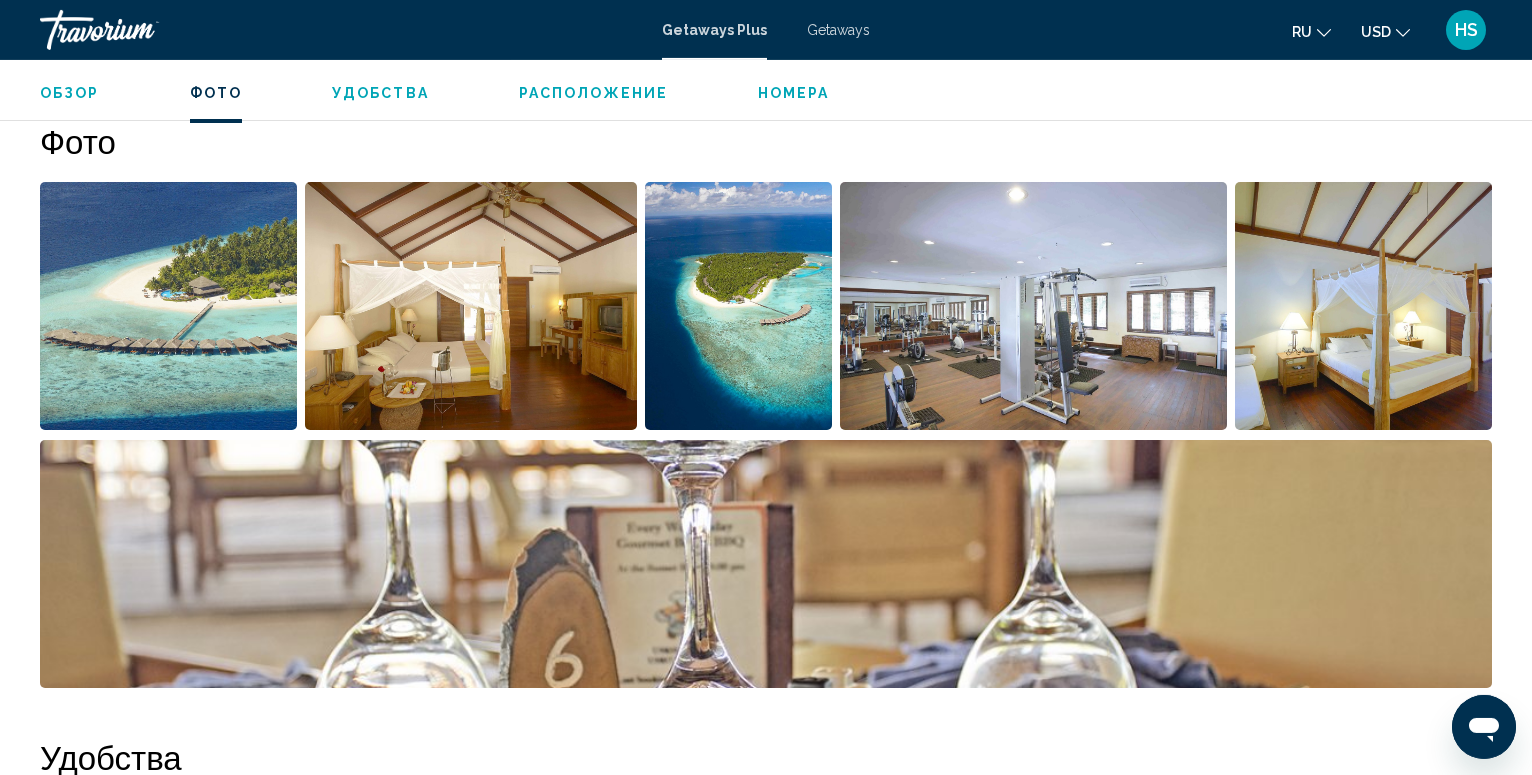 click at bounding box center (168, 306) 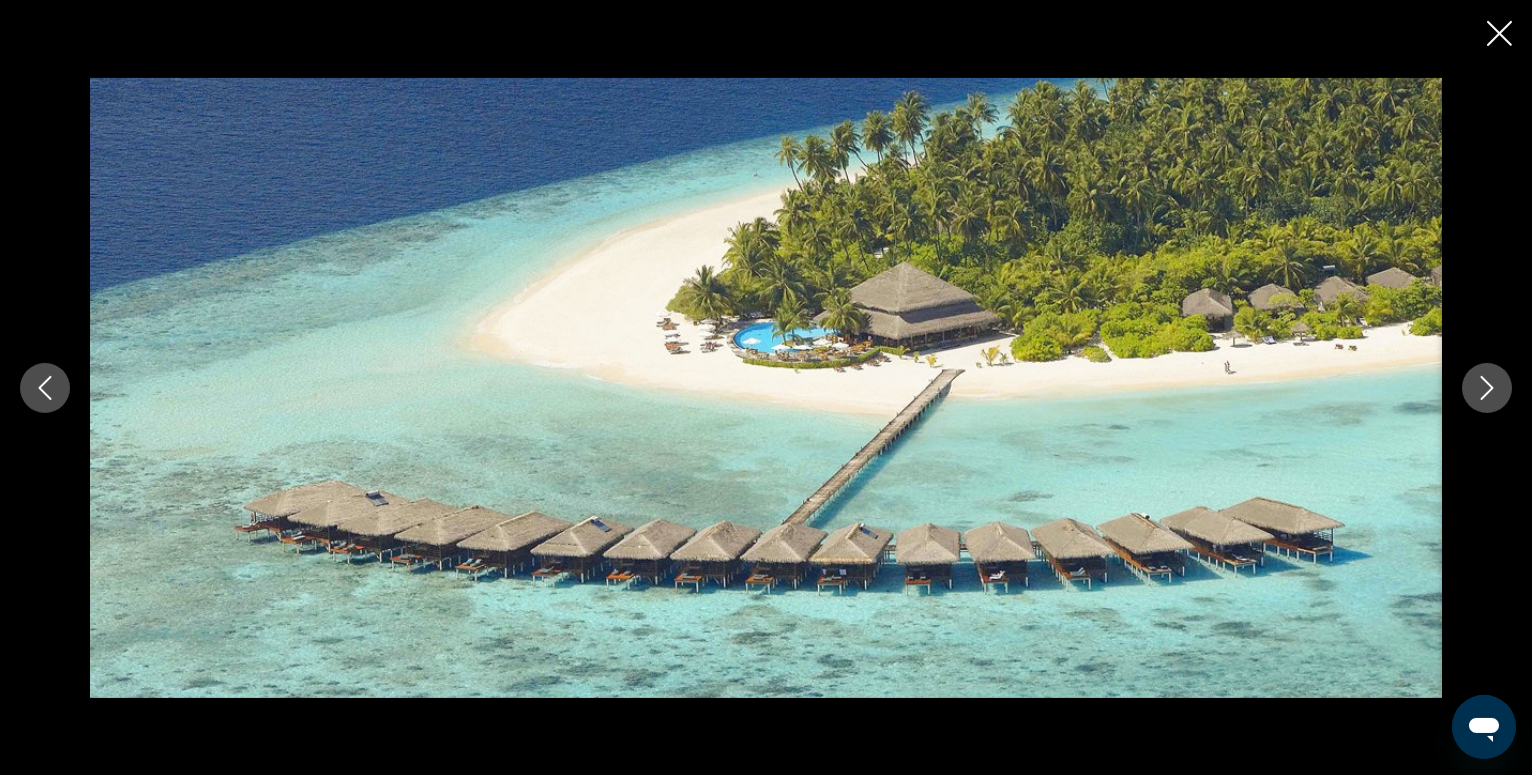 click 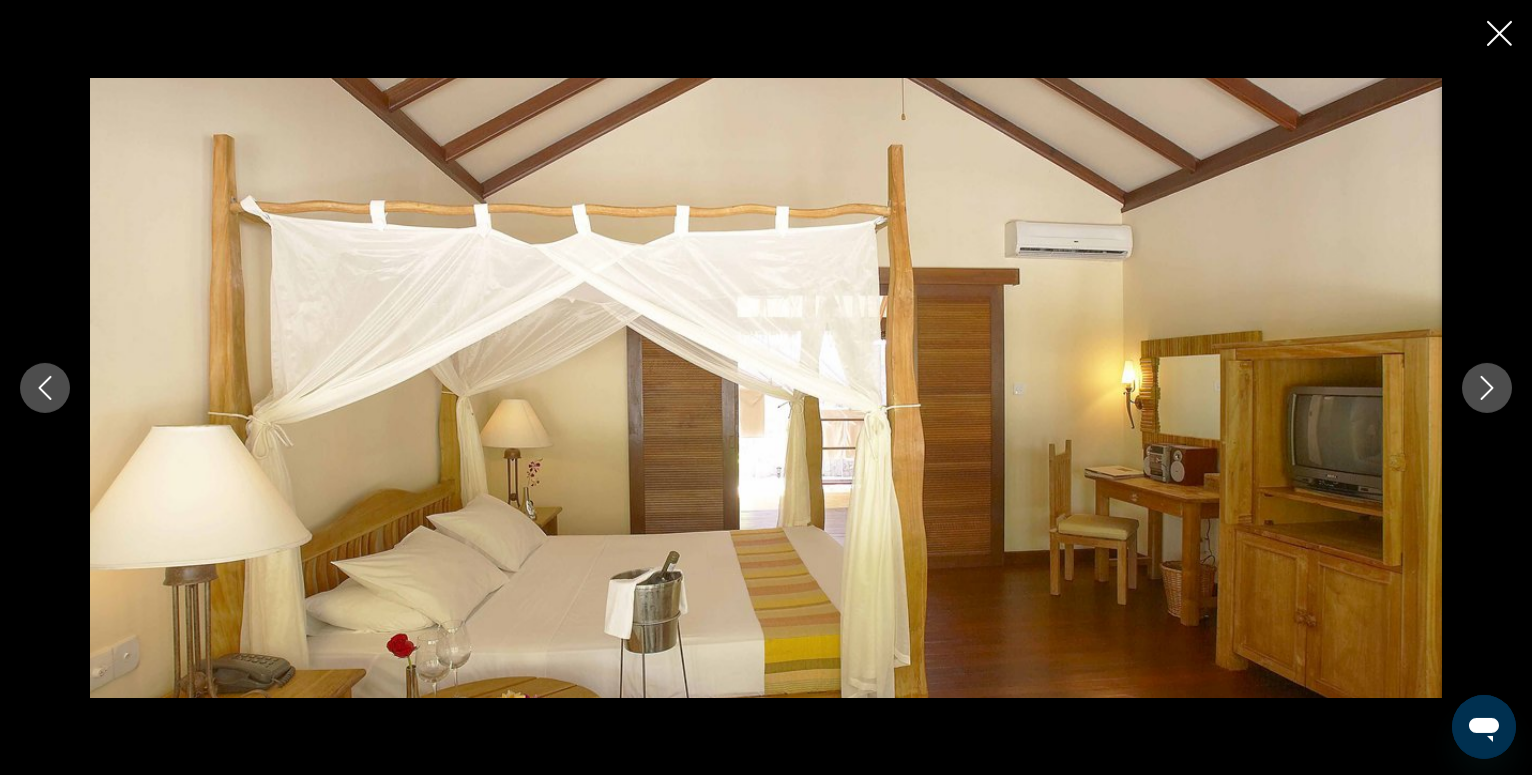 click 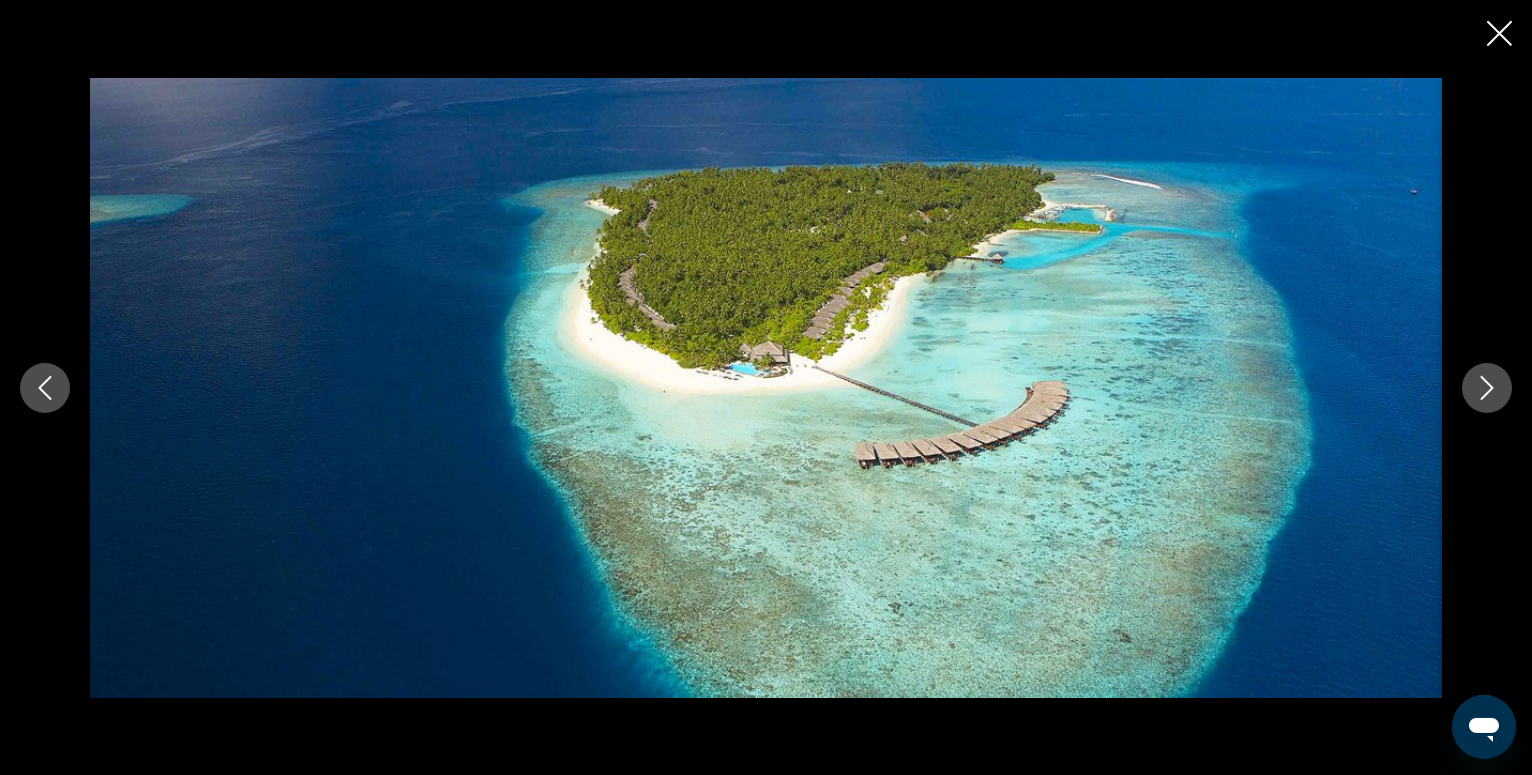 click 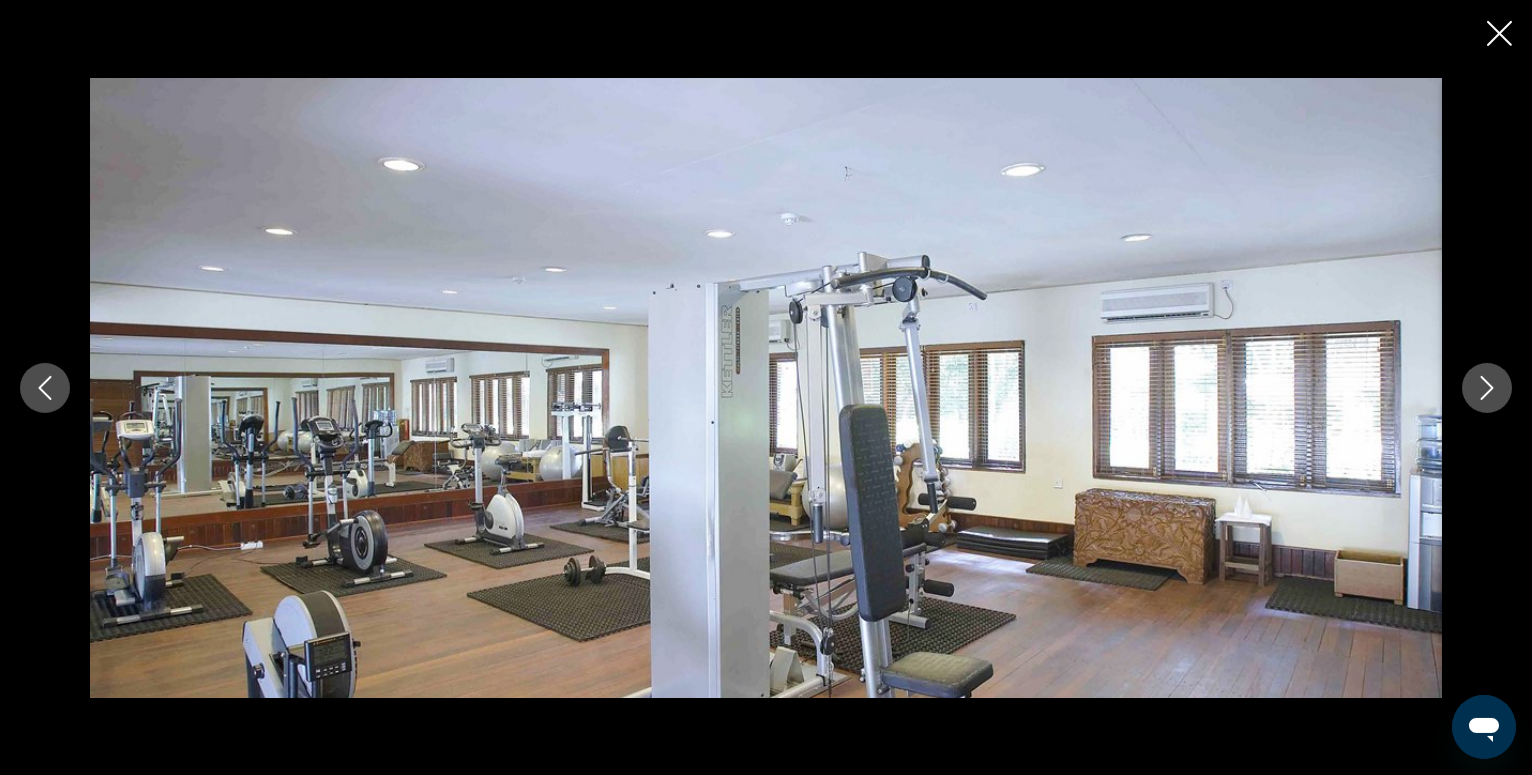 click 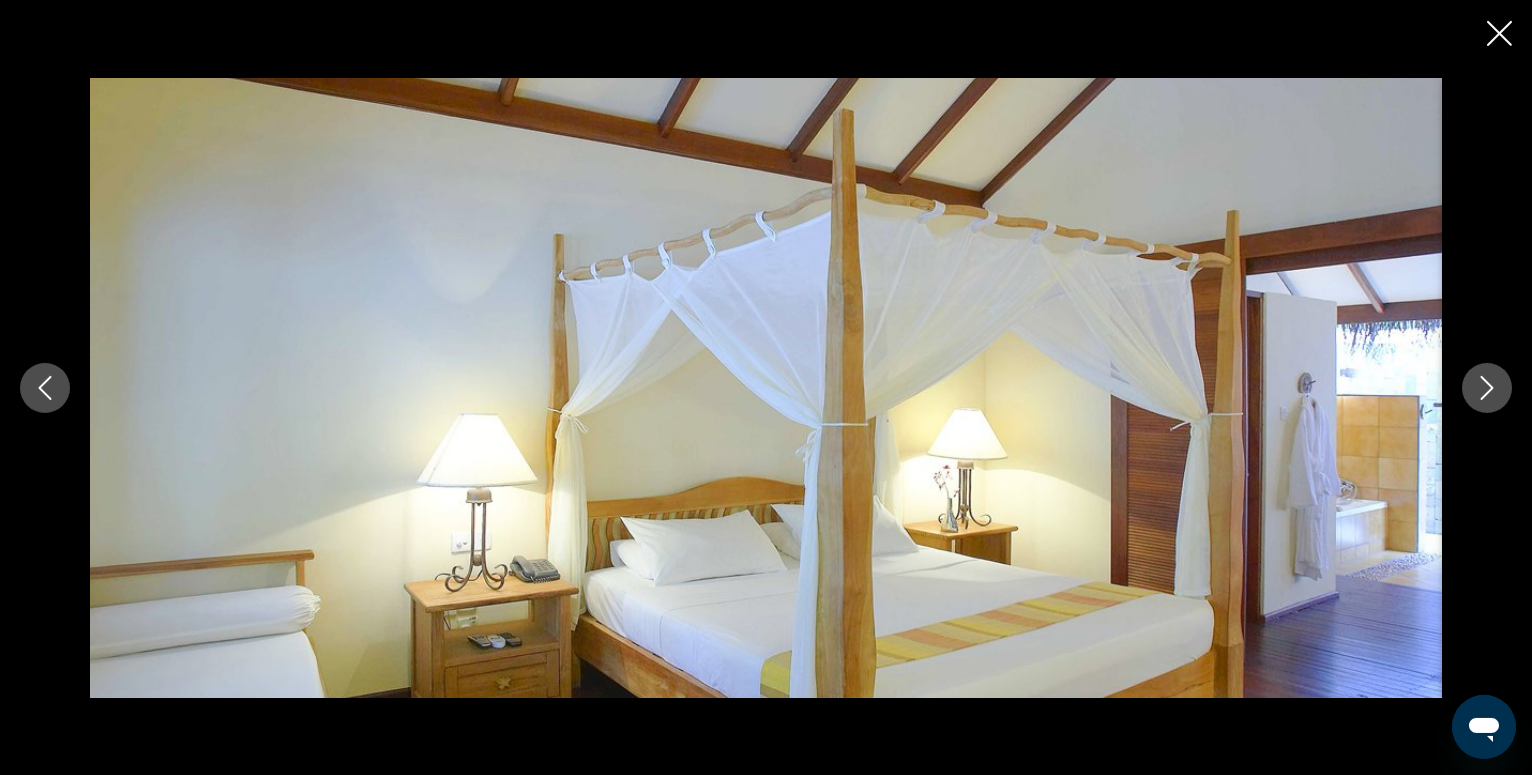 click 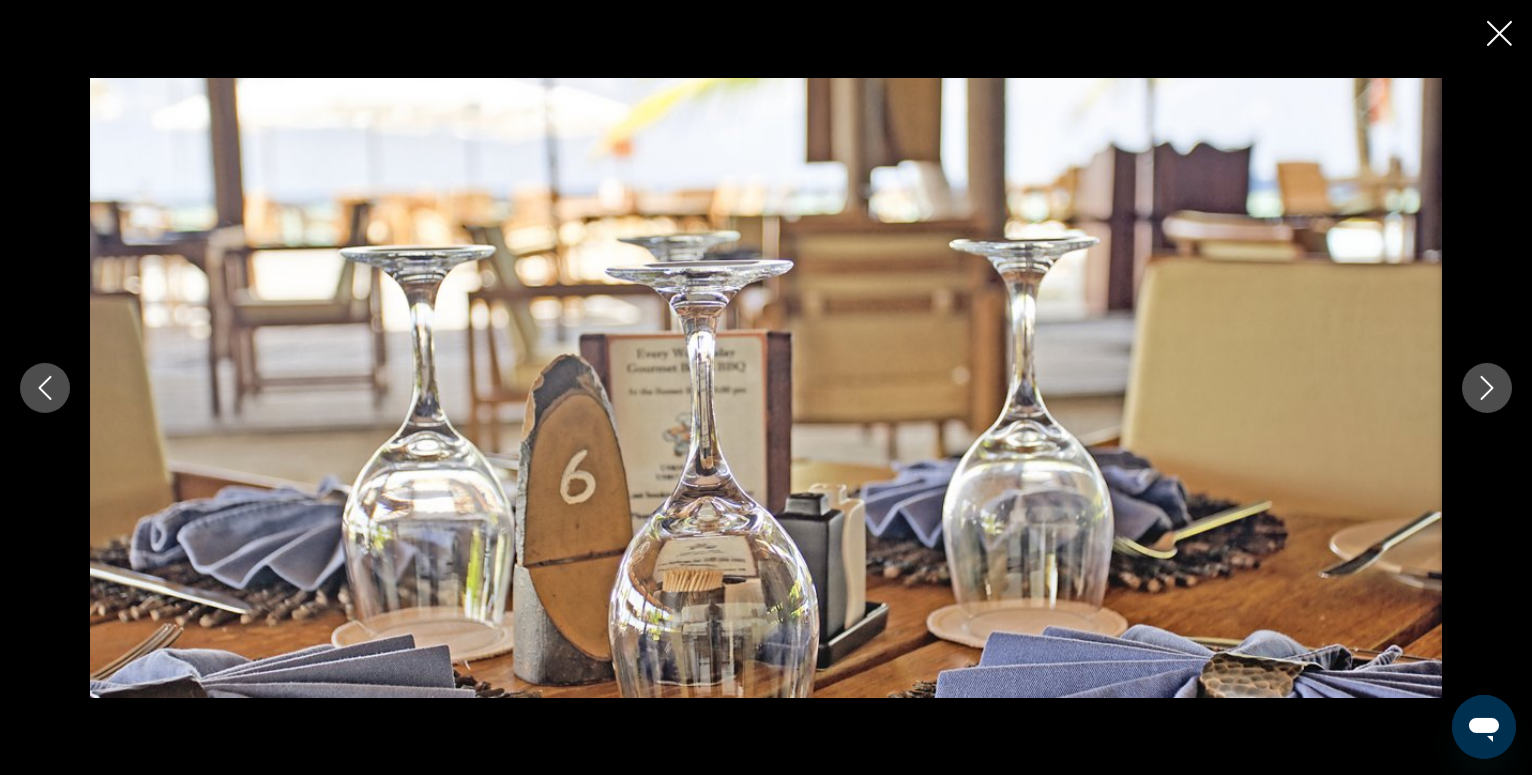 click 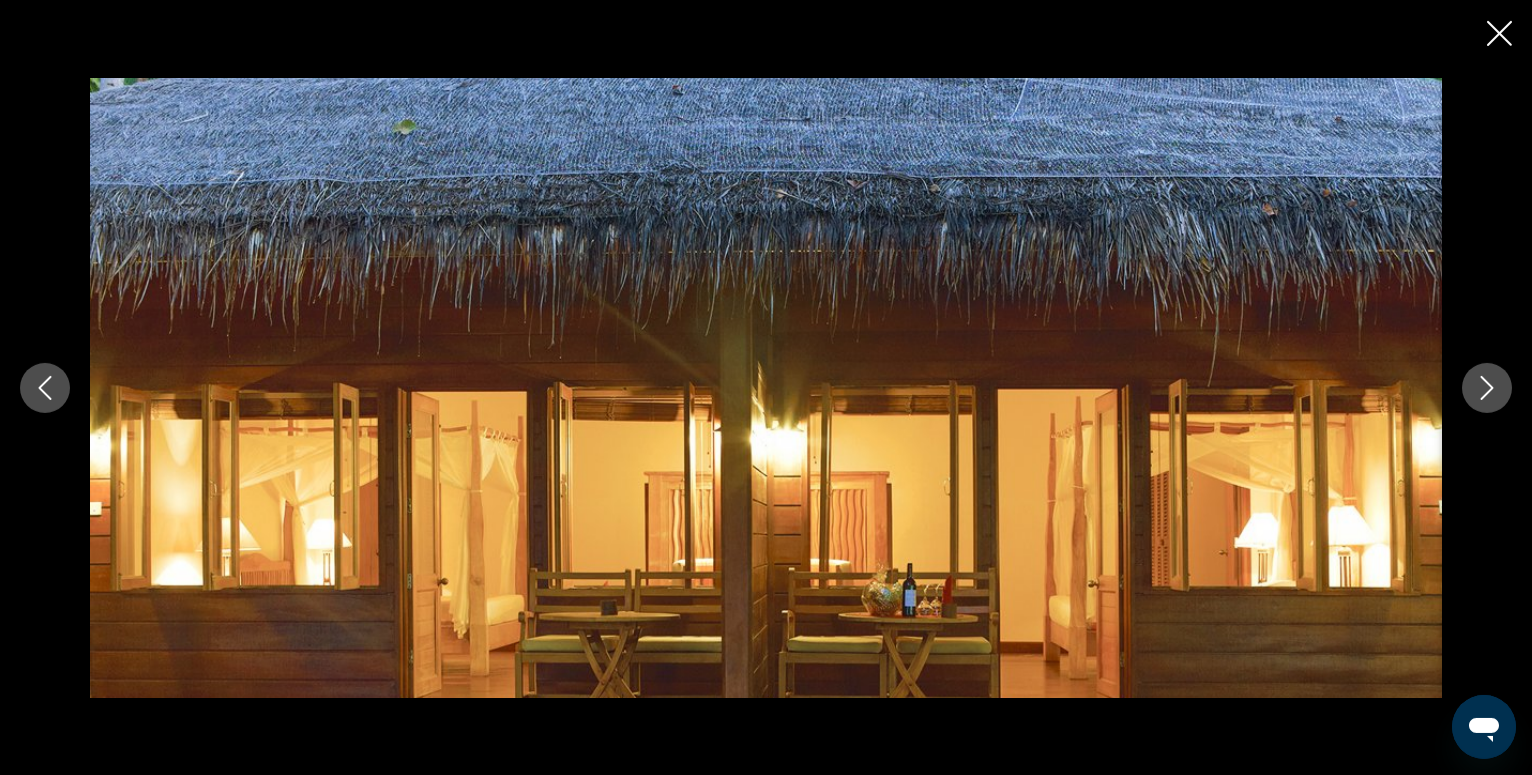 click 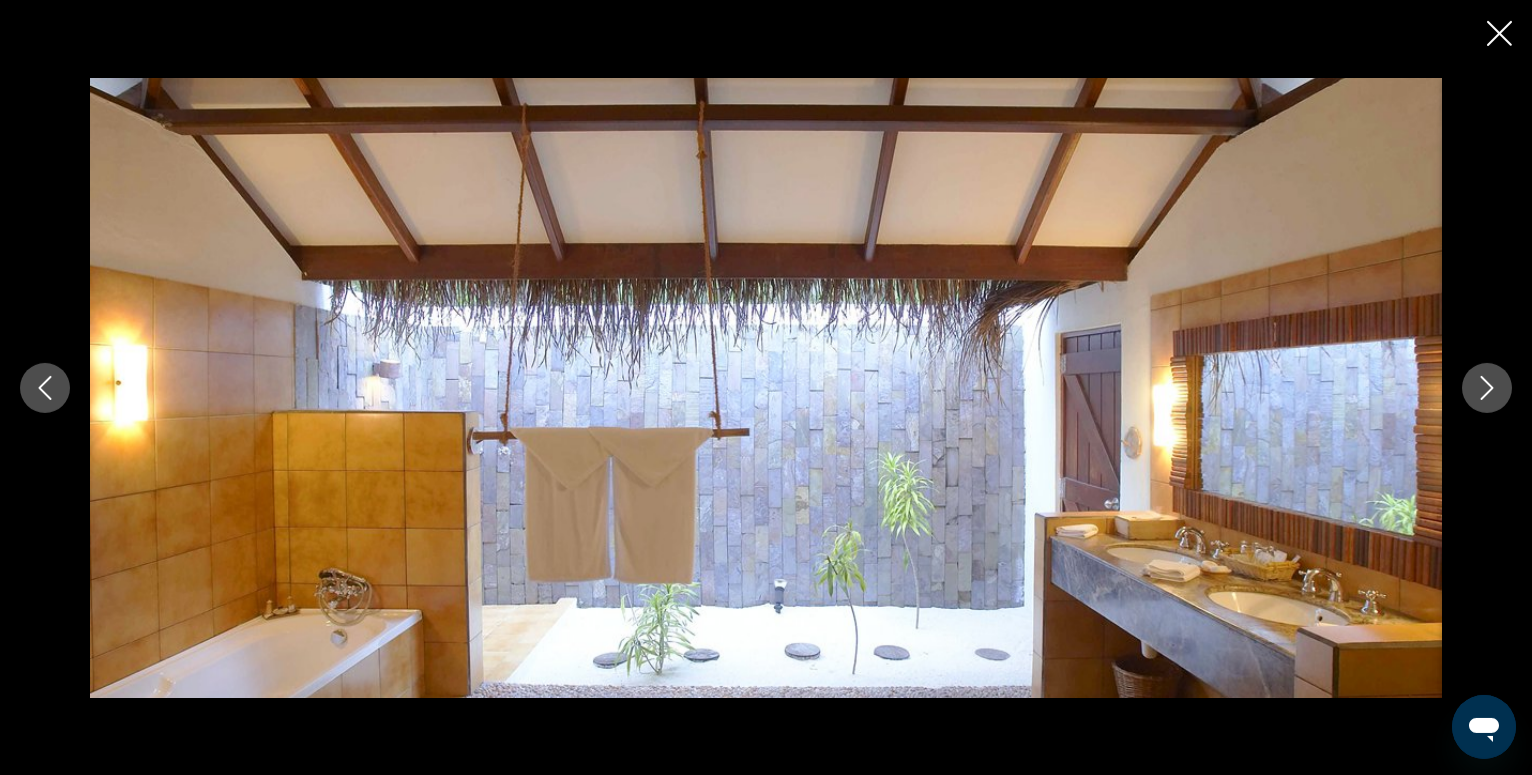 click 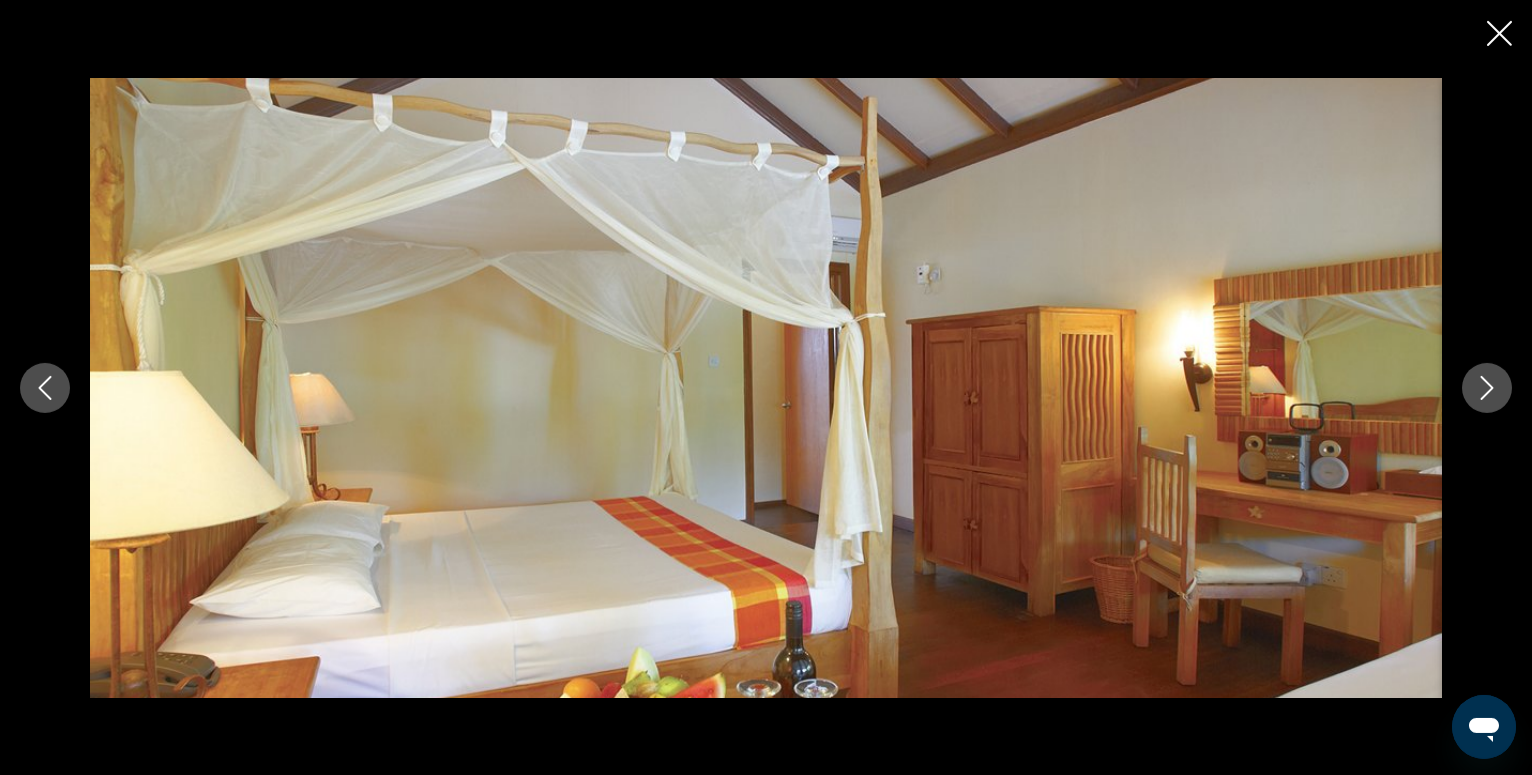 click 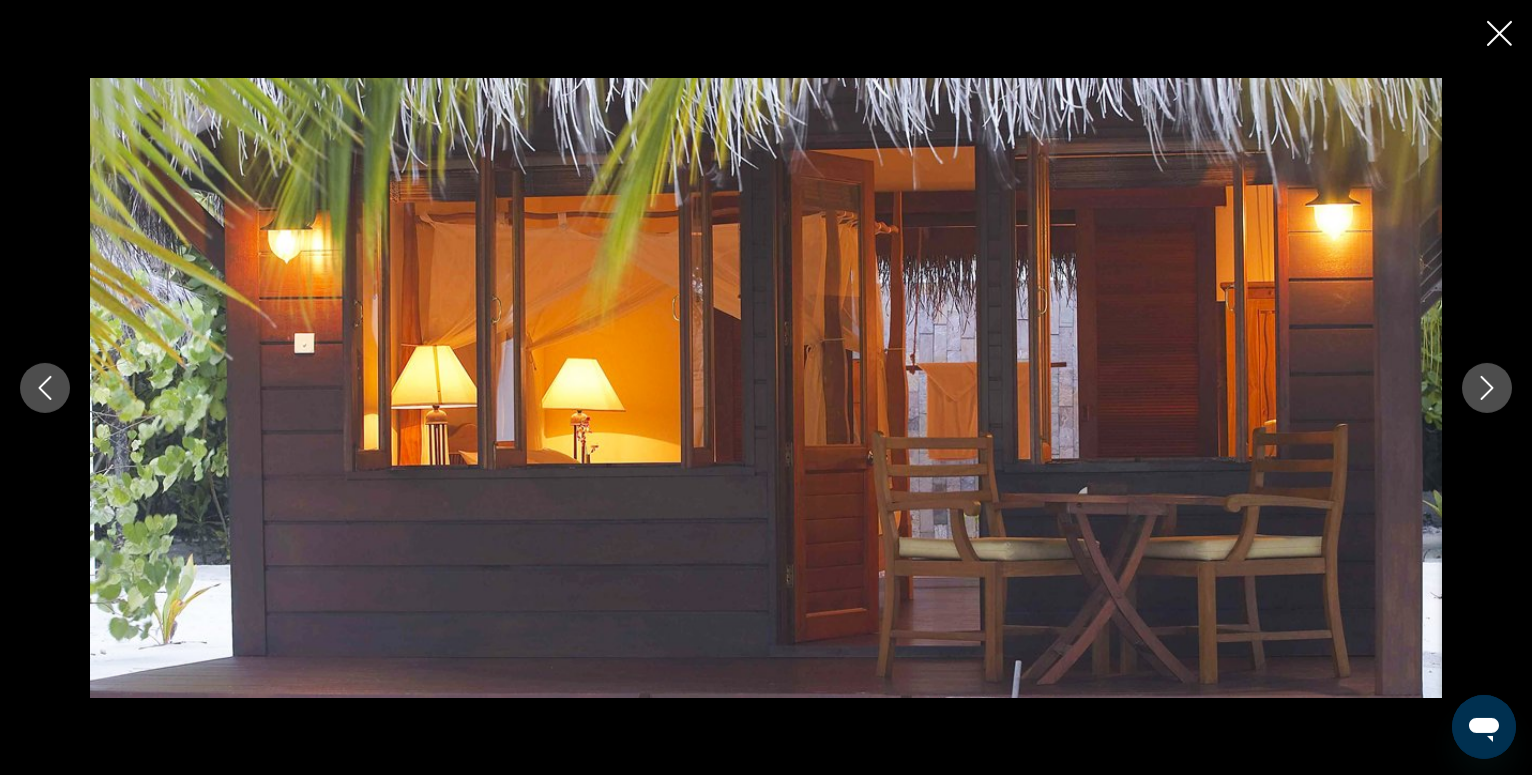 click 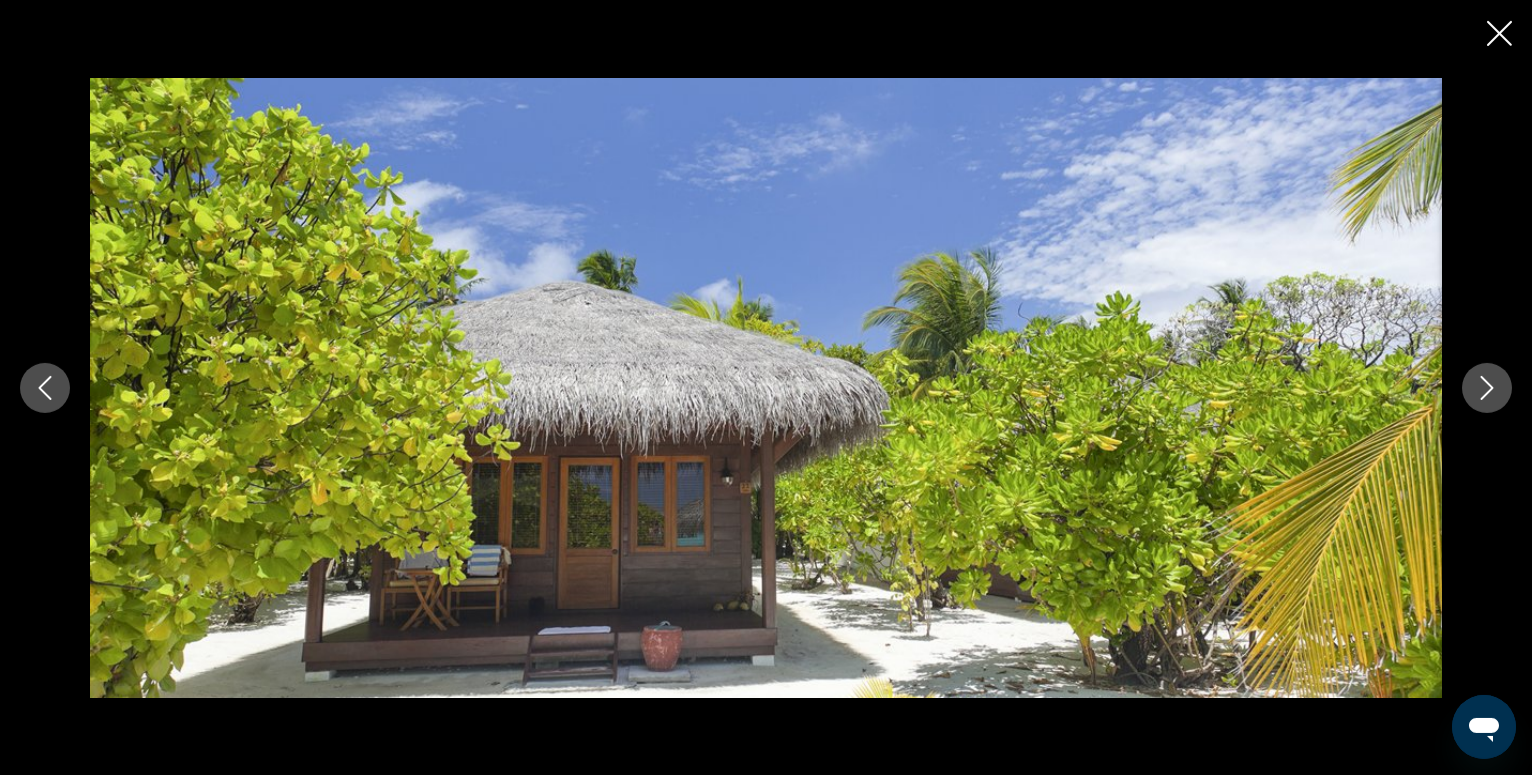click 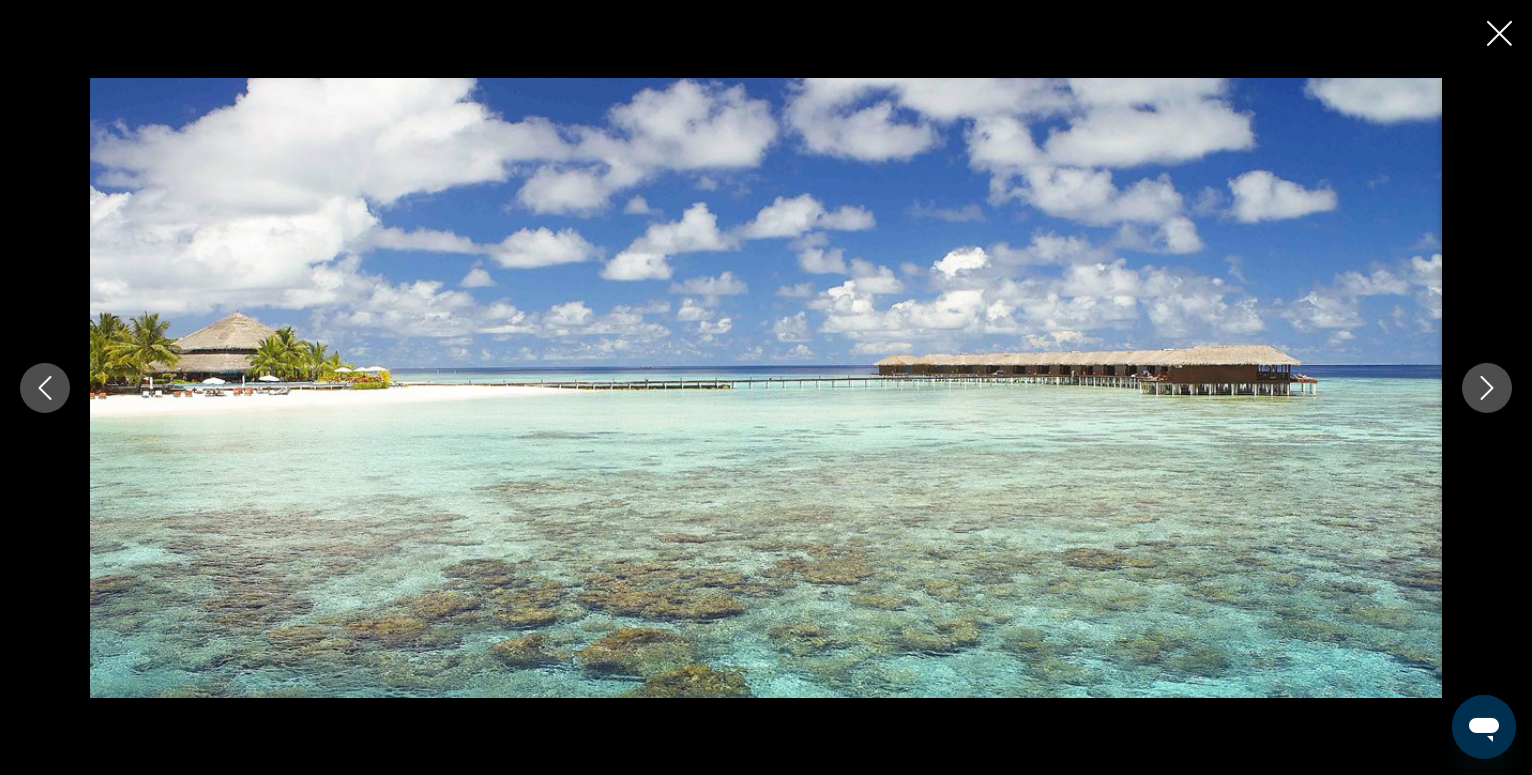 click 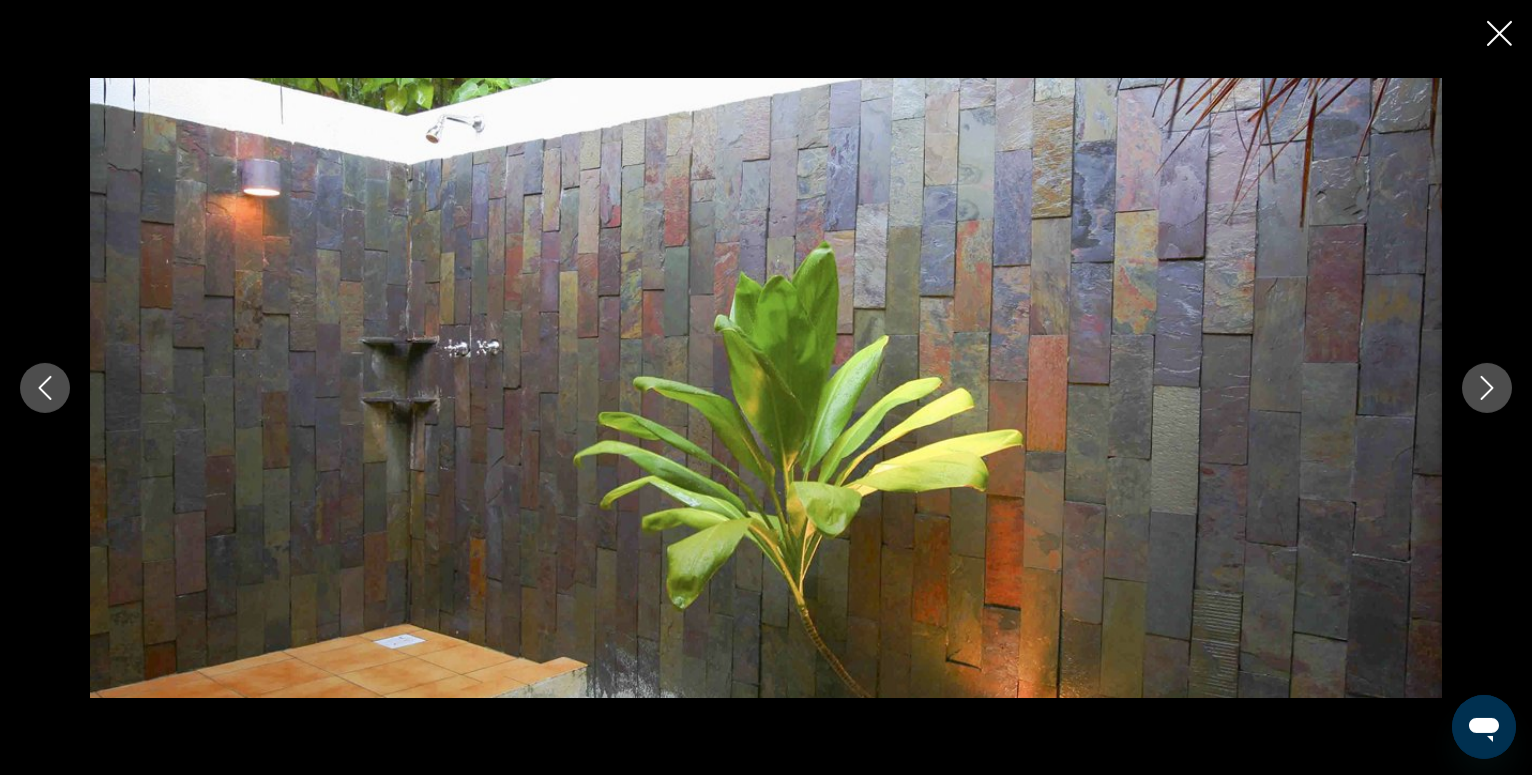 click 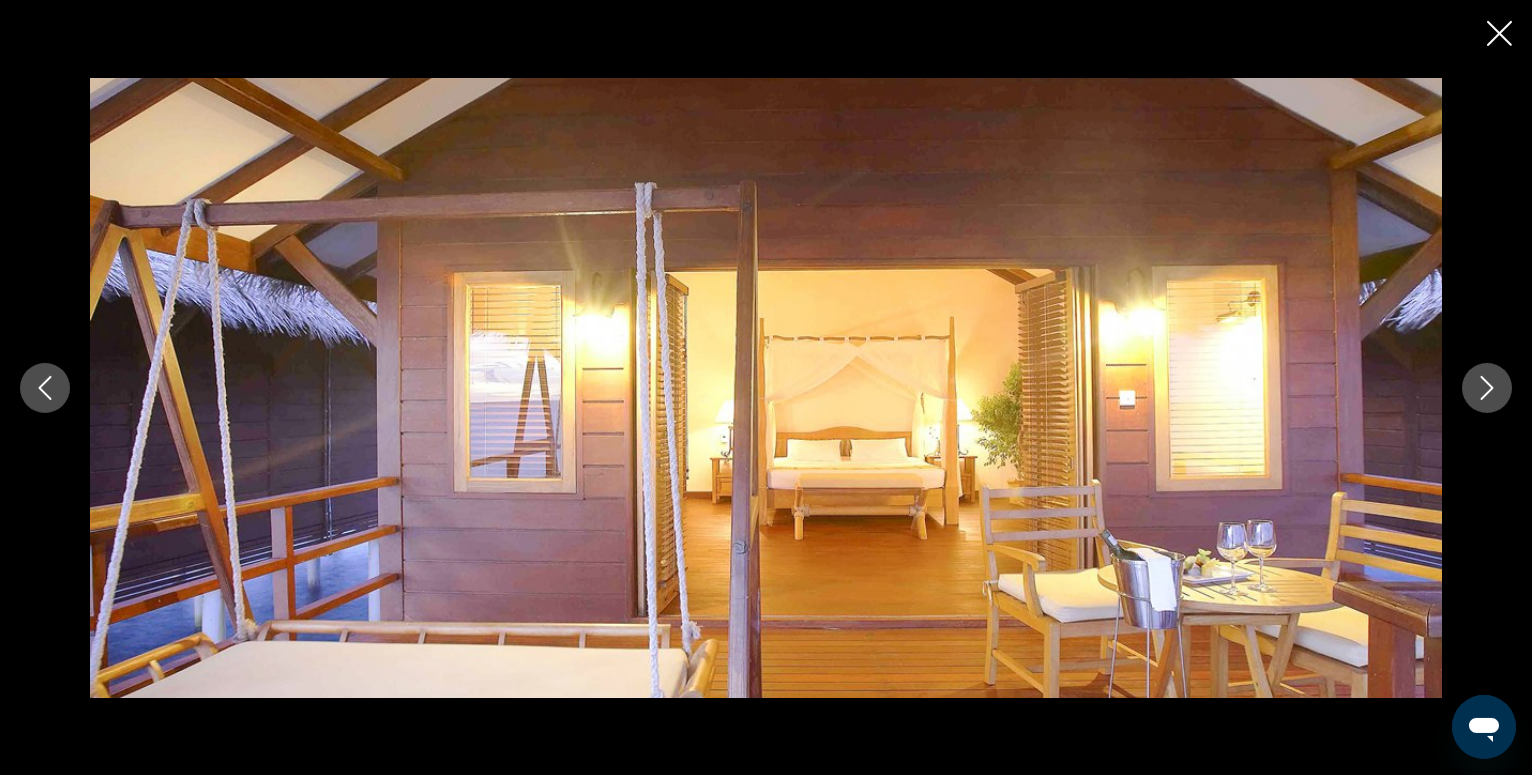 click 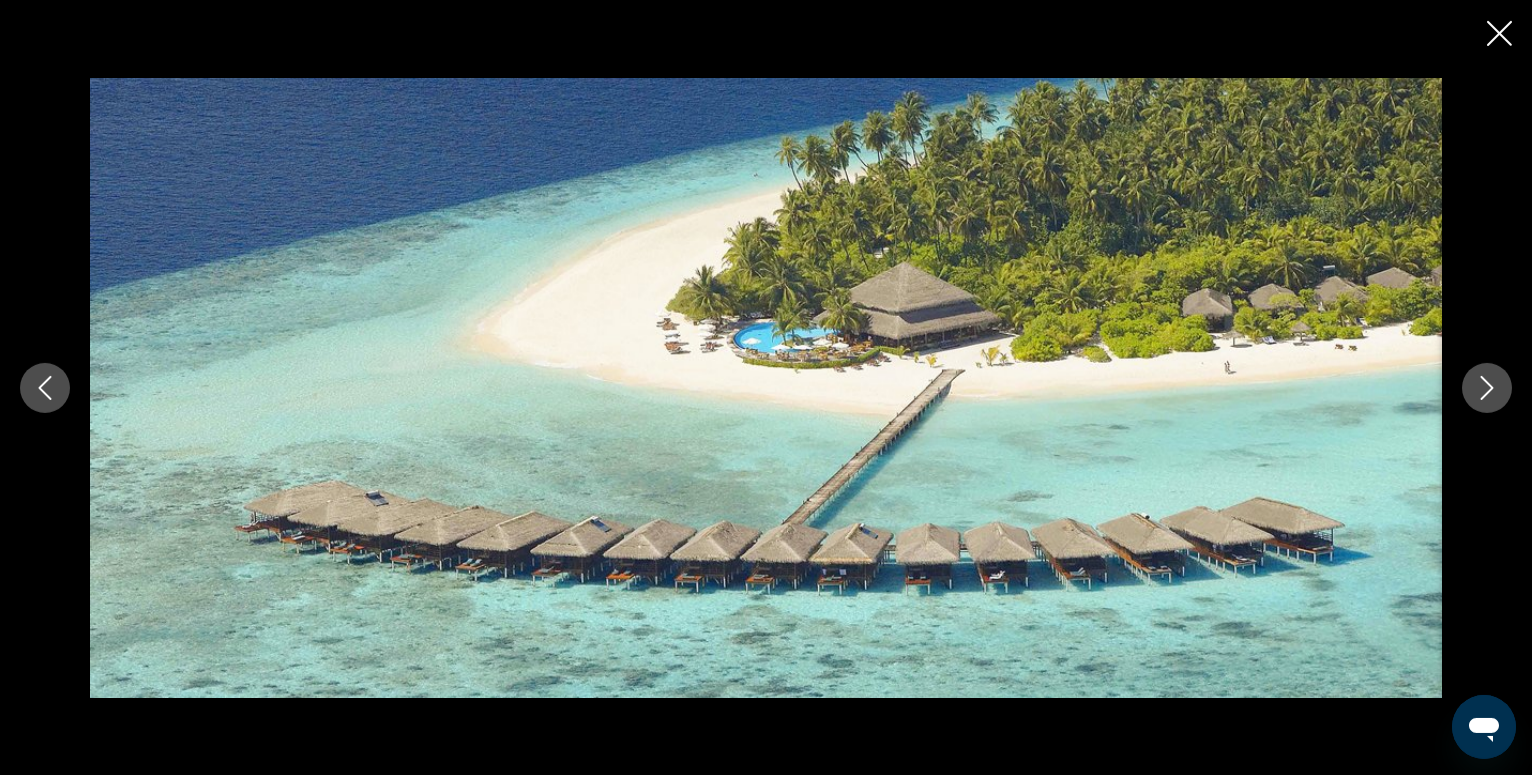 click 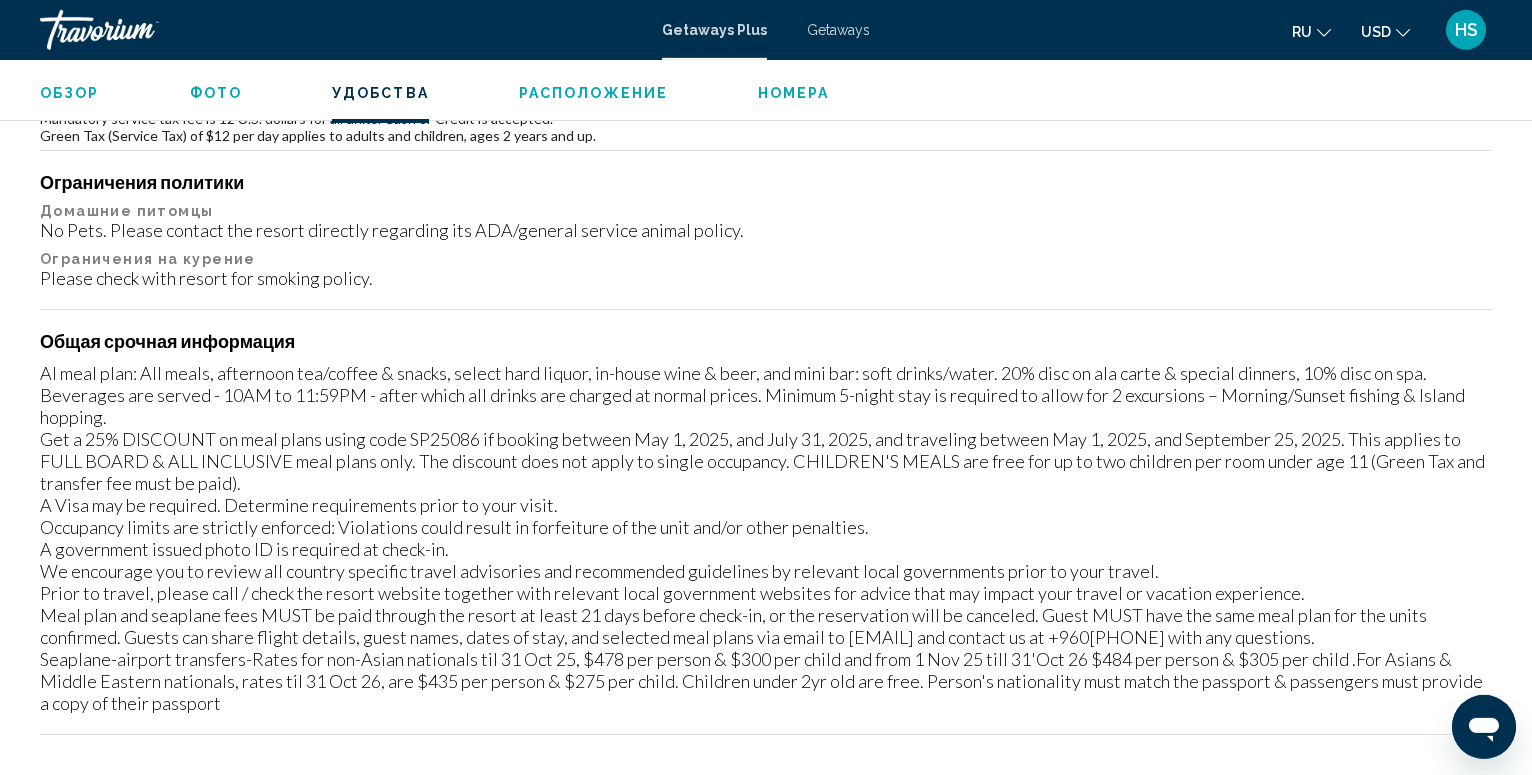 scroll, scrollTop: 2319, scrollLeft: 0, axis: vertical 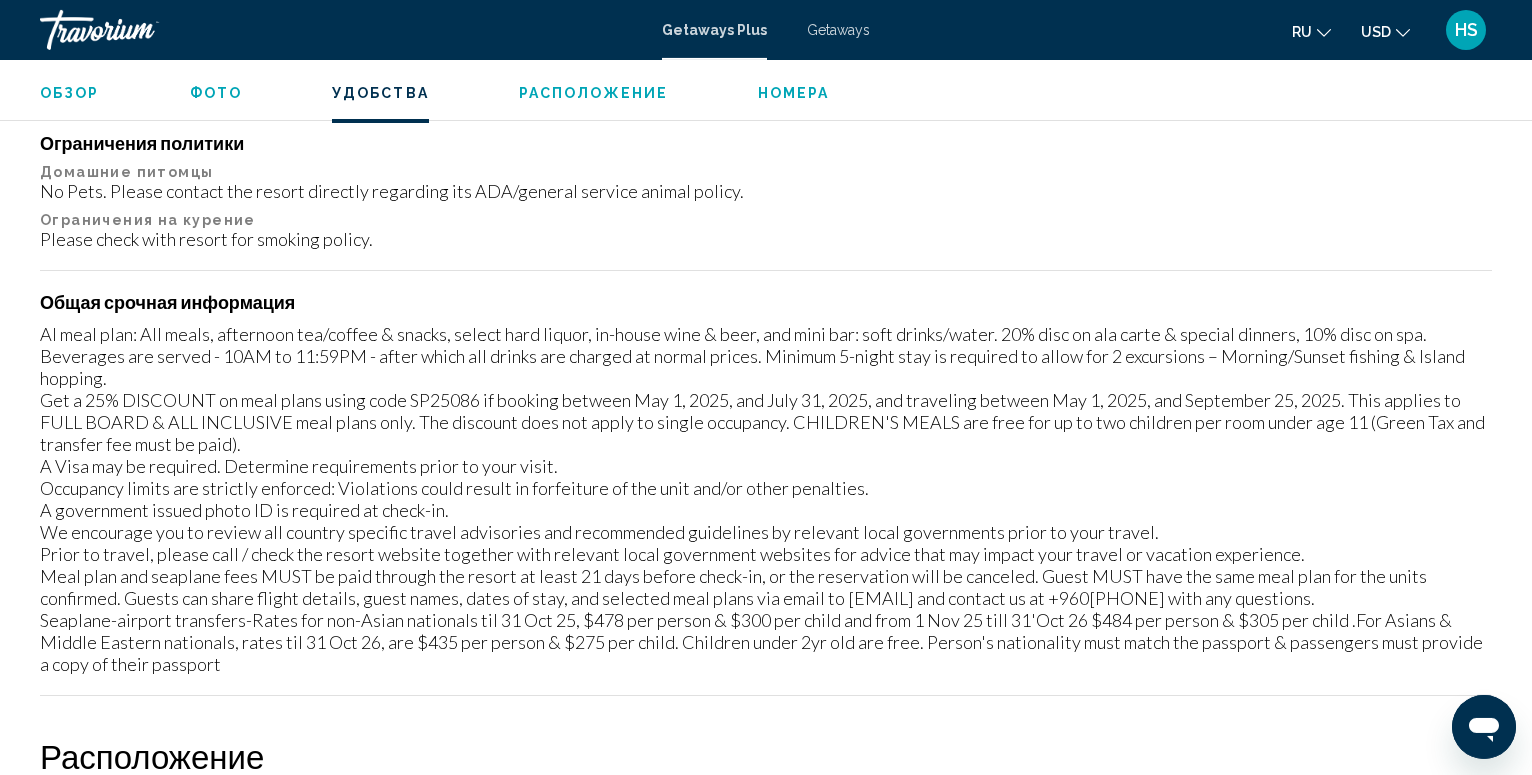 click on "Номера" at bounding box center [794, 93] 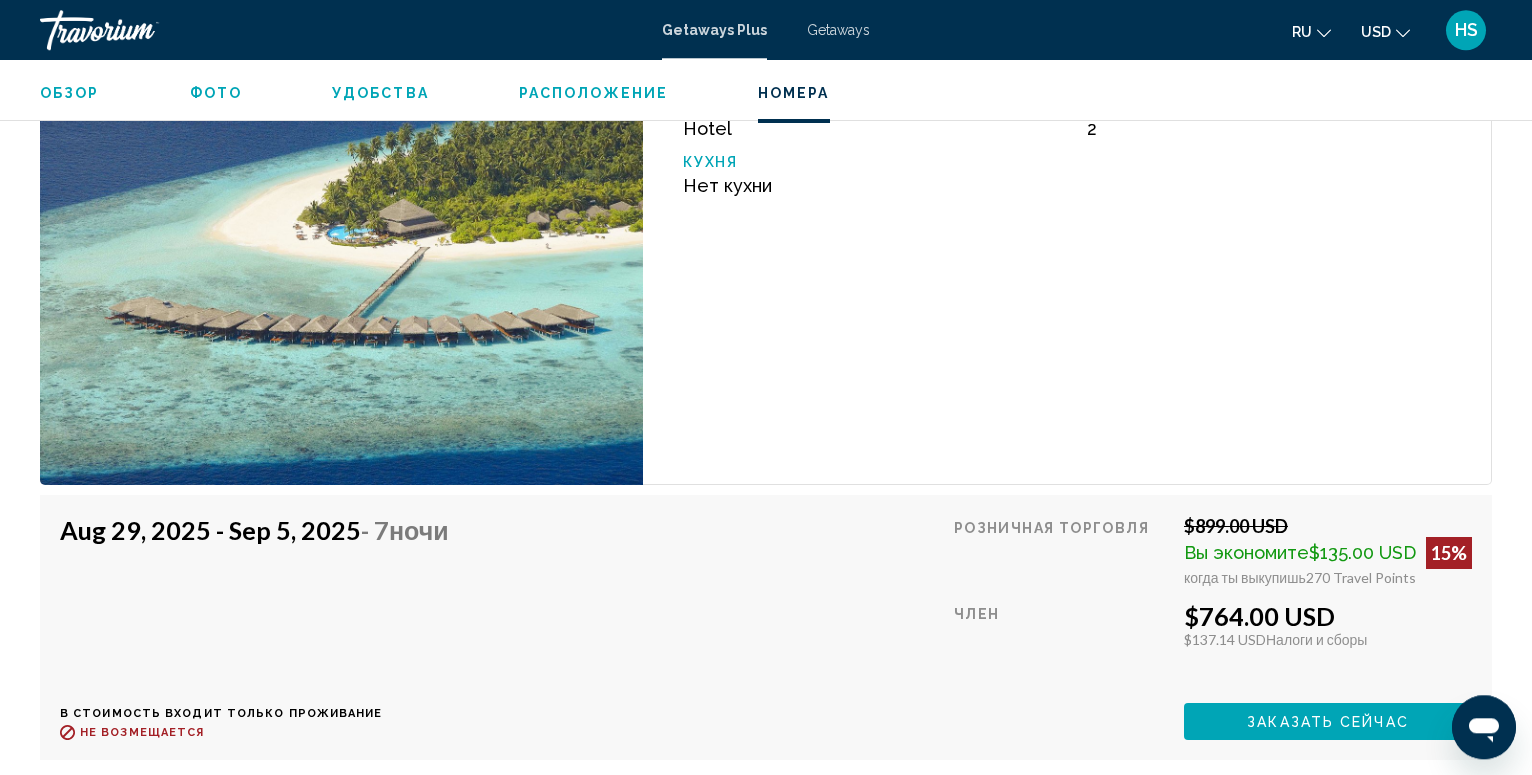 scroll, scrollTop: 3839, scrollLeft: 0, axis: vertical 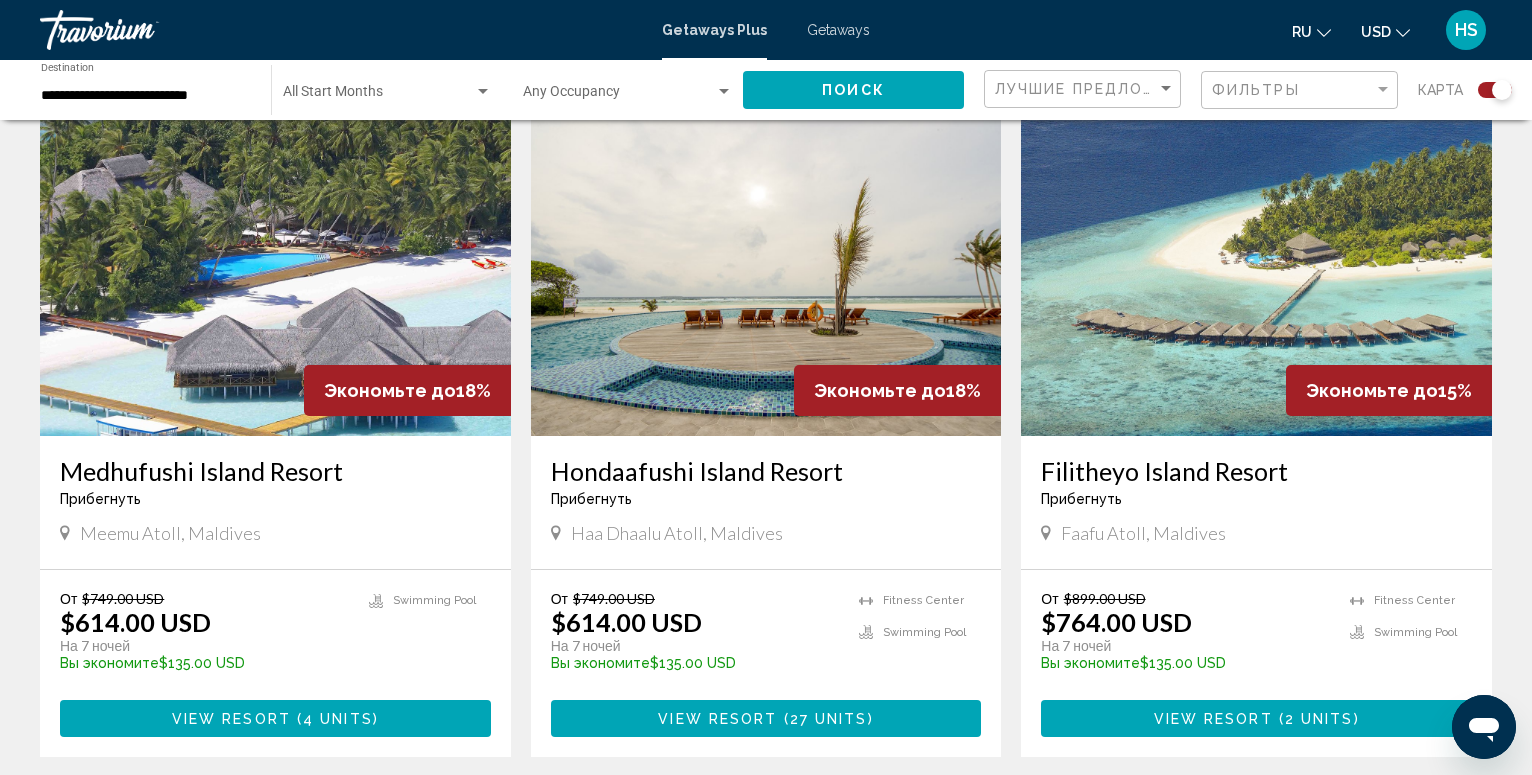 click at bounding box center [275, 276] 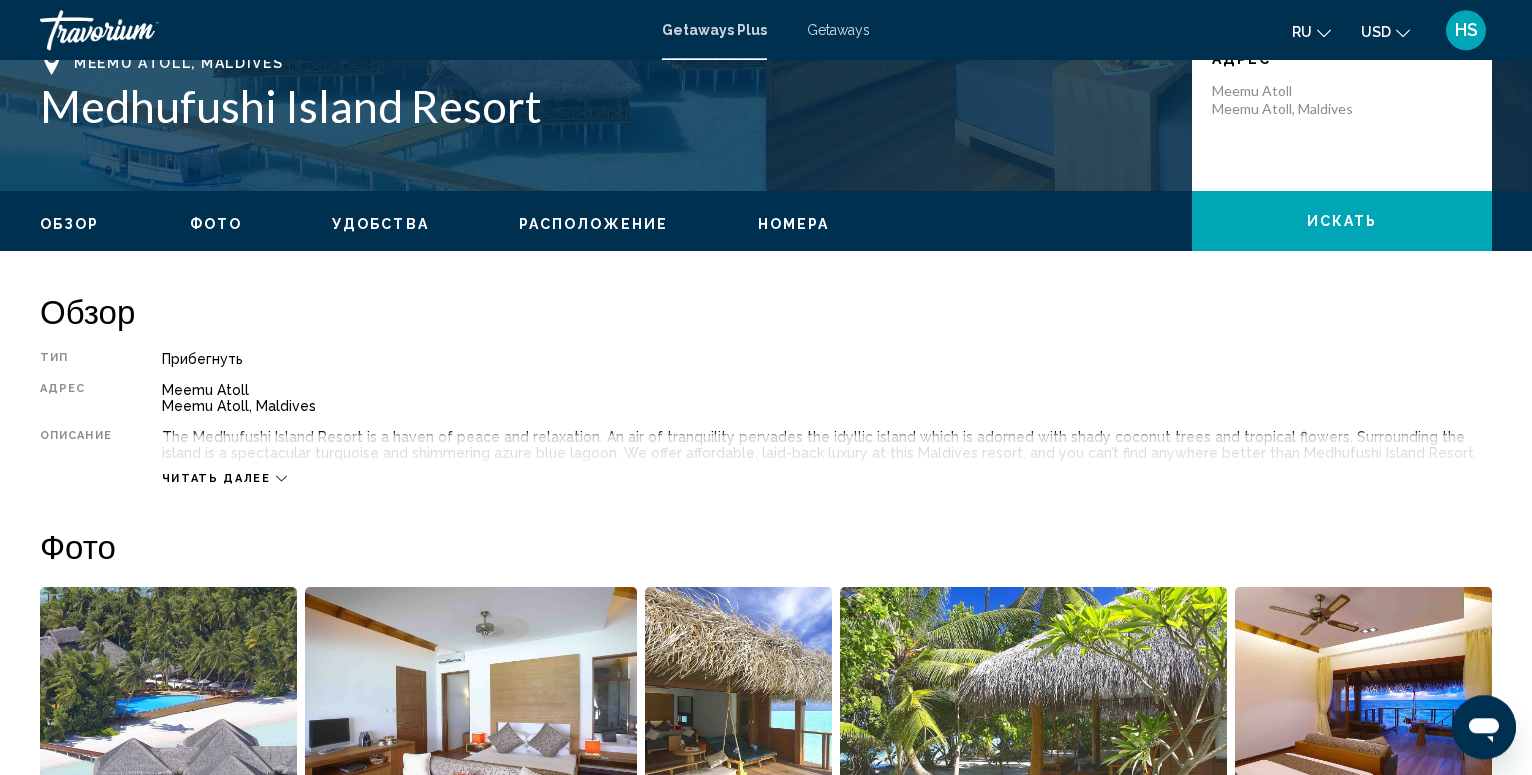 scroll, scrollTop: 468, scrollLeft: 0, axis: vertical 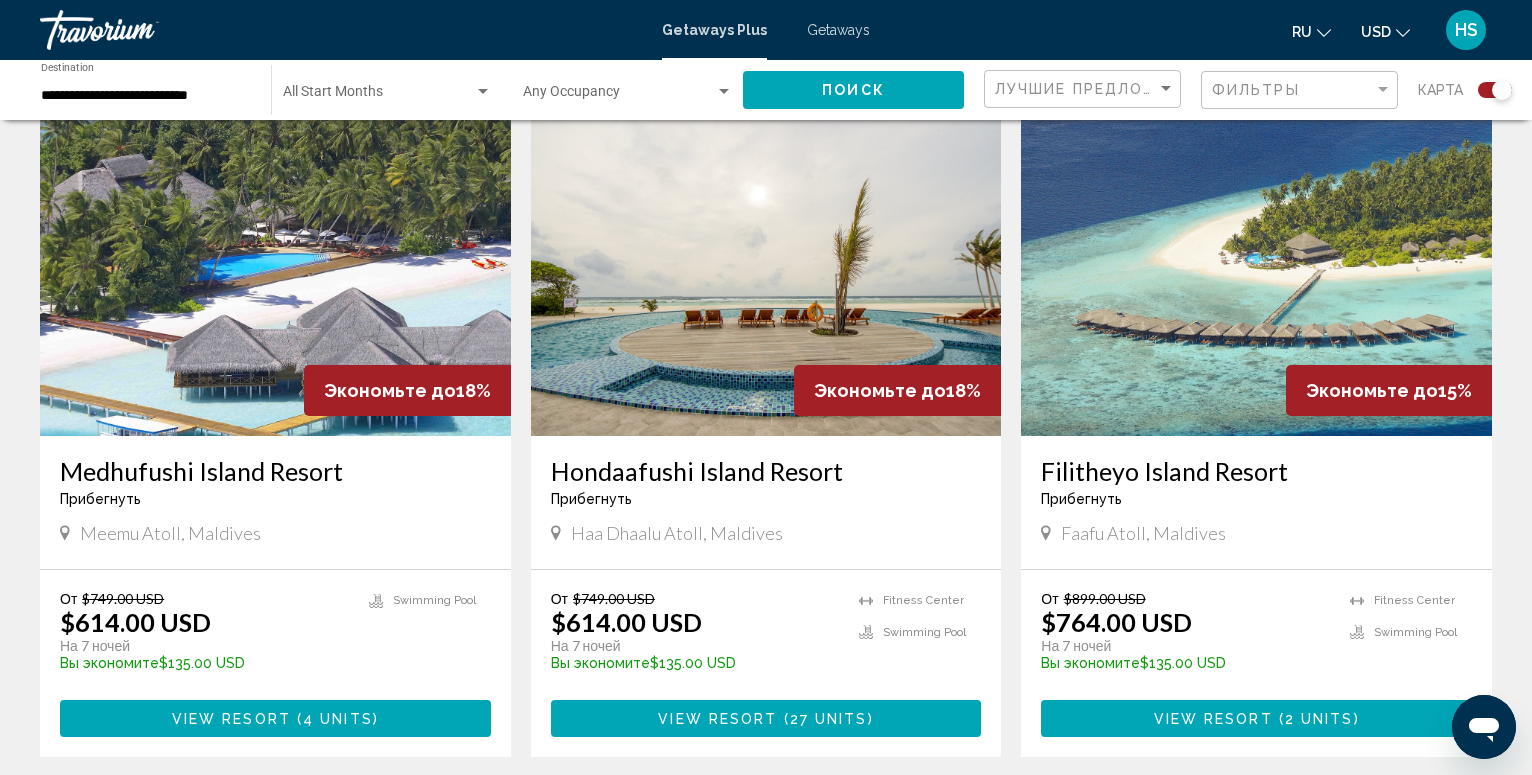 click at bounding box center [766, 276] 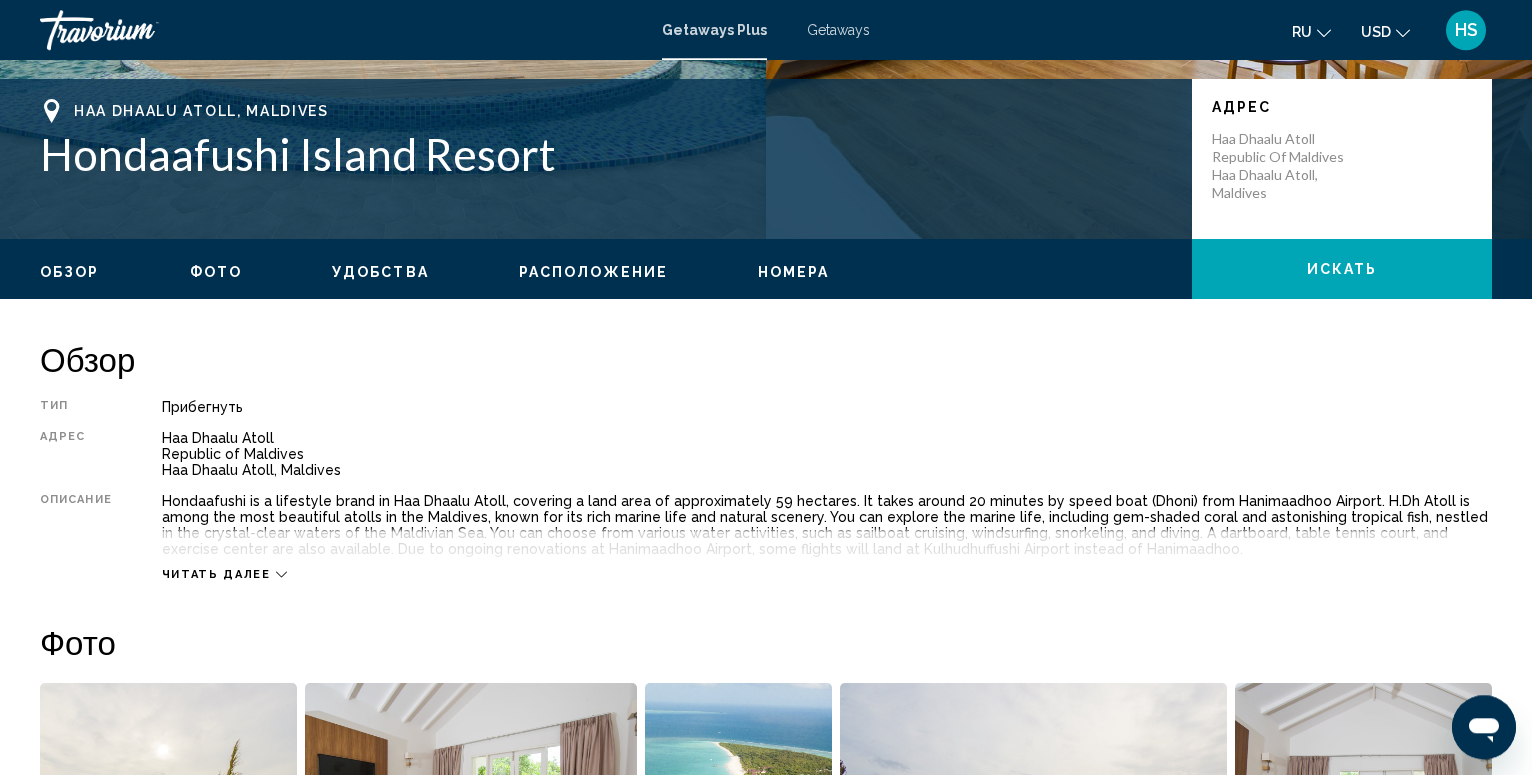 scroll, scrollTop: 619, scrollLeft: 0, axis: vertical 